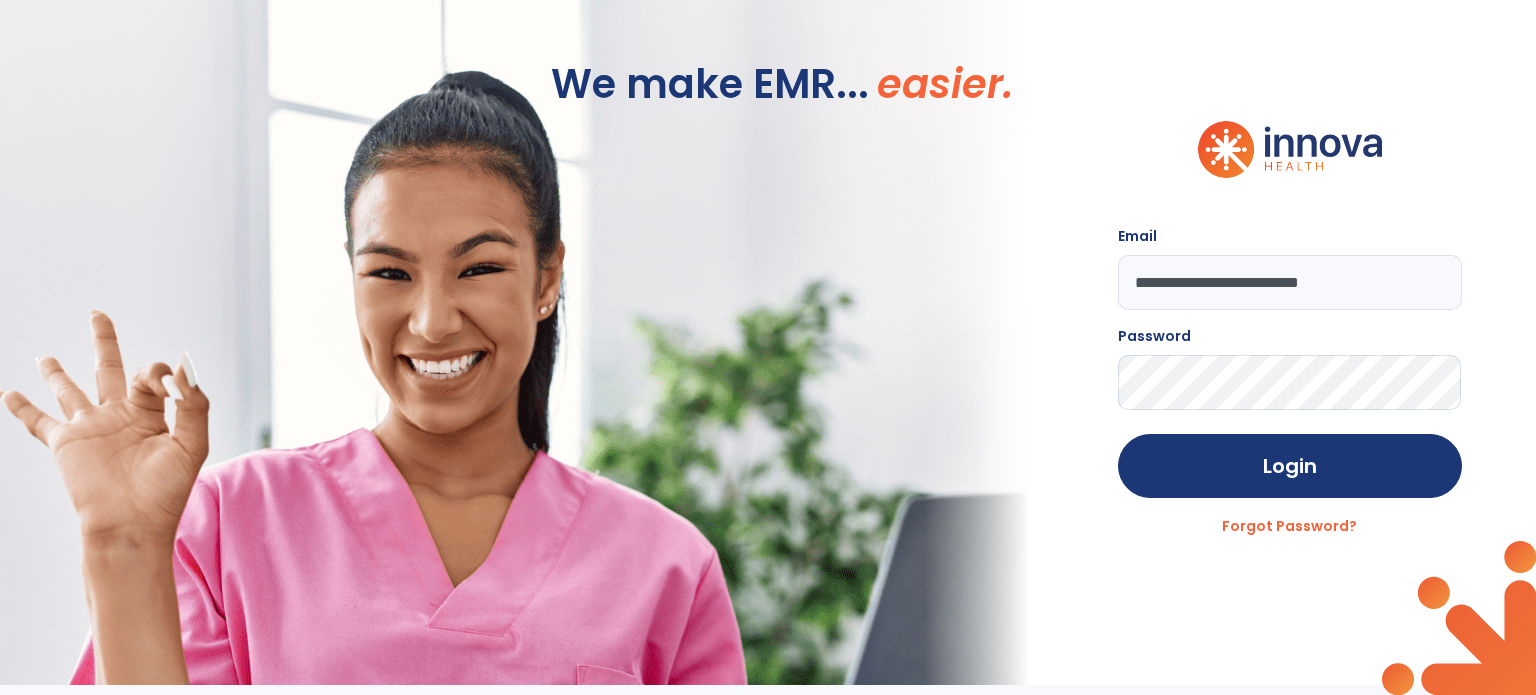 scroll, scrollTop: 0, scrollLeft: 0, axis: both 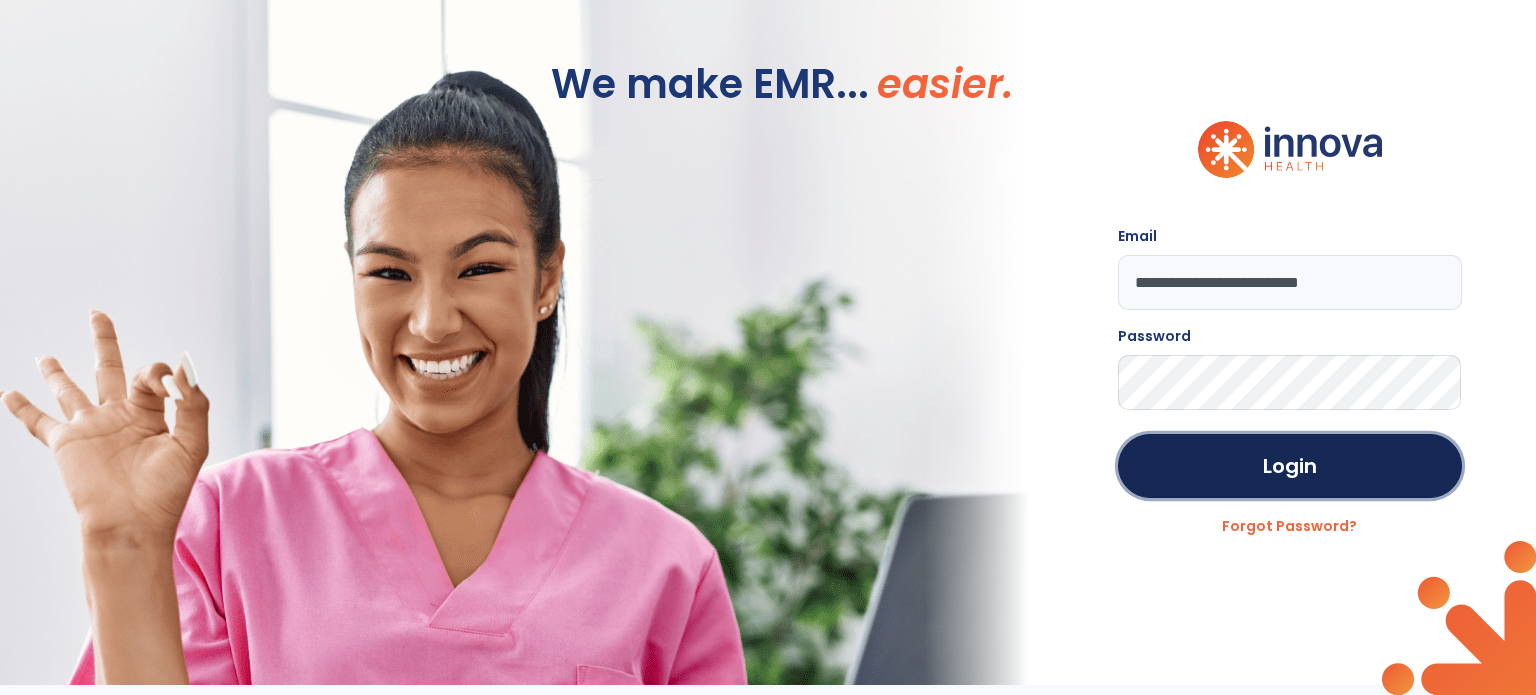drag, startPoint x: 1217, startPoint y: 465, endPoint x: 1212, endPoint y: 479, distance: 14.866069 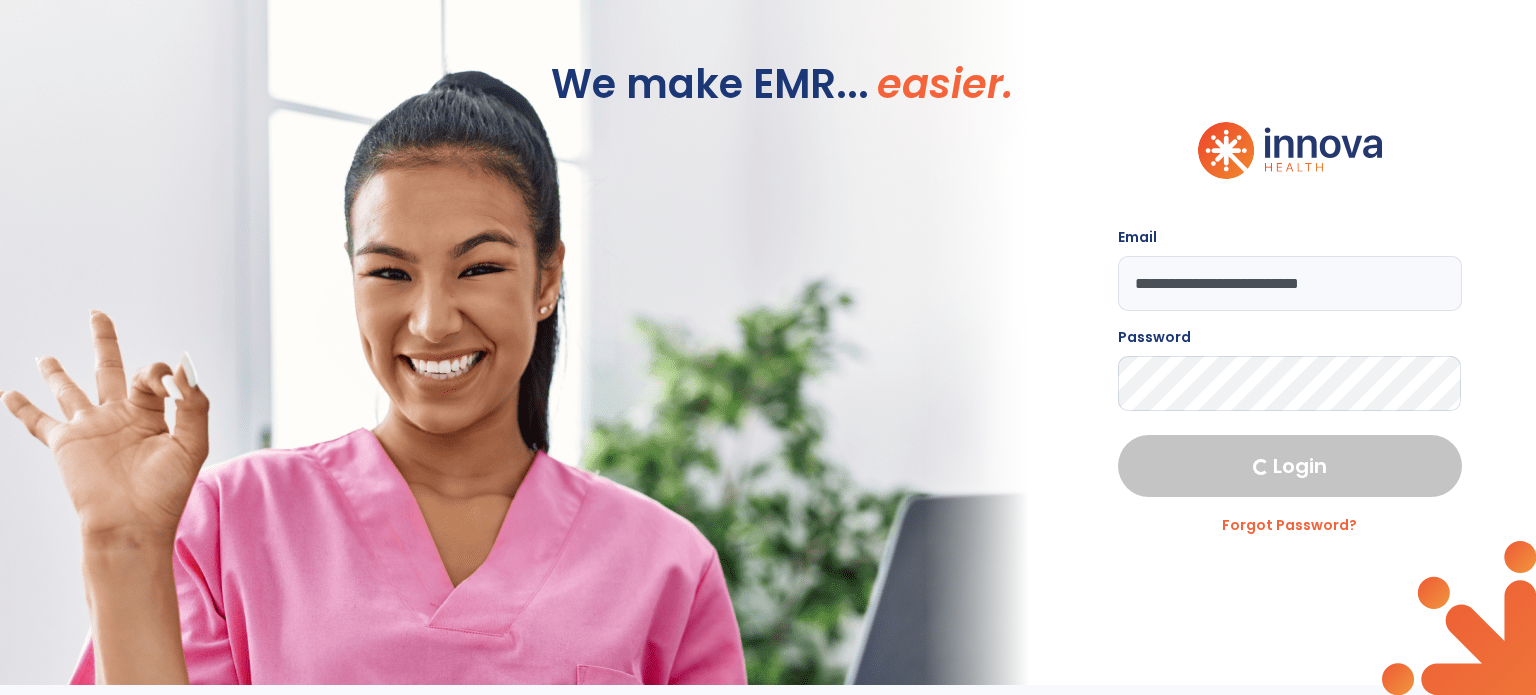 select on "****" 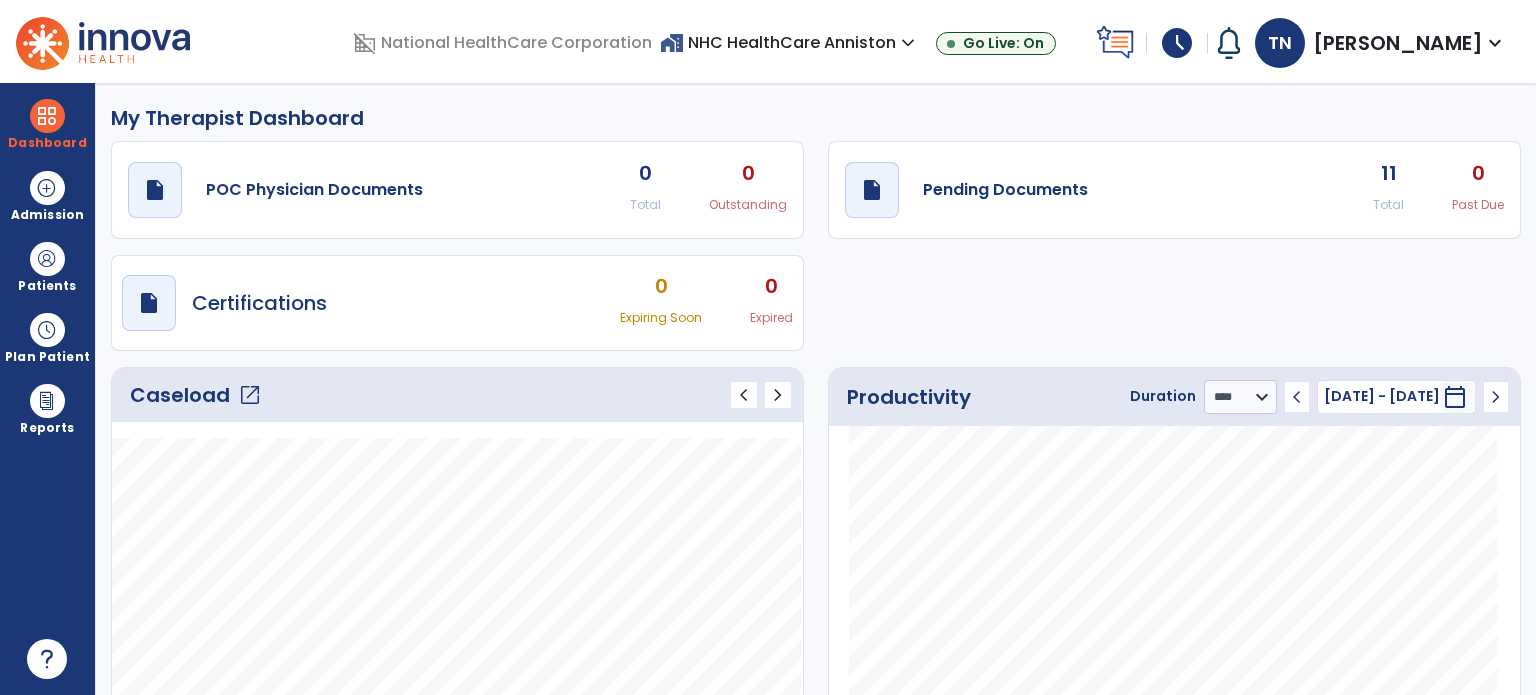 click on "open_in_new" 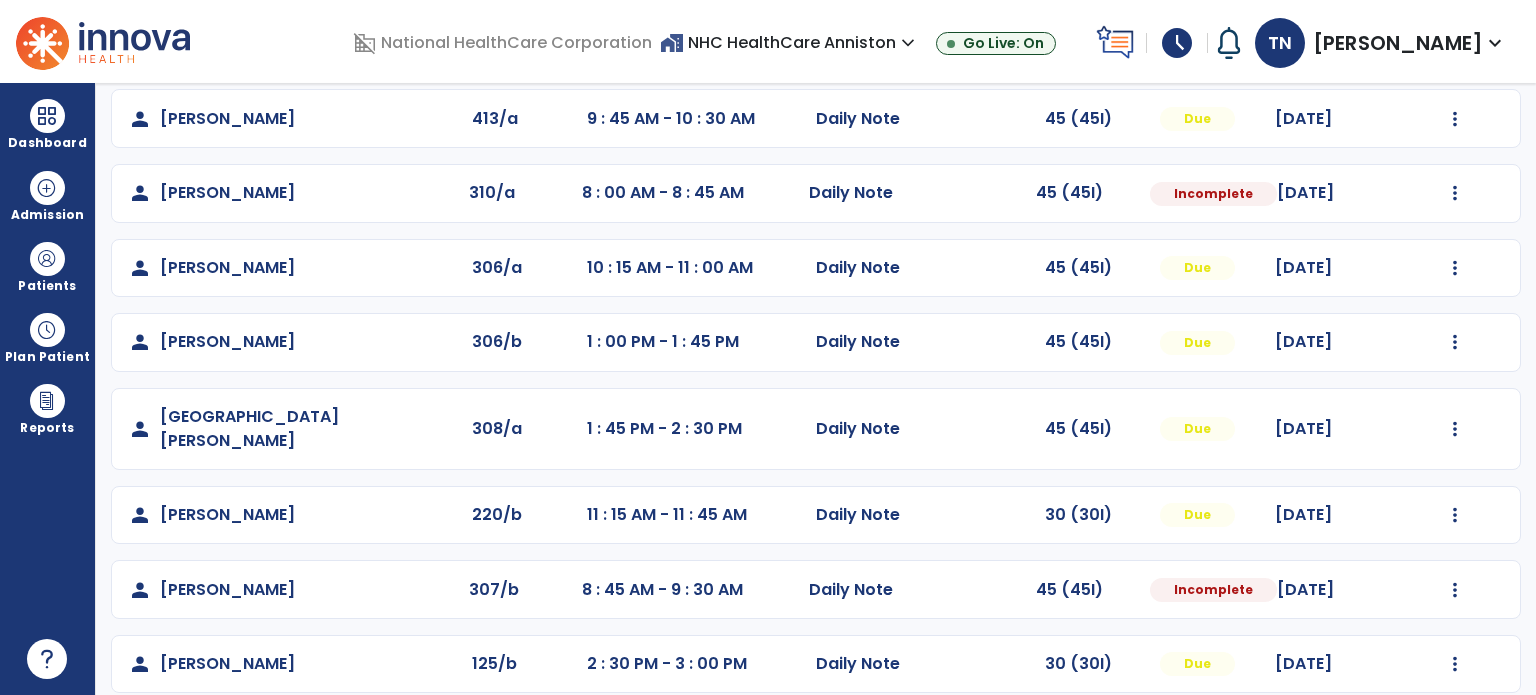 scroll, scrollTop: 293, scrollLeft: 0, axis: vertical 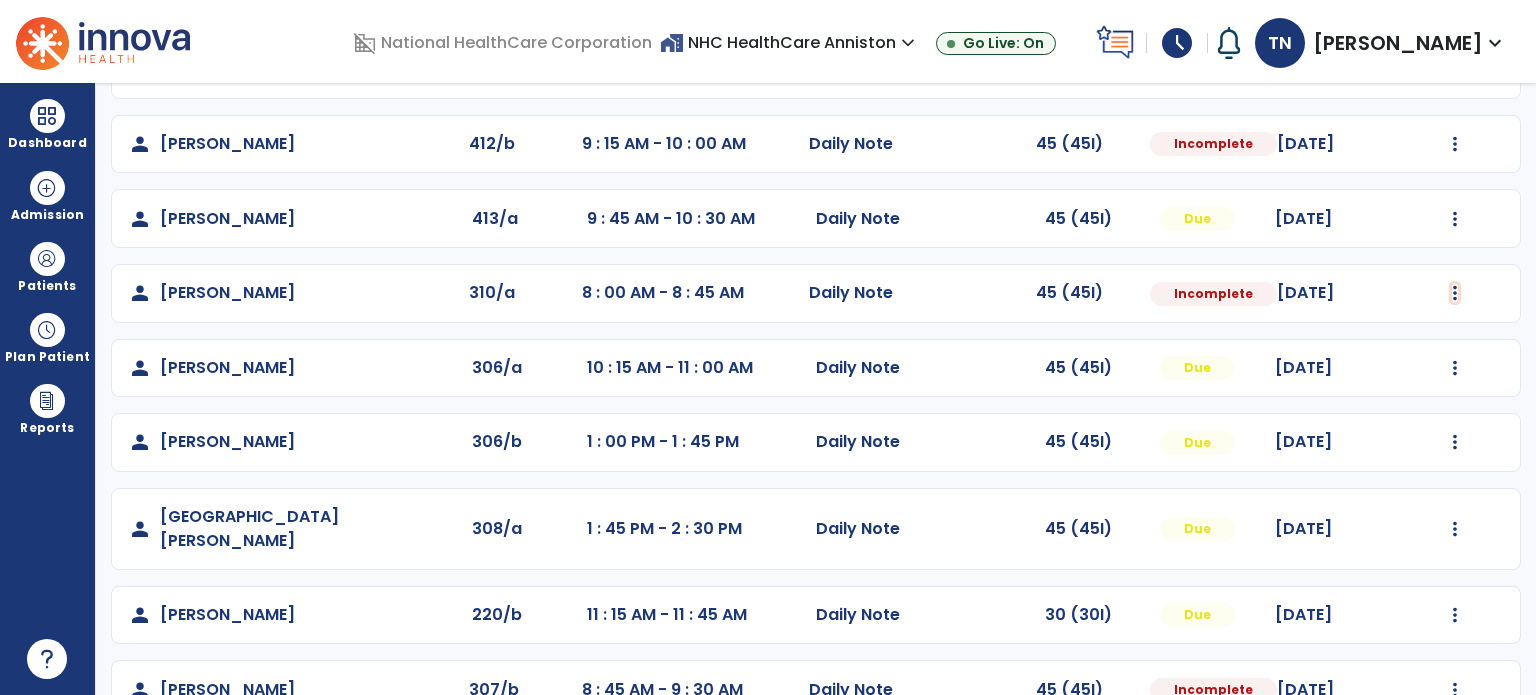 click at bounding box center [1455, -5] 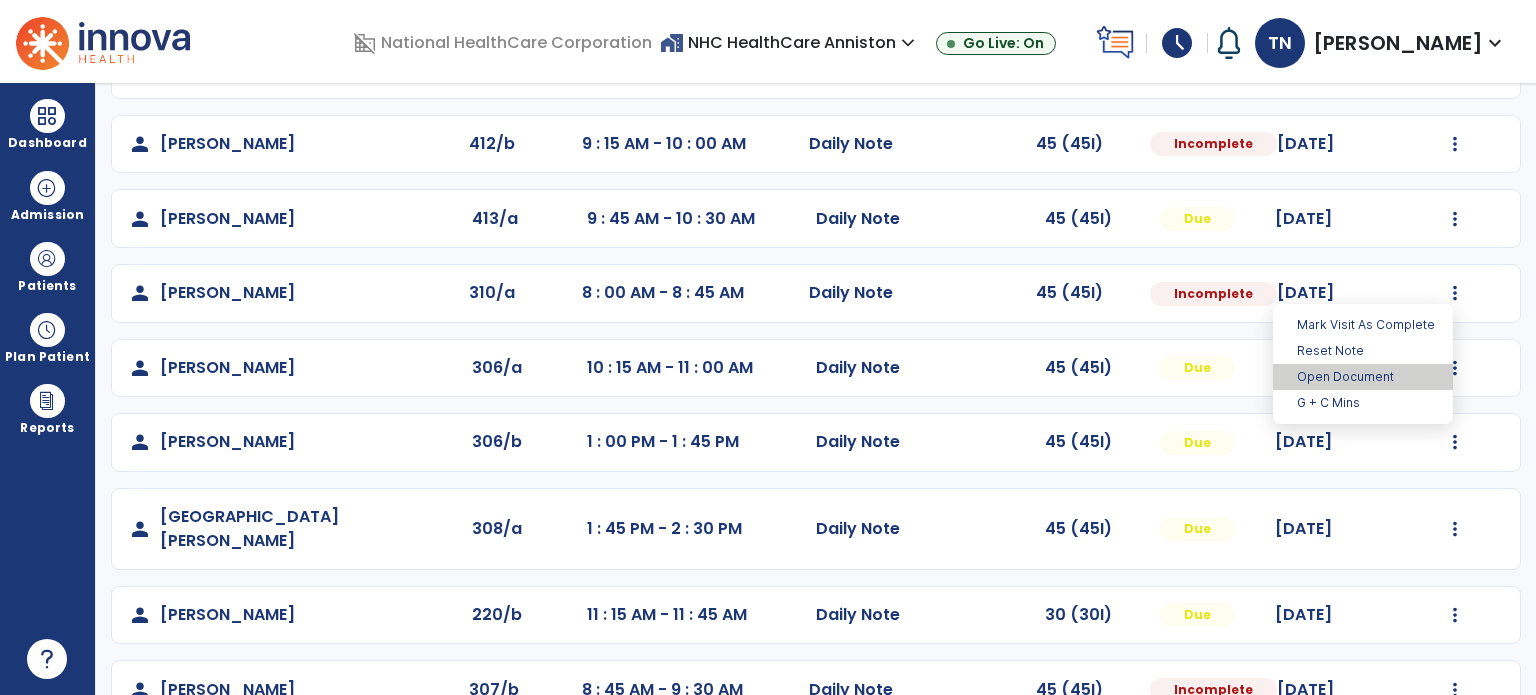 click on "Open Document" at bounding box center [1363, 377] 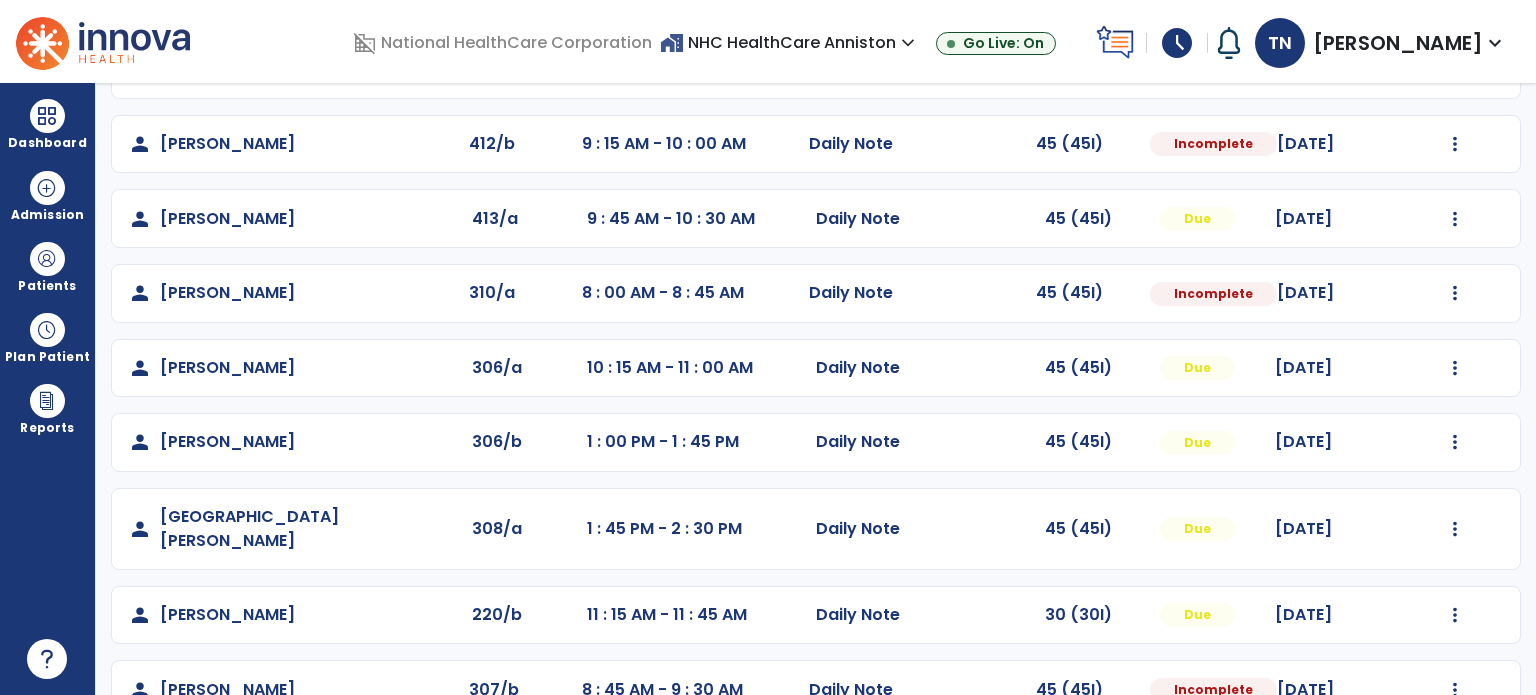 select on "*" 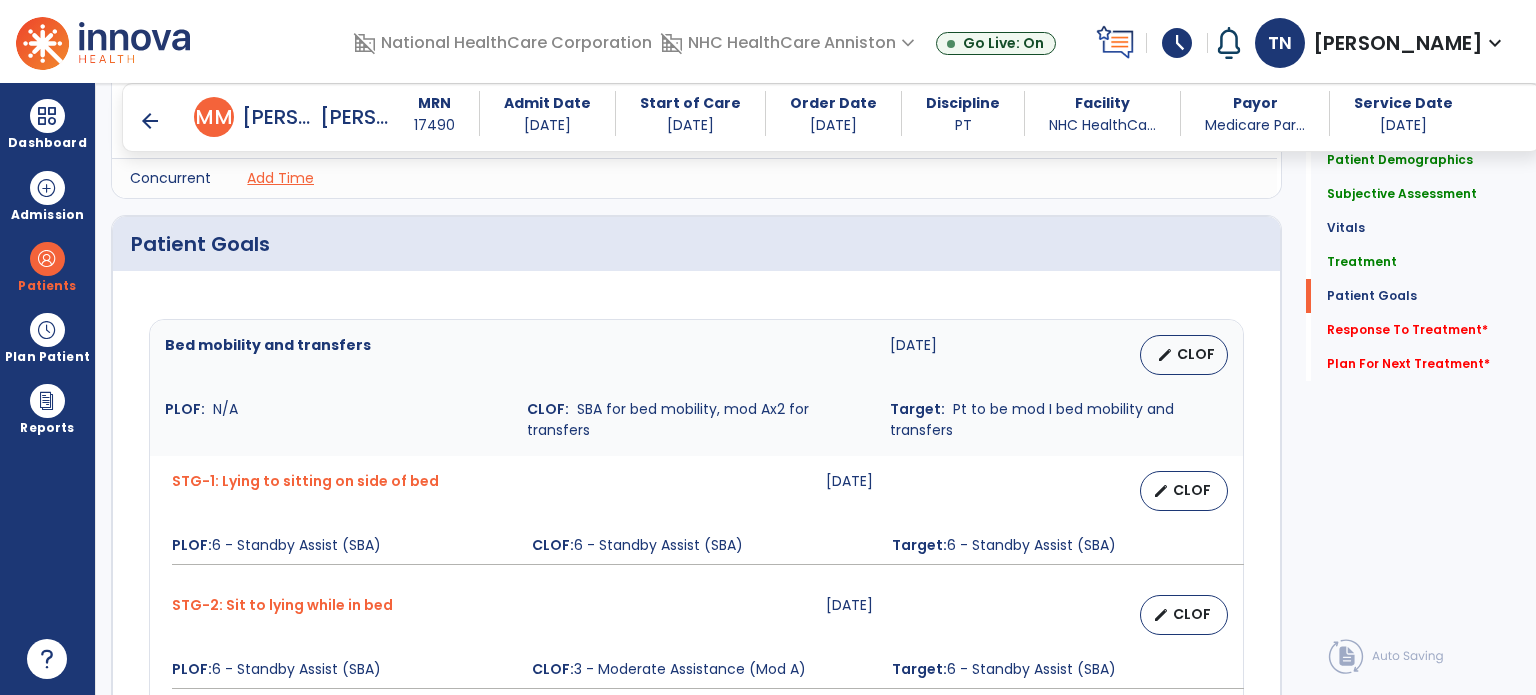 scroll, scrollTop: 1793, scrollLeft: 0, axis: vertical 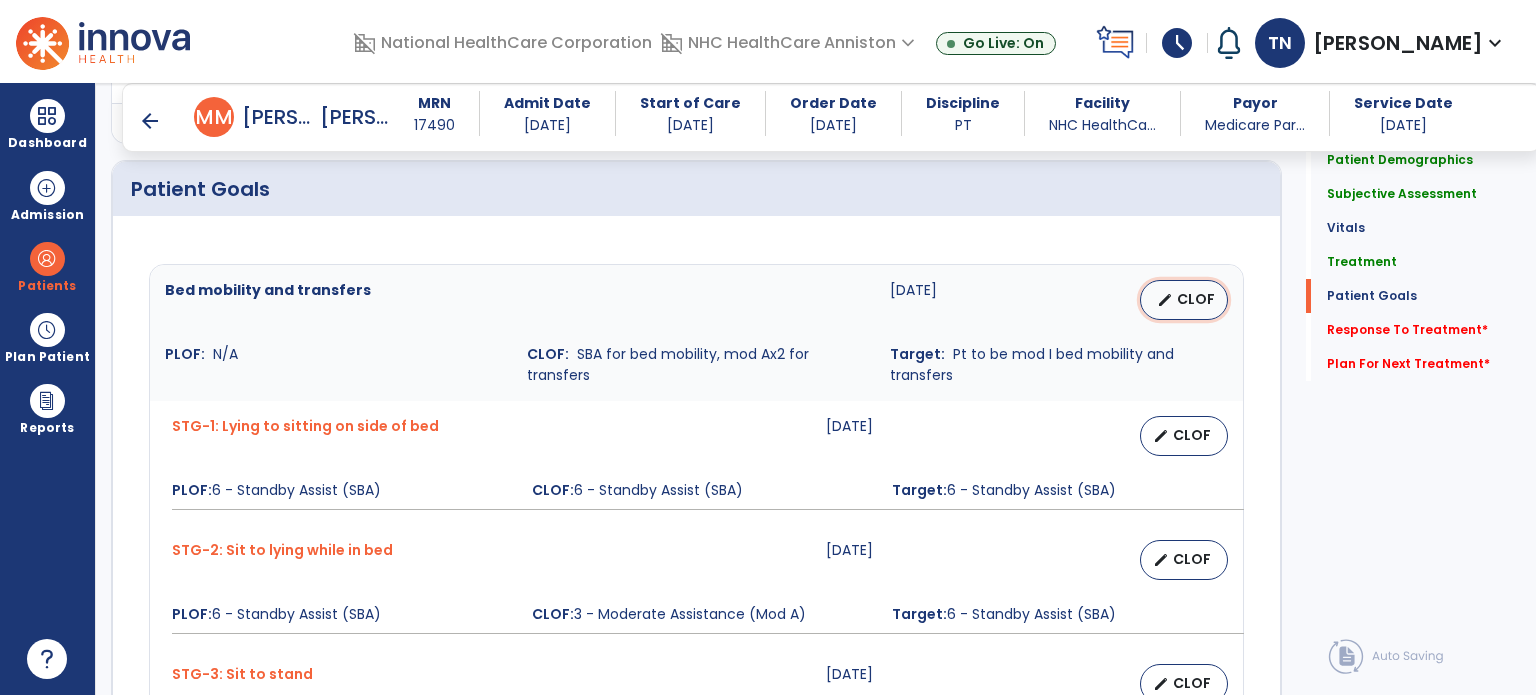click on "CLOF" at bounding box center [1196, 299] 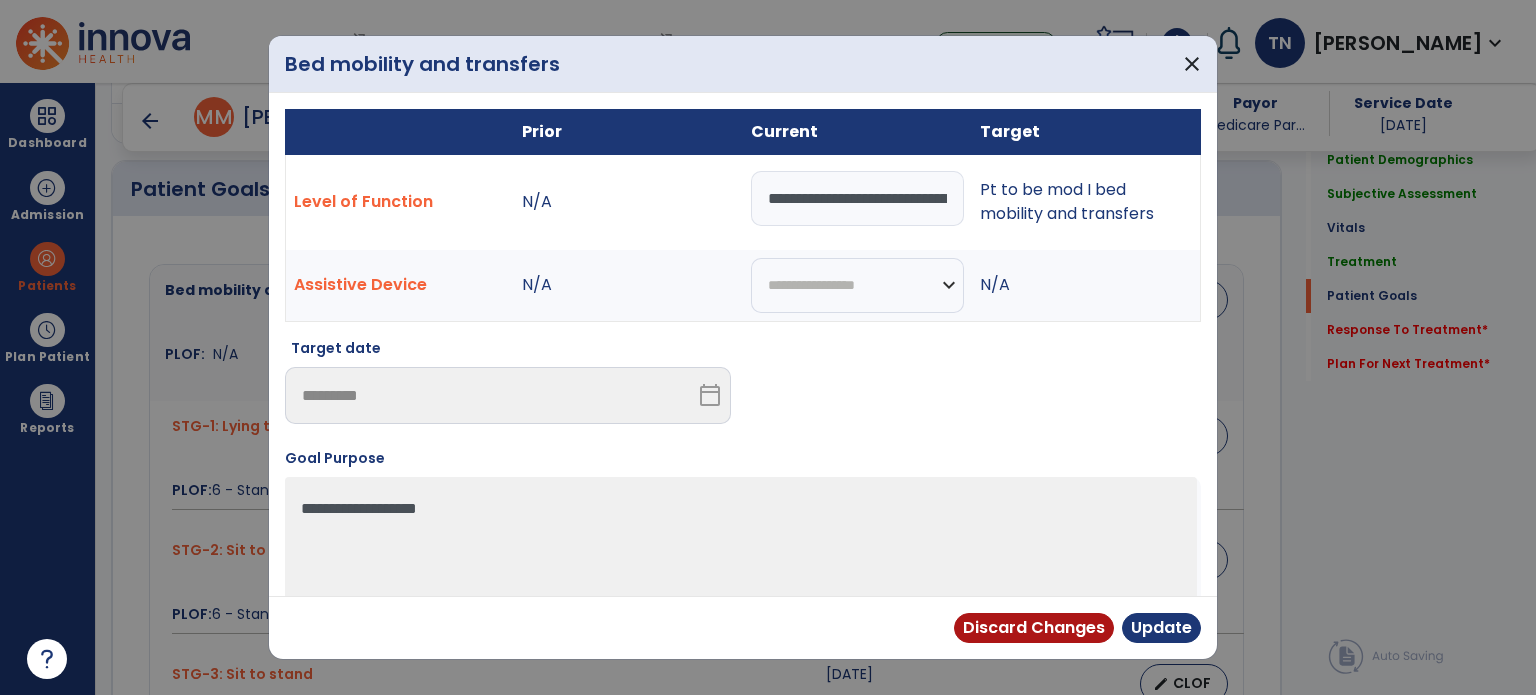 click on "**********" at bounding box center (857, 198) 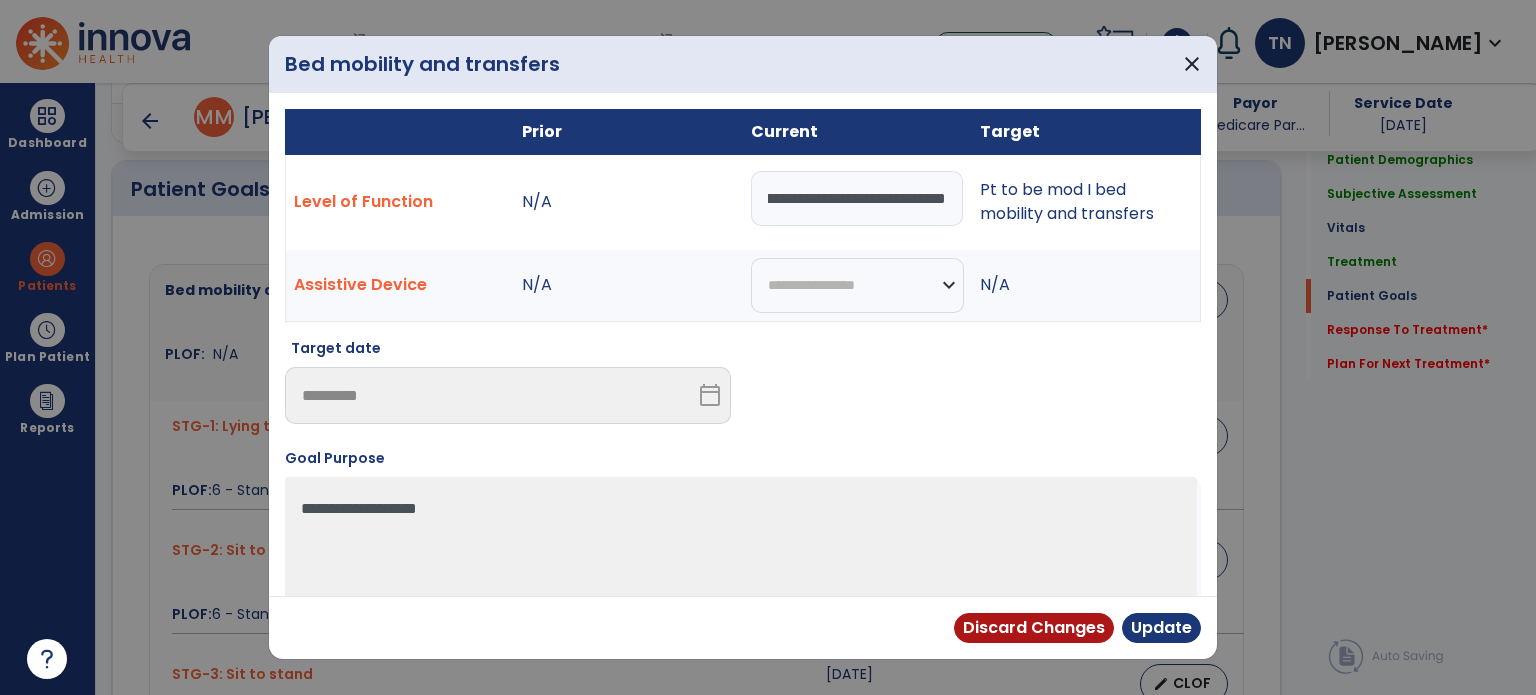 scroll, scrollTop: 0, scrollLeft: 734, axis: horizontal 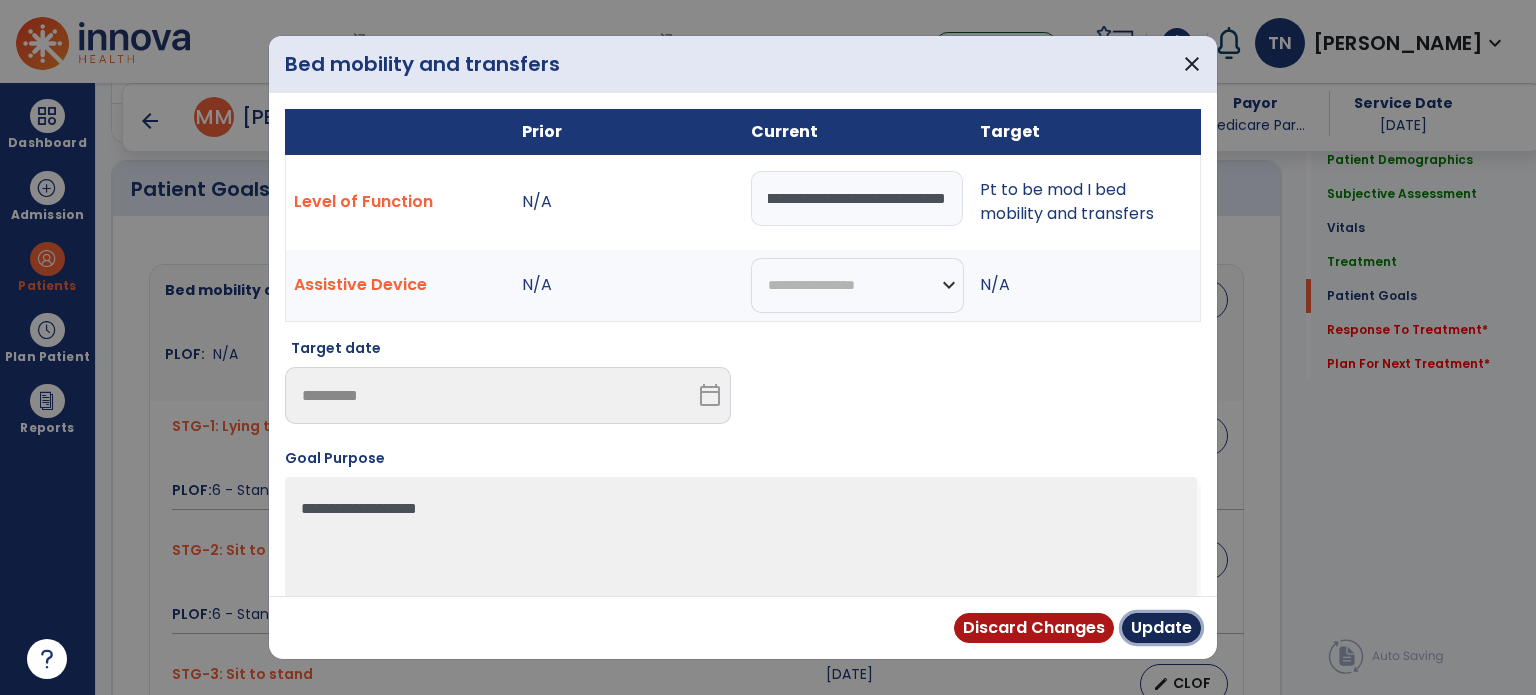 click on "Update" at bounding box center (1161, 628) 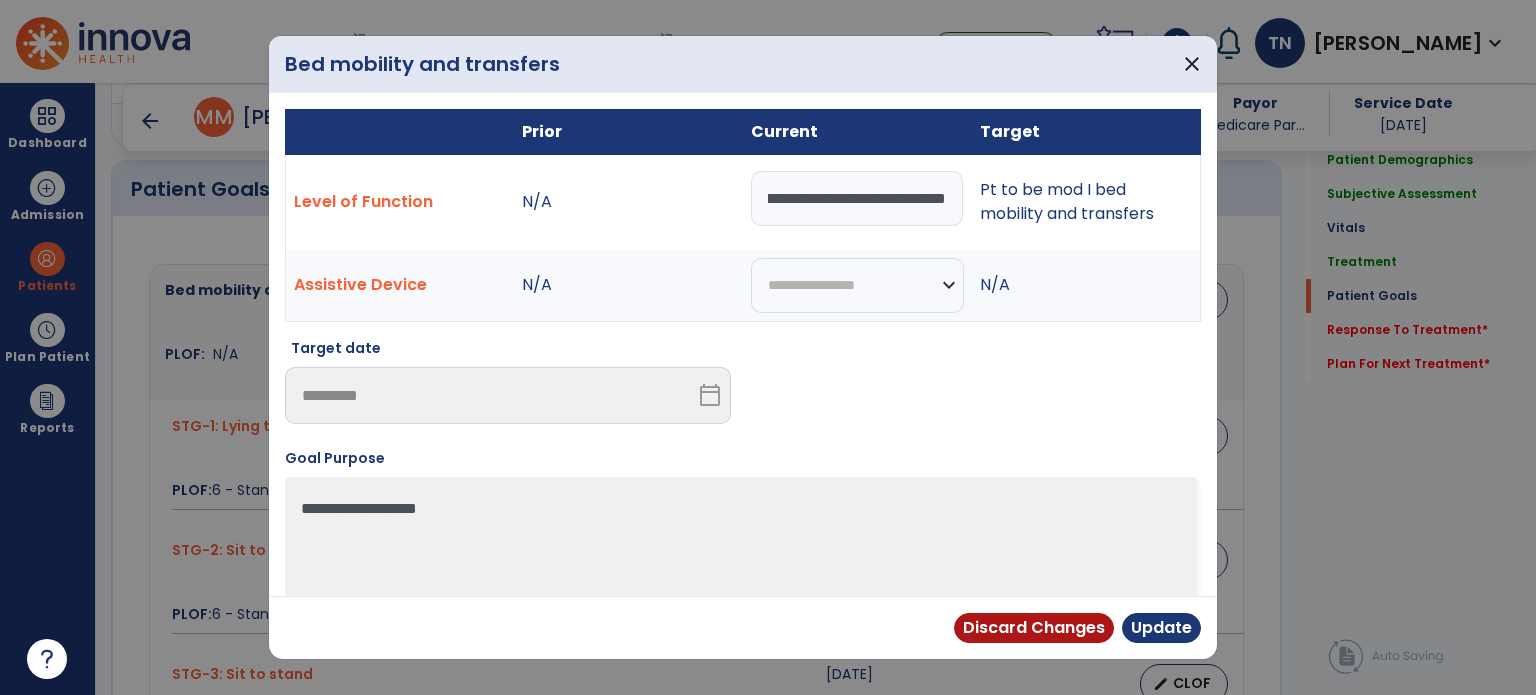 scroll, scrollTop: 0, scrollLeft: 0, axis: both 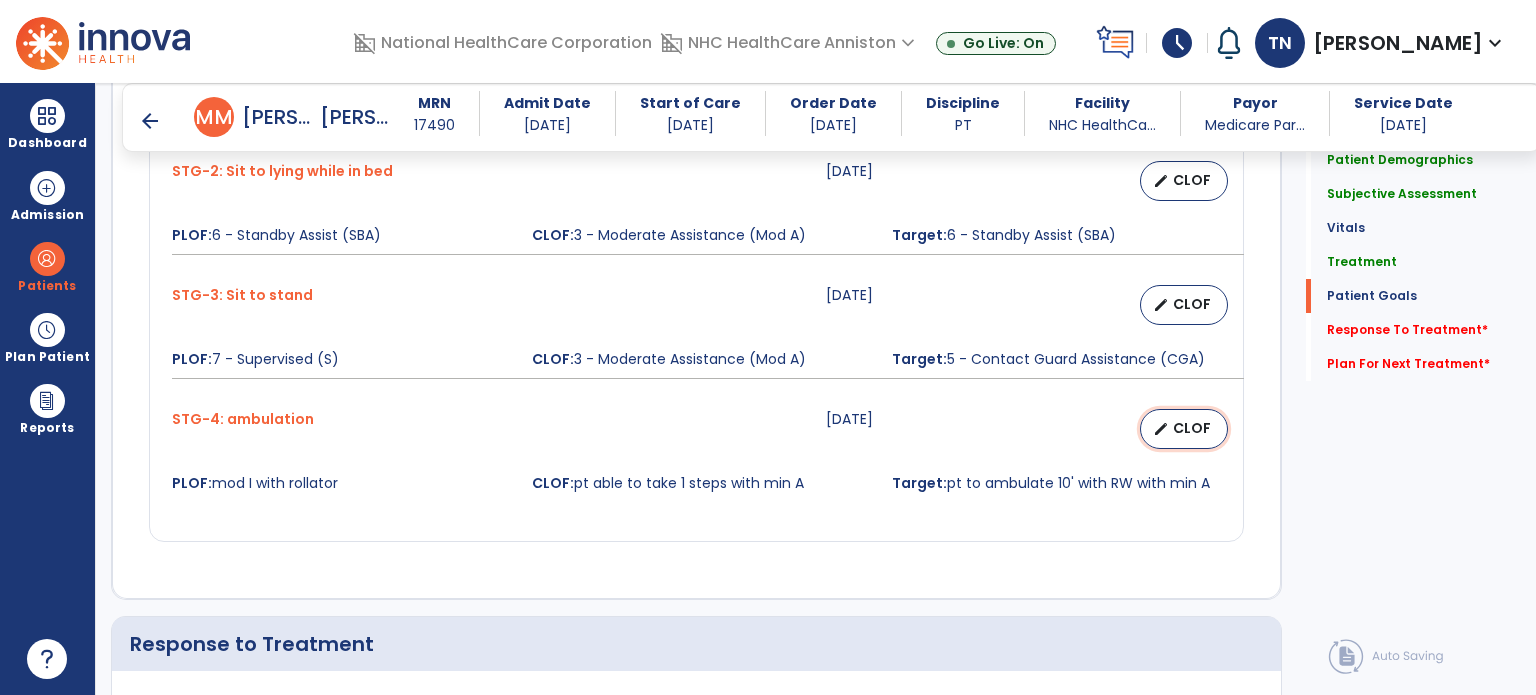 click on "edit   CLOF" at bounding box center [1184, 429] 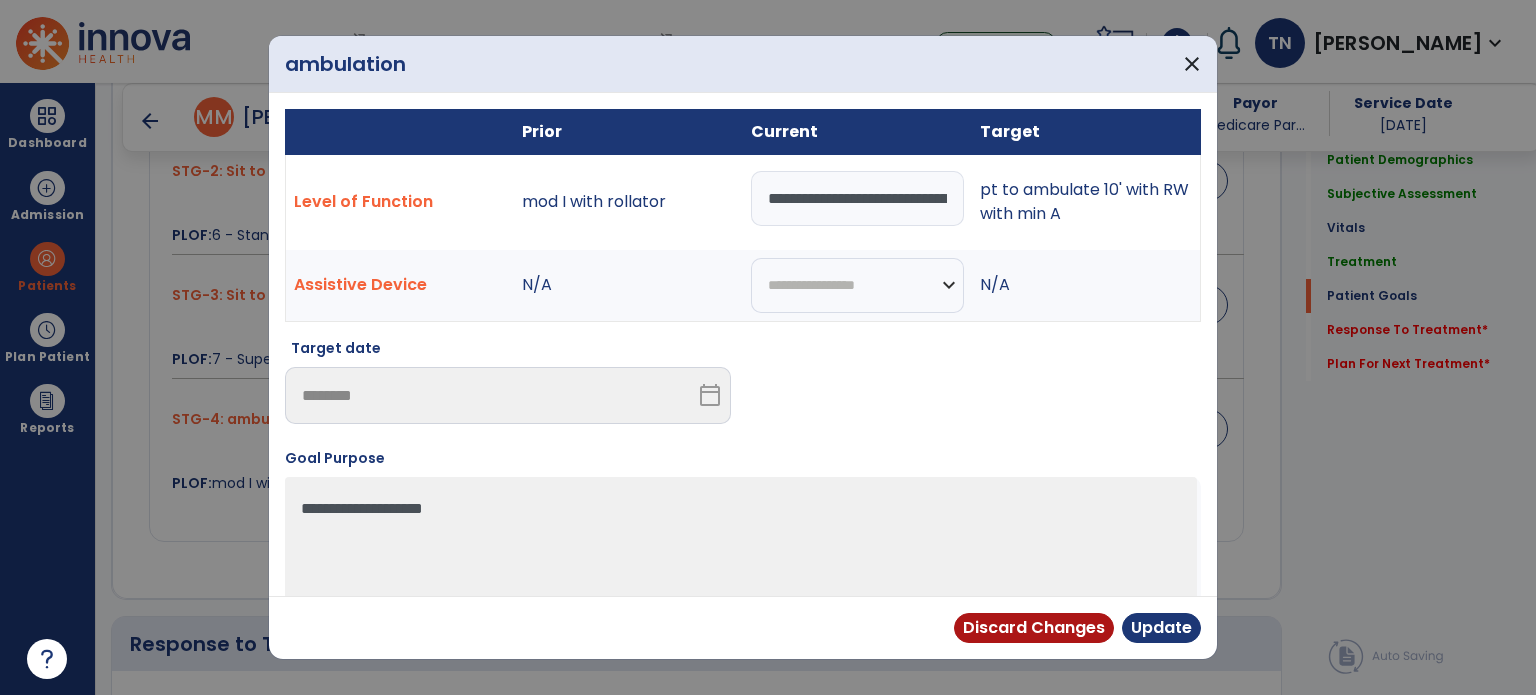 click on "**********" at bounding box center (857, 198) 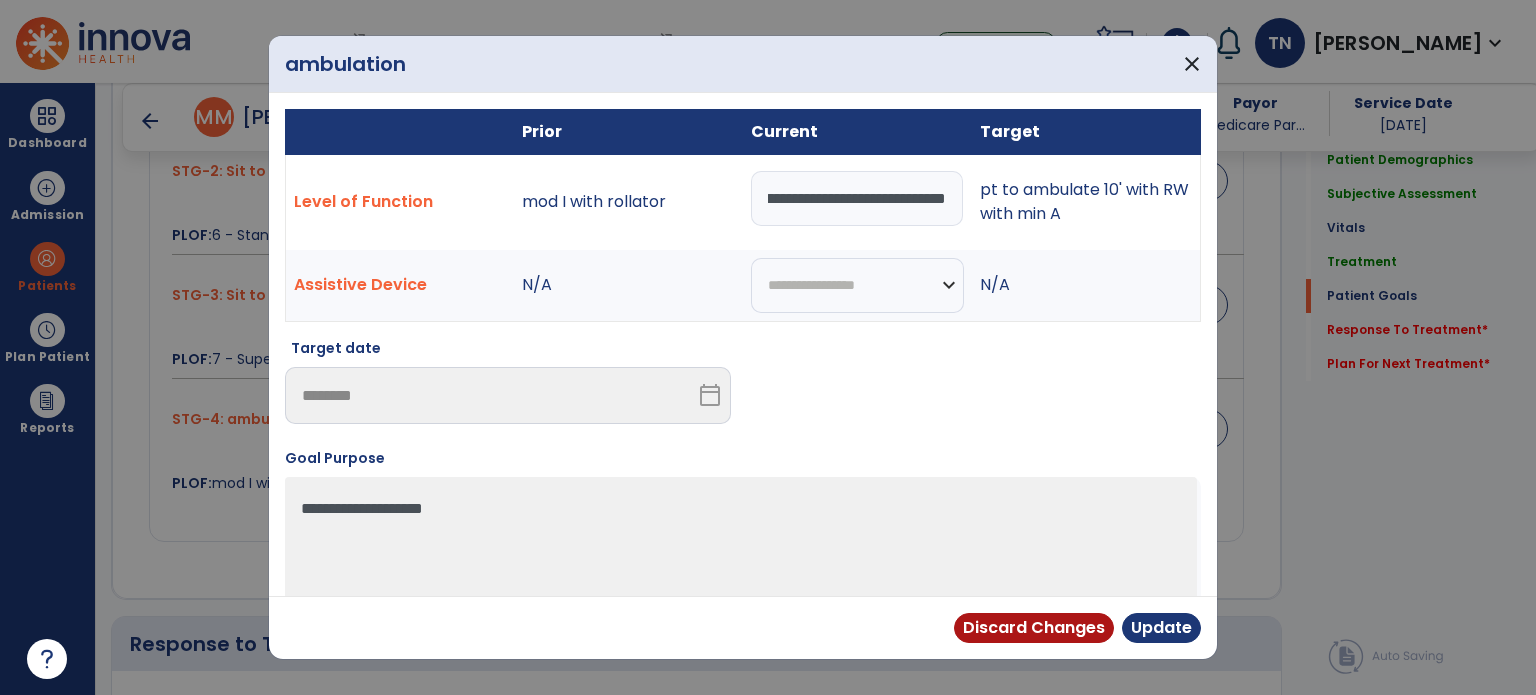 scroll, scrollTop: 0, scrollLeft: 166, axis: horizontal 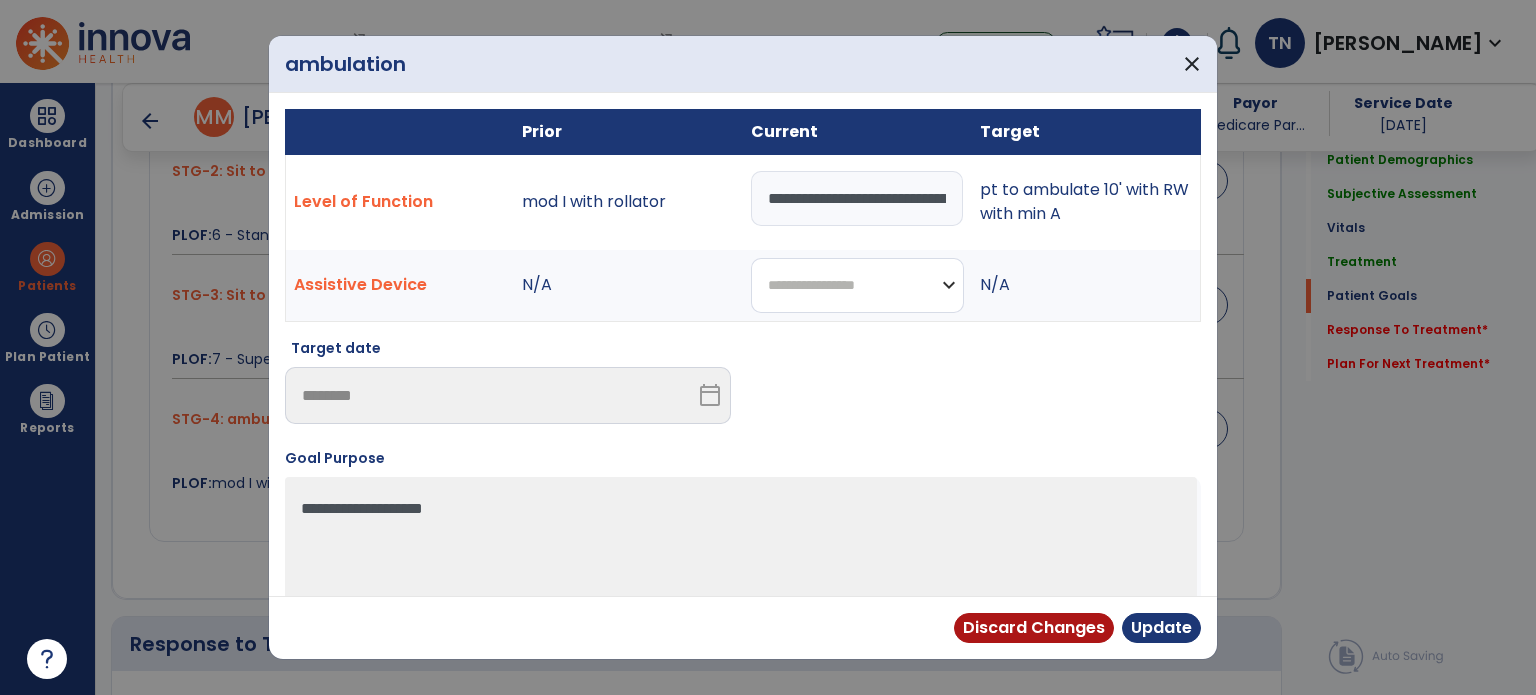 click on "**********" at bounding box center [857, 285] 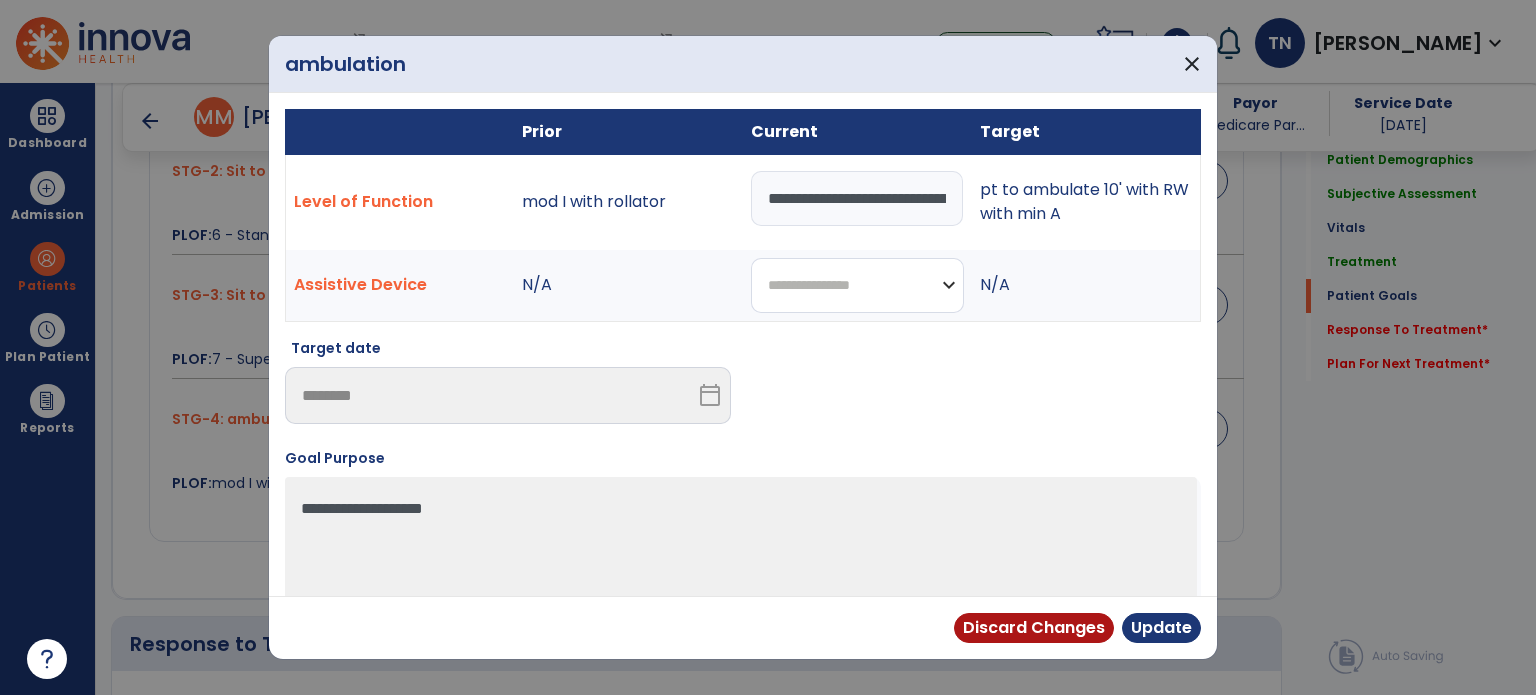 click on "**********" at bounding box center (857, 285) 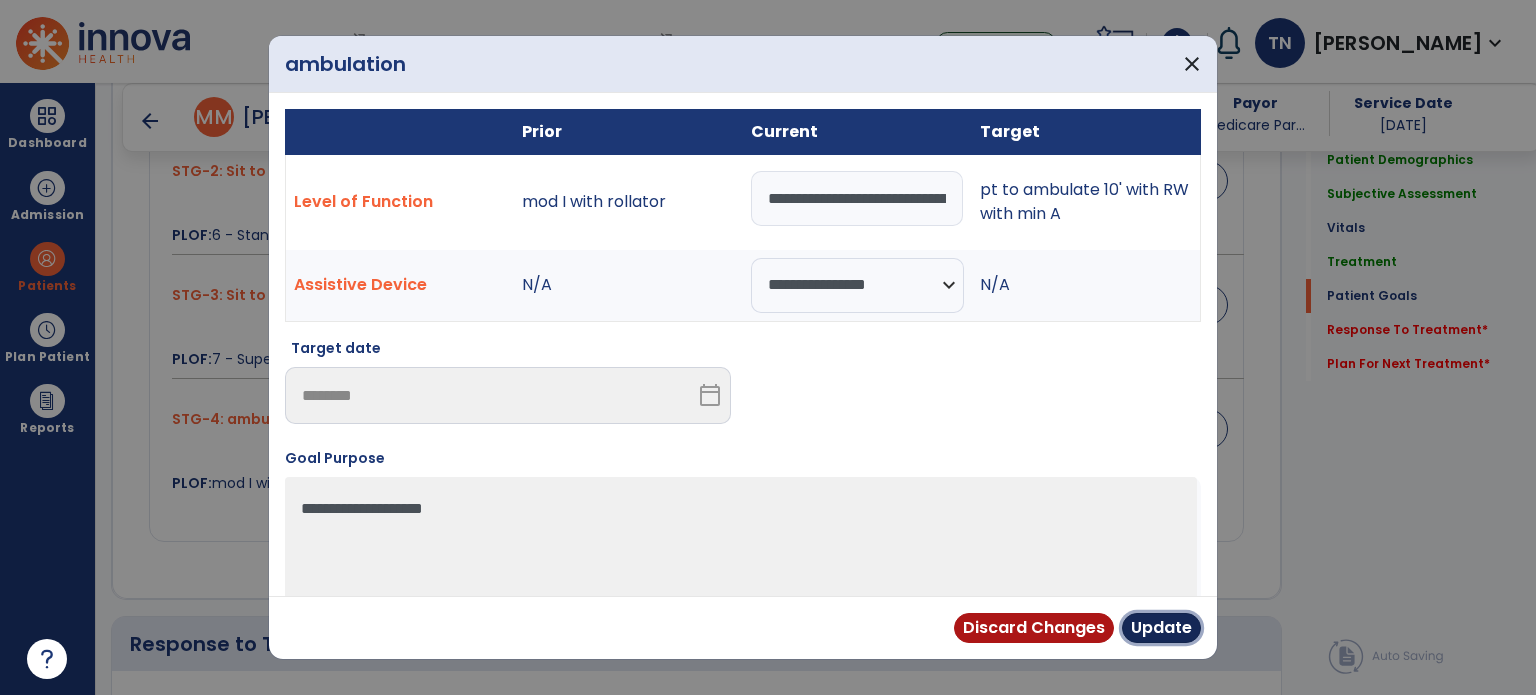 drag, startPoint x: 1139, startPoint y: 617, endPoint x: 981, endPoint y: 575, distance: 163.487 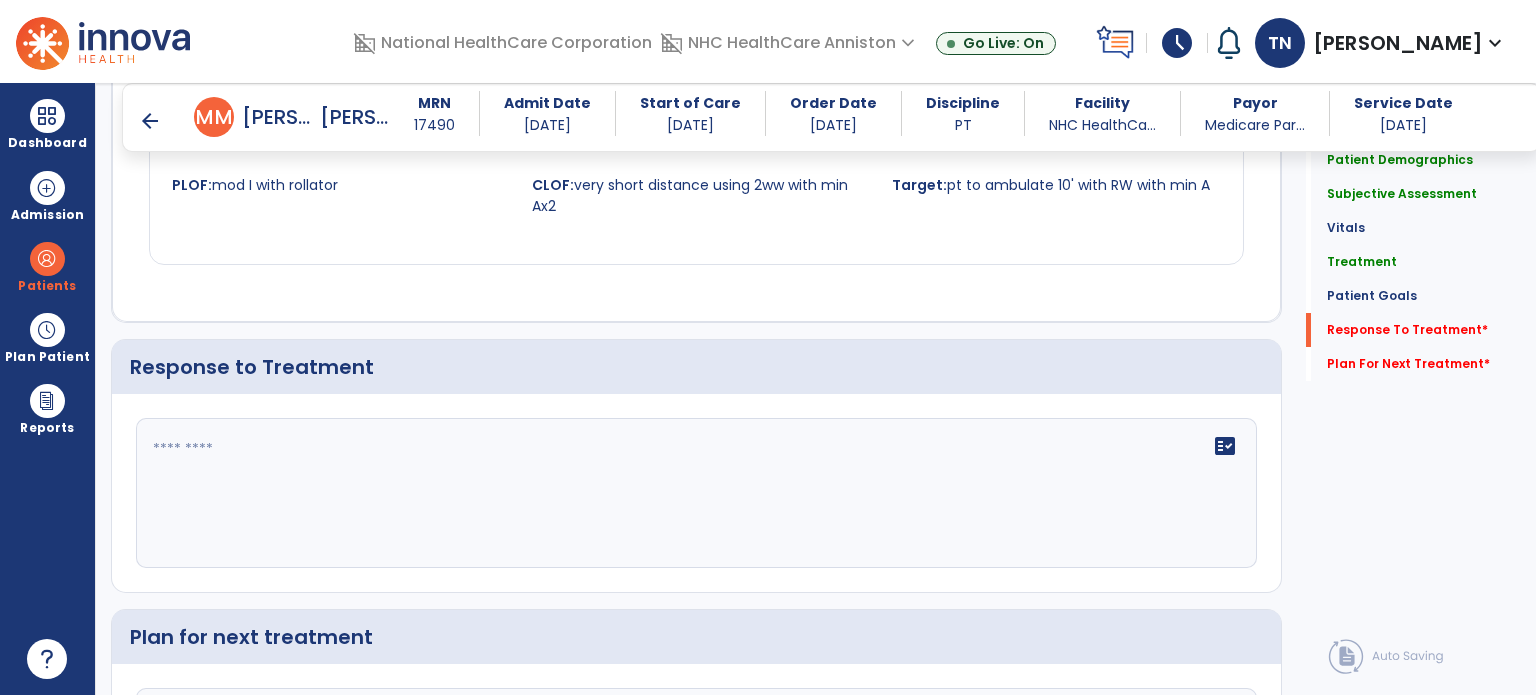 scroll, scrollTop: 2493, scrollLeft: 0, axis: vertical 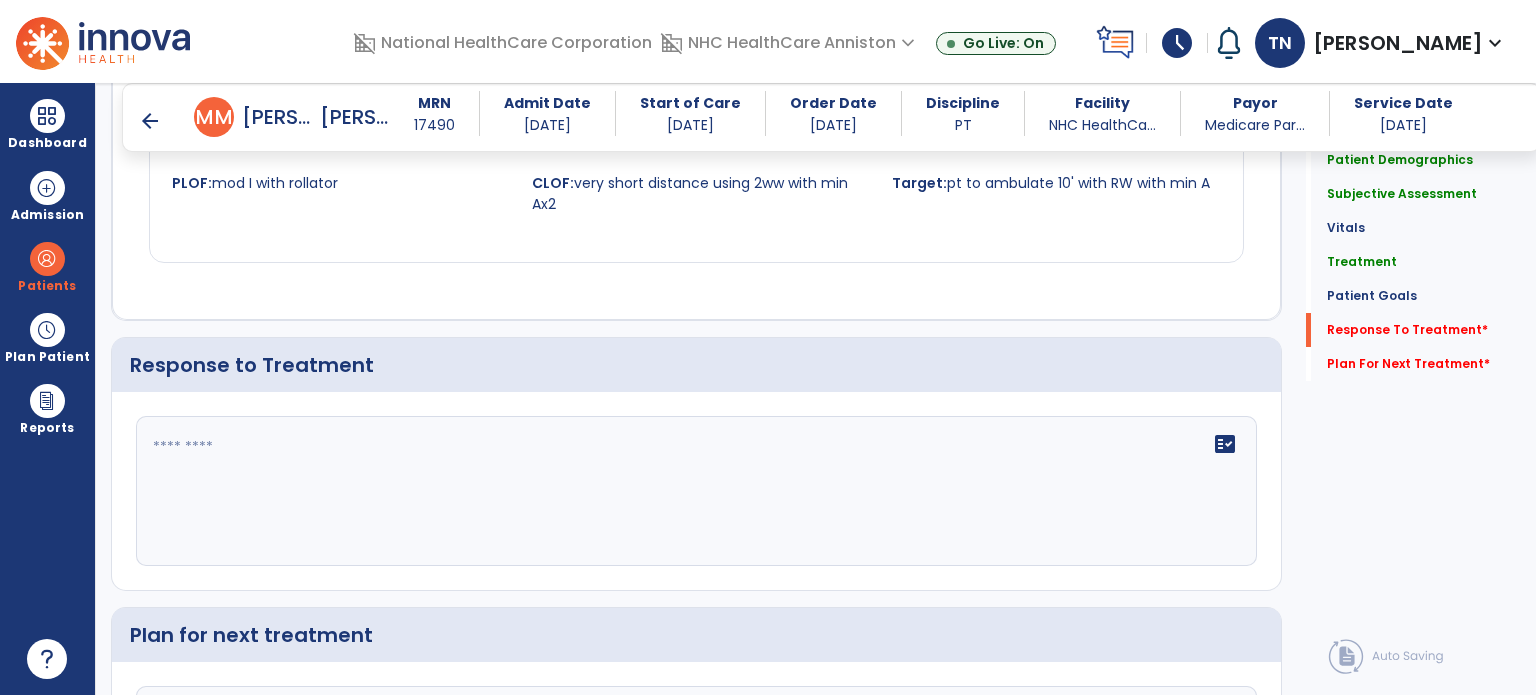 click on "fact_check" 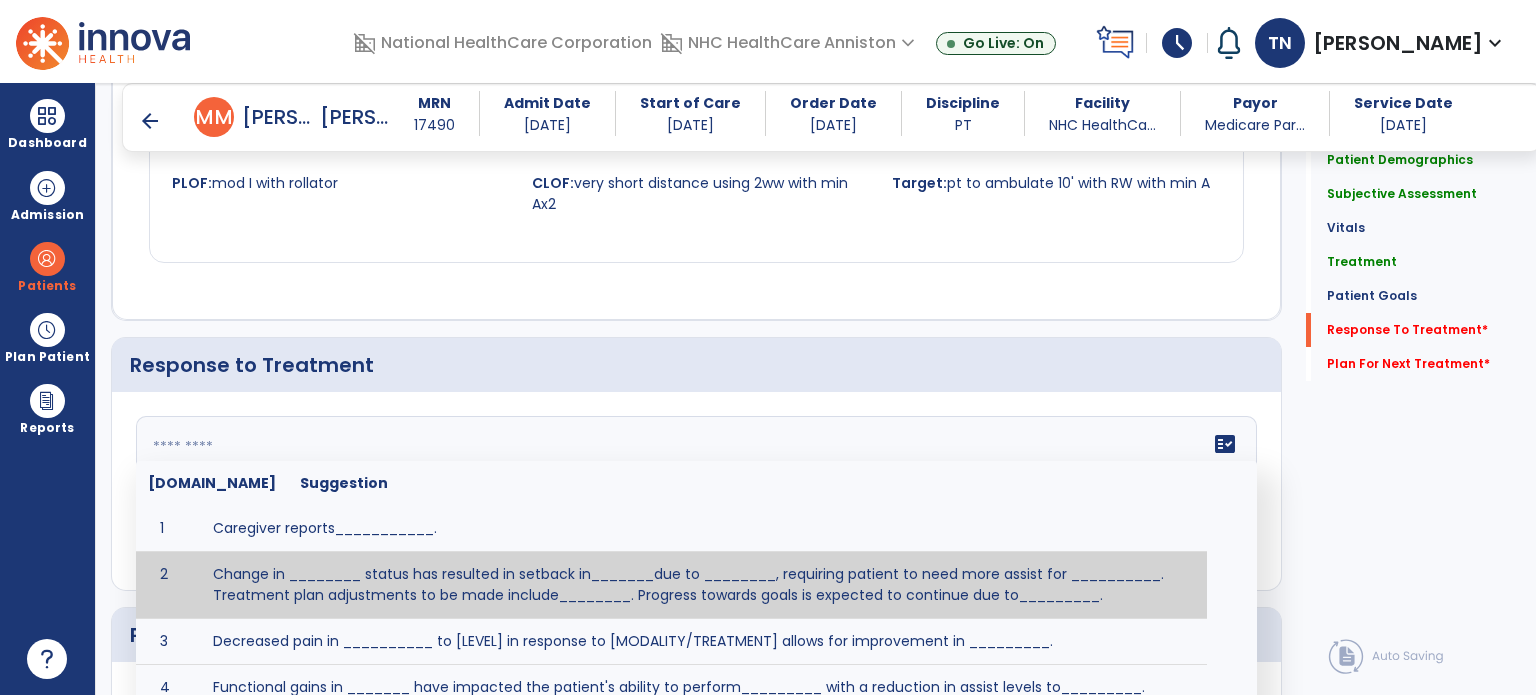 click on "fact_check  [DOMAIN_NAME] Suggestion 1 Caregiver reports___________. 2 Change in ________ status has resulted in setback in_______due to ________, requiring patient to need more assist for __________.   Treatment plan adjustments to be made include________.  Progress towards goals is expected to continue due to_________. 3 Decreased pain in __________ to [LEVEL] in response to [MODALITY/TREATMENT] allows for improvement in _________. 4 Functional gains in _______ have impacted the patient's ability to perform_________ with a reduction in assist levels to_________. 5 Functional progress this week has been significant due to__________. 6 Gains in ________ have improved the patient's ability to perform ______with decreased levels of assist to___________. 7 Improvement in ________allows patient to tolerate higher levels of challenges in_________. 8 Pain in [AREA] has decreased to [LEVEL] in response to [TREATMENT/MODALITY], allowing fore ease in completing__________. 9 10 11 12 13 14 15 16 17 18 19 20 21" 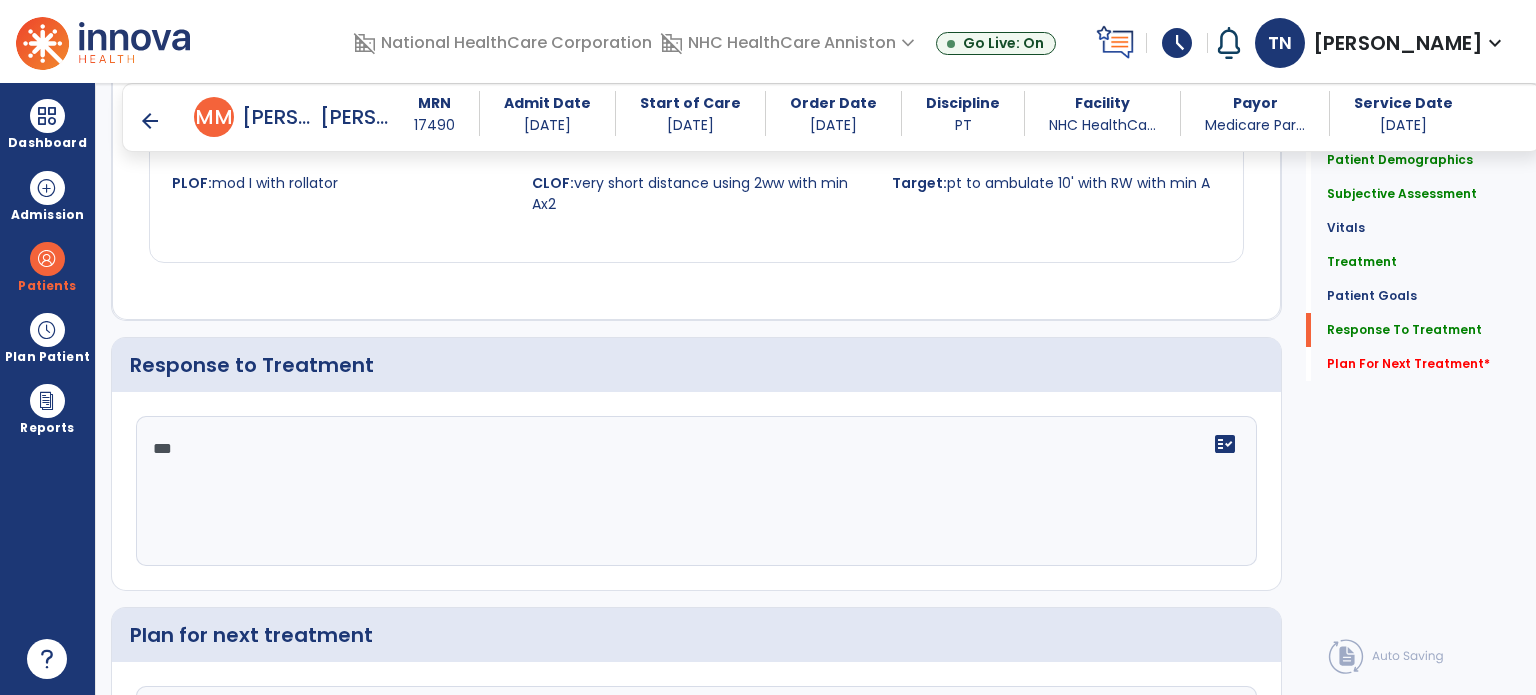 scroll, scrollTop: 2493, scrollLeft: 0, axis: vertical 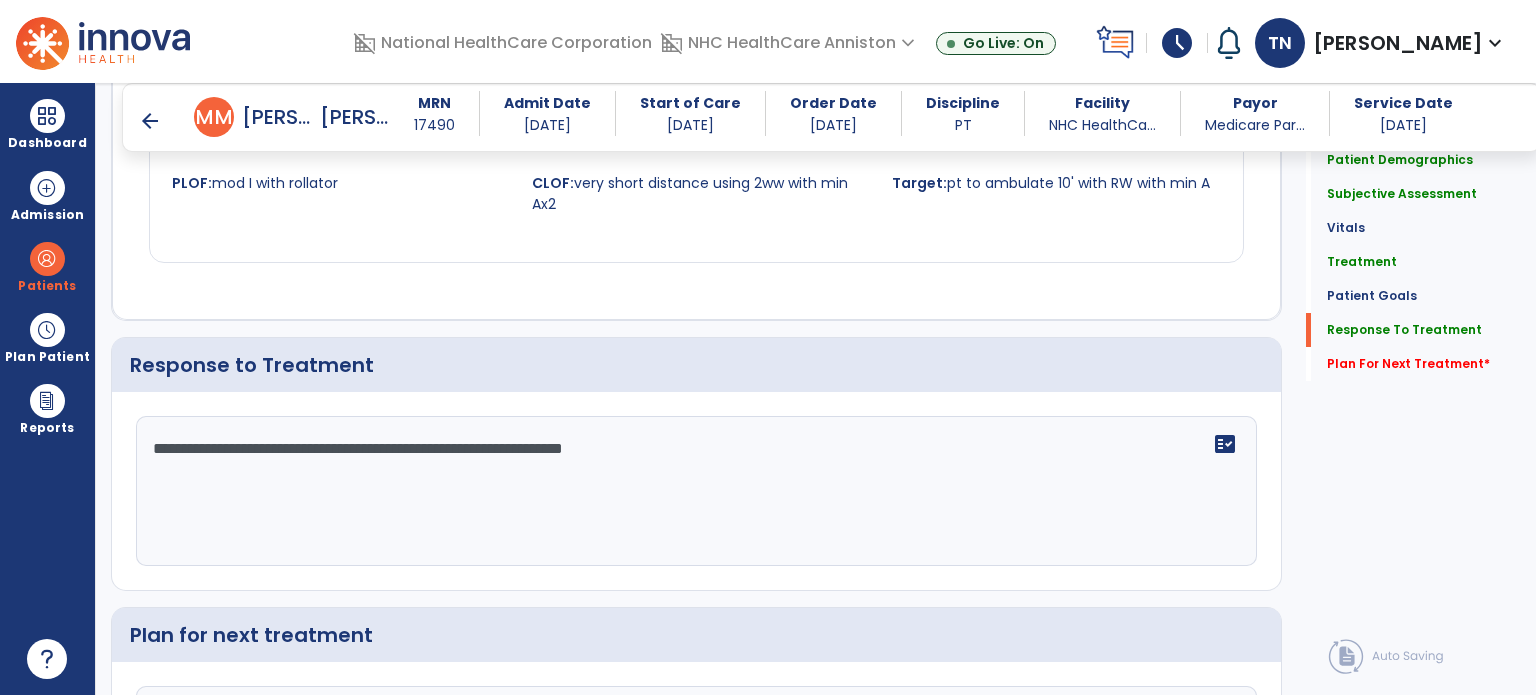 click on "**********" 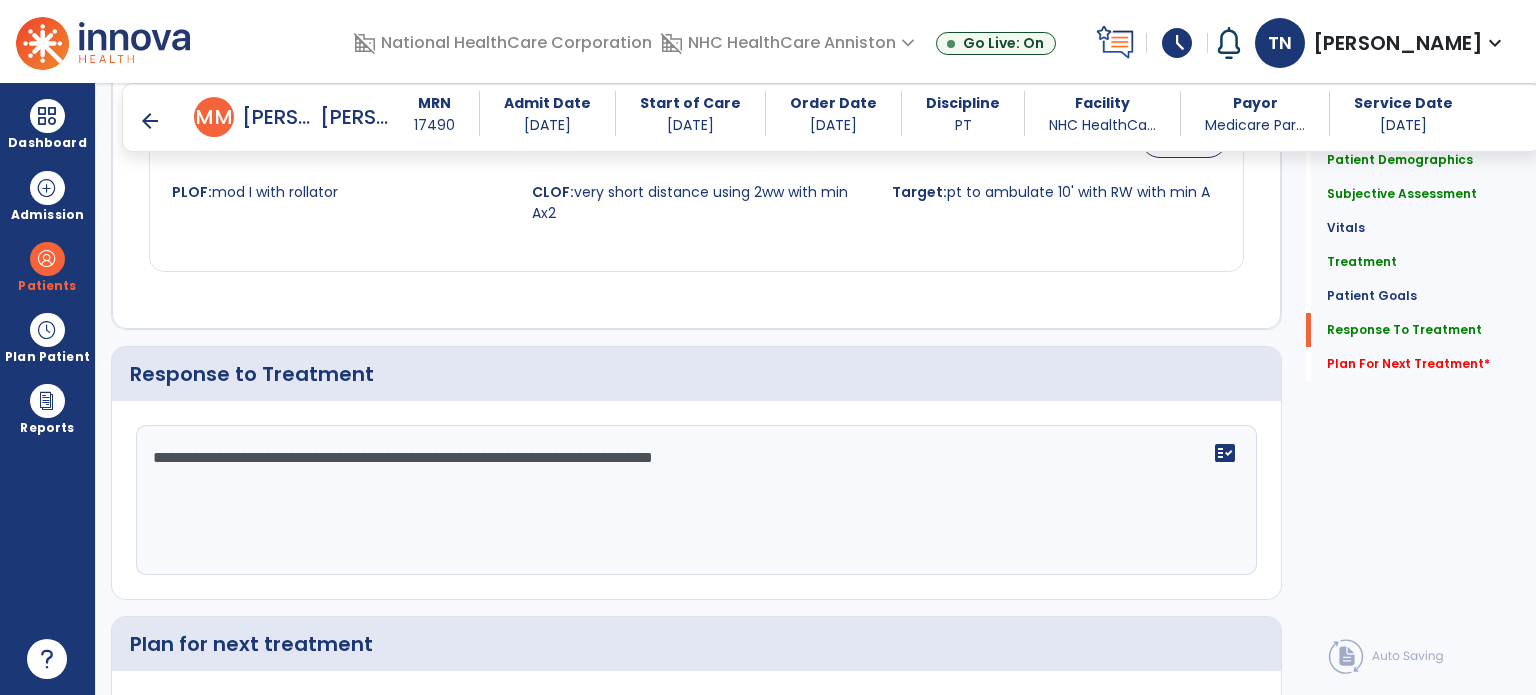 scroll, scrollTop: 2493, scrollLeft: 0, axis: vertical 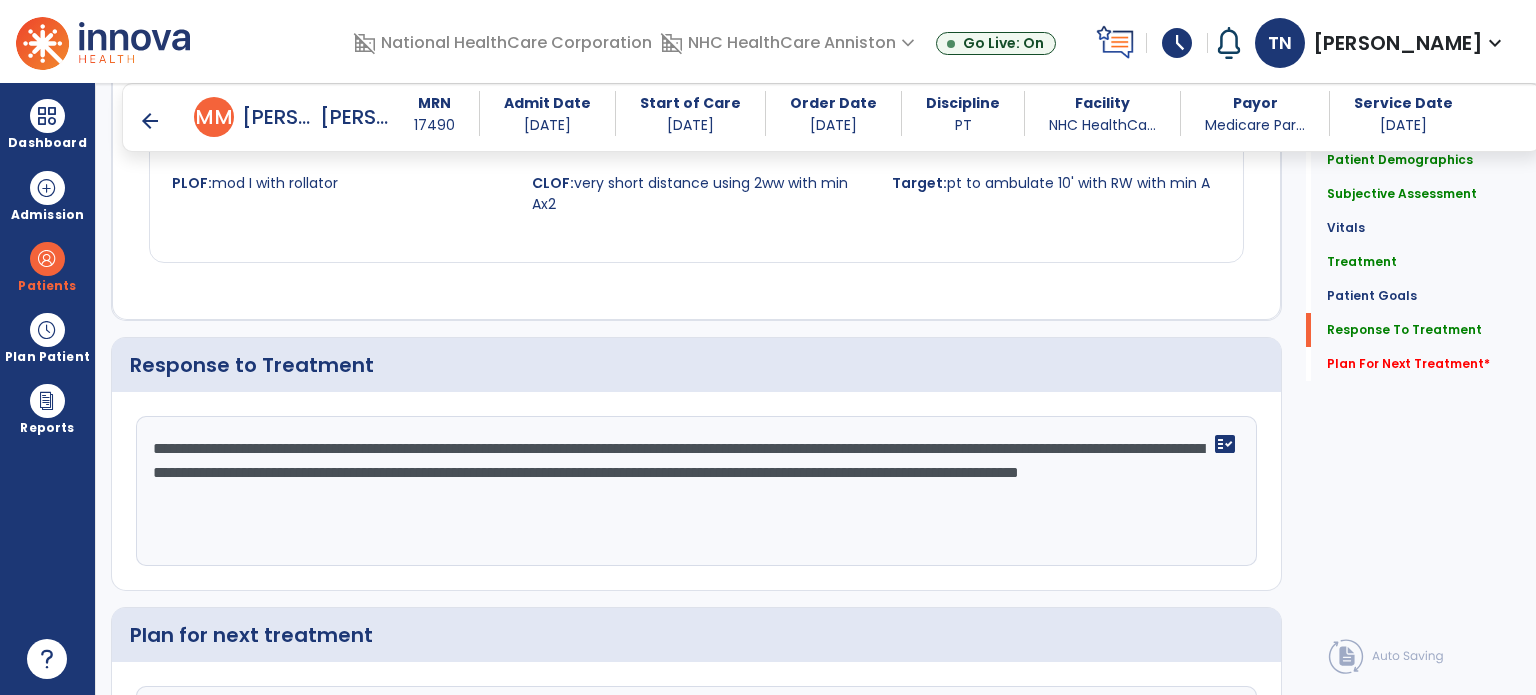 type on "**********" 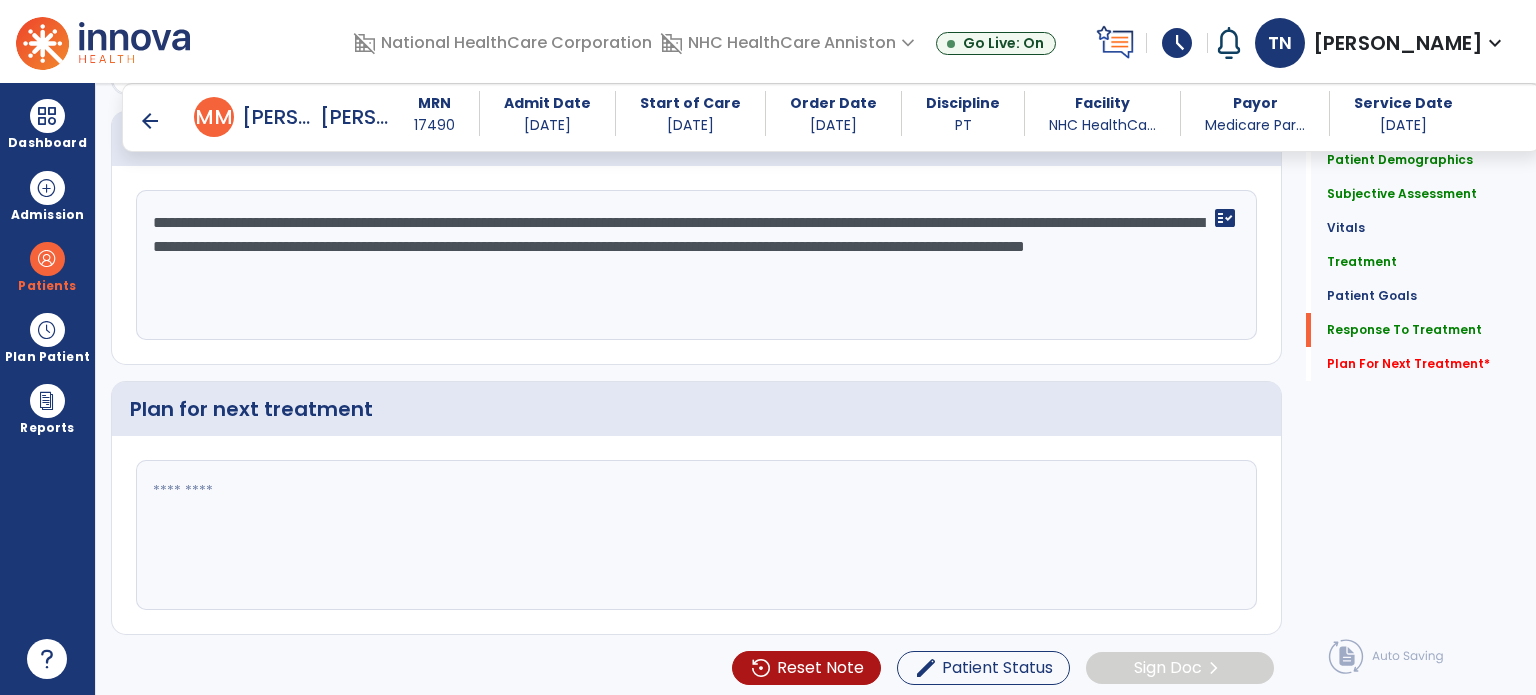 click on "Plan for next treatment" 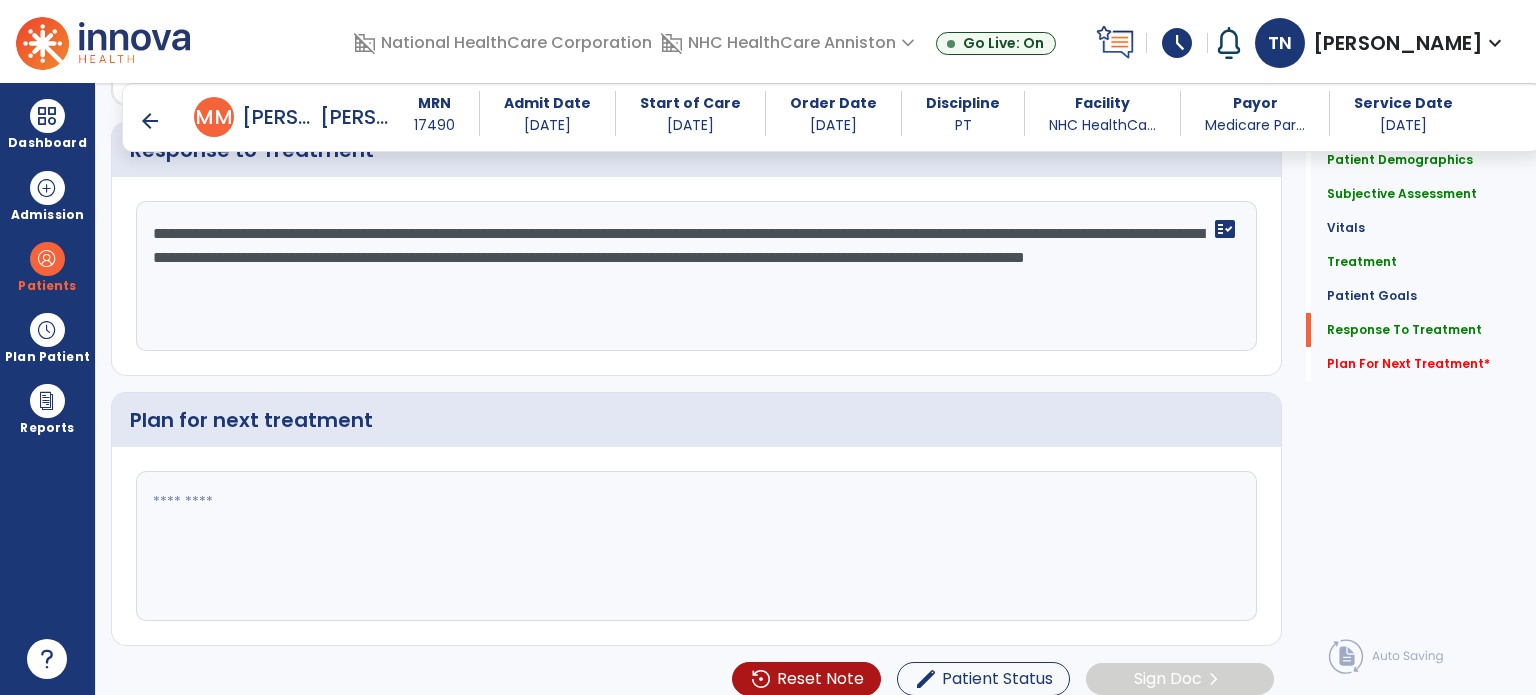 scroll, scrollTop: 2719, scrollLeft: 0, axis: vertical 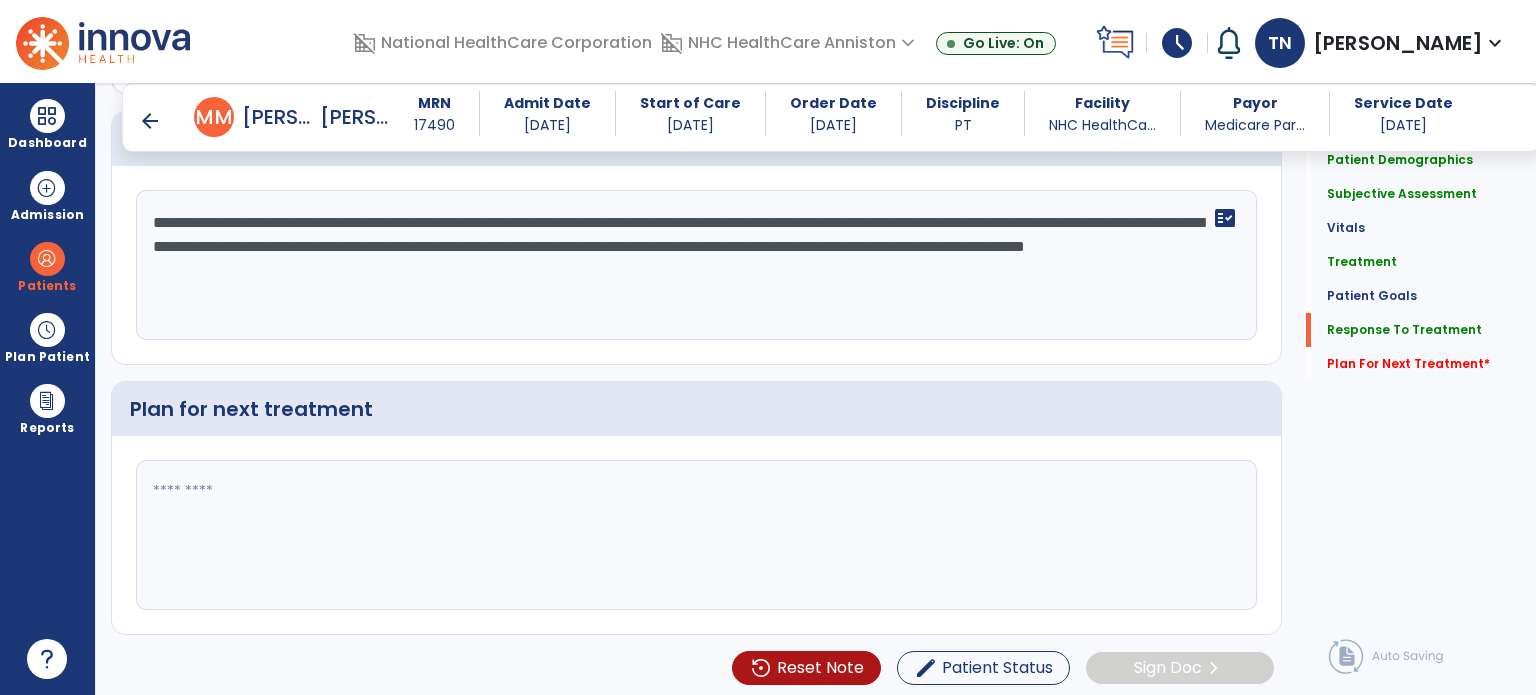 click 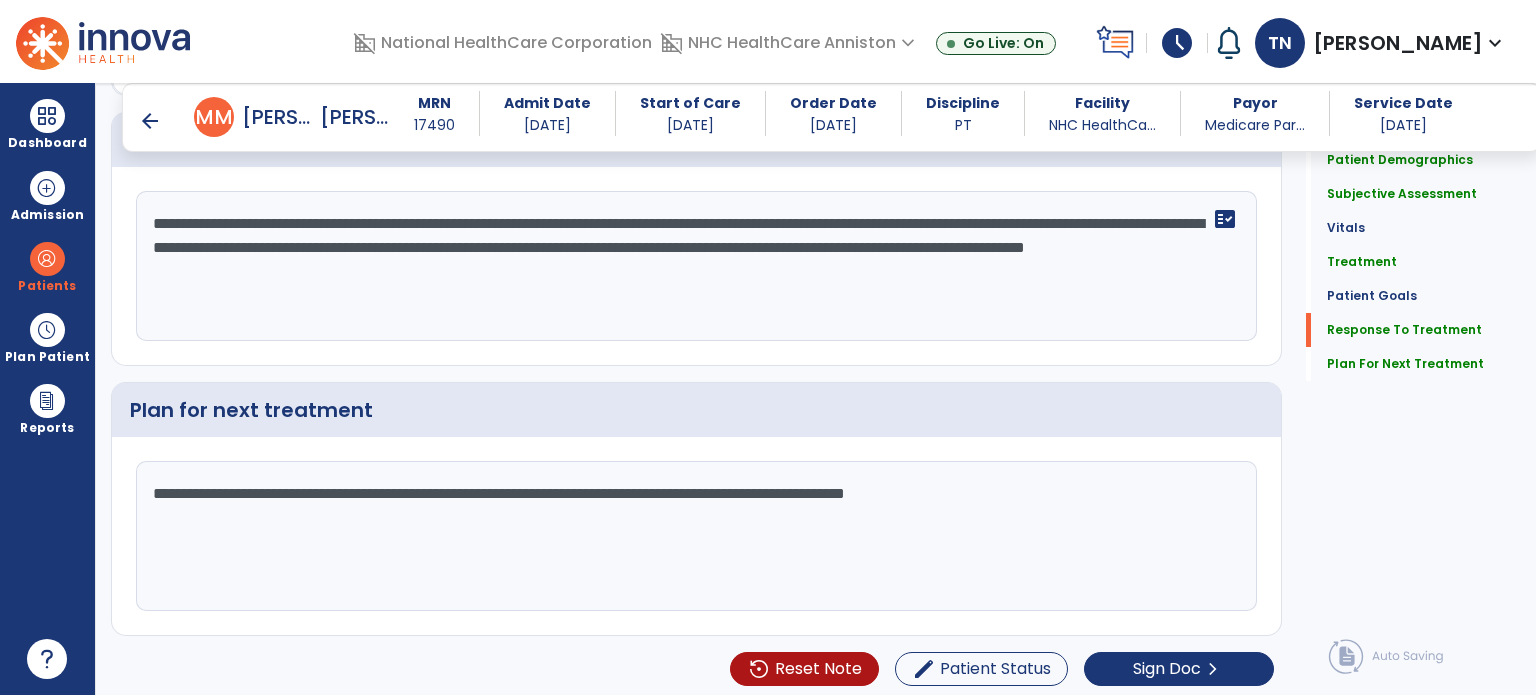 type on "**********" 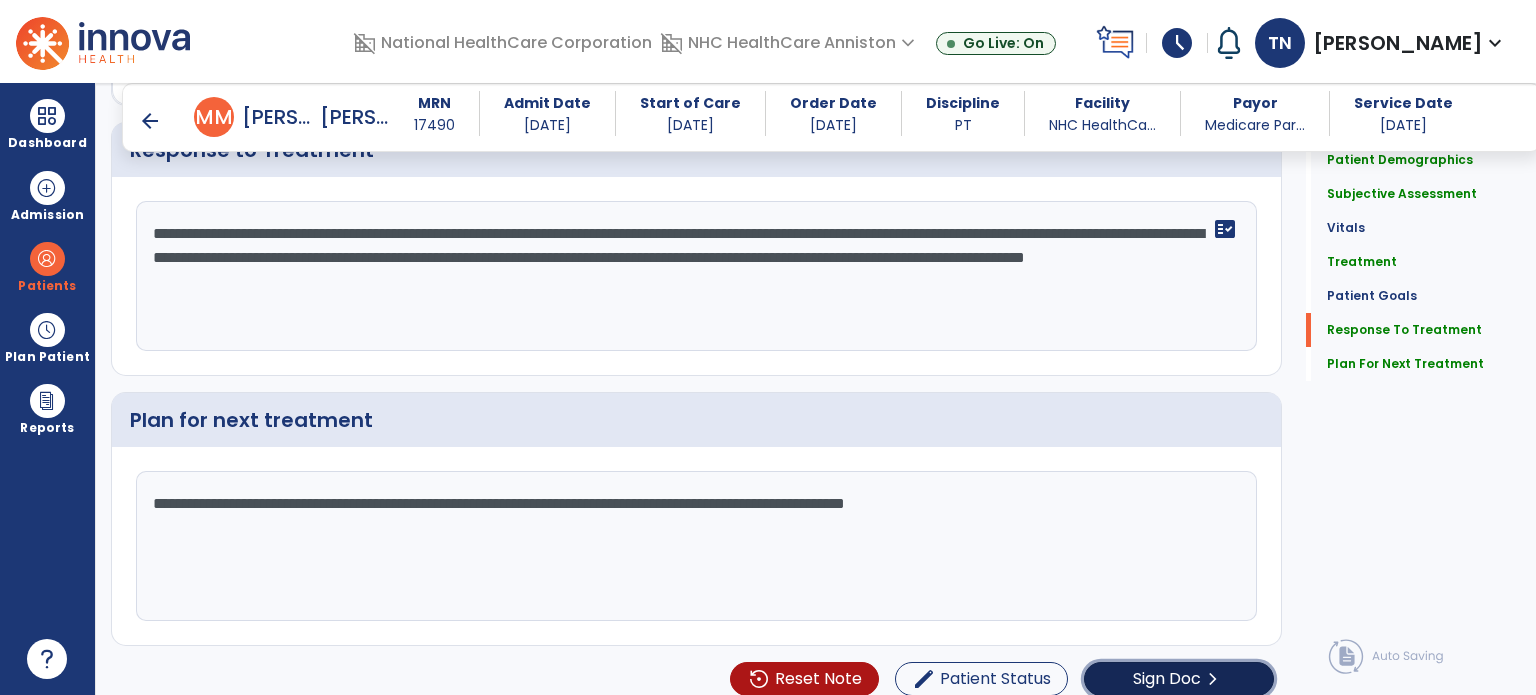 click on "Sign Doc  chevron_right" 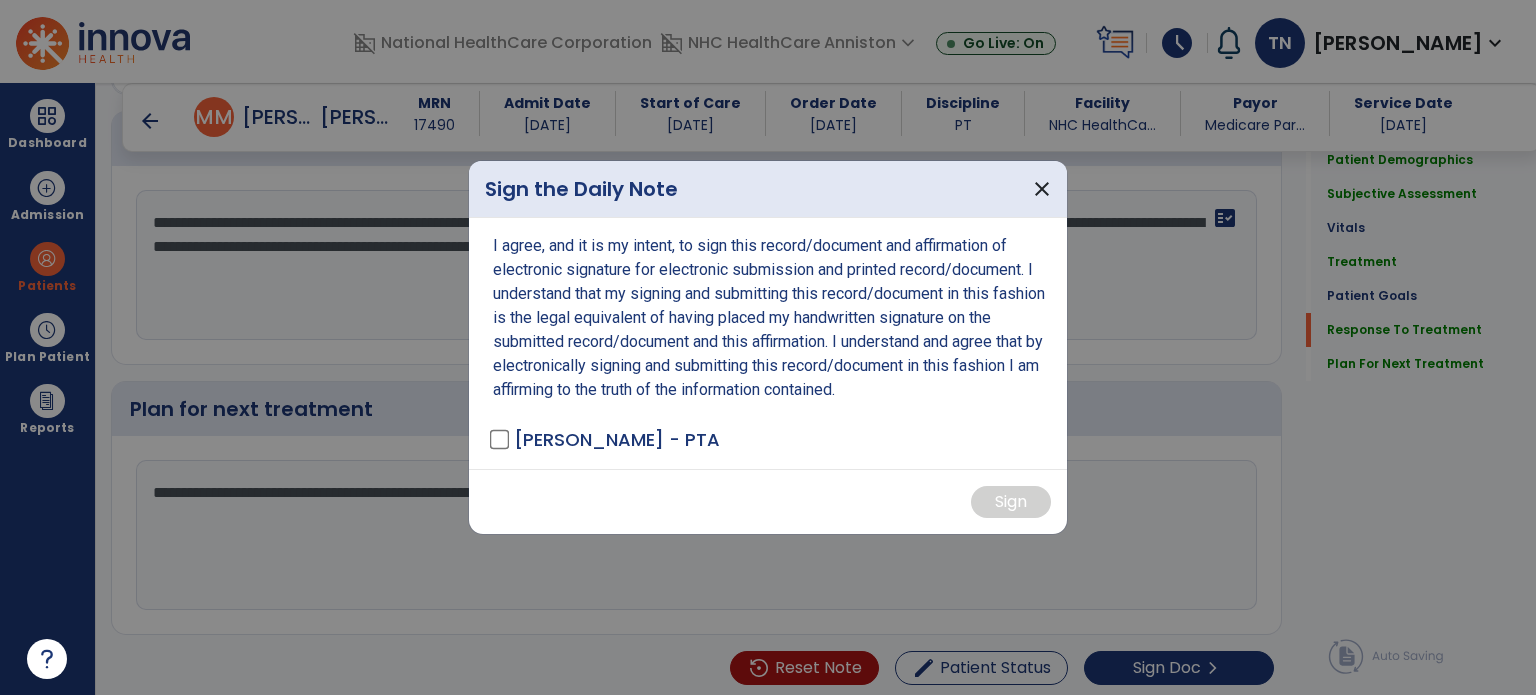 click on "[PERSON_NAME]  - PTA" at bounding box center [617, 439] 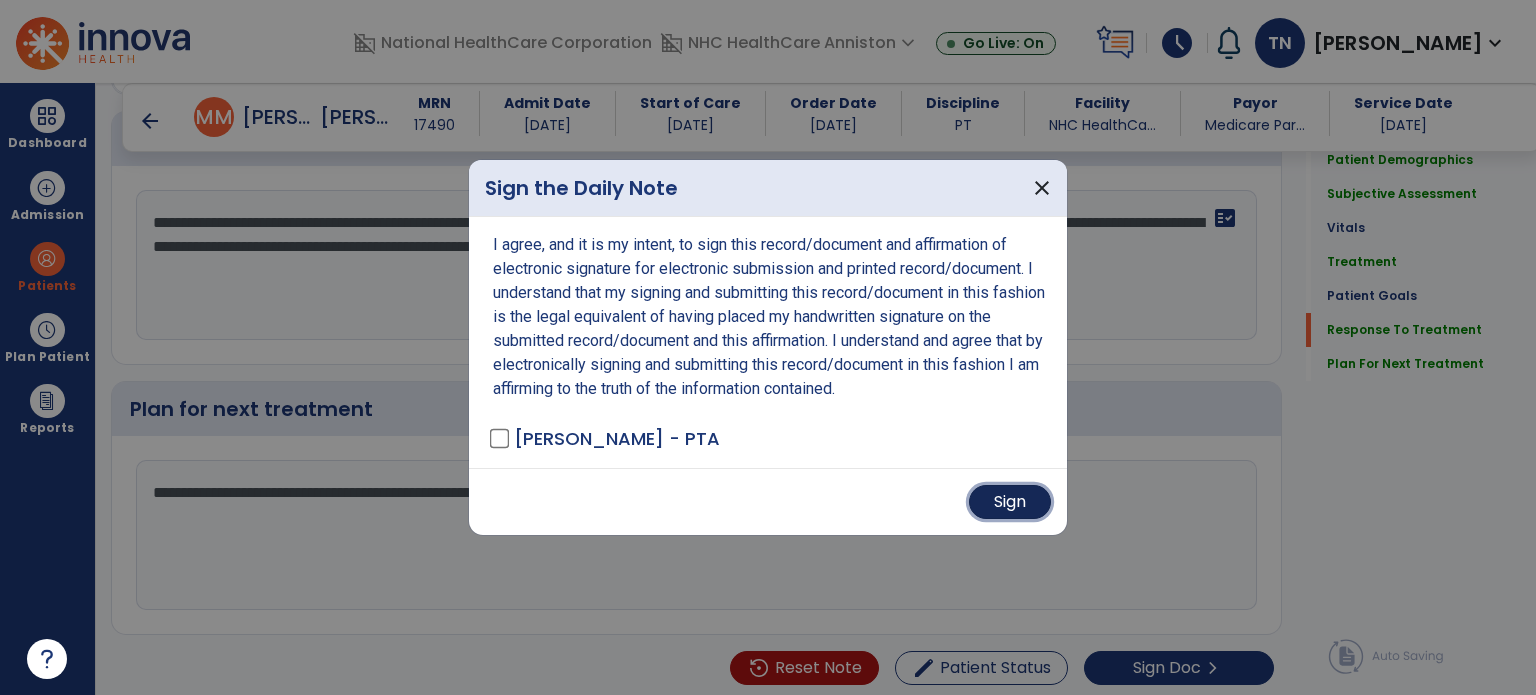 click on "Sign" at bounding box center [1010, 502] 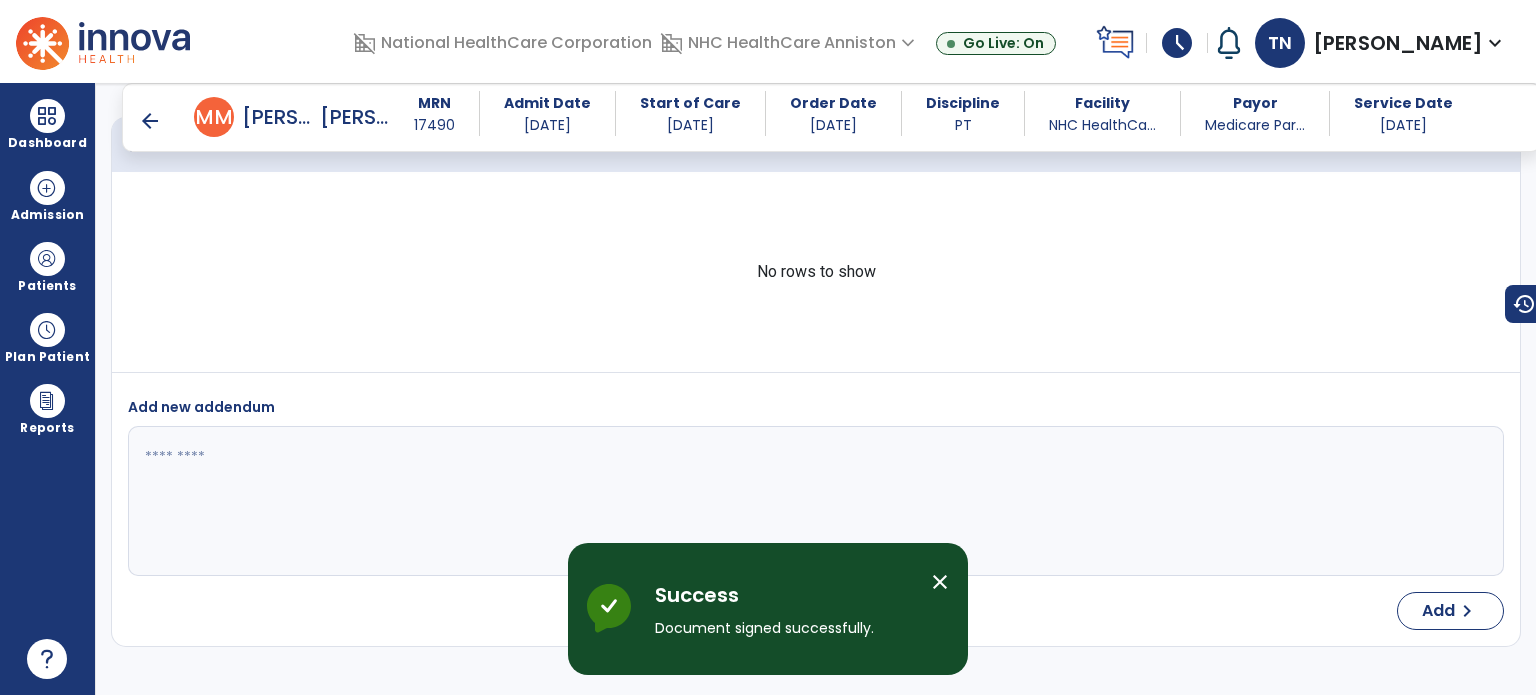 scroll, scrollTop: 3519, scrollLeft: 0, axis: vertical 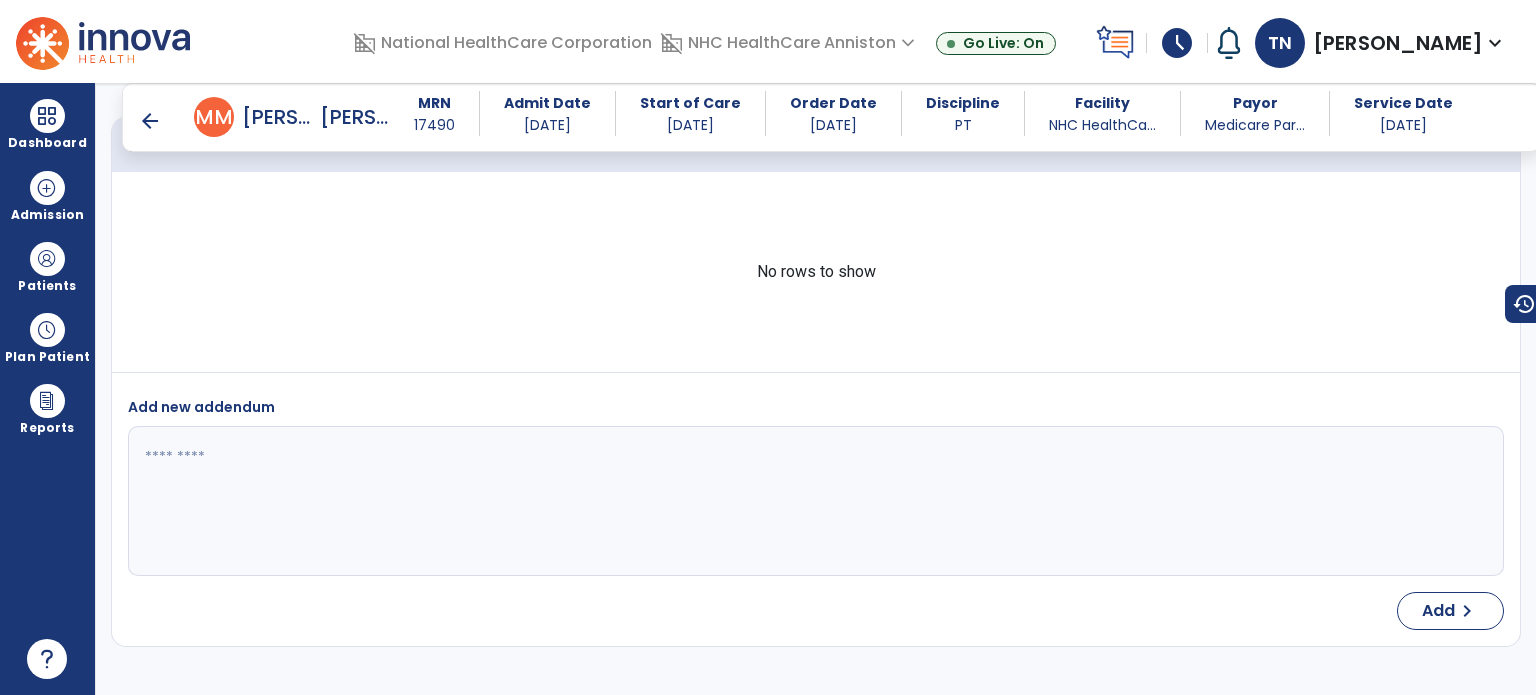 click on "arrow_back" at bounding box center [150, 121] 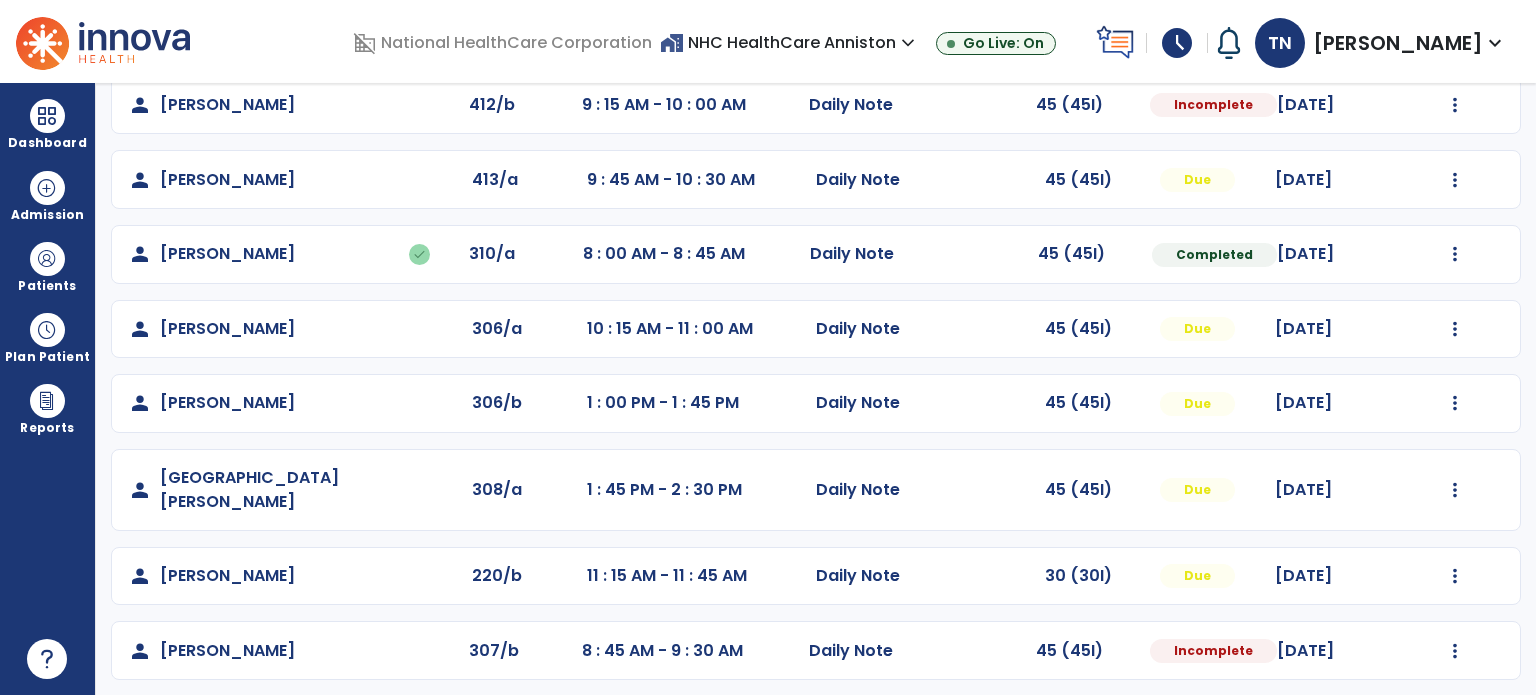 scroll, scrollTop: 393, scrollLeft: 0, axis: vertical 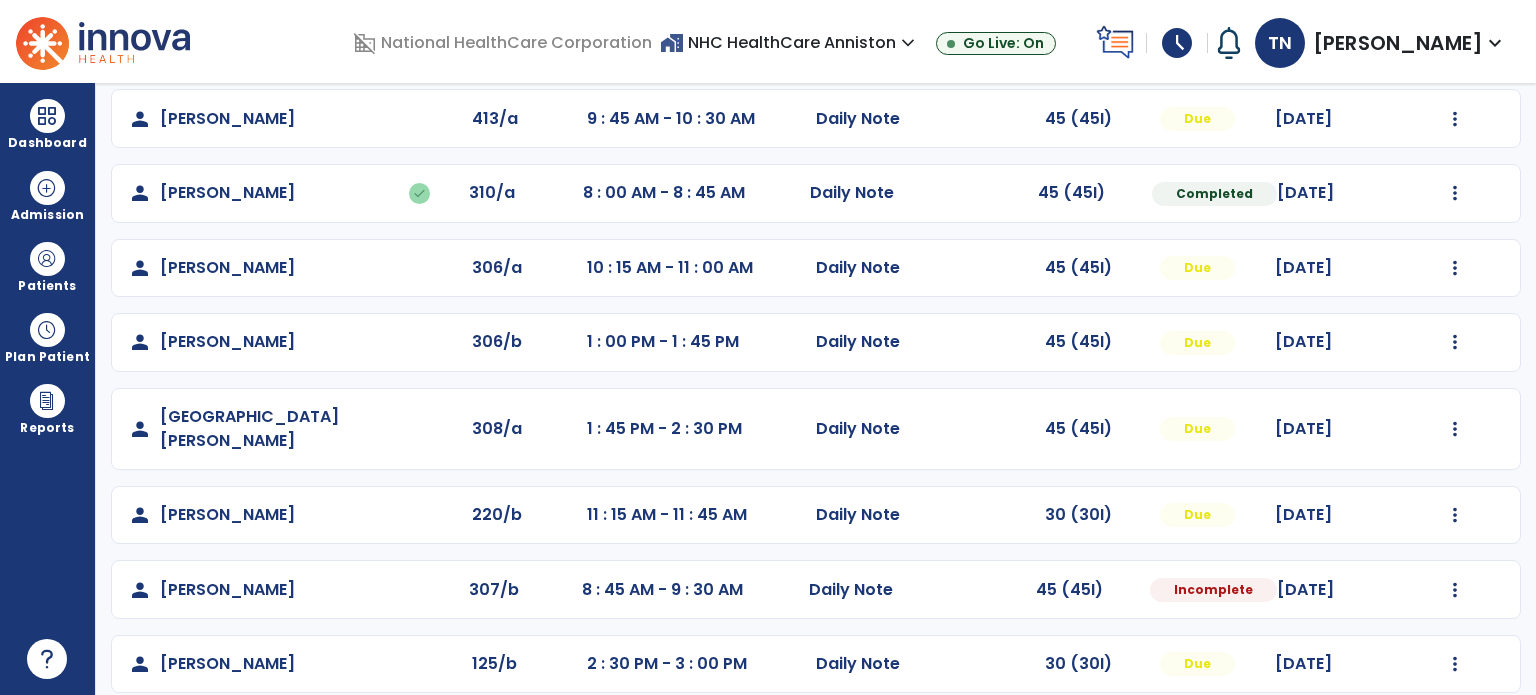 click on "Mark Visit As Complete   Reset Note   Open Document   G + C Mins" 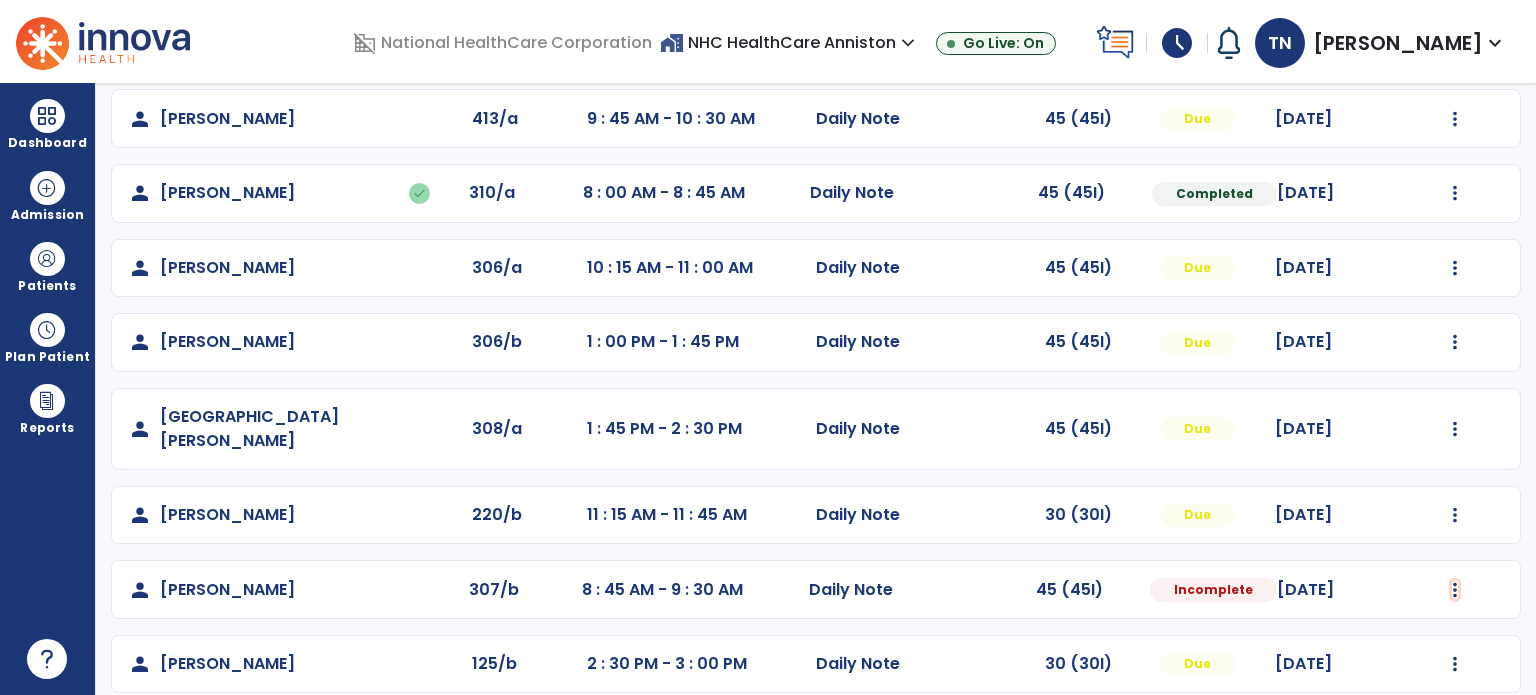 click at bounding box center [1455, -105] 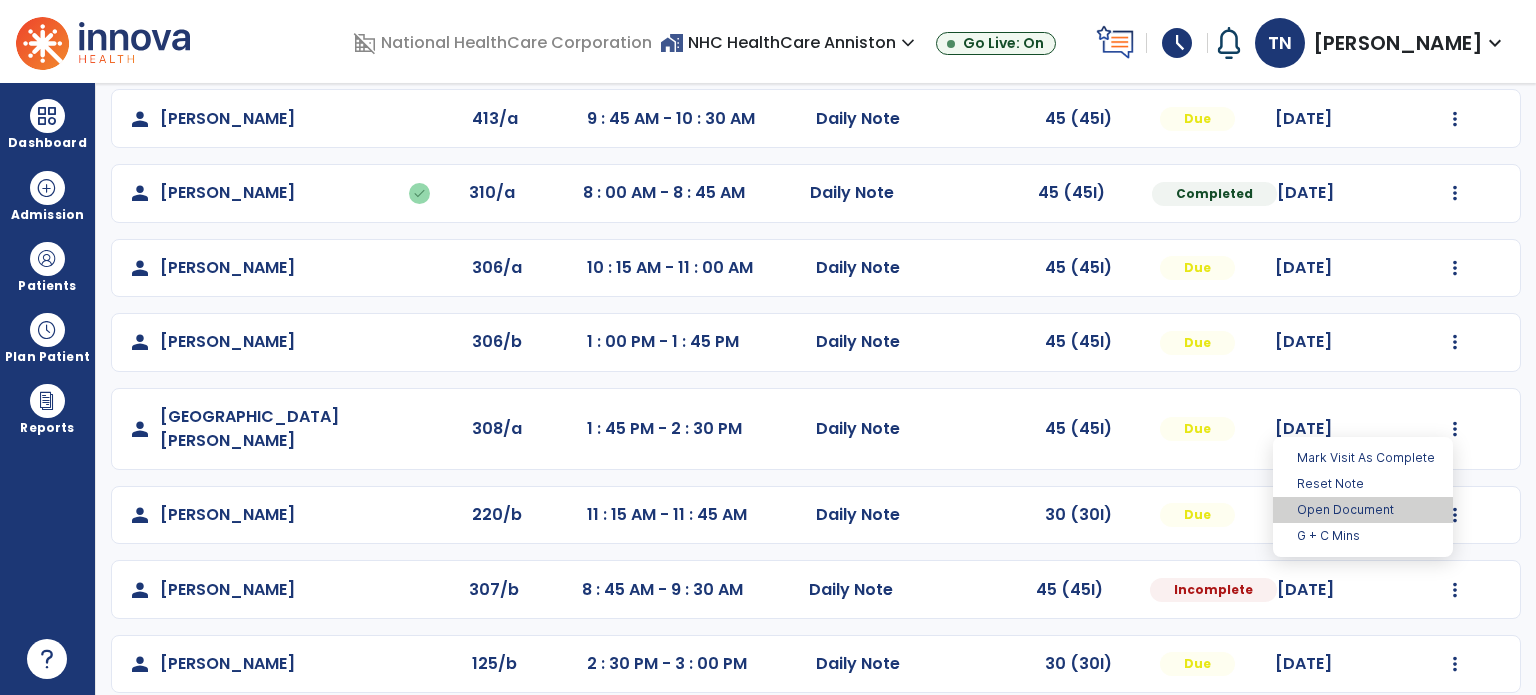 click on "Open Document" at bounding box center (1363, 510) 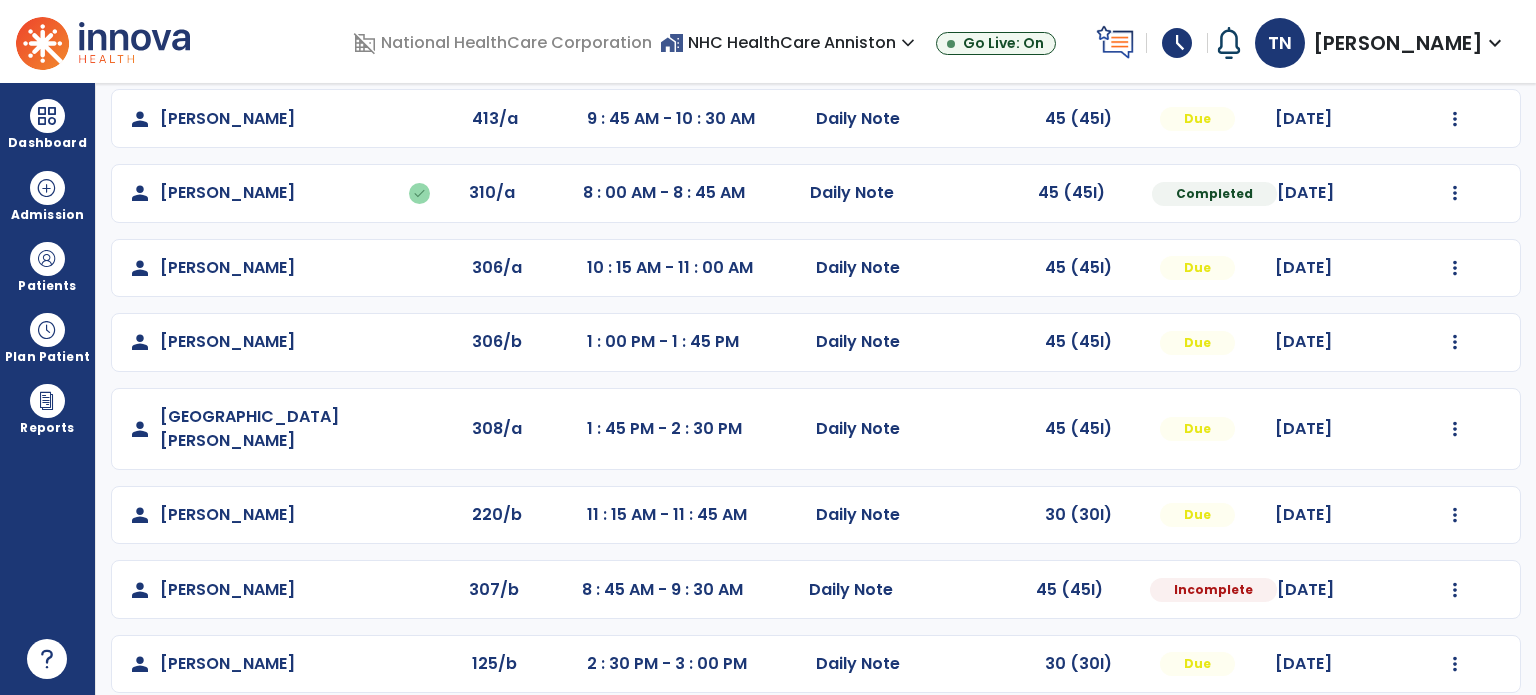 select on "*" 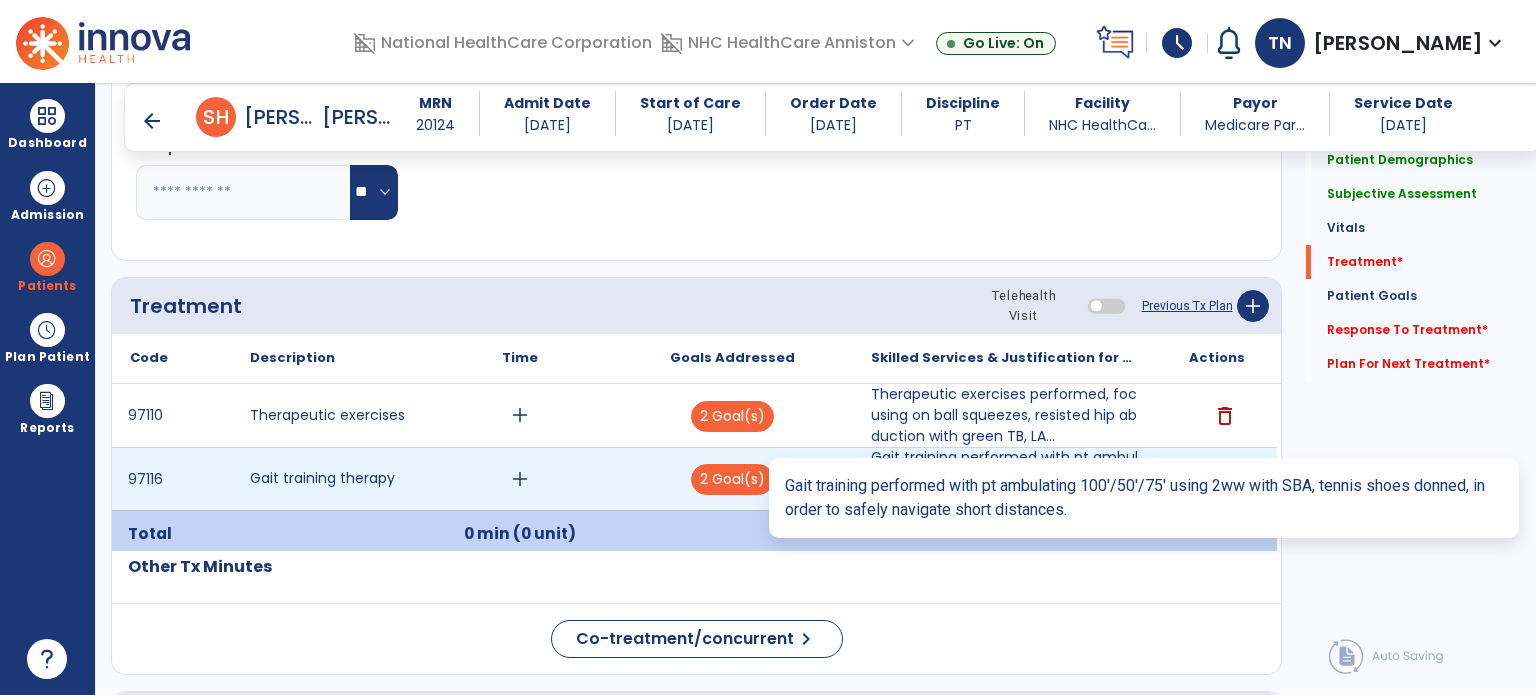 scroll, scrollTop: 993, scrollLeft: 0, axis: vertical 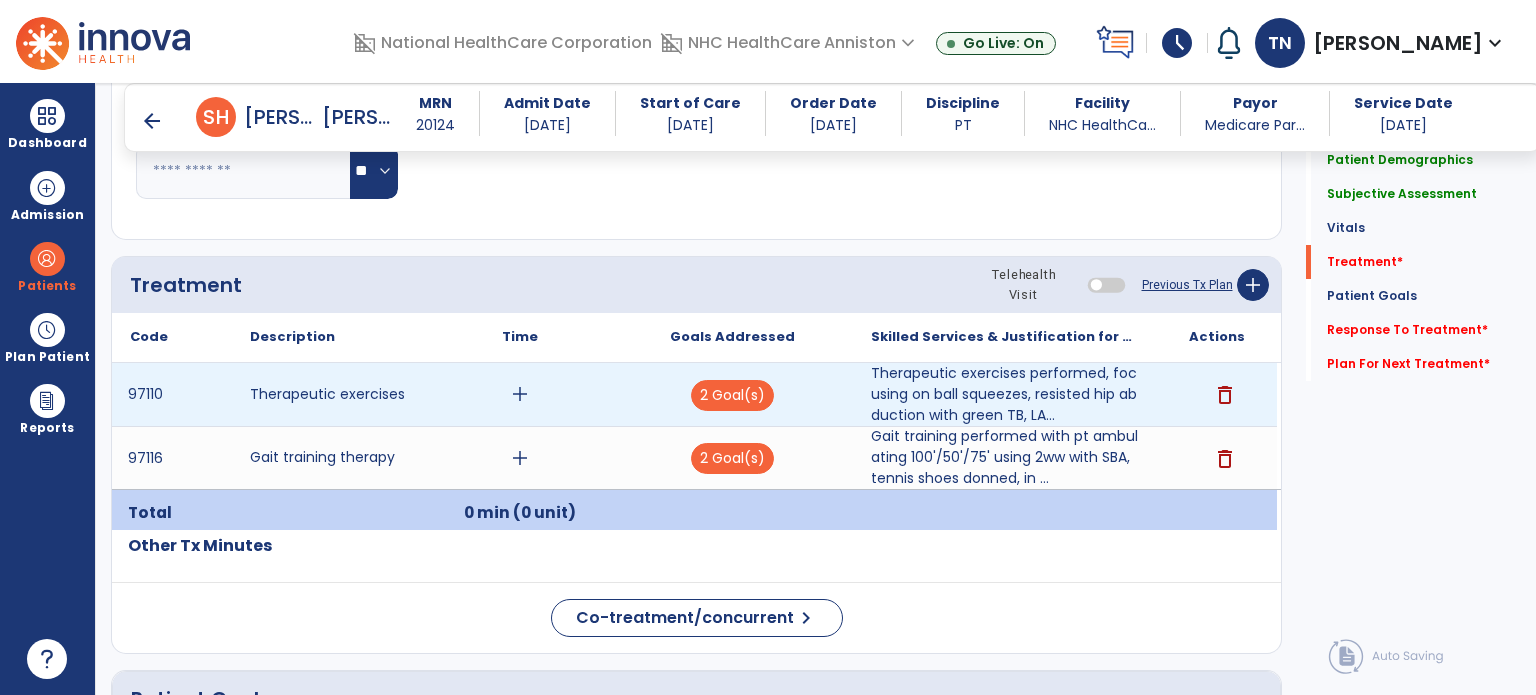 click on "add" at bounding box center (520, 394) 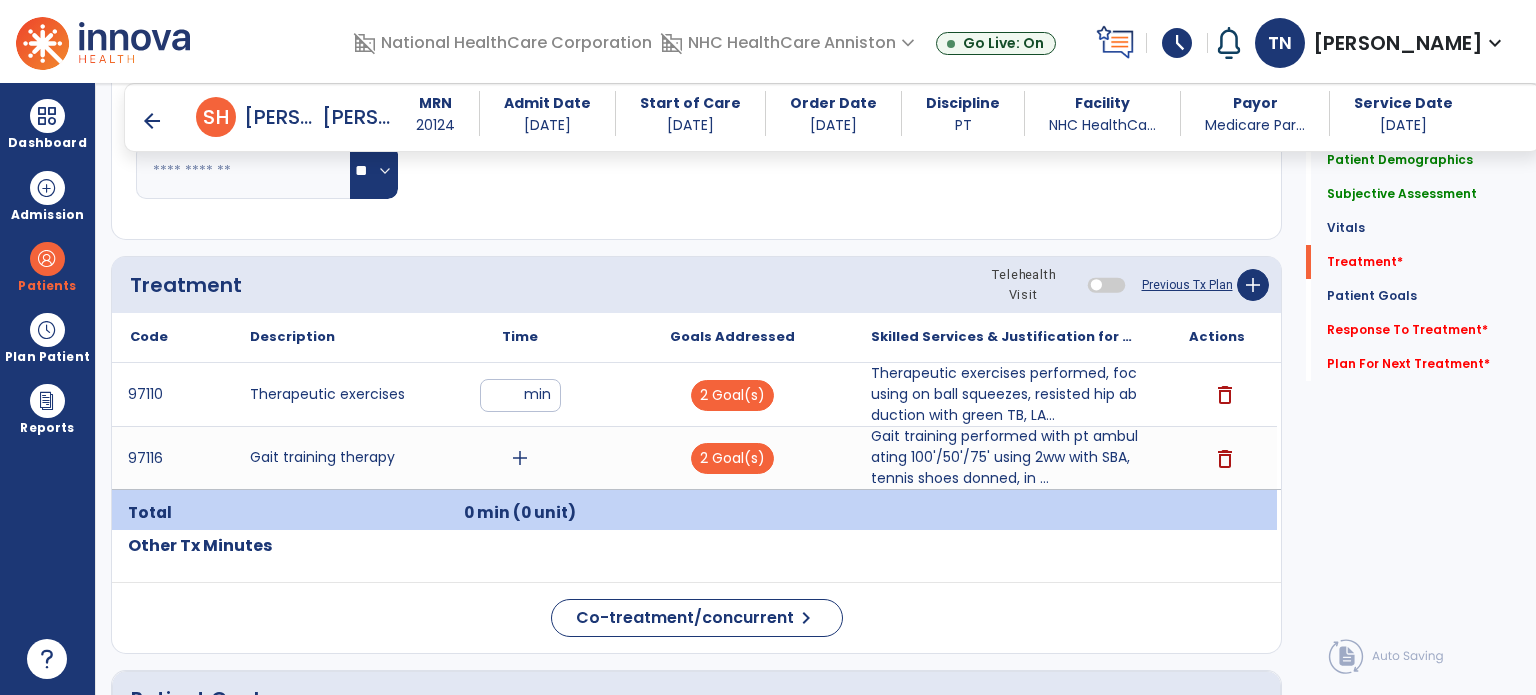 type on "**" 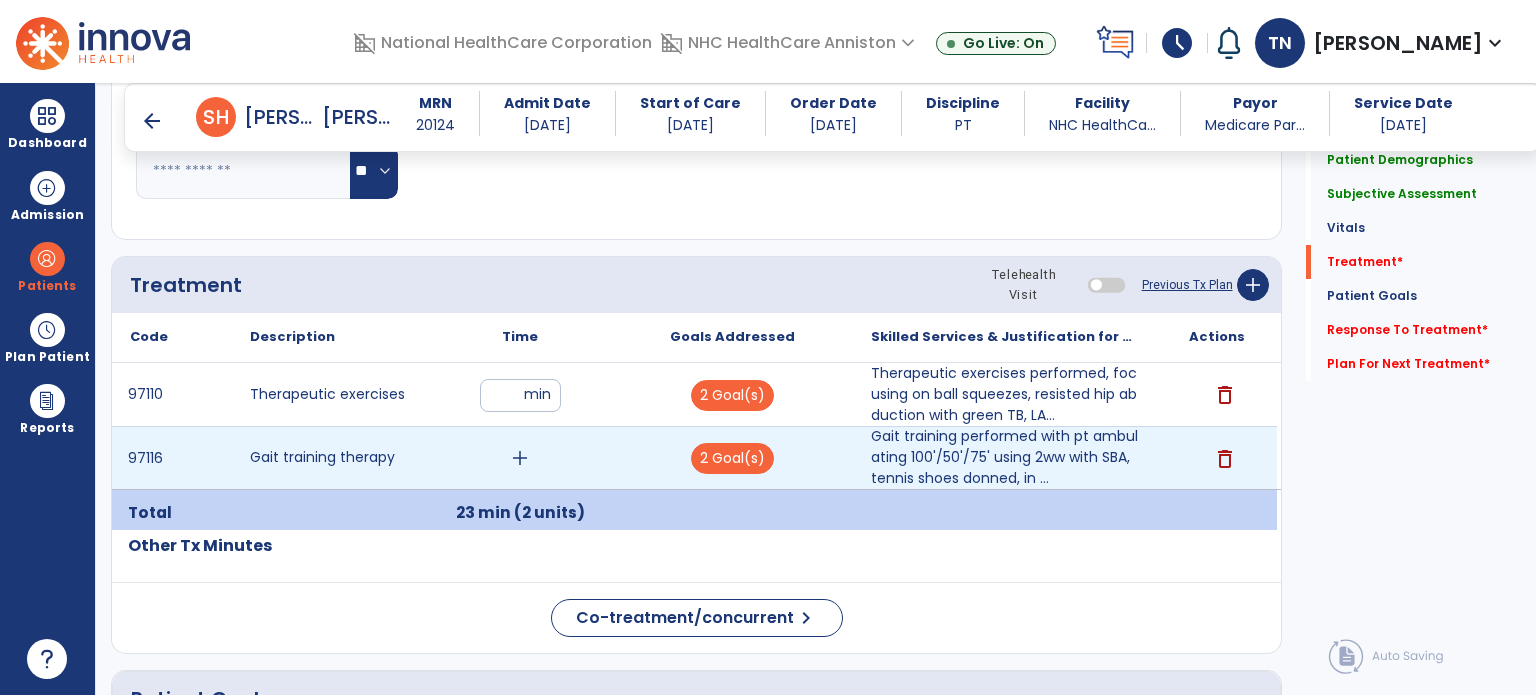 click on "add" at bounding box center (520, 458) 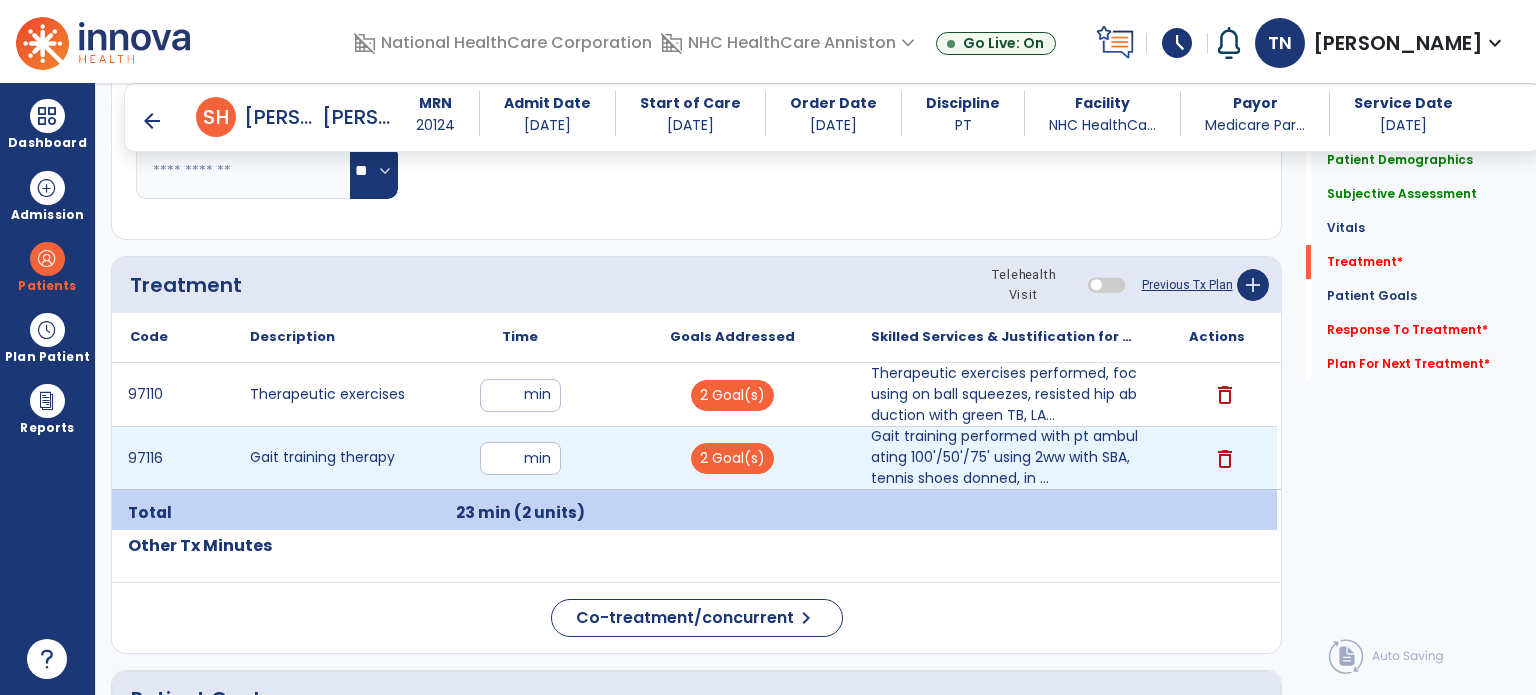 type on "**" 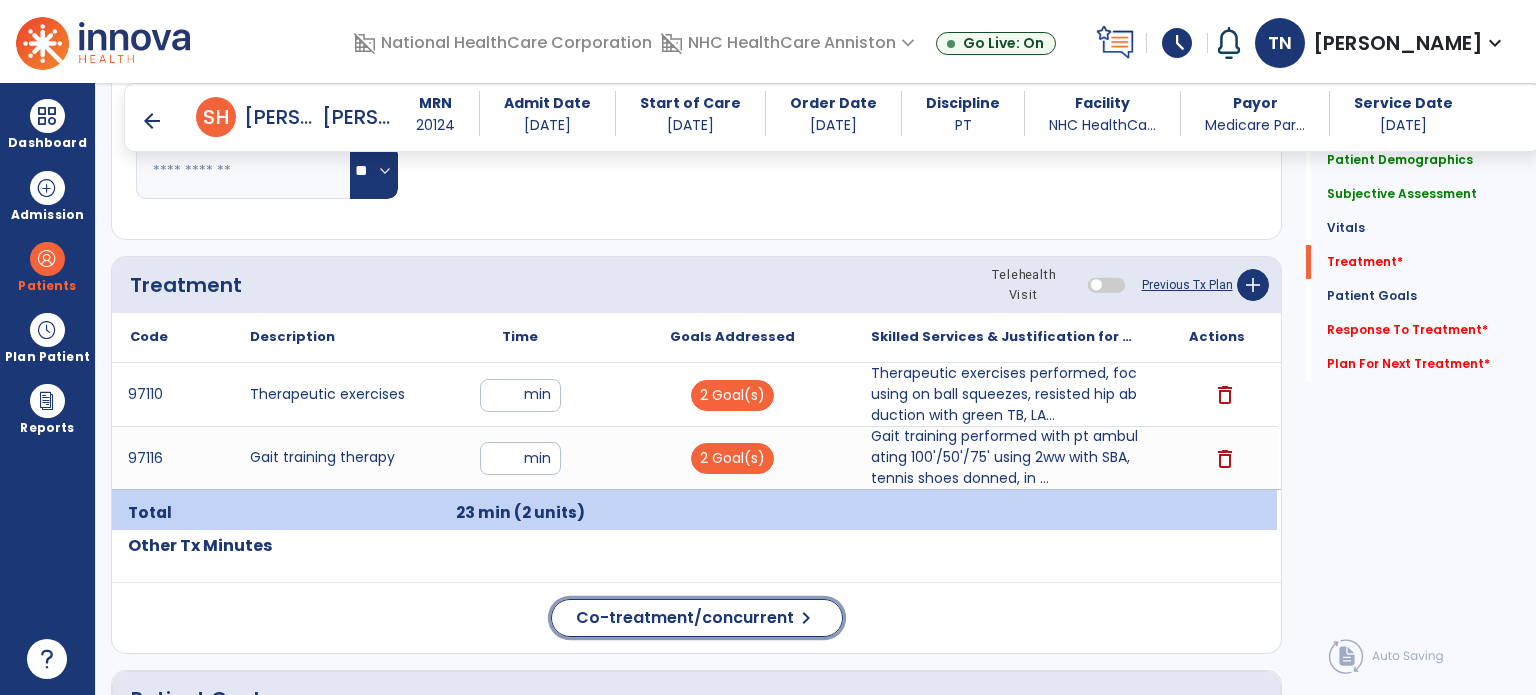 click on "Patient Demographics  Medical Diagnosis   Treatment Diagnosis   Precautions   Contraindications
Code
Description
Pdpm Clinical Category
S93.401D" 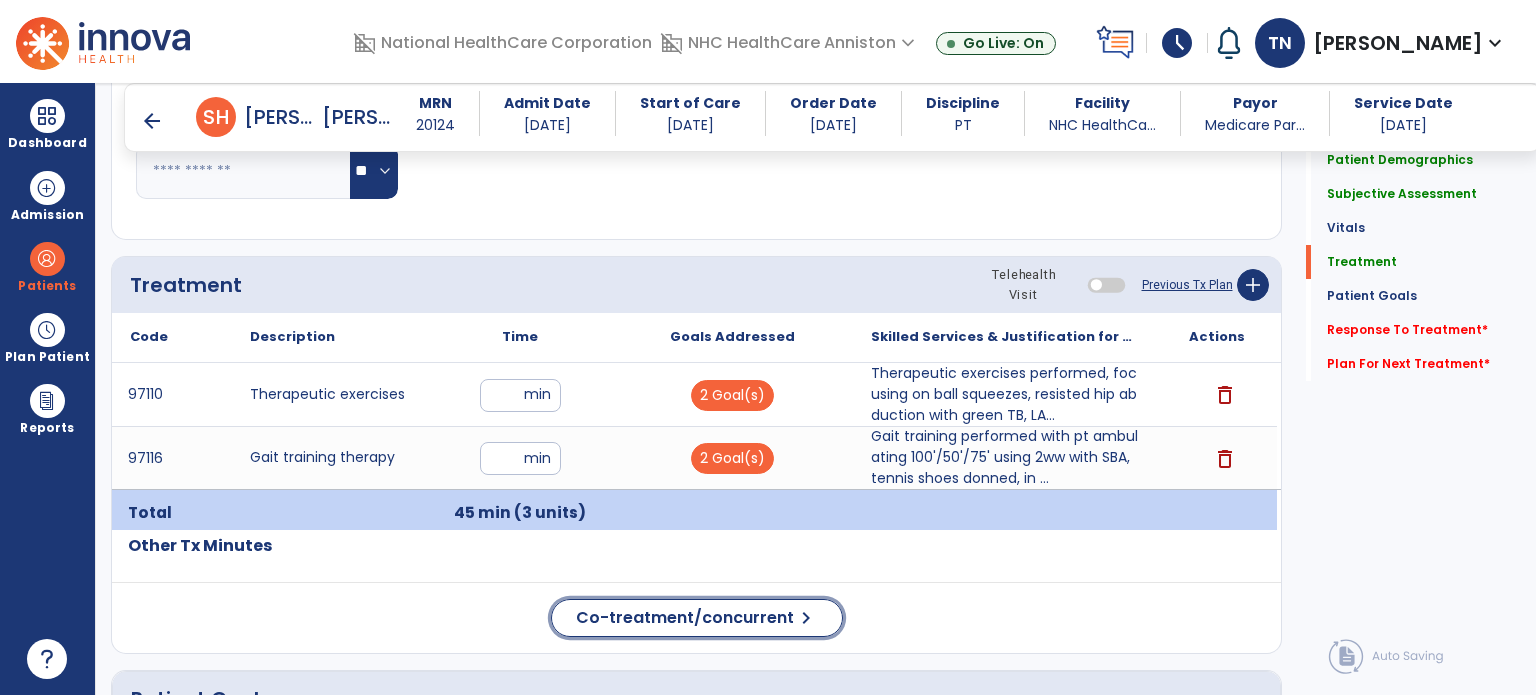 click on "Co-treatment/concurrent" 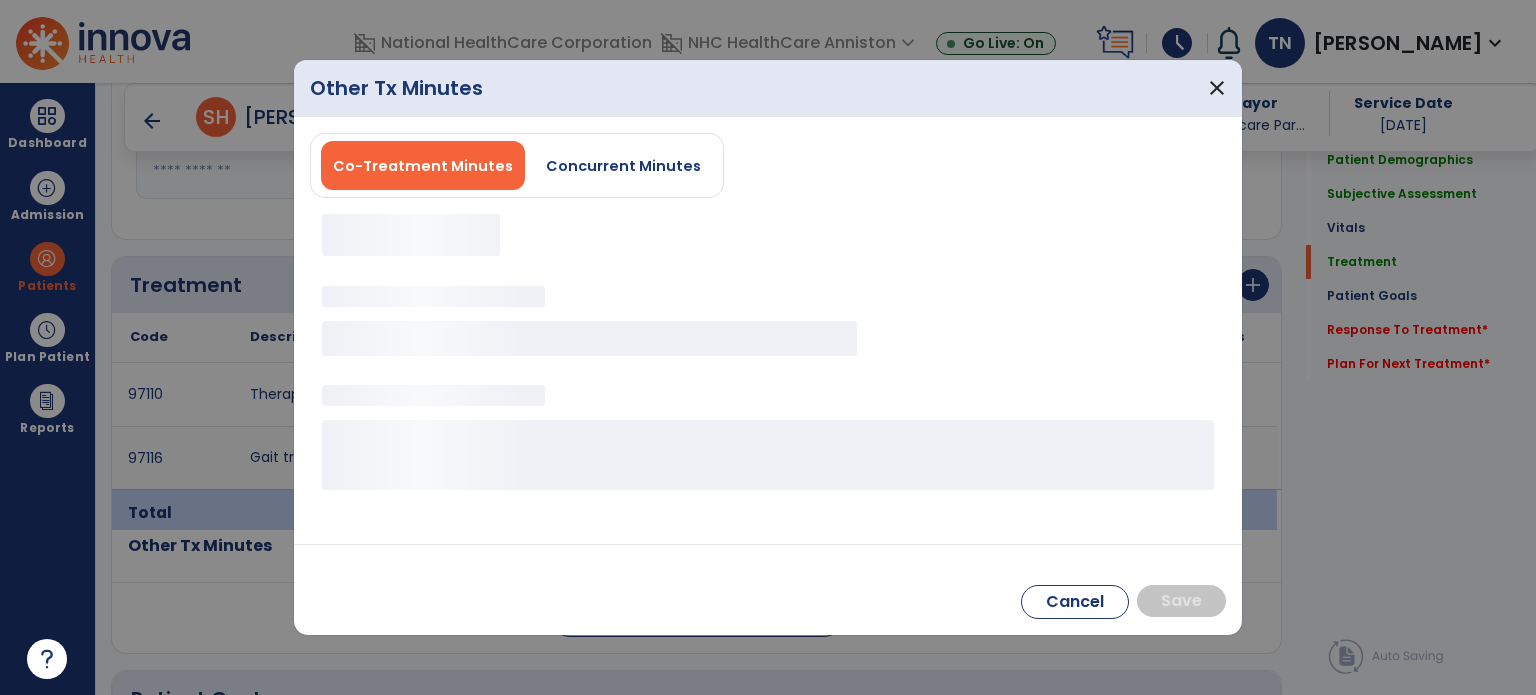 click on "Concurrent Minutes" at bounding box center (623, 166) 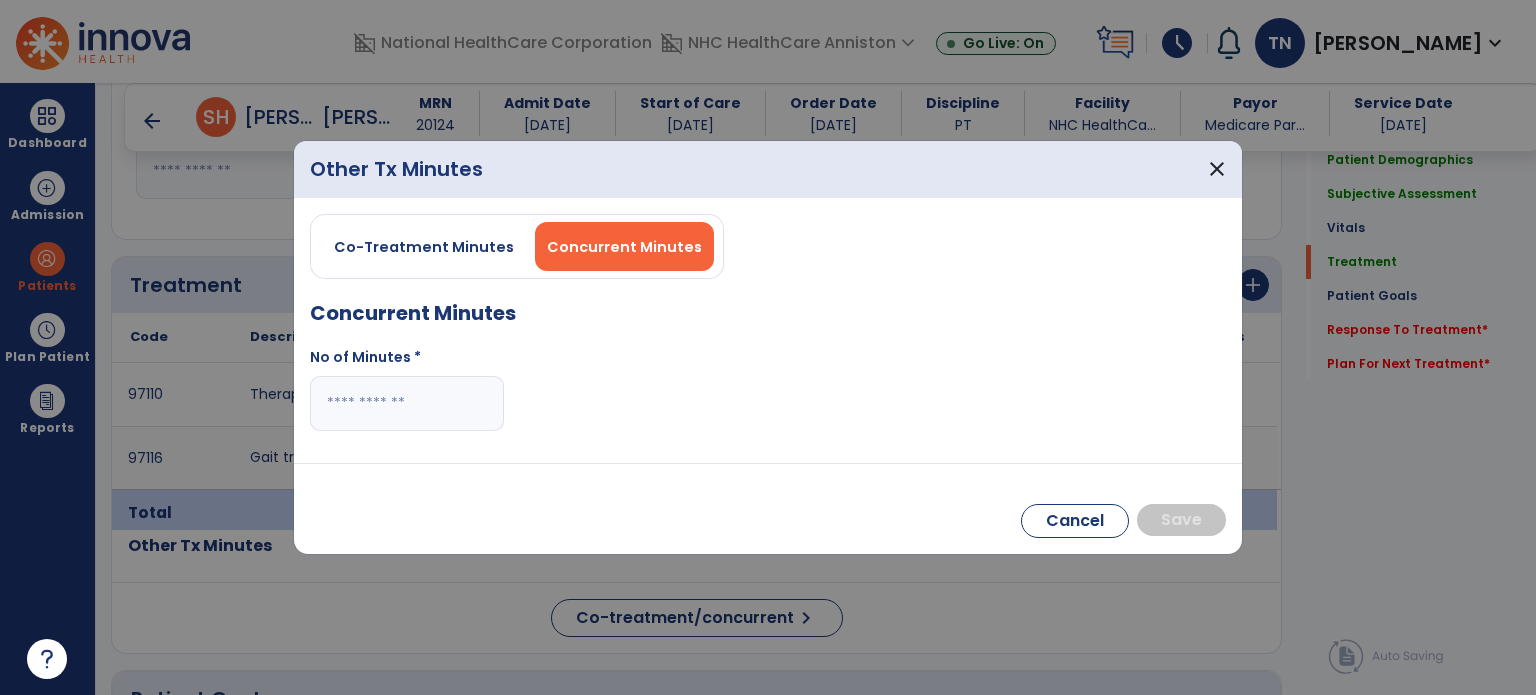 click at bounding box center (407, 403) 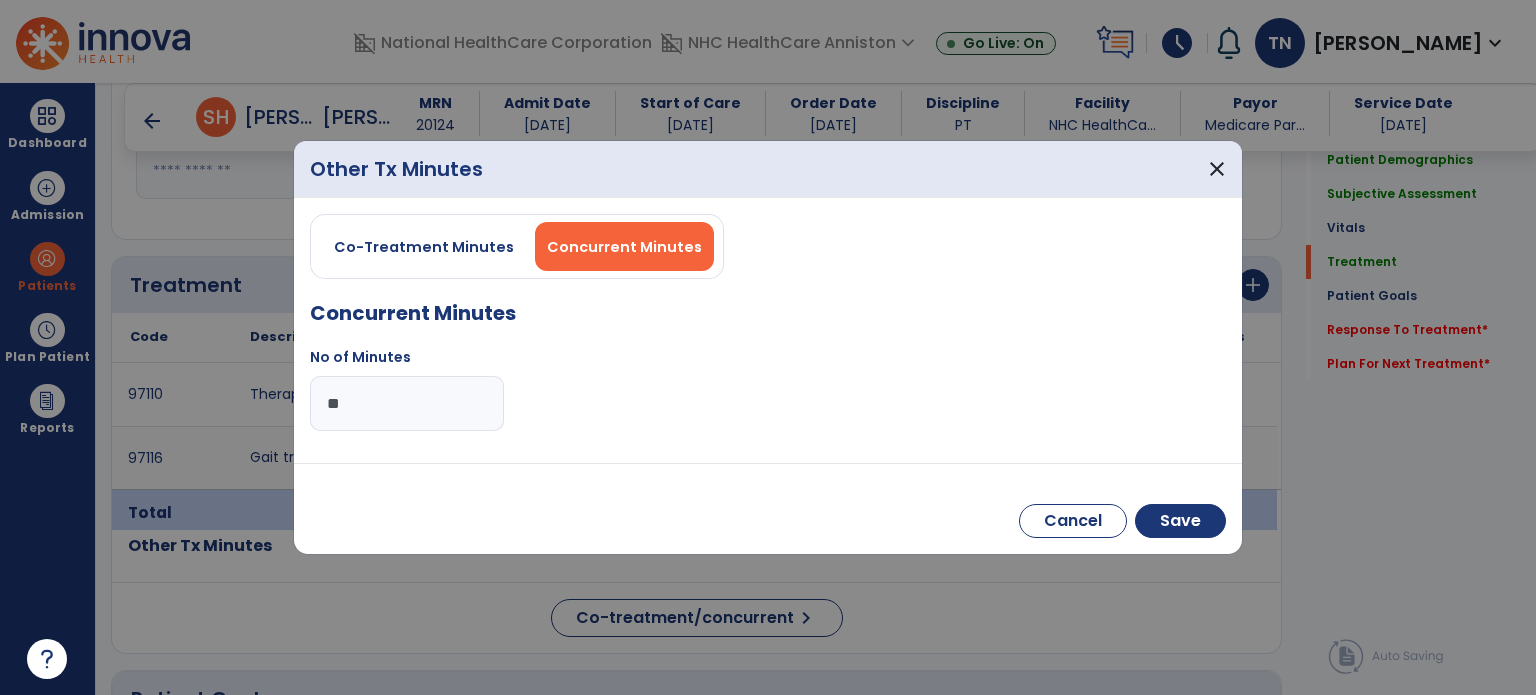 type on "**" 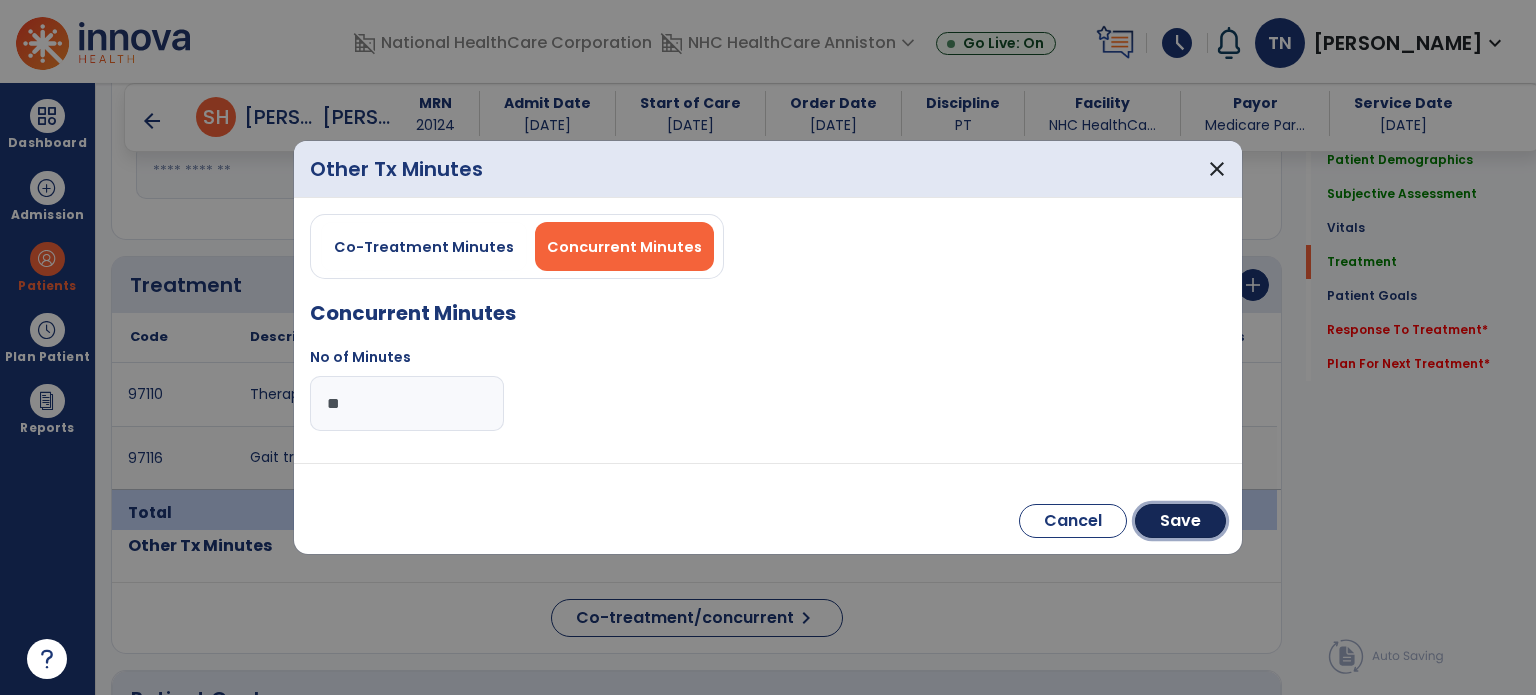 click on "Save" at bounding box center [1180, 521] 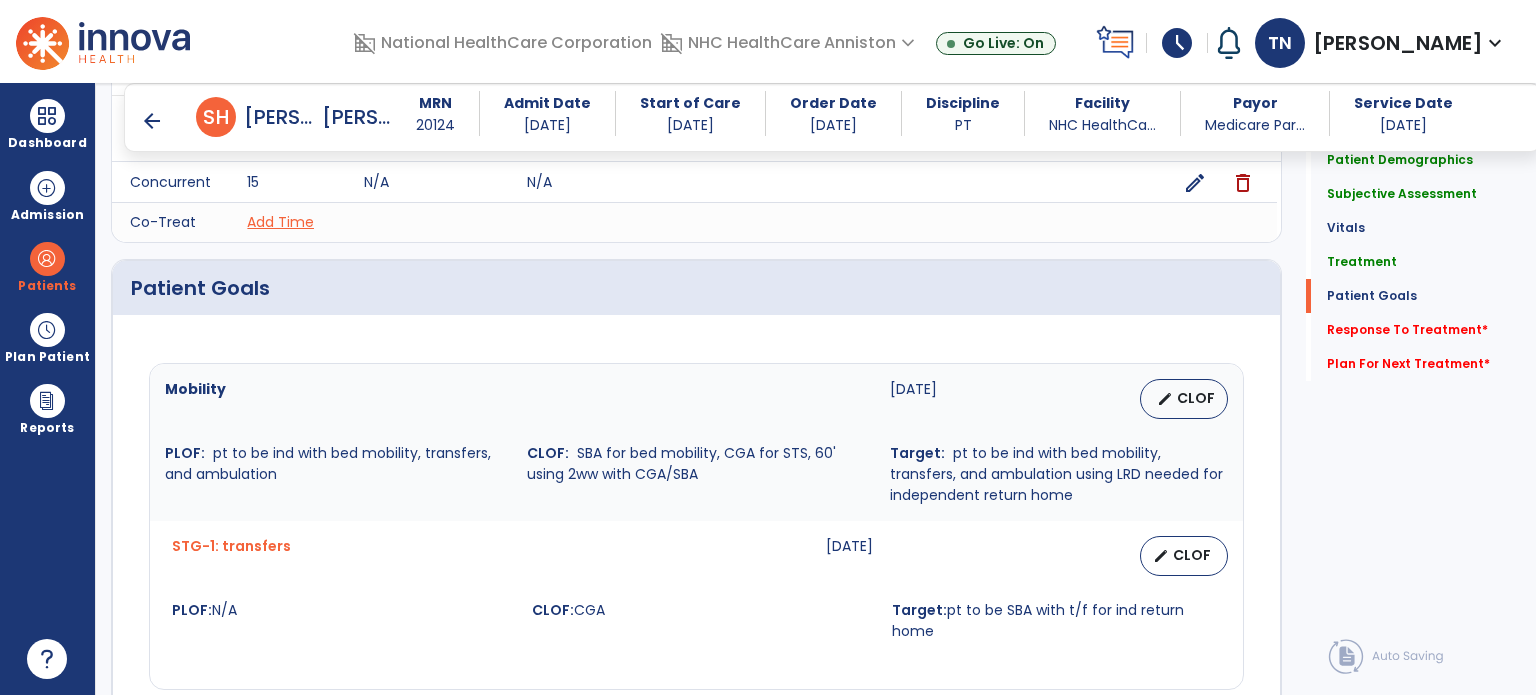 scroll, scrollTop: 1493, scrollLeft: 0, axis: vertical 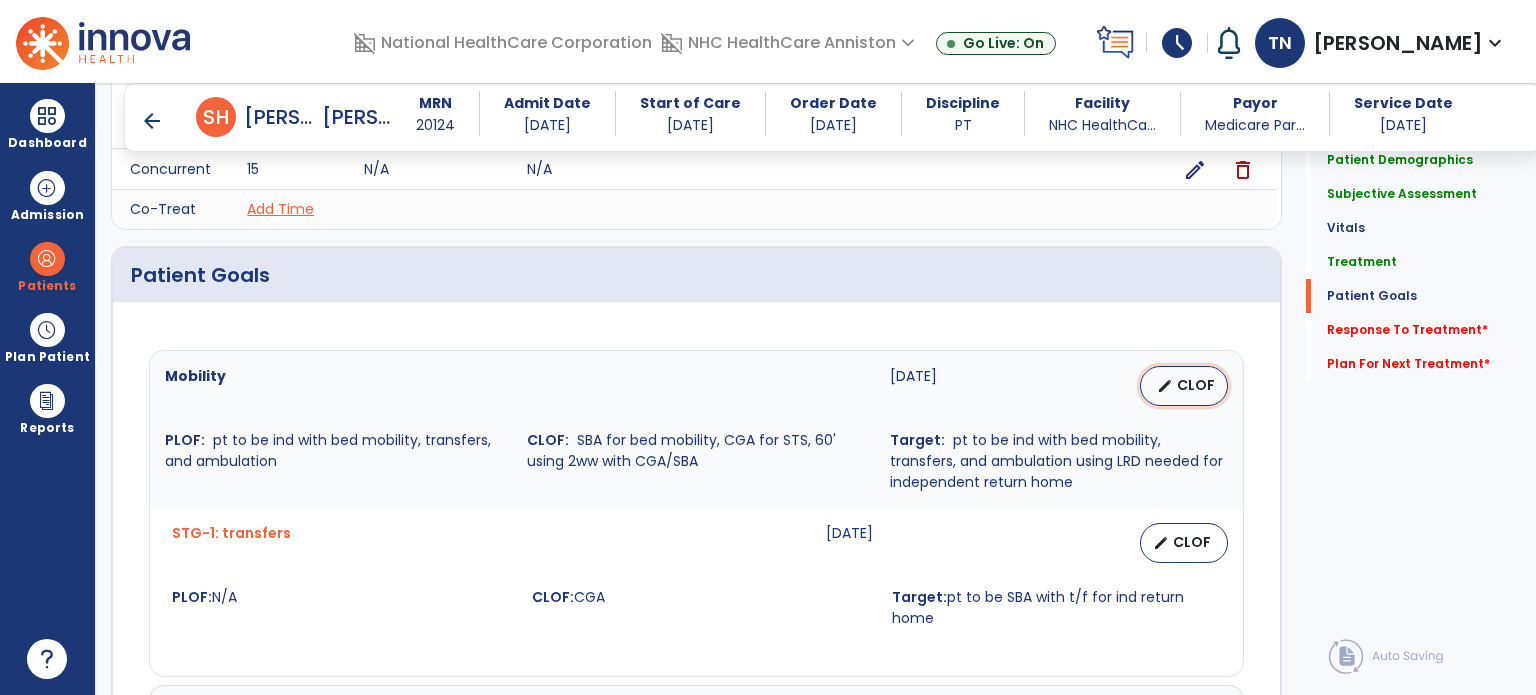 click on "edit   CLOF" at bounding box center (1184, 386) 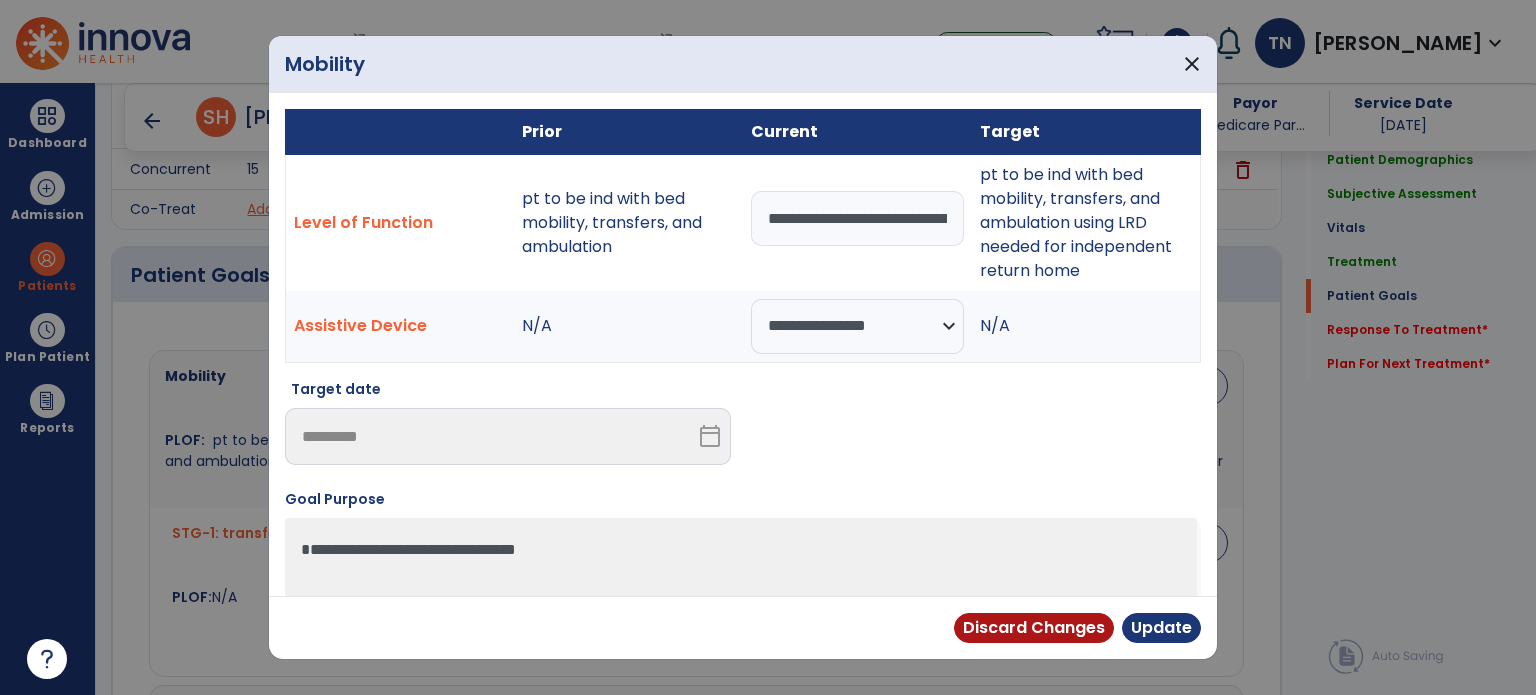 drag, startPoint x: 959, startPoint y: 217, endPoint x: 945, endPoint y: 215, distance: 14.142136 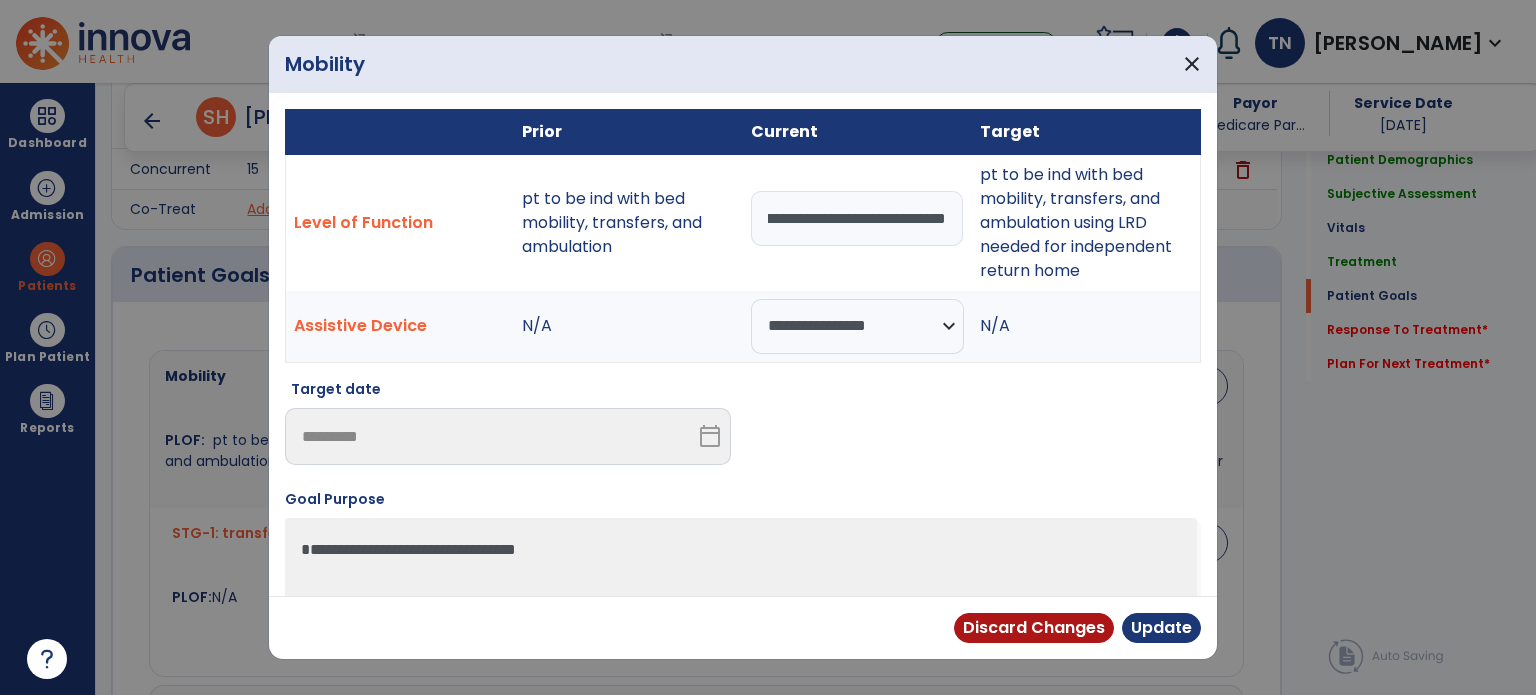 scroll, scrollTop: 0, scrollLeft: 336, axis: horizontal 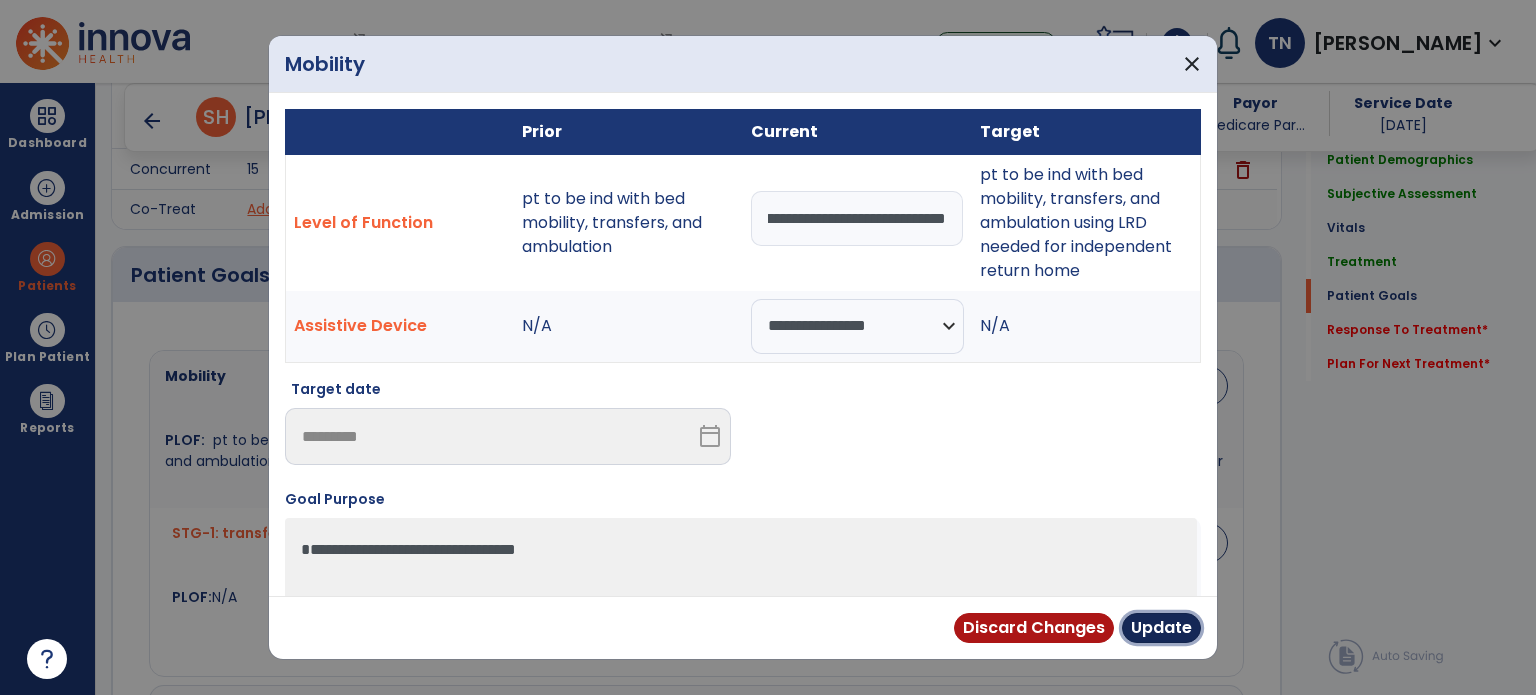 click on "Update" at bounding box center [1161, 628] 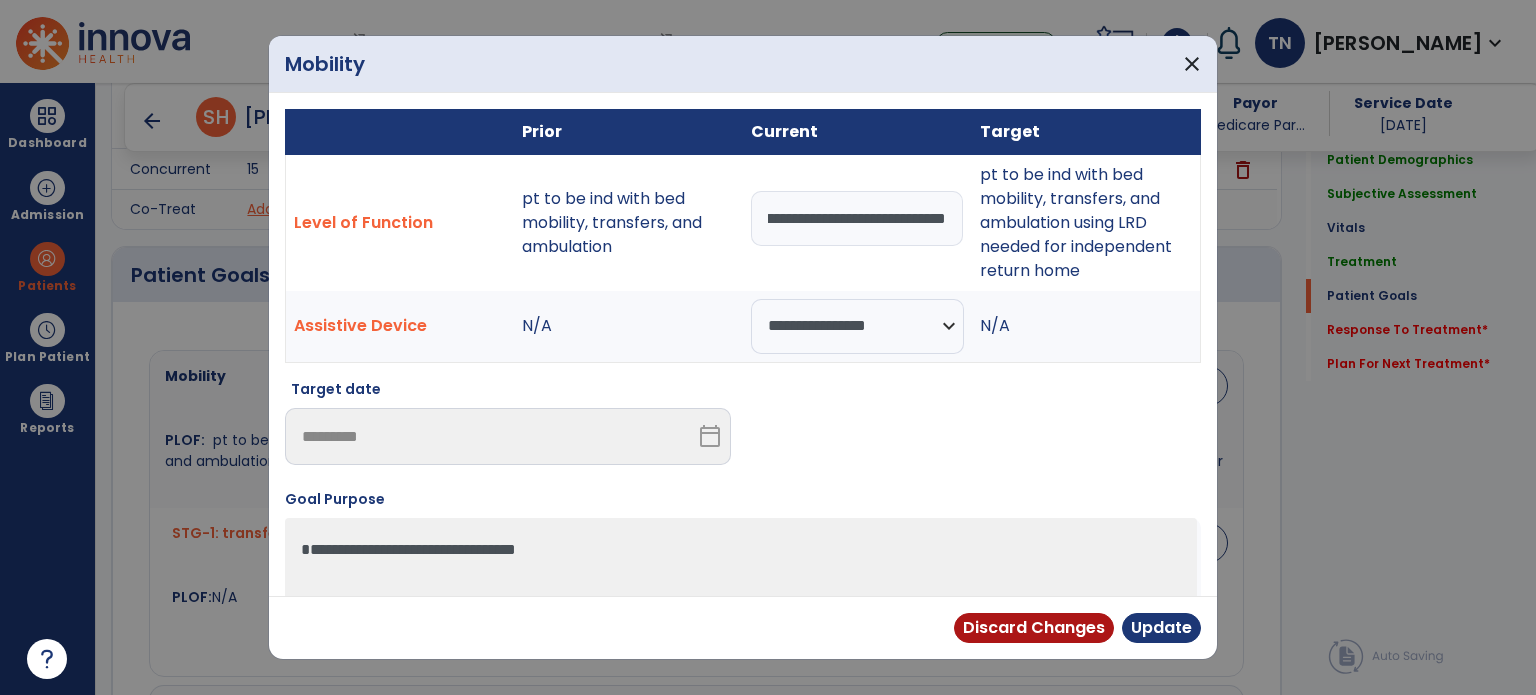 scroll, scrollTop: 0, scrollLeft: 0, axis: both 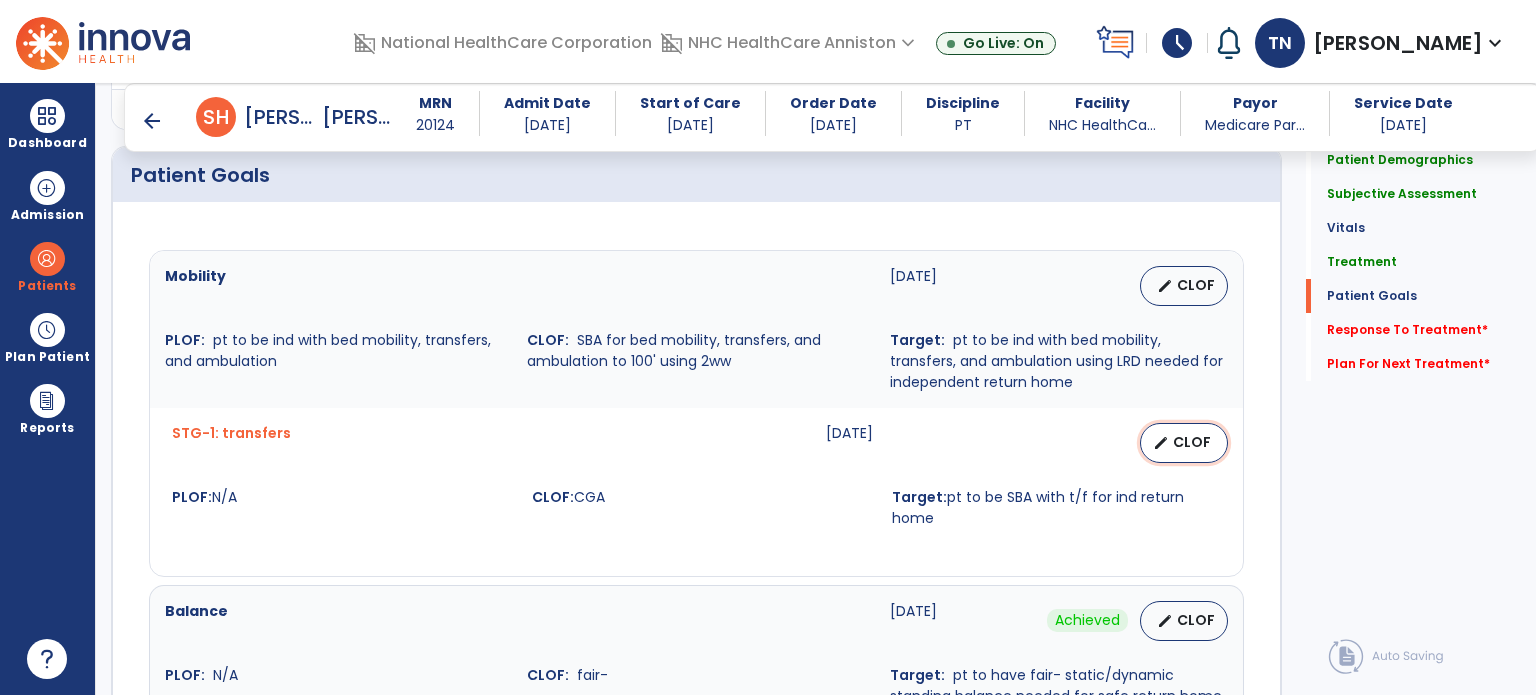 click on "edit   CLOF" at bounding box center (1184, 443) 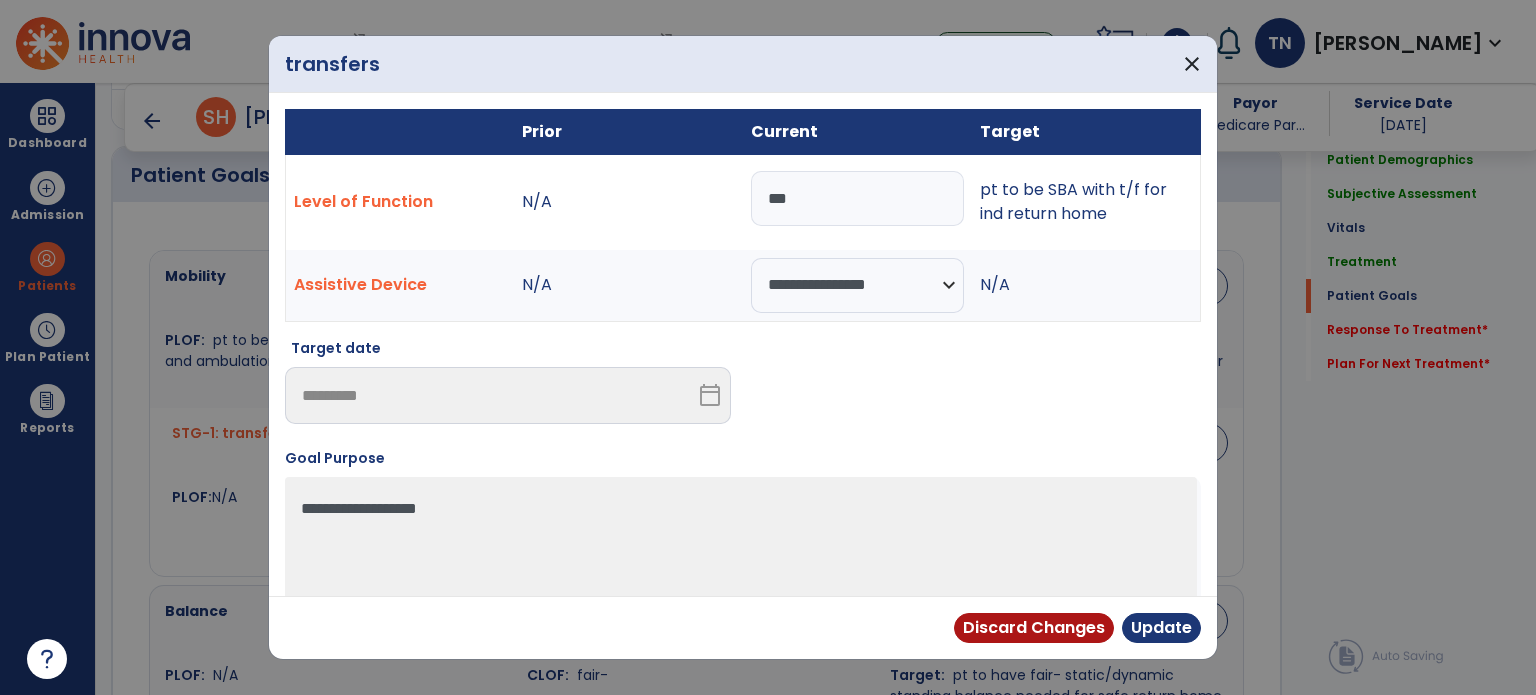 click on "***" at bounding box center (857, 198) 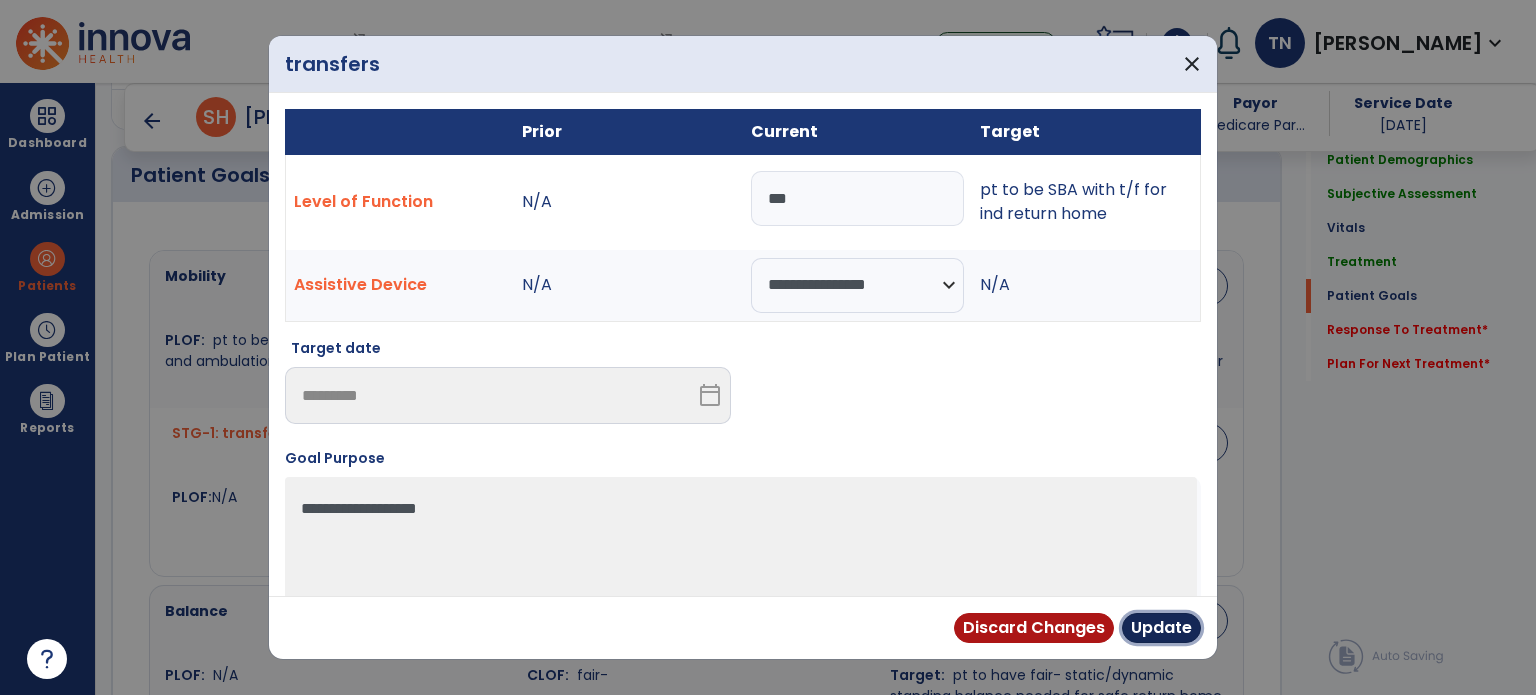 click on "Update" at bounding box center [1161, 628] 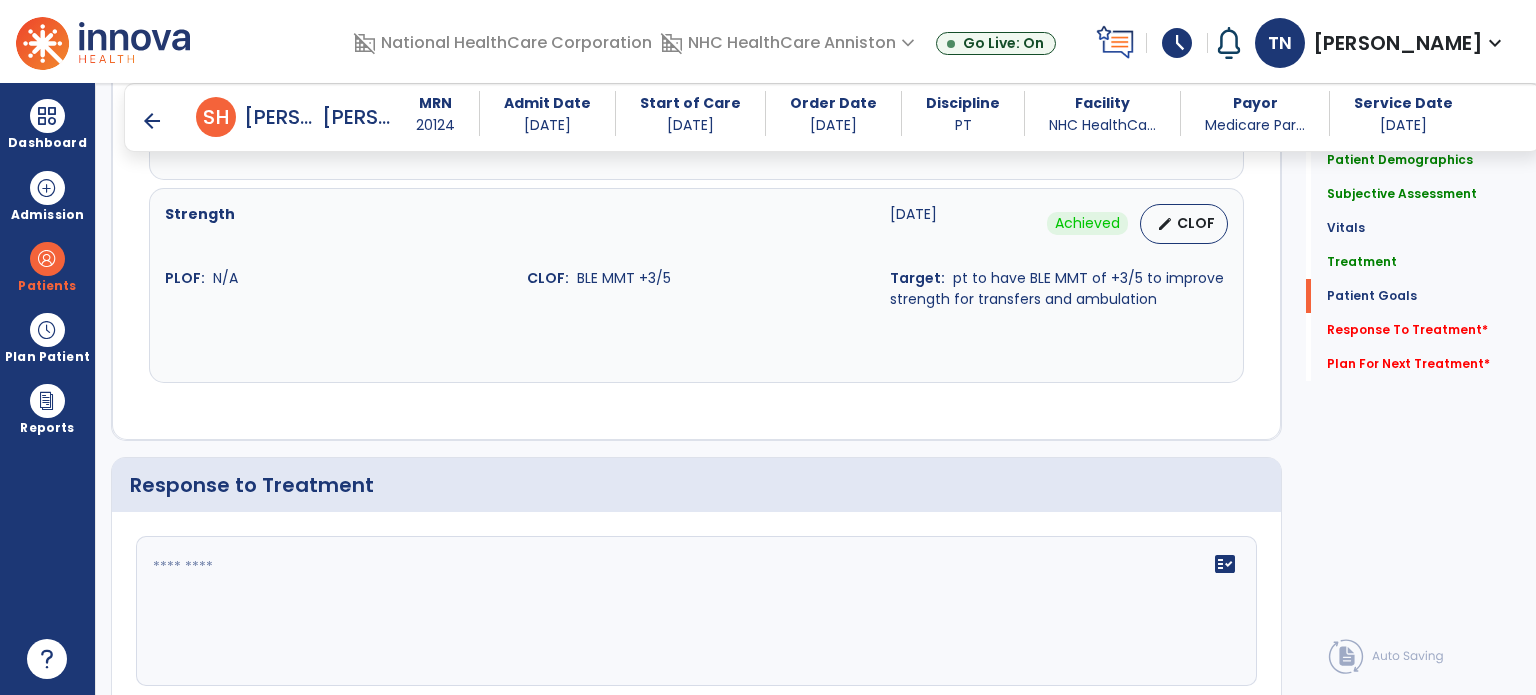 scroll, scrollTop: 2493, scrollLeft: 0, axis: vertical 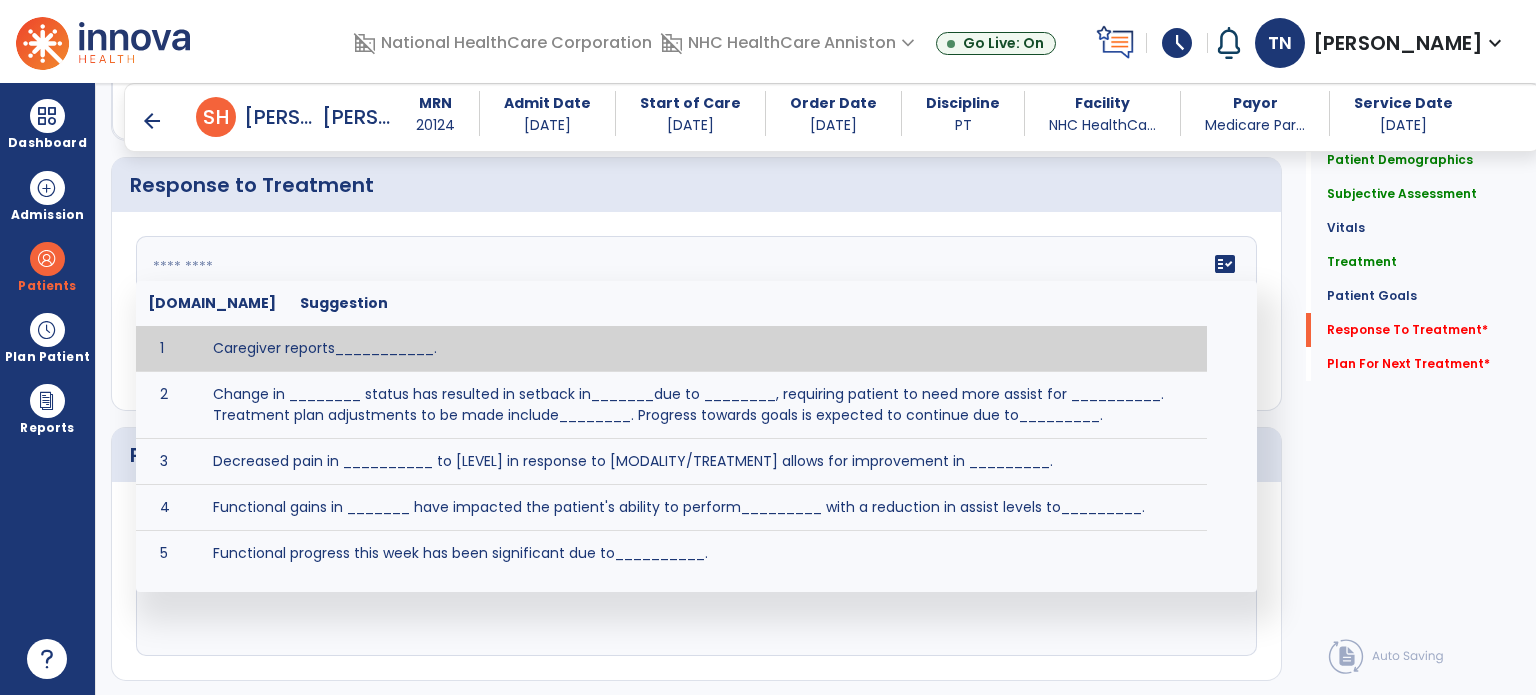 click on "fact_check  [DOMAIN_NAME] Suggestion 1 Caregiver reports___________. 2 Change in ________ status has resulted in setback in_______due to ________, requiring patient to need more assist for __________.   Treatment plan adjustments to be made include________.  Progress towards goals is expected to continue due to_________. 3 Decreased pain in __________ to [LEVEL] in response to [MODALITY/TREATMENT] allows for improvement in _________. 4 Functional gains in _______ have impacted the patient's ability to perform_________ with a reduction in assist levels to_________. 5 Functional progress this week has been significant due to__________. 6 Gains in ________ have improved the patient's ability to perform ______with decreased levels of assist to___________. 7 Improvement in ________allows patient to tolerate higher levels of challenges in_________. 8 Pain in [AREA] has decreased to [LEVEL] in response to [TREATMENT/MODALITY], allowing fore ease in completing__________. 9 10 11 12 13 14 15 16 17 18 19 20 21" 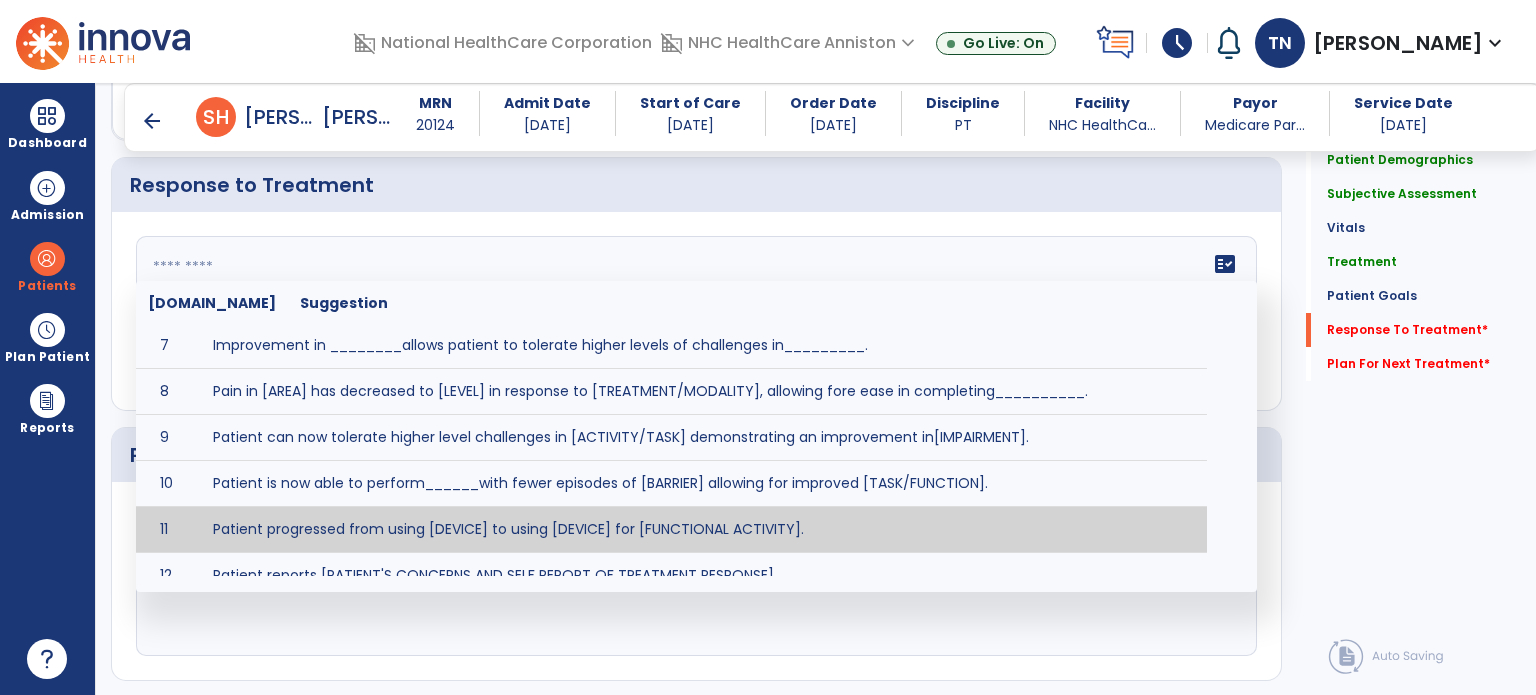 scroll, scrollTop: 400, scrollLeft: 0, axis: vertical 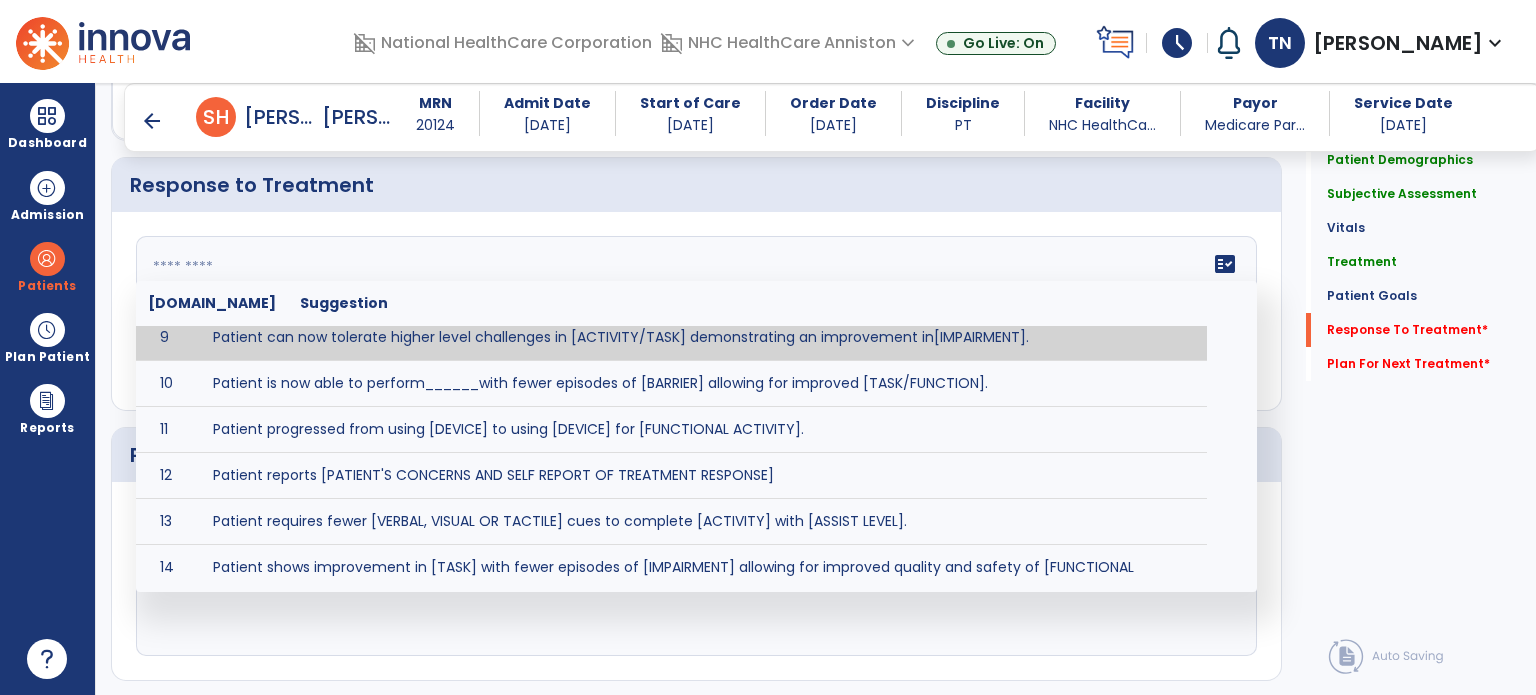 drag, startPoint x: 337, startPoint y: 237, endPoint x: 923, endPoint y: 407, distance: 610.16064 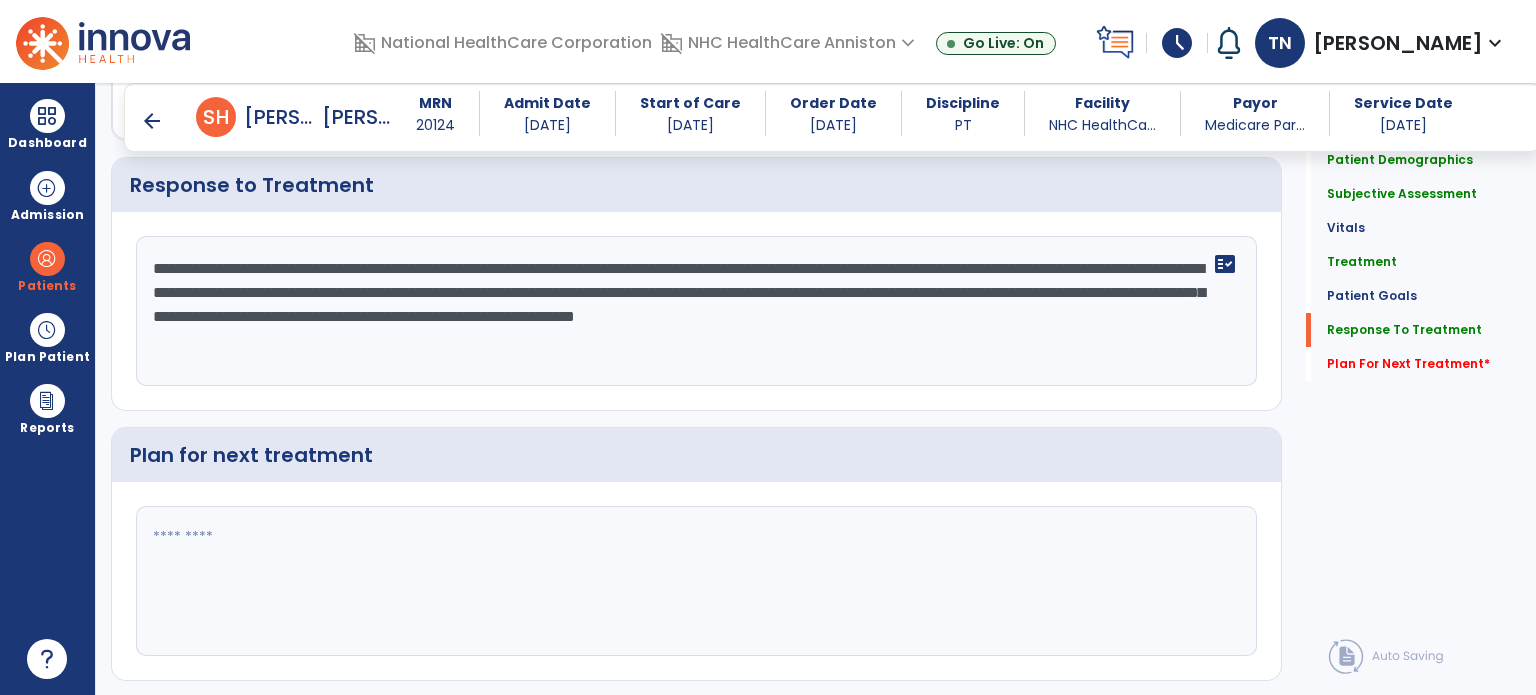 scroll, scrollTop: 2493, scrollLeft: 0, axis: vertical 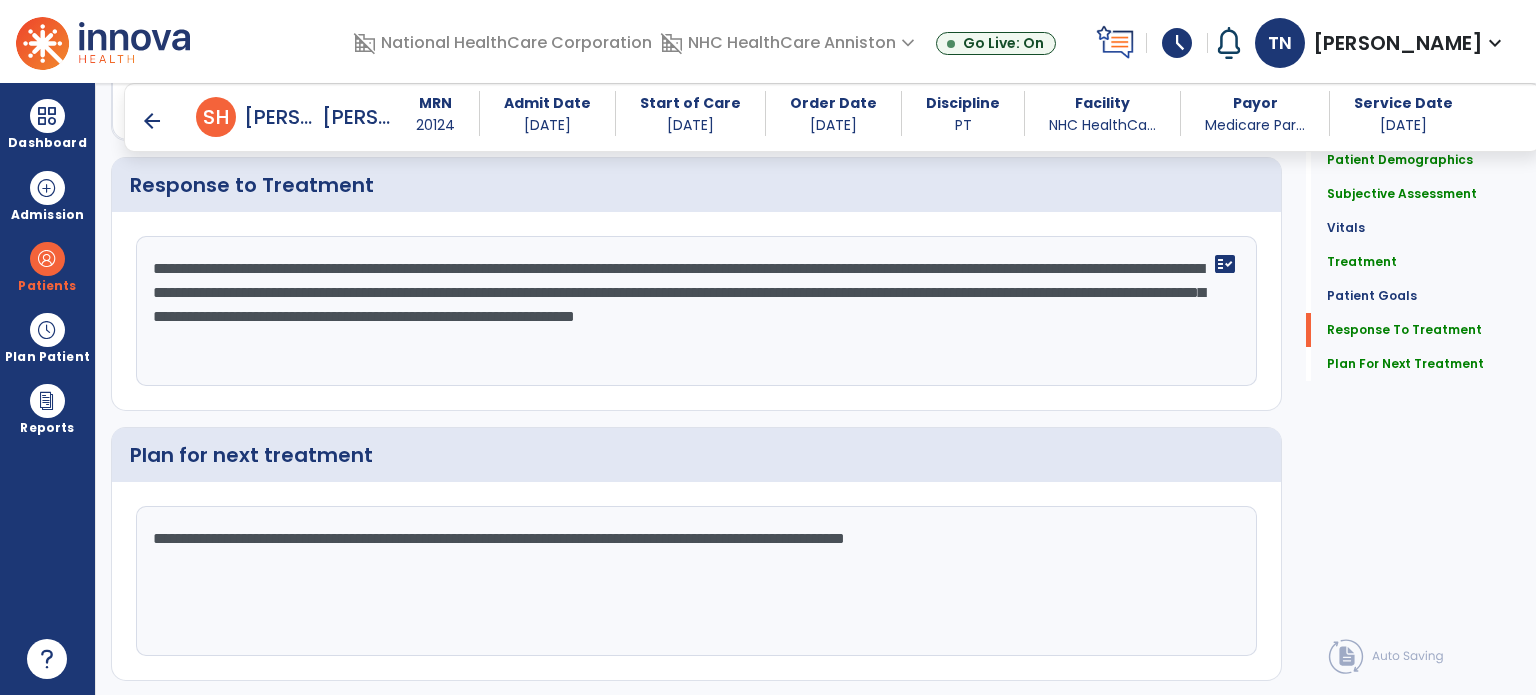 type on "**********" 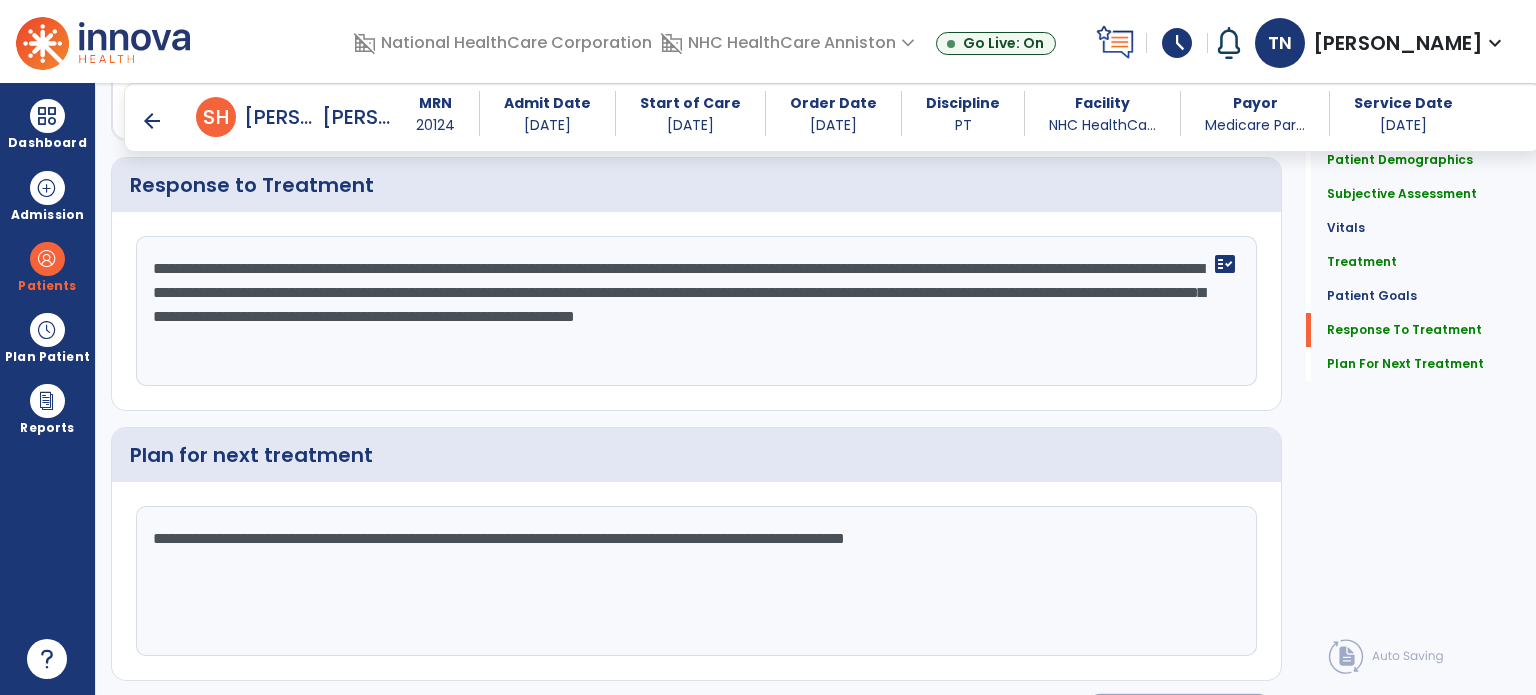 click on "Sign Doc" 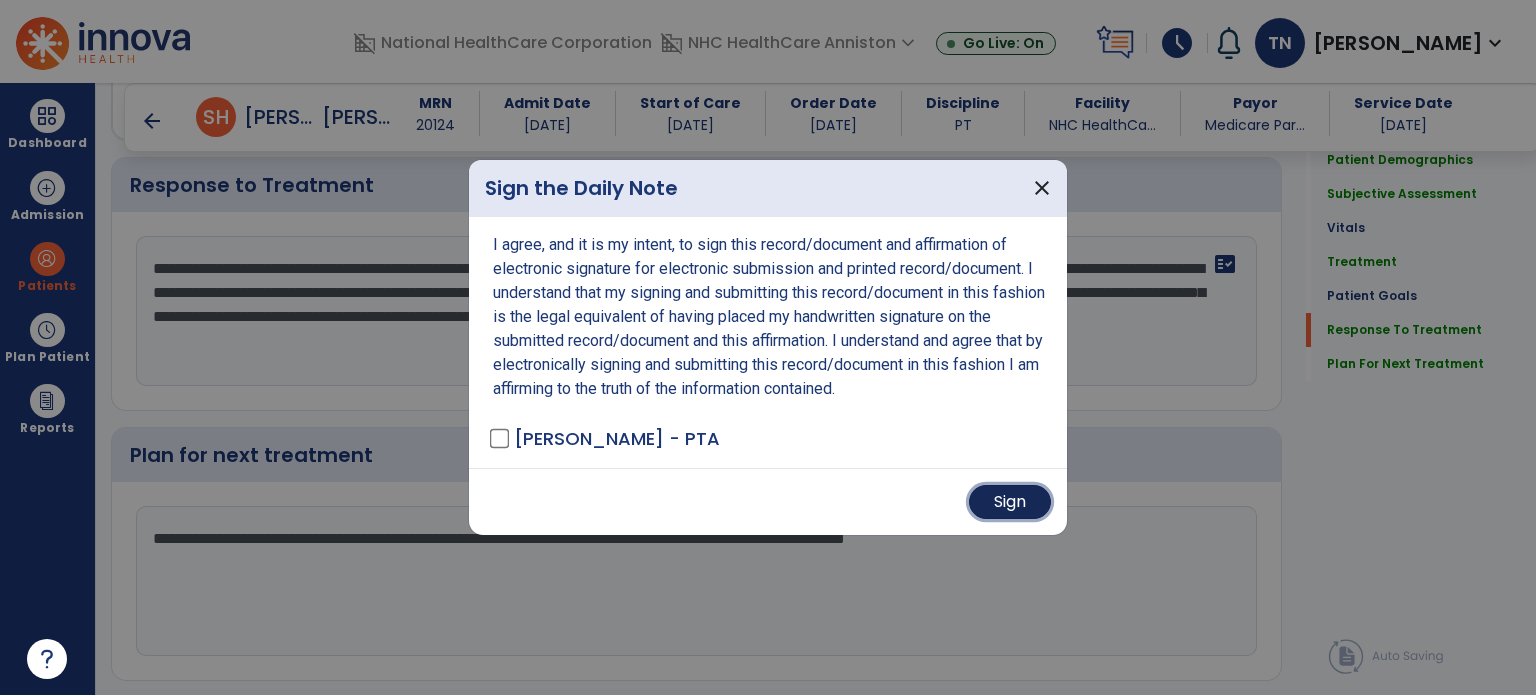 click on "Sign" at bounding box center (1010, 502) 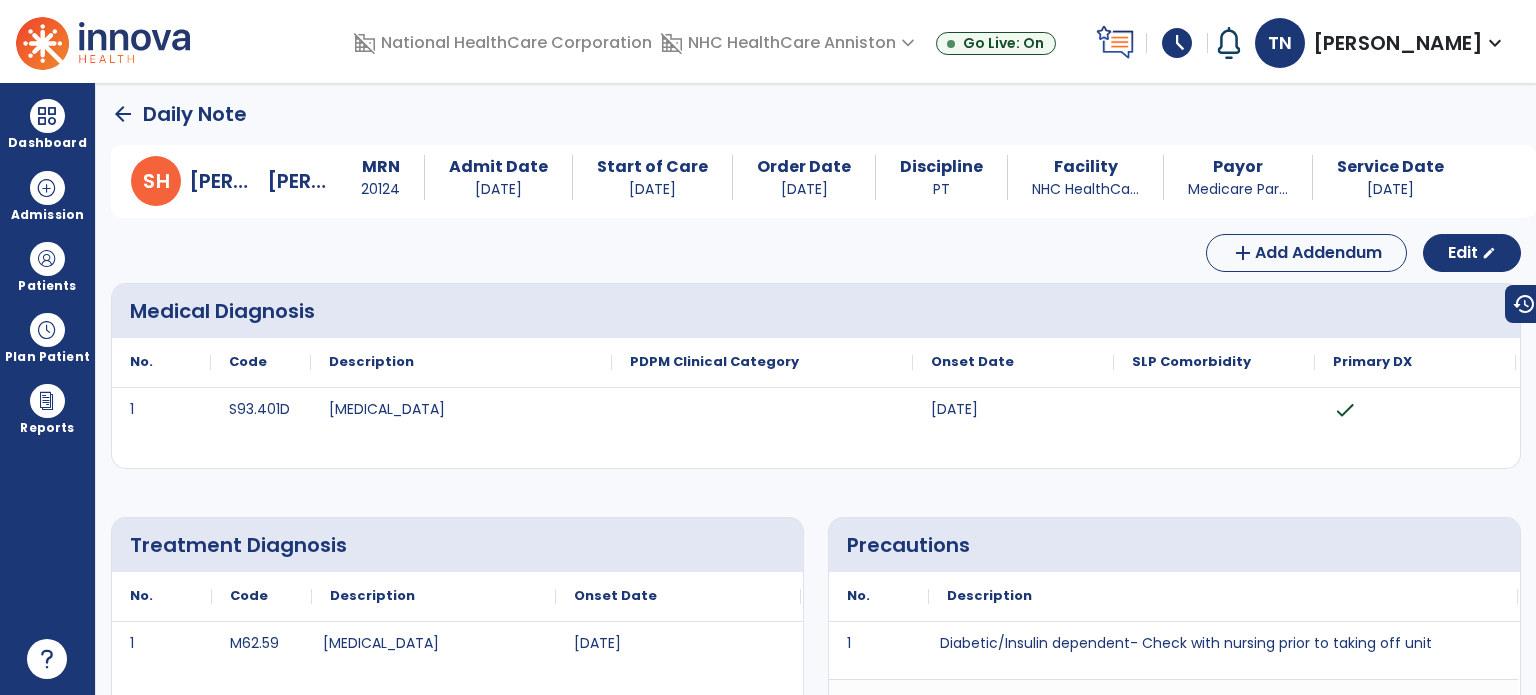 scroll, scrollTop: 0, scrollLeft: 0, axis: both 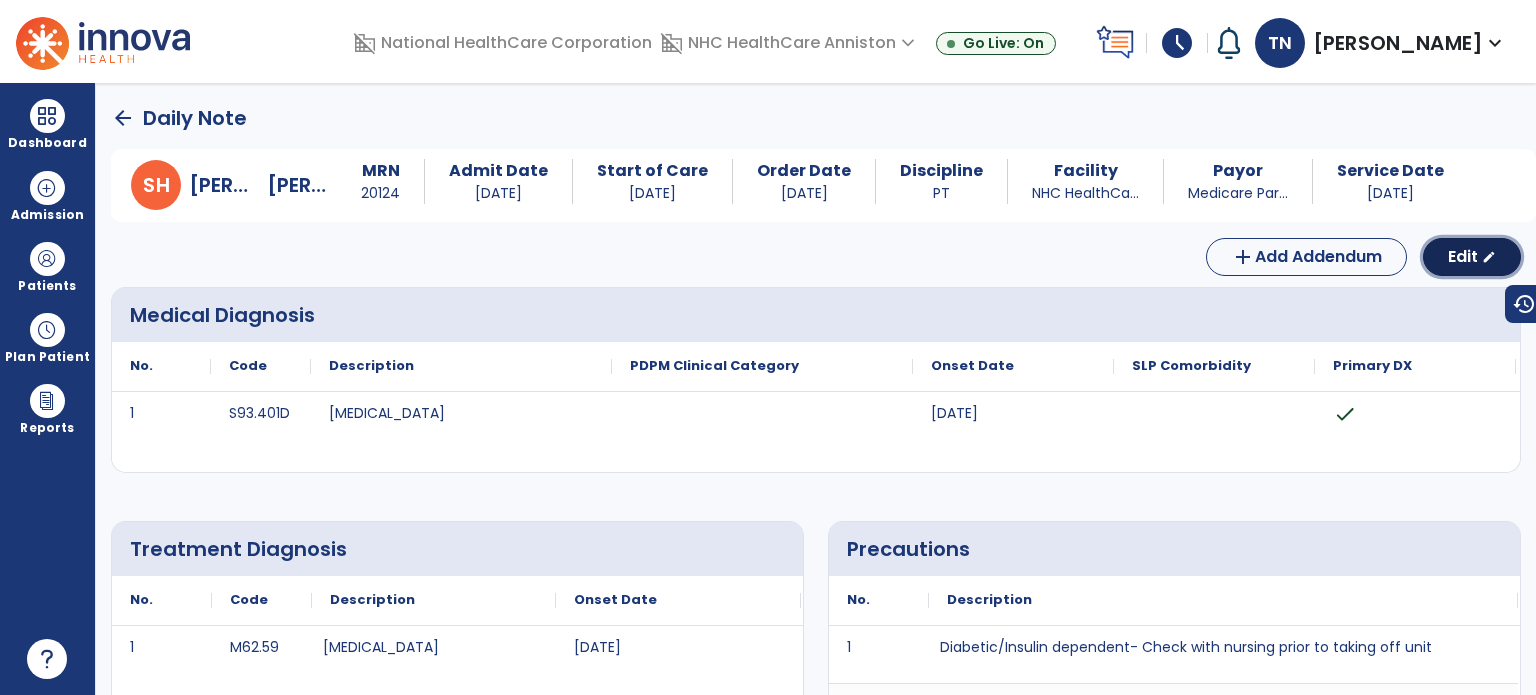 click on "Edit" 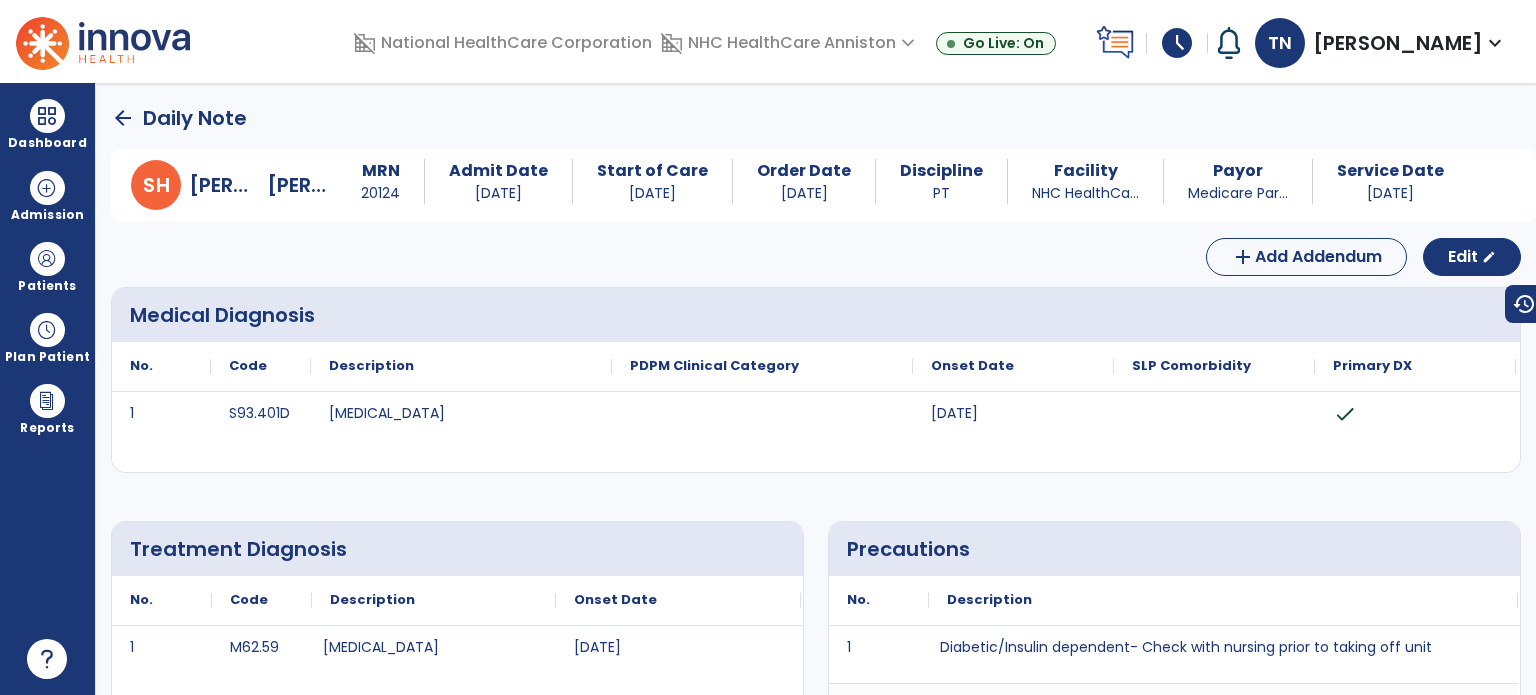 select on "*" 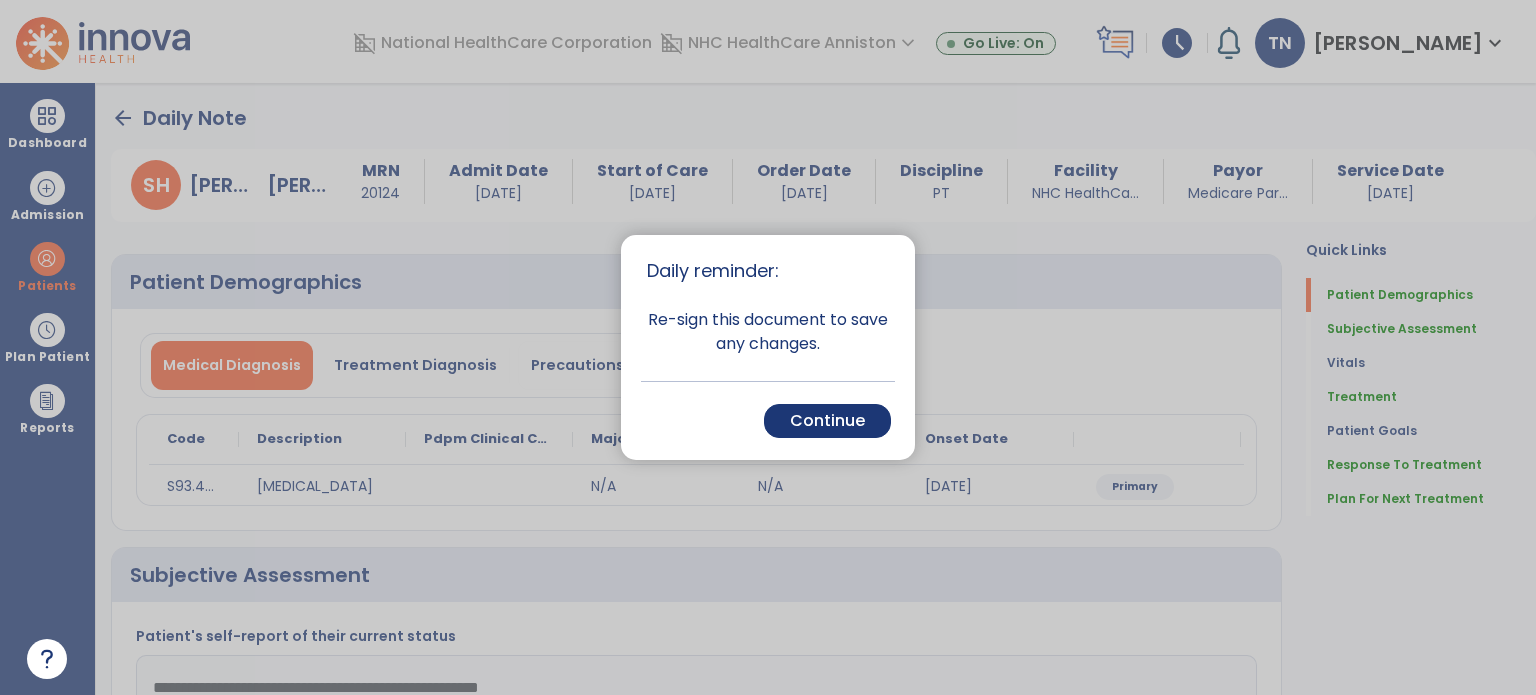click on "Continue" at bounding box center [827, 421] 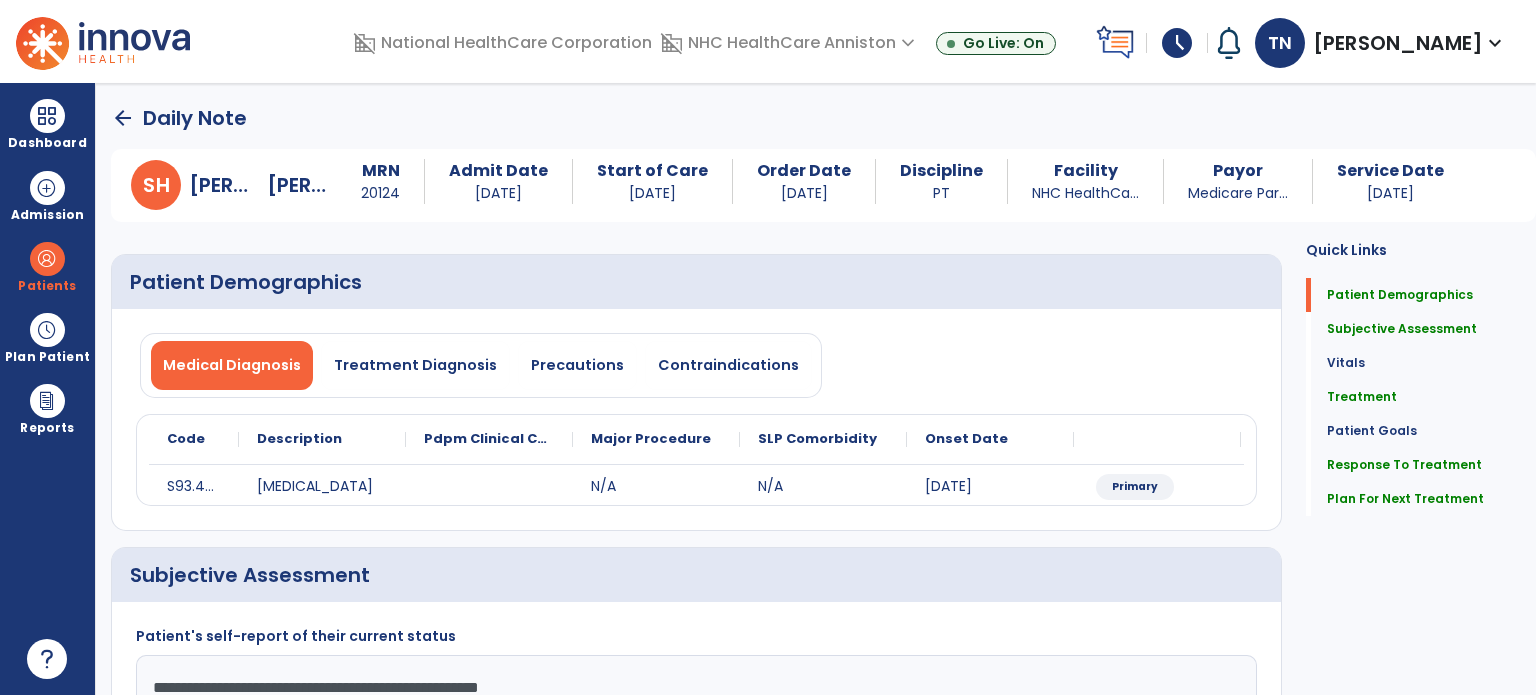 click on "Medical Diagnosis   Treatment Diagnosis   Precautions   Contraindications" 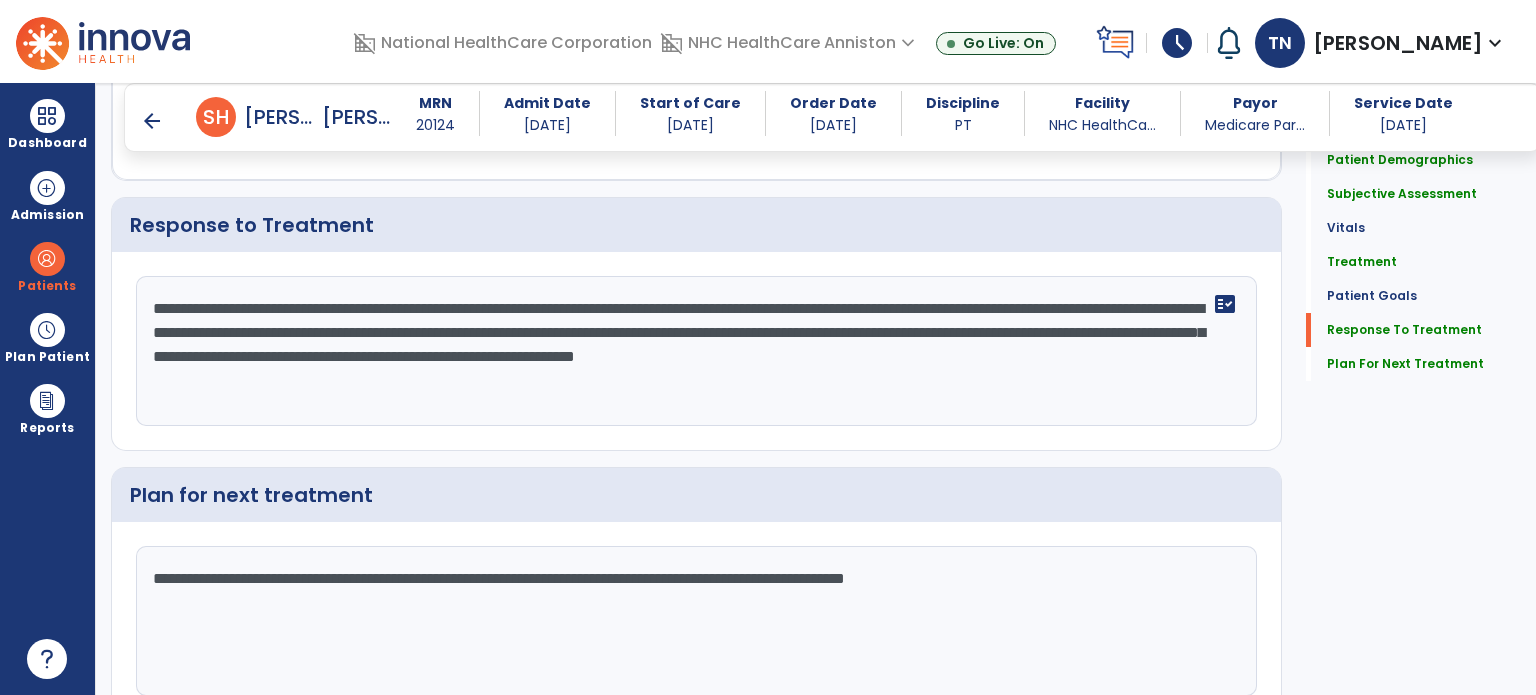 scroll, scrollTop: 2500, scrollLeft: 0, axis: vertical 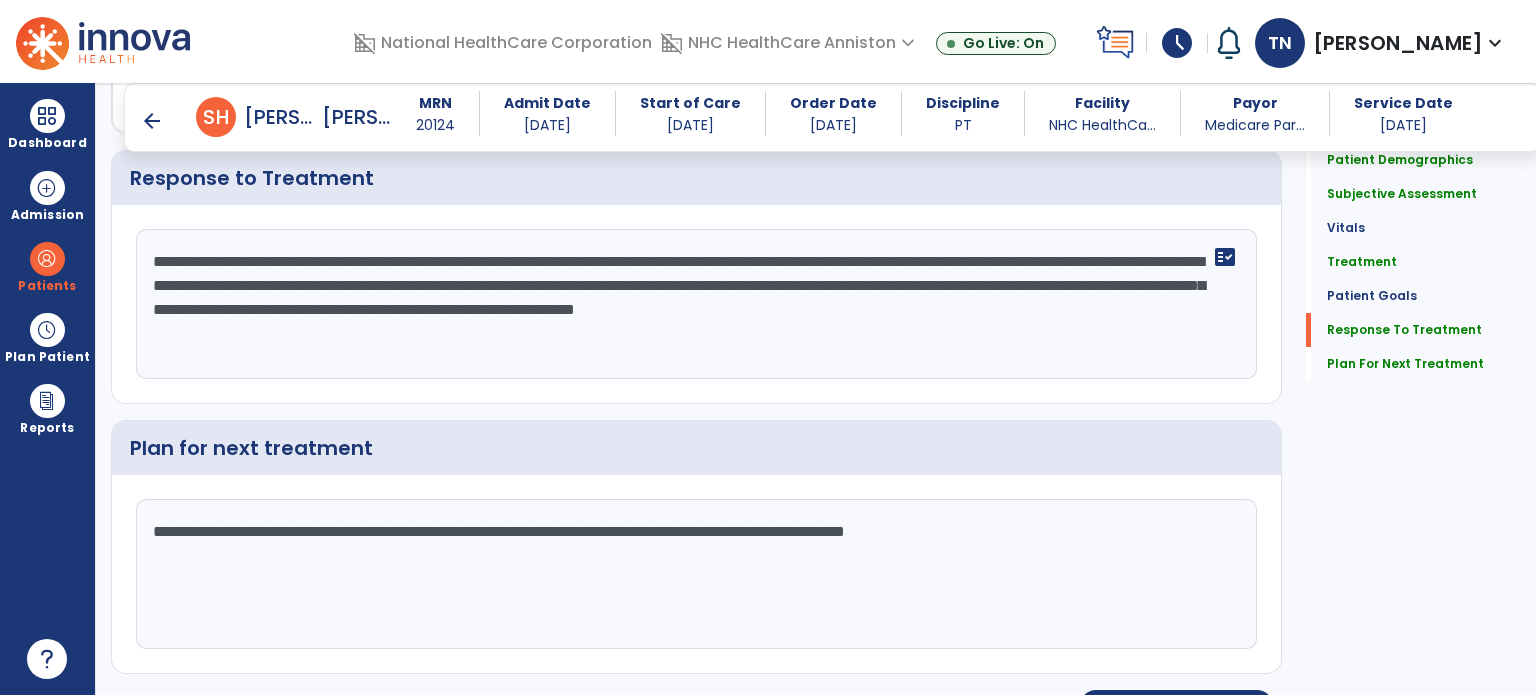 click on "**********" 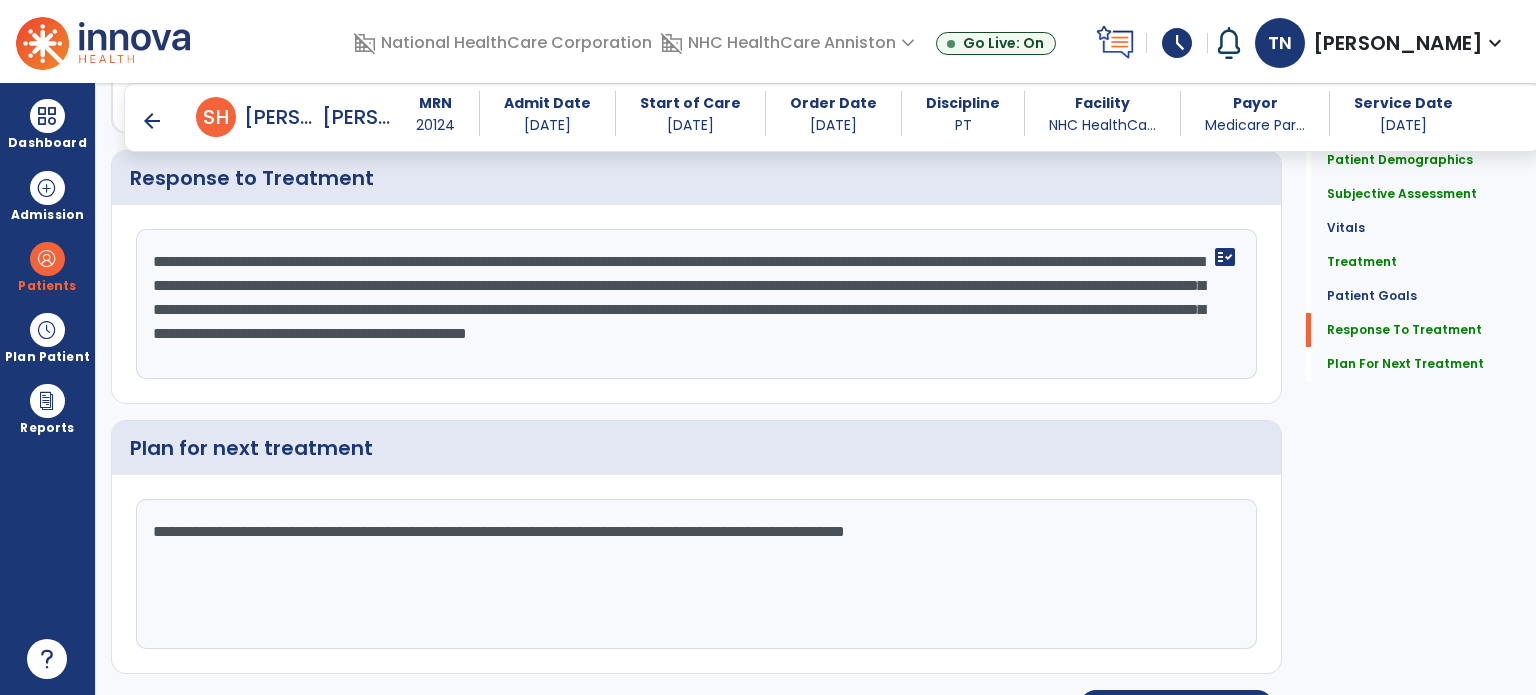 scroll, scrollTop: 16, scrollLeft: 0, axis: vertical 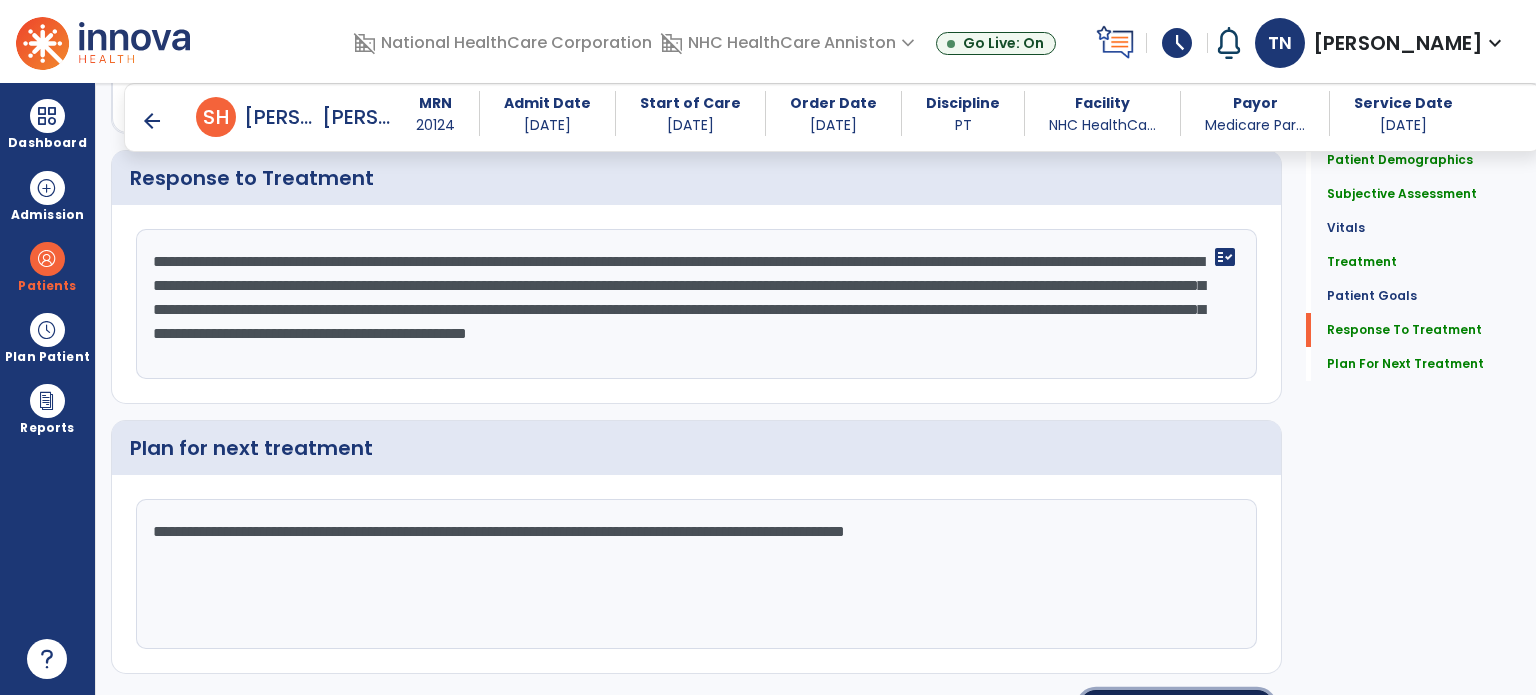 click on "Re-Sign Doc" 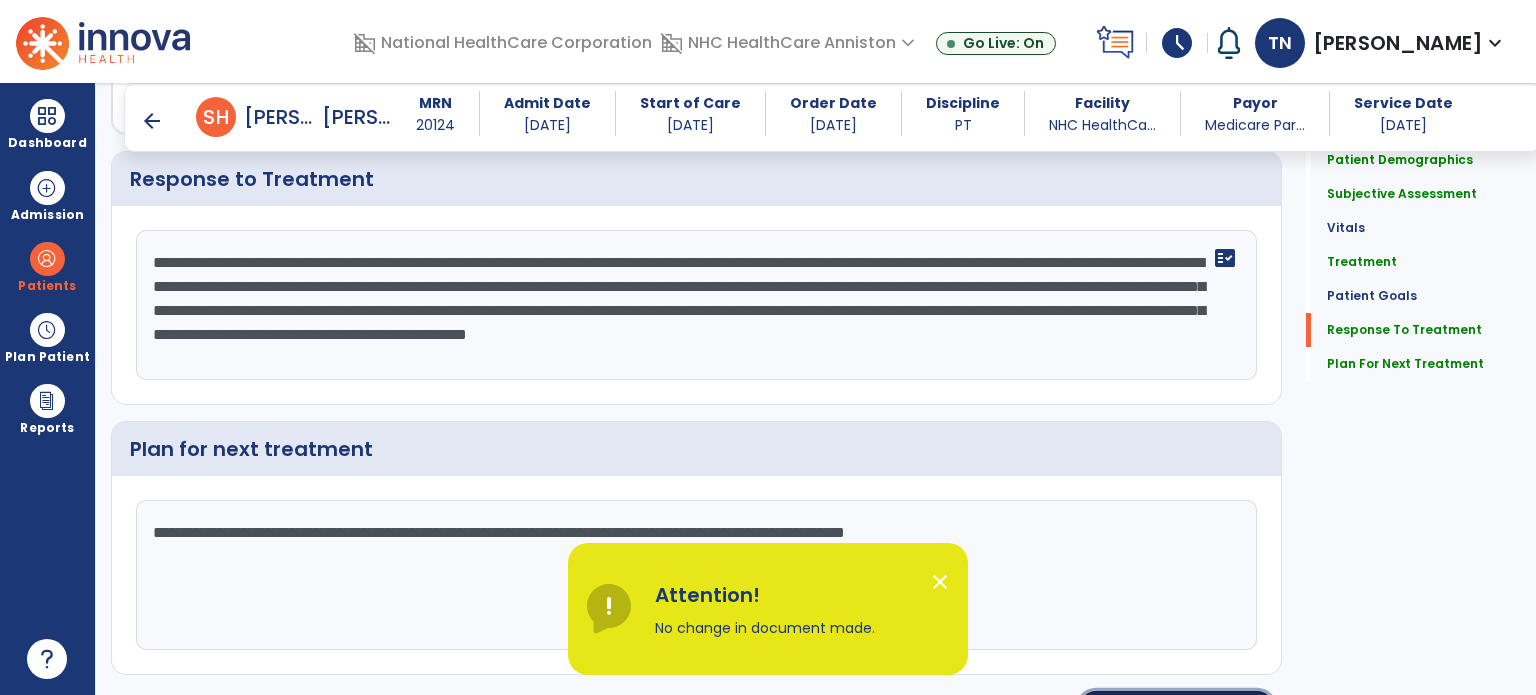 scroll, scrollTop: 2500, scrollLeft: 0, axis: vertical 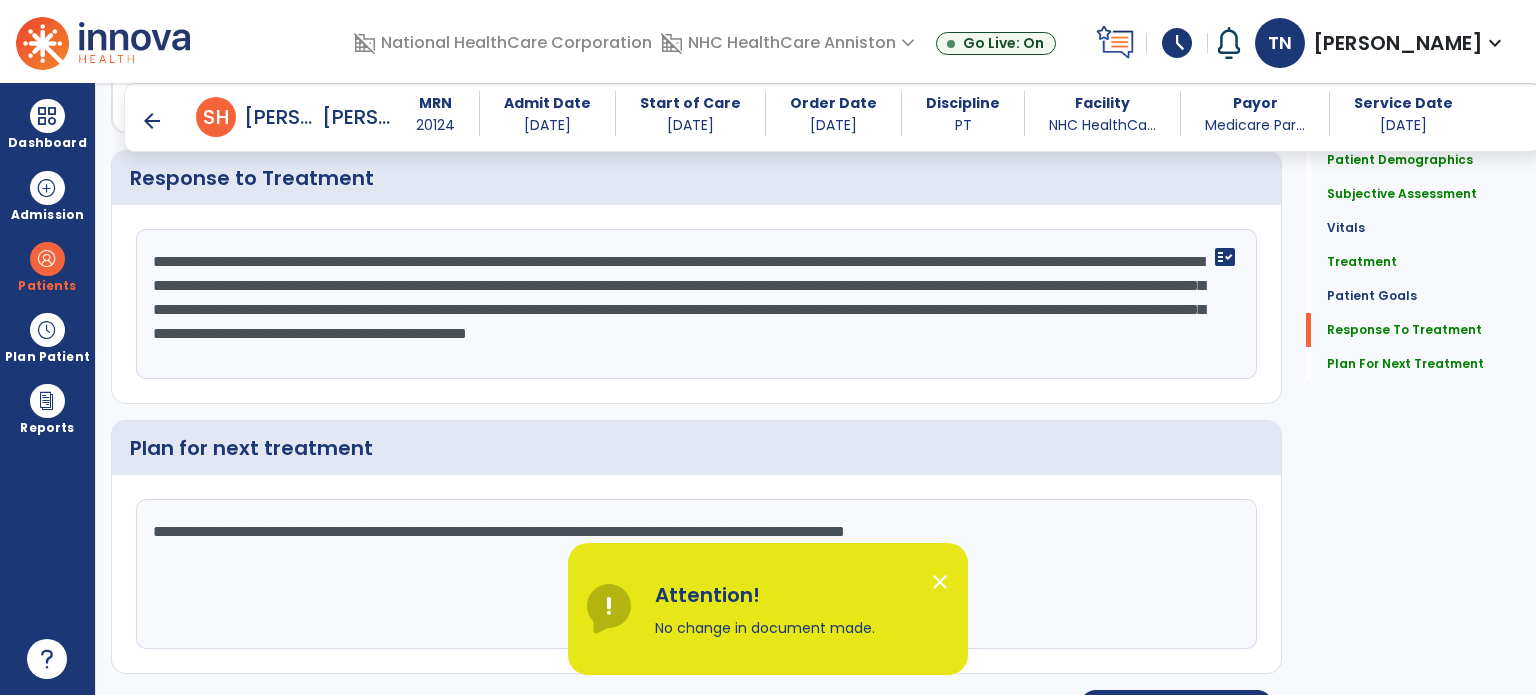 click on "close" at bounding box center (940, 582) 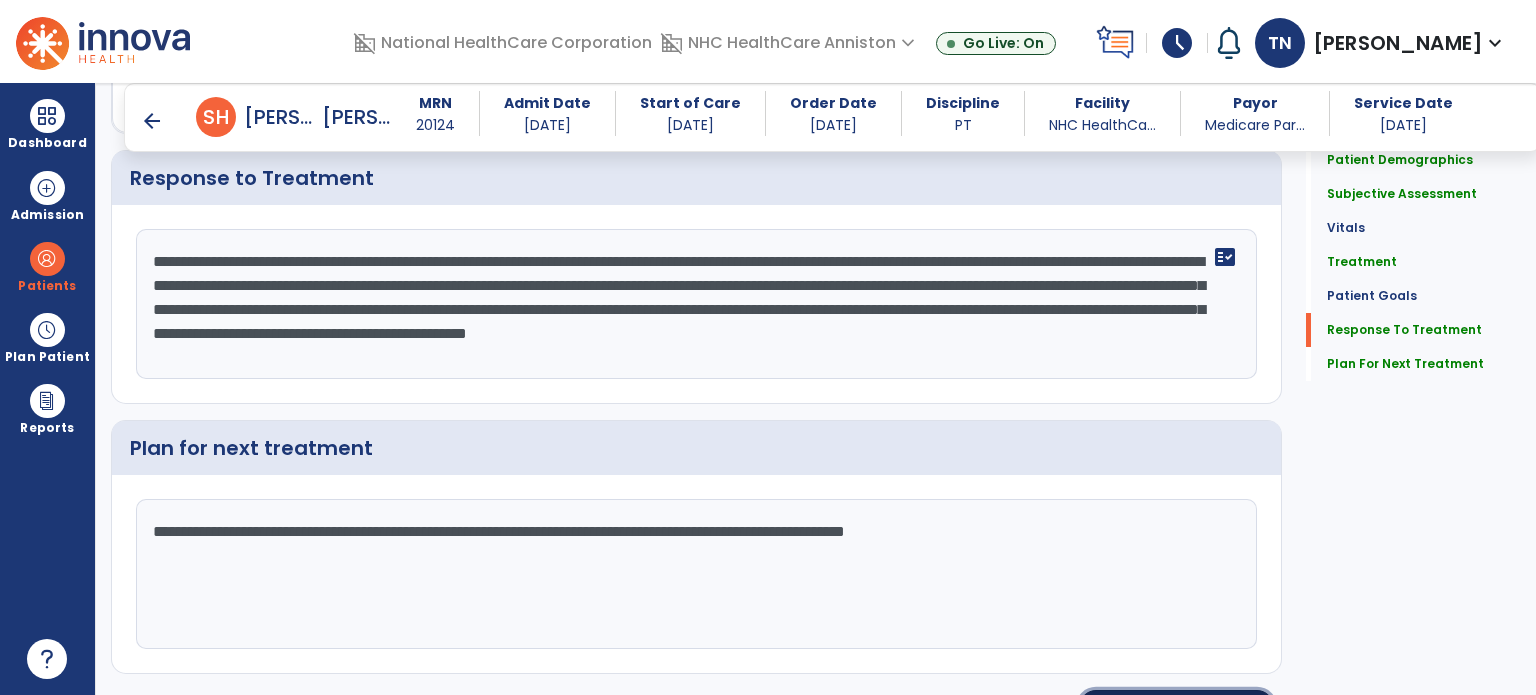 click on "Re-Sign Doc" 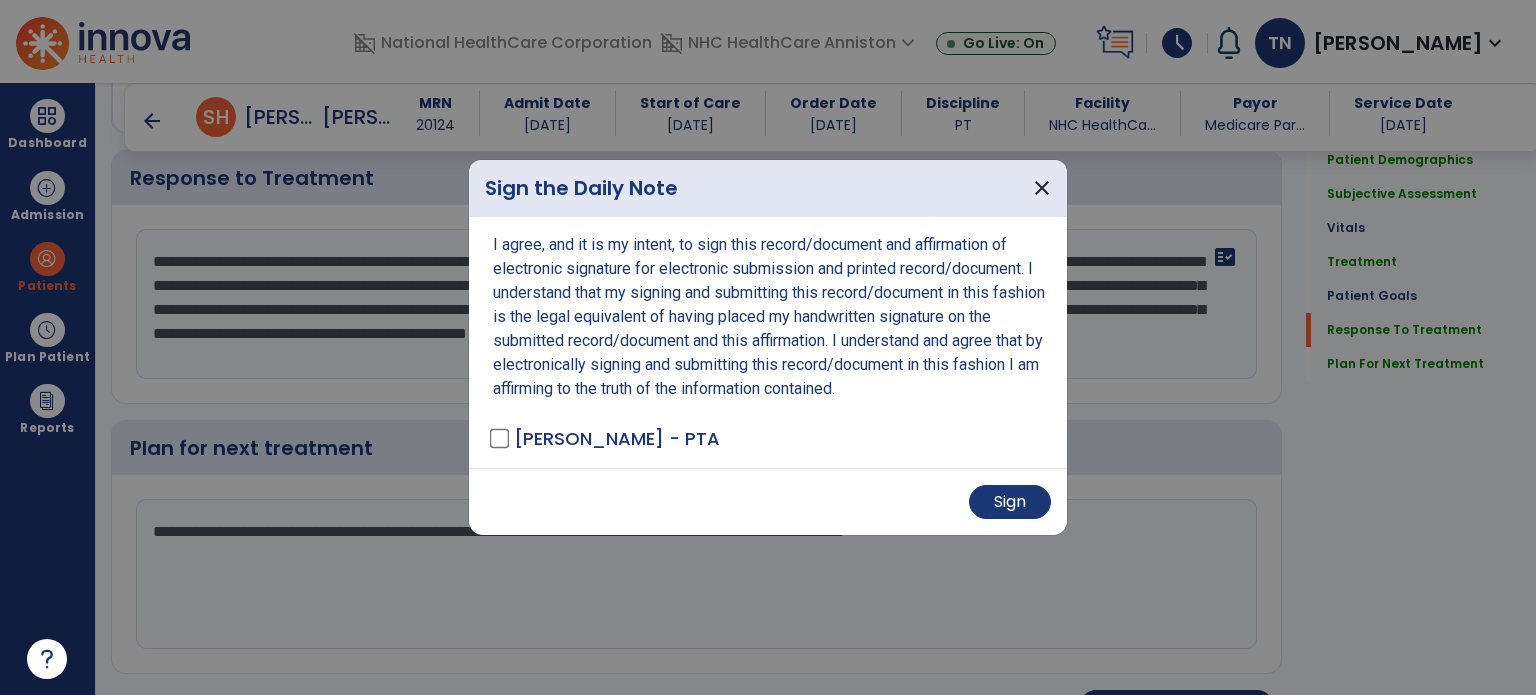 click on "Sign" at bounding box center (768, 501) 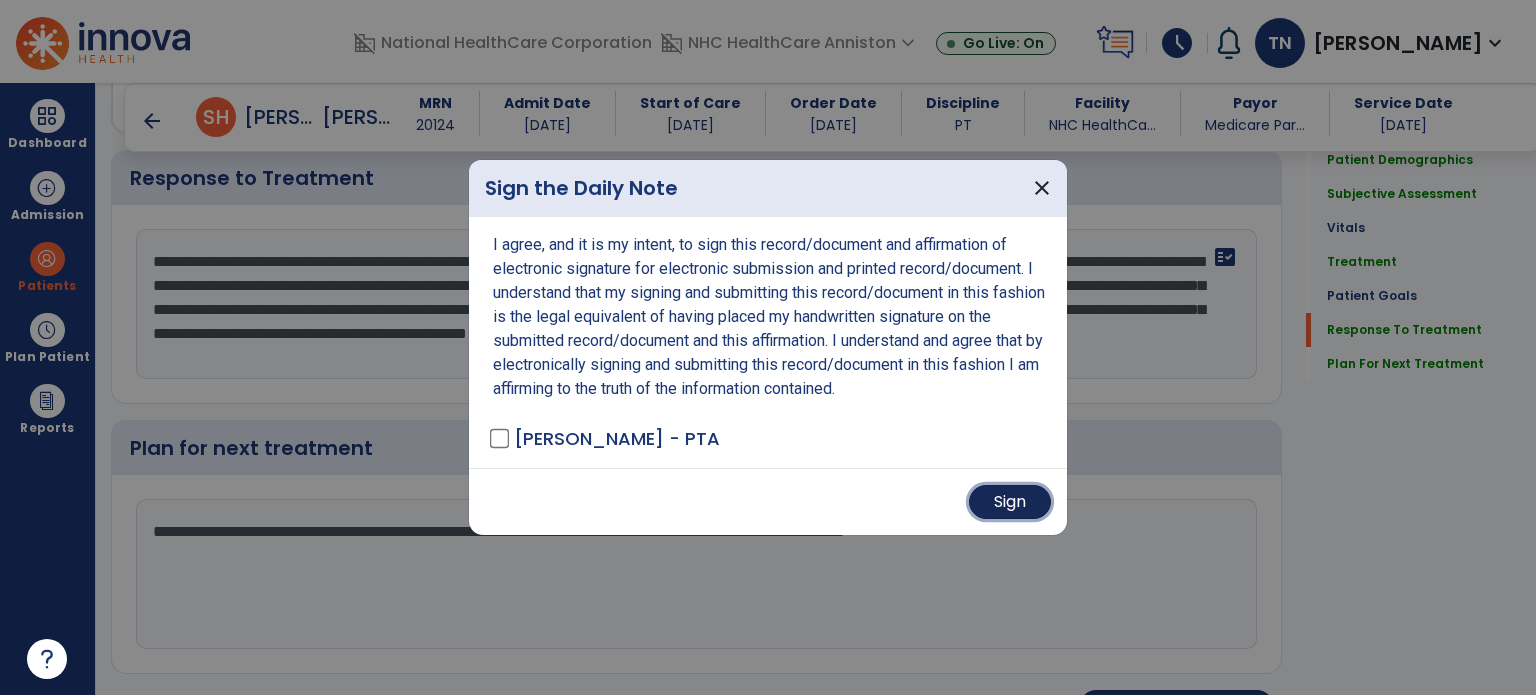 click on "Sign" at bounding box center (1010, 502) 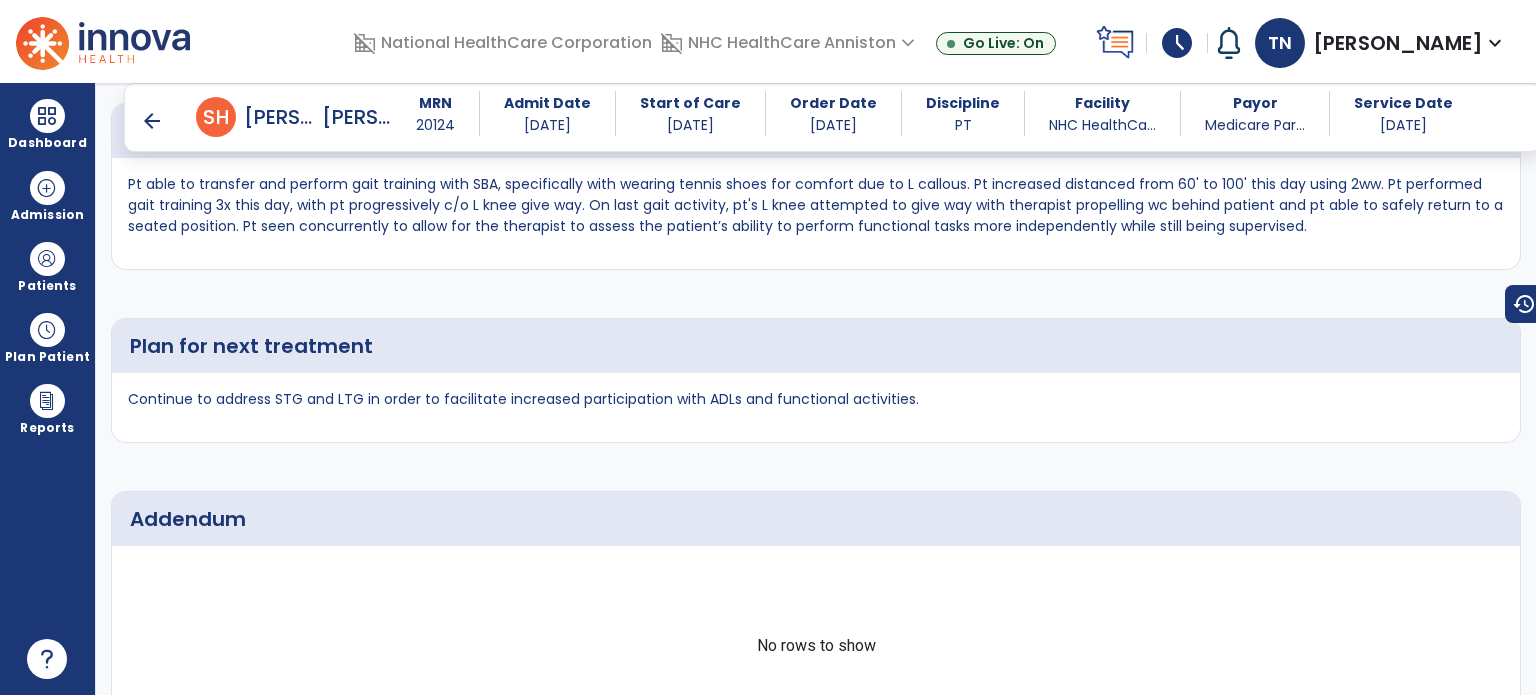 scroll, scrollTop: 3392, scrollLeft: 0, axis: vertical 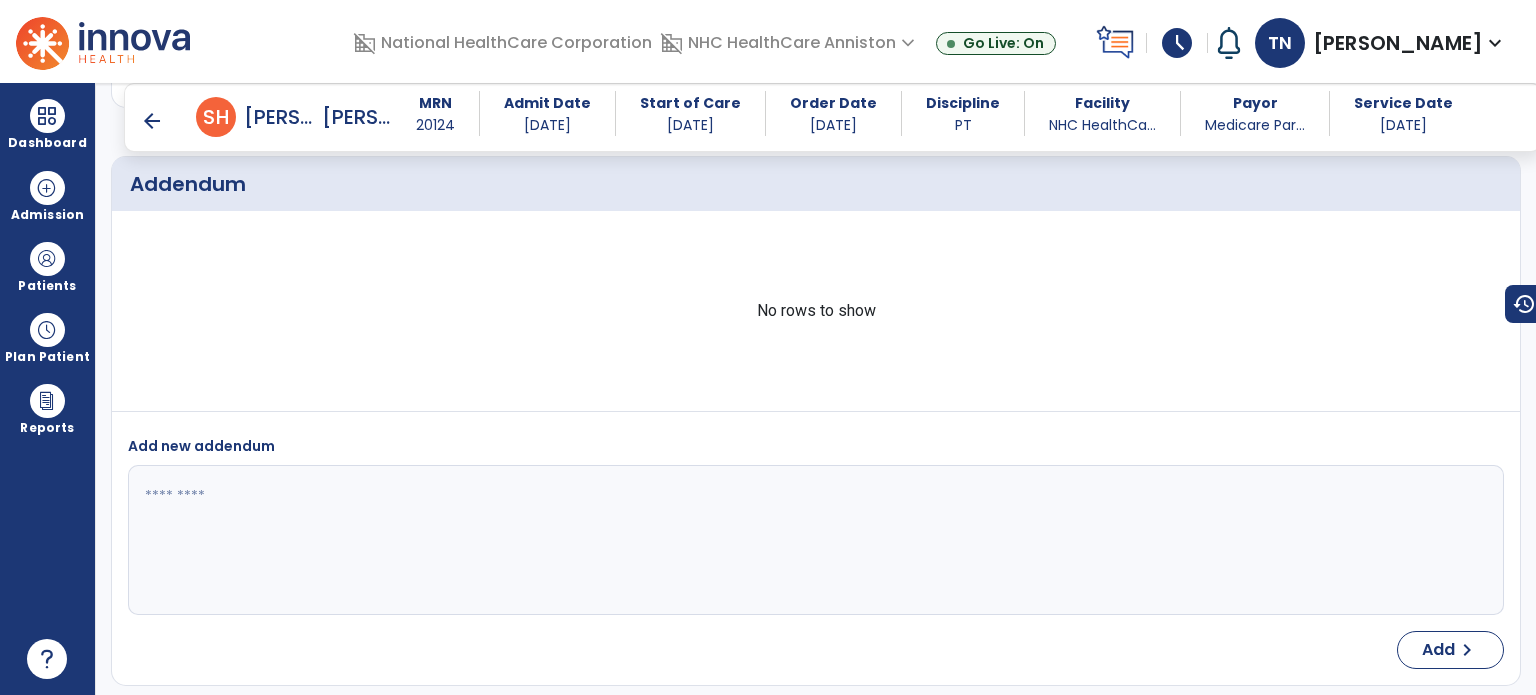 click on "arrow_back" at bounding box center [152, 121] 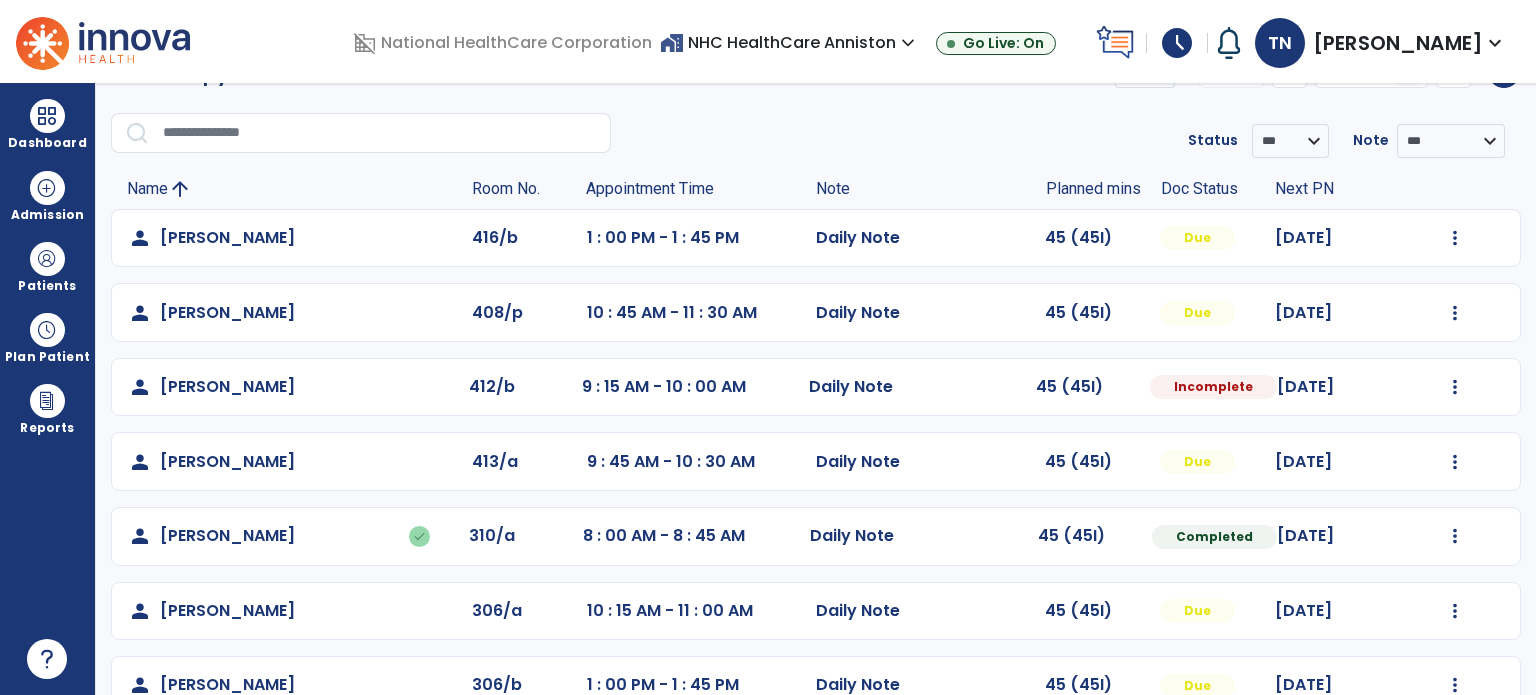 scroll, scrollTop: 0, scrollLeft: 0, axis: both 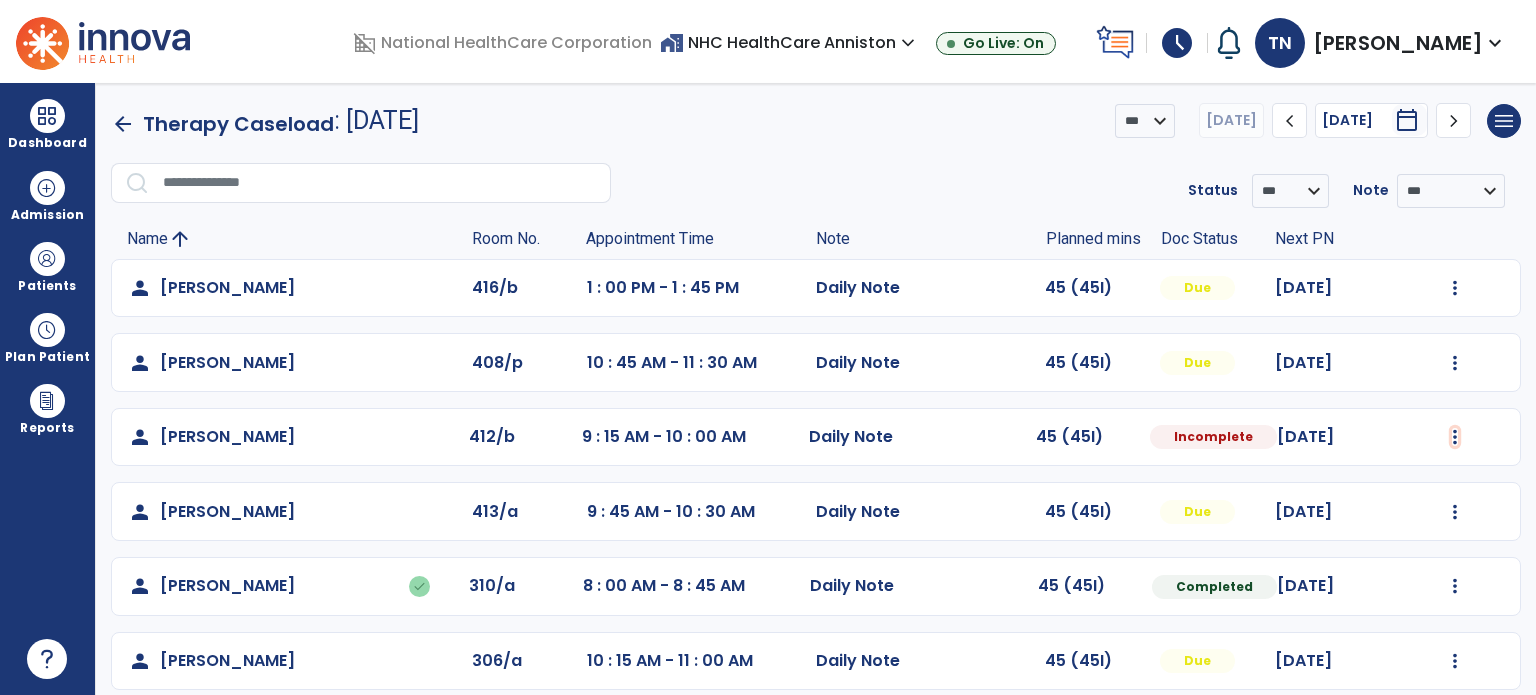 click at bounding box center [1455, 288] 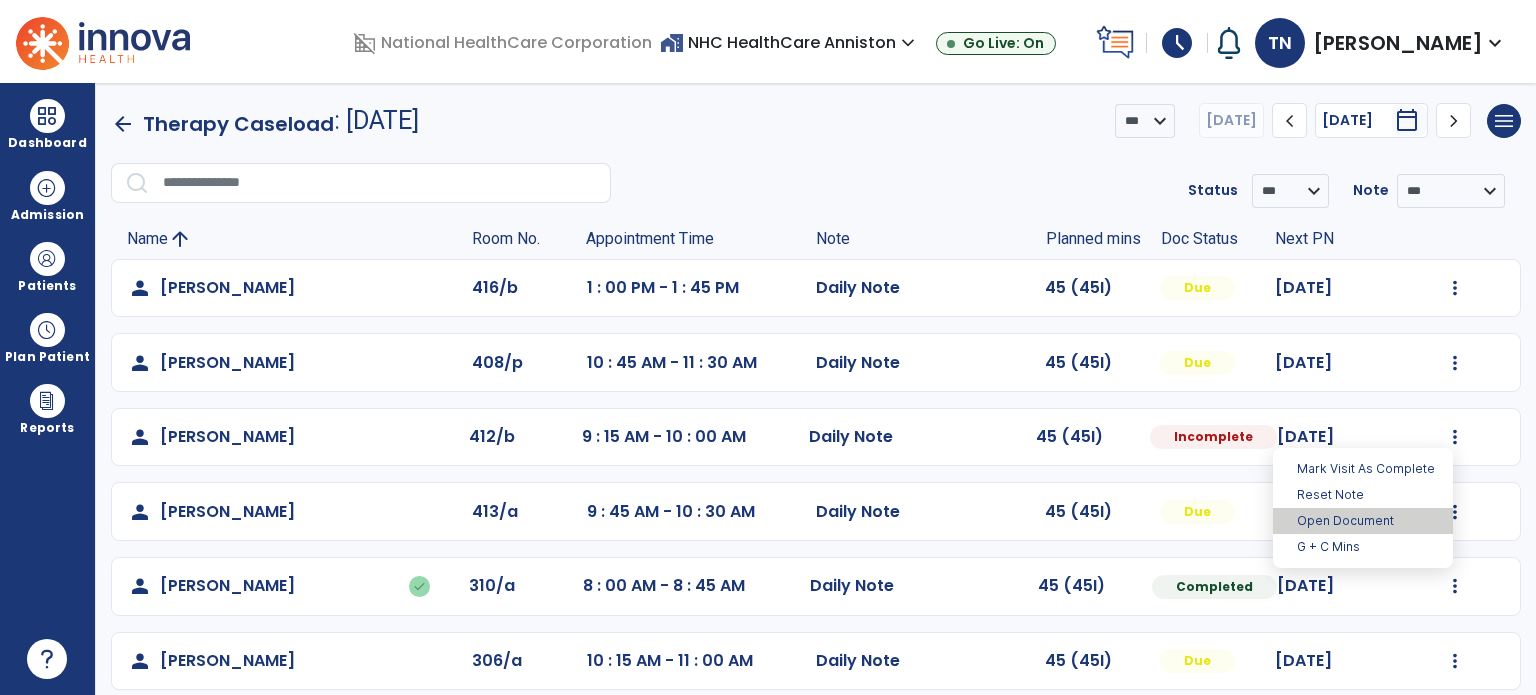 click on "Open Document" at bounding box center (1363, 521) 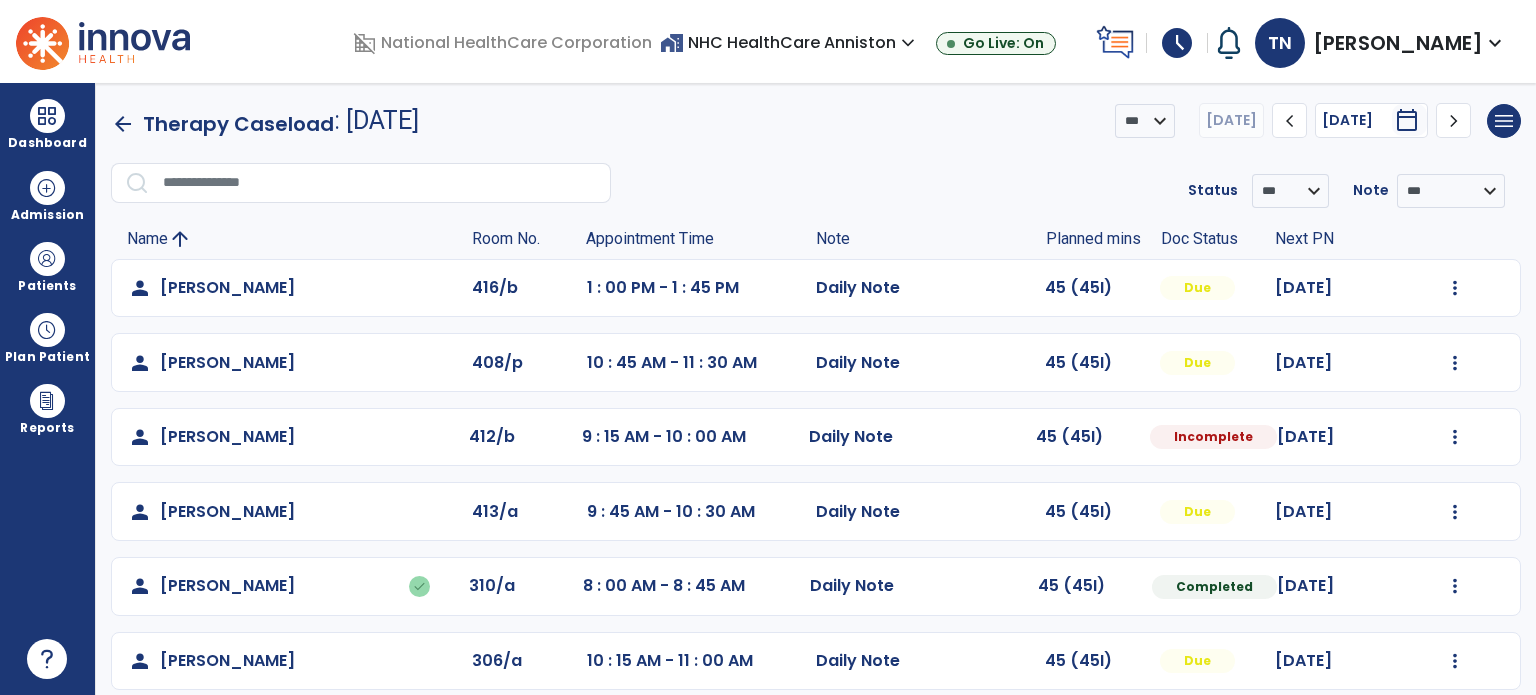 select on "*" 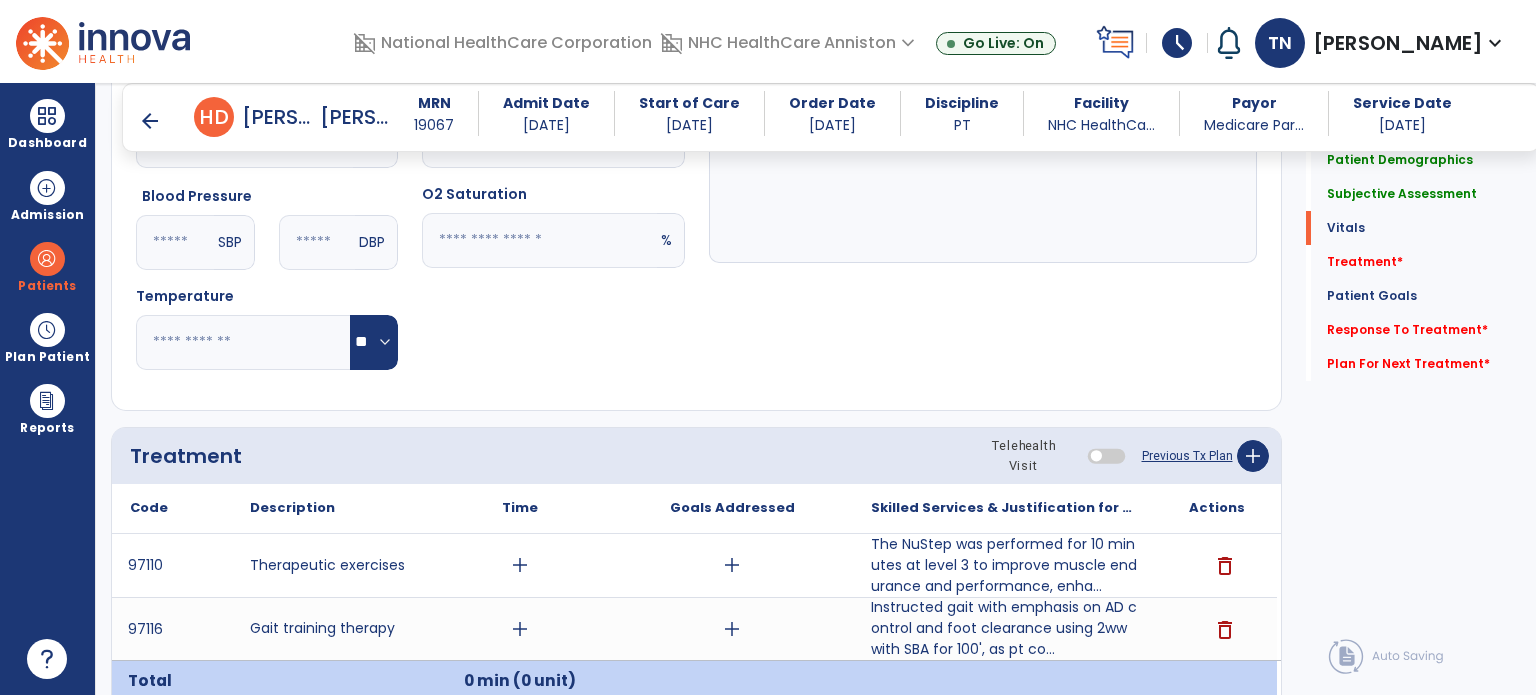 scroll, scrollTop: 1000, scrollLeft: 0, axis: vertical 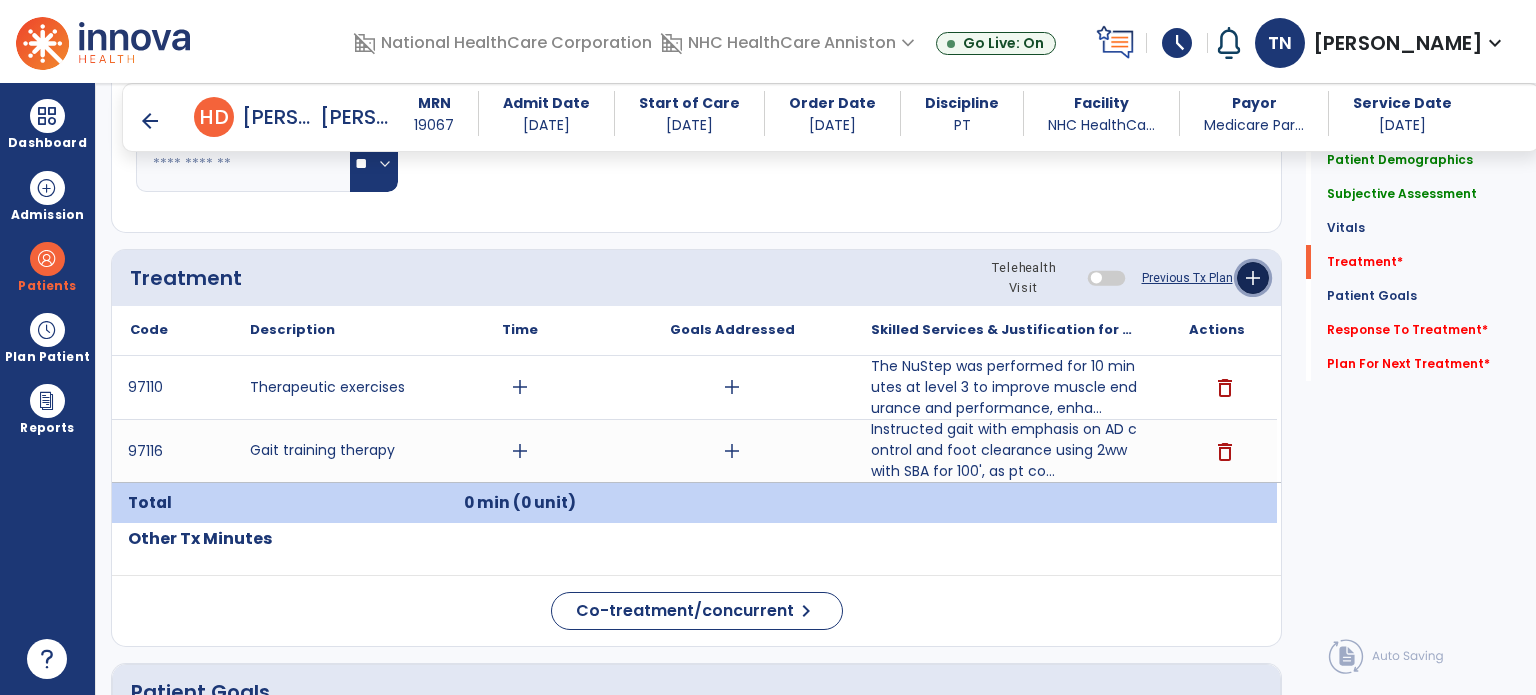 click on "add" 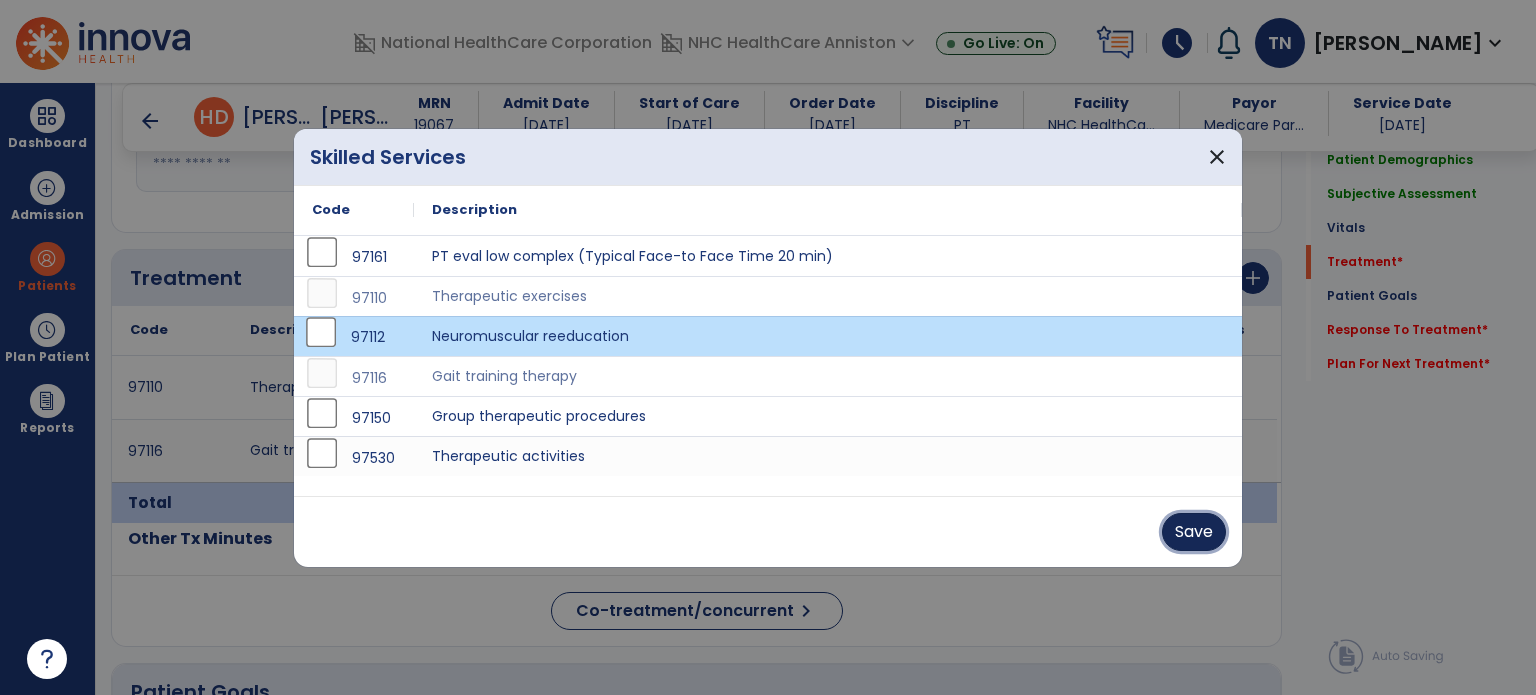 click on "Save" at bounding box center [1194, 532] 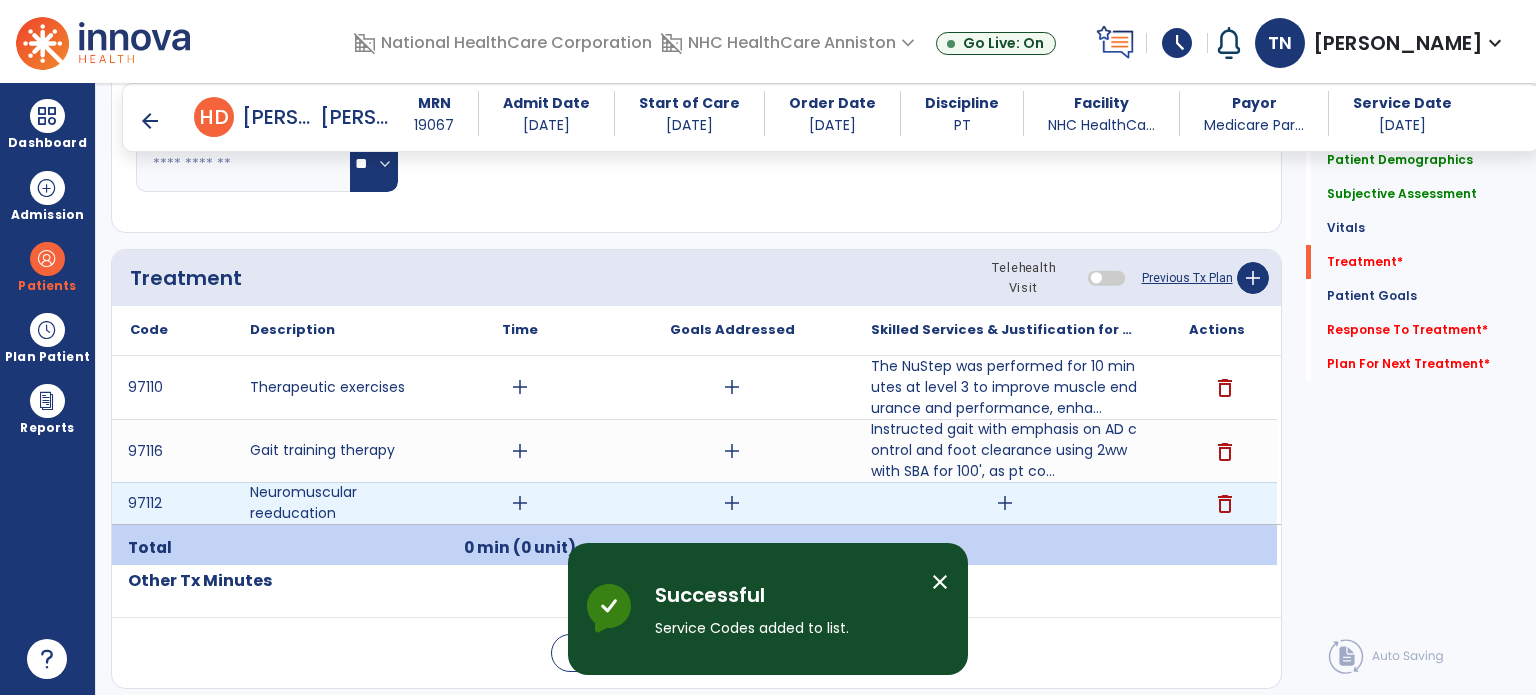 click on "add" at bounding box center [1005, 503] 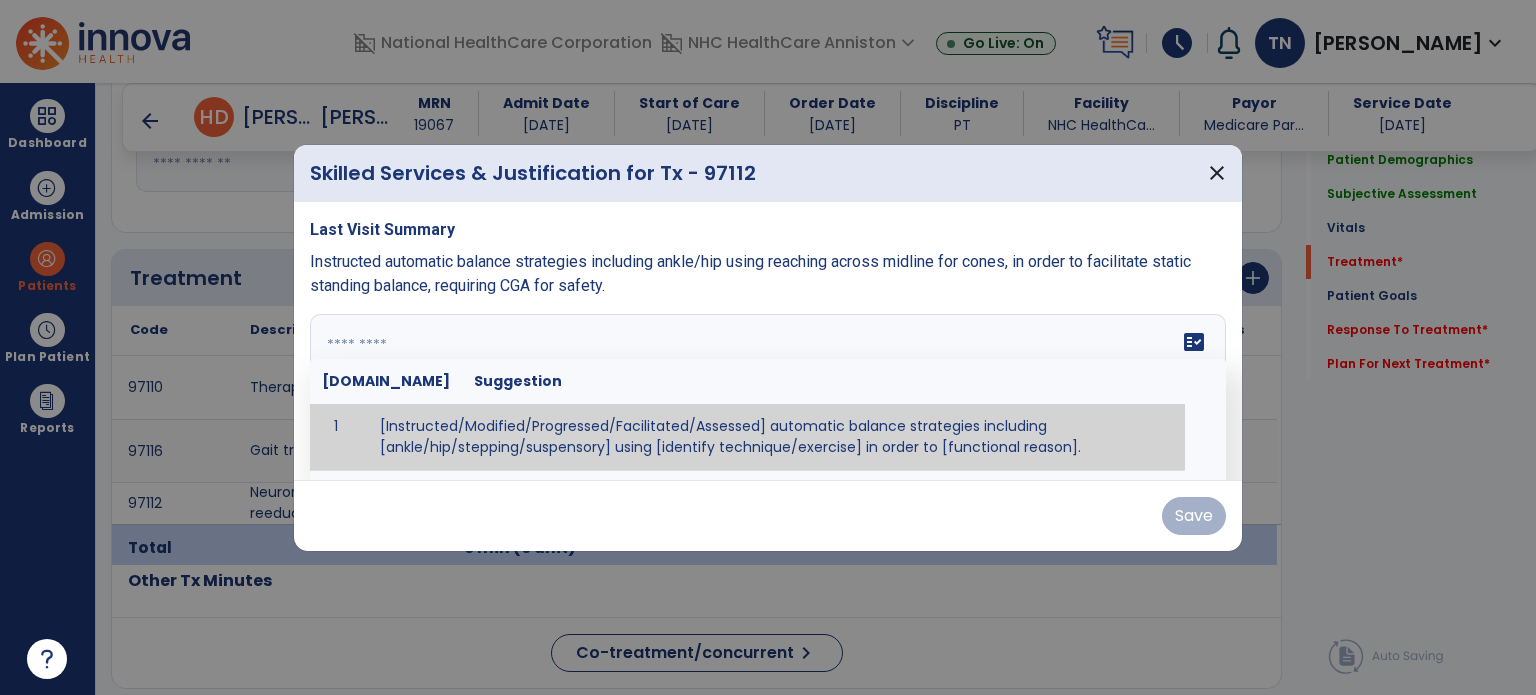click on "fact_check  [DOMAIN_NAME] Suggestion 1 [Instructed/Modified/Progressed/Facilitated/Assessed] automatic balance strategies including [ankle/hip/stepping/suspensory] using [identify technique/exercise] in order to [functional reason]. 2 [Instructed/Modified/Progressed/Facilitated/Assessed] sensory integration techniques including [visual inhibition/somatosensory inhibition/visual excitatory/somatosensory excitatory/vestibular excitatory] using [identify technique/exercise] in order to [functional reason]. 3 [Instructed/Modified/Progressed/Facilitated/Assessed] visual input including [oculomotor exercises, smooth pursuits, saccades, visual field, other] in order to [functional reasons]. 4 [Instructed/Modified/Progressed/Assessed] somatosensory techniques including [joint compression, proprioceptive activities, other] in order to [functional reasons]. 5 [Instructed/Modified/Progressed/Assessed] vestibular techniques including [gaze stabilization, [PERSON_NAME]-Darhoff, Epley, other] in order to [functional reasons]. 6 7" at bounding box center (768, 389) 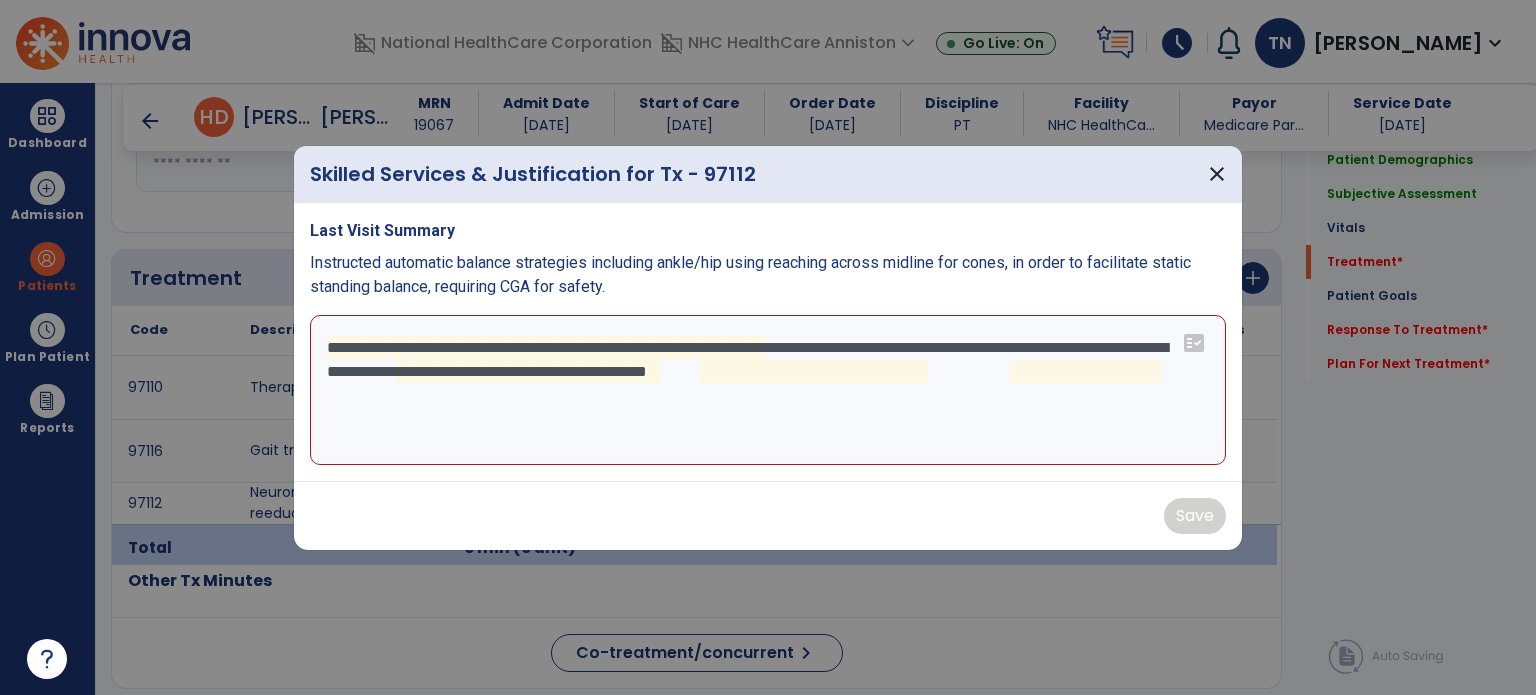 click on "**********" at bounding box center (768, 342) 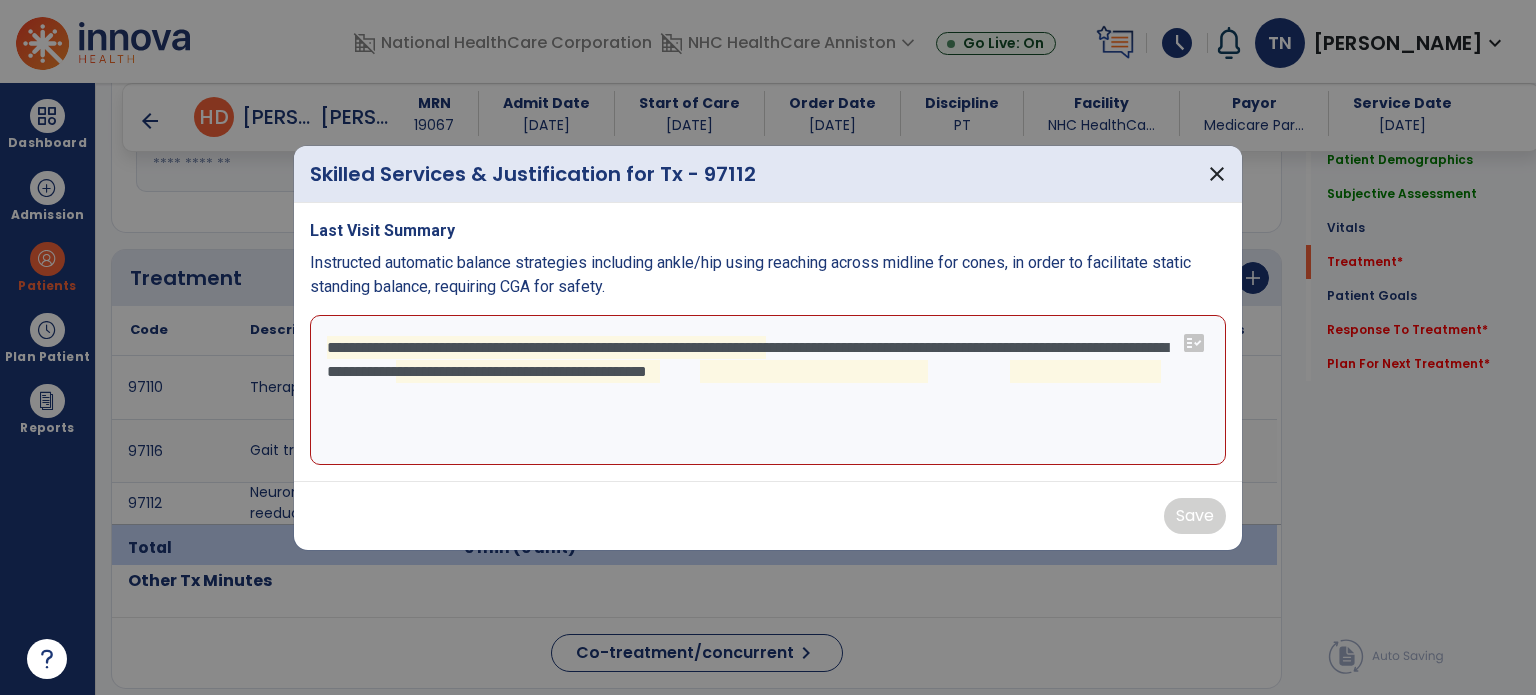 click on "**********" at bounding box center (768, 390) 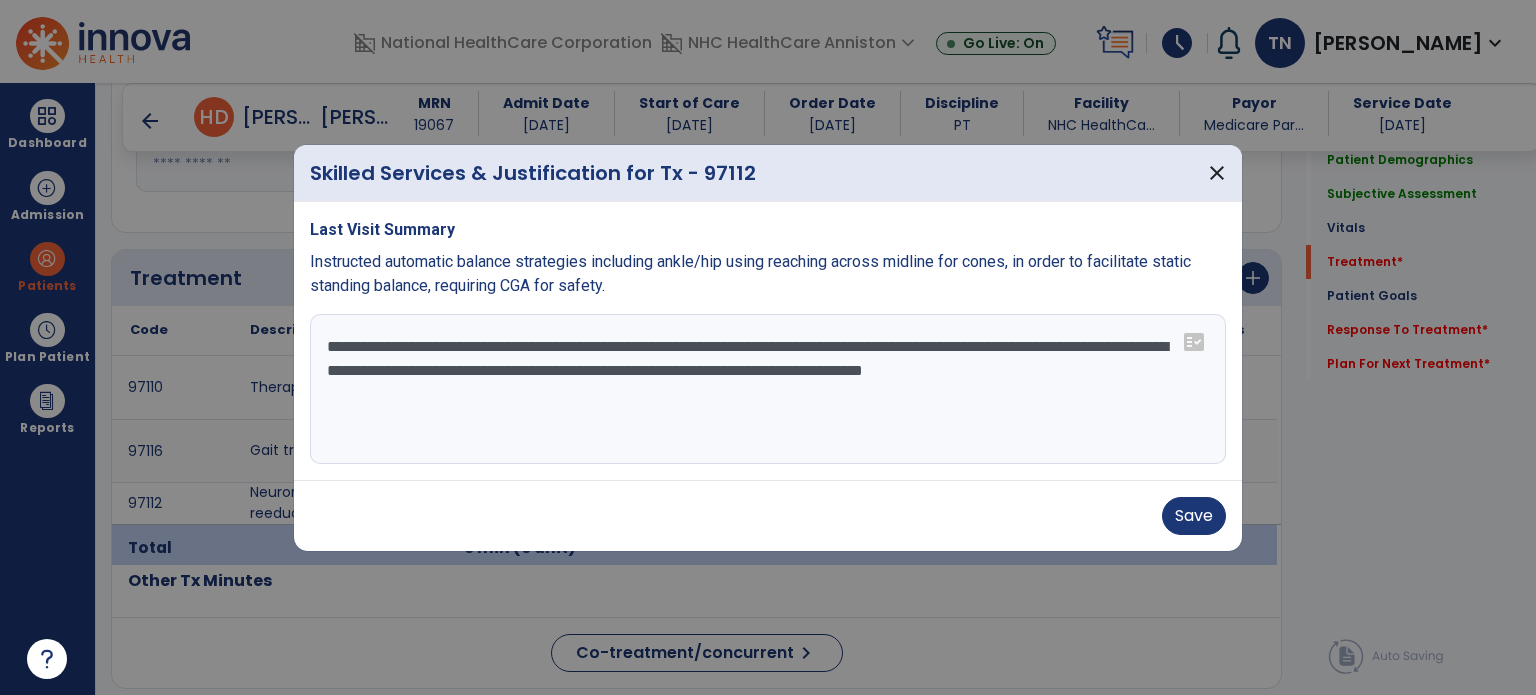 type on "**********" 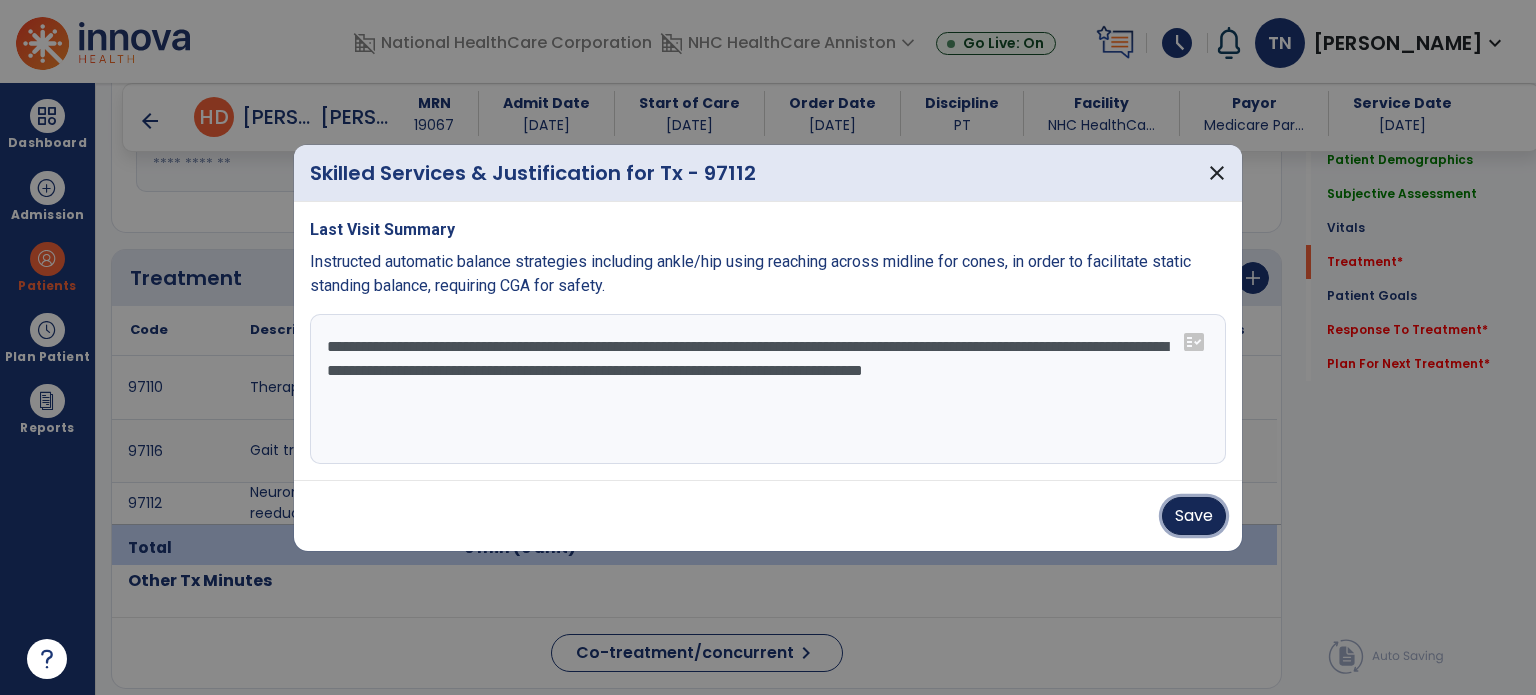 click on "Save" at bounding box center (1194, 516) 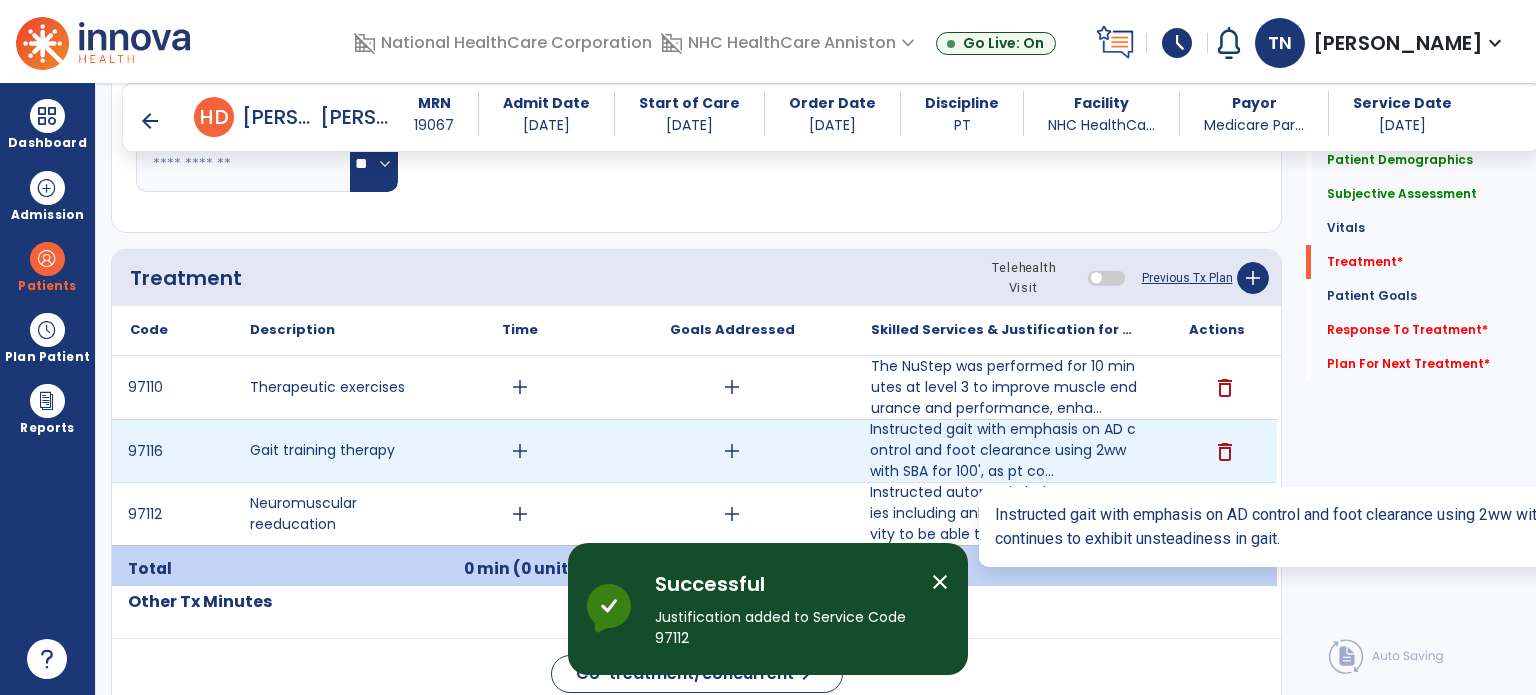 click on "Instructed gait with emphasis on AD control and foot clearance using 2ww with SBA for 100', as pt co..." at bounding box center [1004, 450] 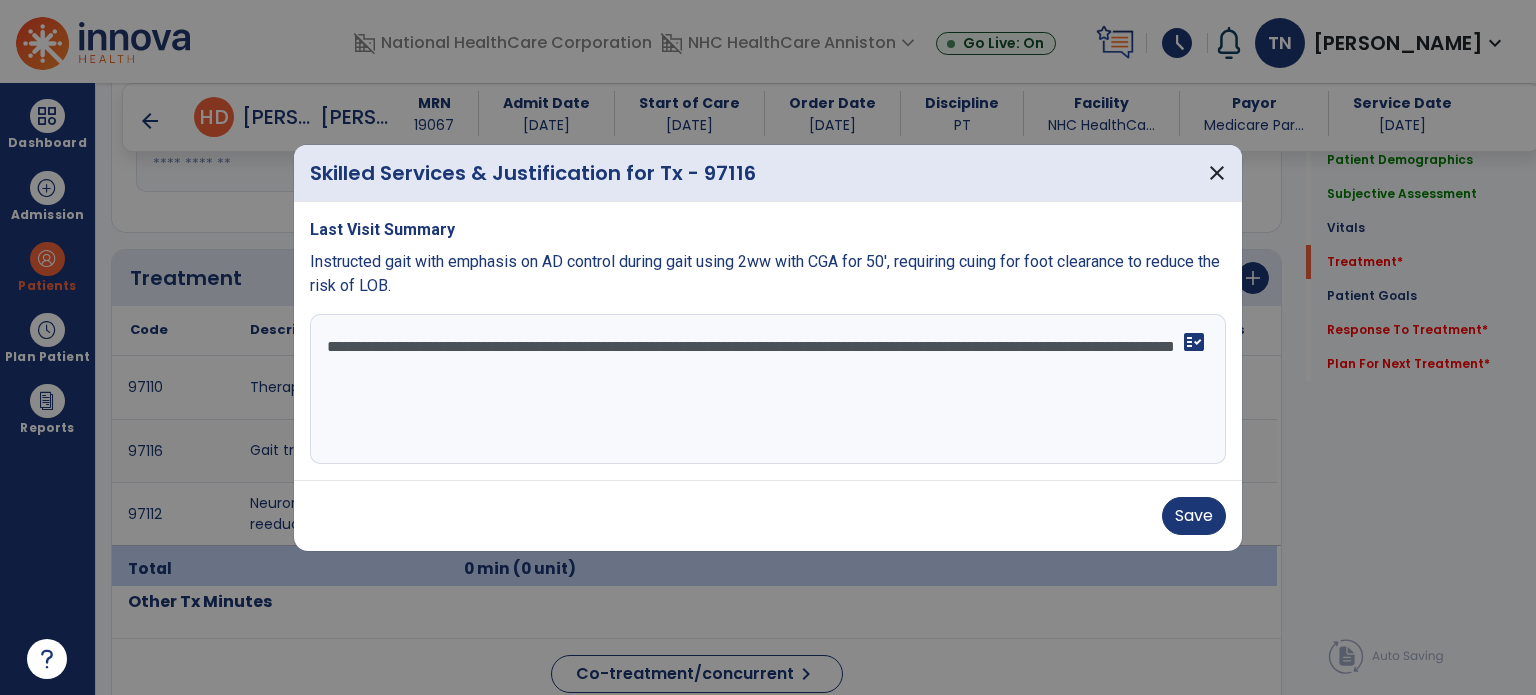 click on "**********" at bounding box center [768, 389] 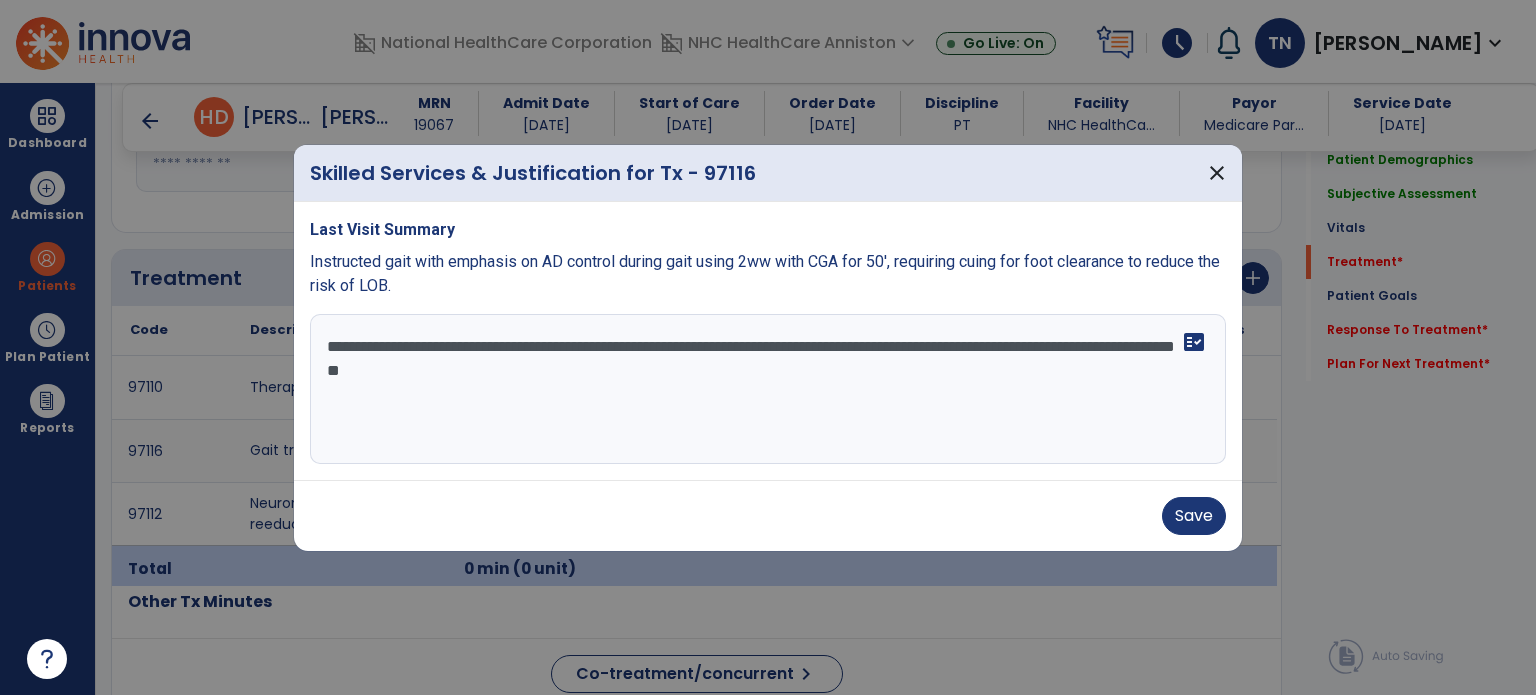 type on "**********" 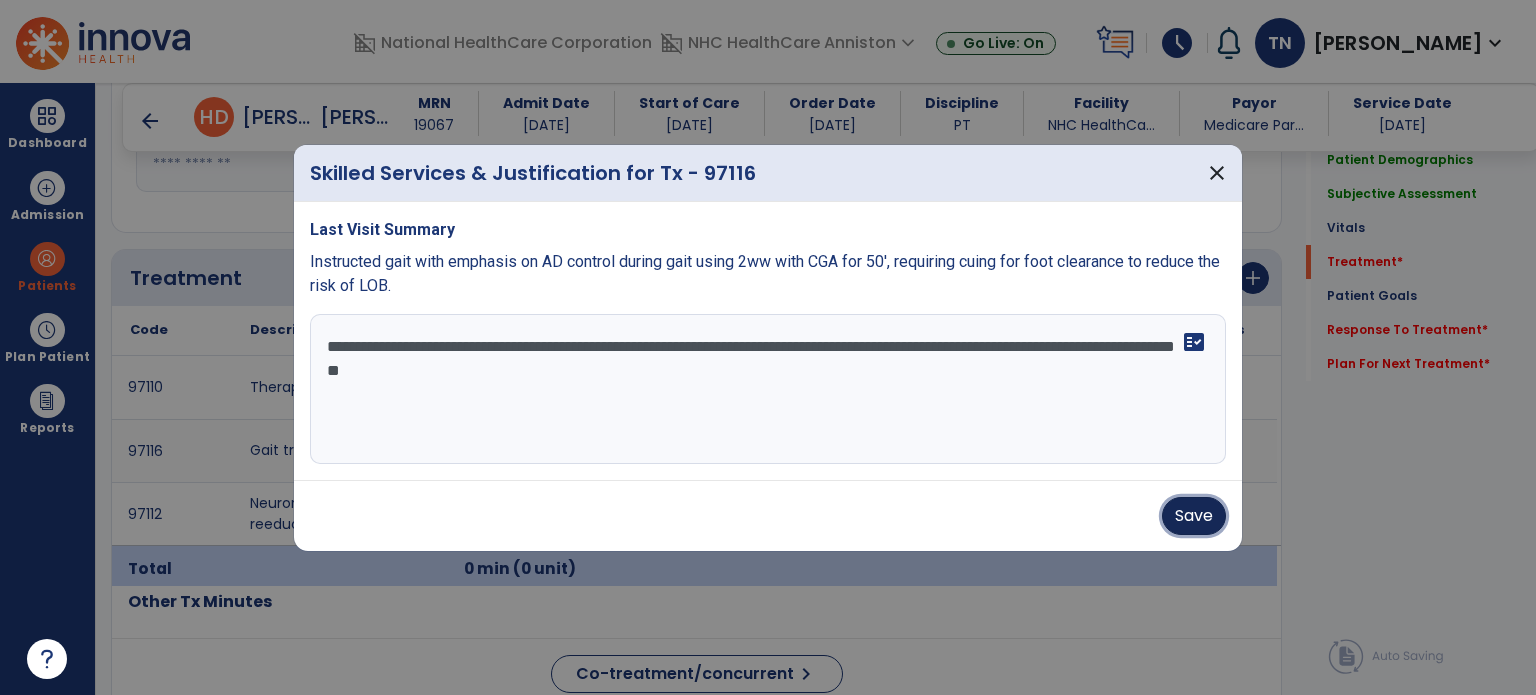 click on "Save" at bounding box center (1194, 516) 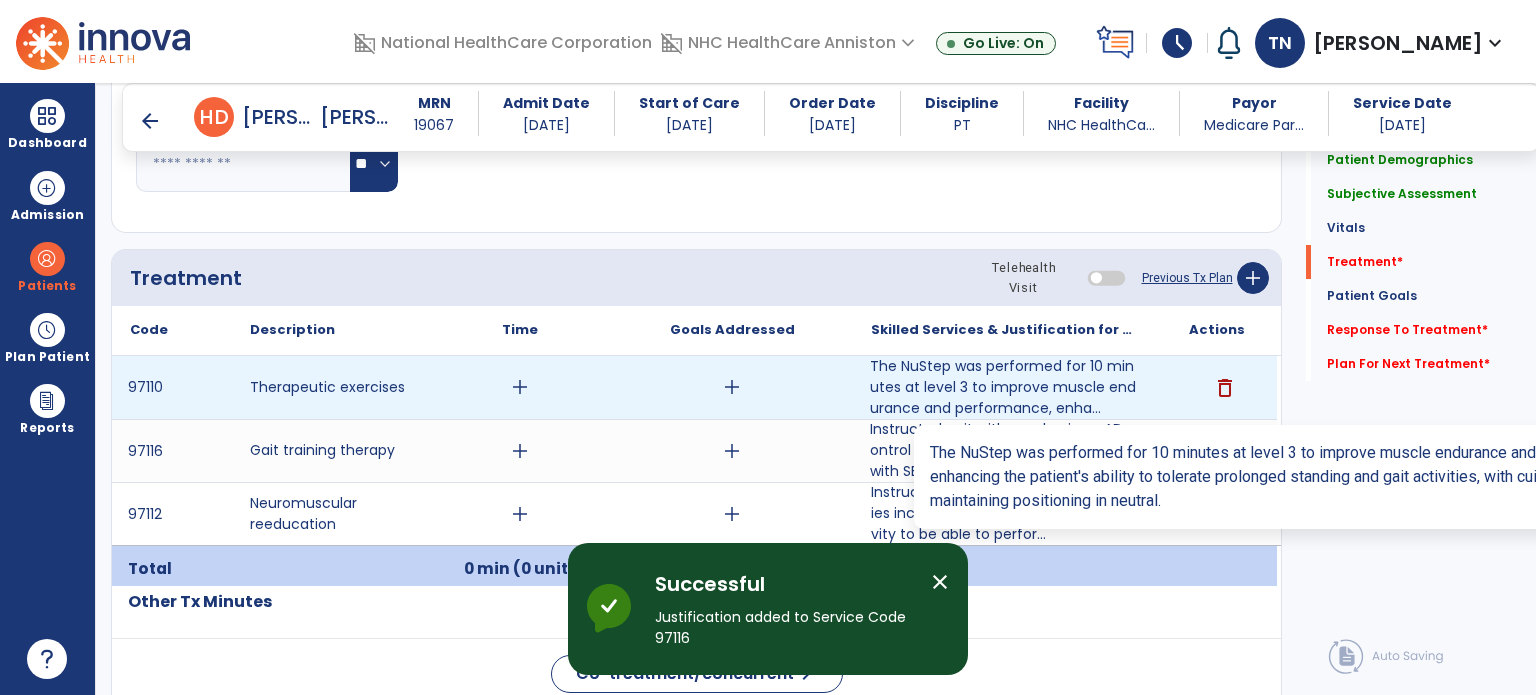 click on "The NuStep was performed for 10 minutes at level 3 to improve muscle endurance and performance, enha..." at bounding box center [1004, 387] 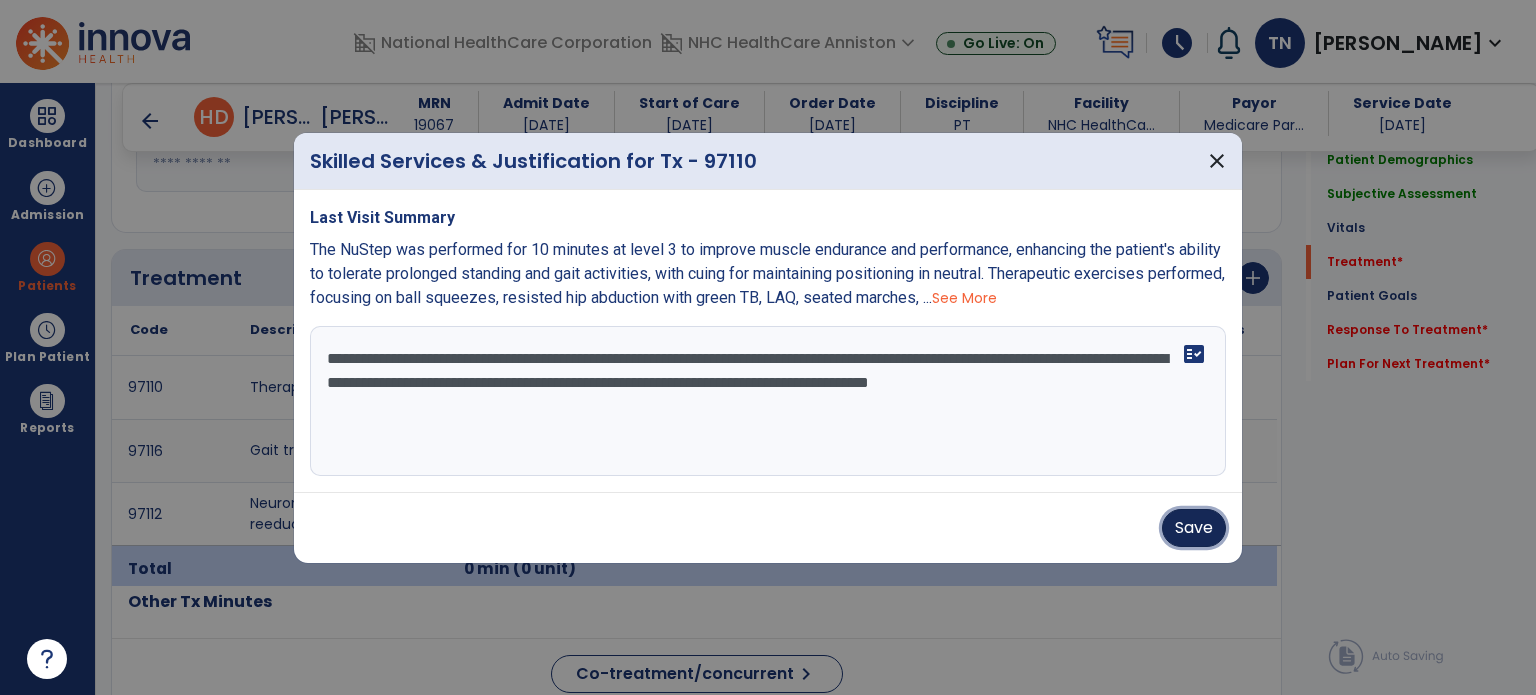 click on "Save" at bounding box center (1194, 528) 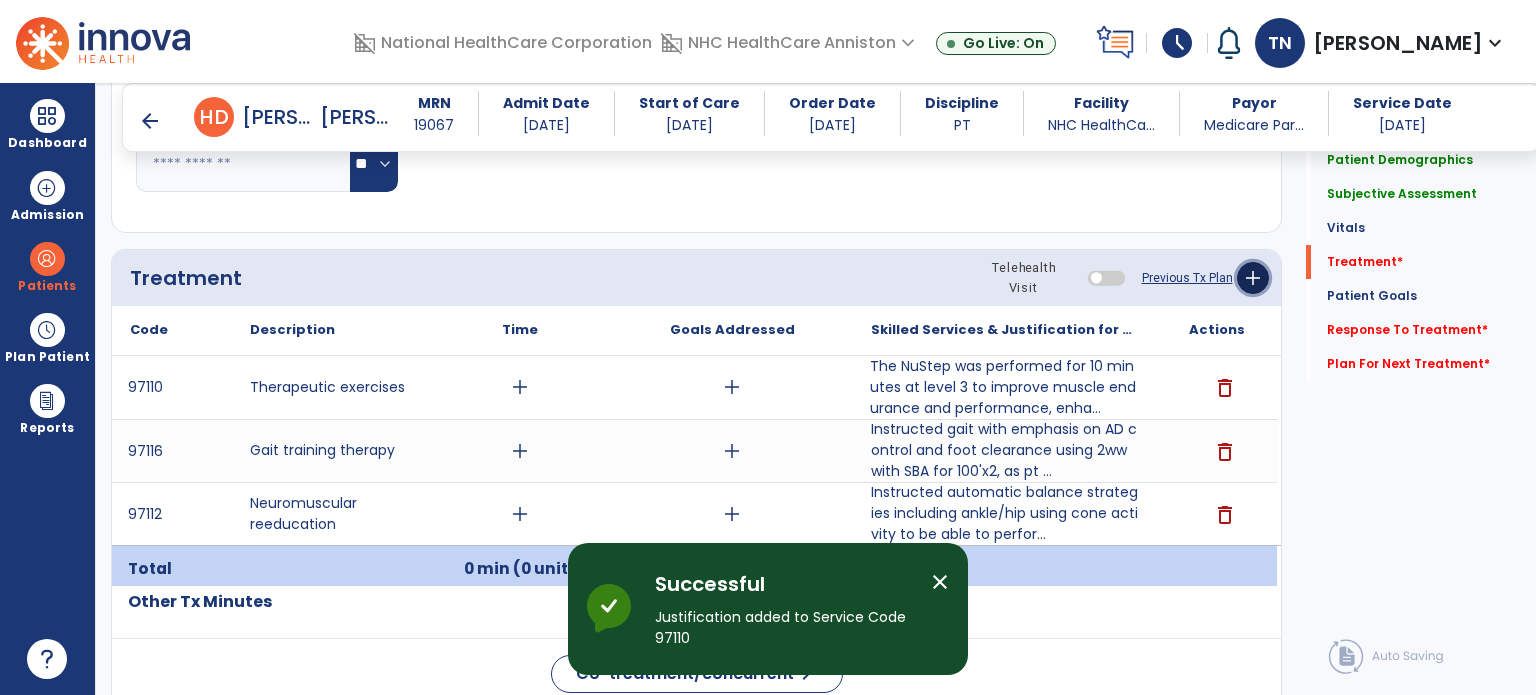 click on "add" 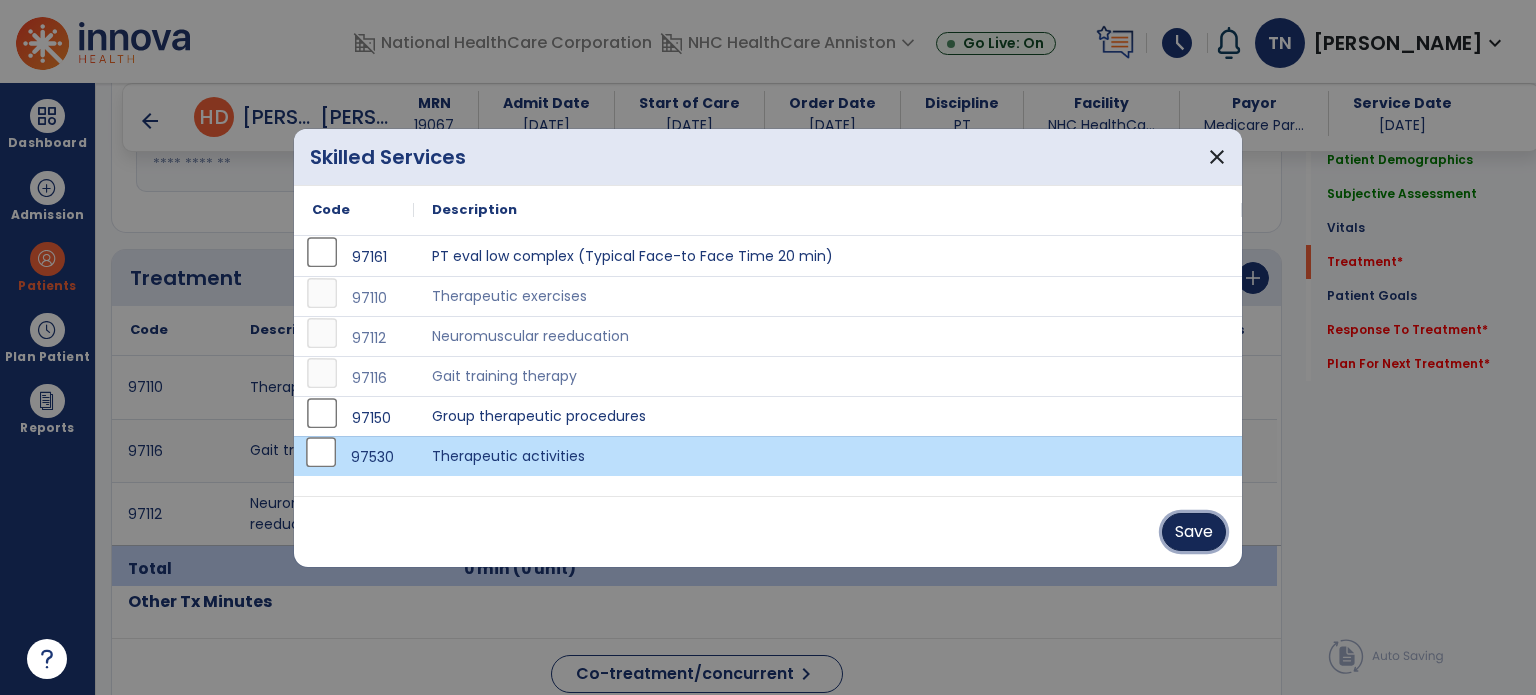 click on "Save" at bounding box center (1194, 532) 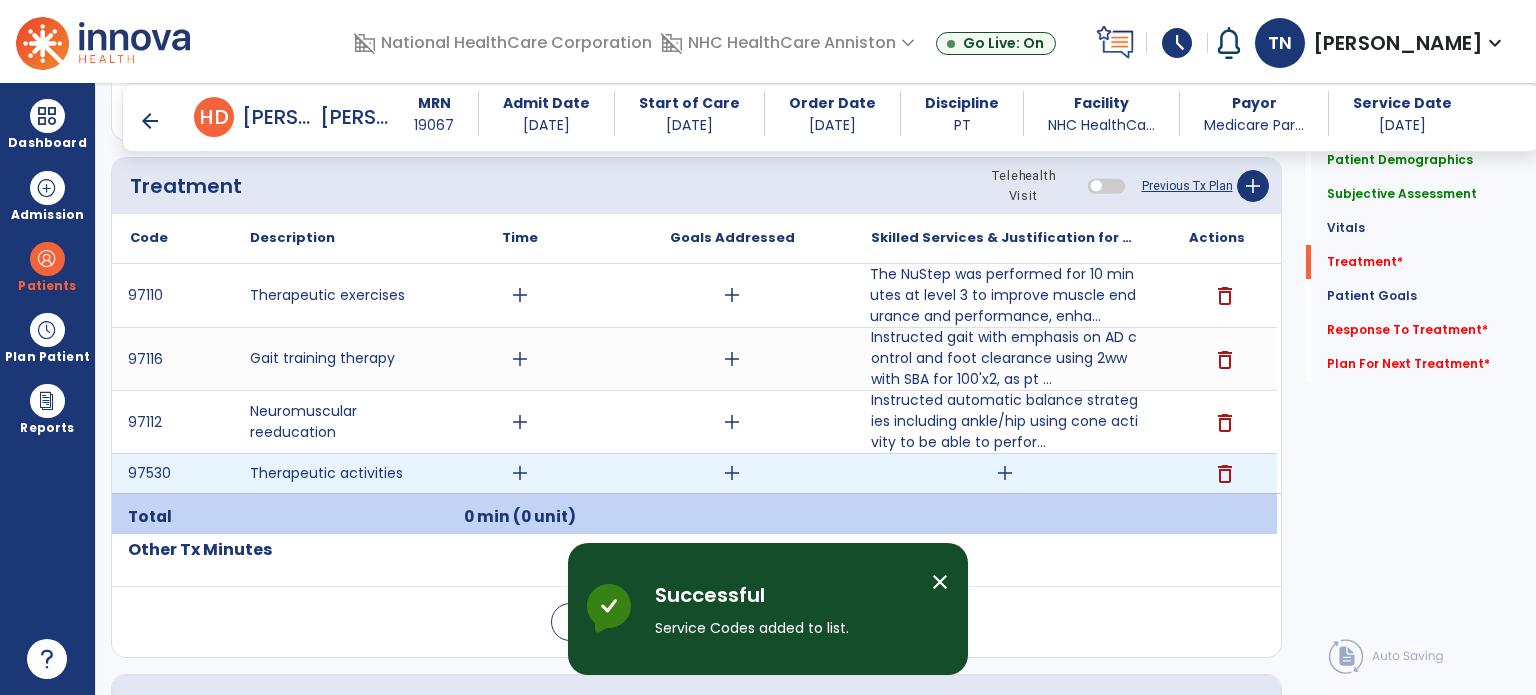 scroll, scrollTop: 1100, scrollLeft: 0, axis: vertical 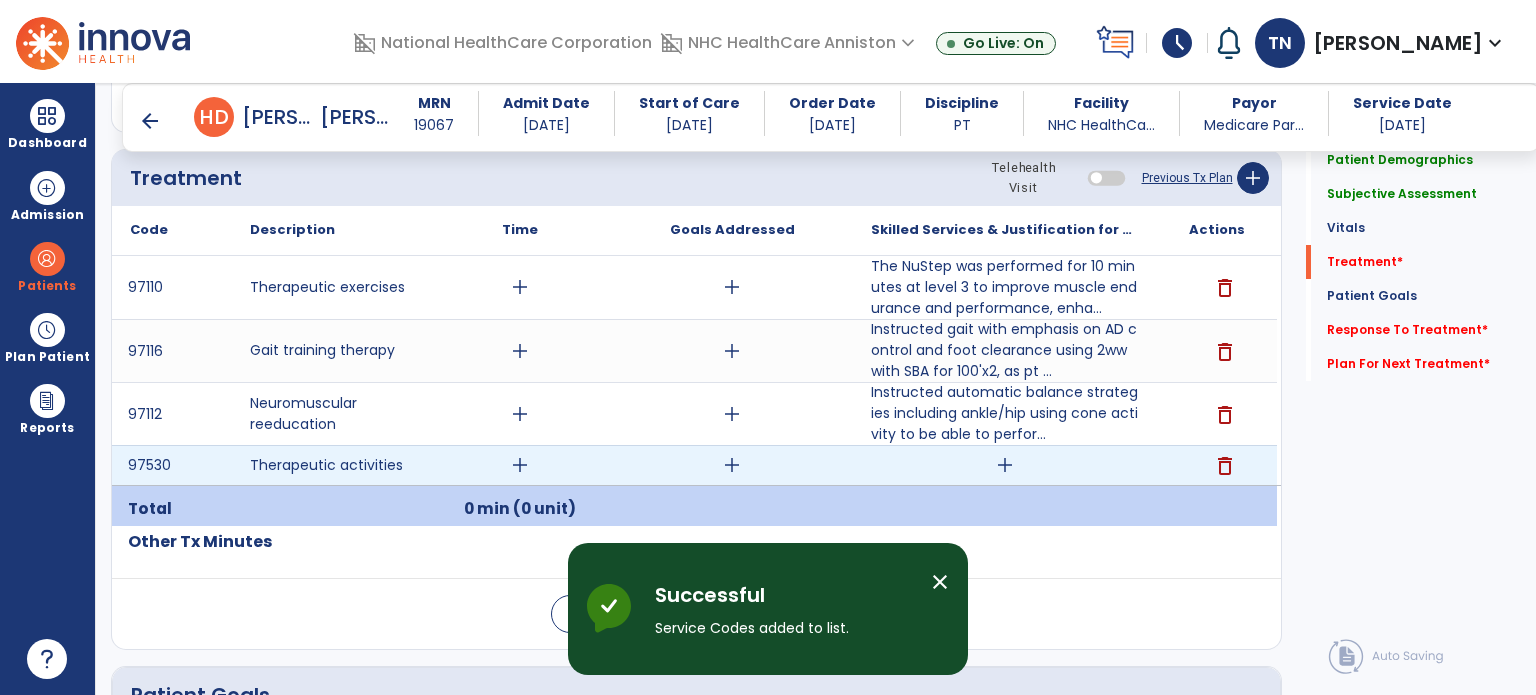 click on "add" at bounding box center [1005, 465] 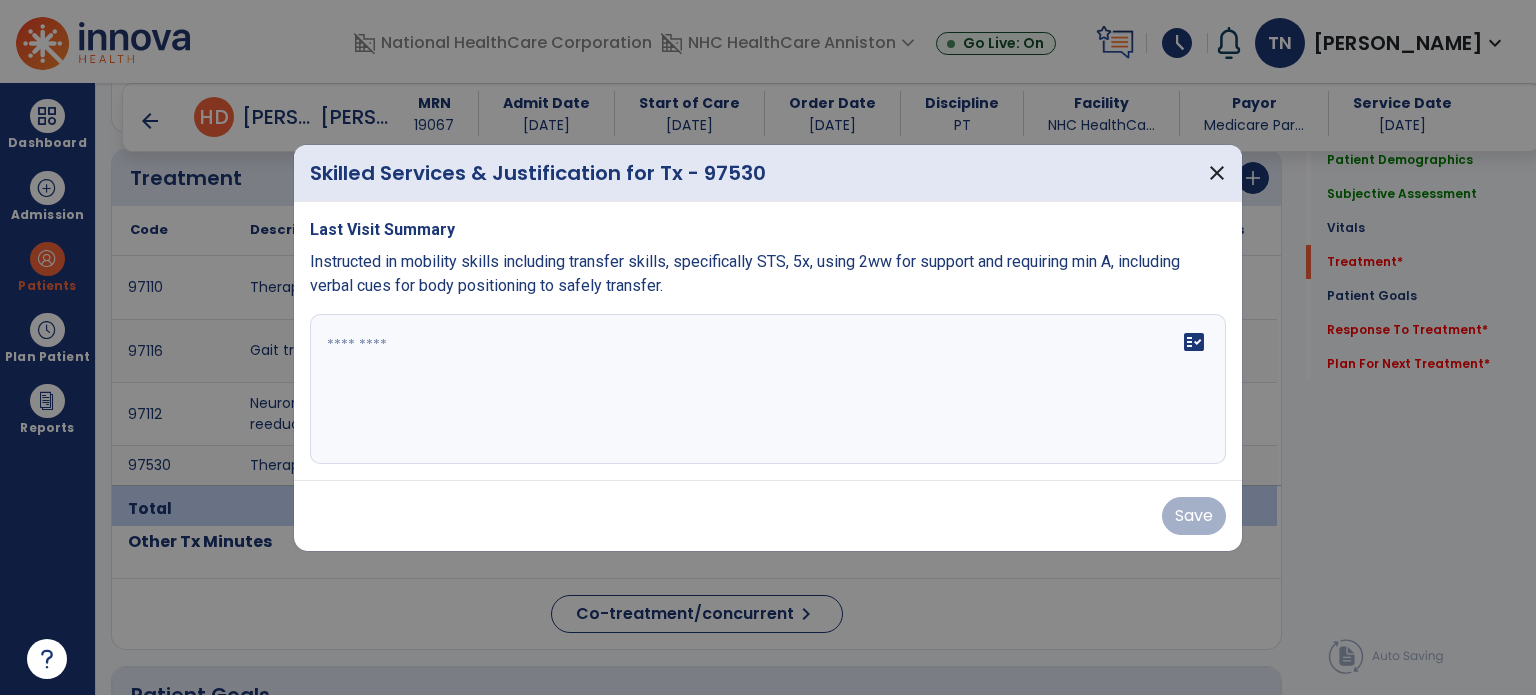 click on "fact_check" at bounding box center (768, 389) 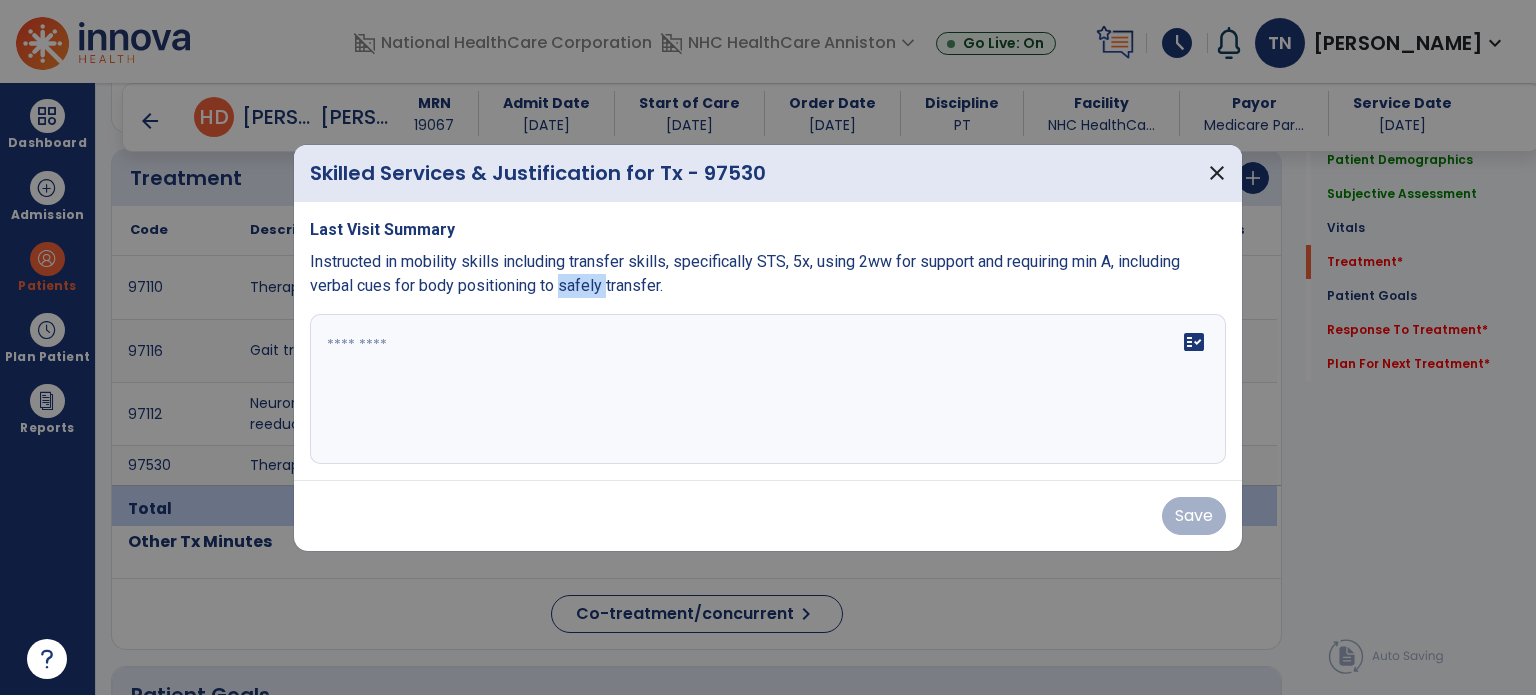 click on "Instructed in mobility skills including transfer skills, specifically STS, 5x, using 2ww for support and requiring min A, including verbal cues for body positioning to safely transfer." at bounding box center (745, 273) 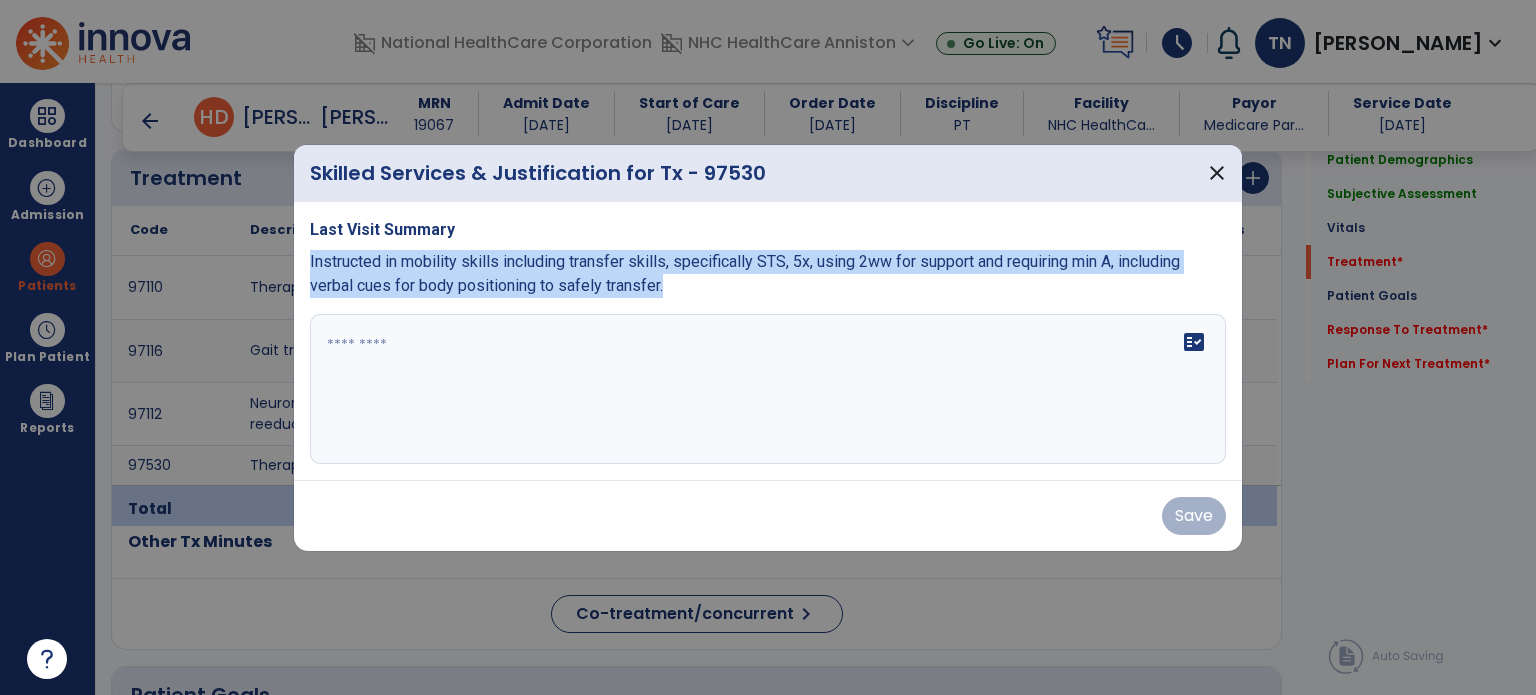 click on "Instructed in mobility skills including transfer skills, specifically STS, 5x, using 2ww for support and requiring min A, including verbal cues for body positioning to safely transfer." at bounding box center [745, 273] 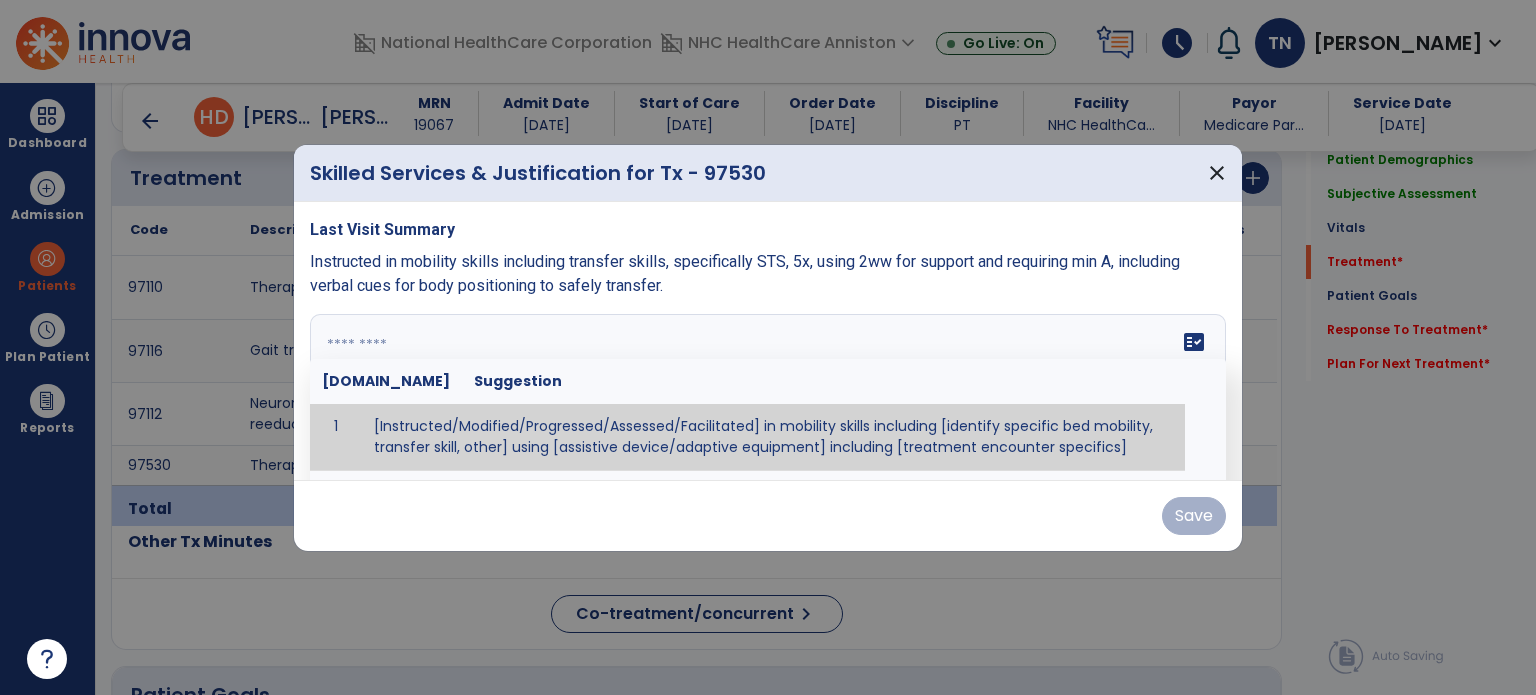 click on "fact_check  [DOMAIN_NAME] Suggestion 1 [Instructed/Modified/Progressed/Assessed/Facilitated] in mobility skills including [identify specific bed mobility, transfer skill, other] using [assistive device/adaptive equipment] including [treatment encounter specifics]" at bounding box center (768, 389) 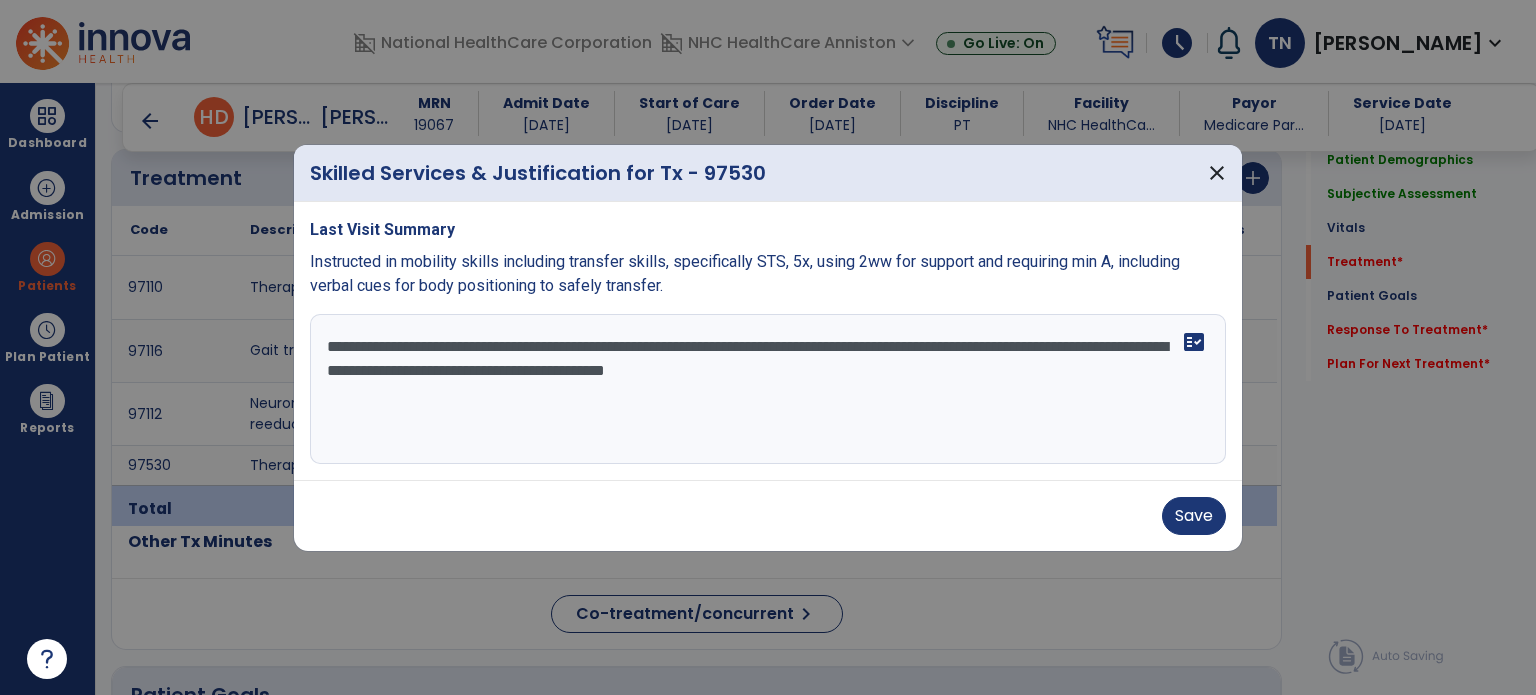 click on "**********" at bounding box center (768, 389) 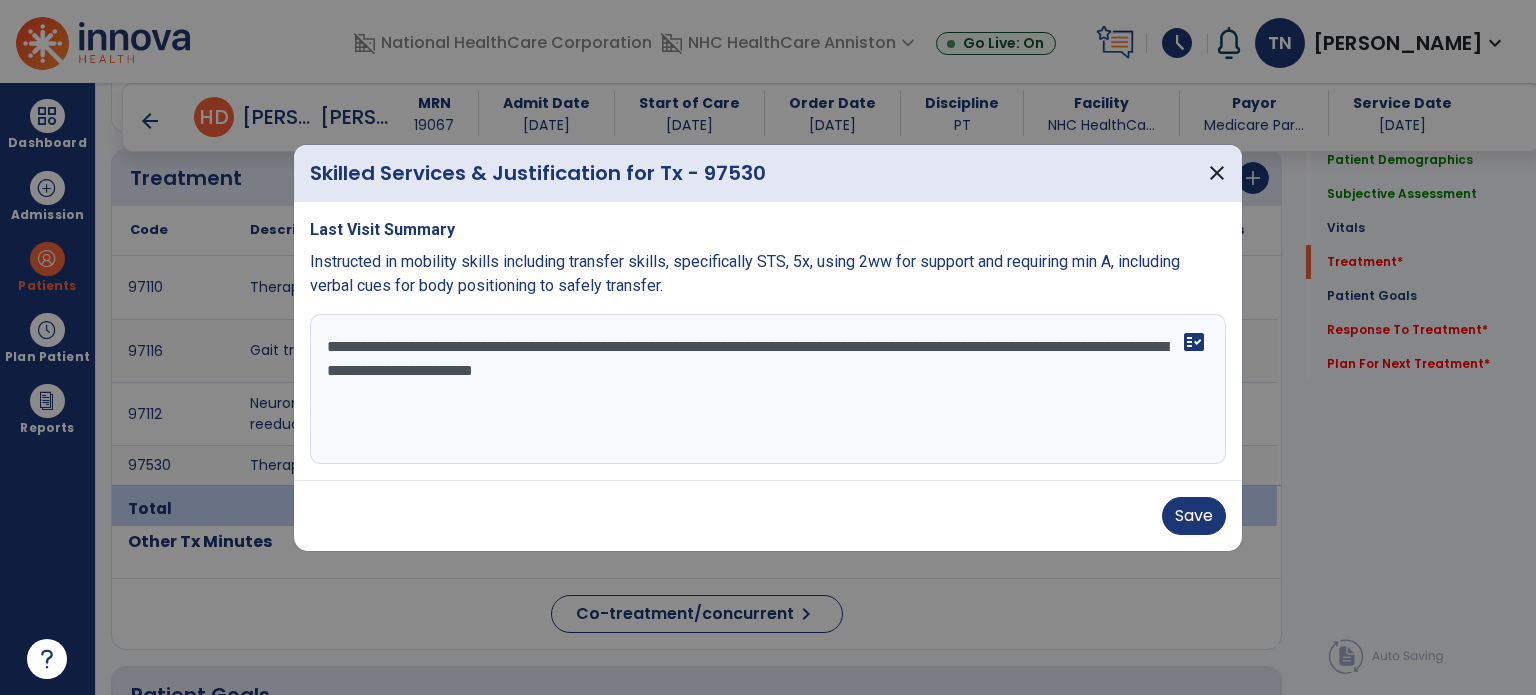 click on "**********" at bounding box center [768, 389] 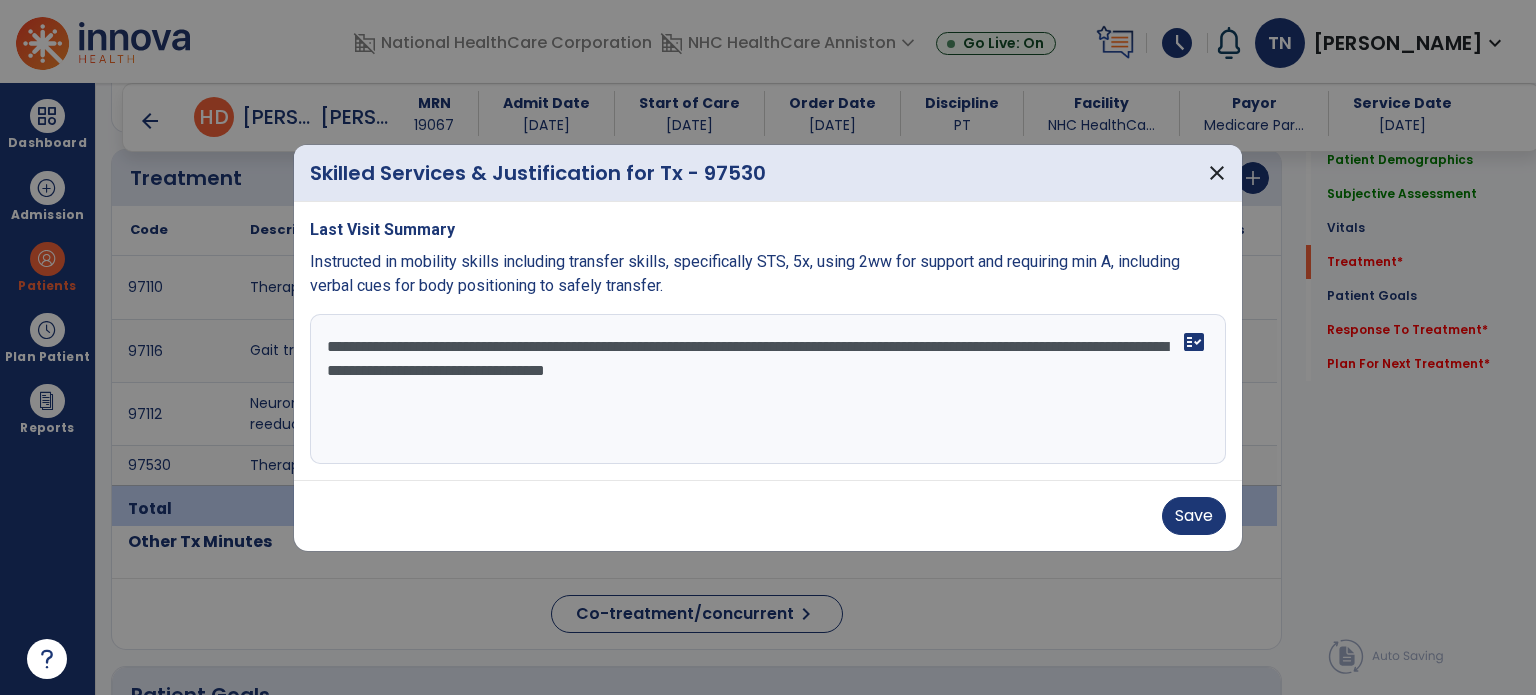 type on "**********" 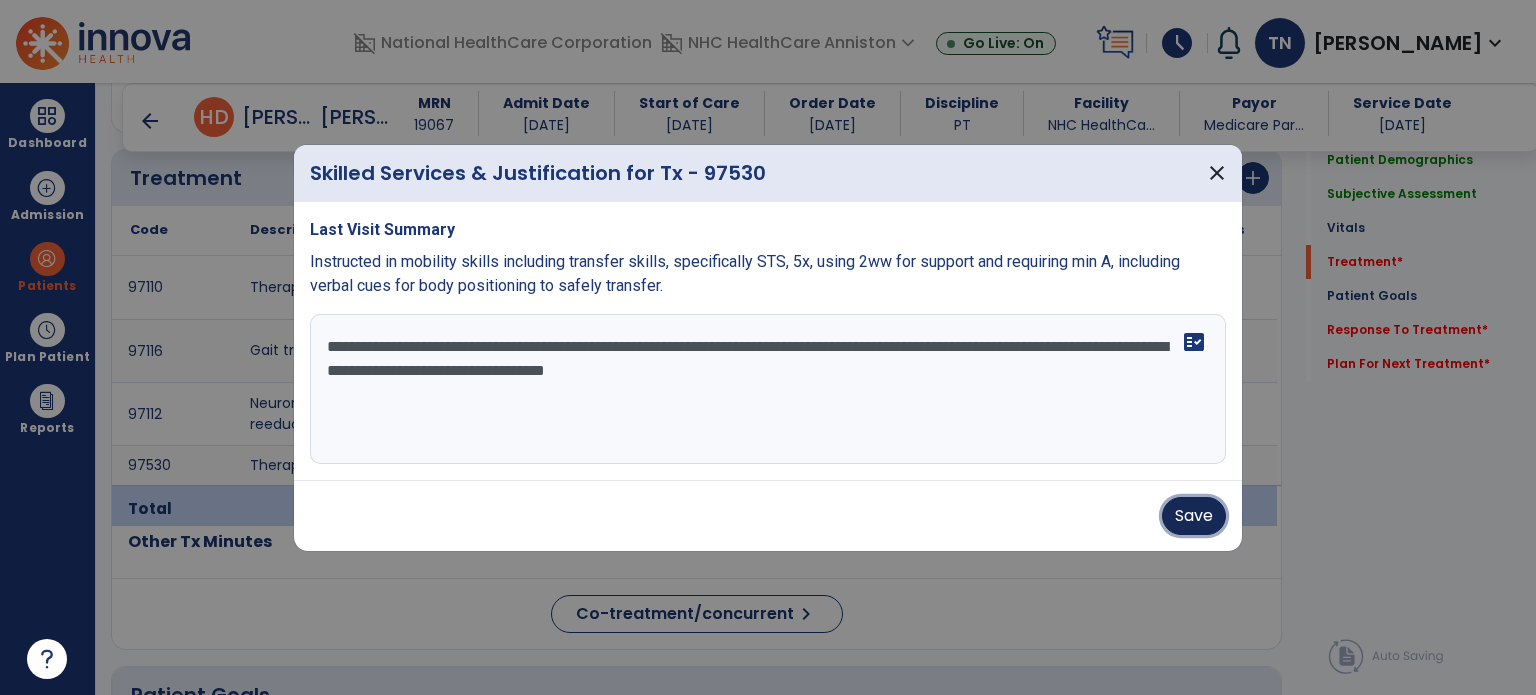 click on "Save" at bounding box center (1194, 516) 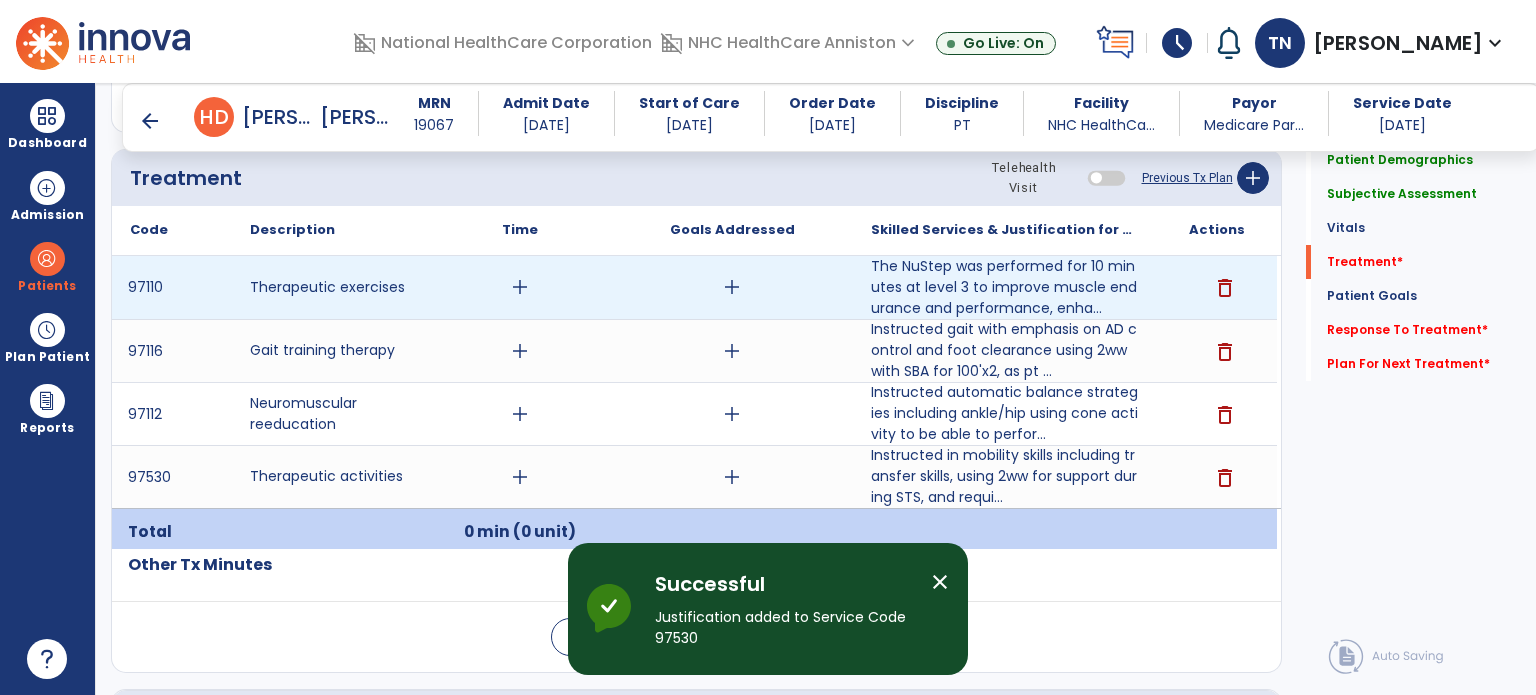 click on "add" at bounding box center (732, 287) 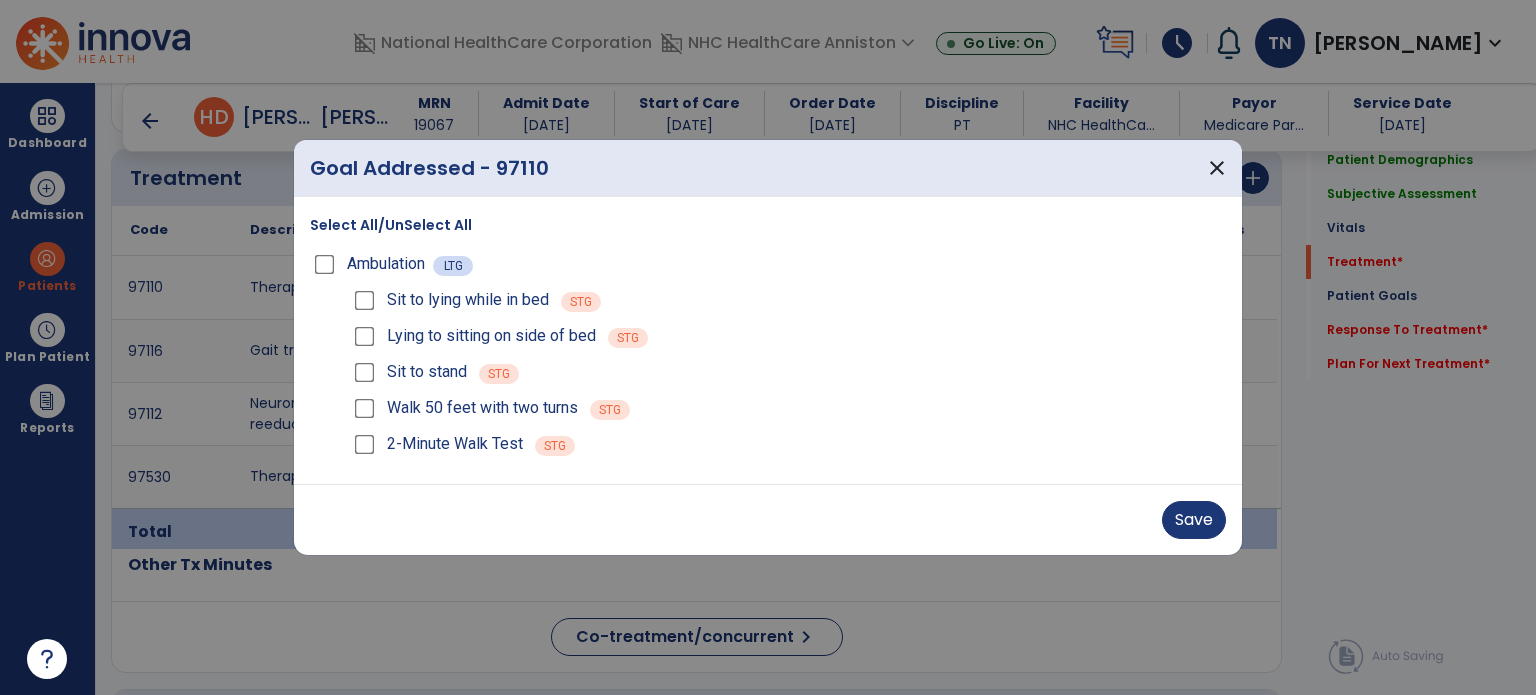 click on "Walk 50 feet with two turns" at bounding box center [464, 408] 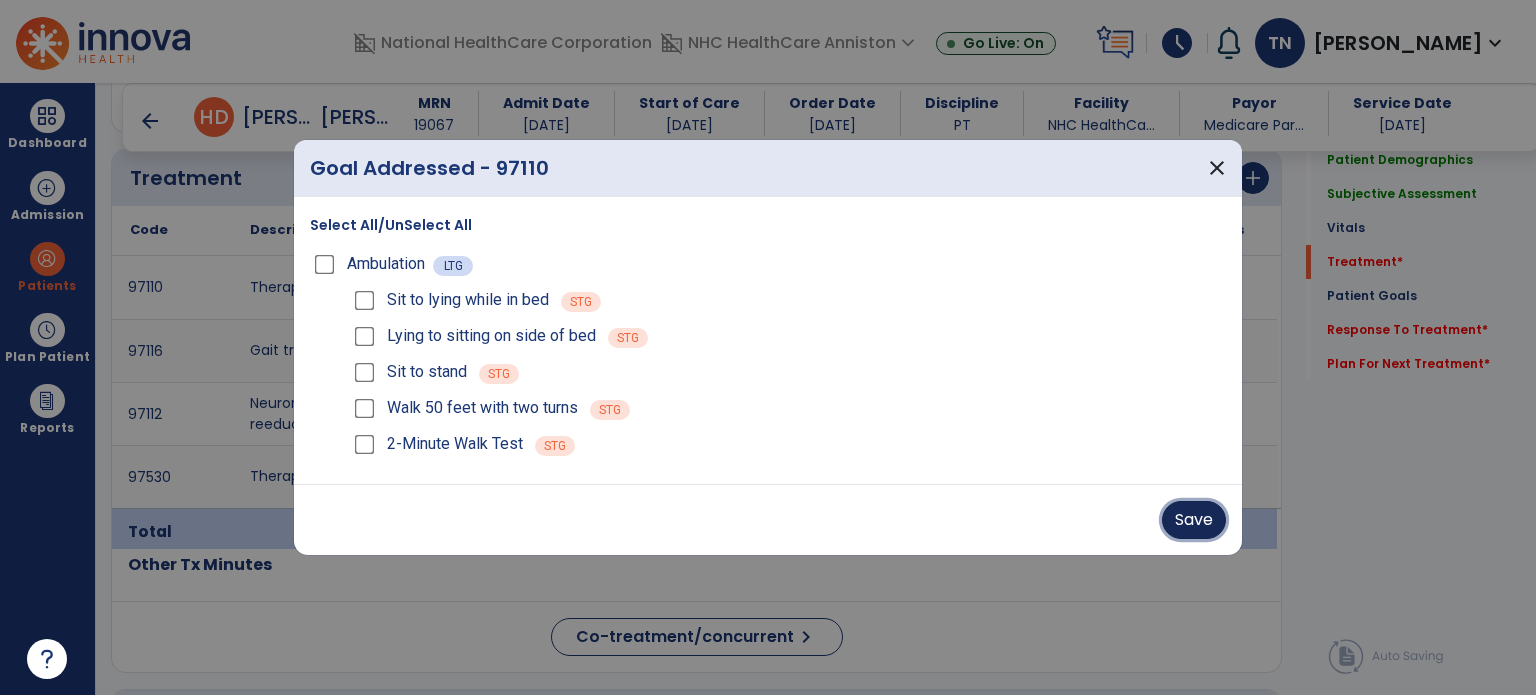 click on "Save" at bounding box center [1194, 520] 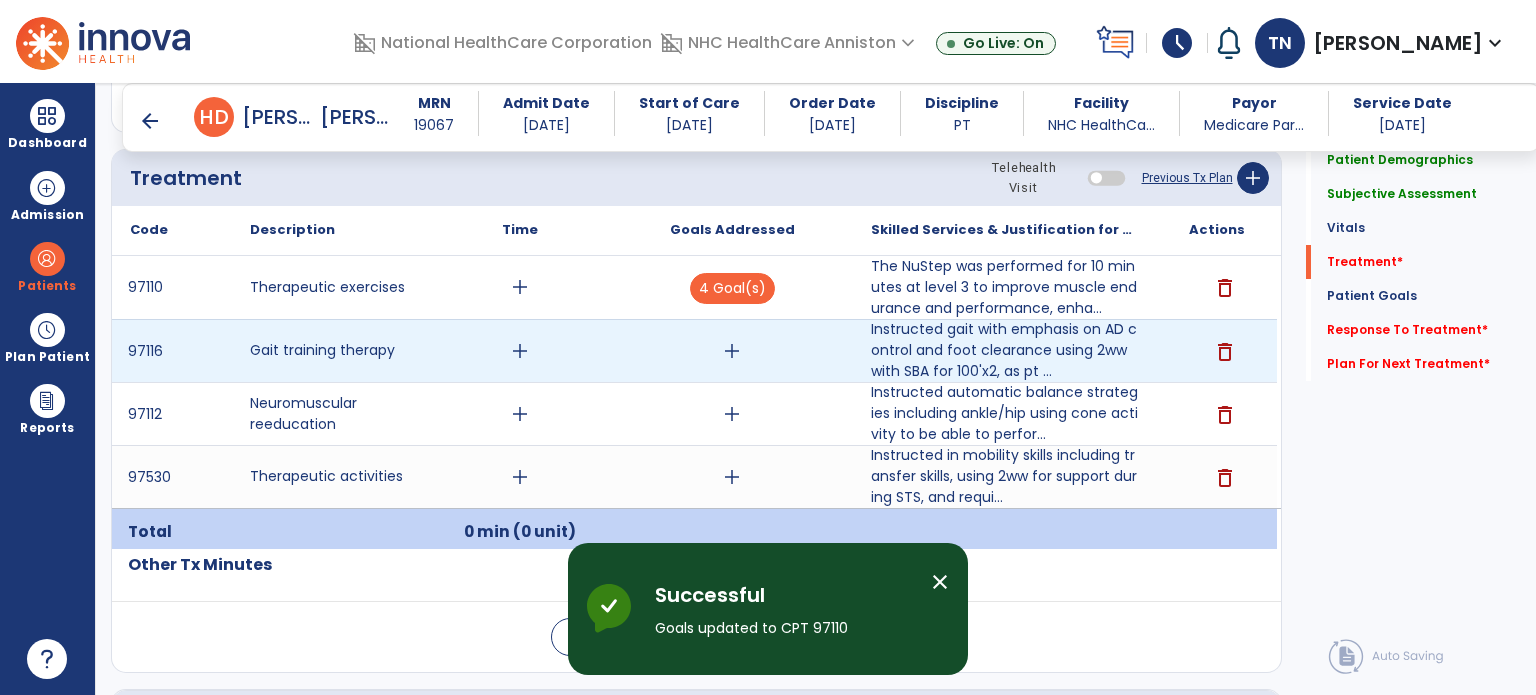 drag, startPoint x: 727, startPoint y: 335, endPoint x: 714, endPoint y: 331, distance: 13.601471 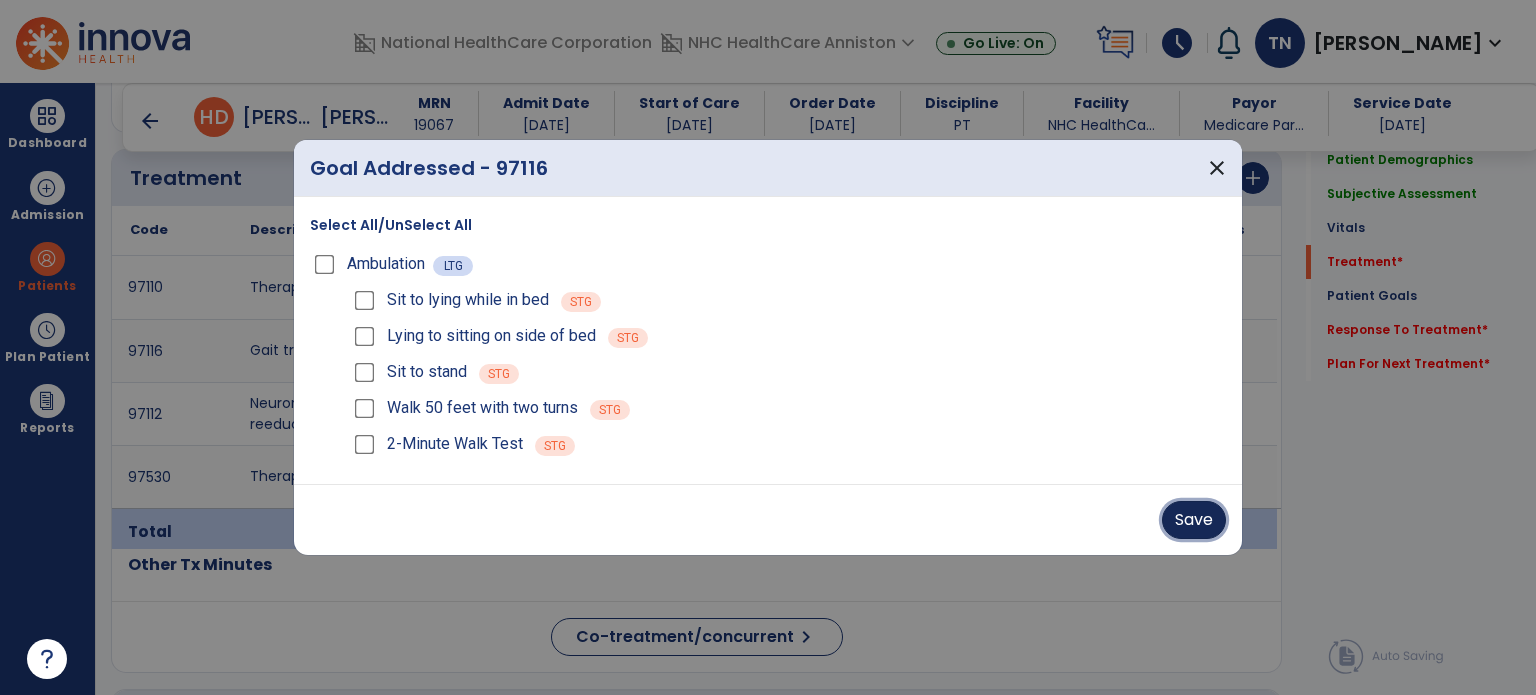 click on "Save" at bounding box center (1194, 520) 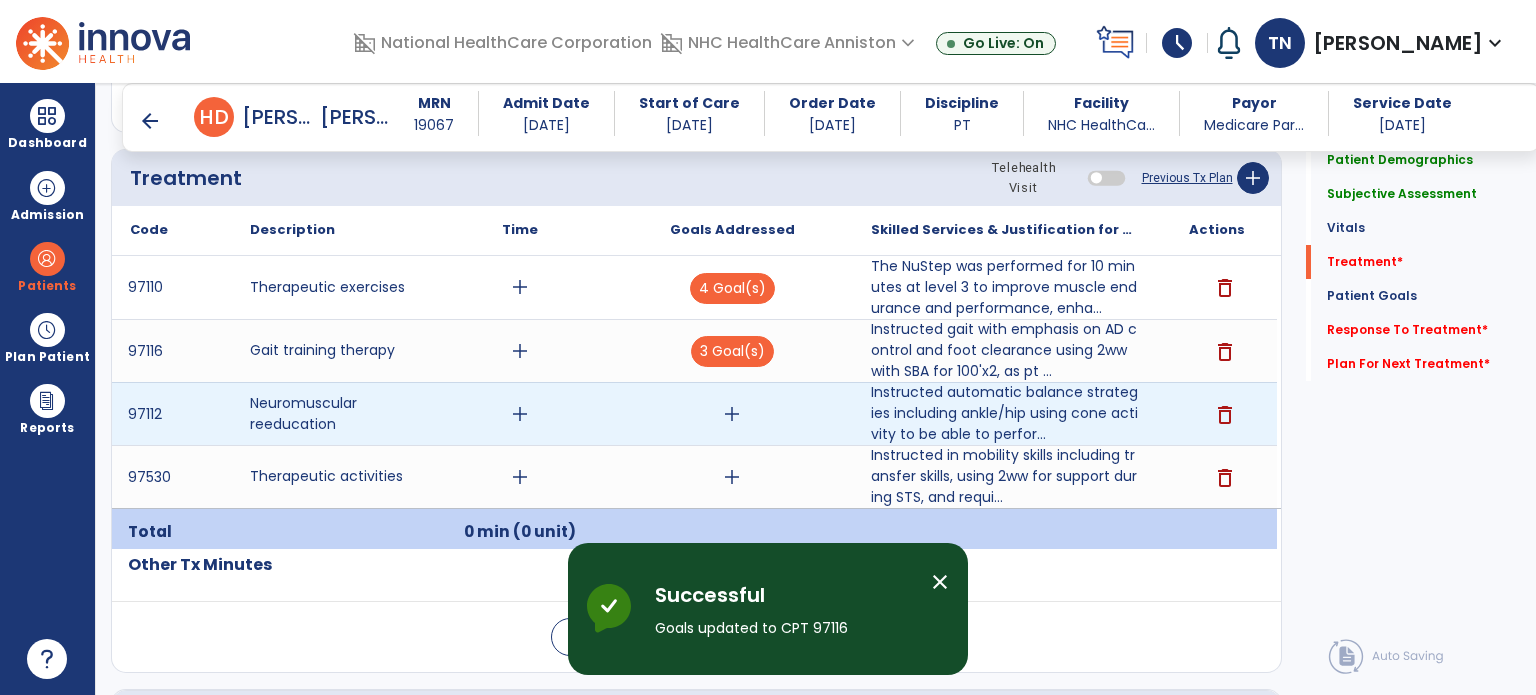 click on "add" at bounding box center (732, 414) 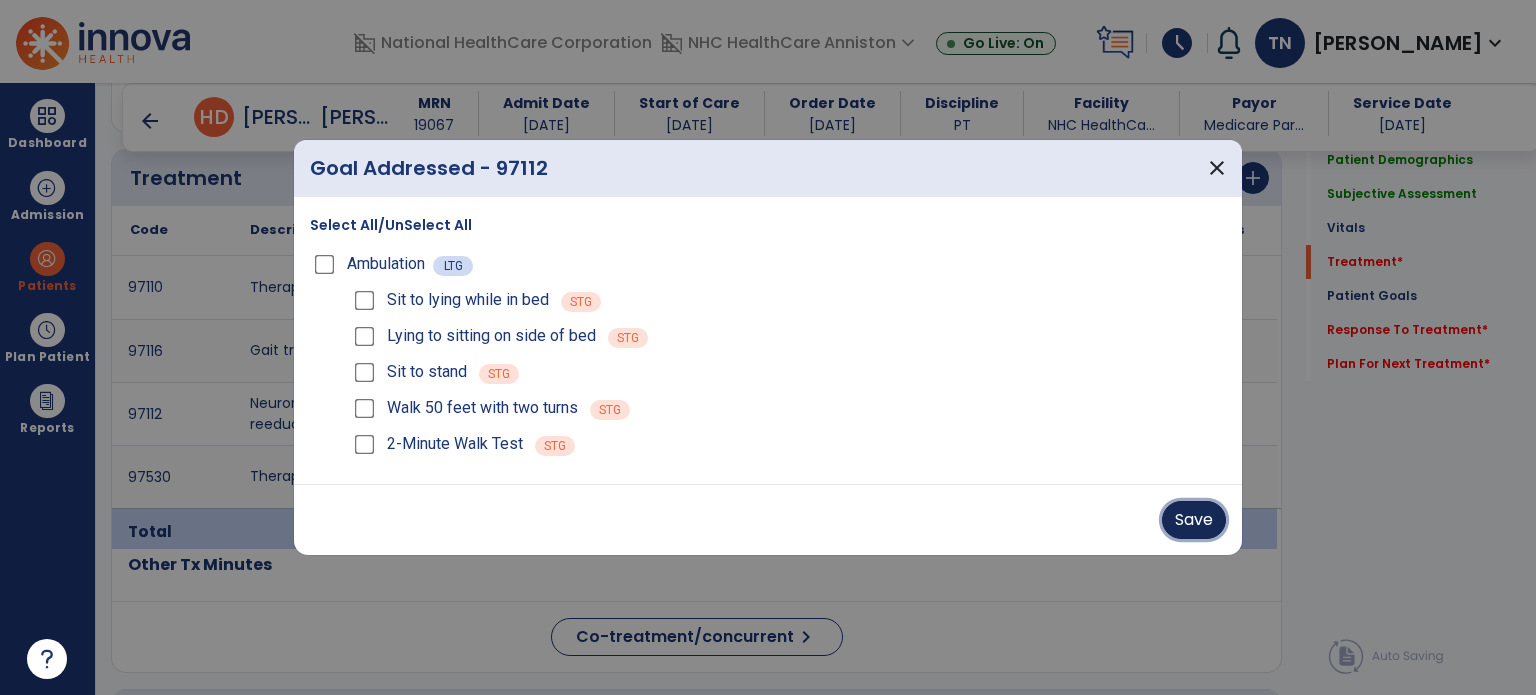 click on "Save" at bounding box center [1194, 520] 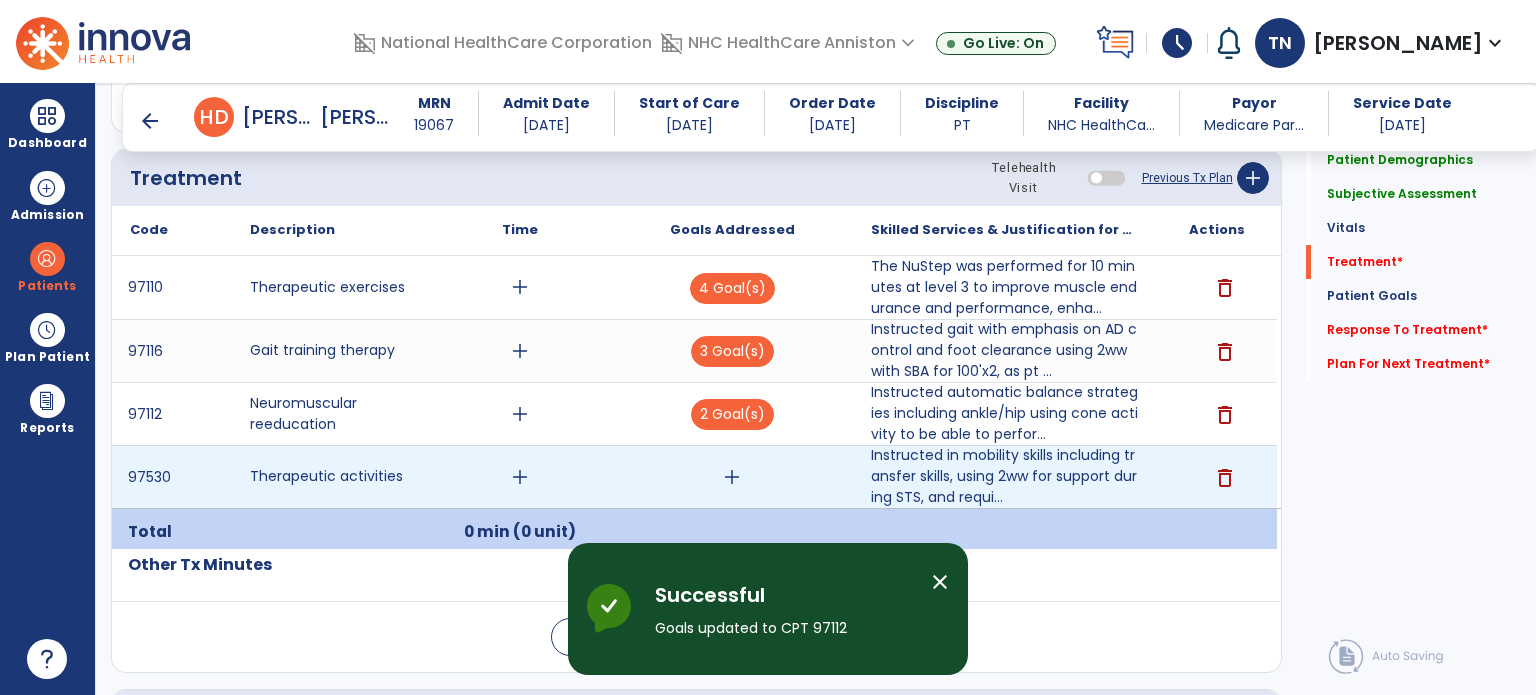 click on "add" at bounding box center [732, 477] 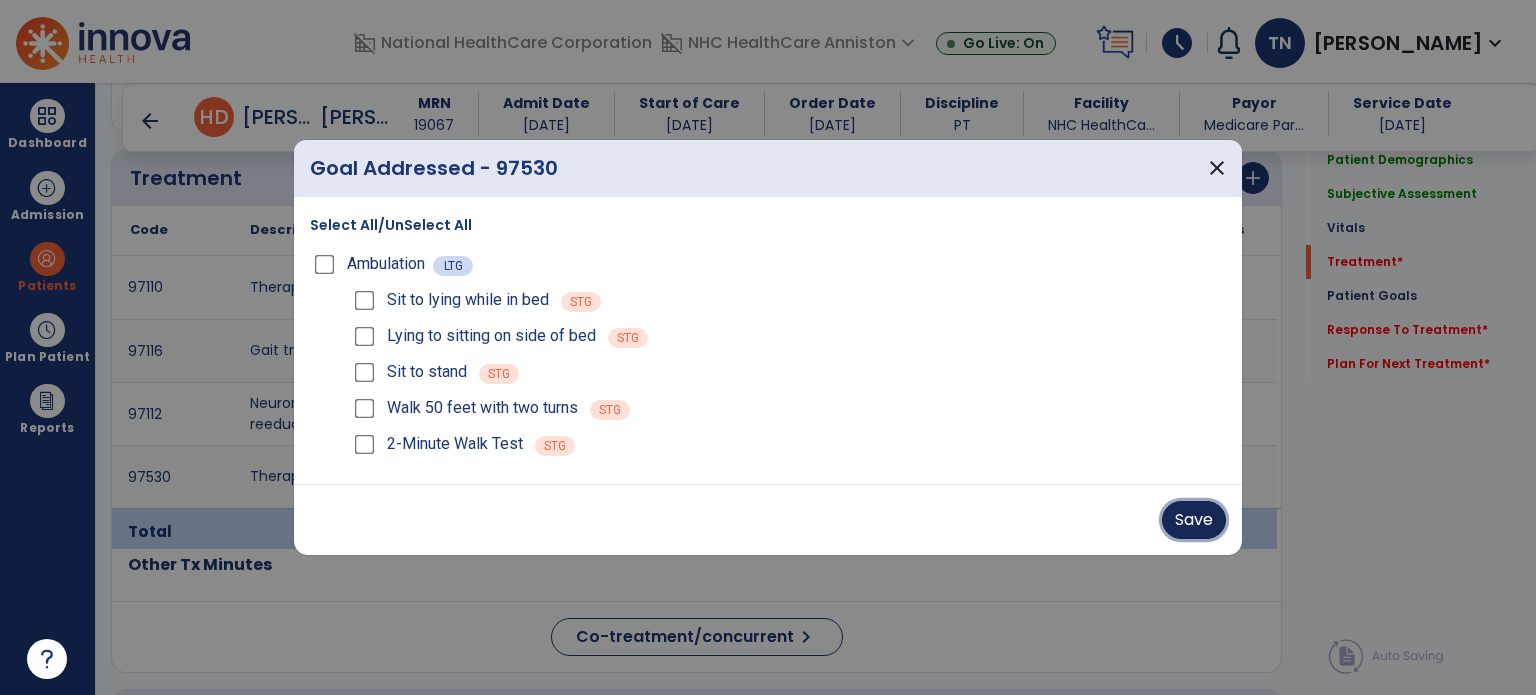 click on "Save" at bounding box center [1194, 520] 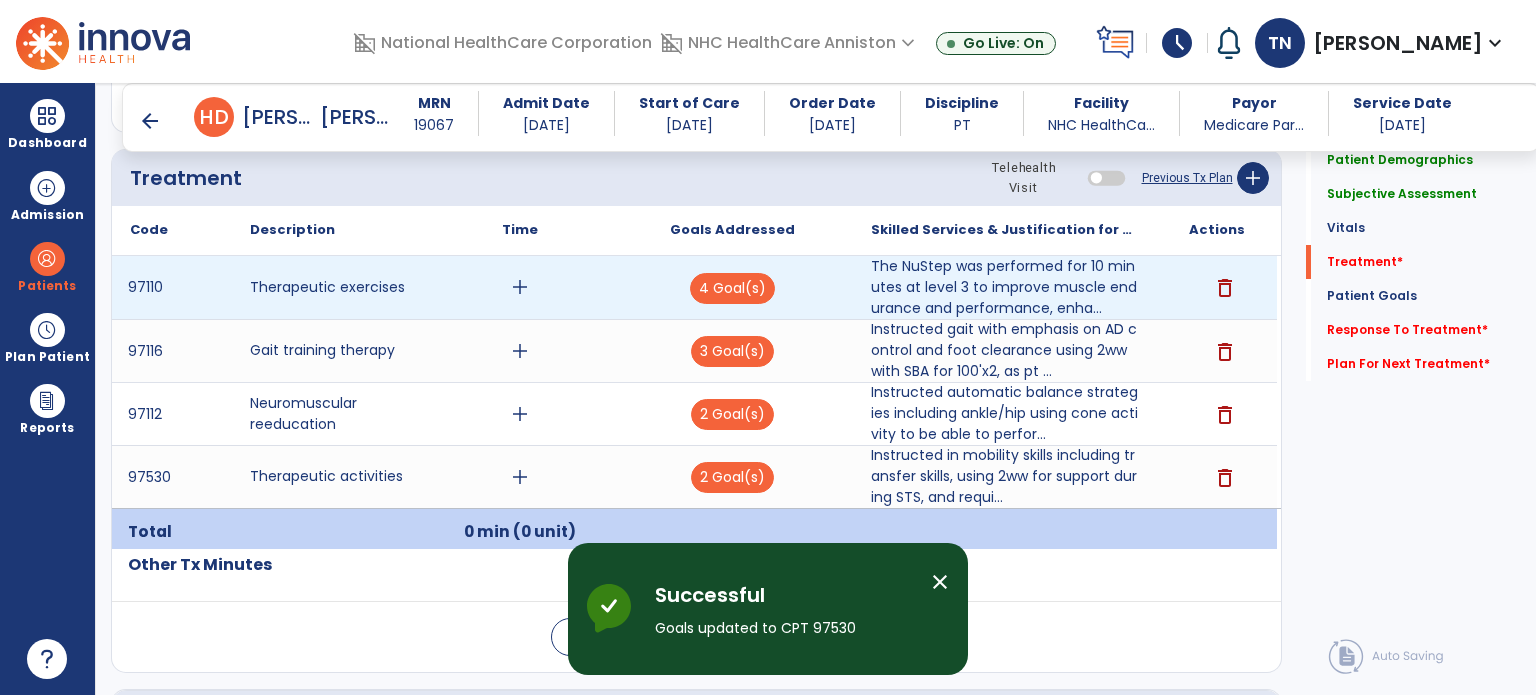 click on "add" at bounding box center [520, 287] 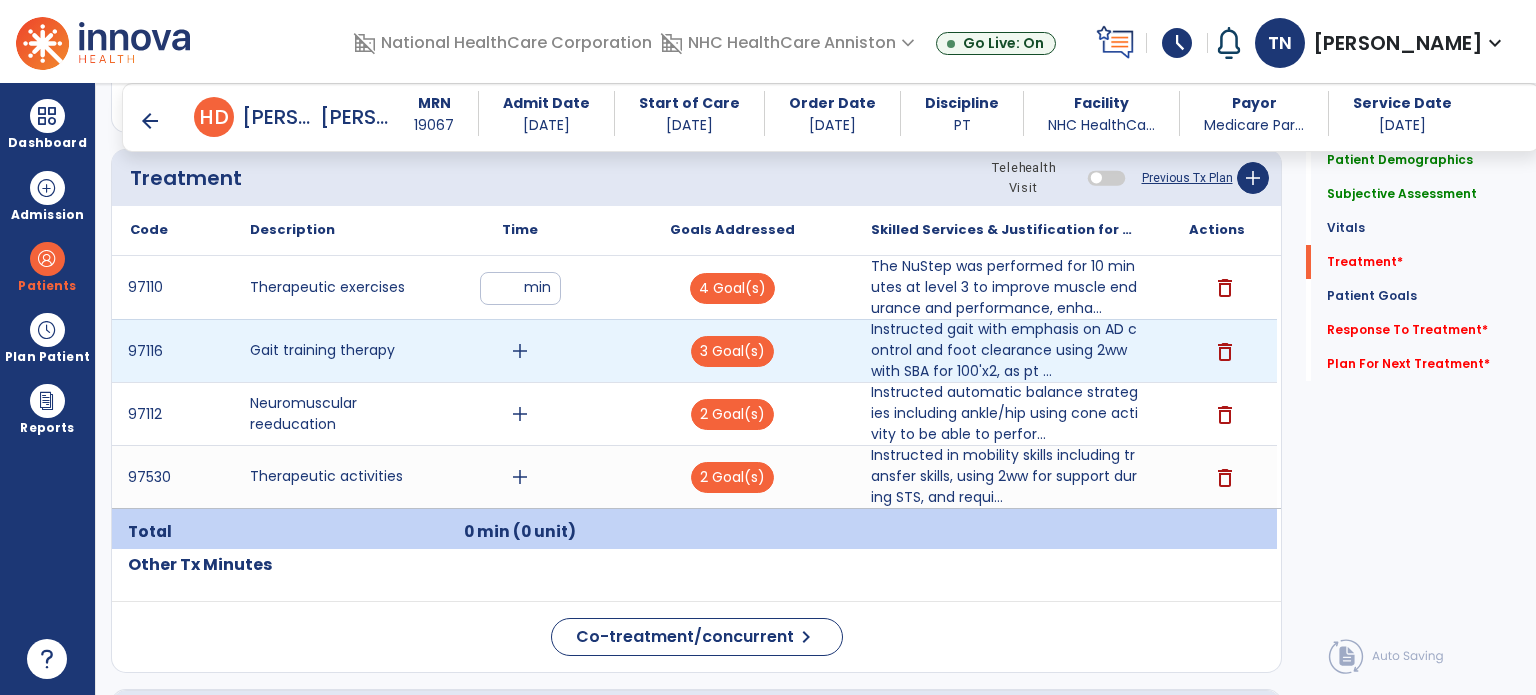 type on "**" 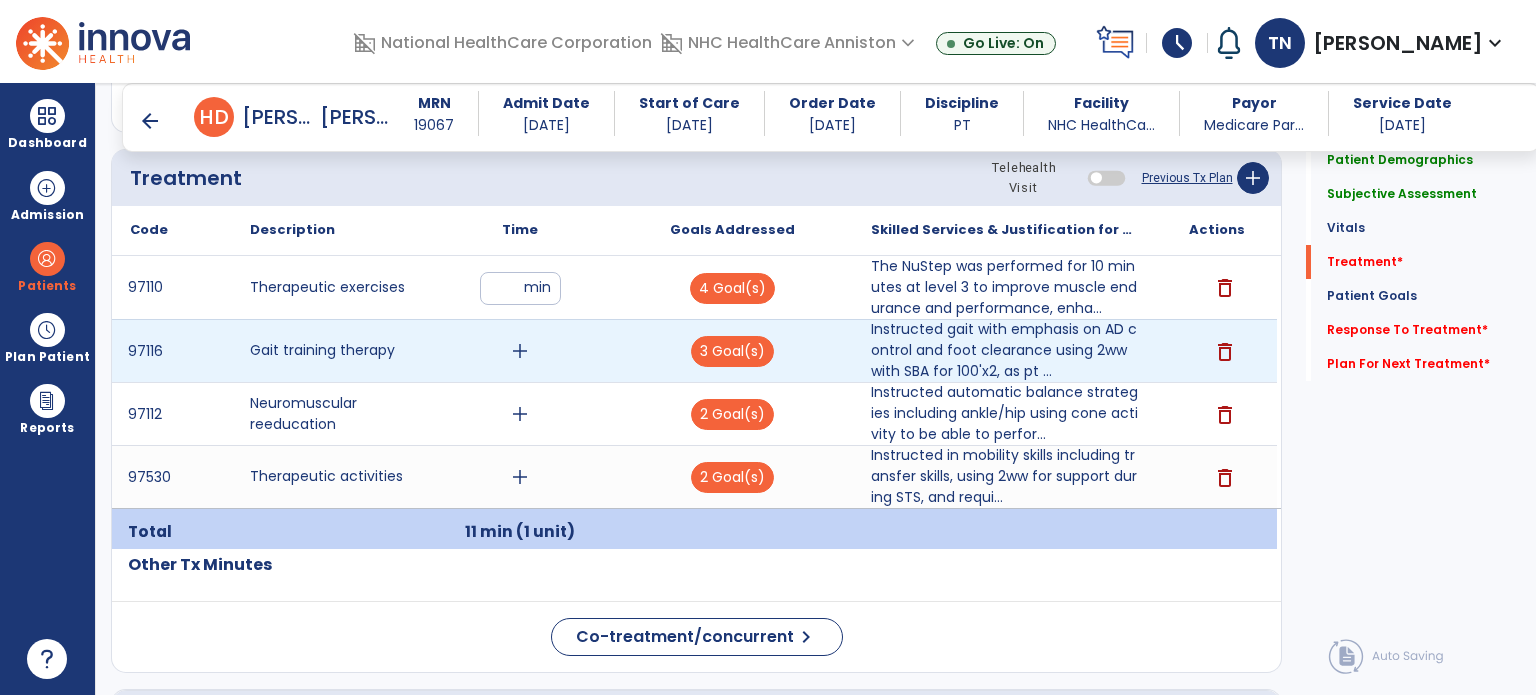 click on "add" at bounding box center [520, 351] 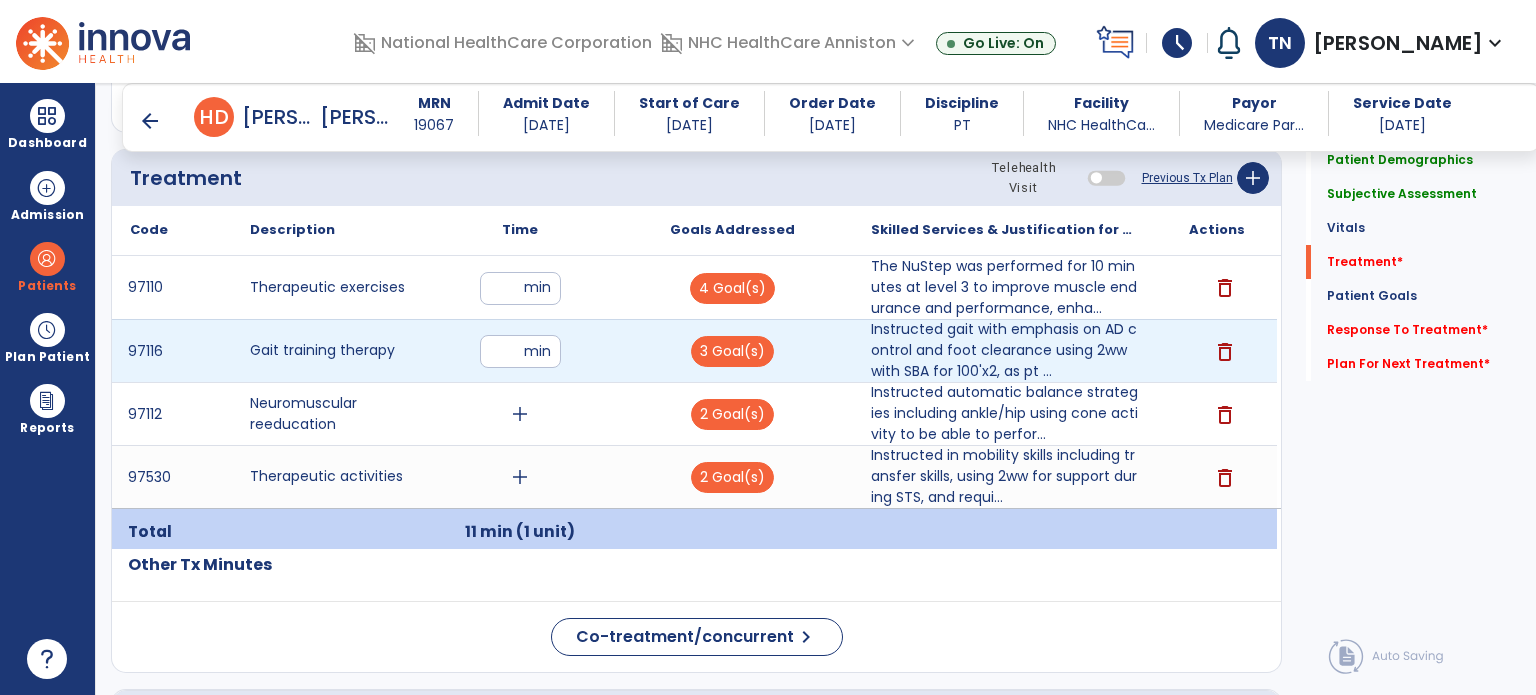 type on "**" 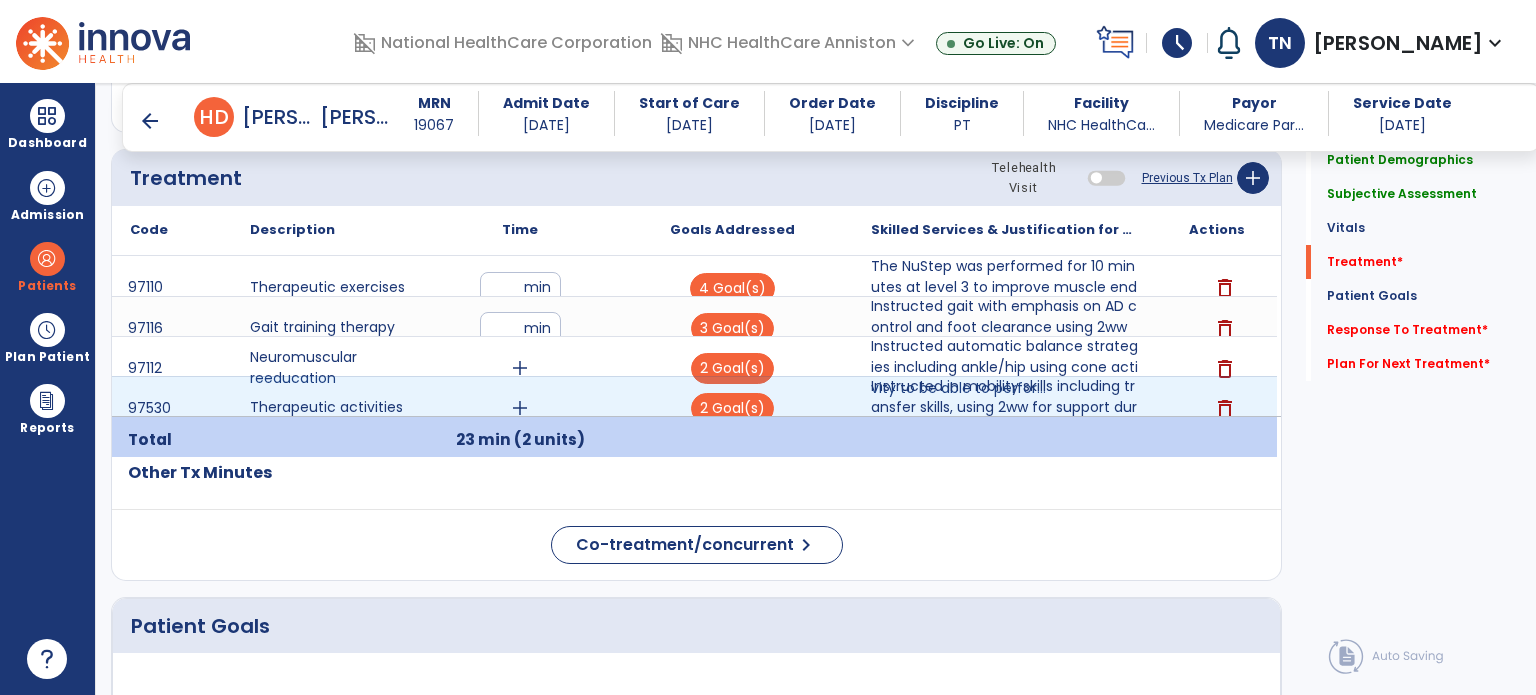 click on "add" at bounding box center [520, 368] 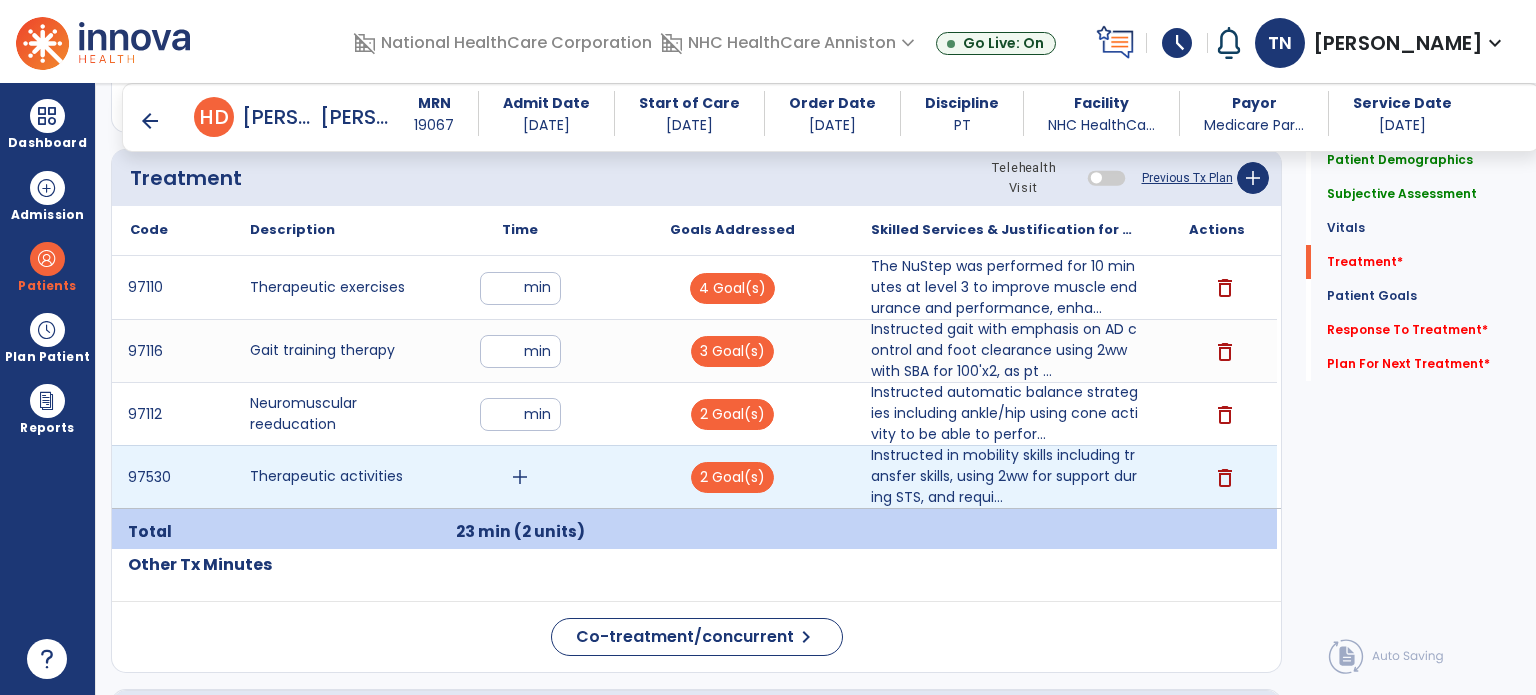 type on "**" 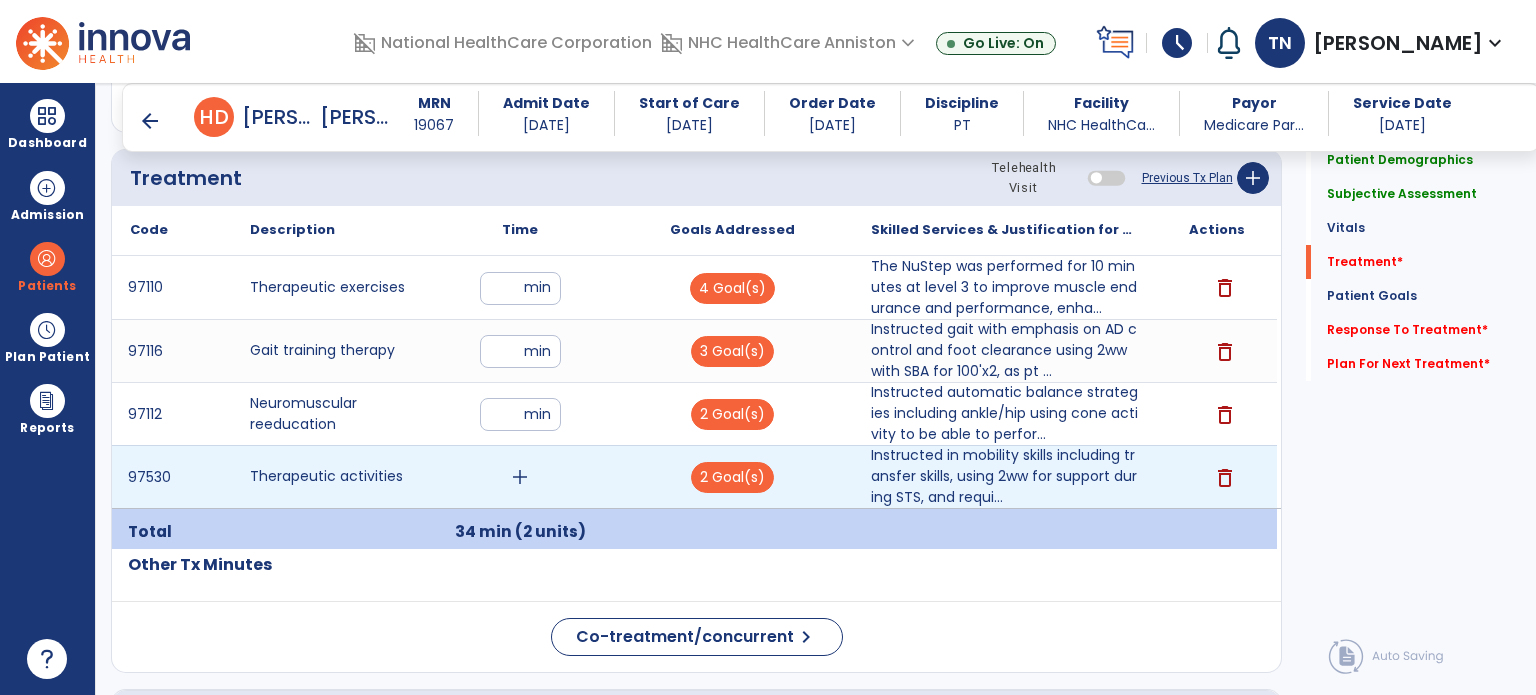 click on "add" at bounding box center [520, 477] 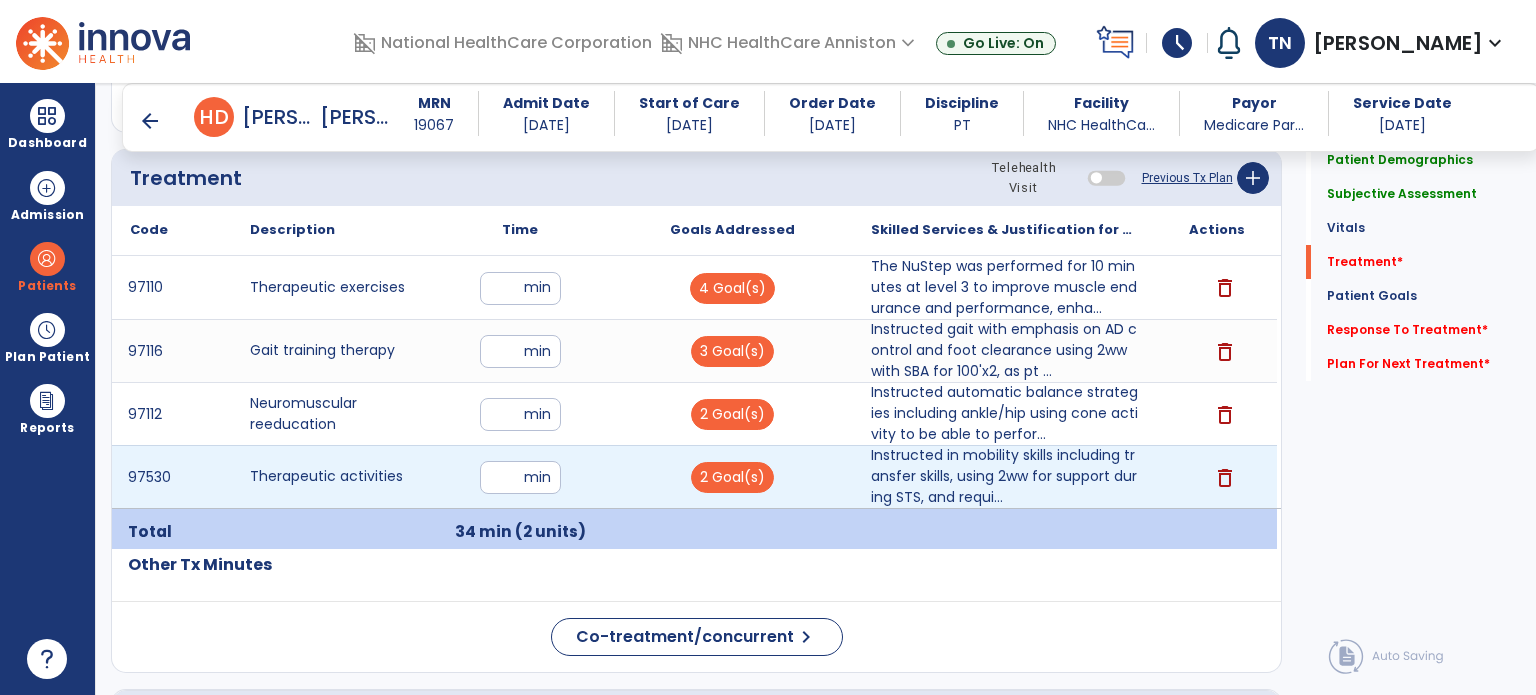 type on "**" 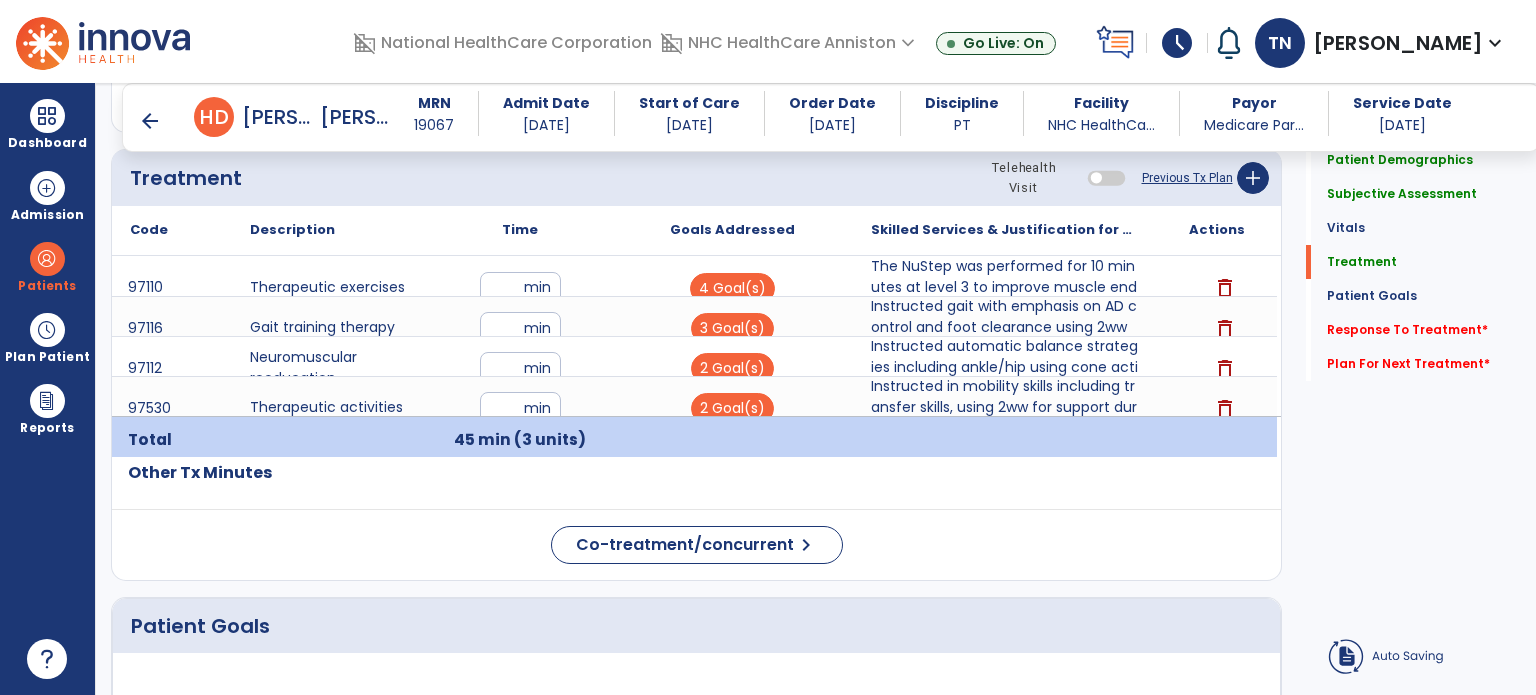 drag, startPoint x: 592, startPoint y: 512, endPoint x: 685, endPoint y: 578, distance: 114.03947 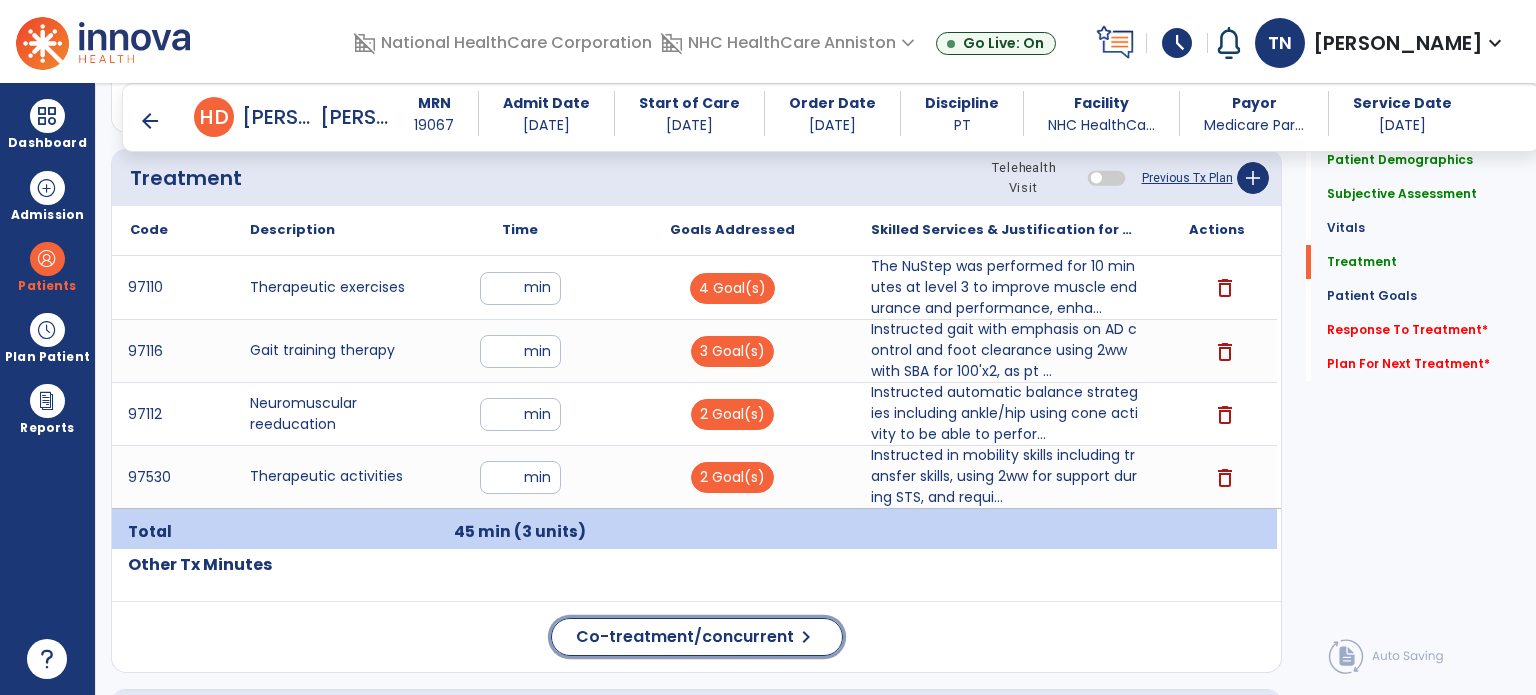 click on "Co-treatment/concurrent" 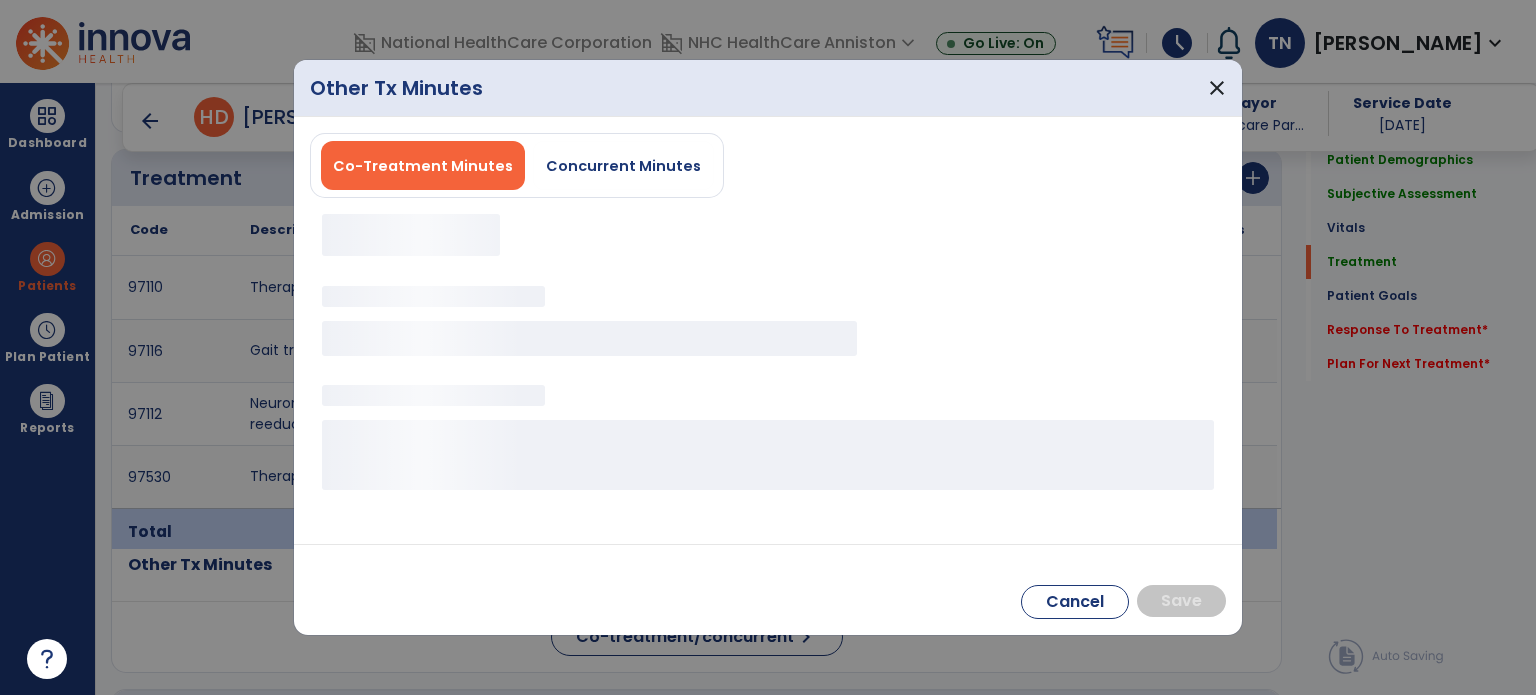 click on "Concurrent Minutes" at bounding box center [623, 166] 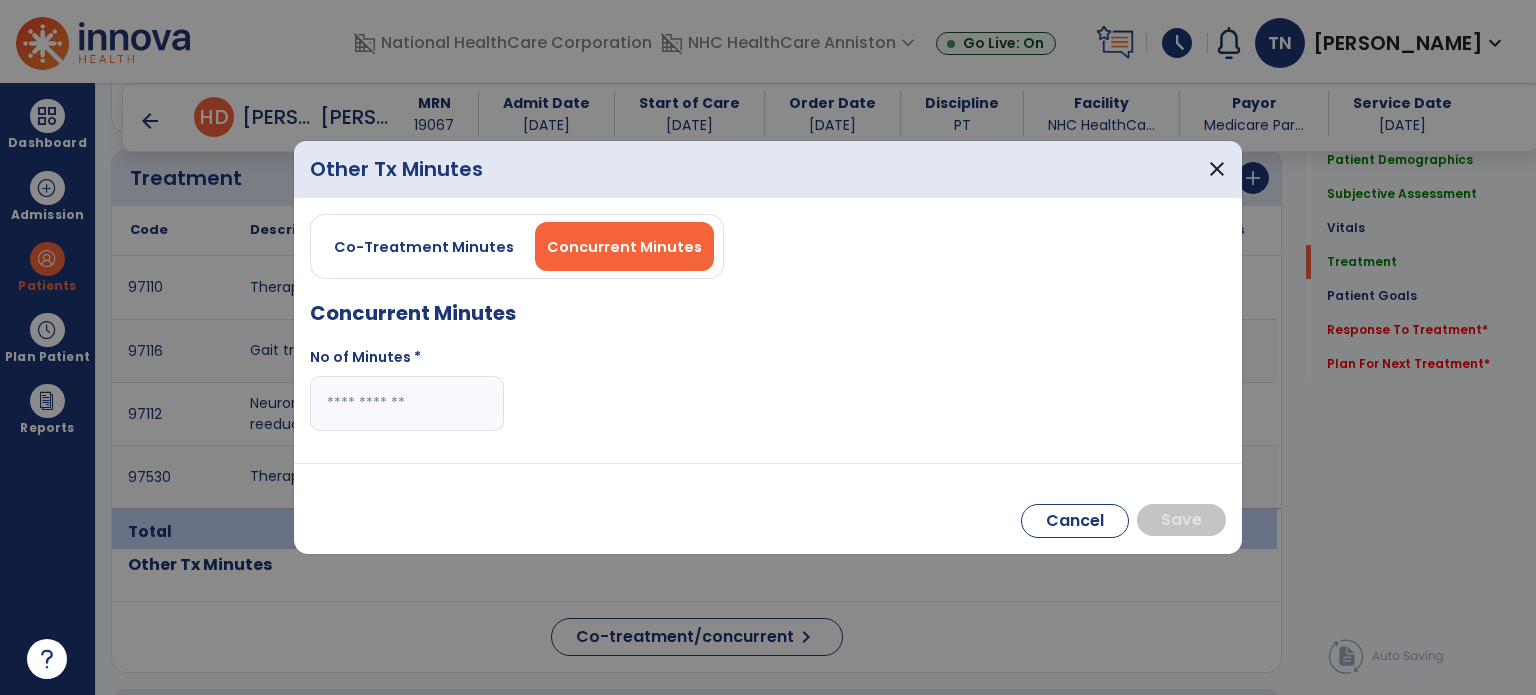 click at bounding box center (407, 403) 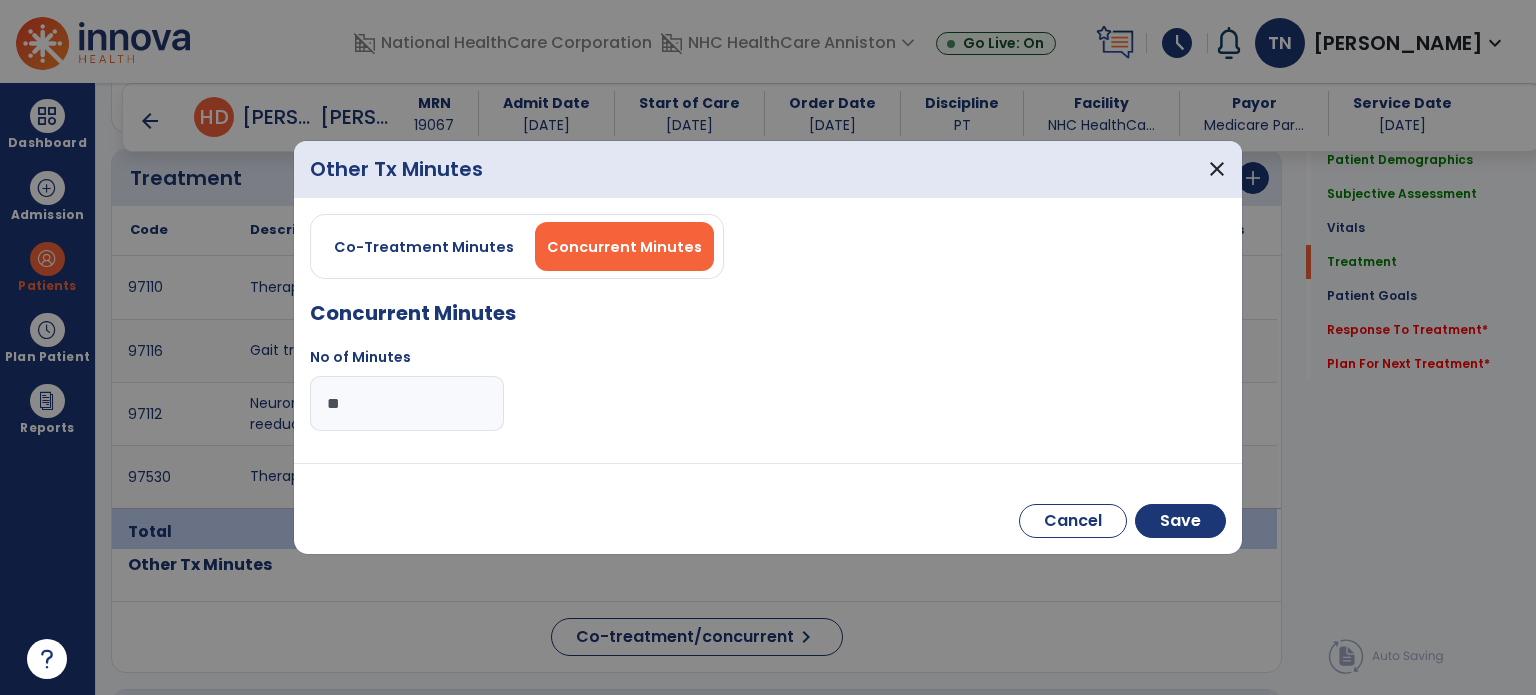type on "**" 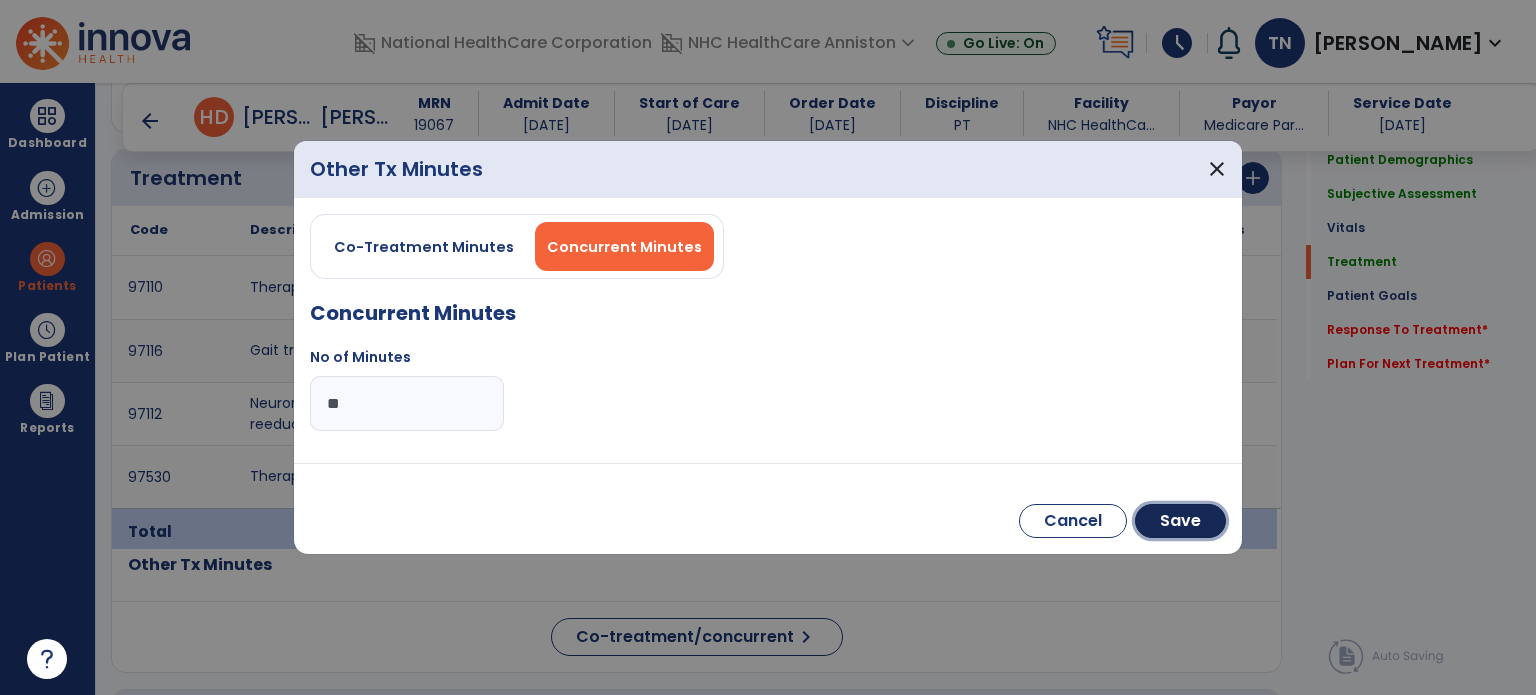 click on "Save" at bounding box center [1180, 521] 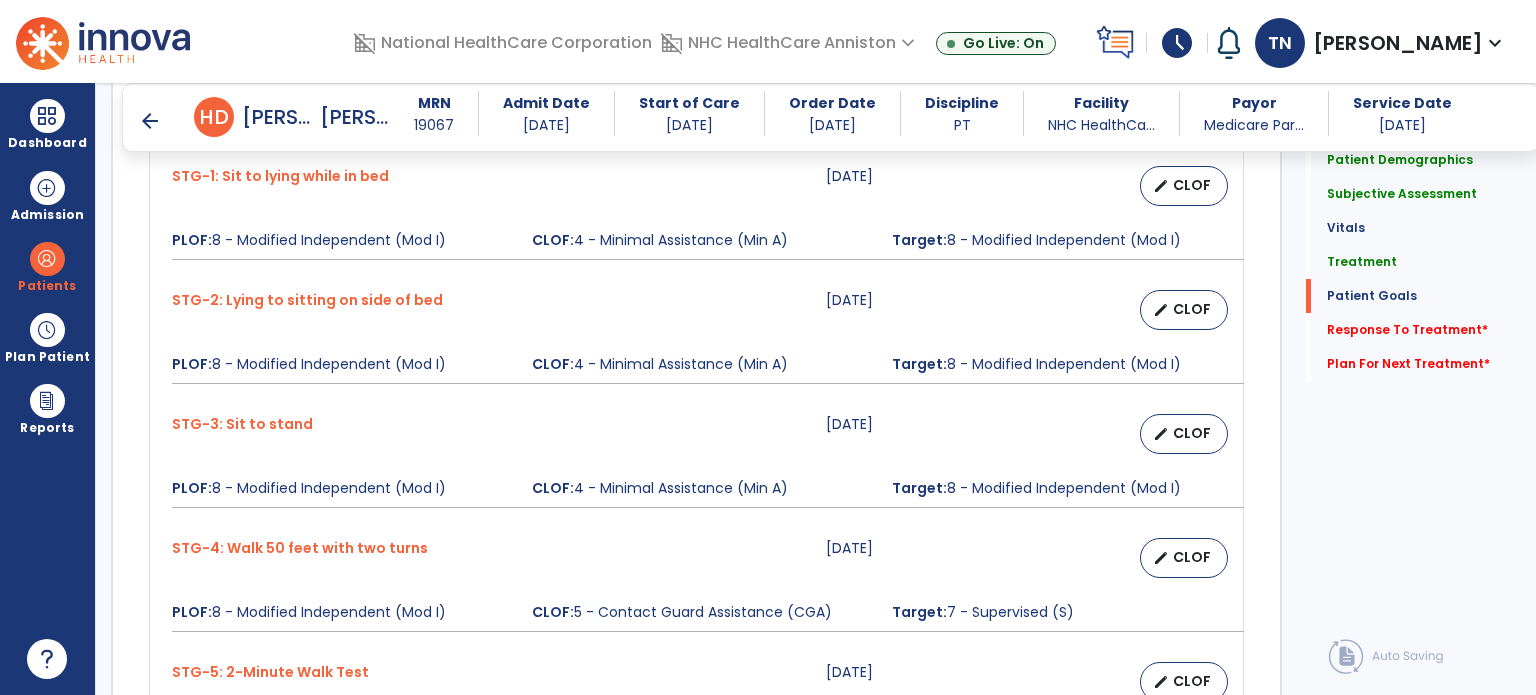 scroll, scrollTop: 1800, scrollLeft: 0, axis: vertical 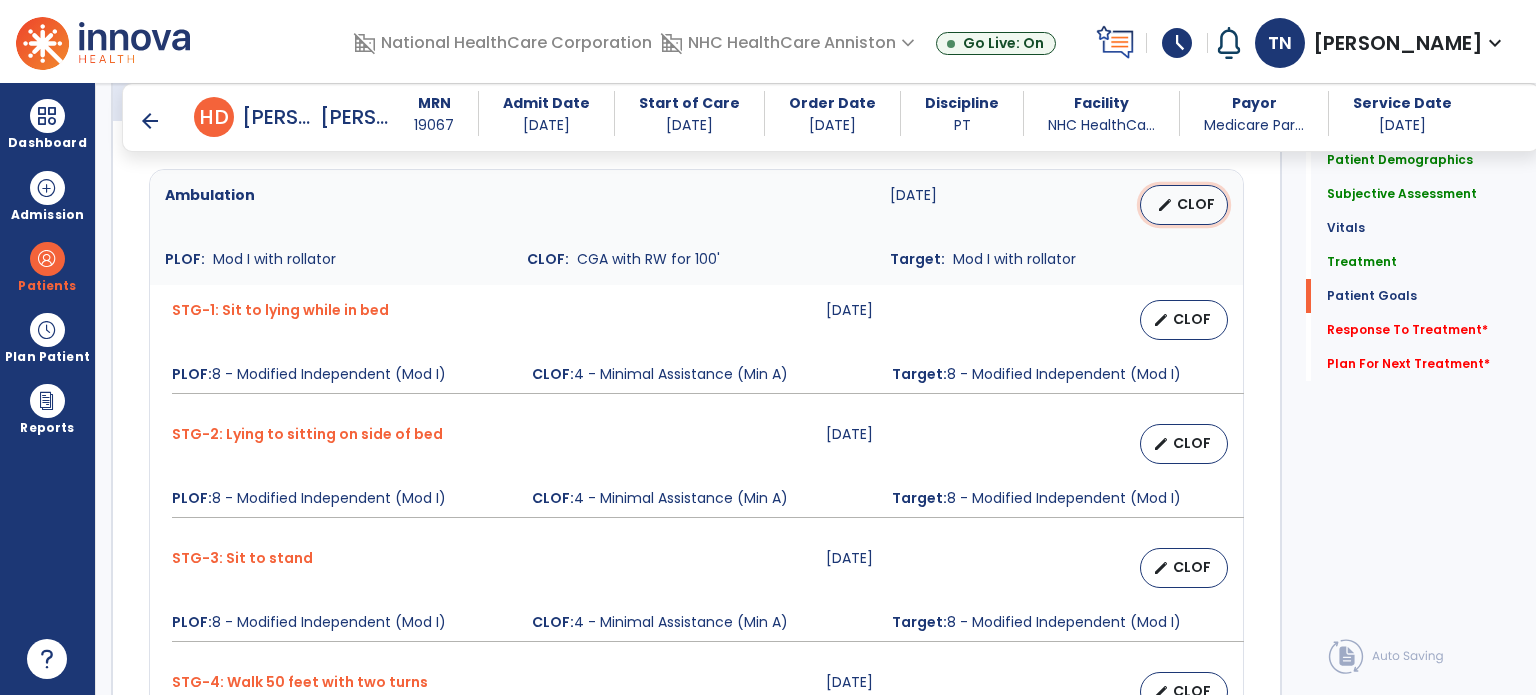 click on "edit   CLOF" at bounding box center [1184, 205] 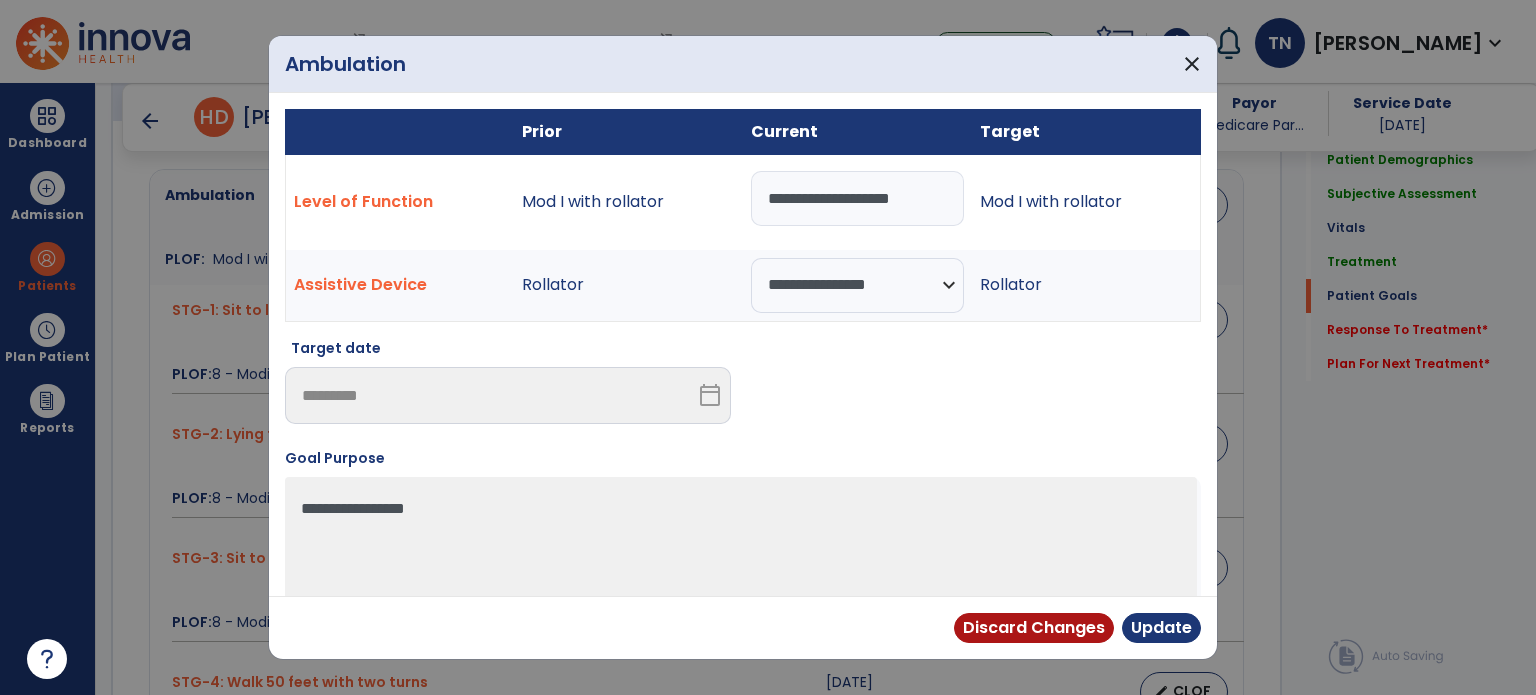 click on "**********" at bounding box center (857, 198) 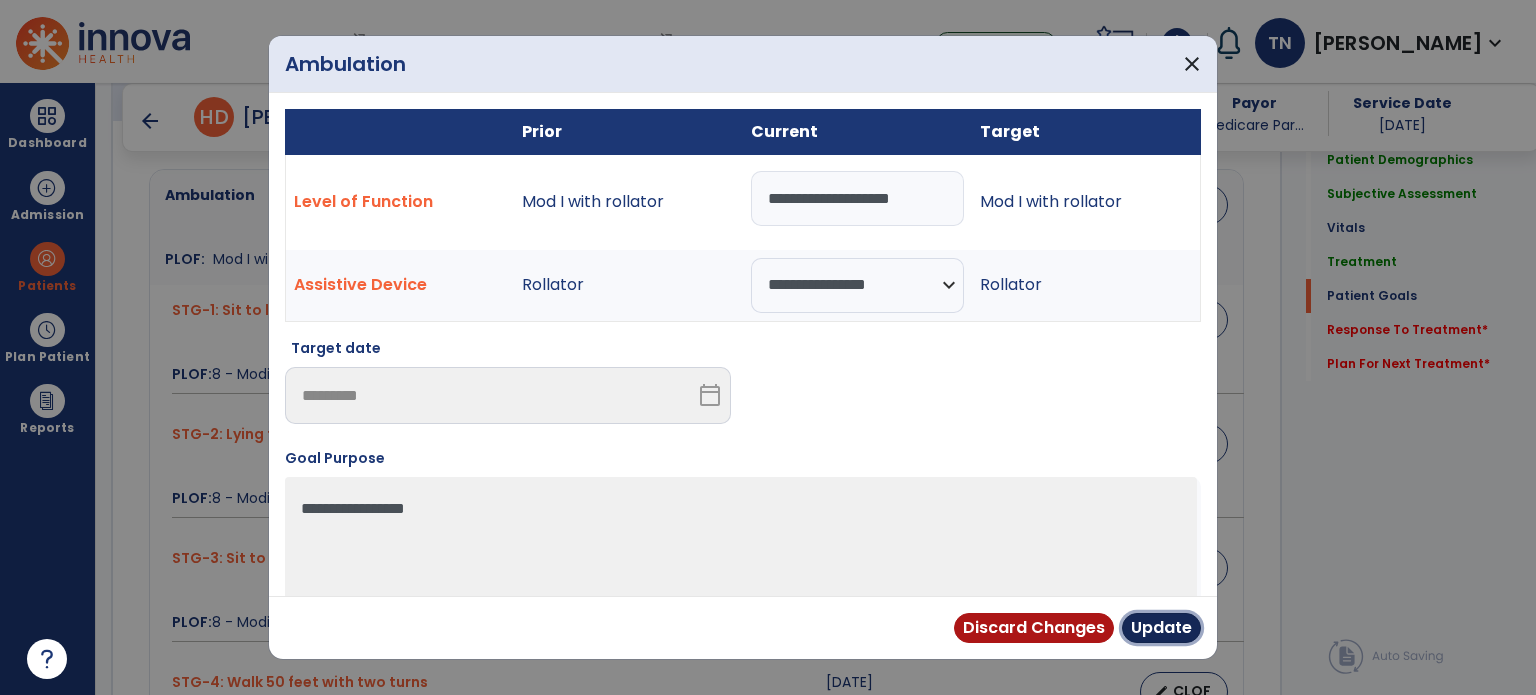 click on "Update" at bounding box center [1161, 628] 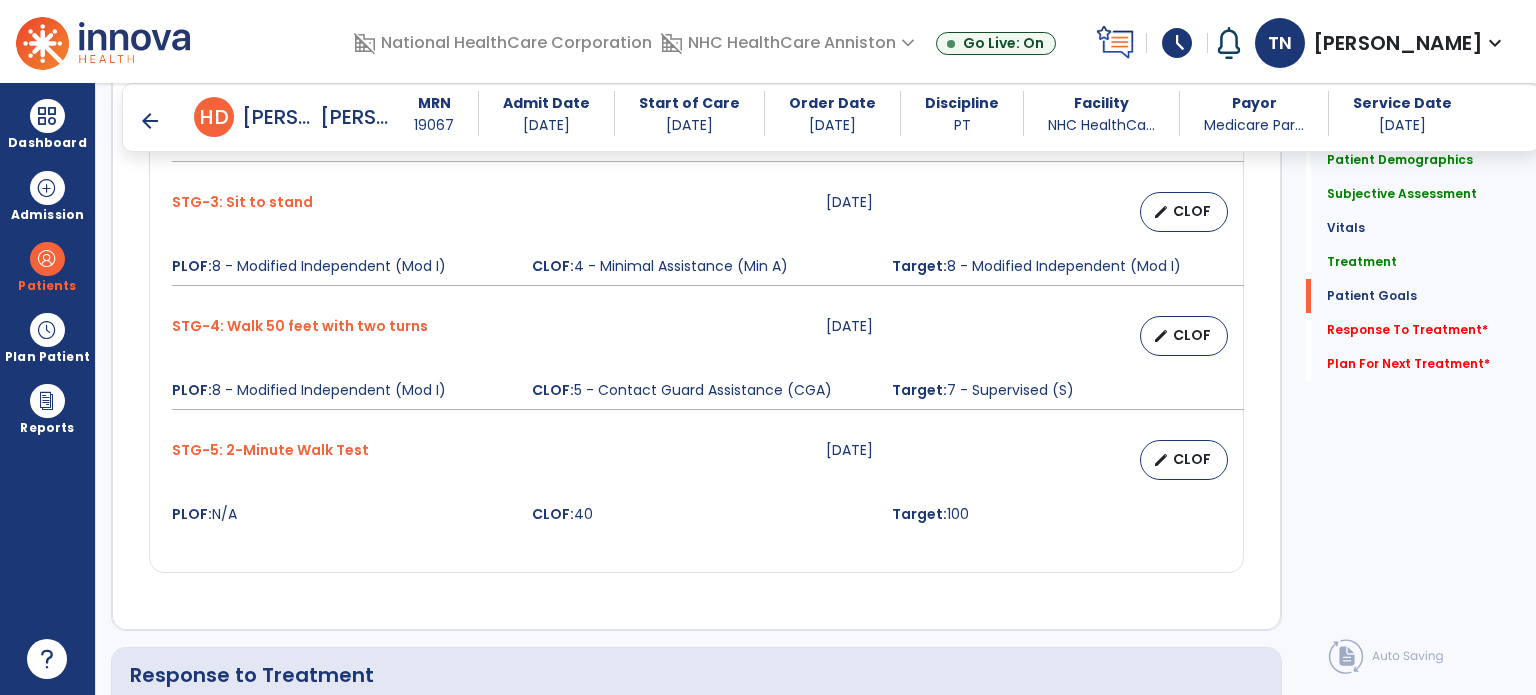 scroll, scrollTop: 2200, scrollLeft: 0, axis: vertical 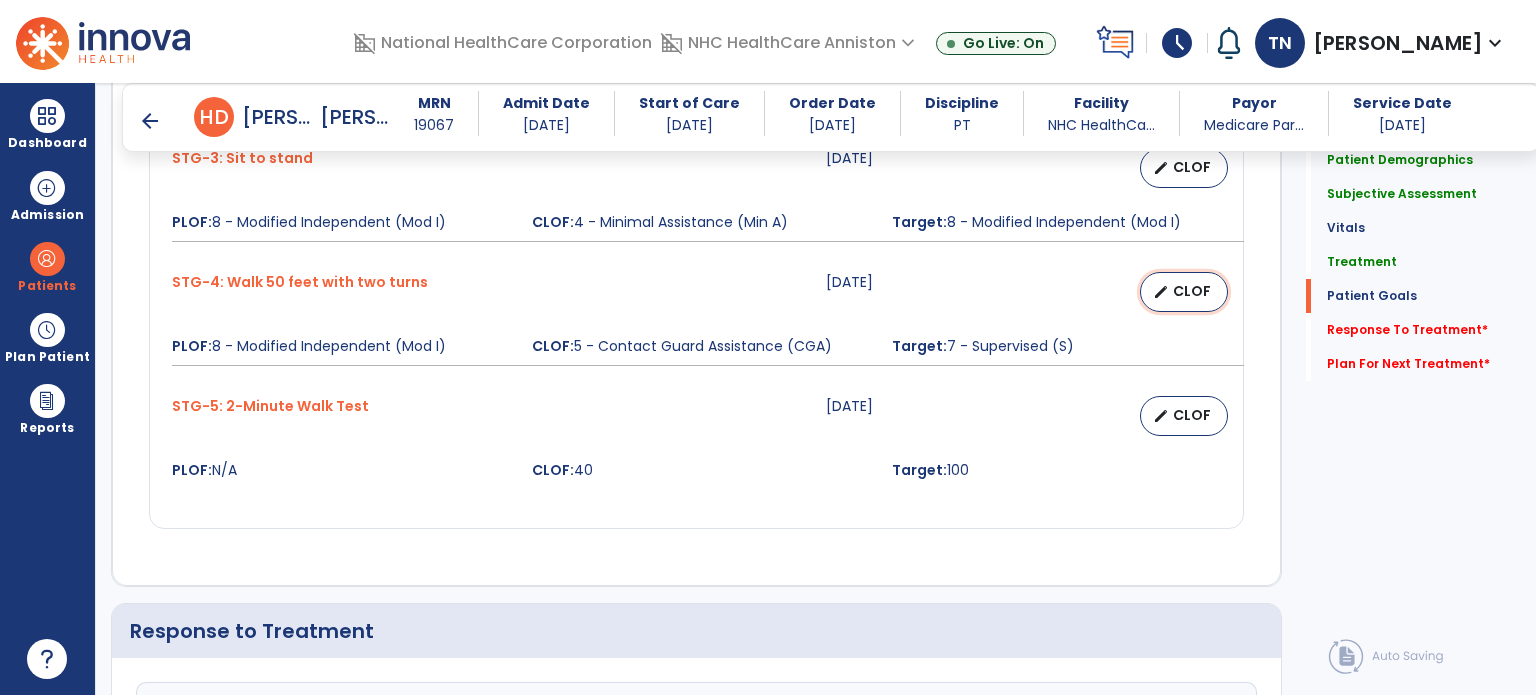drag, startPoint x: 1159, startPoint y: 294, endPoint x: 1139, endPoint y: 294, distance: 20 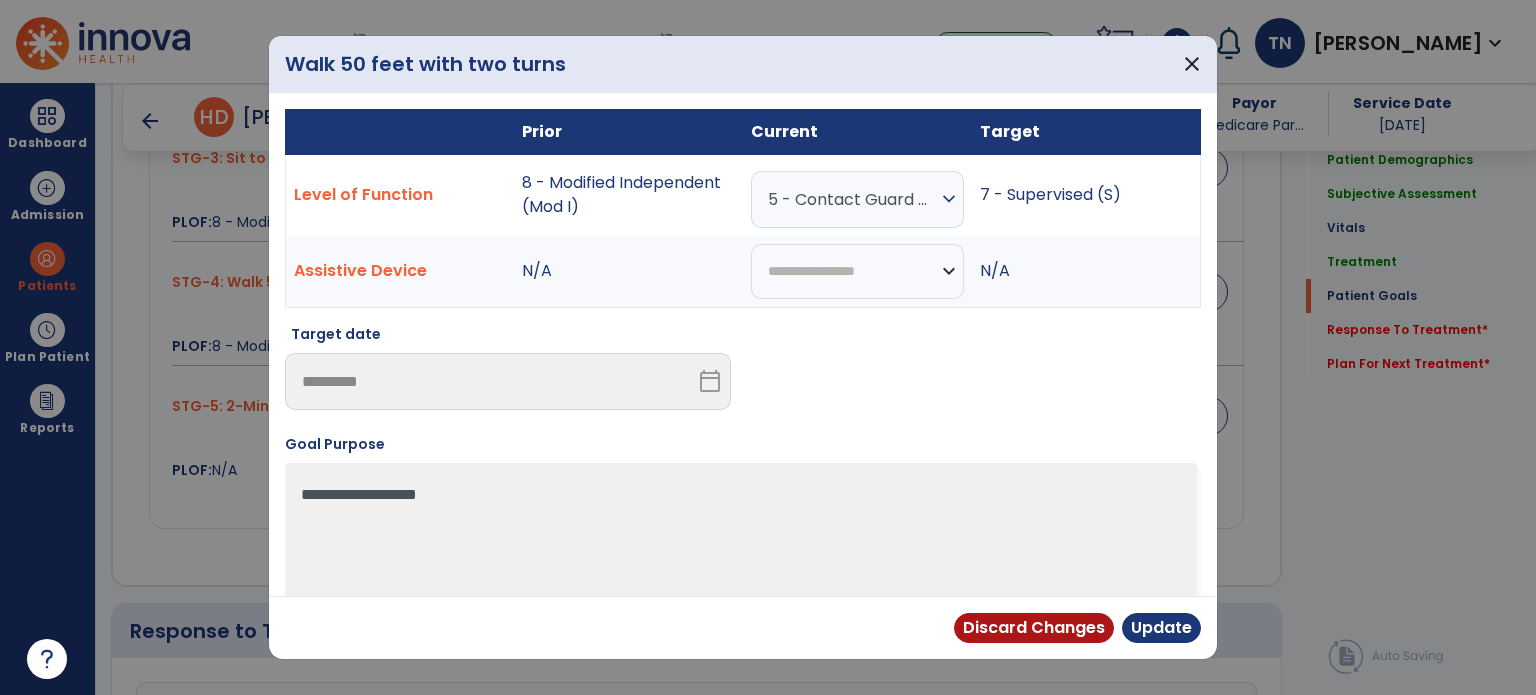 click on "5 - Contact Guard Assistance (CGA)" at bounding box center (852, 199) 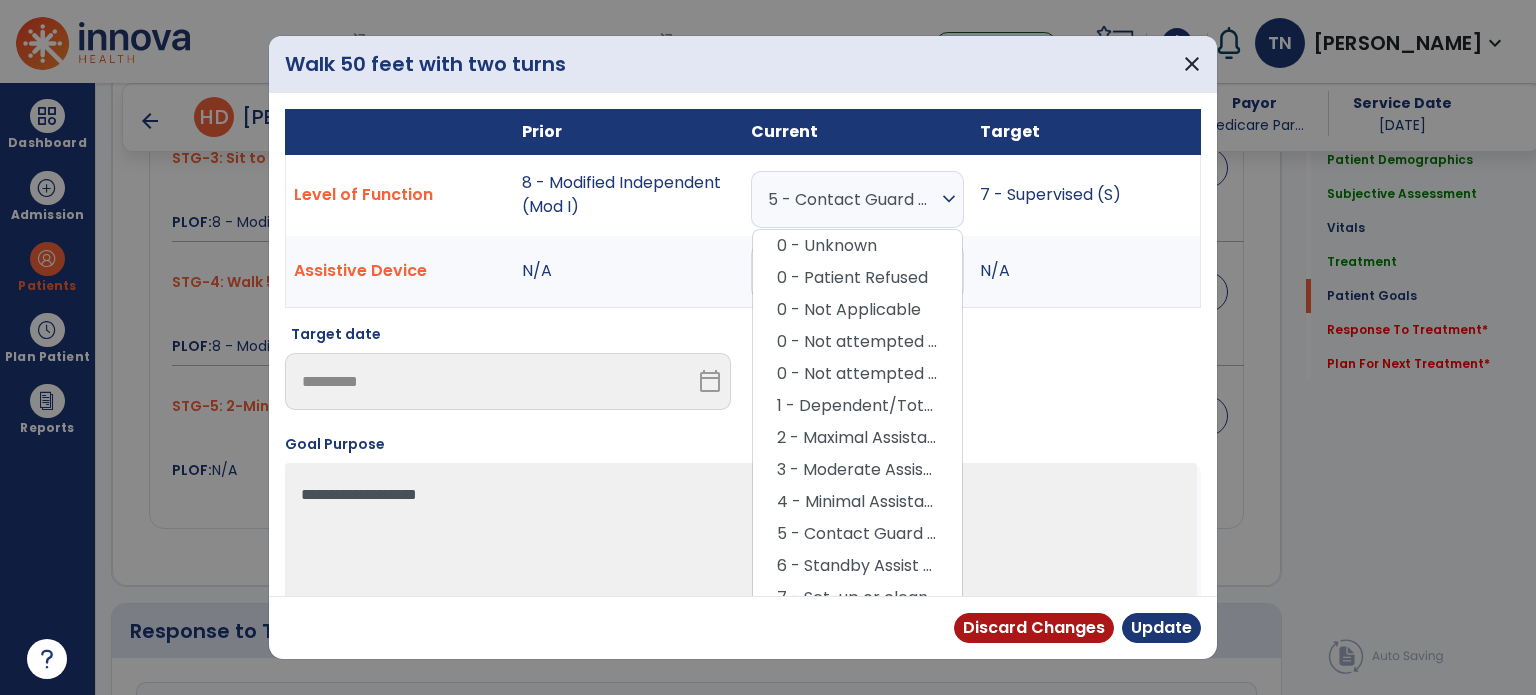 click on "6 - Standby Assist (SBA)" at bounding box center (857, 566) 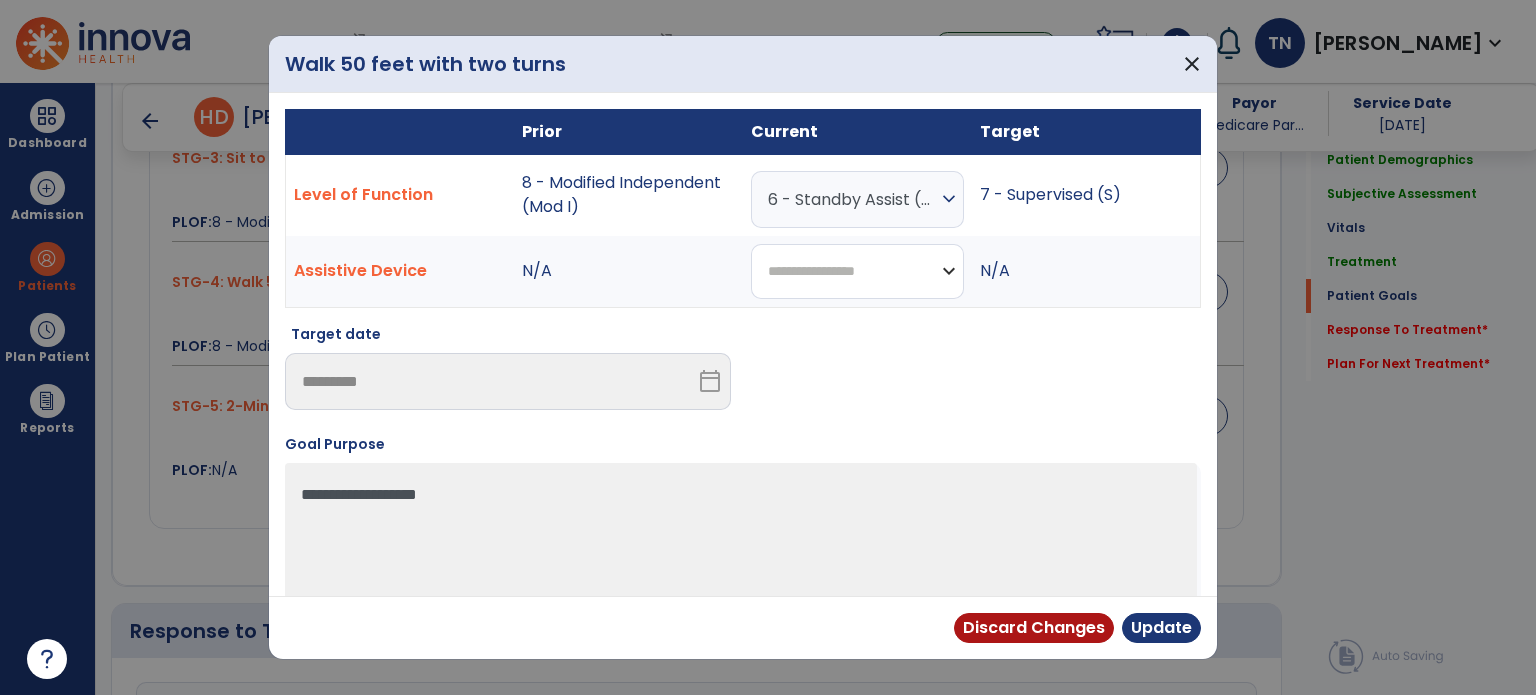 click on "**********" at bounding box center [857, 271] 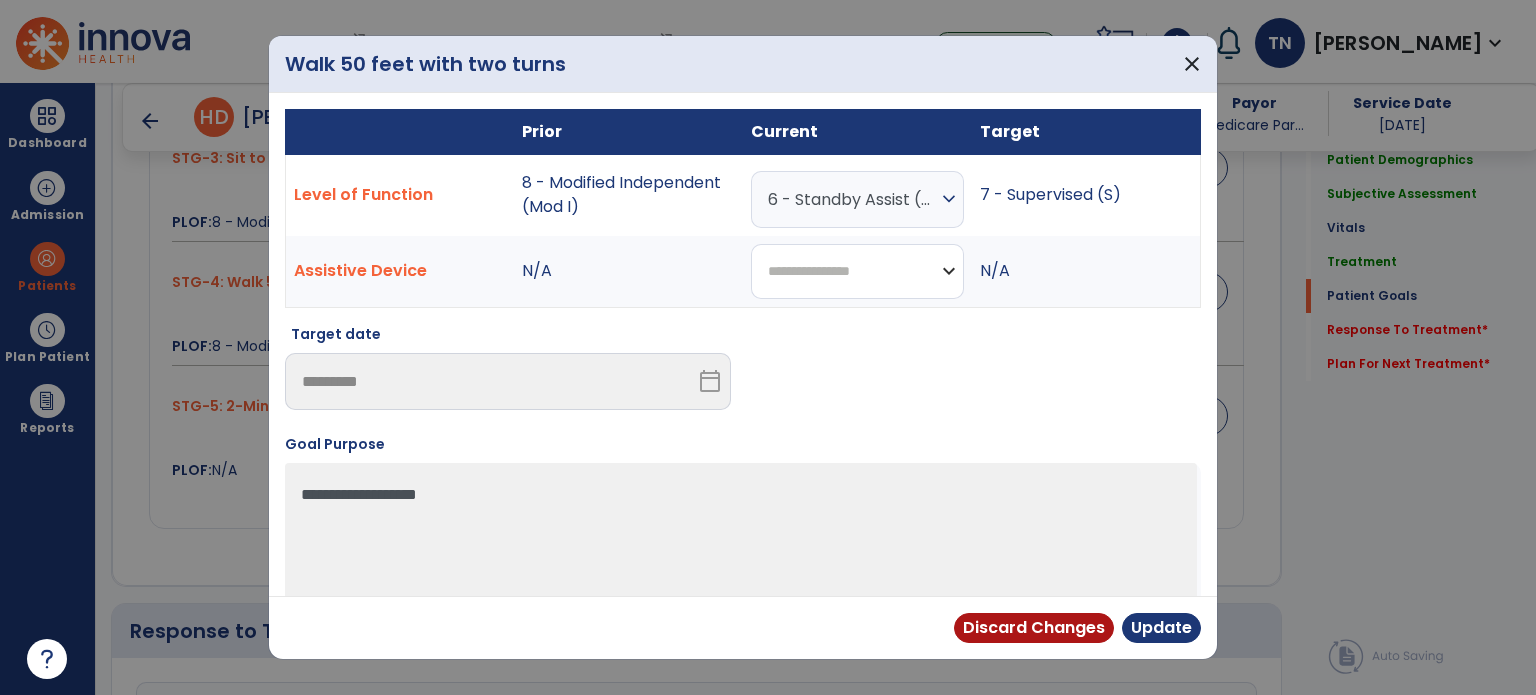 click on "**********" at bounding box center (857, 271) 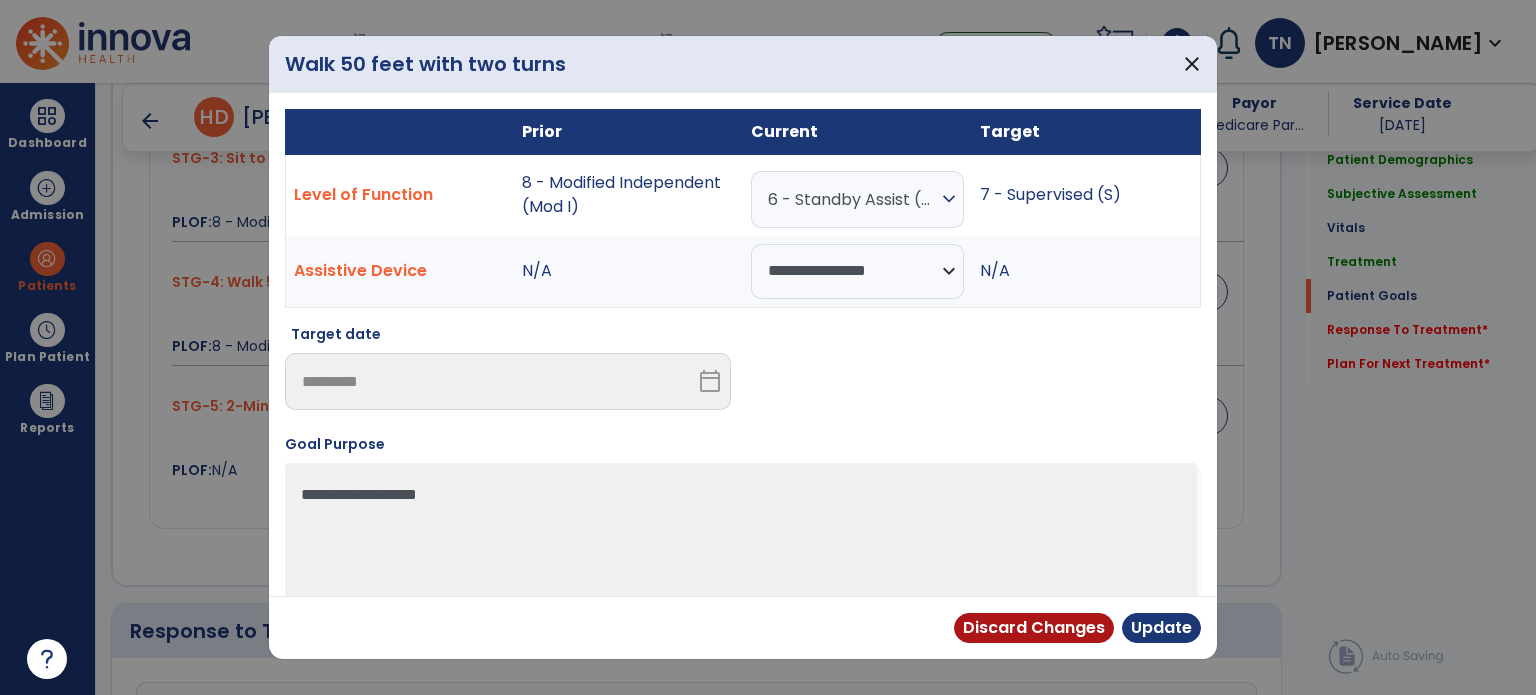 click on "Discard Changes  Update" at bounding box center (743, 627) 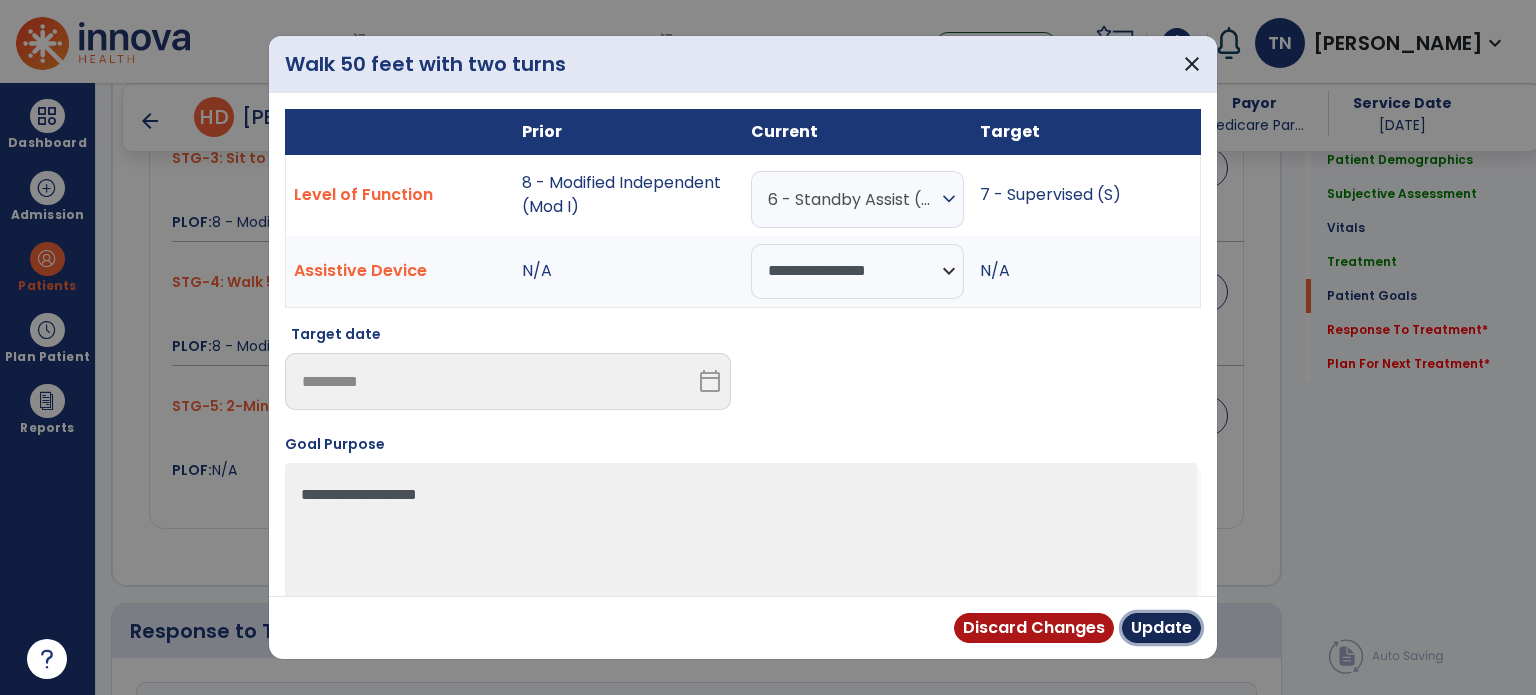 click on "Update" at bounding box center [1161, 628] 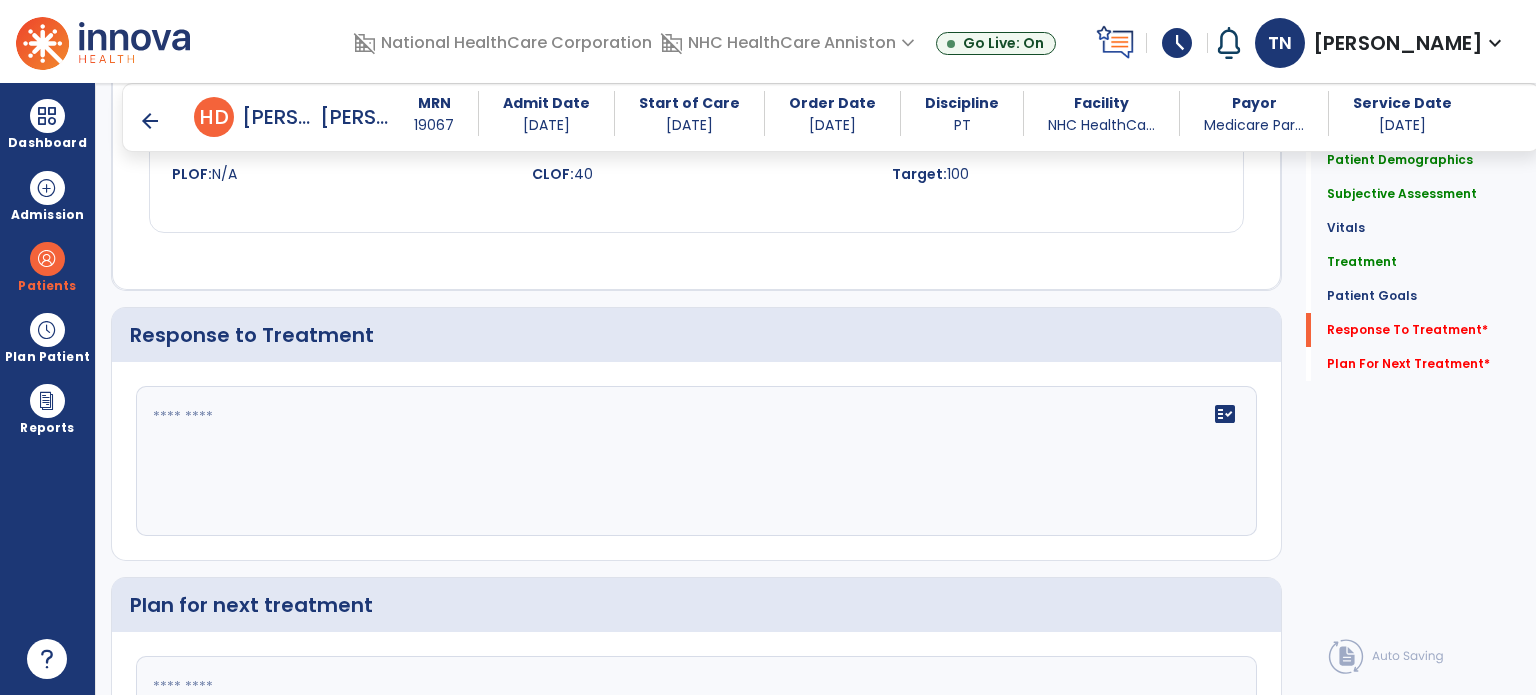 scroll, scrollTop: 2500, scrollLeft: 0, axis: vertical 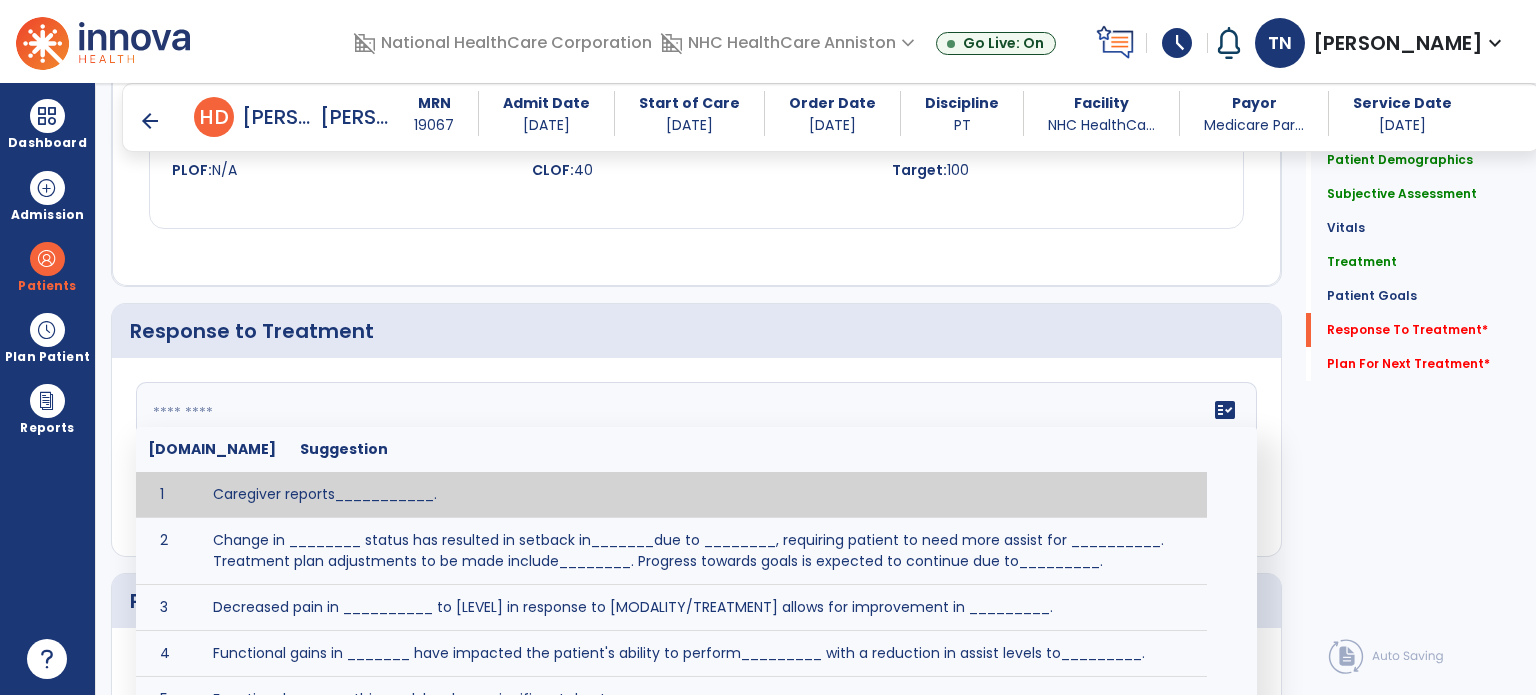 click on "fact_check  [DOMAIN_NAME] Suggestion 1 Caregiver reports___________. 2 Change in ________ status has resulted in setback in_______due to ________, requiring patient to need more assist for __________.   Treatment plan adjustments to be made include________.  Progress towards goals is expected to continue due to_________. 3 Decreased pain in __________ to [LEVEL] in response to [MODALITY/TREATMENT] allows for improvement in _________. 4 Functional gains in _______ have impacted the patient's ability to perform_________ with a reduction in assist levels to_________. 5 Functional progress this week has been significant due to__________. 6 Gains in ________ have improved the patient's ability to perform ______with decreased levels of assist to___________. 7 Improvement in ________allows patient to tolerate higher levels of challenges in_________. 8 Pain in [AREA] has decreased to [LEVEL] in response to [TREATMENT/MODALITY], allowing fore ease in completing__________. 9 10 11 12 13 14 15 16 17 18 19 20 21" 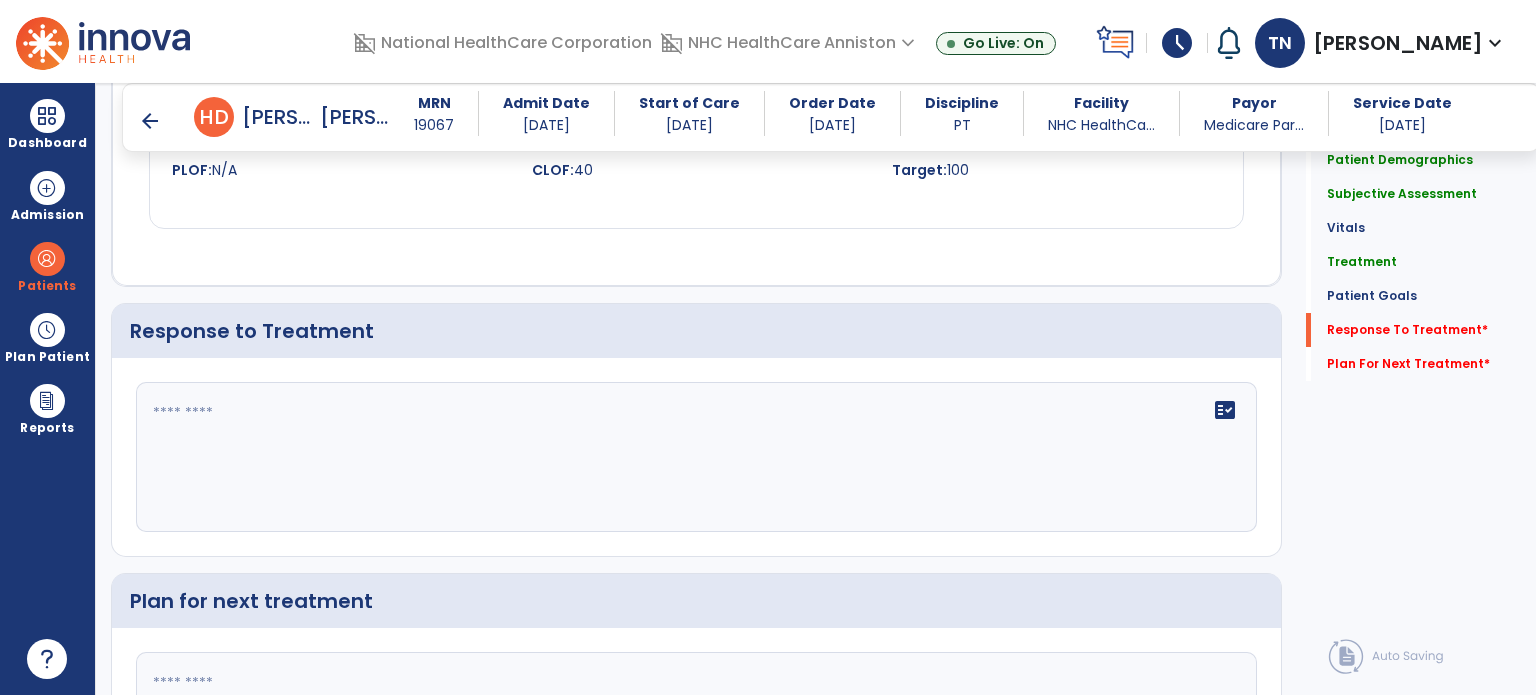 click on "fact_check" 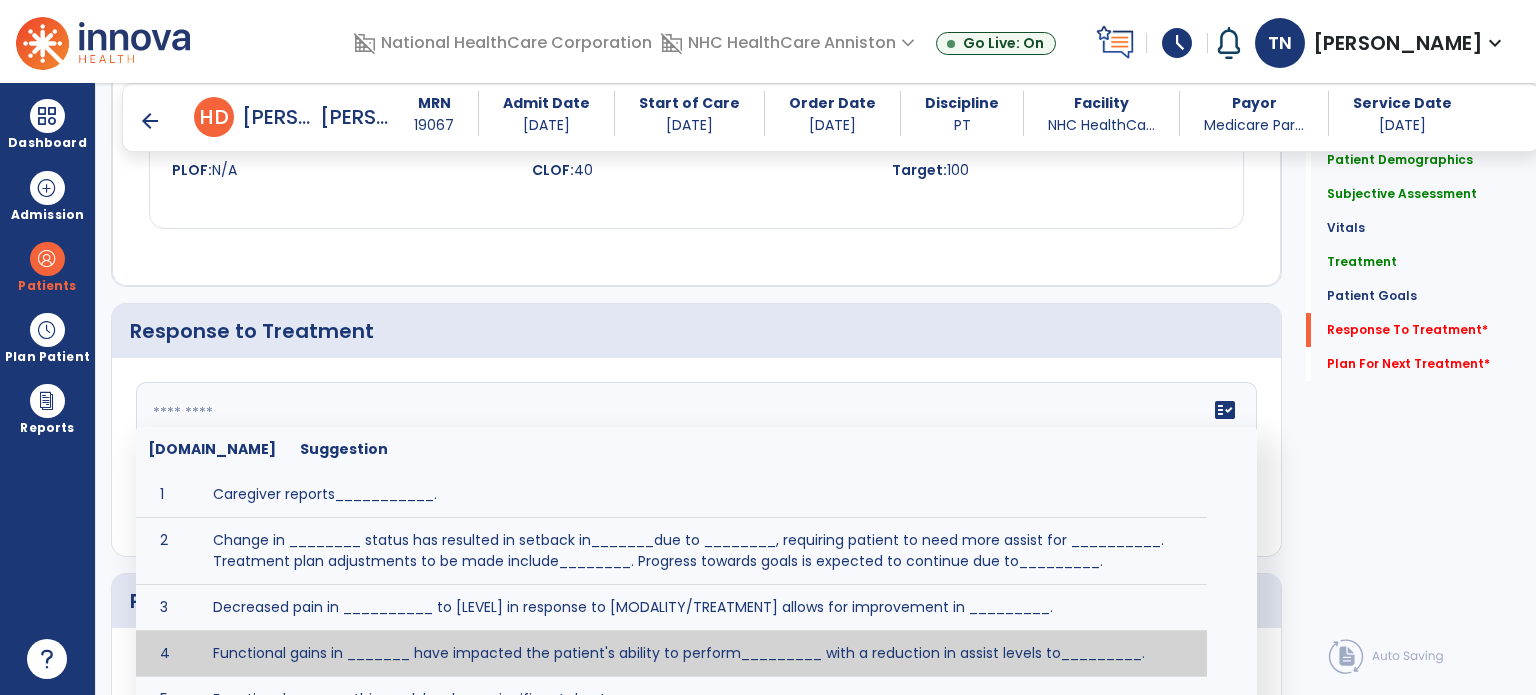 paste on "**********" 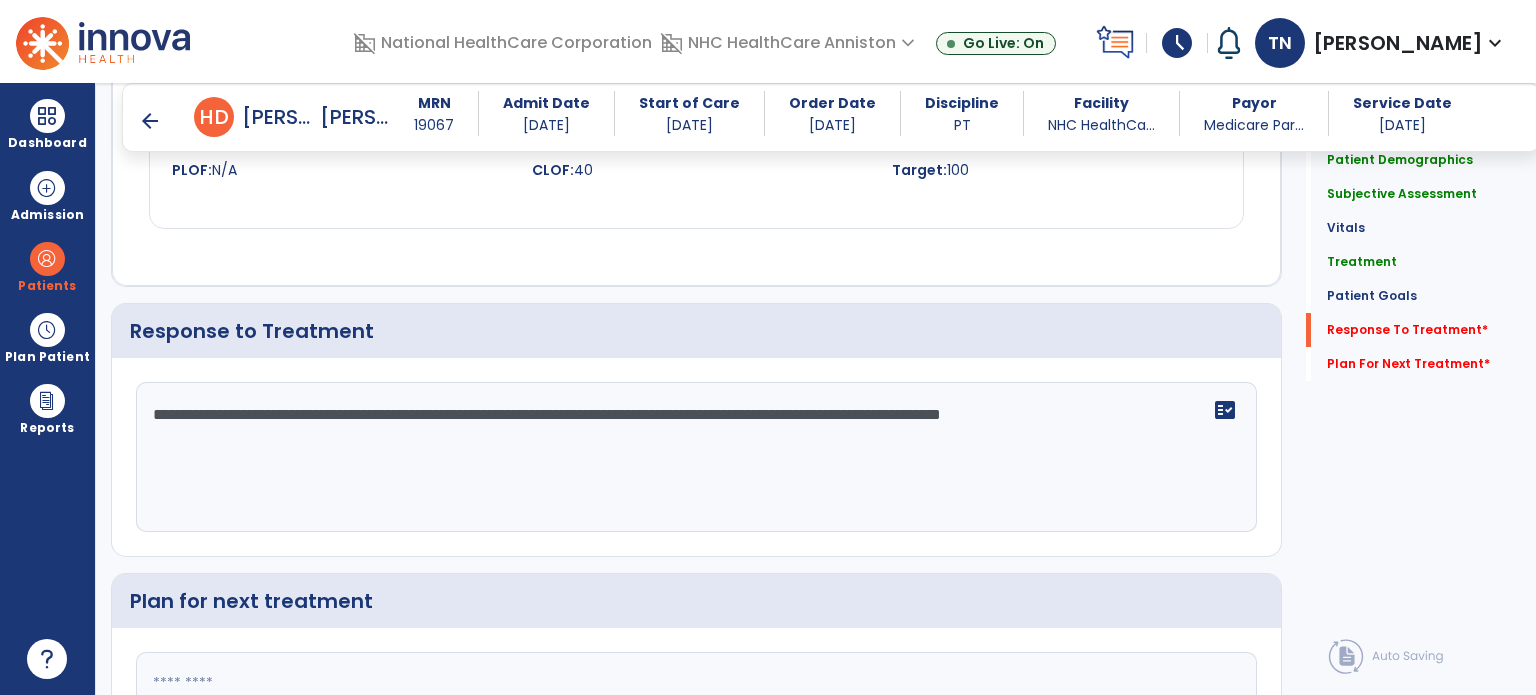 drag, startPoint x: 611, startPoint y: 445, endPoint x: 624, endPoint y: 441, distance: 13.601471 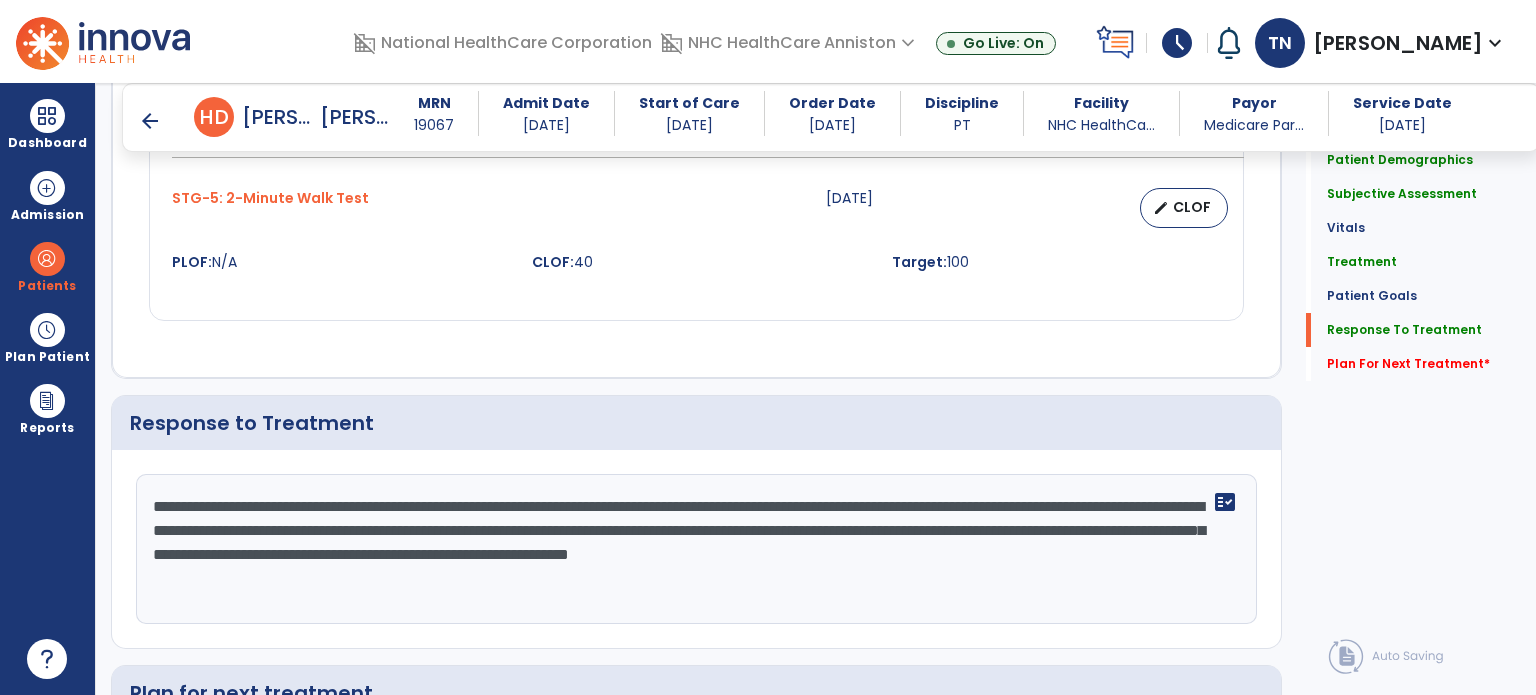 scroll, scrollTop: 2500, scrollLeft: 0, axis: vertical 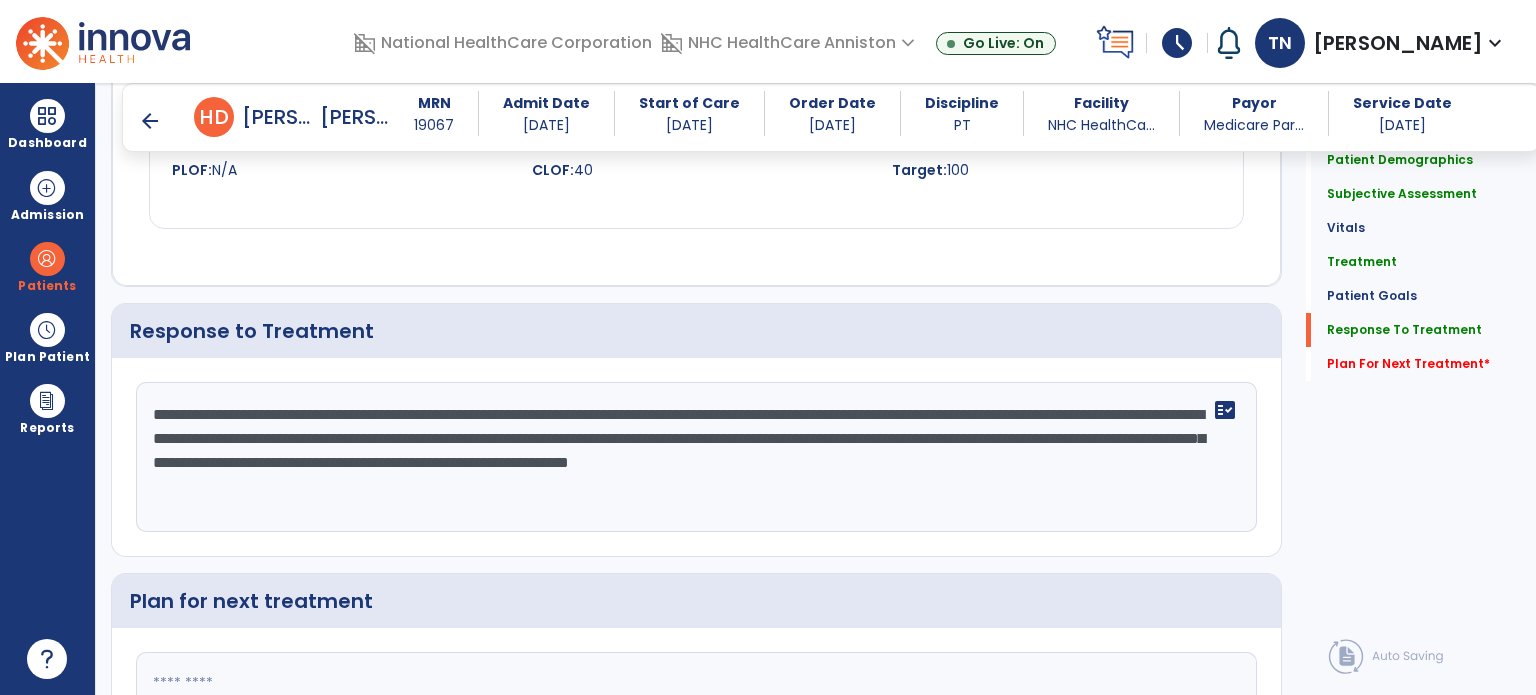 click on "**********" 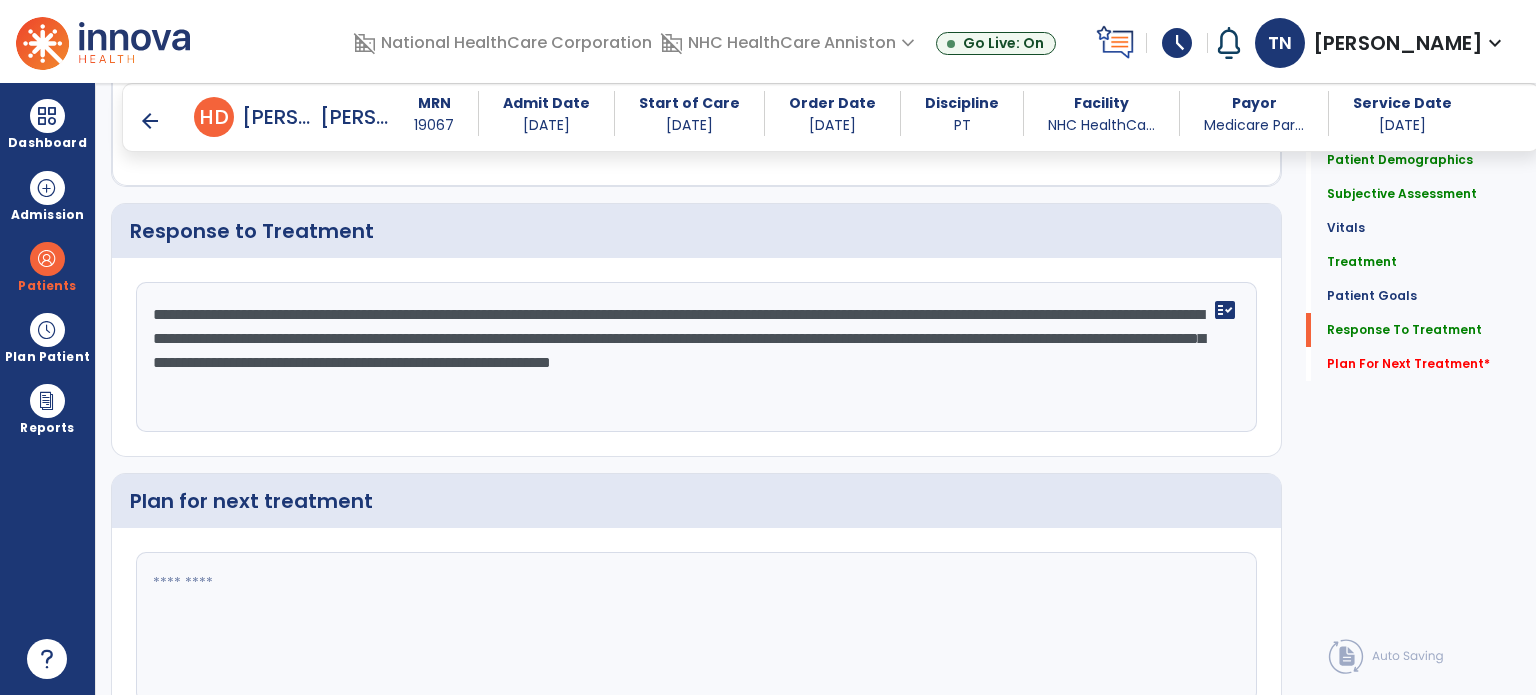 scroll, scrollTop: 2692, scrollLeft: 0, axis: vertical 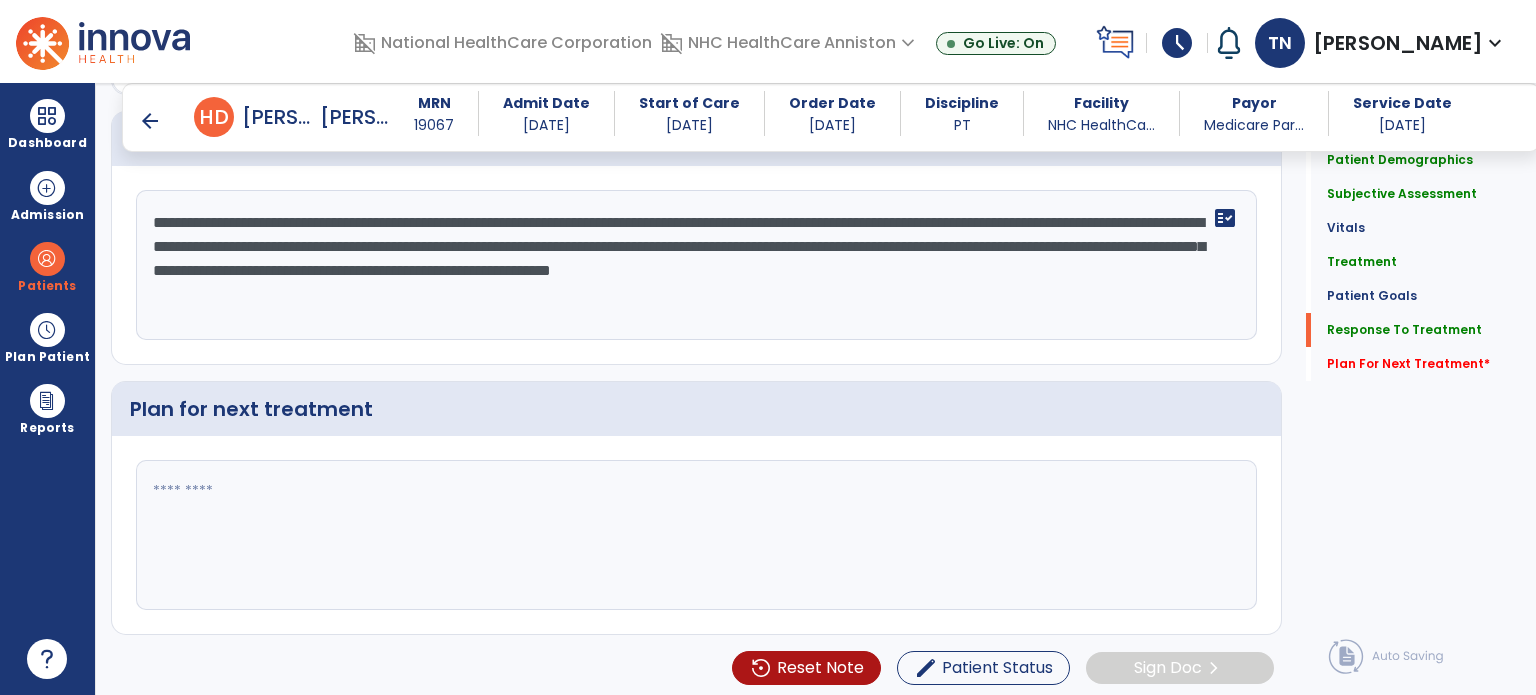 type on "**********" 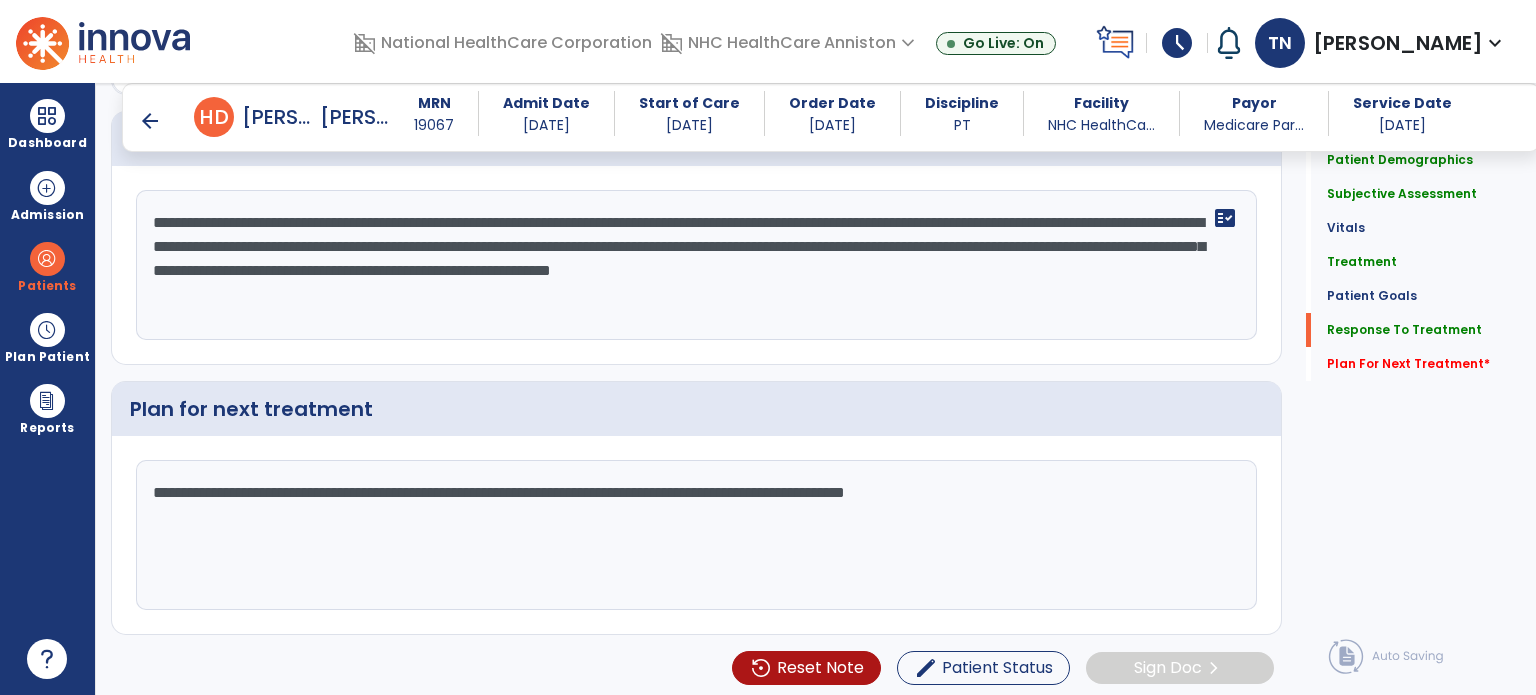 type on "**********" 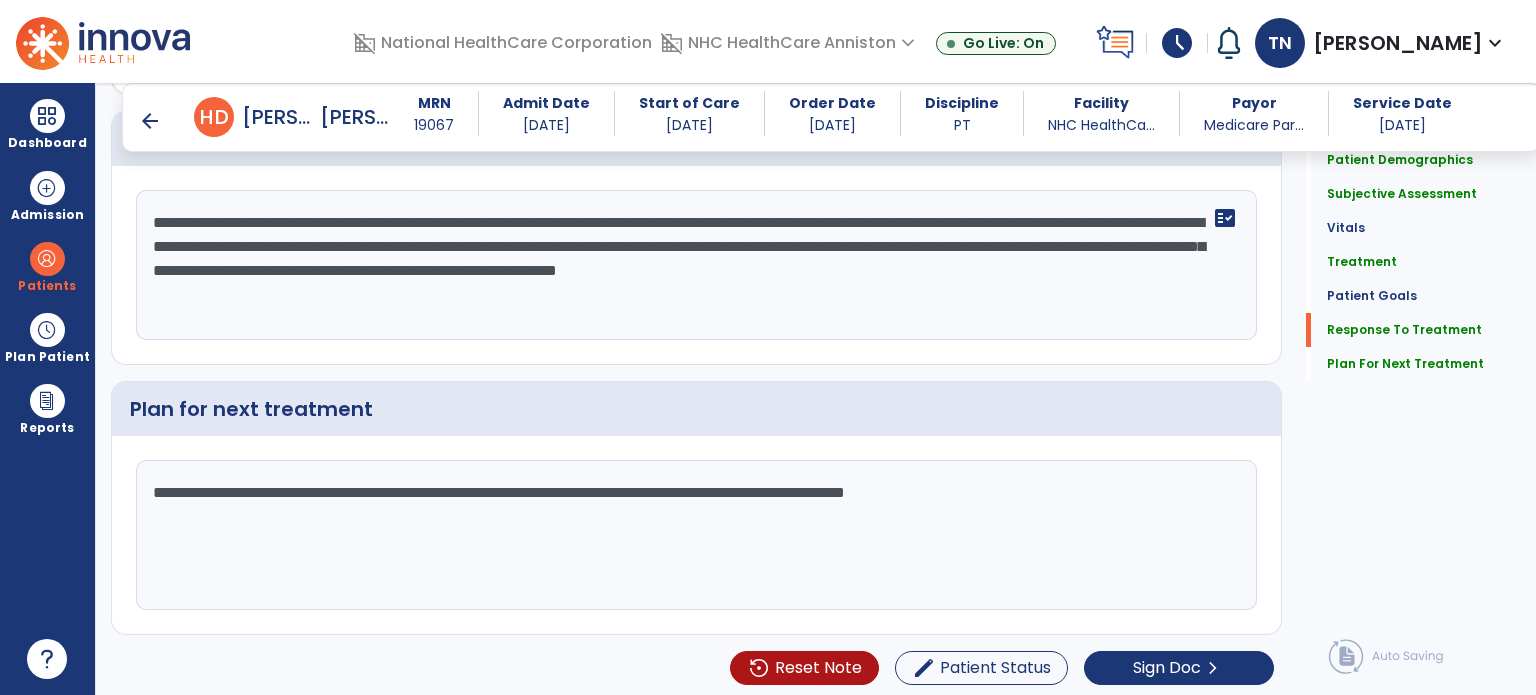 scroll, scrollTop: 2692, scrollLeft: 0, axis: vertical 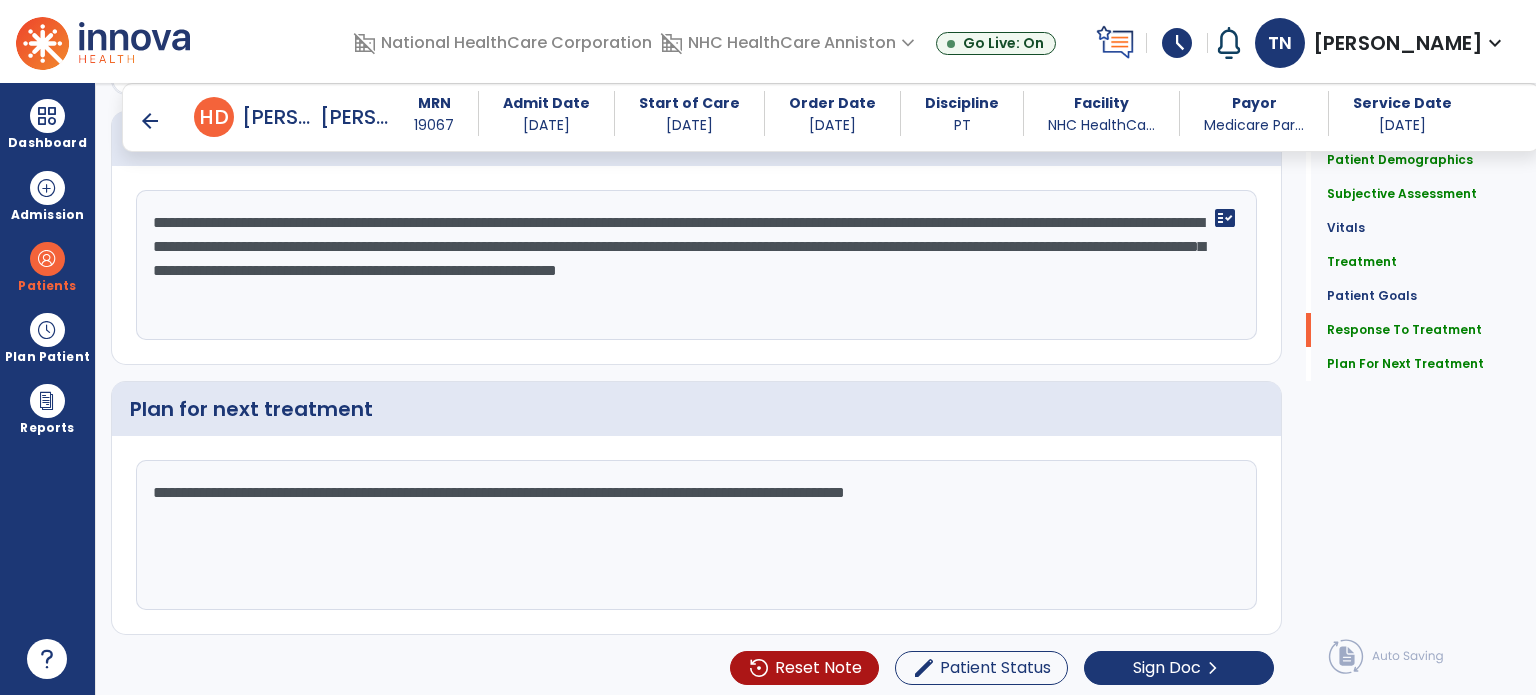 type on "**********" 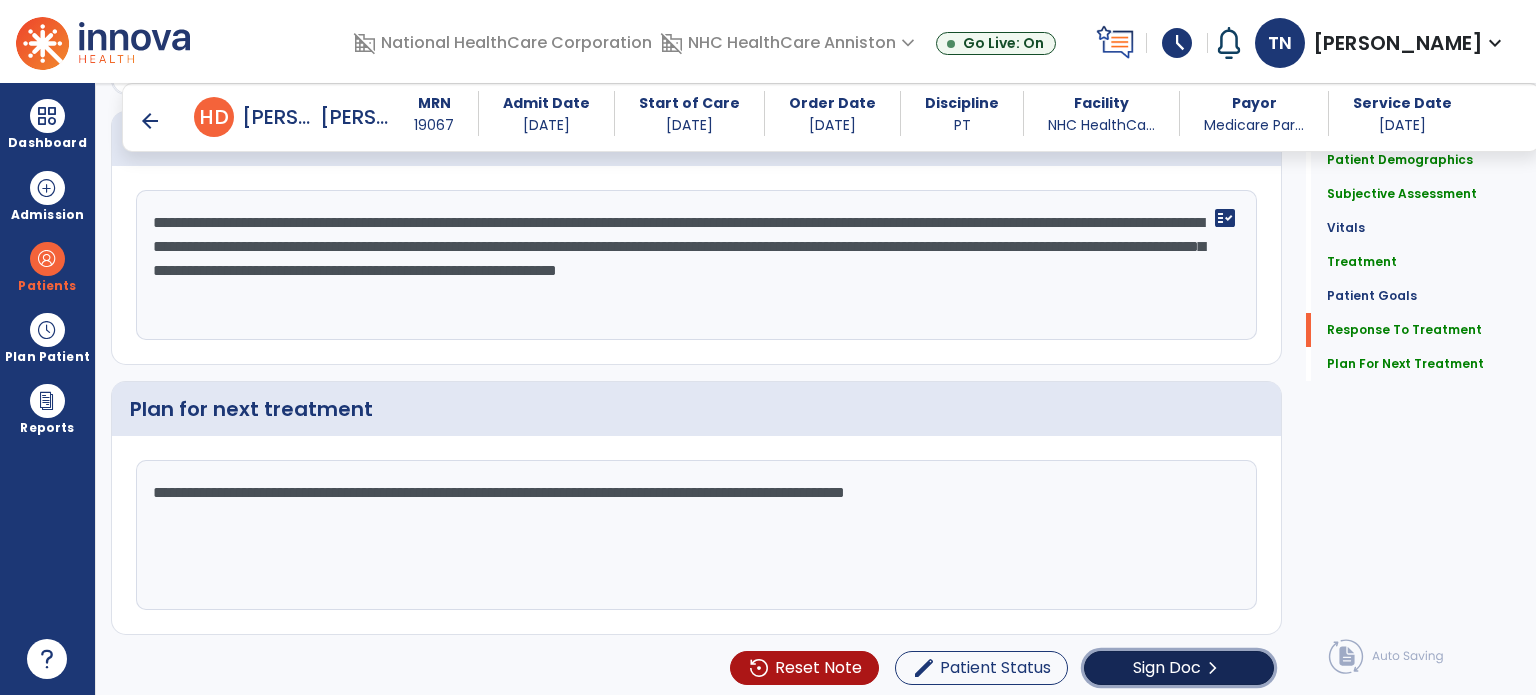 click on "Sign Doc" 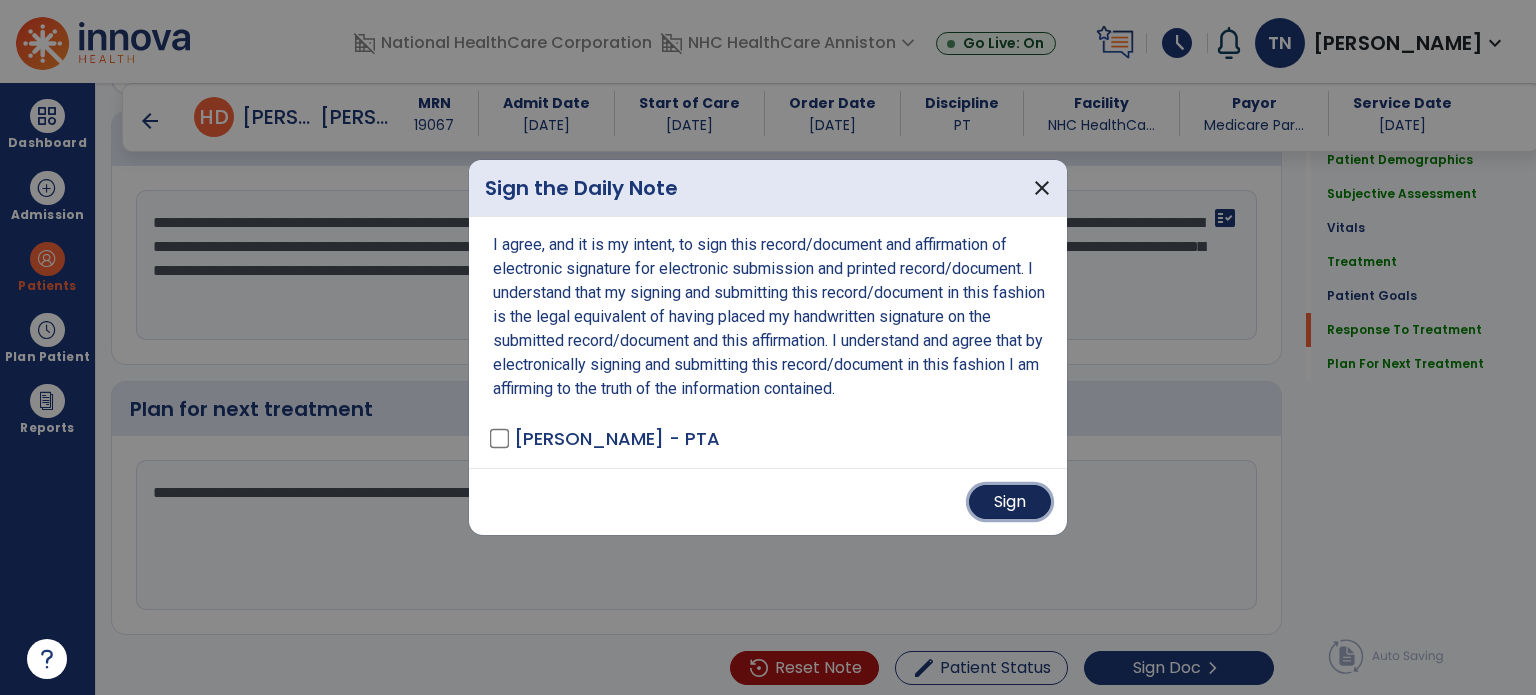 click on "Sign" at bounding box center [1010, 502] 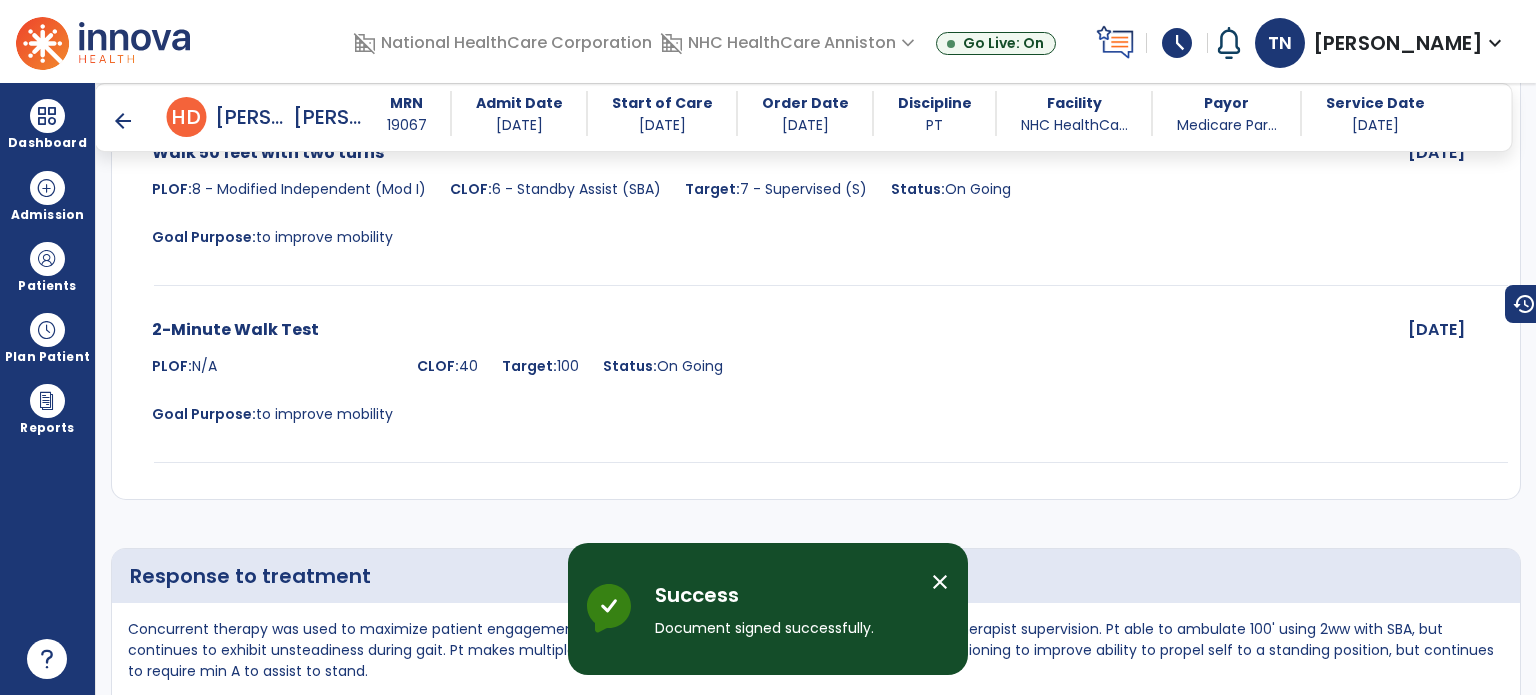 scroll, scrollTop: 3784, scrollLeft: 0, axis: vertical 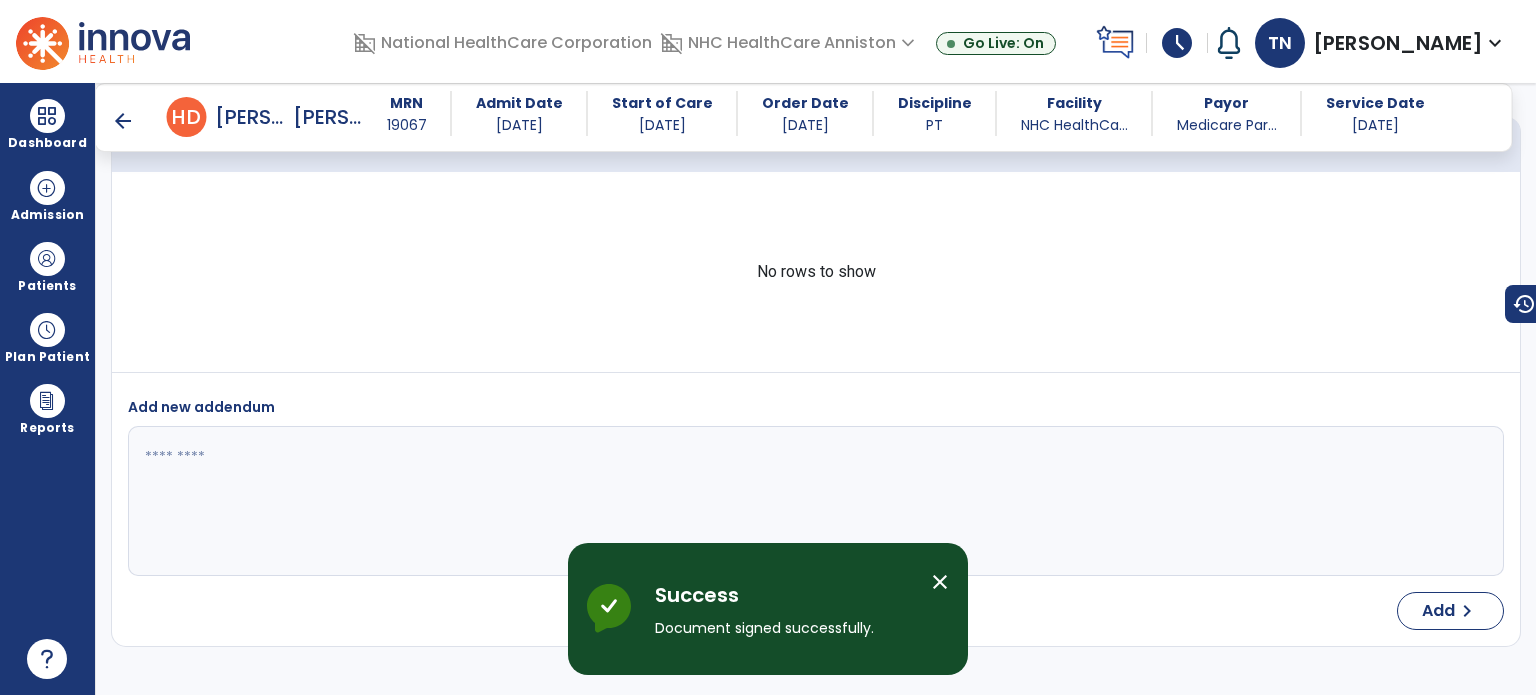 click on "arrow_back" at bounding box center [123, 121] 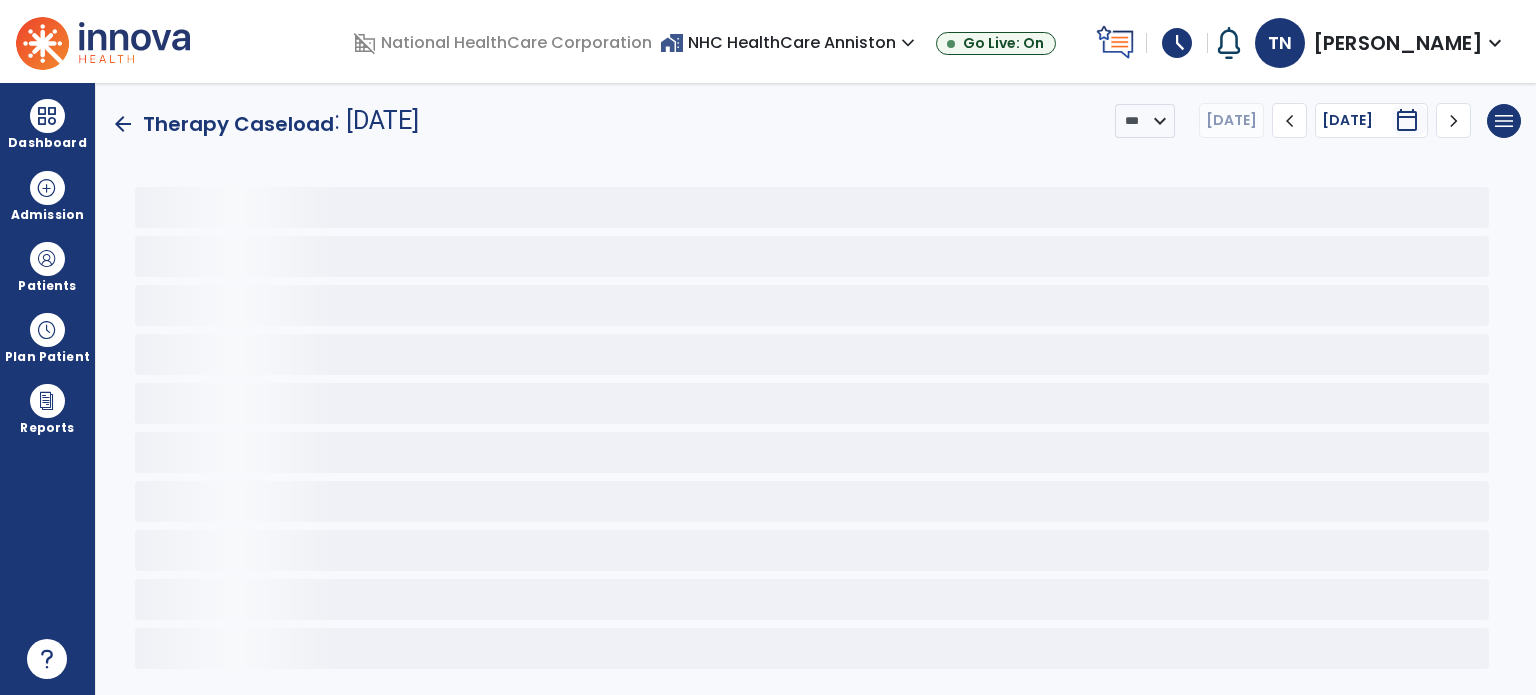 scroll, scrollTop: 0, scrollLeft: 0, axis: both 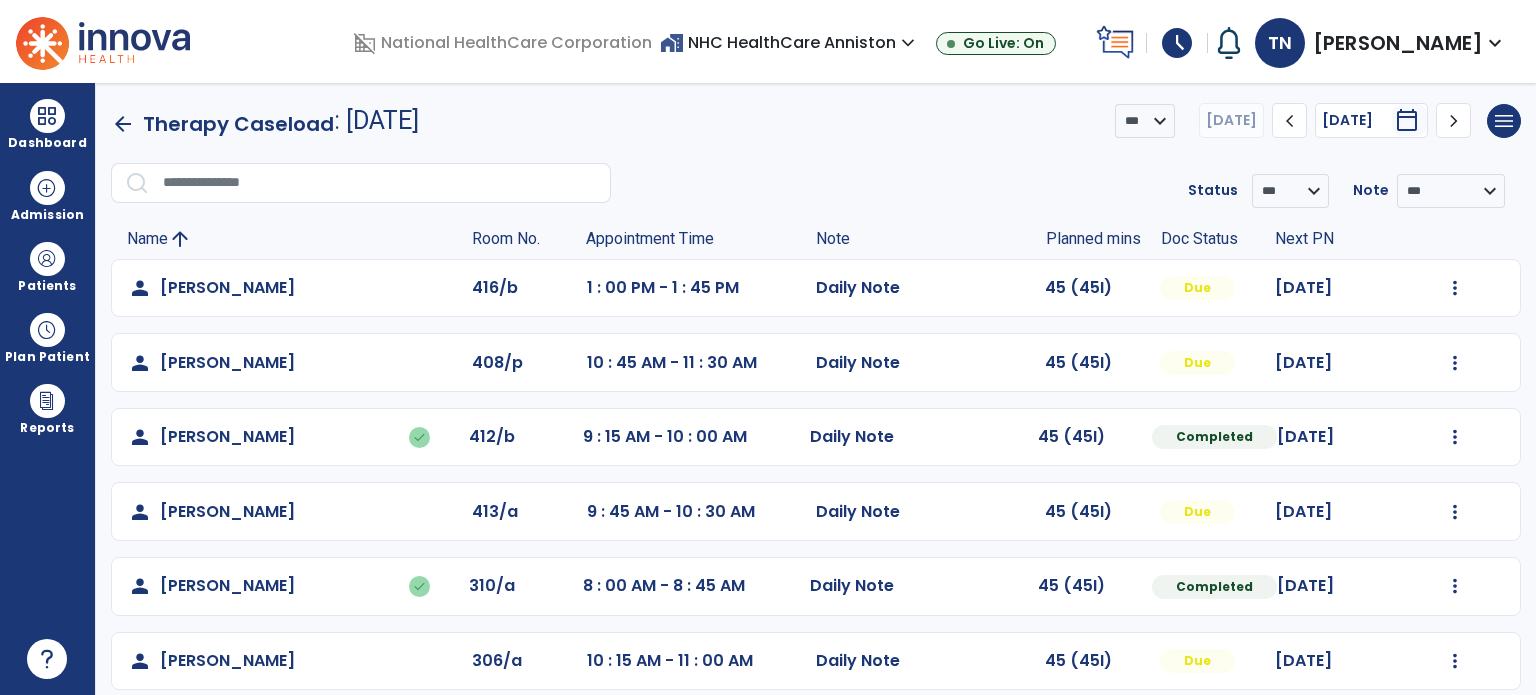 click on "schedule My Time:   [DATE]    ***** stop  Stop   Open your timecard  arrow_right" at bounding box center [1172, 43] 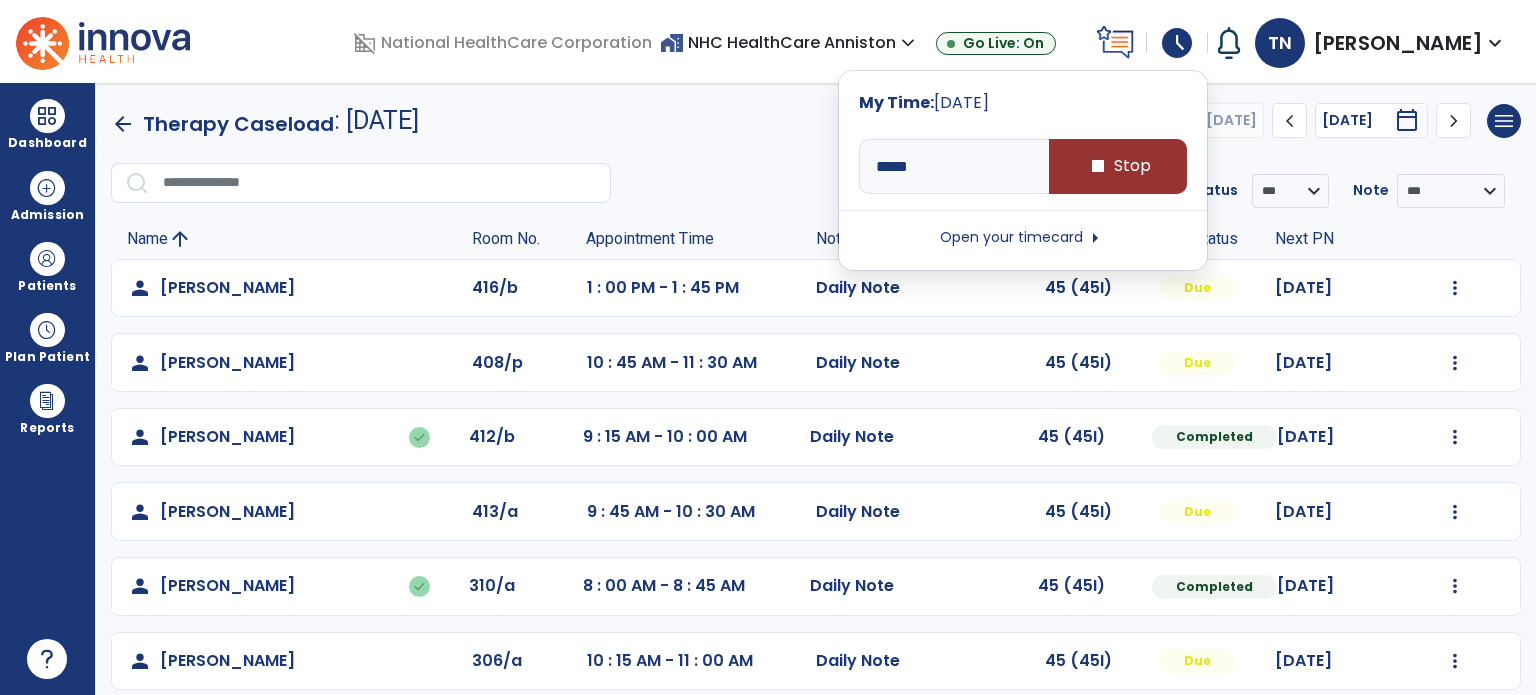 click on "stop  Stop" at bounding box center [1118, 166] 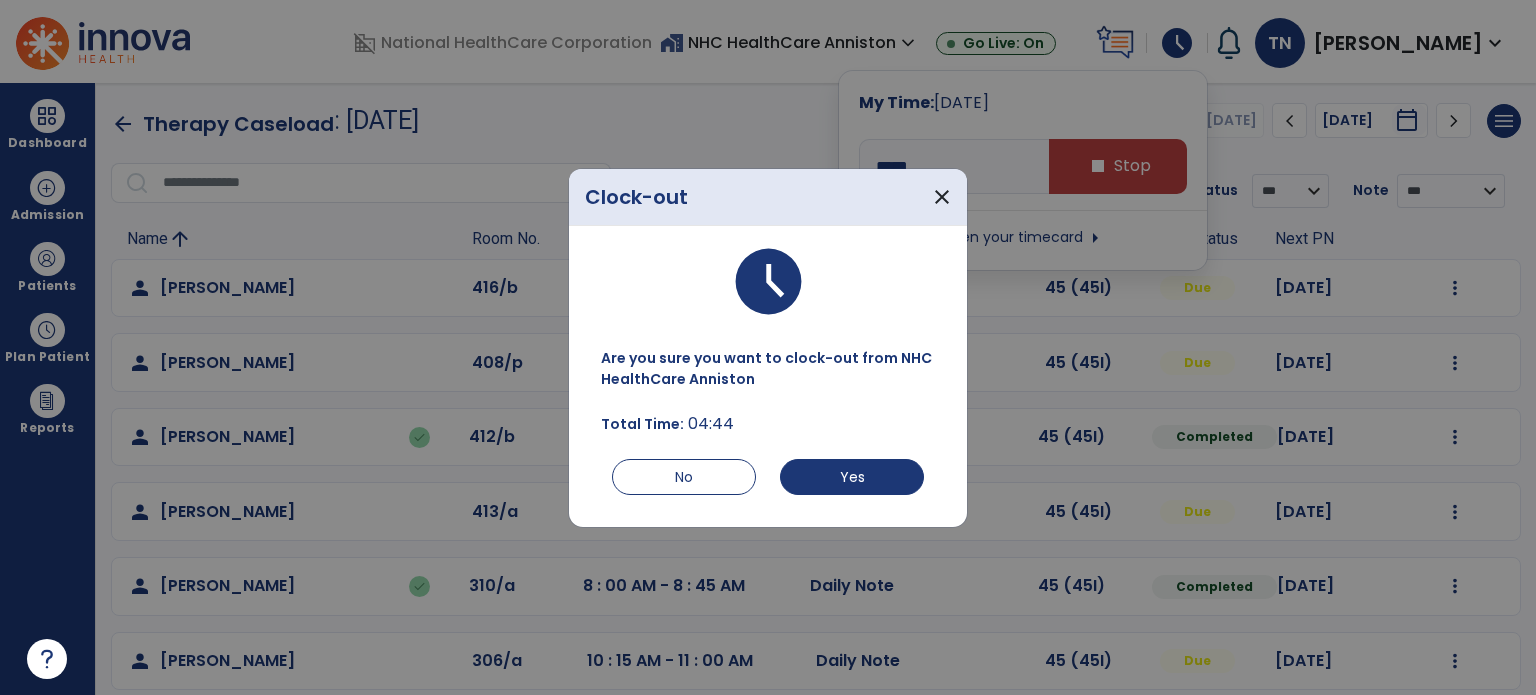drag, startPoint x: 861, startPoint y: 447, endPoint x: 857, endPoint y: 464, distance: 17.464249 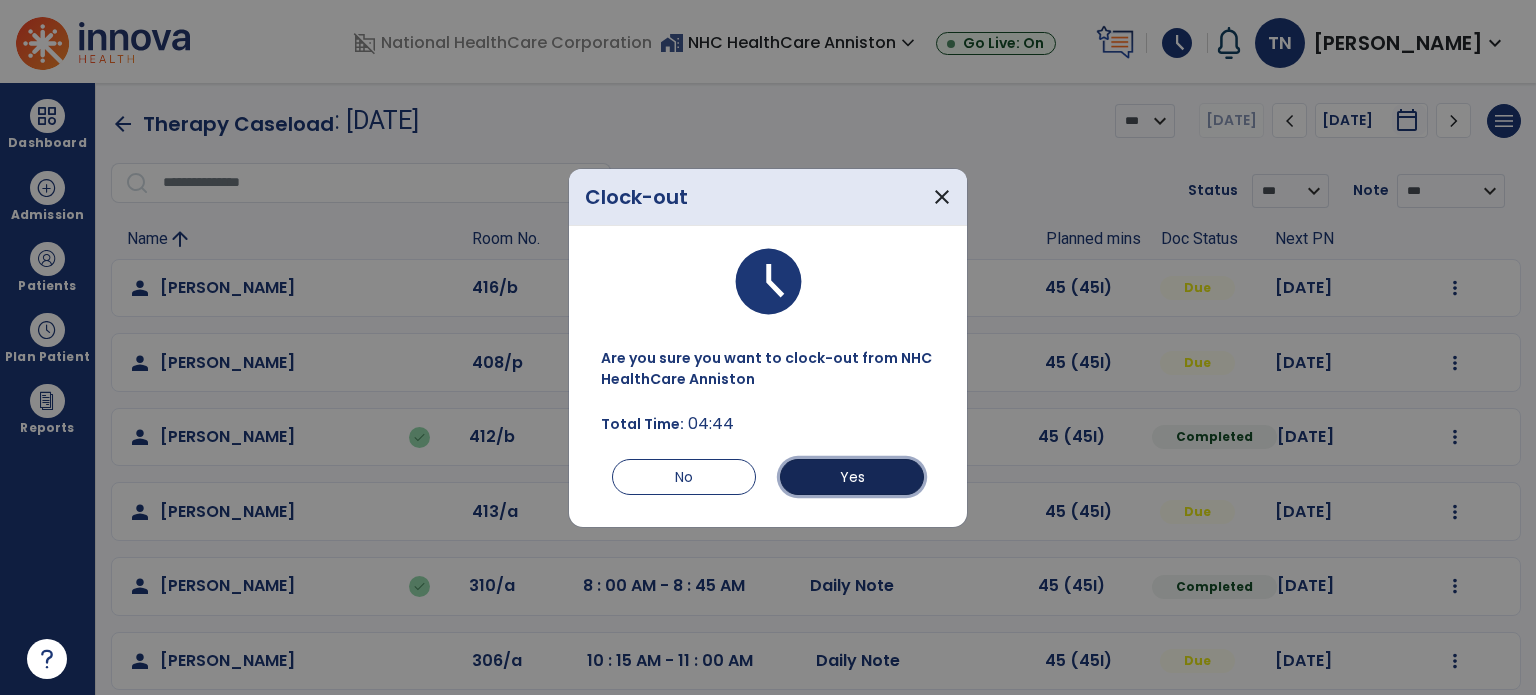 click on "Yes" at bounding box center [852, 477] 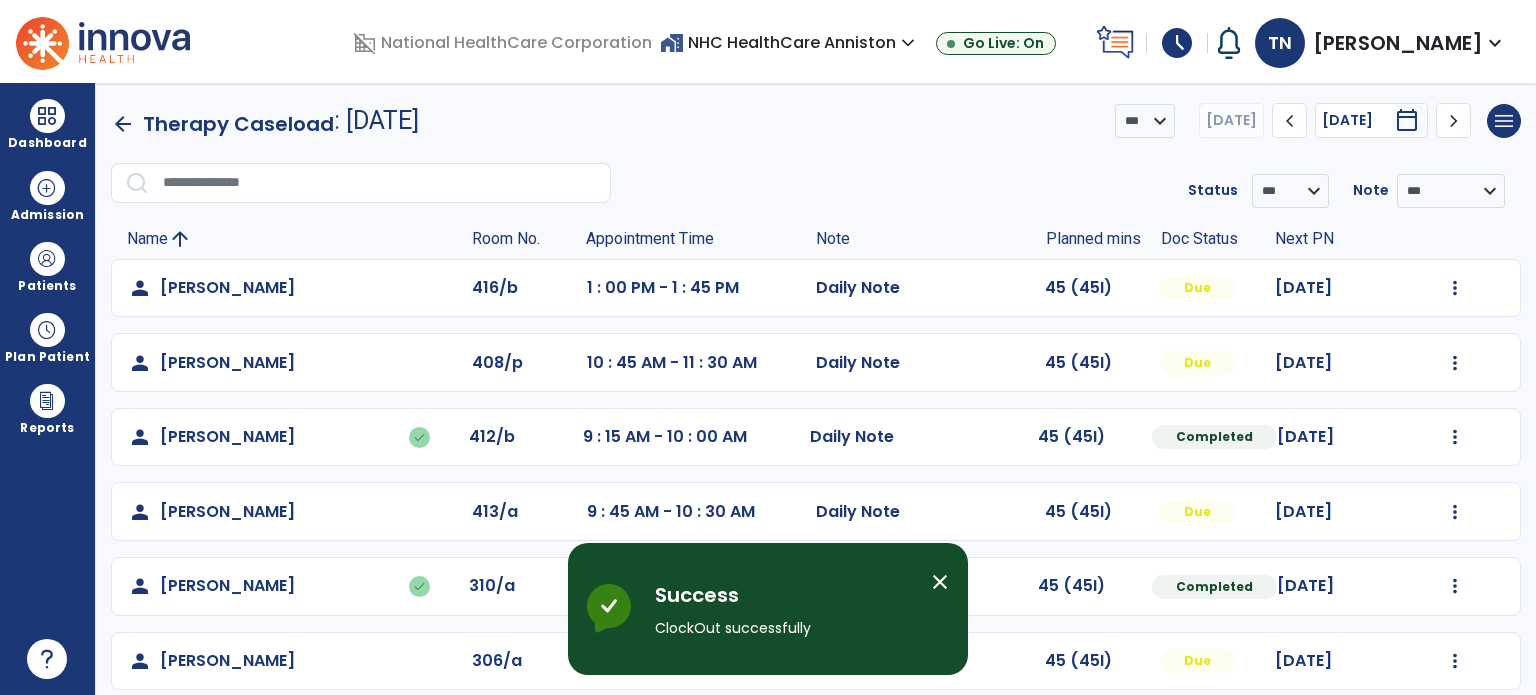 click on "schedule" at bounding box center [1177, 43] 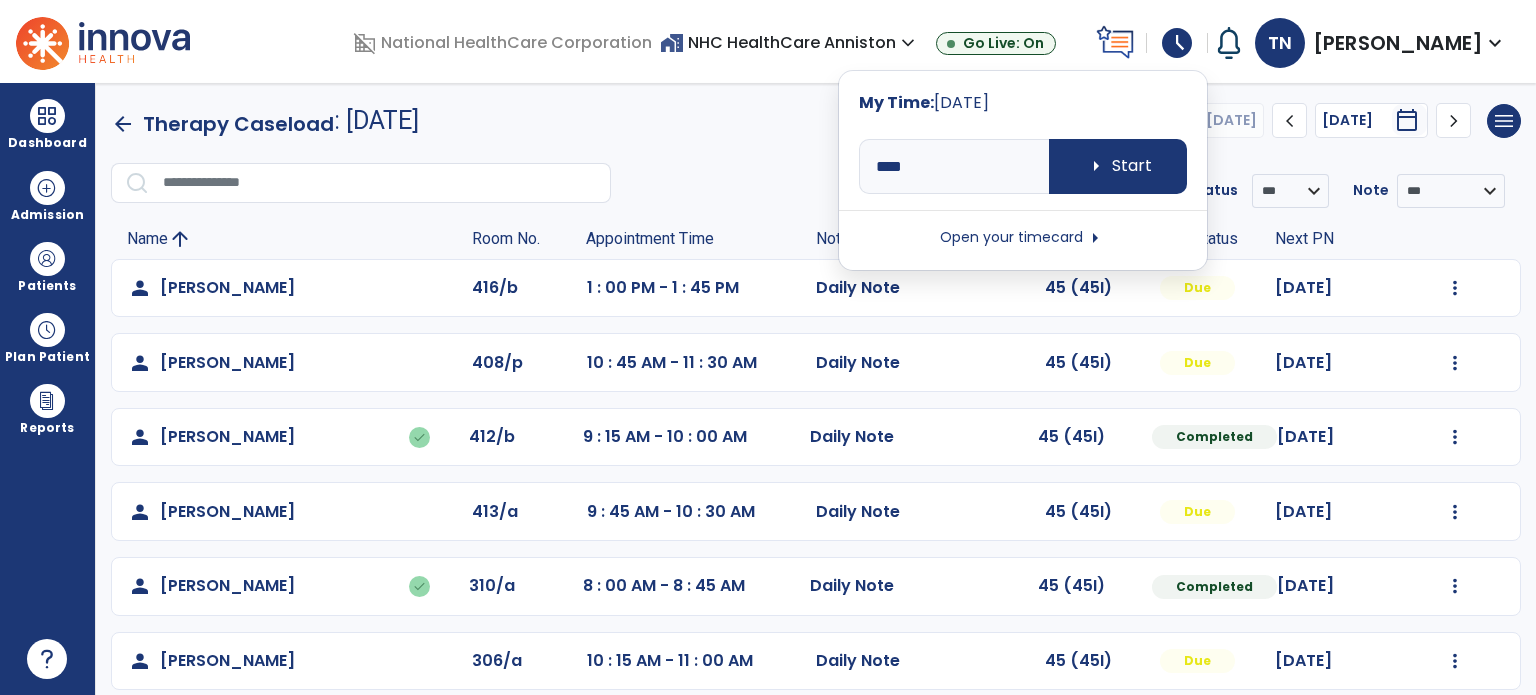 click on "Open your timecard  arrow_right" at bounding box center [1023, 238] 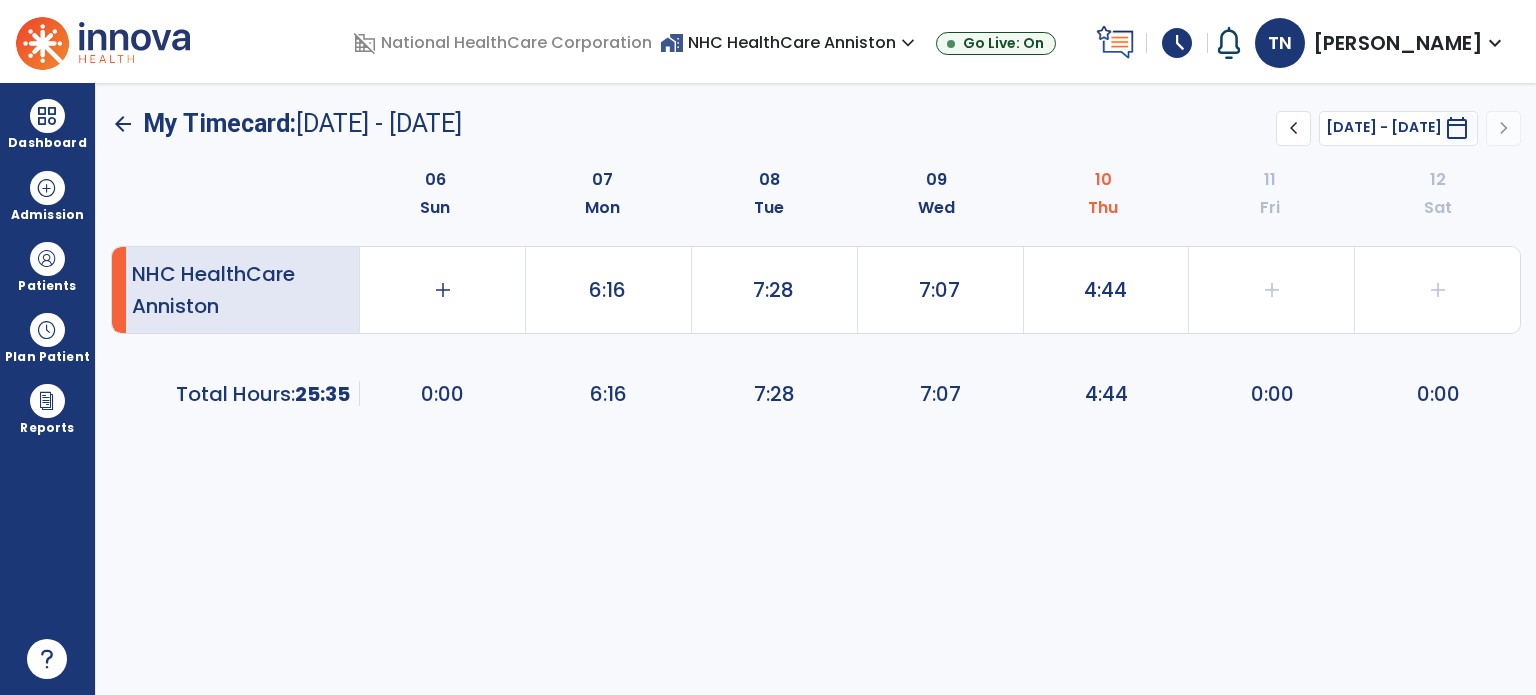 click on "4:44" 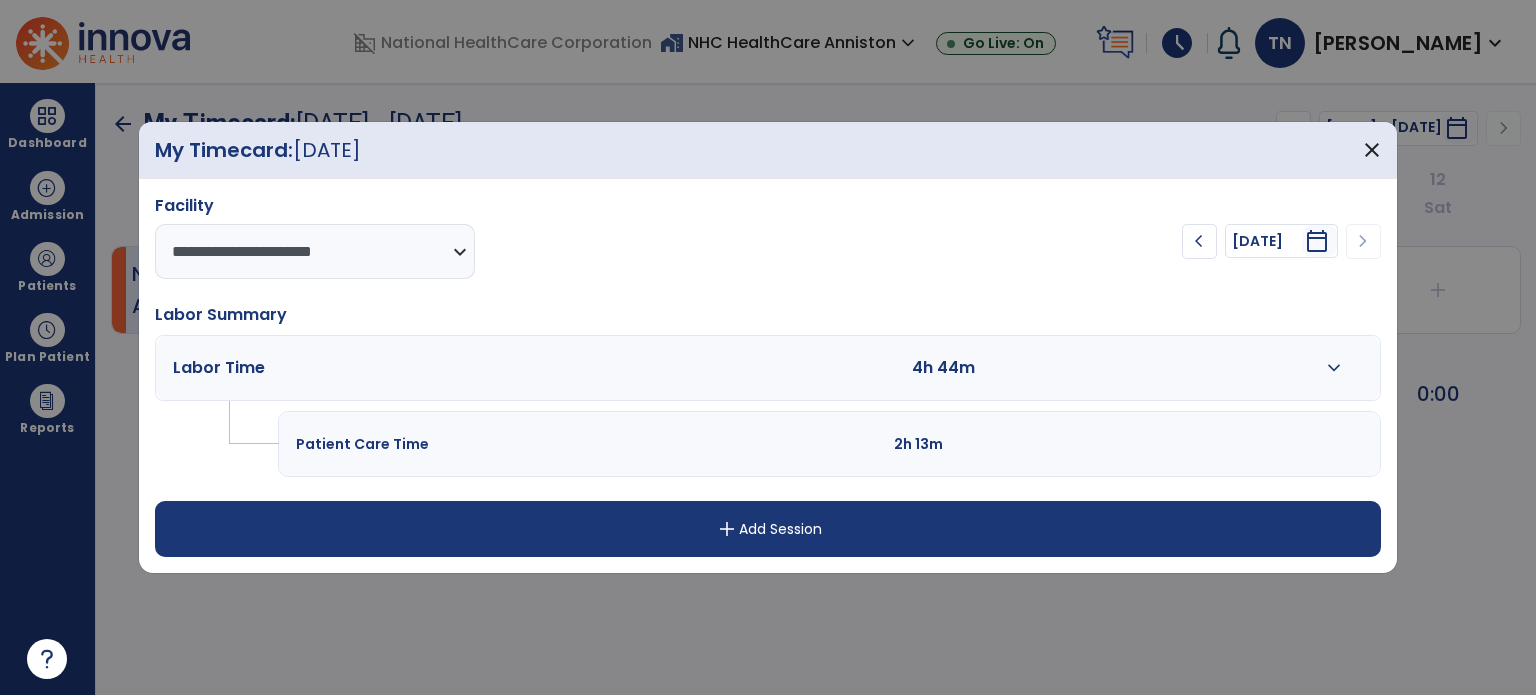 drag, startPoint x: 1336, startPoint y: 366, endPoint x: 1364, endPoint y: 355, distance: 30.083218 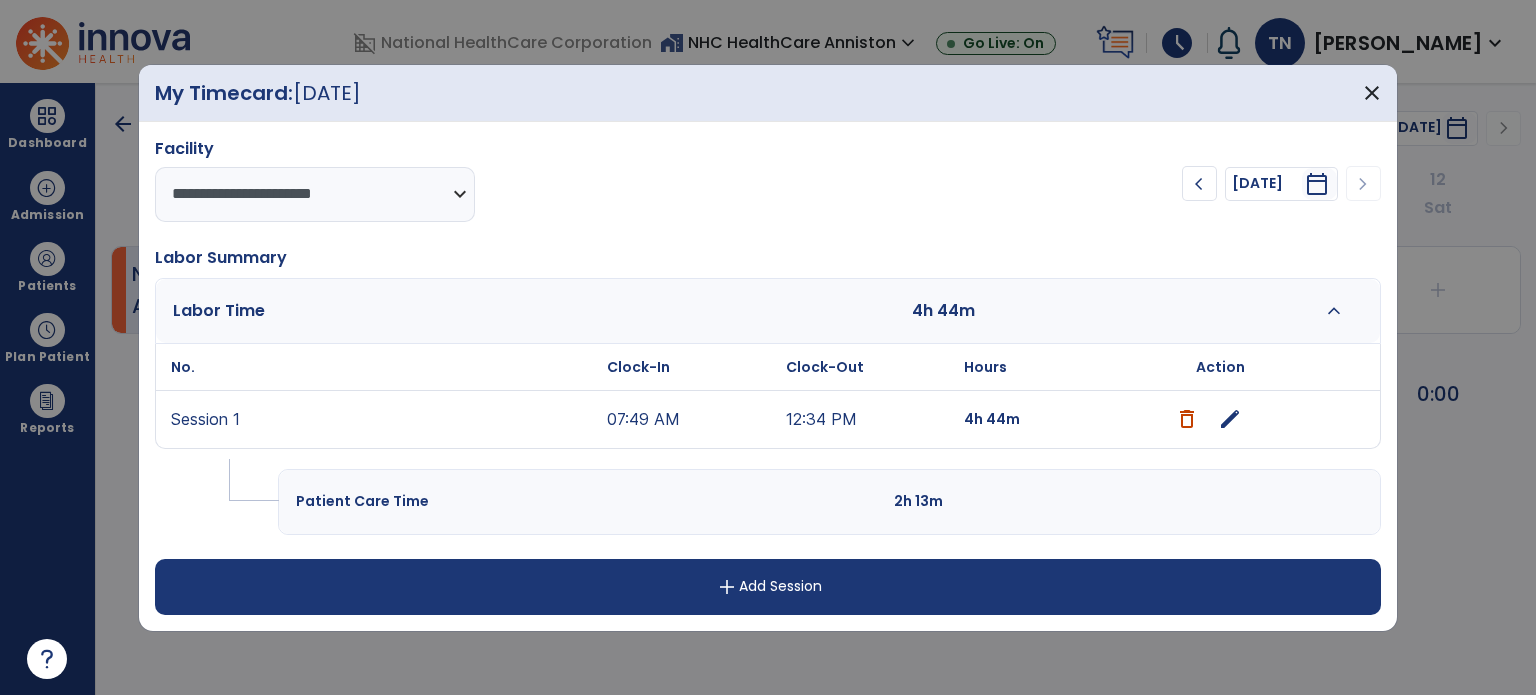 click on "edit" at bounding box center (1230, 419) 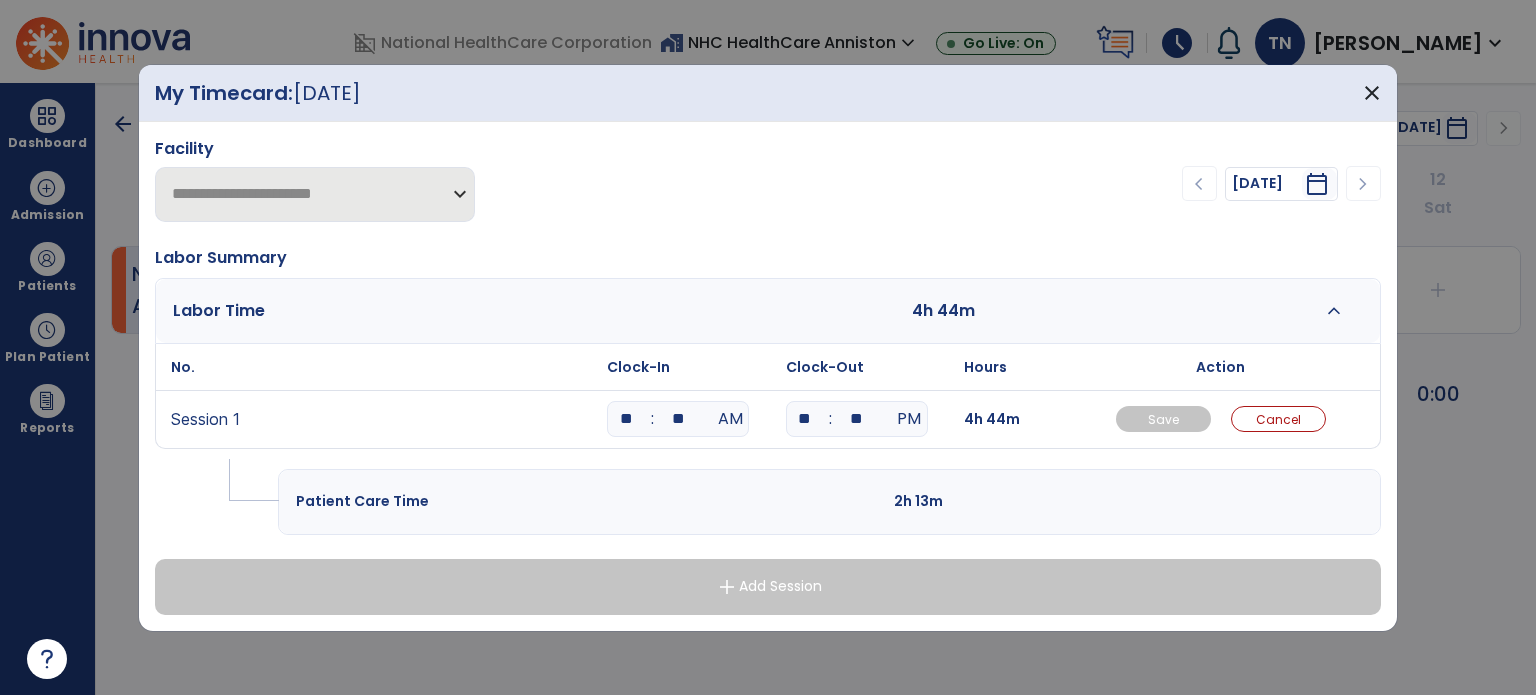 click on "**" at bounding box center (678, 419) 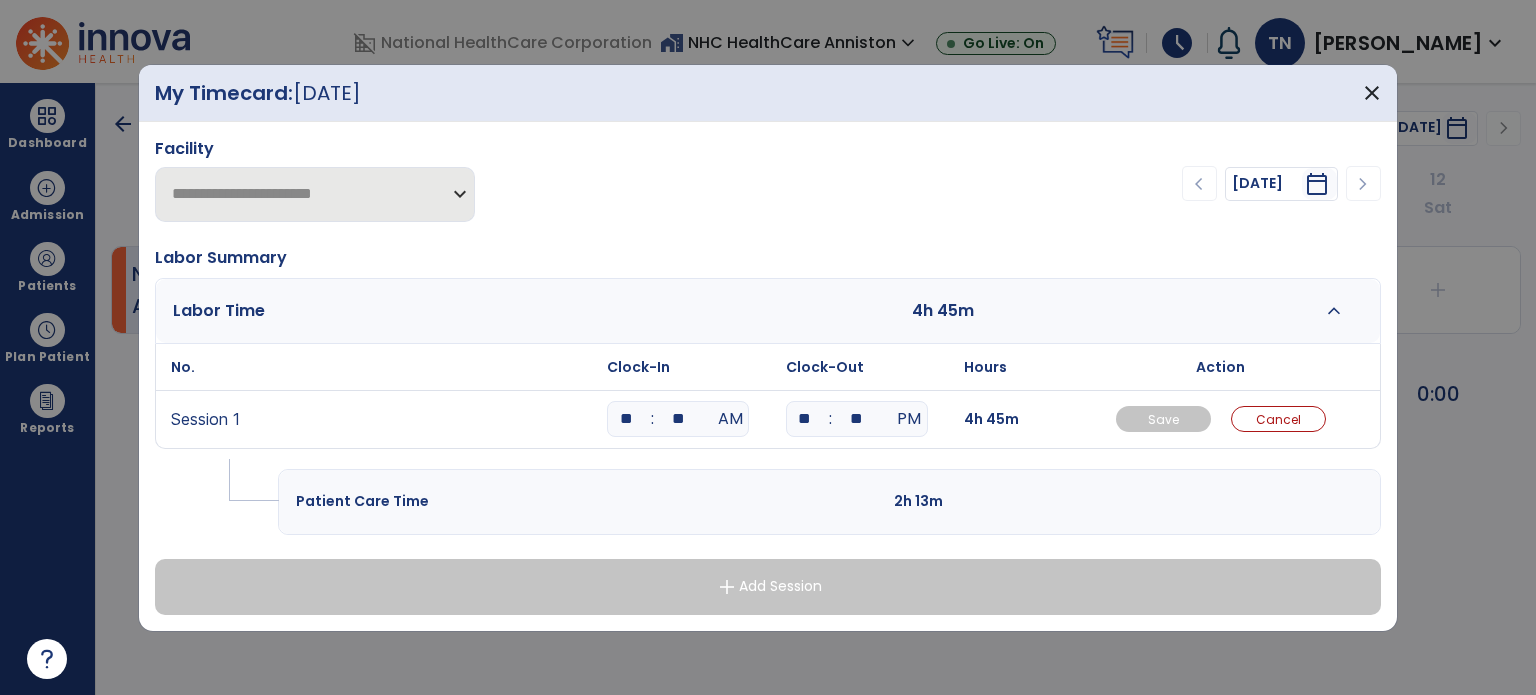 type on "**" 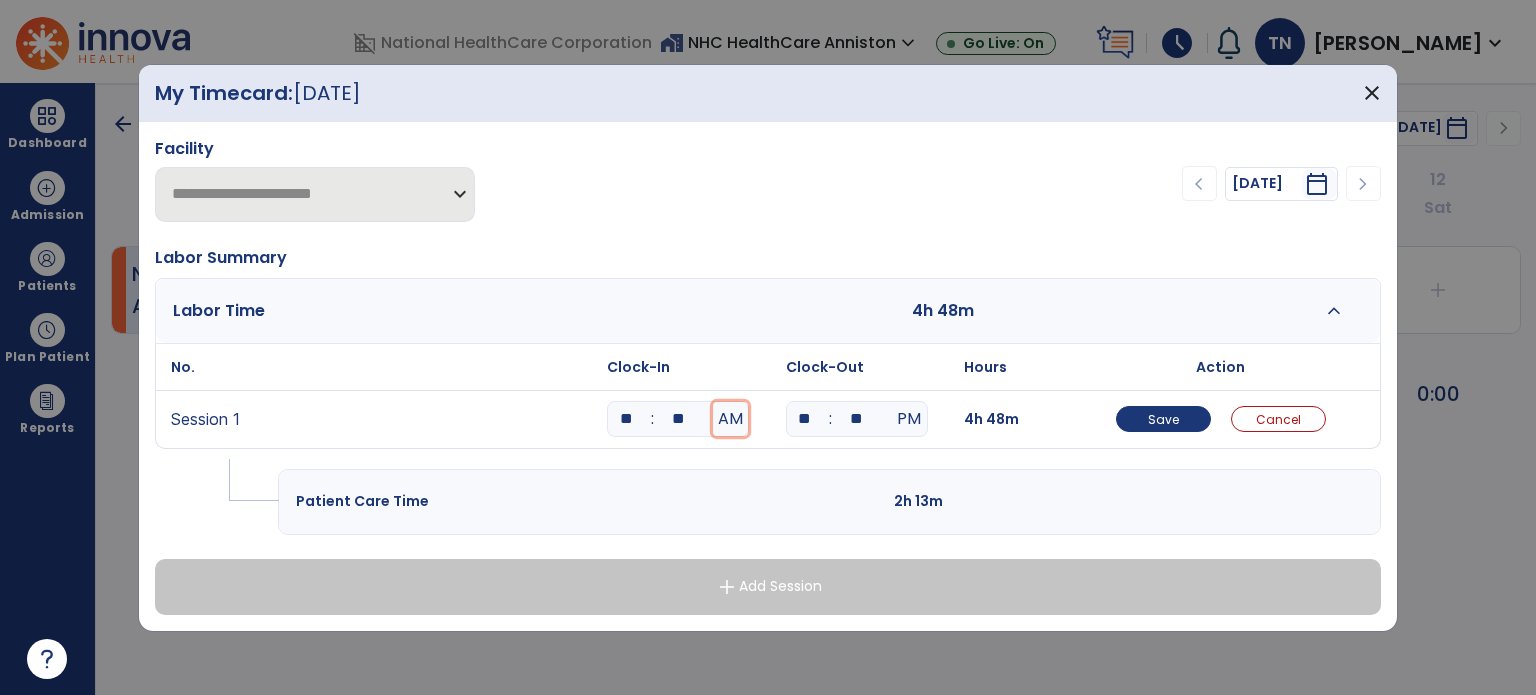 type 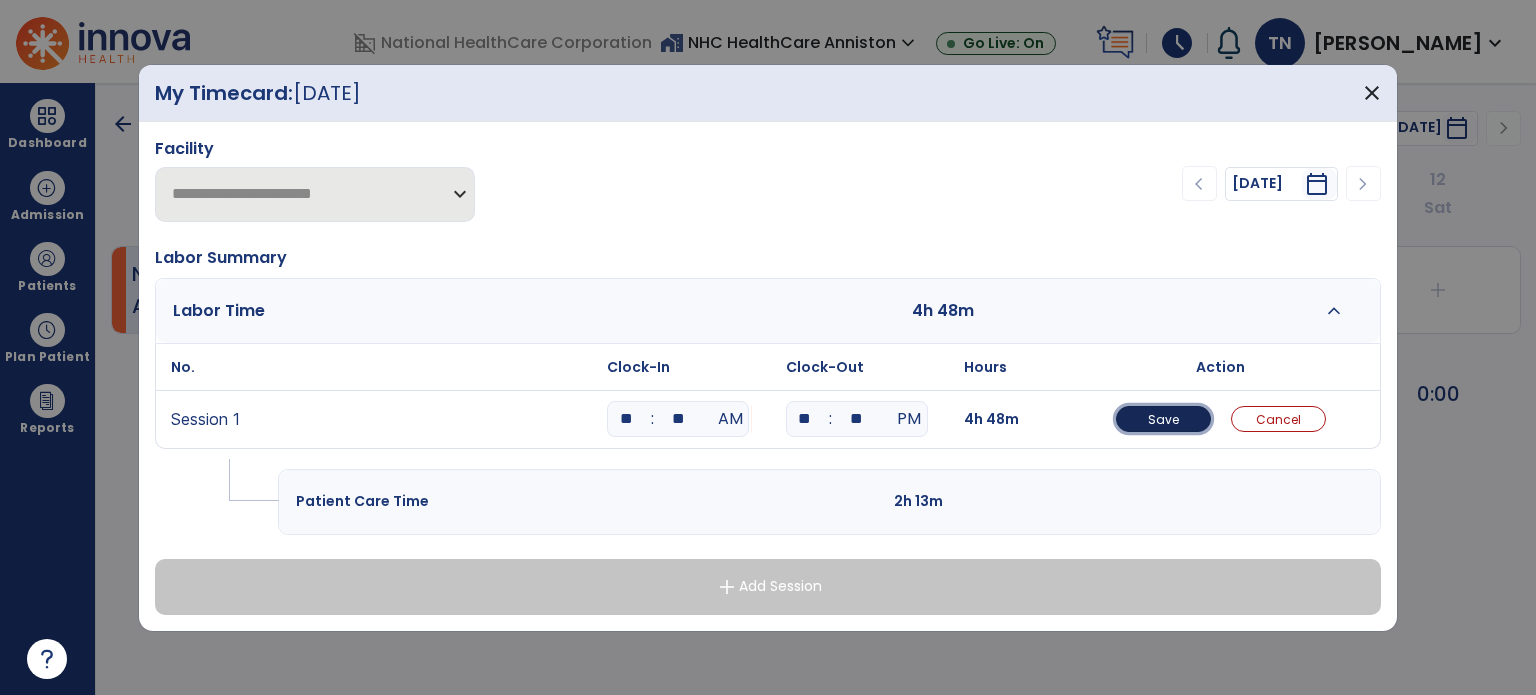 click on "Save" at bounding box center (1163, 419) 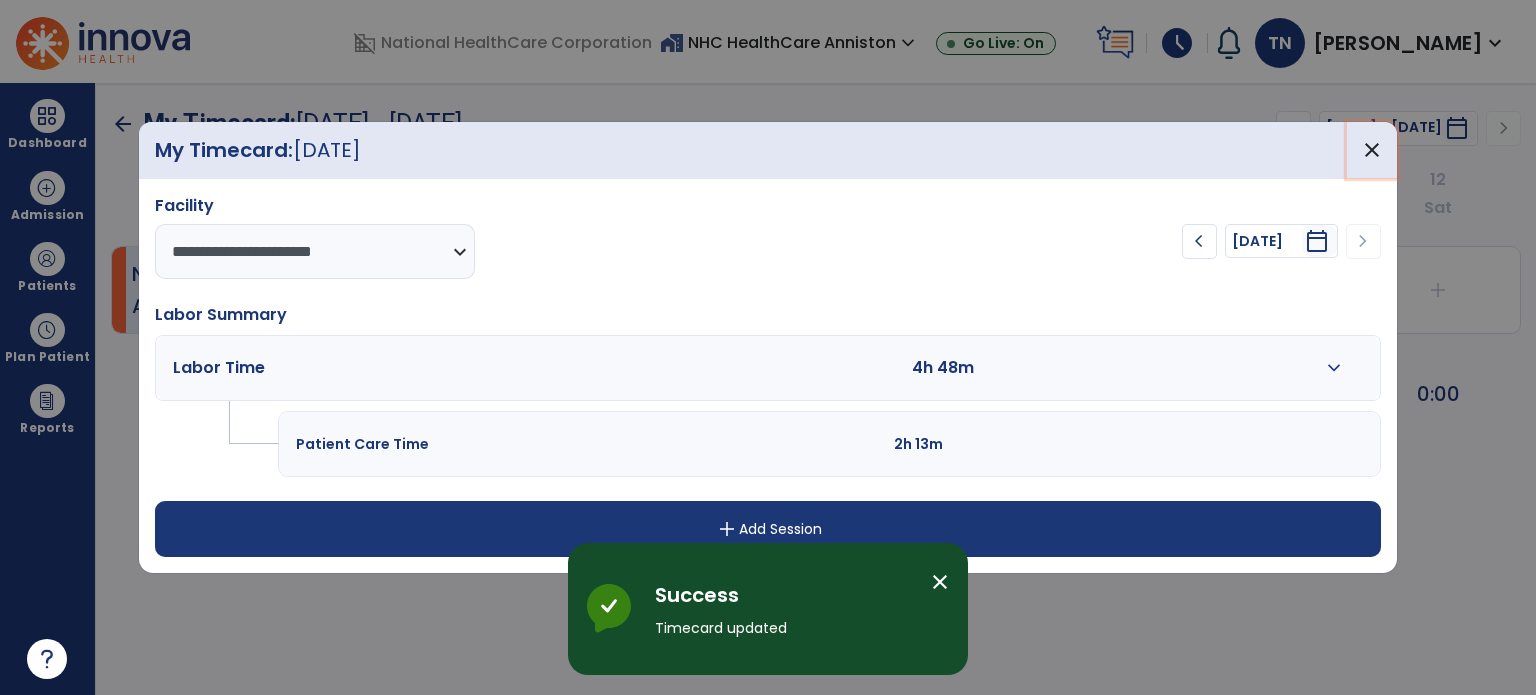 click on "close" at bounding box center (1372, 150) 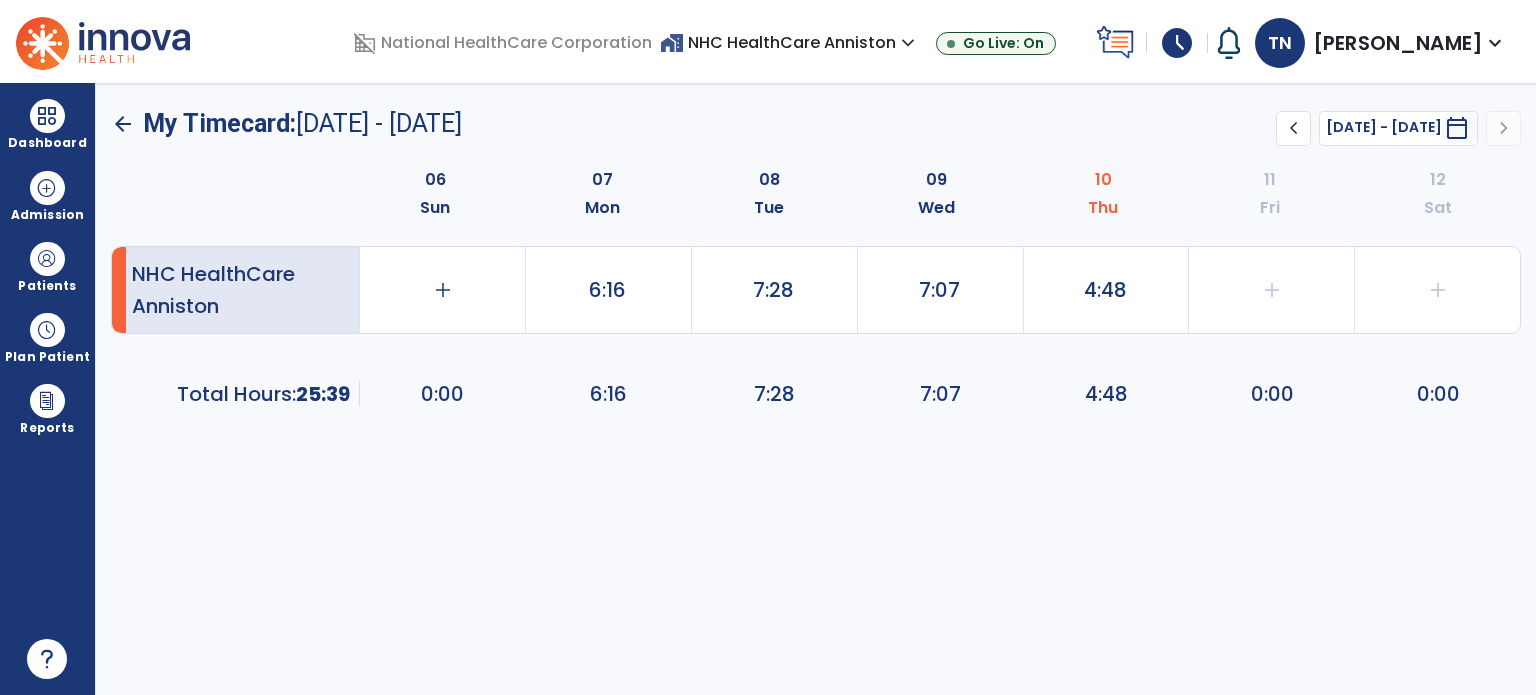 click on "schedule" at bounding box center (1177, 43) 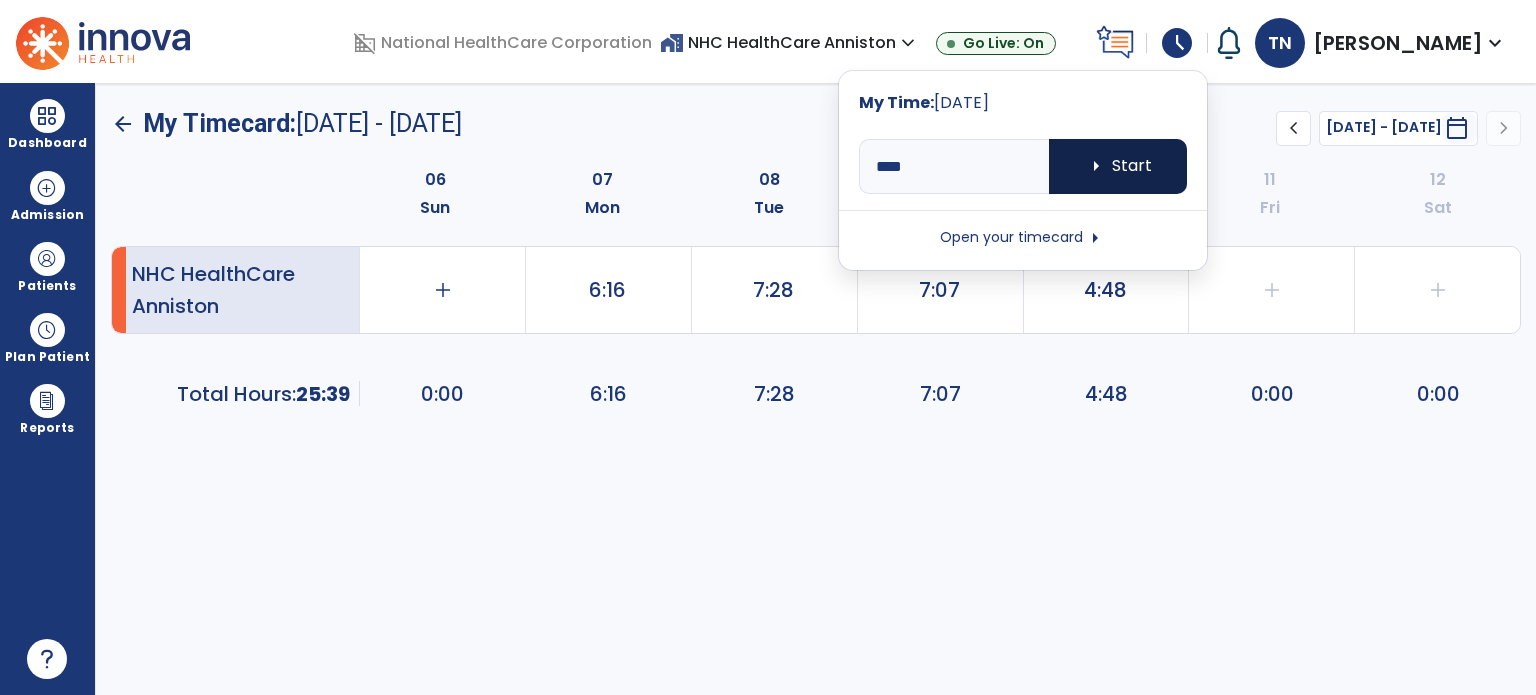 click on "arrow_right  Start" at bounding box center (1118, 166) 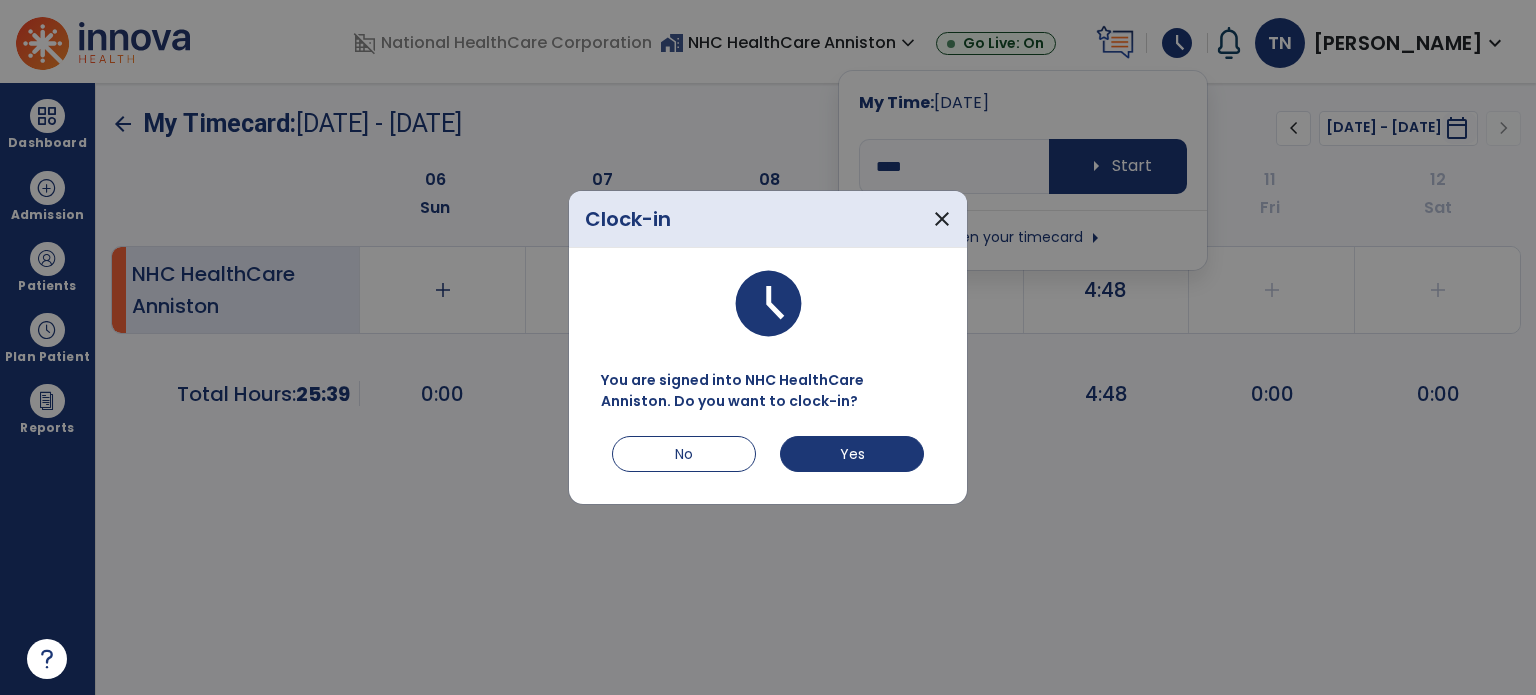 click on "You are signed into NHC HealthCare Anniston. Do you want to clock-in?   No   Yes" at bounding box center [768, 419] 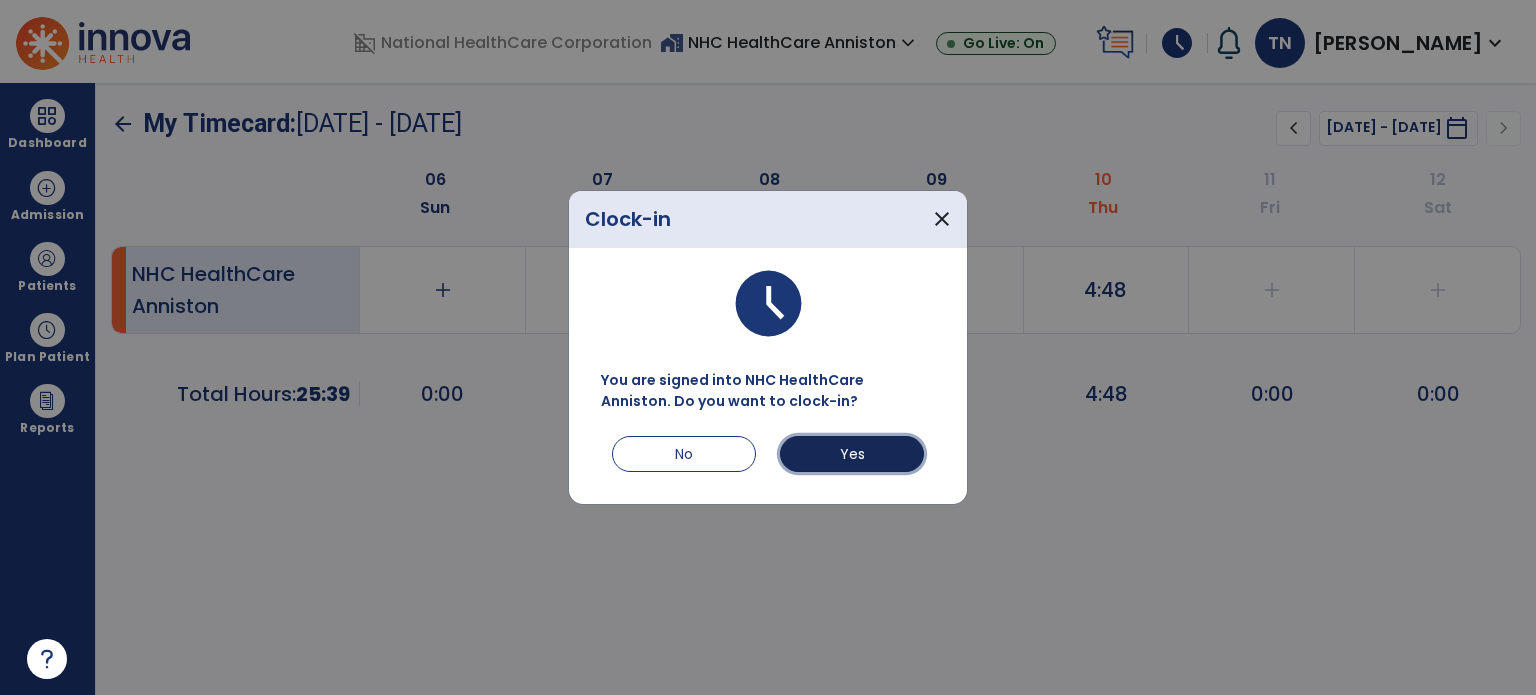 click on "Yes" at bounding box center (852, 454) 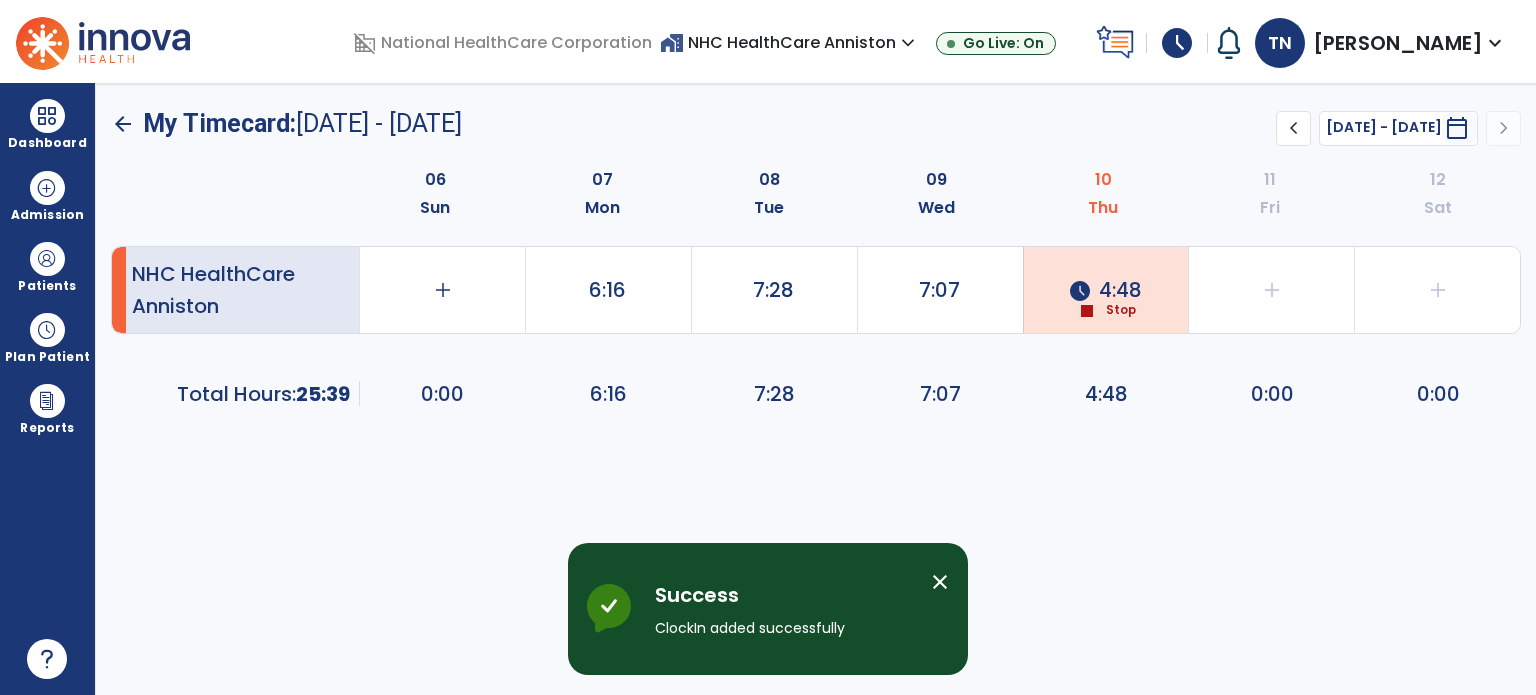 click on "schedule" 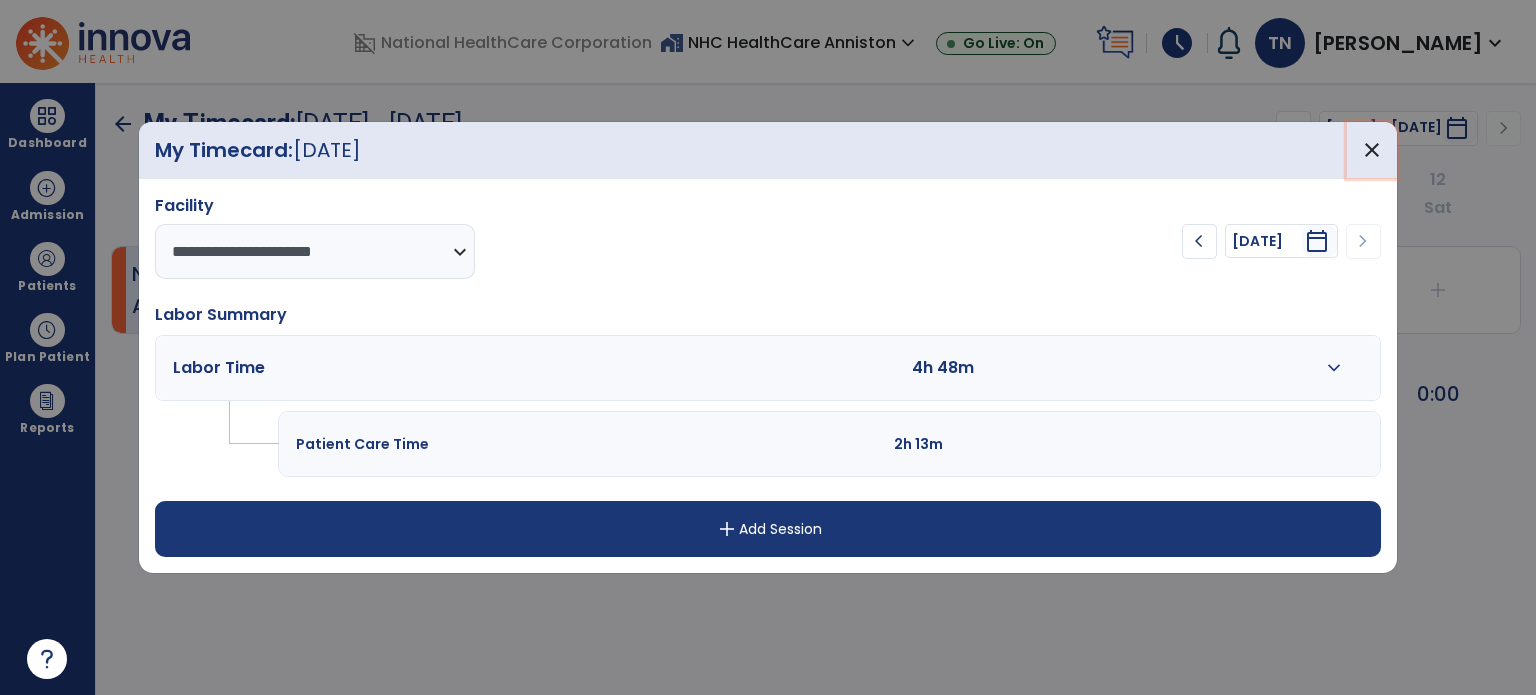 click on "close" at bounding box center [1372, 150] 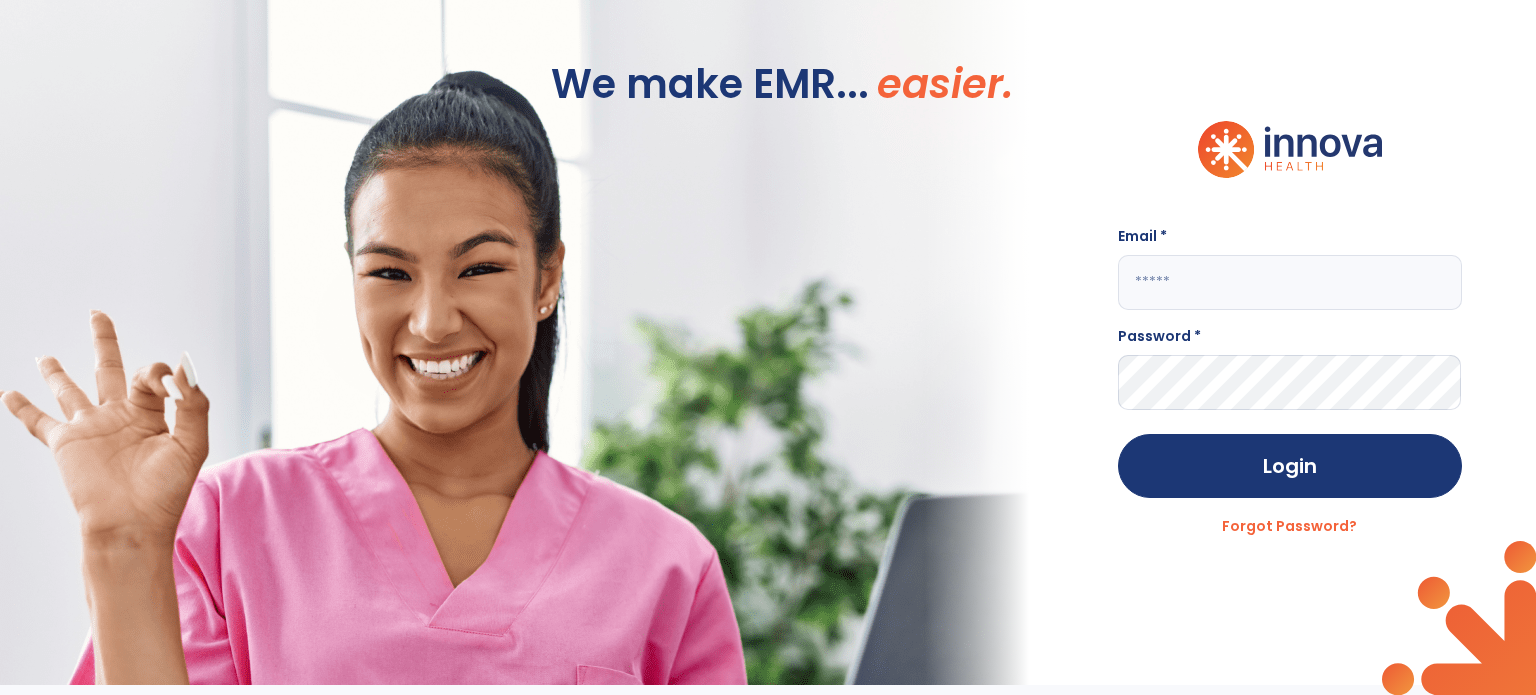 type on "**********" 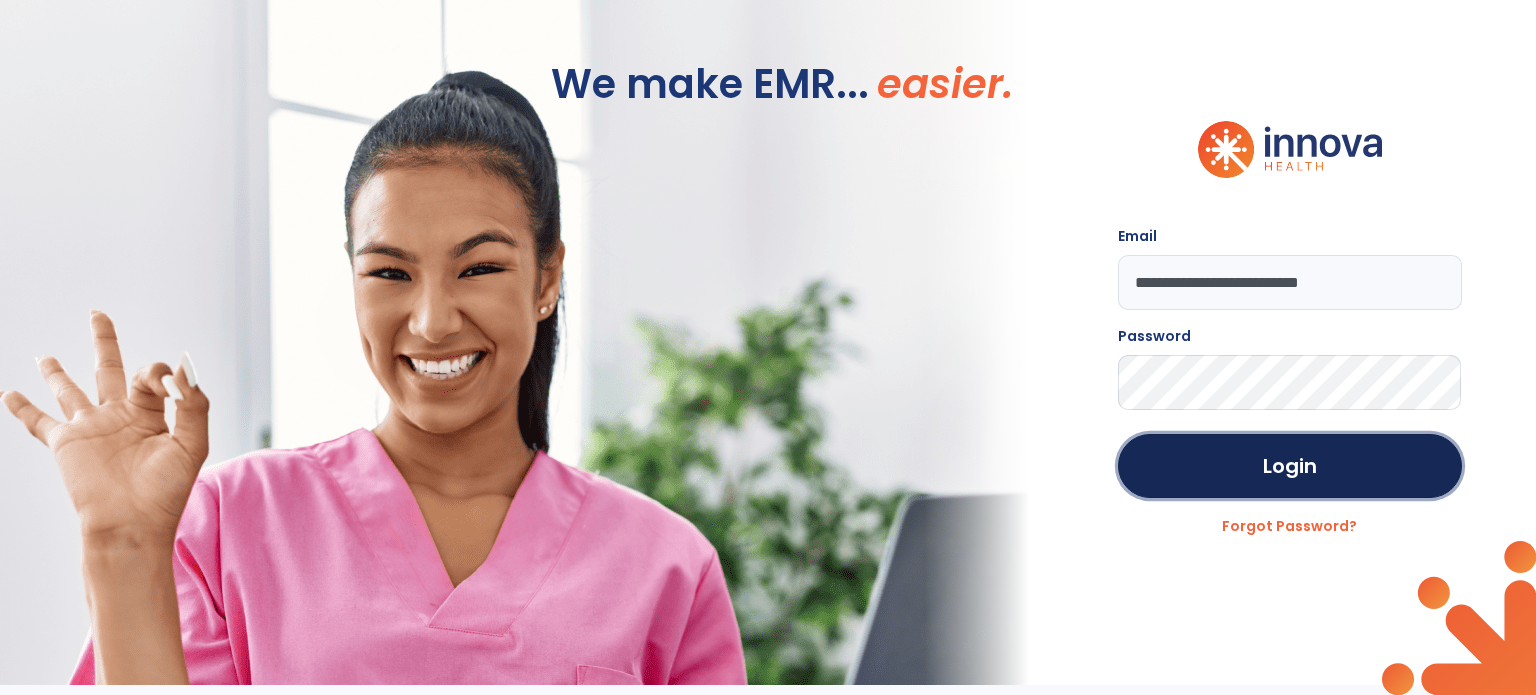 click on "Login" 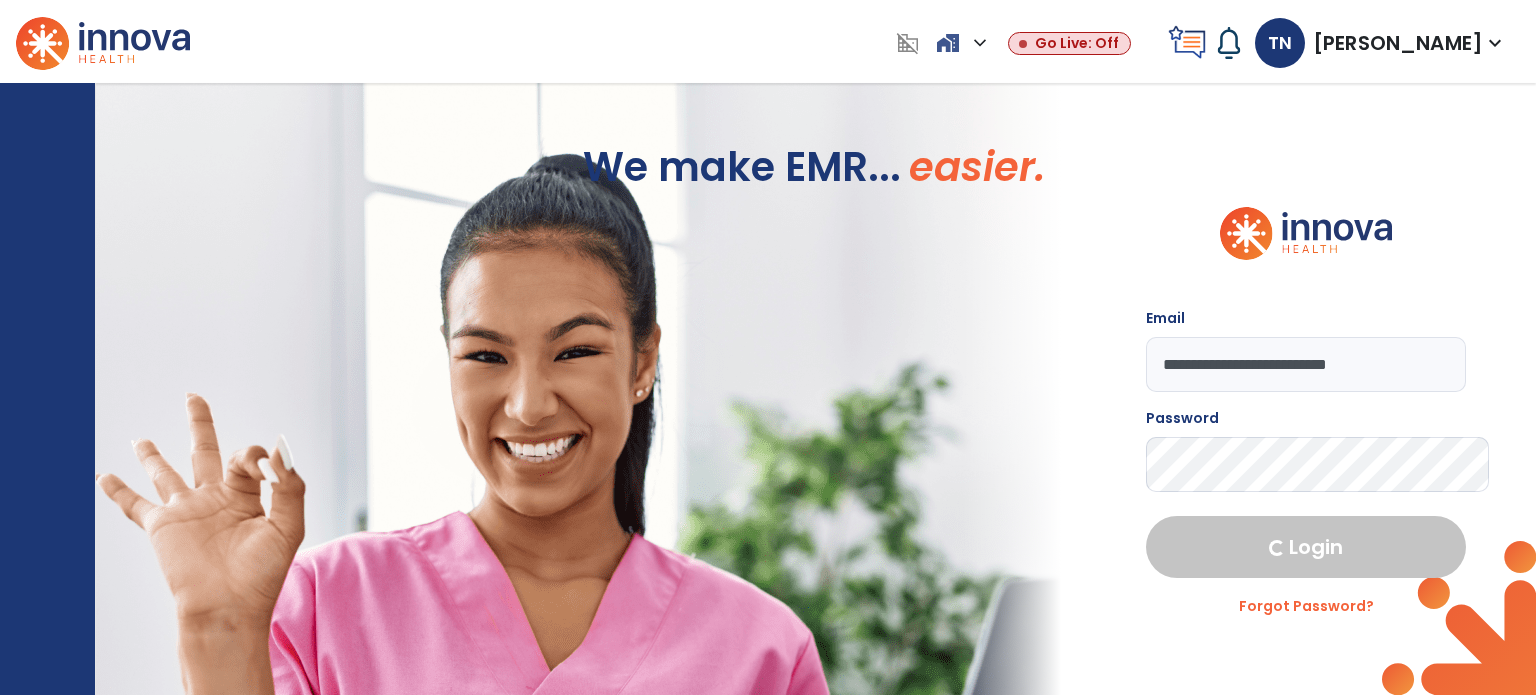 select on "****" 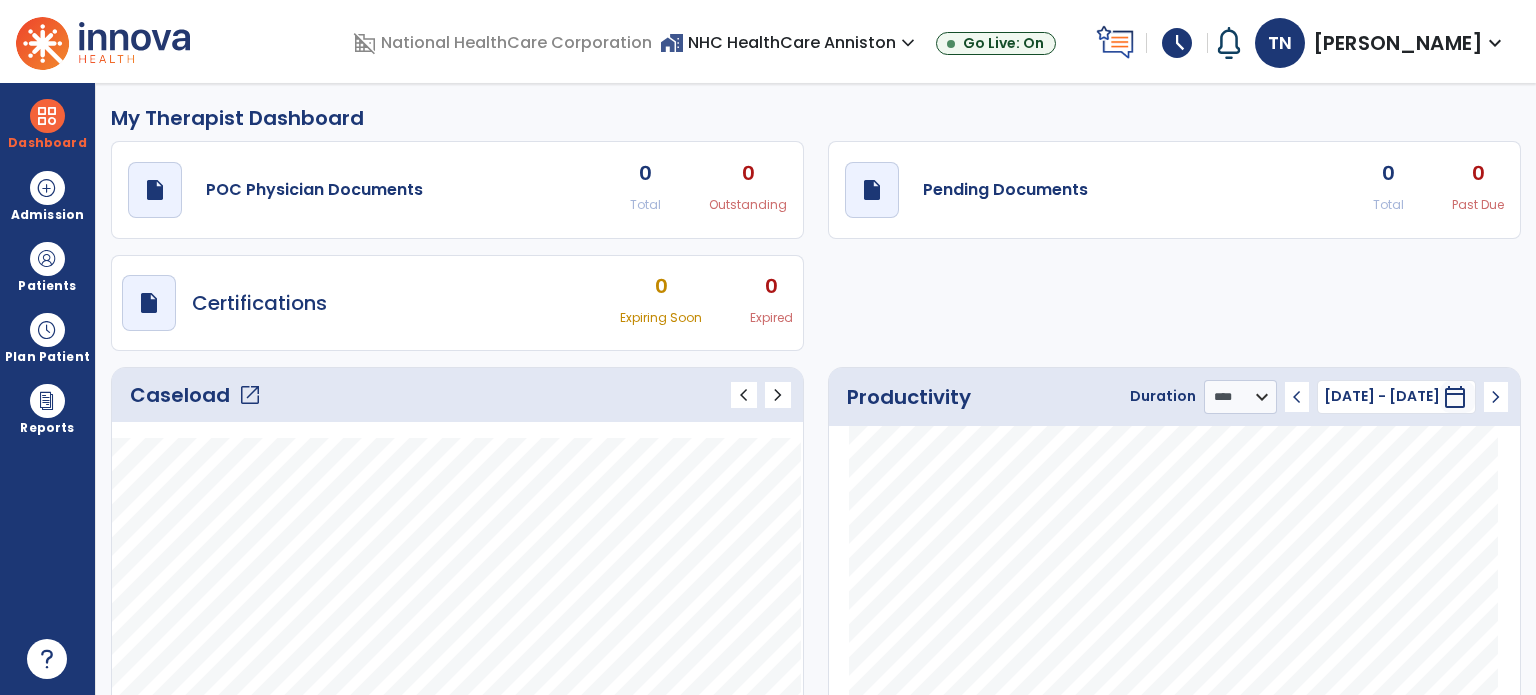click on "open_in_new" 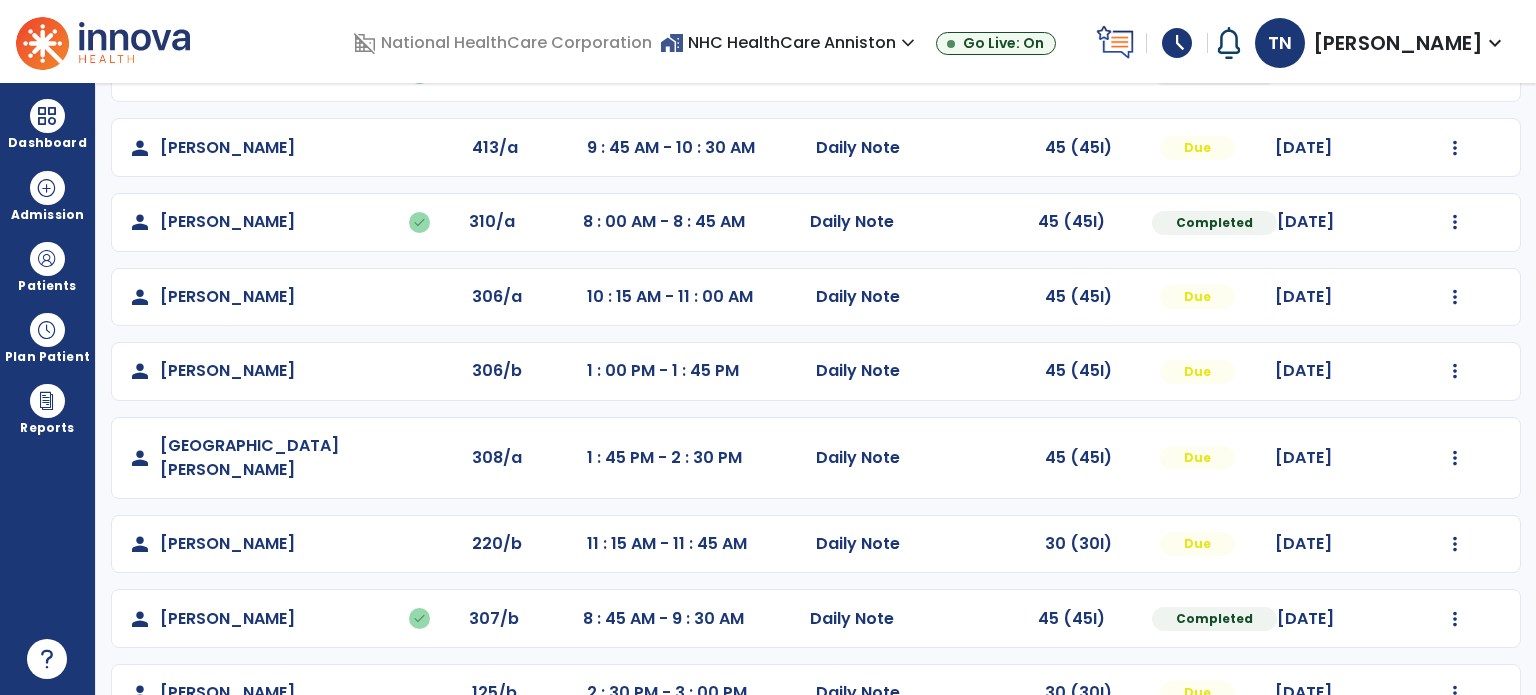 scroll, scrollTop: 393, scrollLeft: 0, axis: vertical 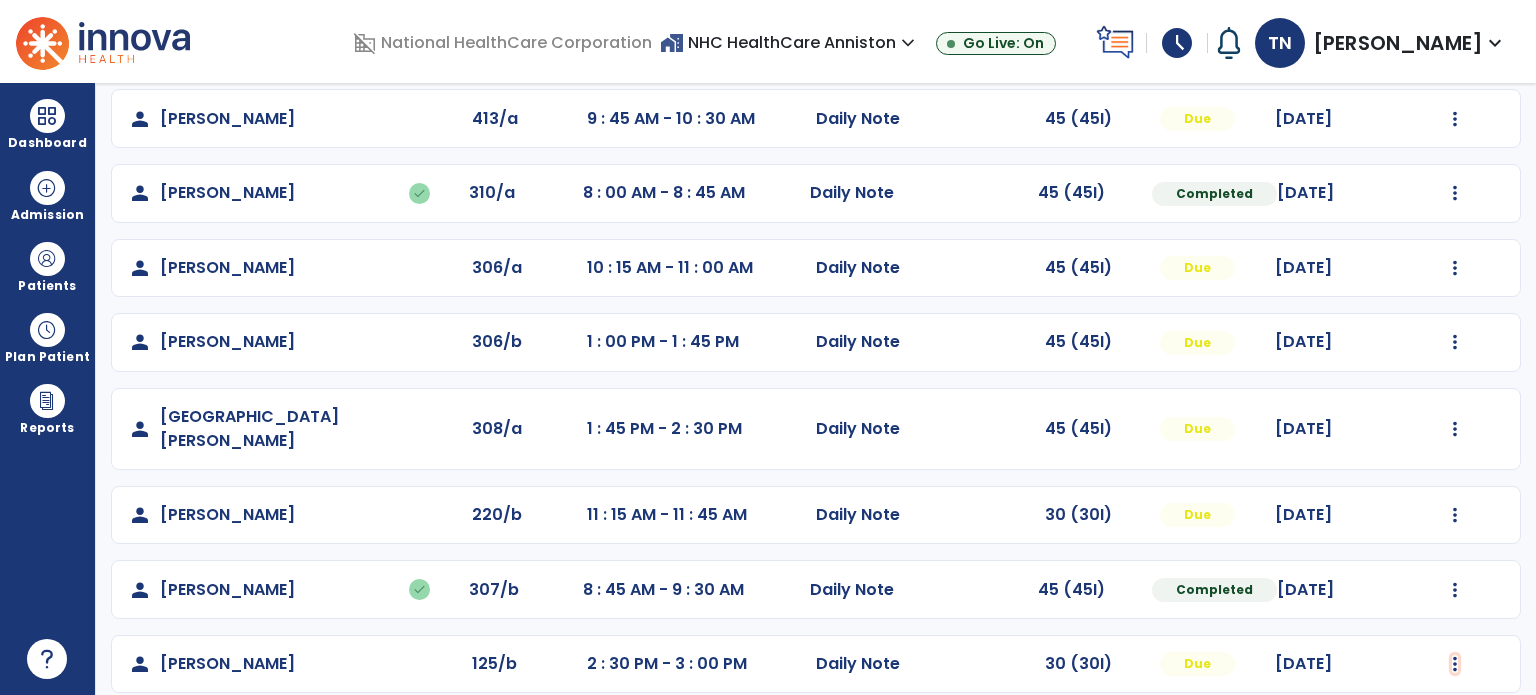 click at bounding box center [1455, -105] 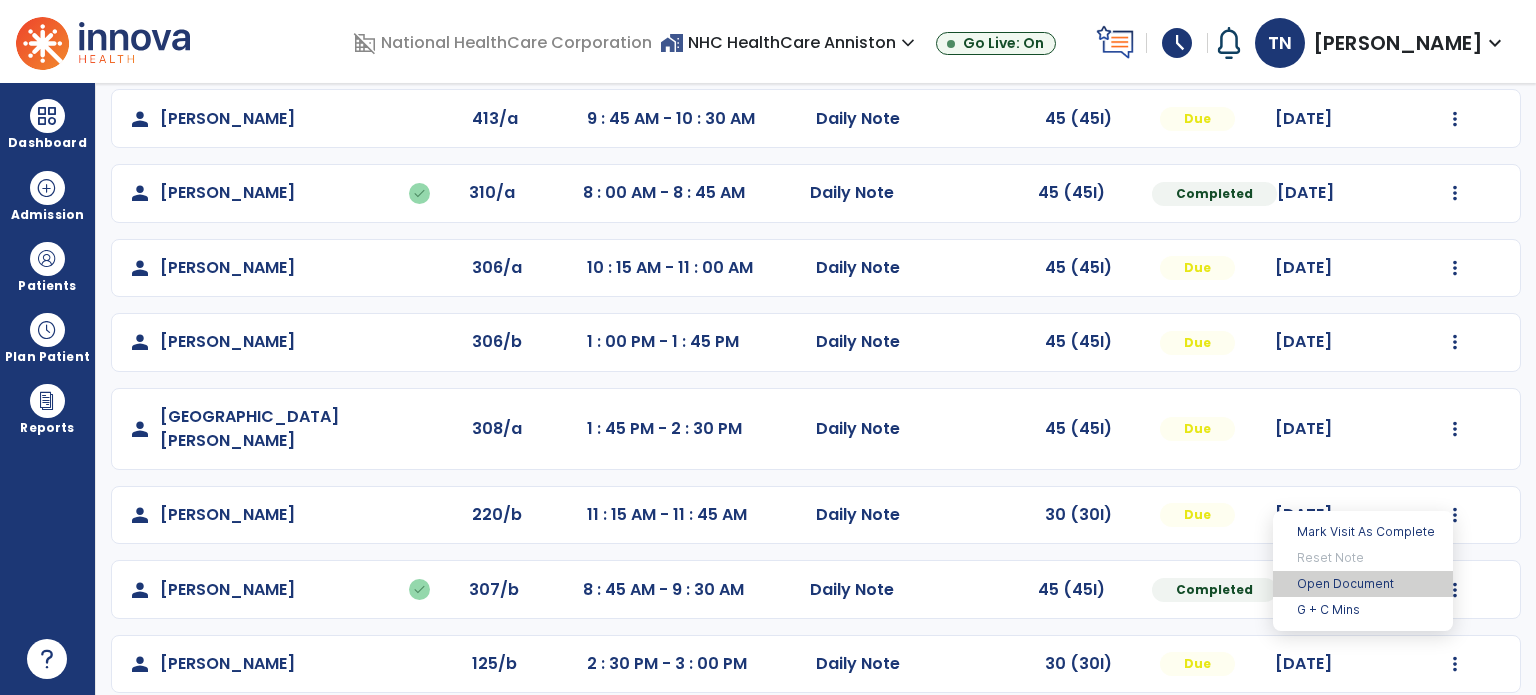 click on "Open Document" at bounding box center [1363, 584] 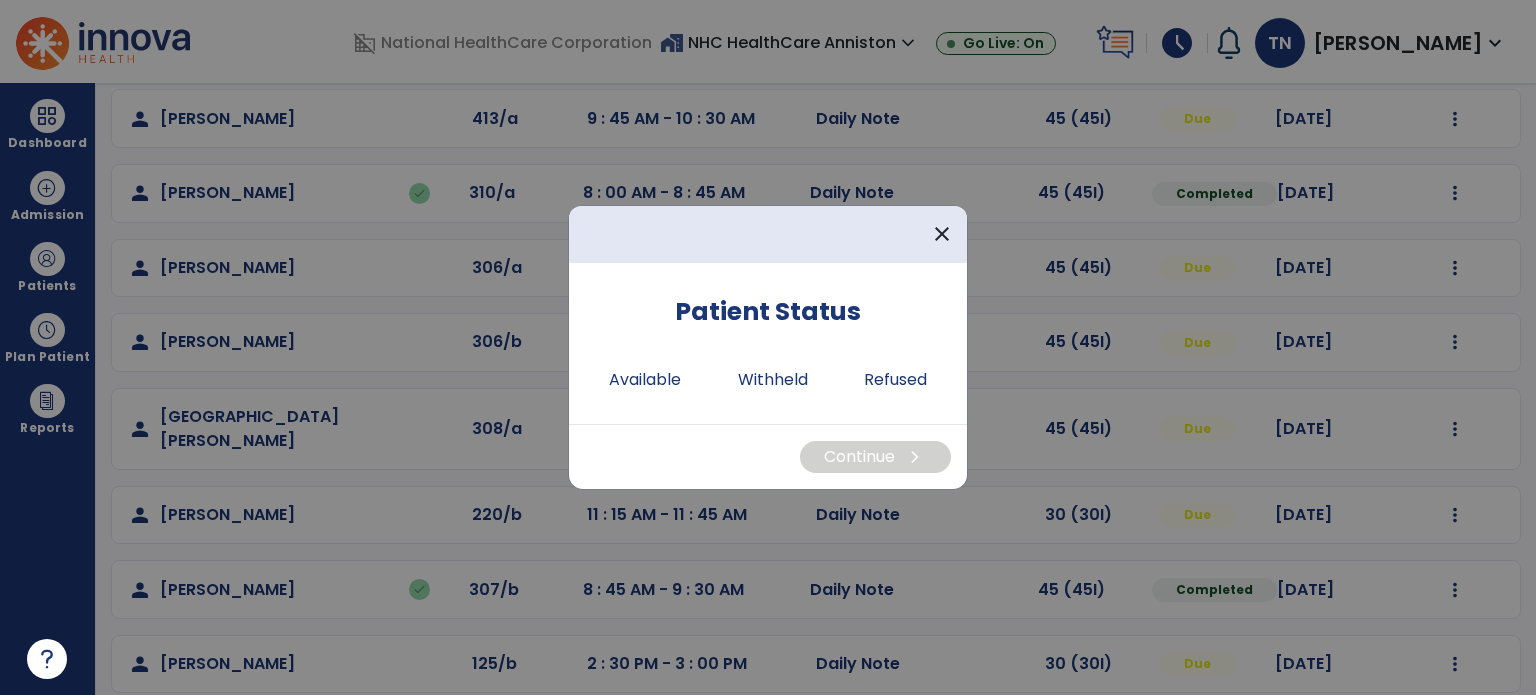 click on "Patient Status  Available   Withheld   Refused" at bounding box center [768, 343] 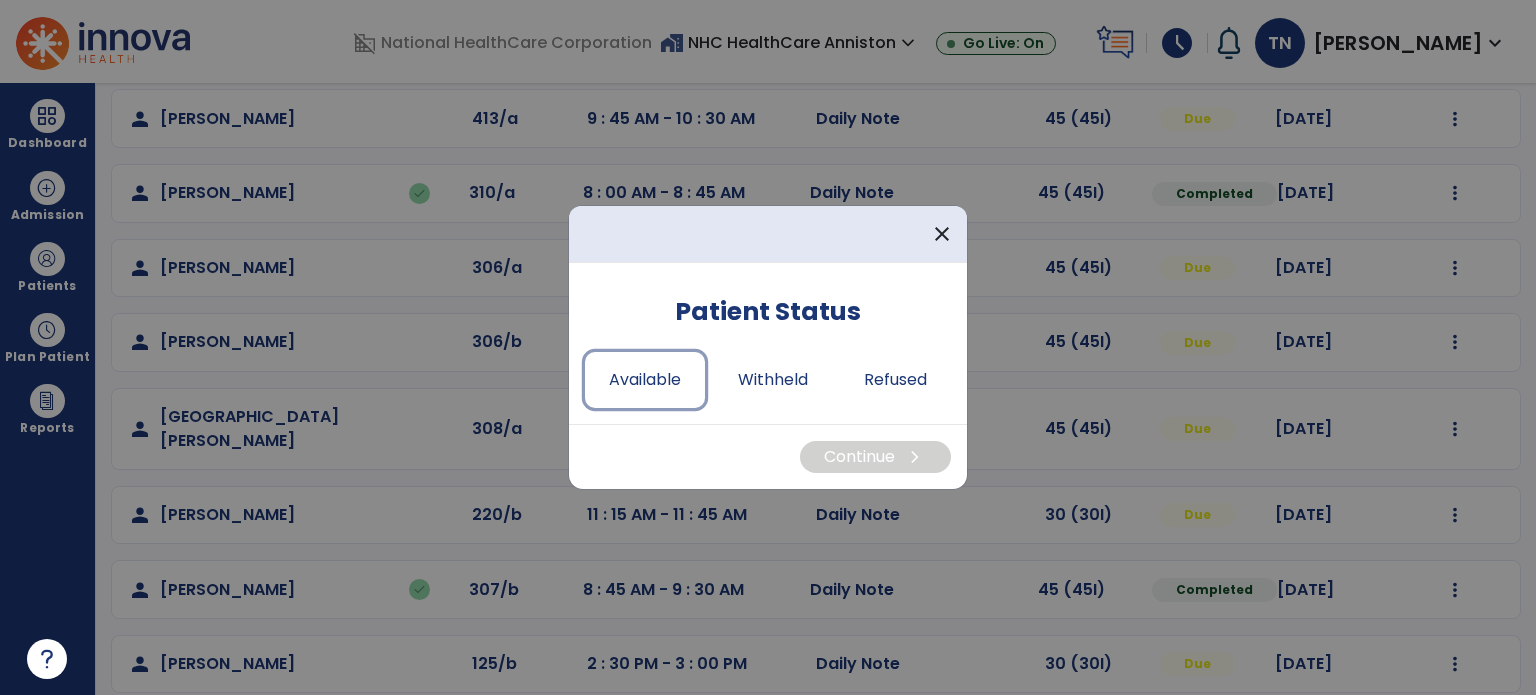 click on "Available" at bounding box center (645, 380) 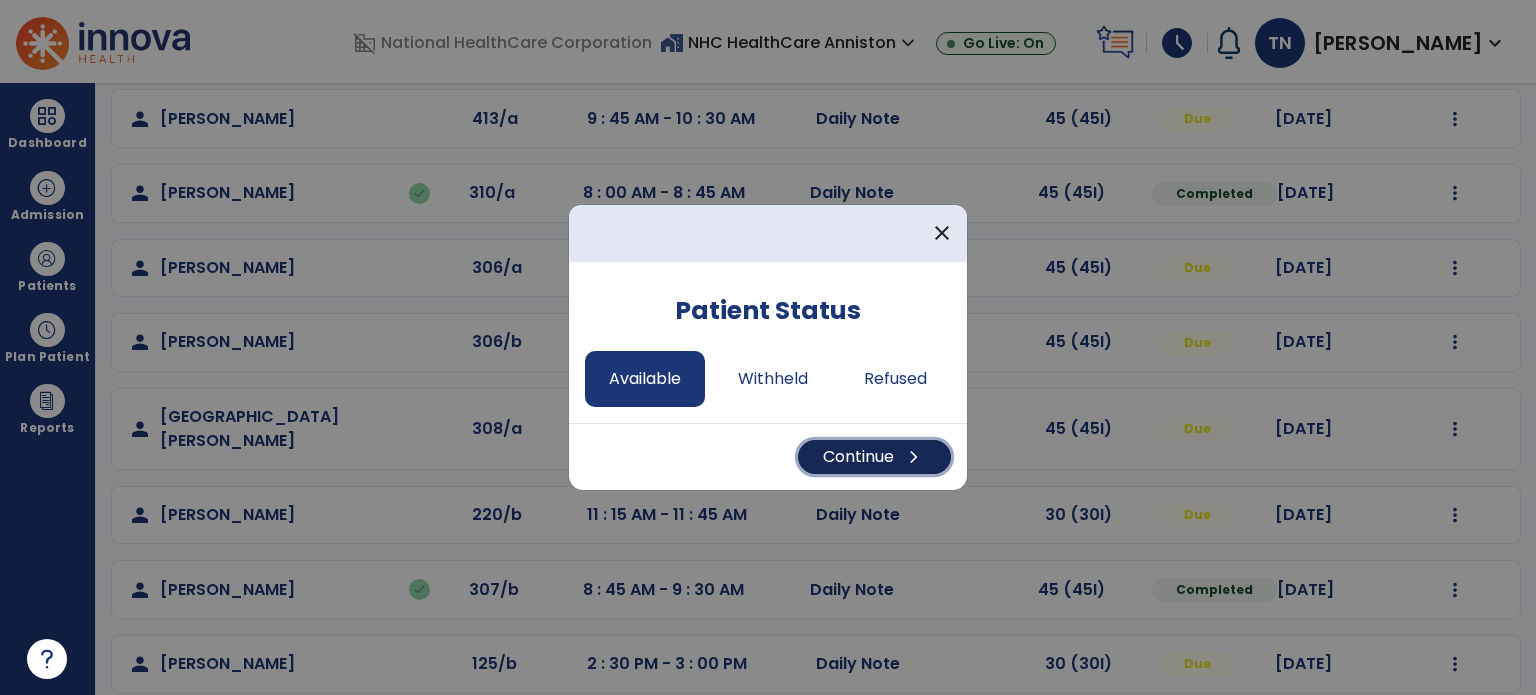 click on "Continue   chevron_right" at bounding box center (874, 457) 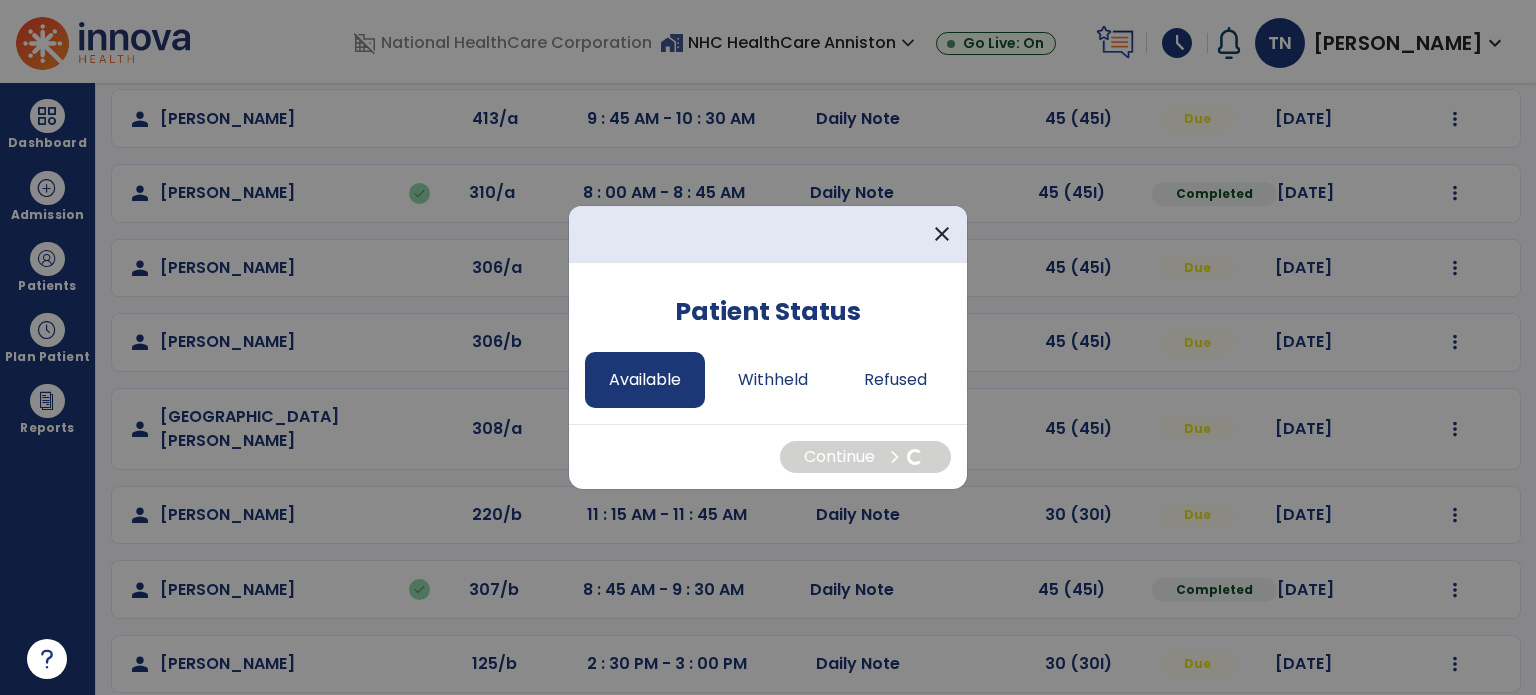 select on "*" 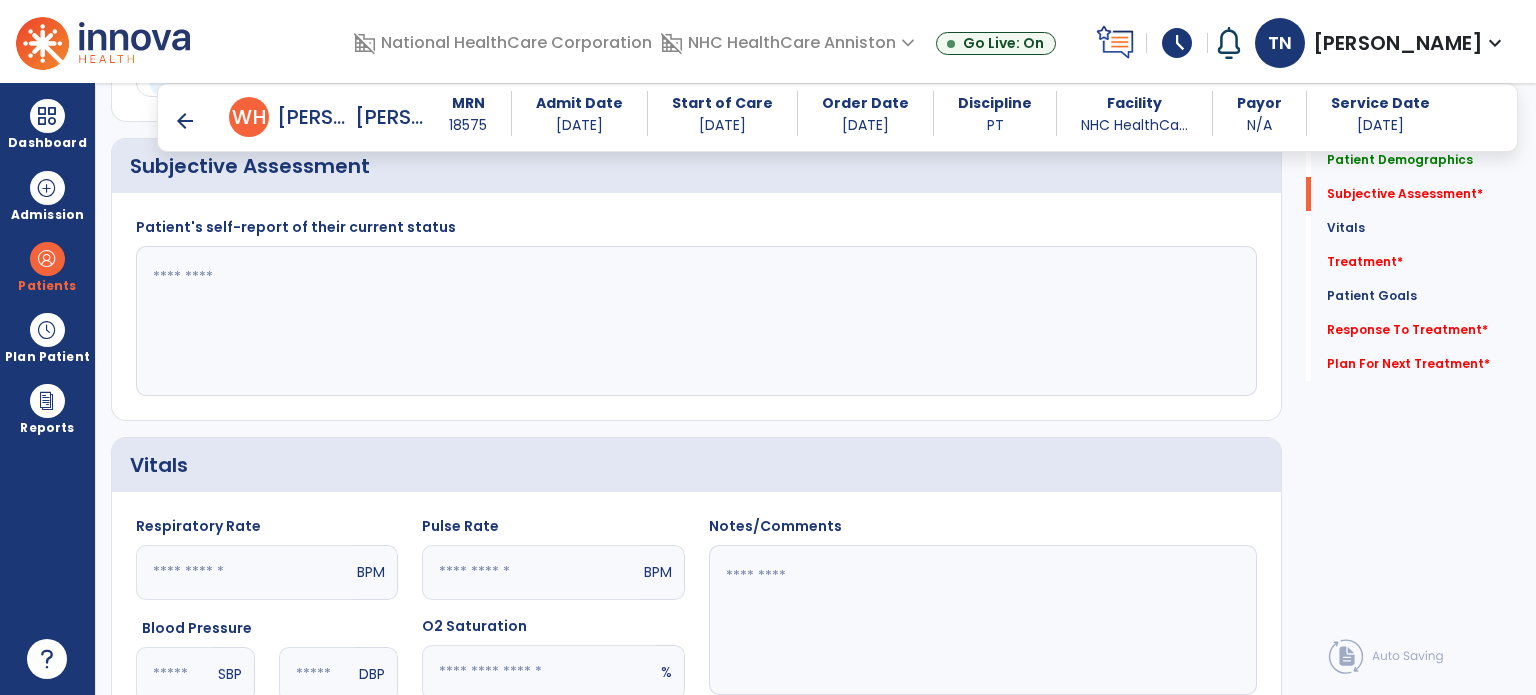 scroll, scrollTop: 193, scrollLeft: 0, axis: vertical 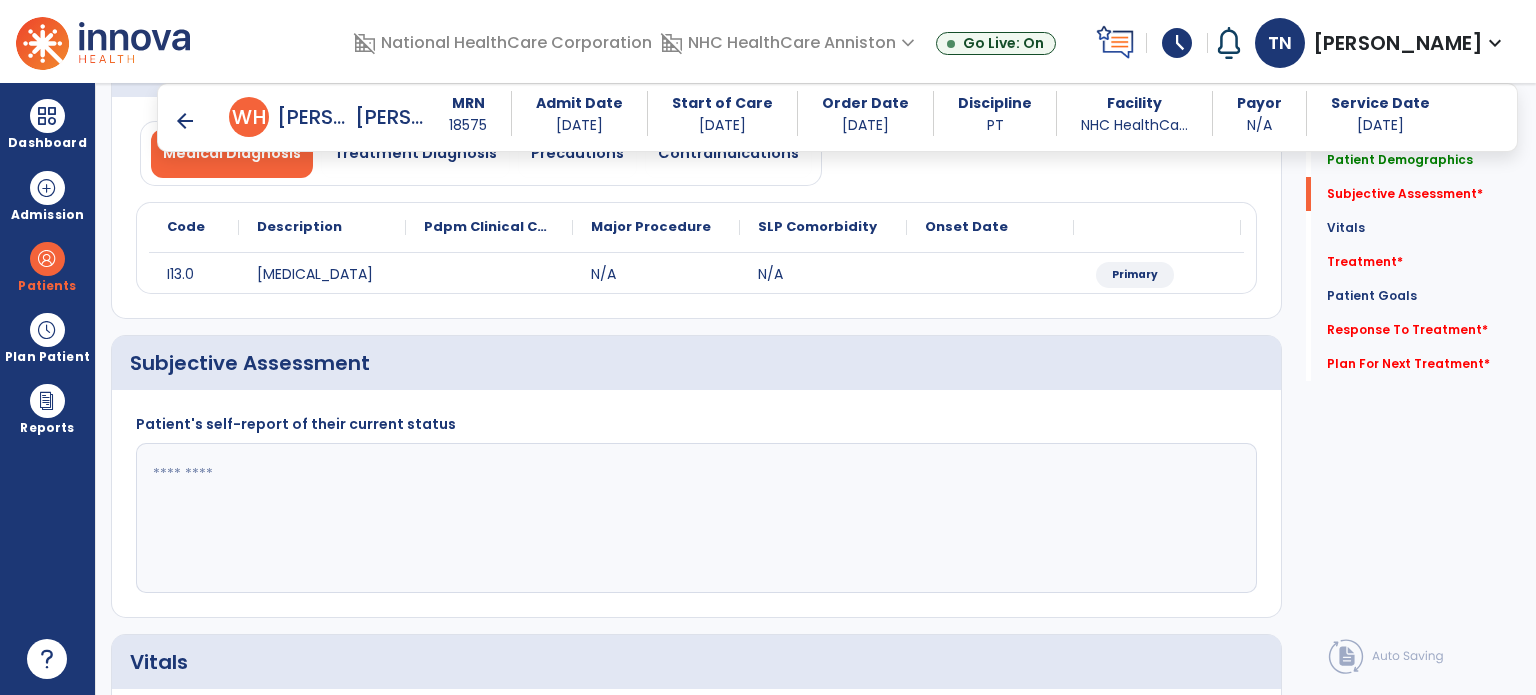 drag, startPoint x: 503, startPoint y: 492, endPoint x: 521, endPoint y: 498, distance: 18.973665 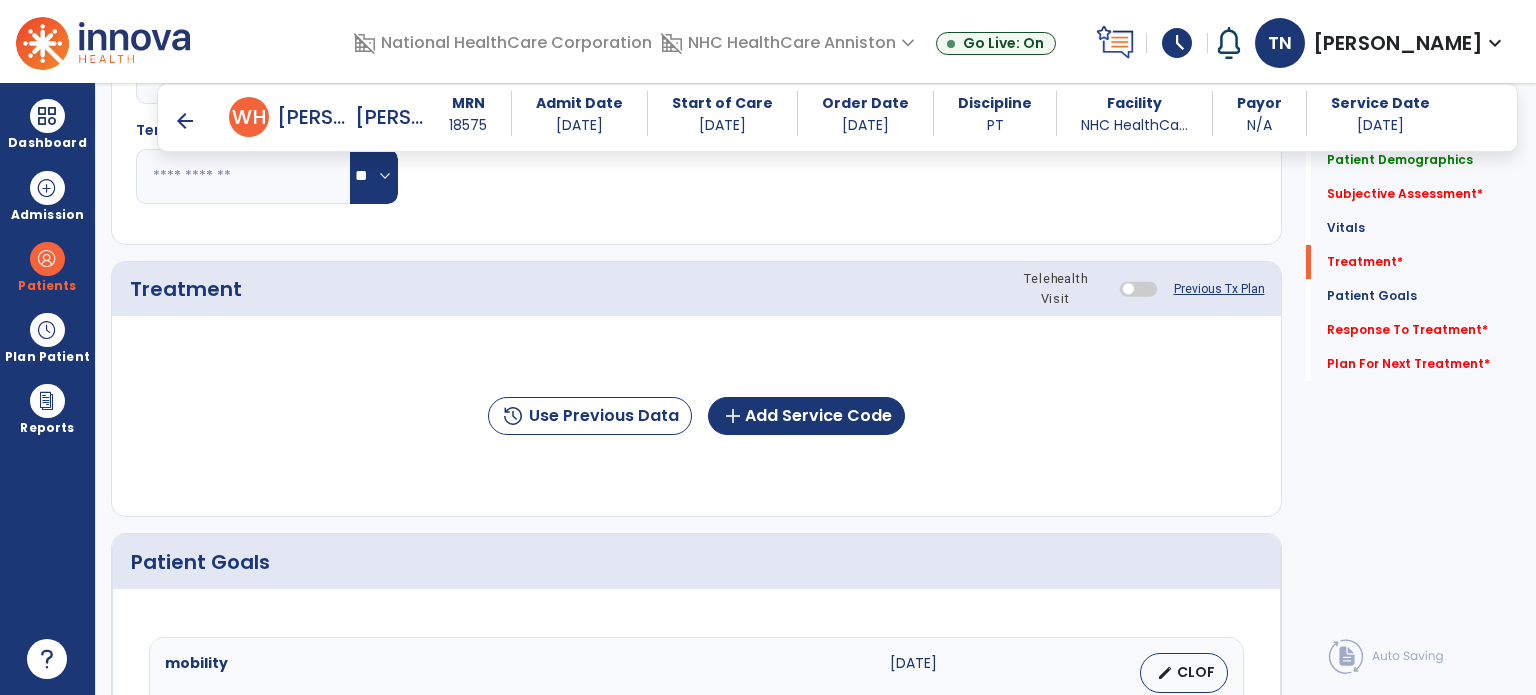 scroll, scrollTop: 1093, scrollLeft: 0, axis: vertical 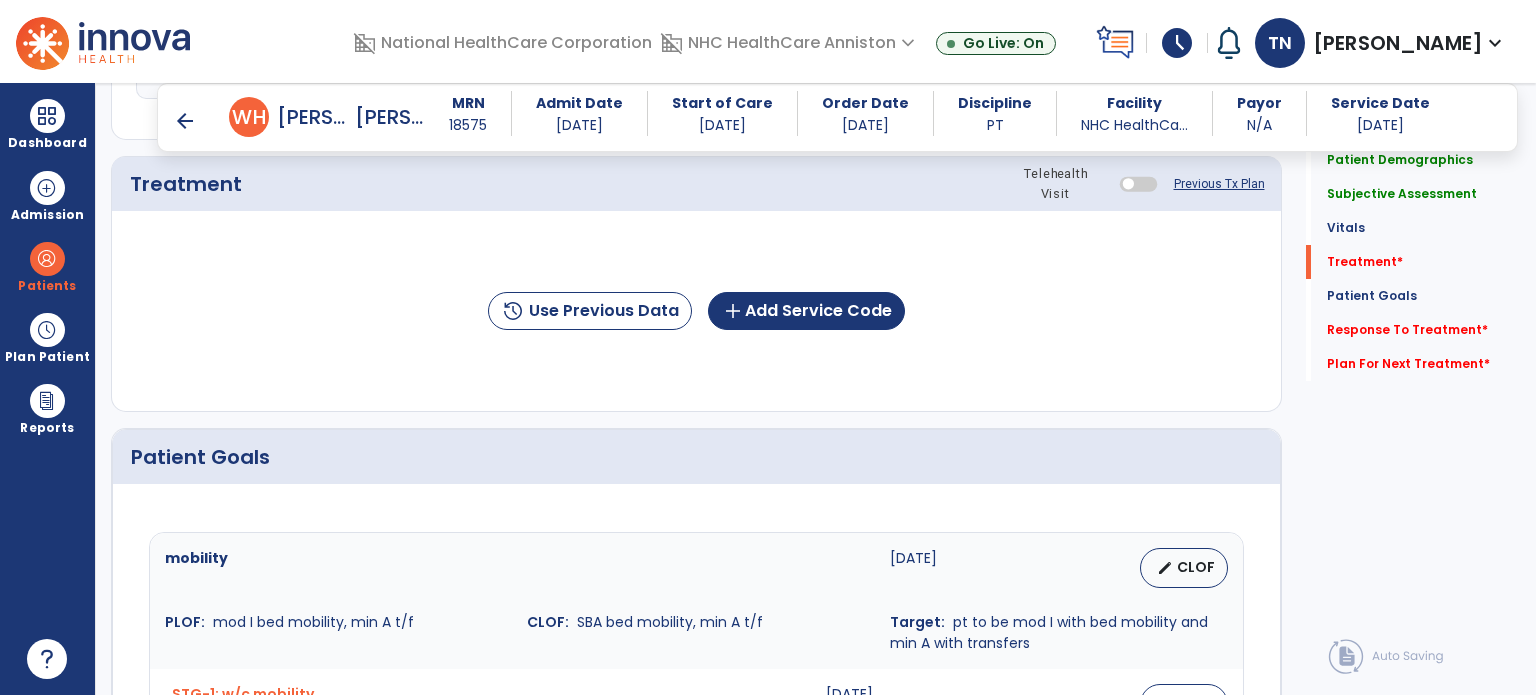 type on "**********" 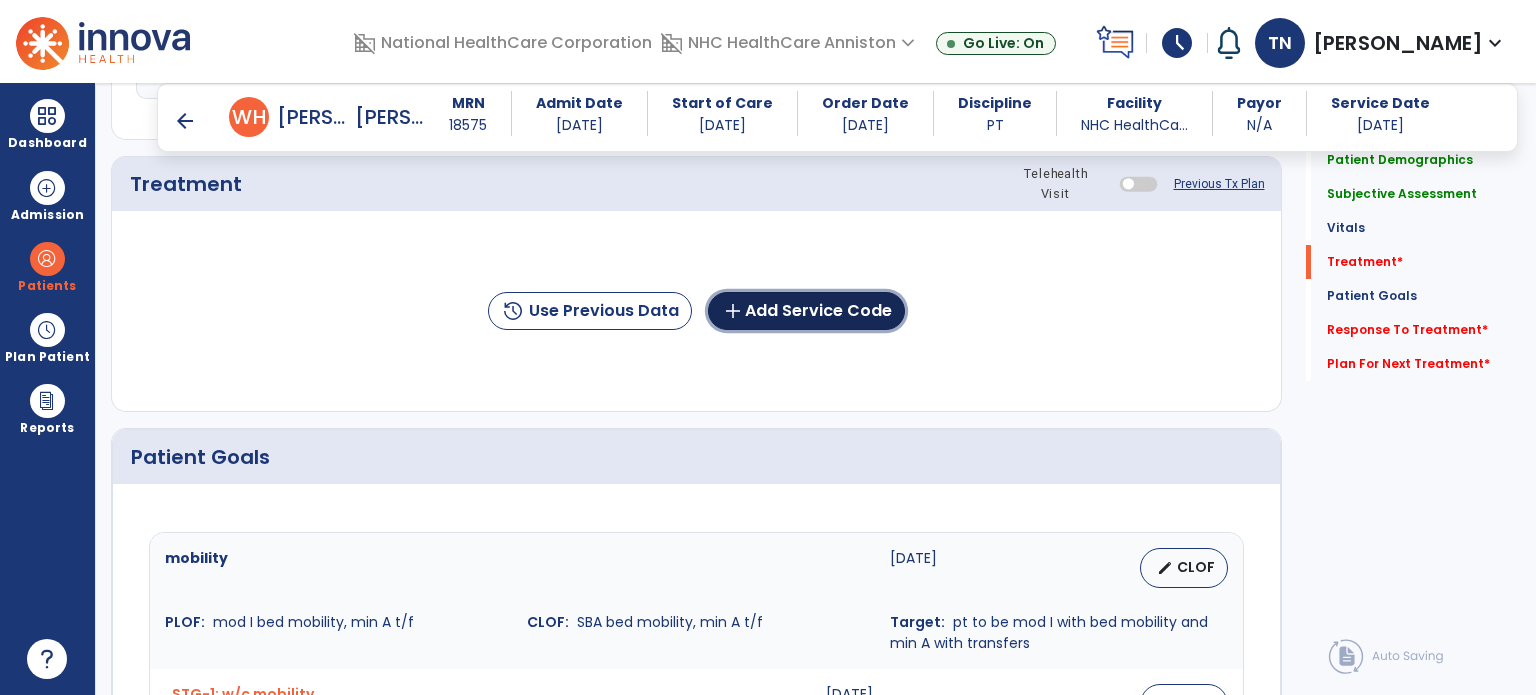 click on "add  Add Service Code" 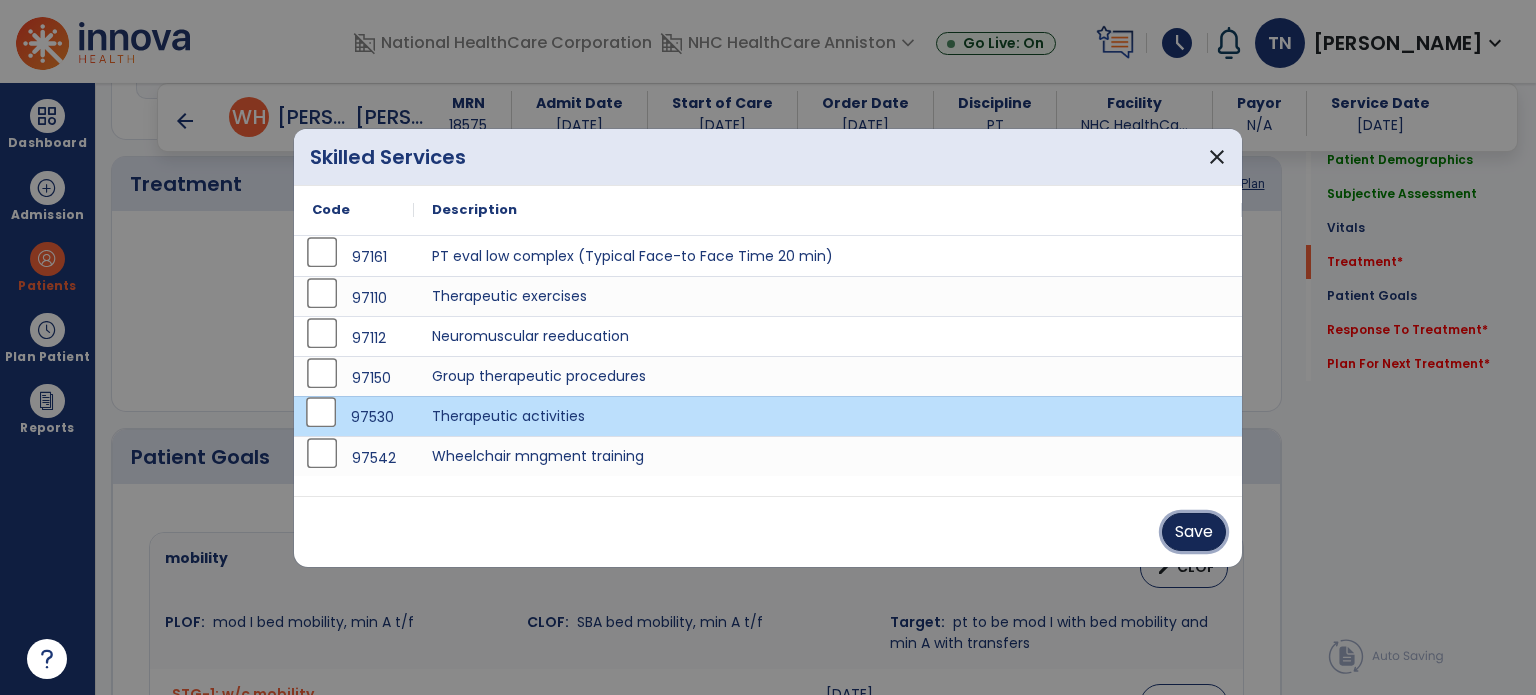 click on "Save" at bounding box center [1194, 532] 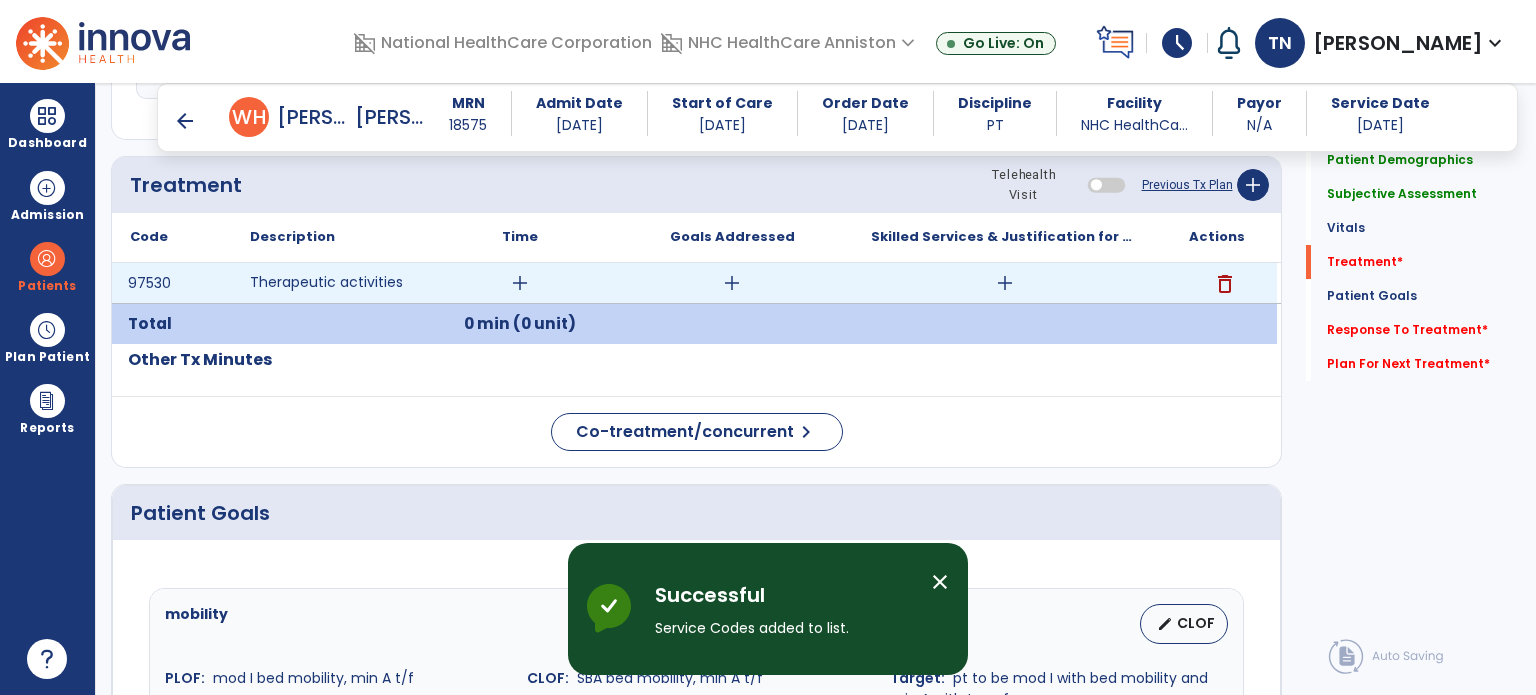 click on "add" at bounding box center (520, 283) 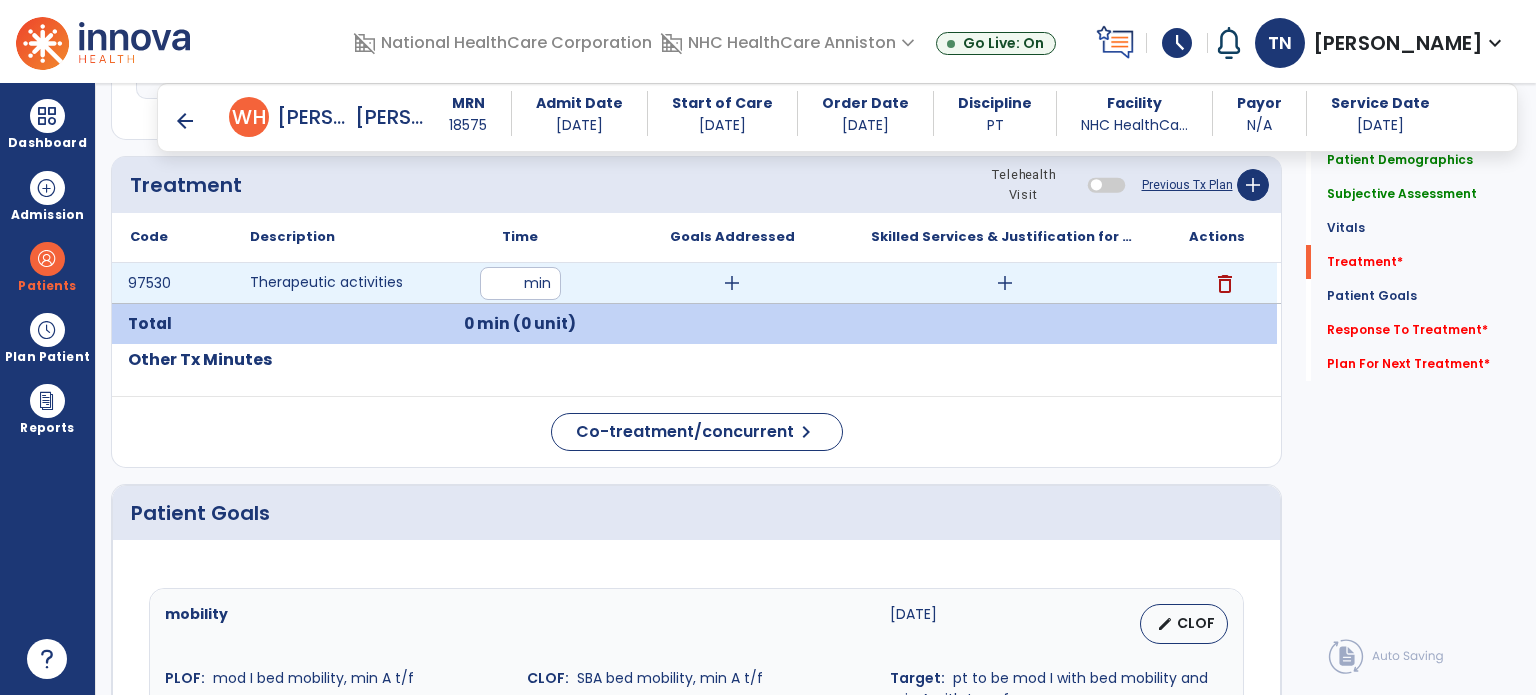 type on "**" 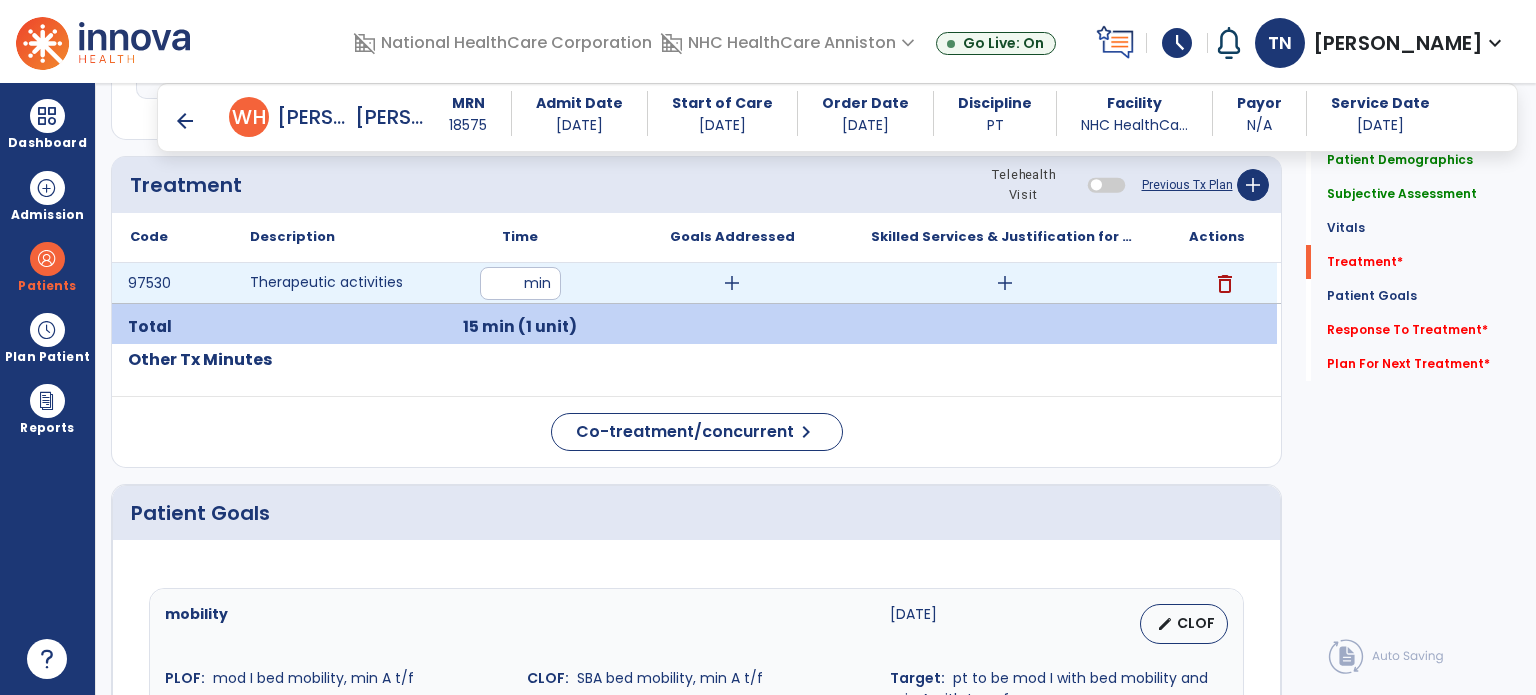 drag, startPoint x: 733, startPoint y: 264, endPoint x: 735, endPoint y: 287, distance: 23.086792 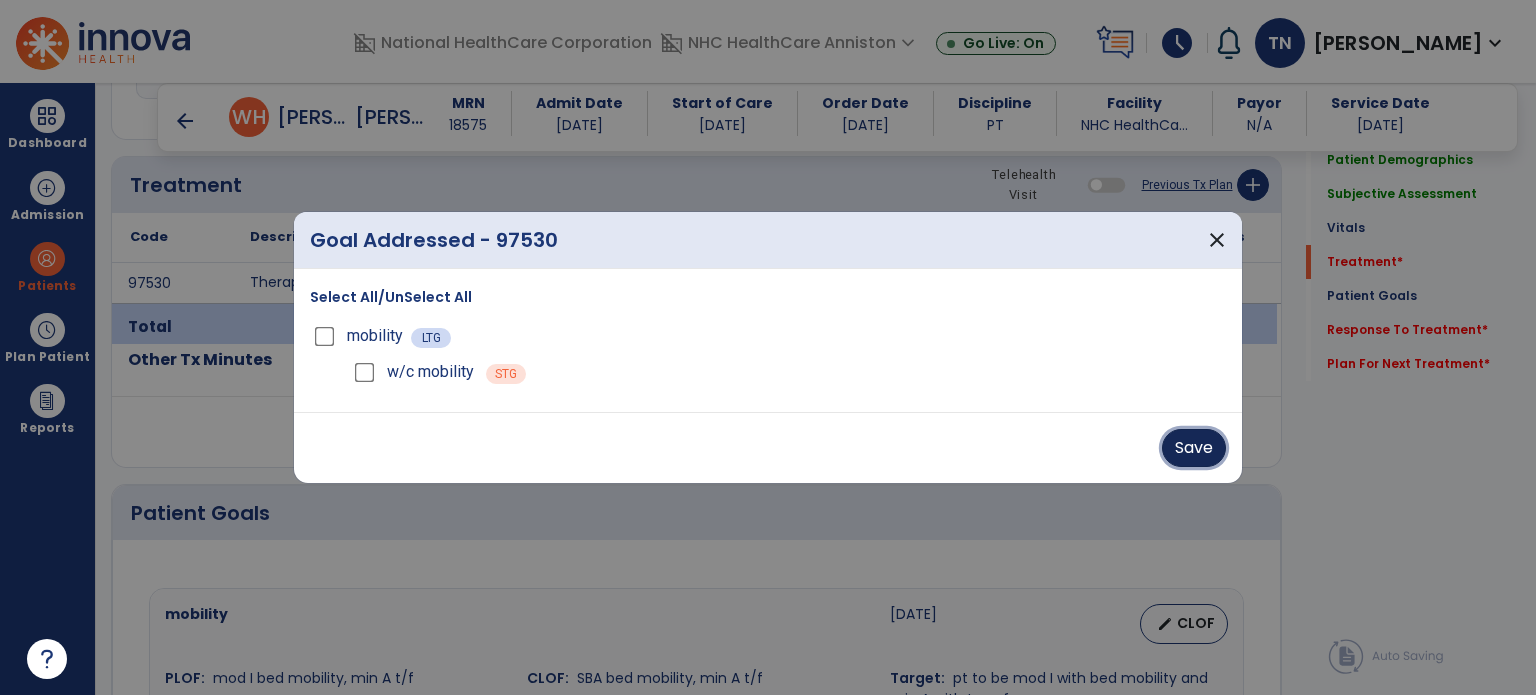 click on "Save" at bounding box center [1194, 448] 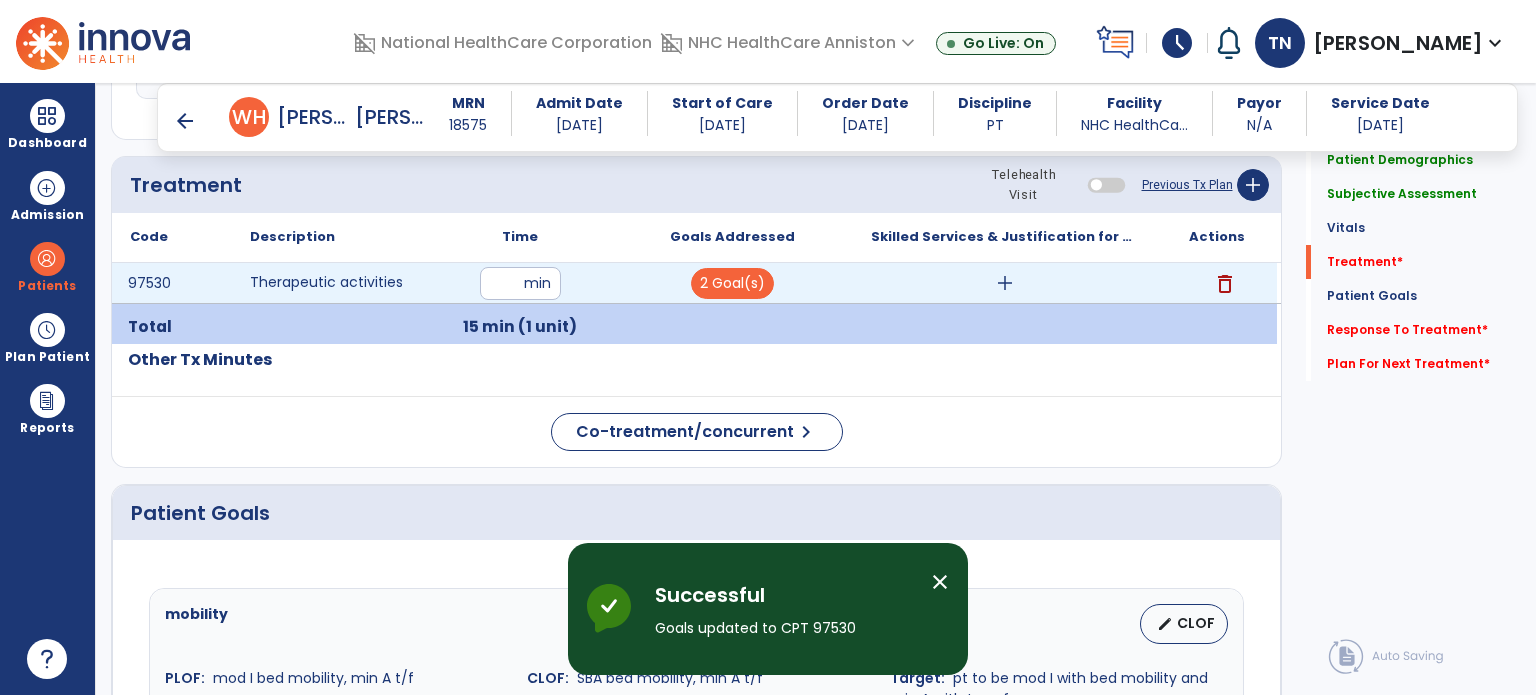 click on "add" at bounding box center [1004, 283] 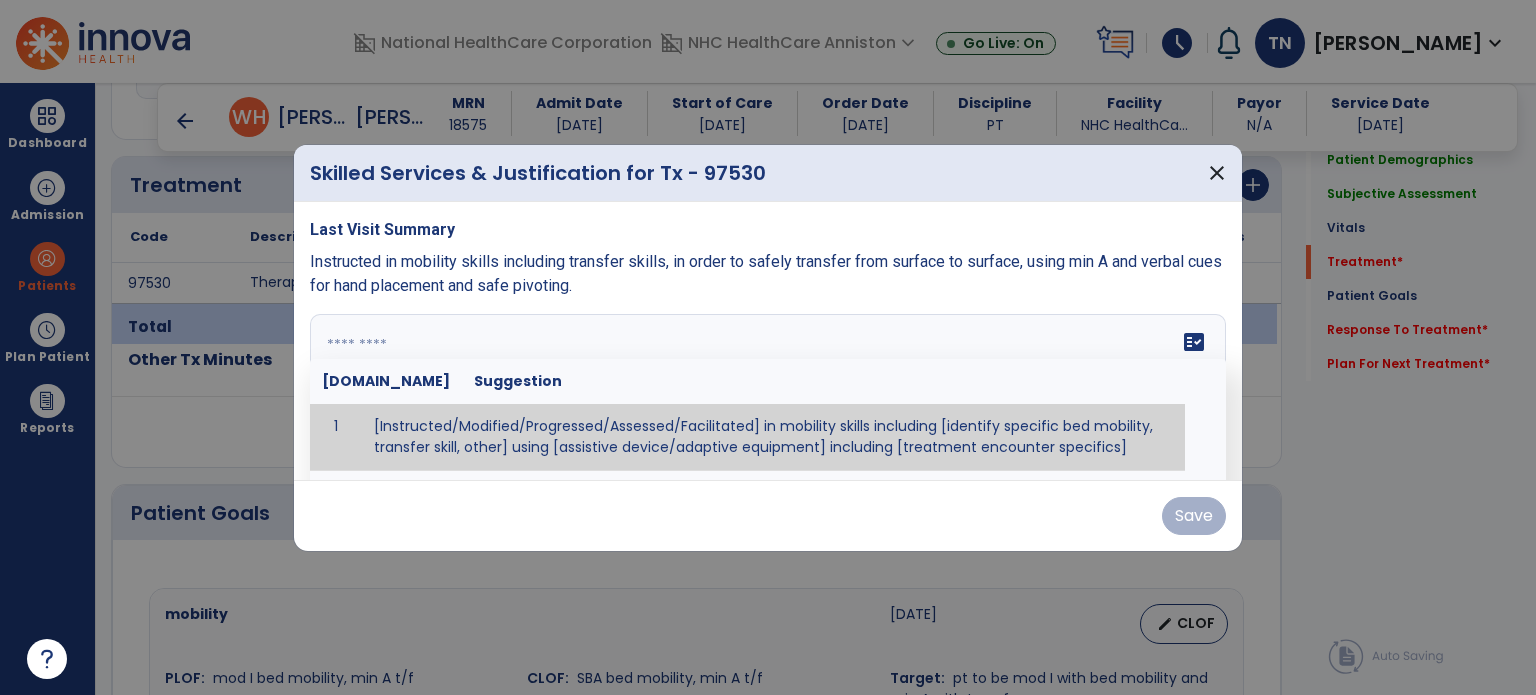click at bounding box center [768, 389] 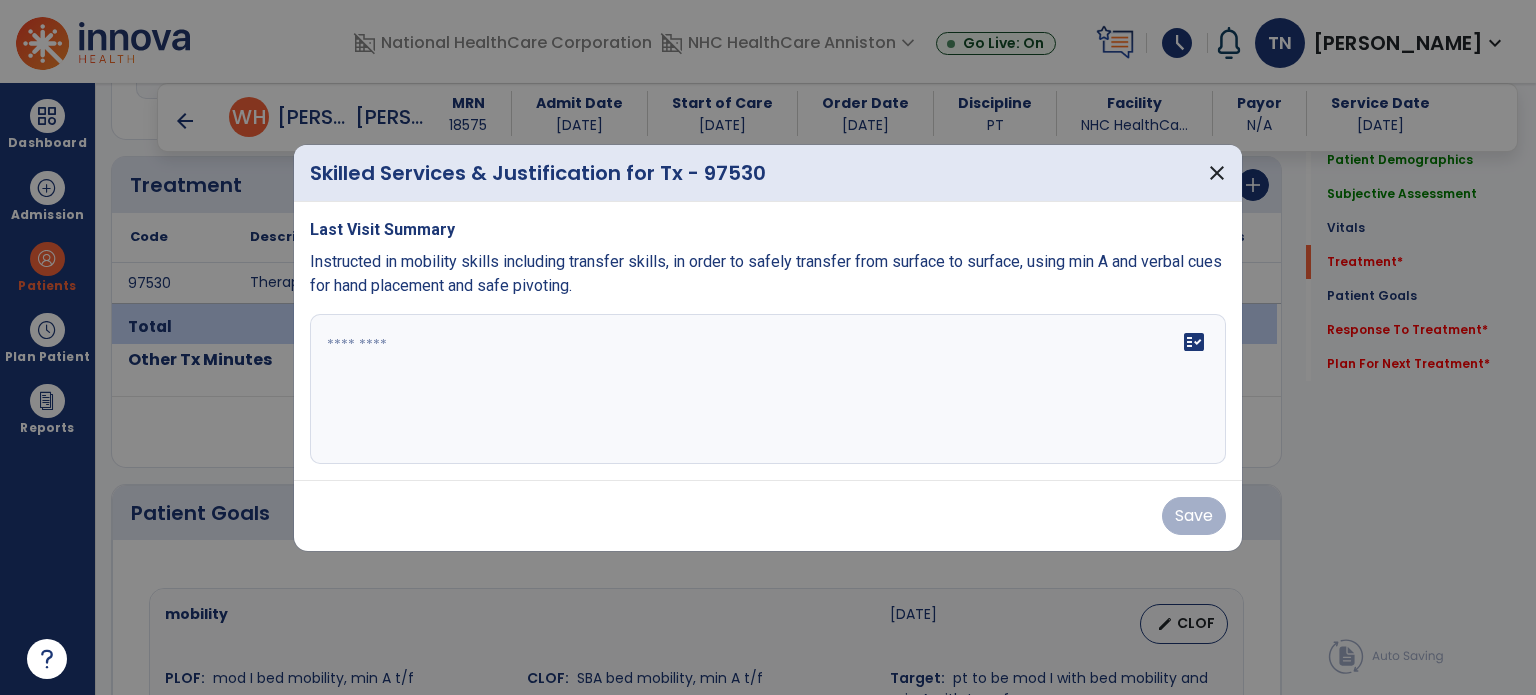 click on "Instructed in mobility skills including transfer skills, in order to safely transfer from surface to surface, using min A and verbal cues for hand placement and safe pivoting." at bounding box center [766, 273] 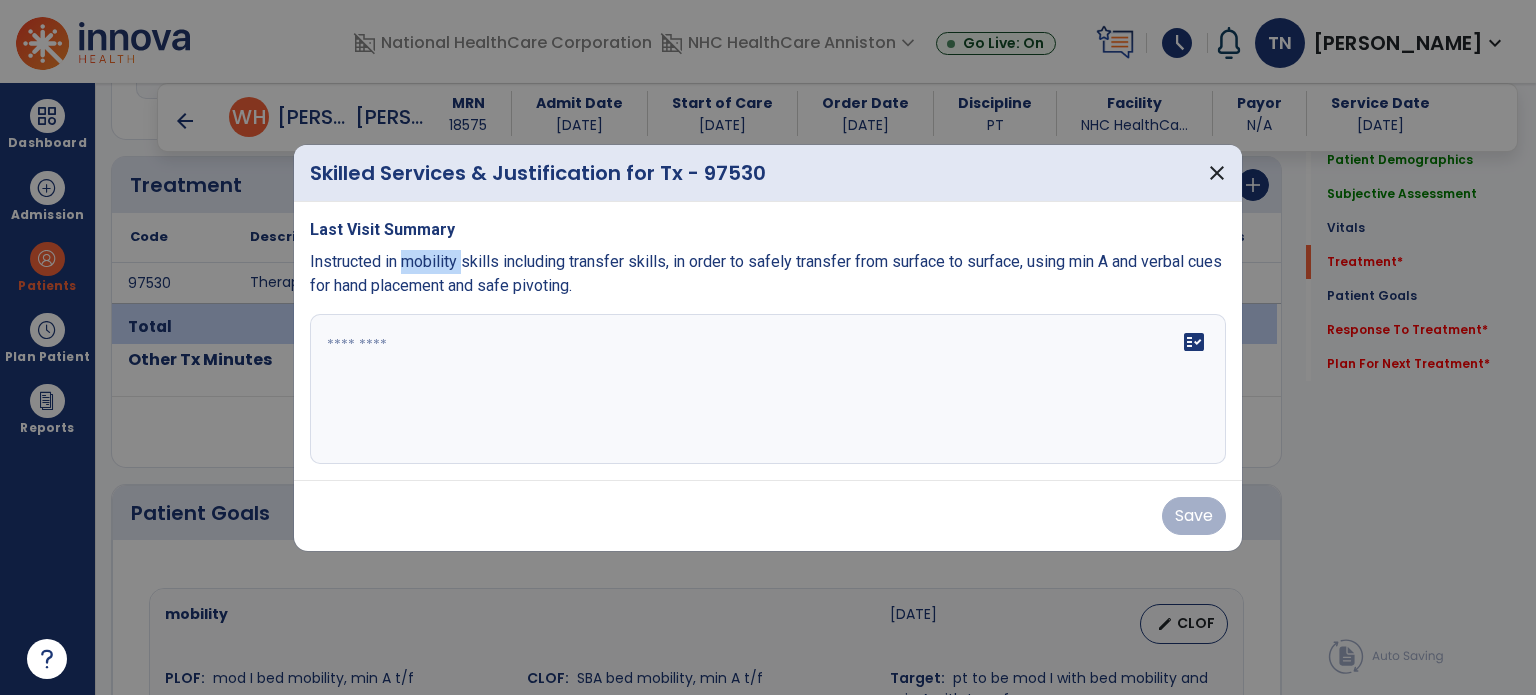 click on "Instructed in mobility skills including transfer skills, in order to safely transfer from surface to surface, using min A and verbal cues for hand placement and safe pivoting." at bounding box center [766, 273] 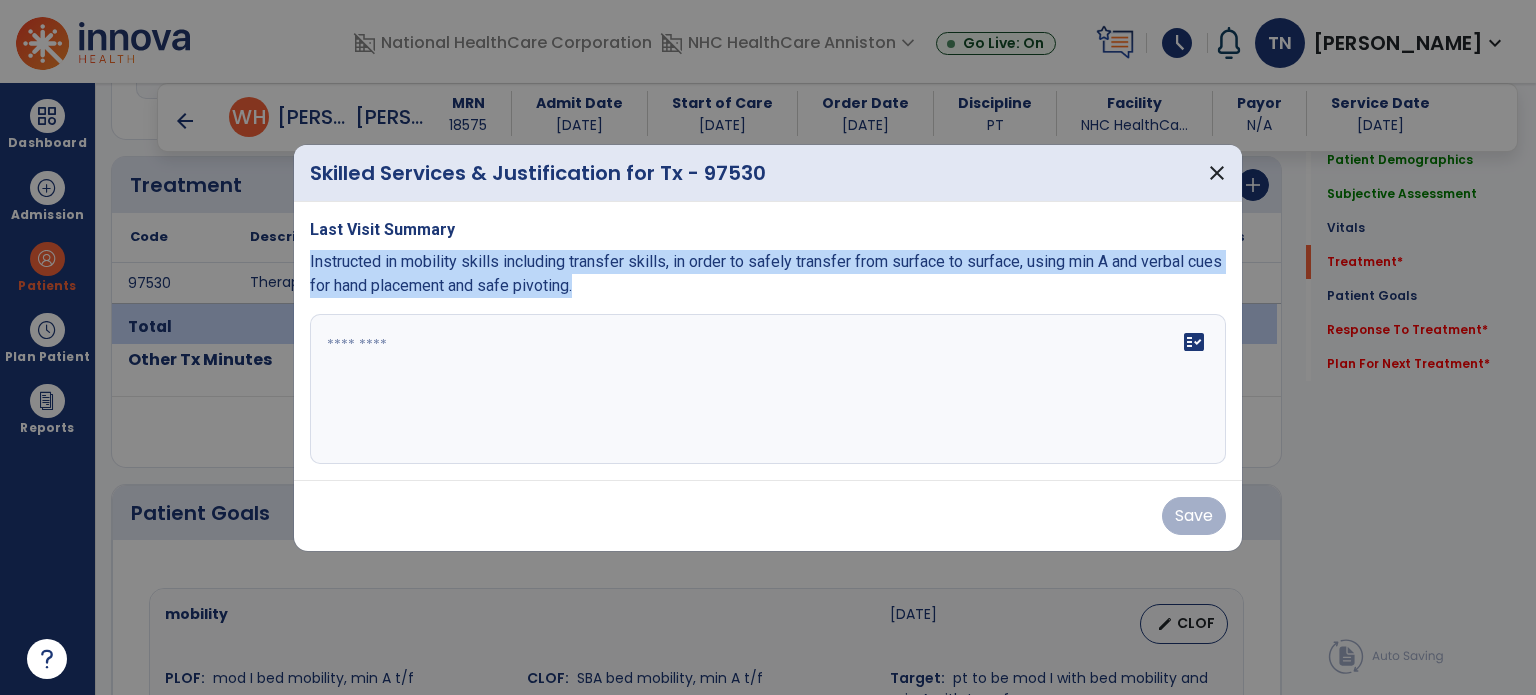 click on "Instructed in mobility skills including transfer skills, in order to safely transfer from surface to surface, using min A and verbal cues for hand placement and safe pivoting." at bounding box center (766, 273) 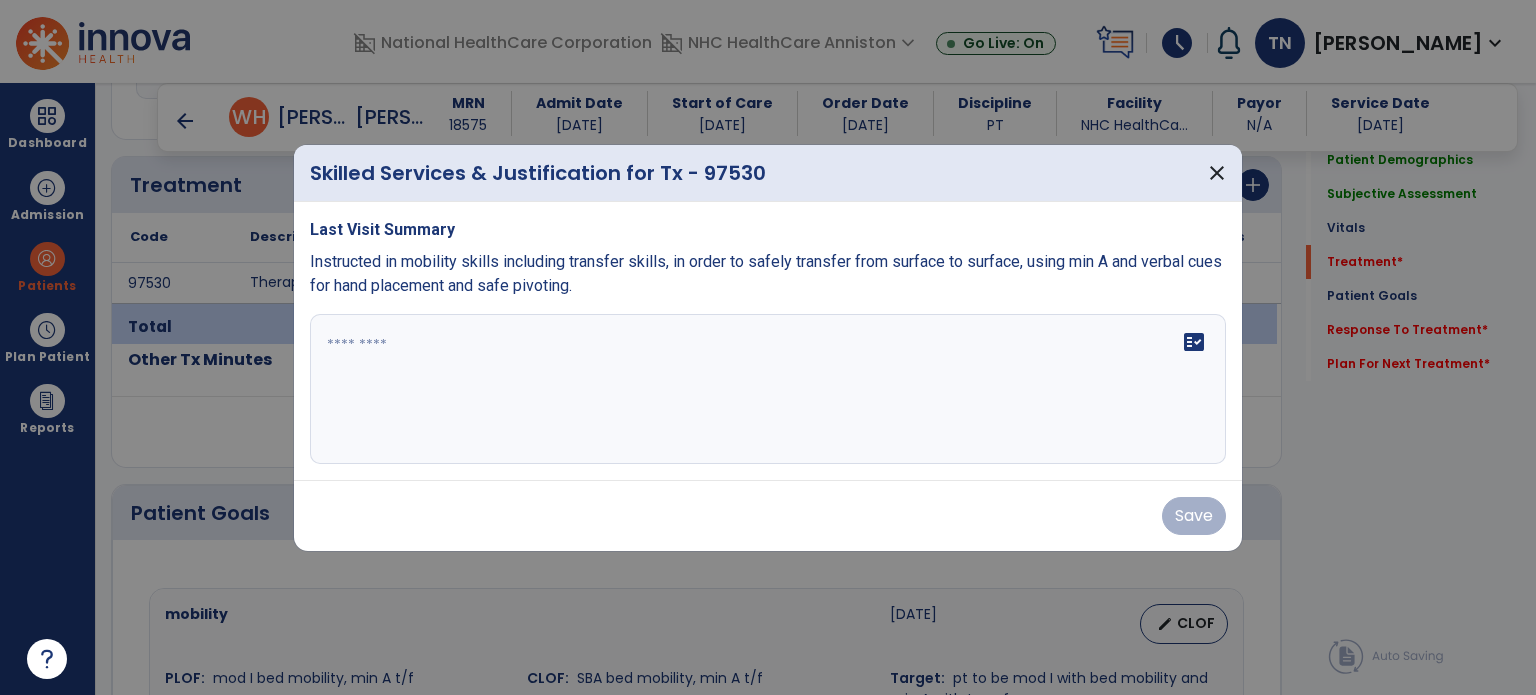 click on "fact_check" at bounding box center [768, 389] 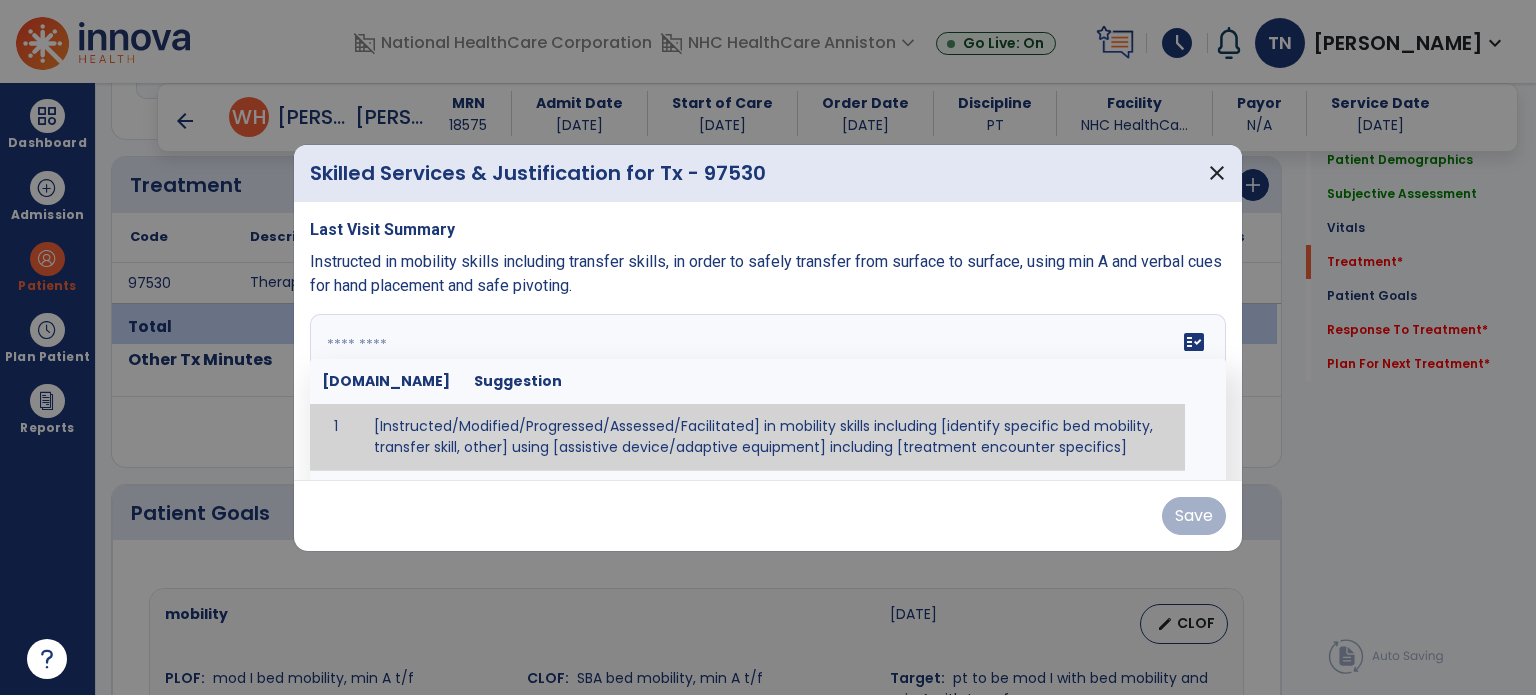 paste on "**********" 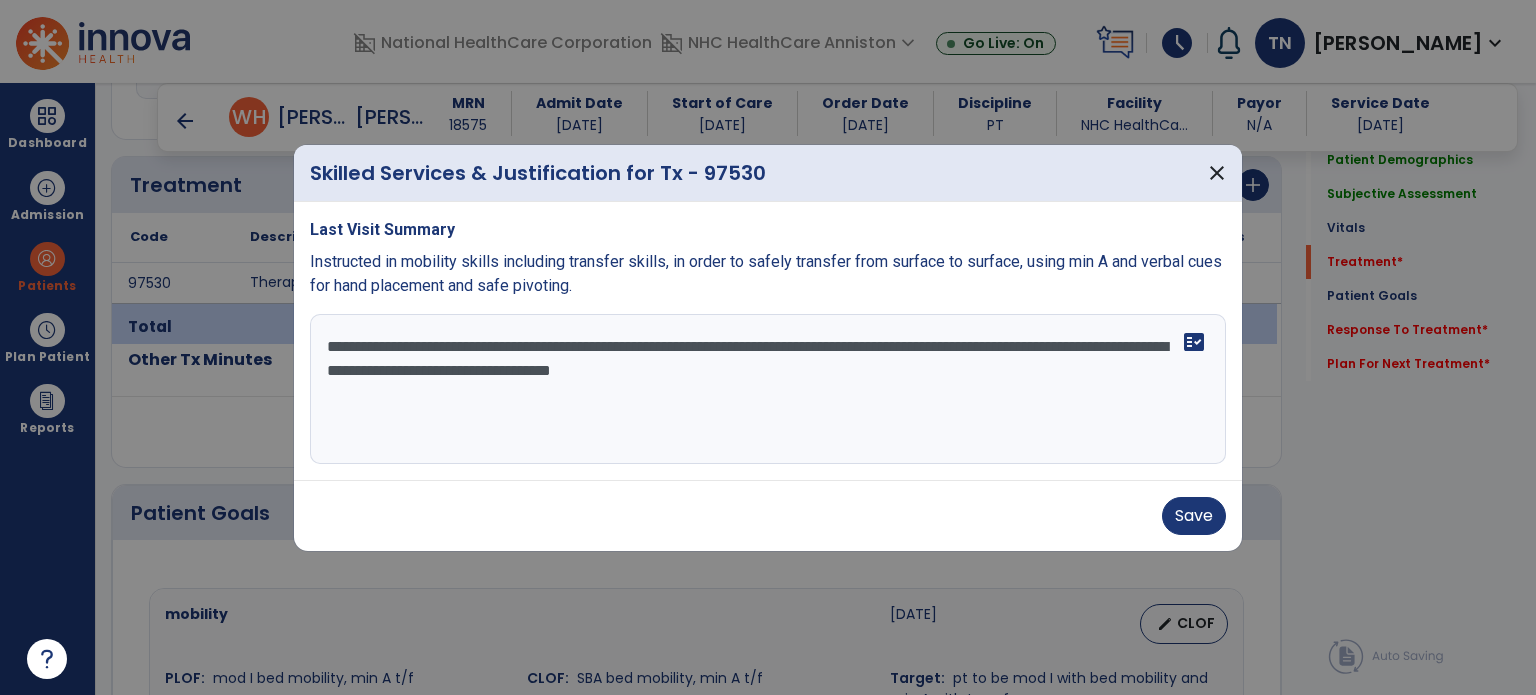 type on "**********" 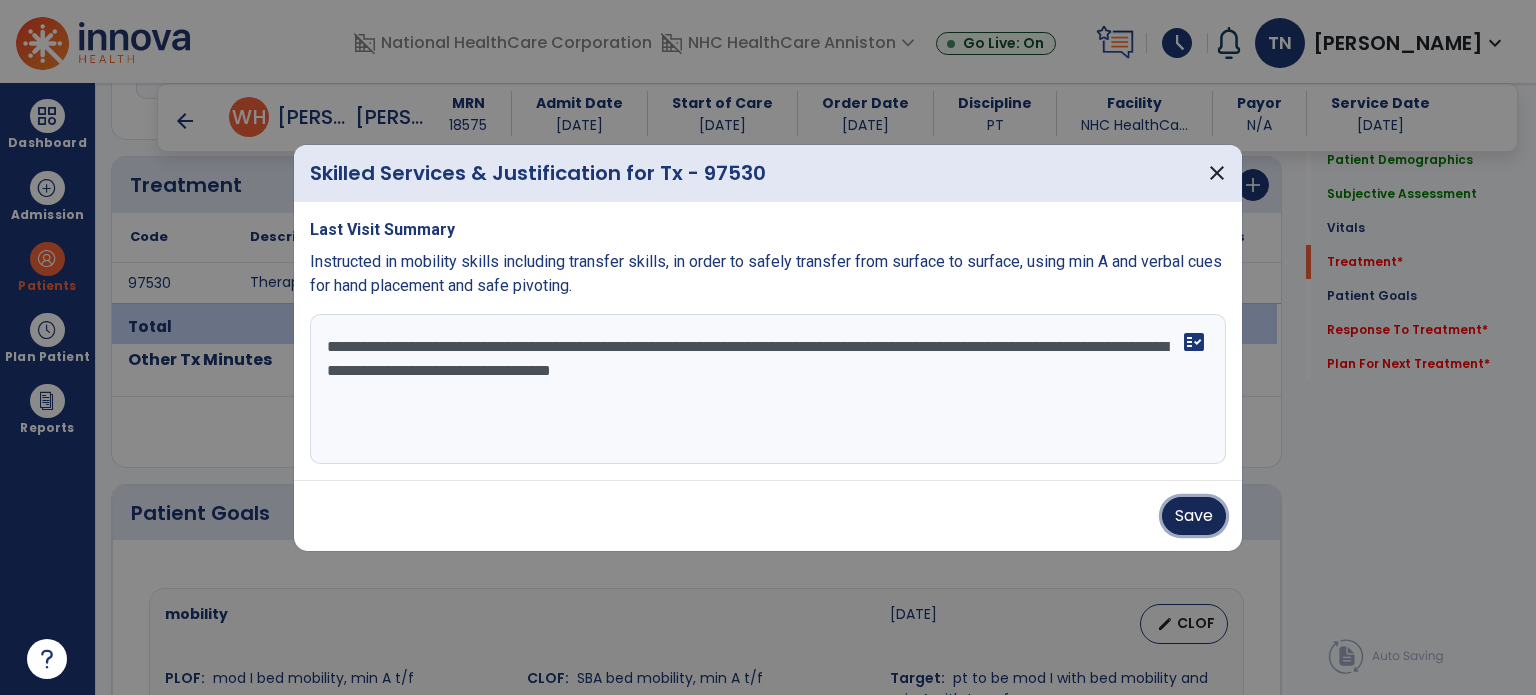 click on "Save" at bounding box center (1194, 516) 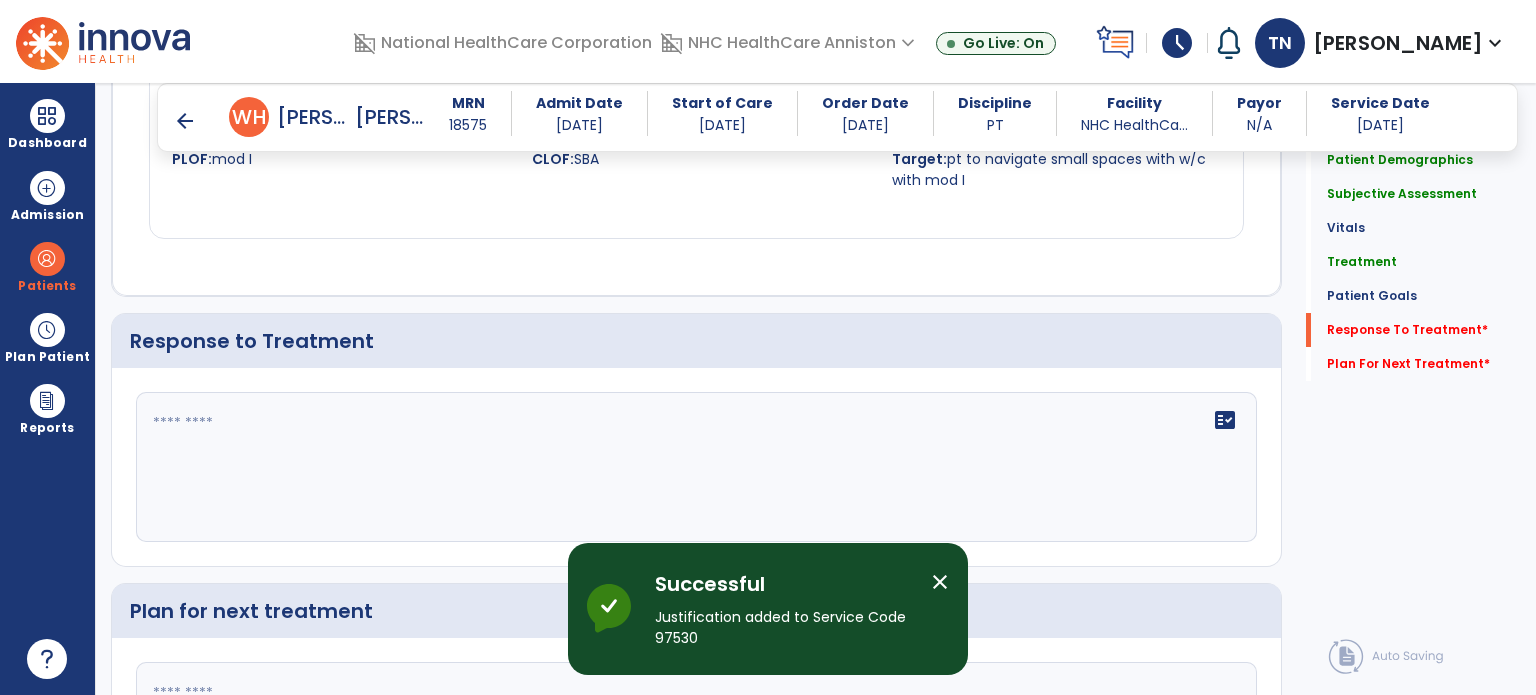 scroll, scrollTop: 1793, scrollLeft: 0, axis: vertical 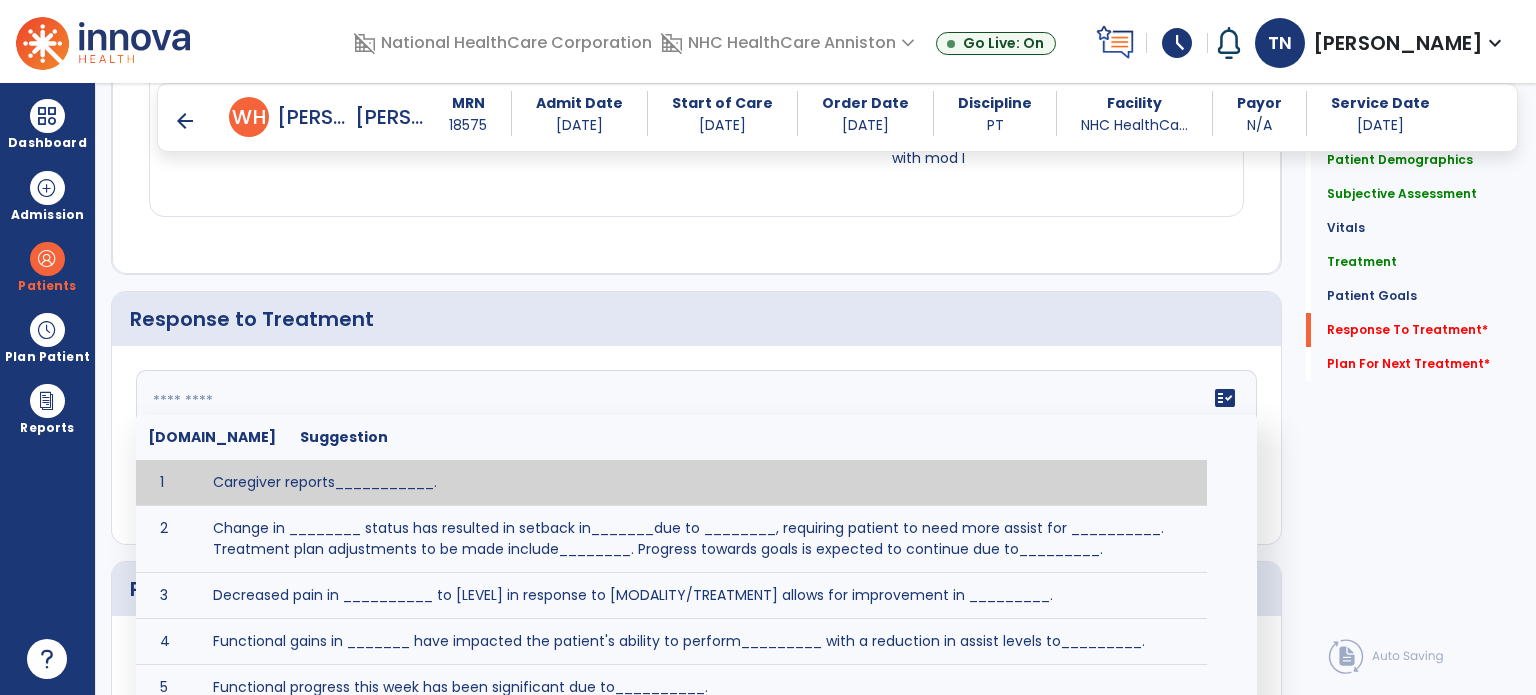 click 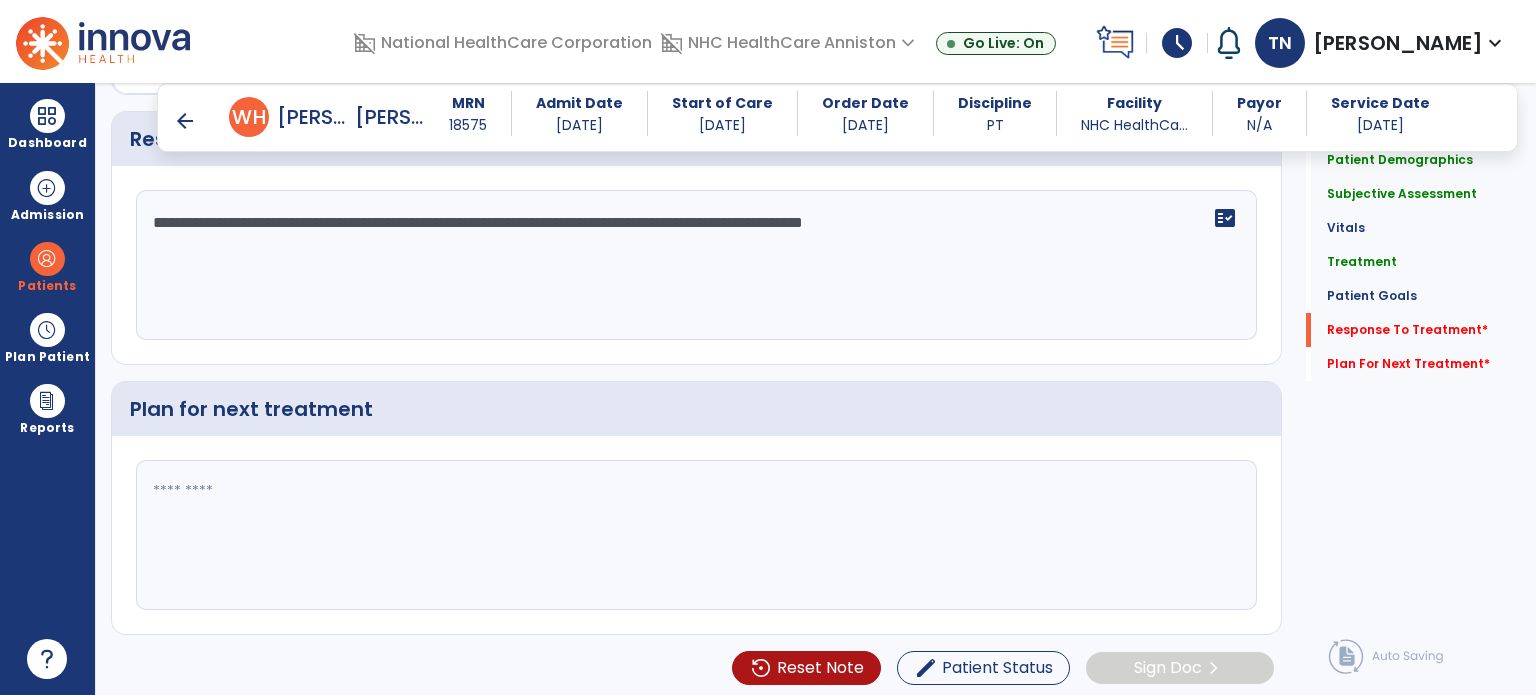 type on "**********" 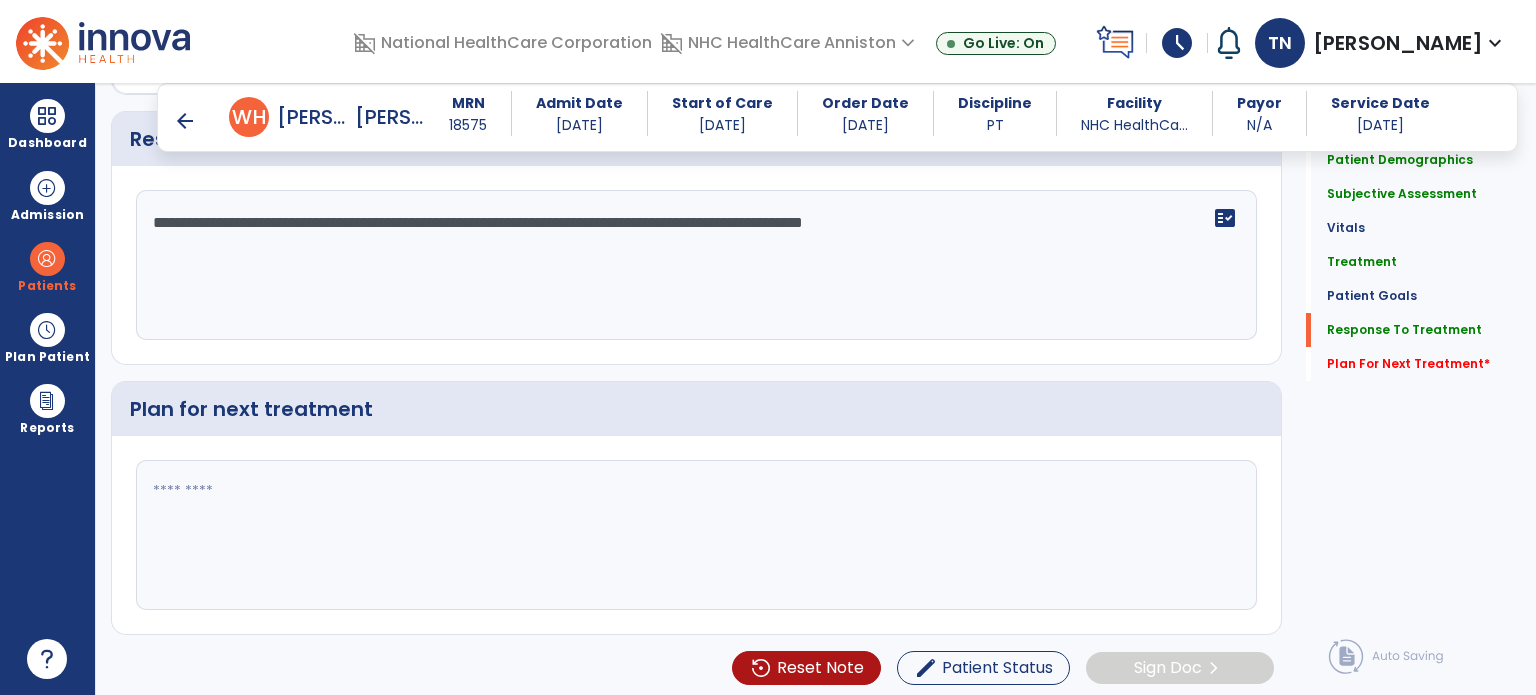 scroll, scrollTop: 1973, scrollLeft: 0, axis: vertical 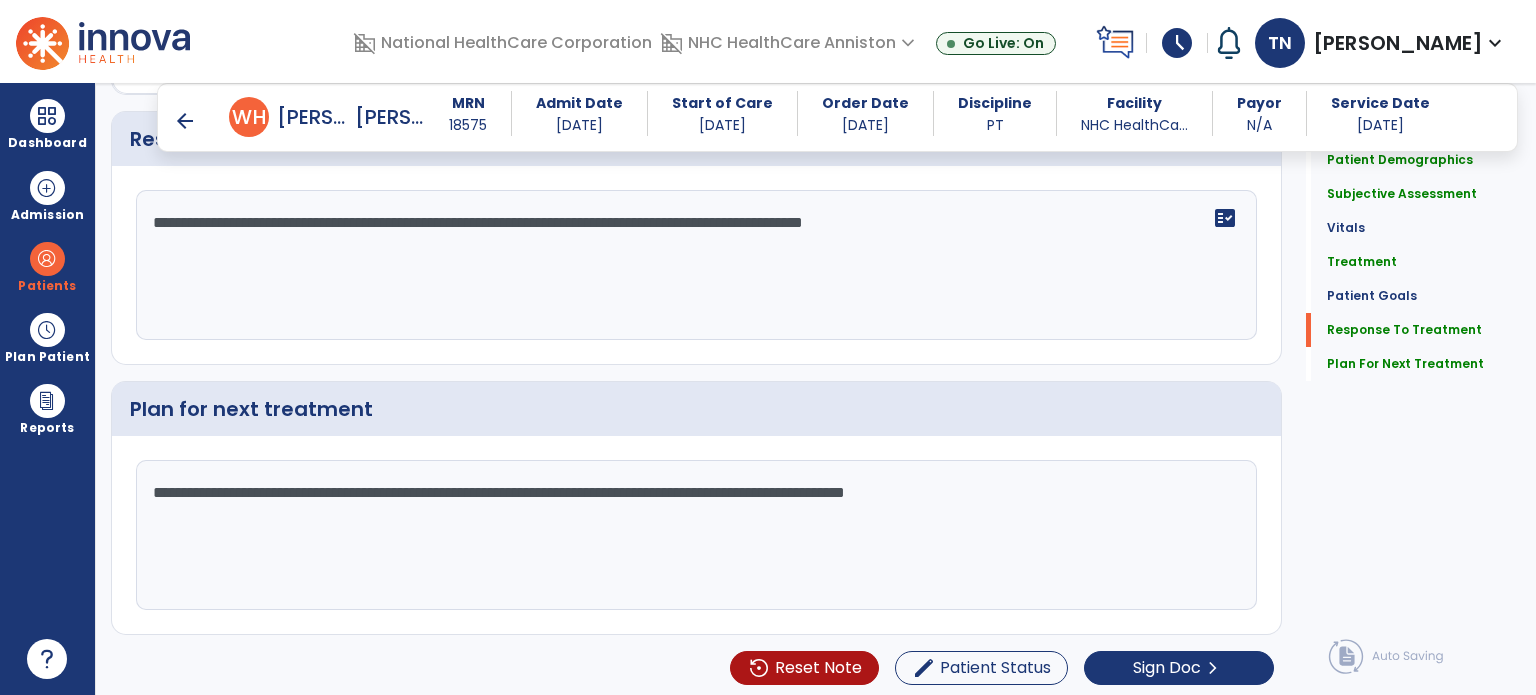 type on "**********" 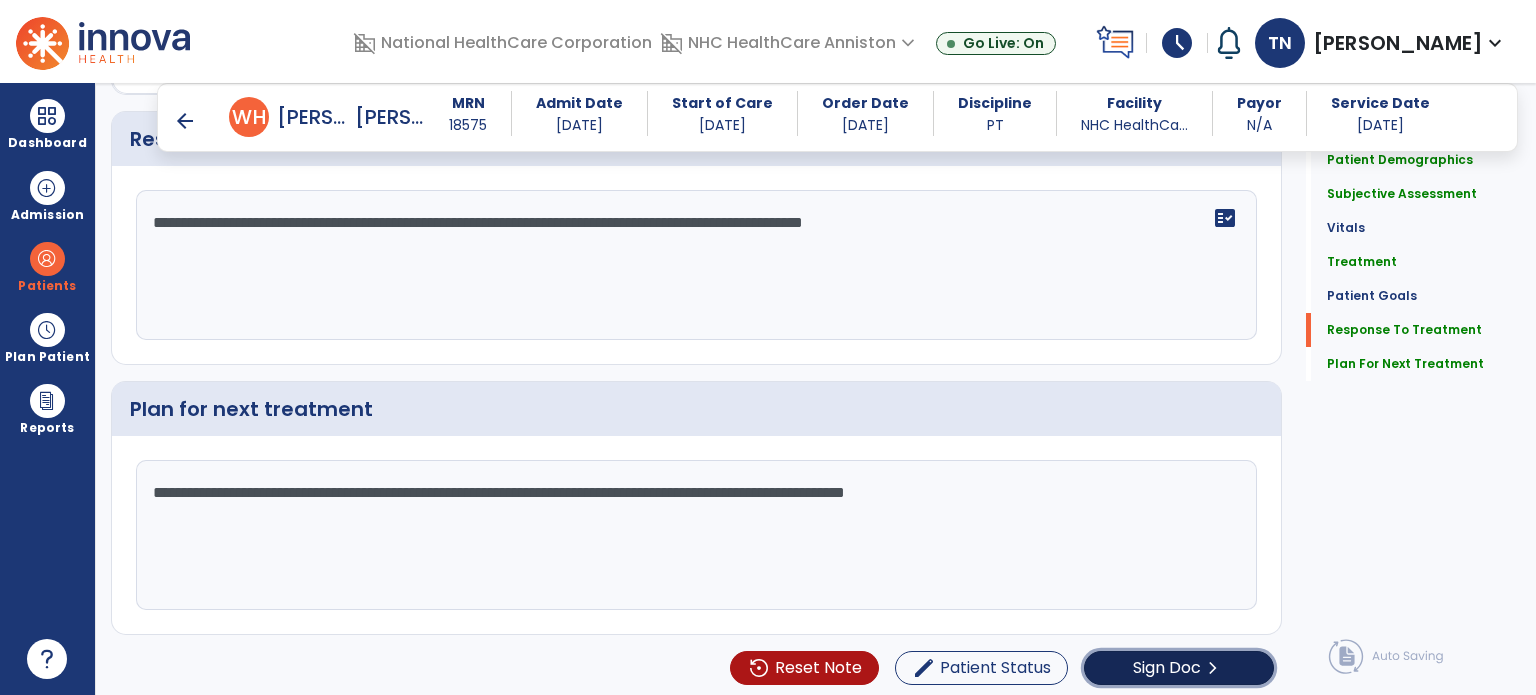 click on "Sign Doc  chevron_right" 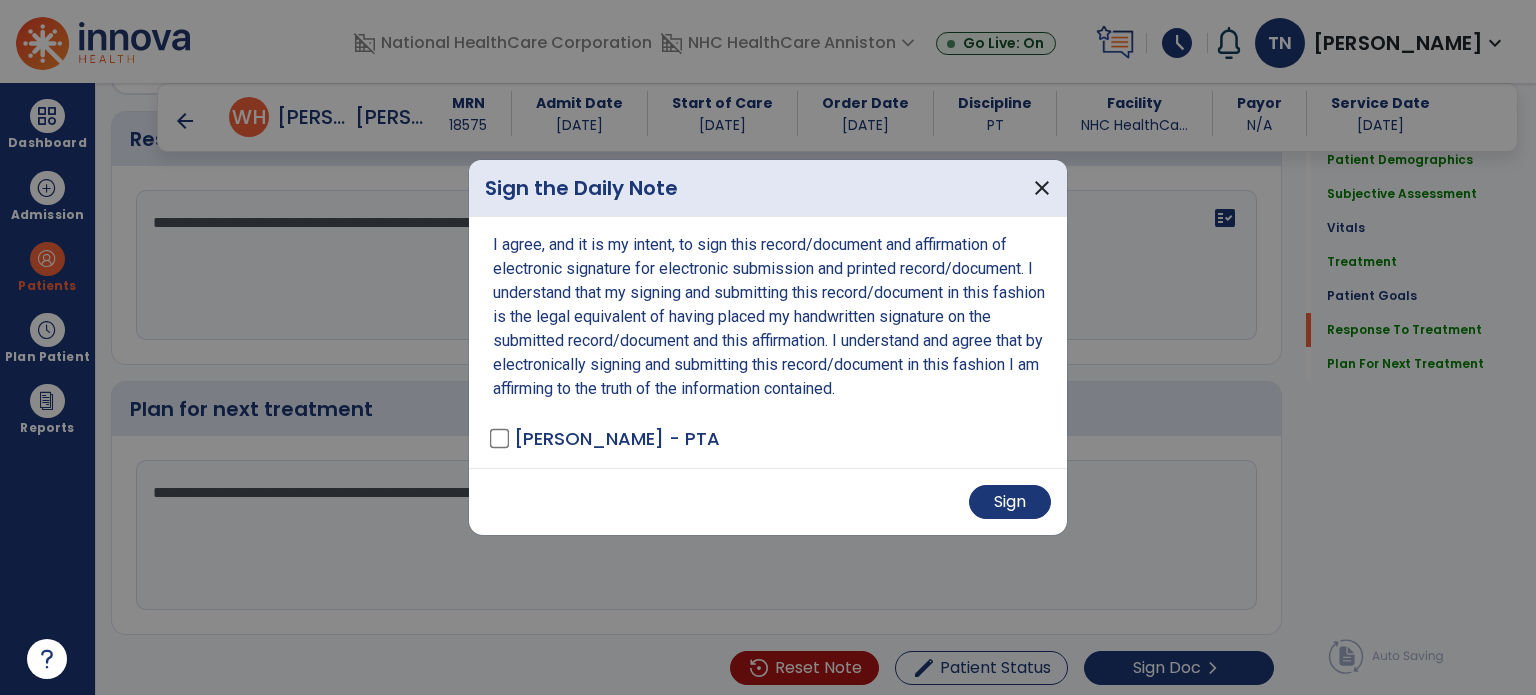 click on "Sign" at bounding box center [768, 501] 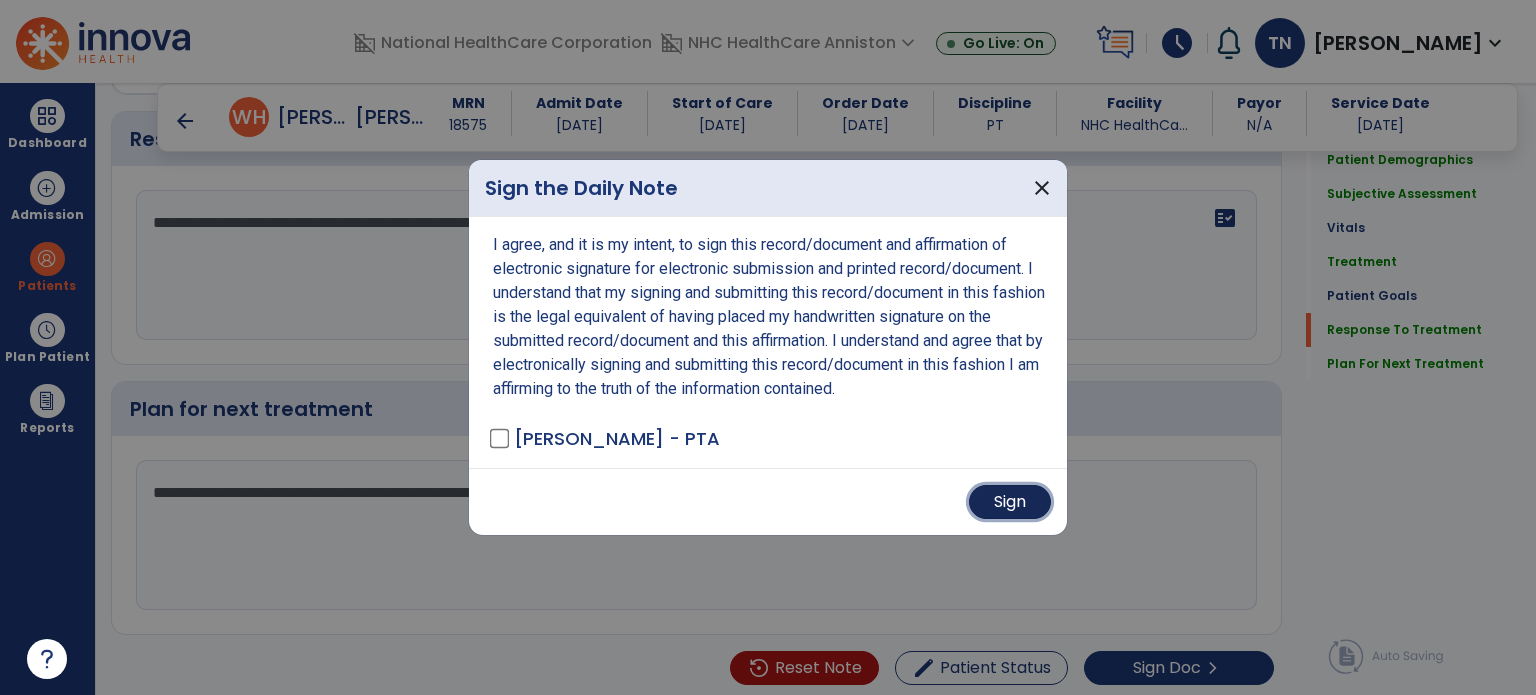 click on "Sign" at bounding box center [1010, 502] 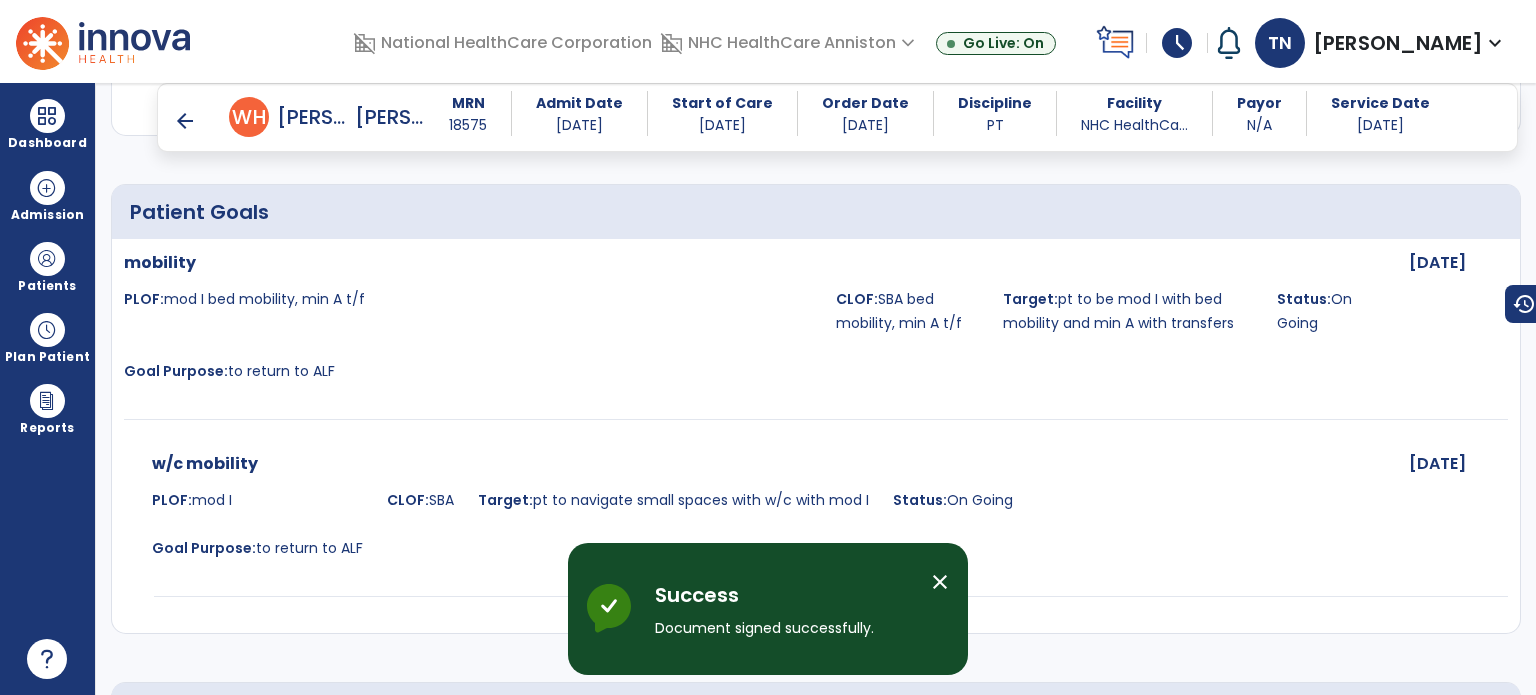 scroll, scrollTop: 1868, scrollLeft: 0, axis: vertical 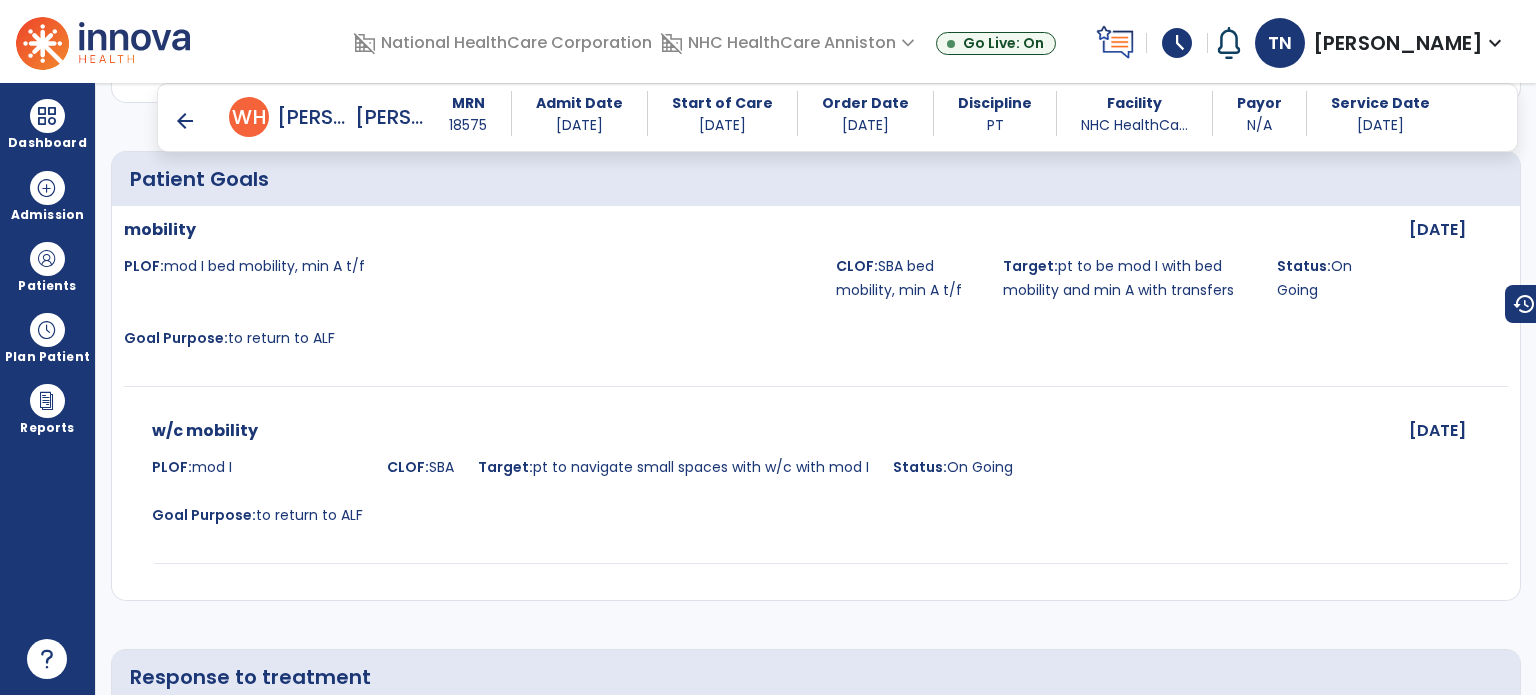 click on "arrow_back" at bounding box center (185, 121) 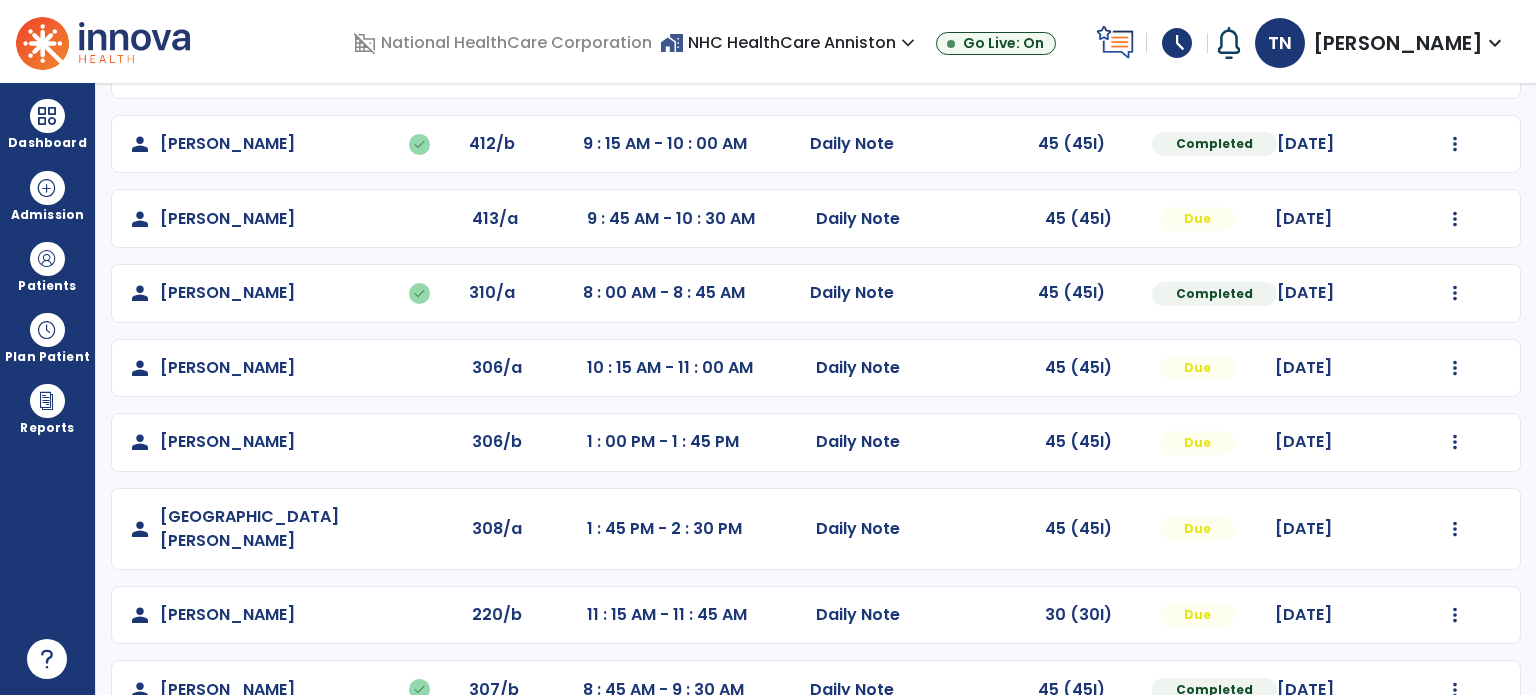 scroll, scrollTop: 193, scrollLeft: 0, axis: vertical 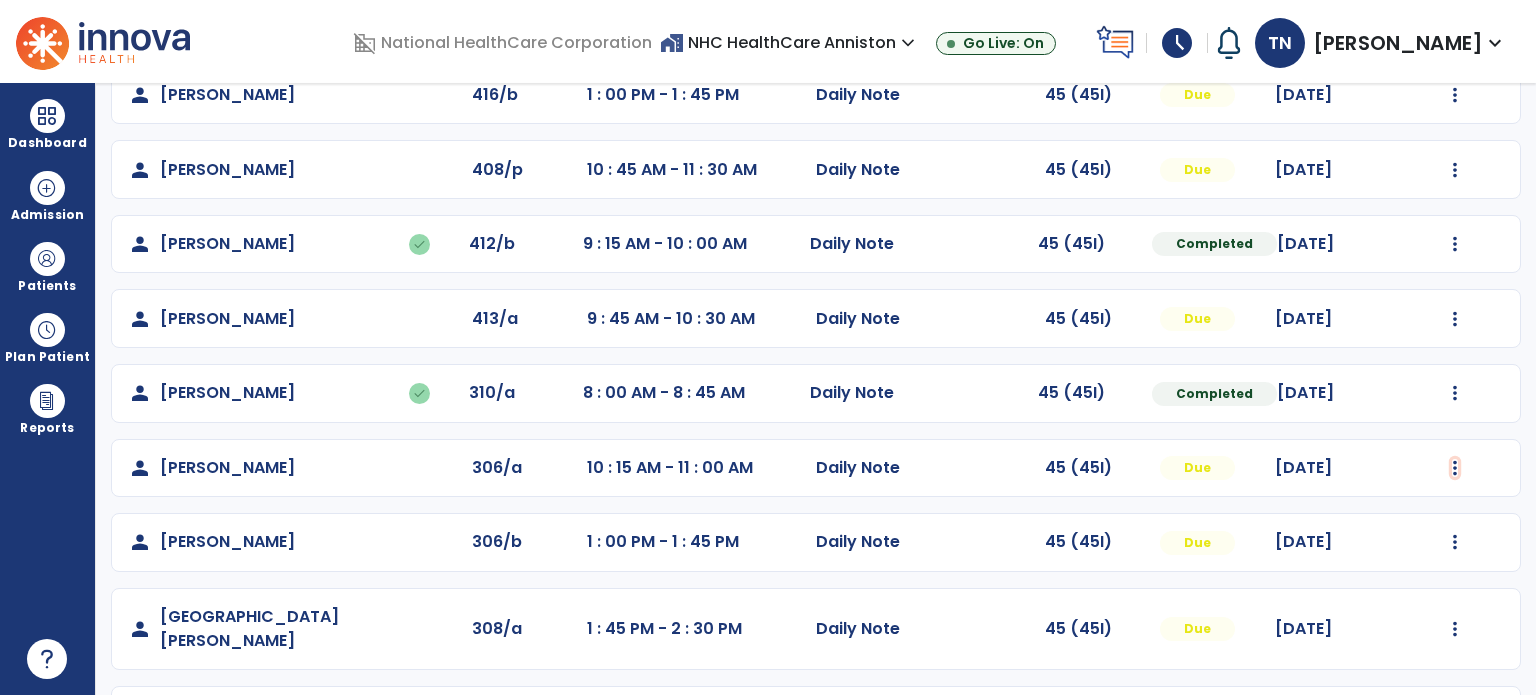 click at bounding box center (1455, 95) 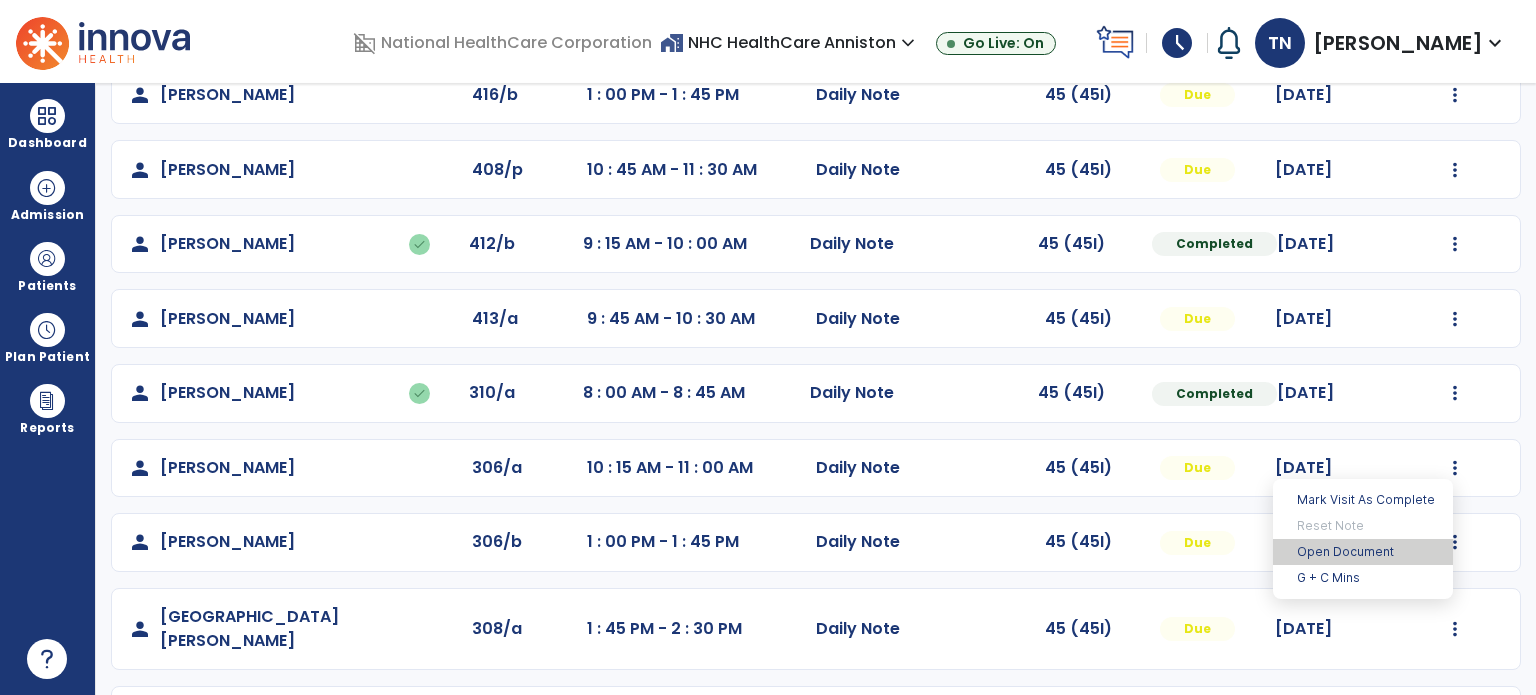 click on "Open Document" at bounding box center (1363, 552) 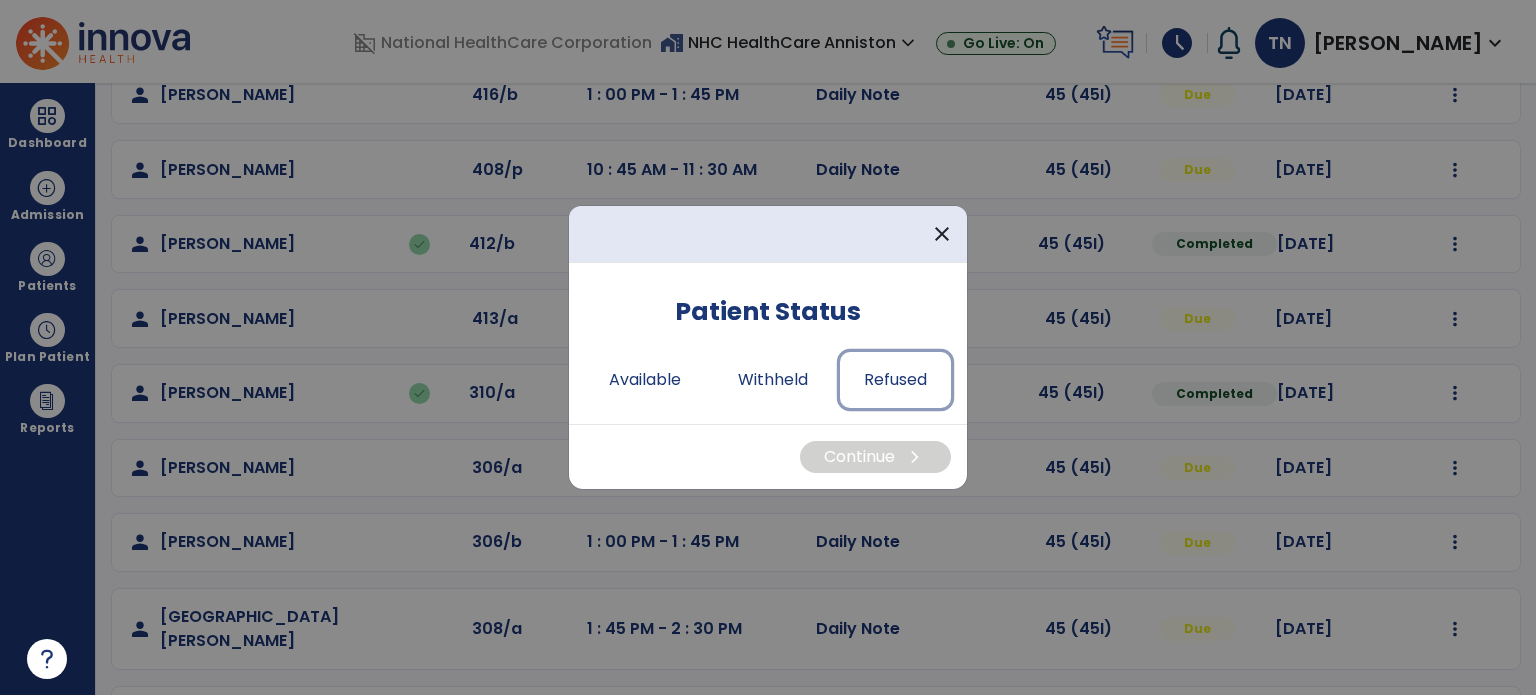 click on "Refused" at bounding box center (895, 380) 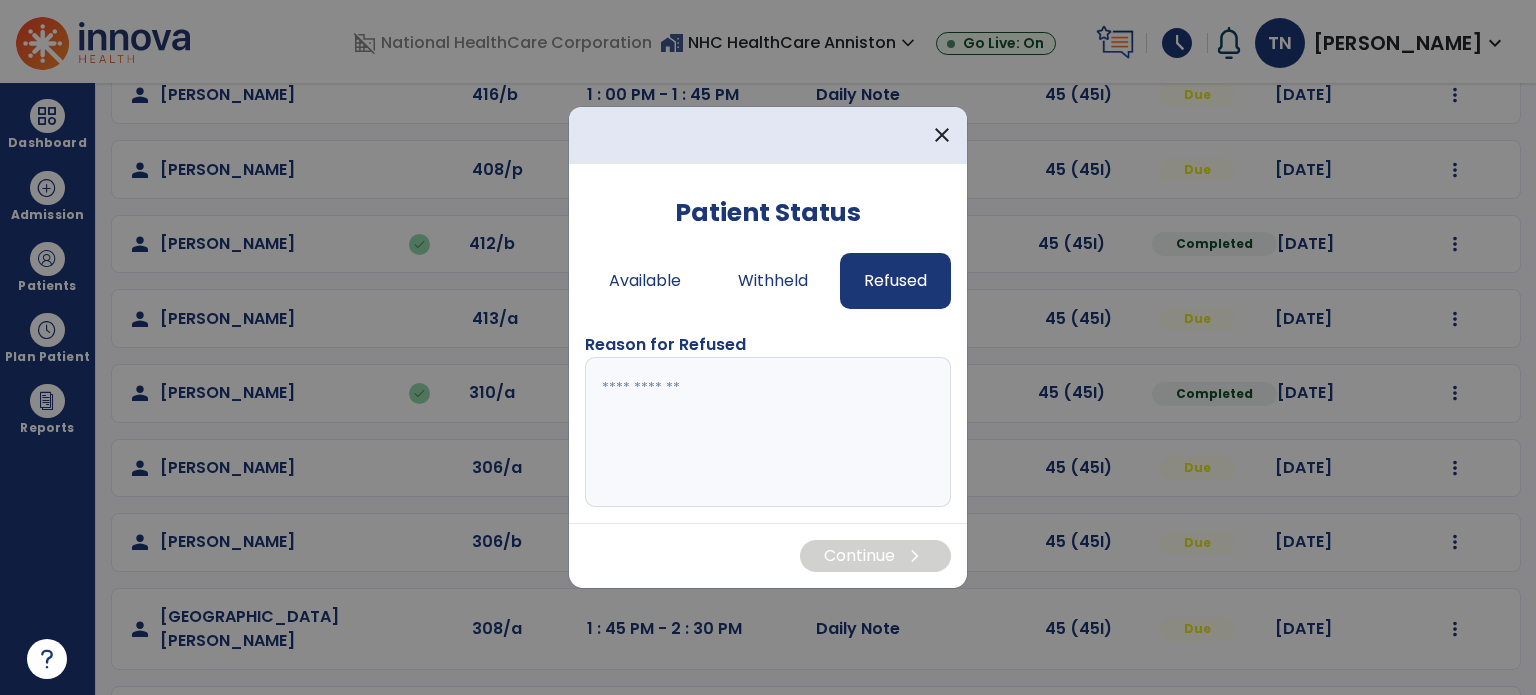 drag, startPoint x: 832, startPoint y: 381, endPoint x: 1109, endPoint y: 471, distance: 291.25418 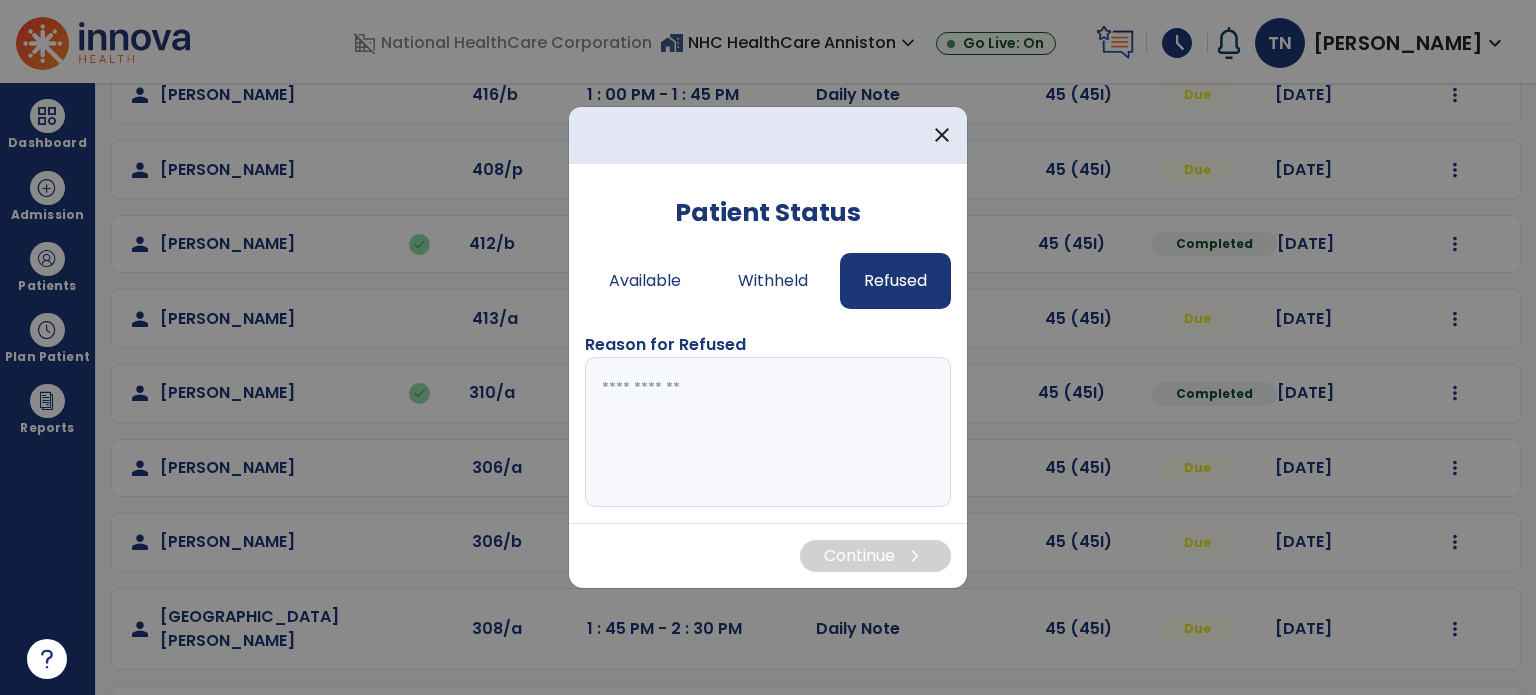 type on "*" 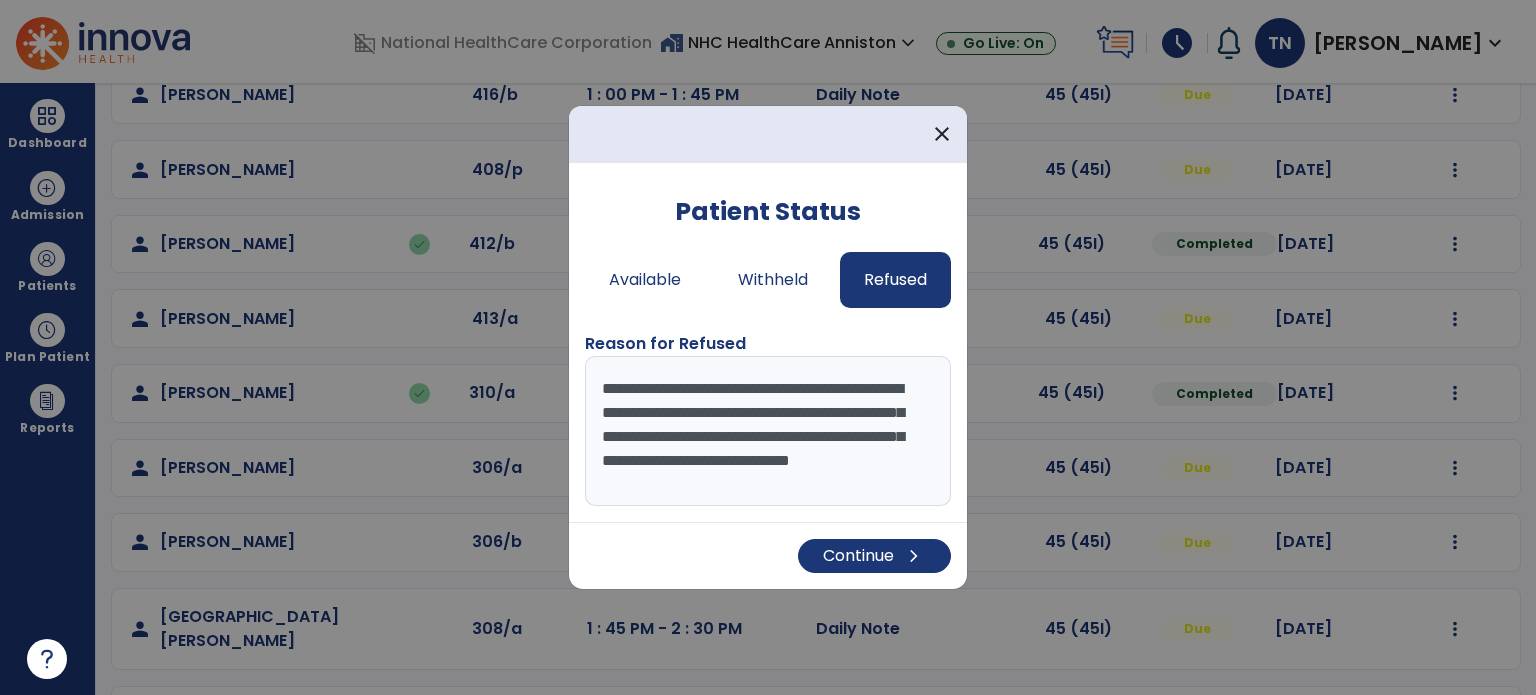 scroll, scrollTop: 15, scrollLeft: 0, axis: vertical 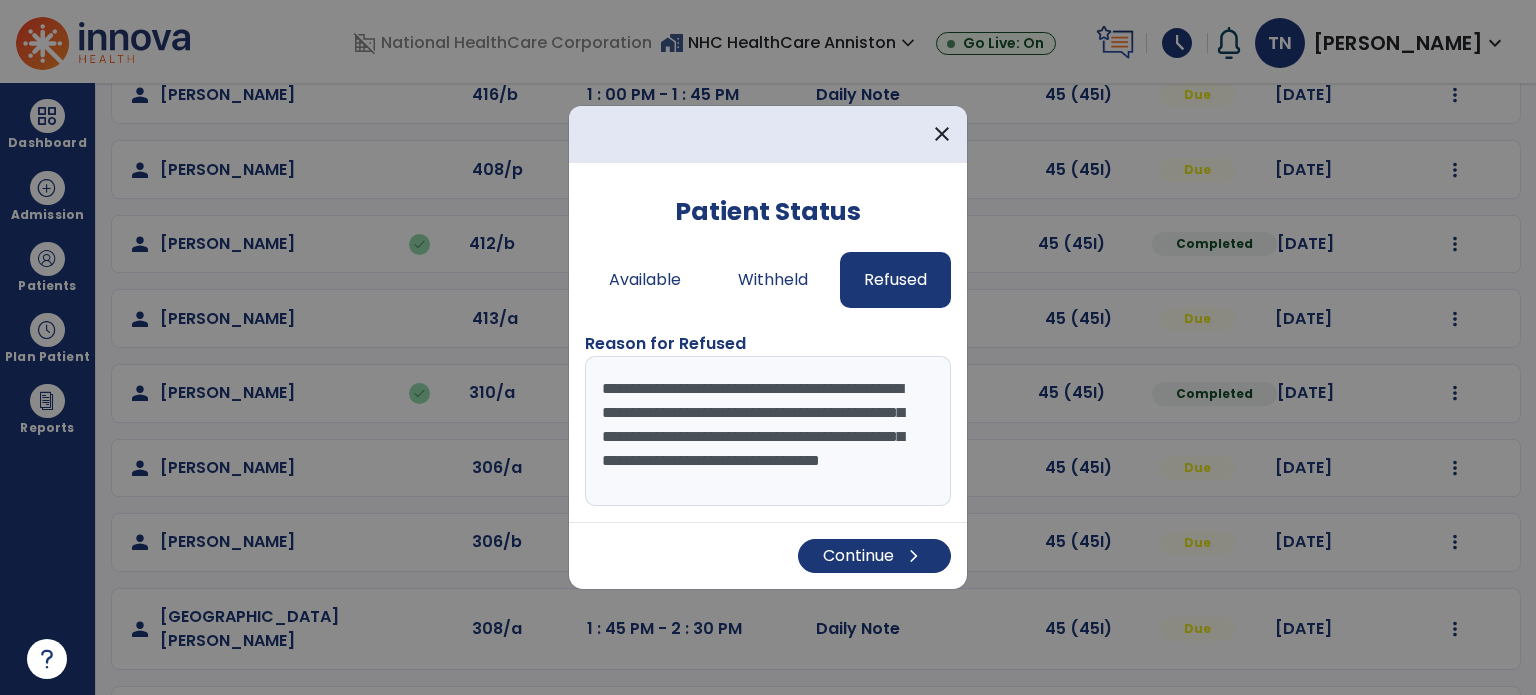 type on "**********" 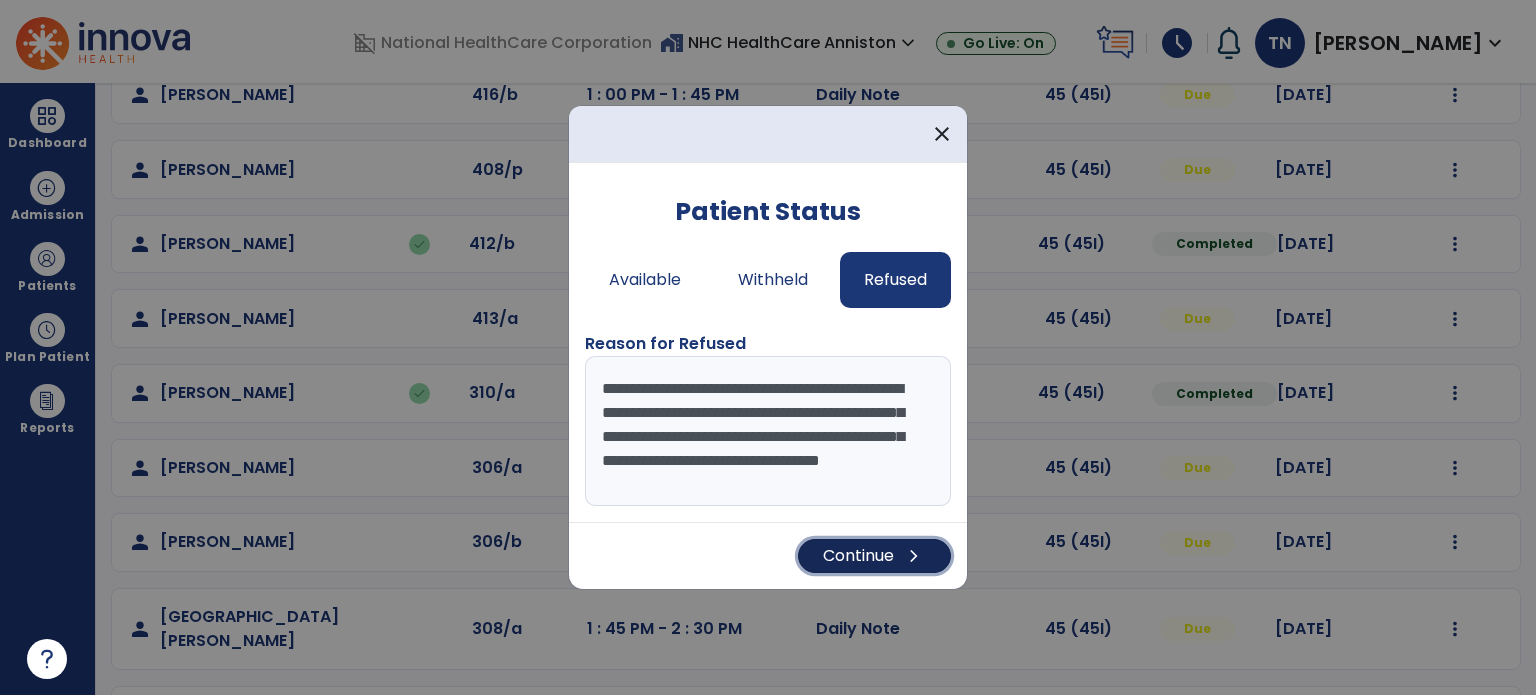 click on "Continue   chevron_right" at bounding box center [874, 556] 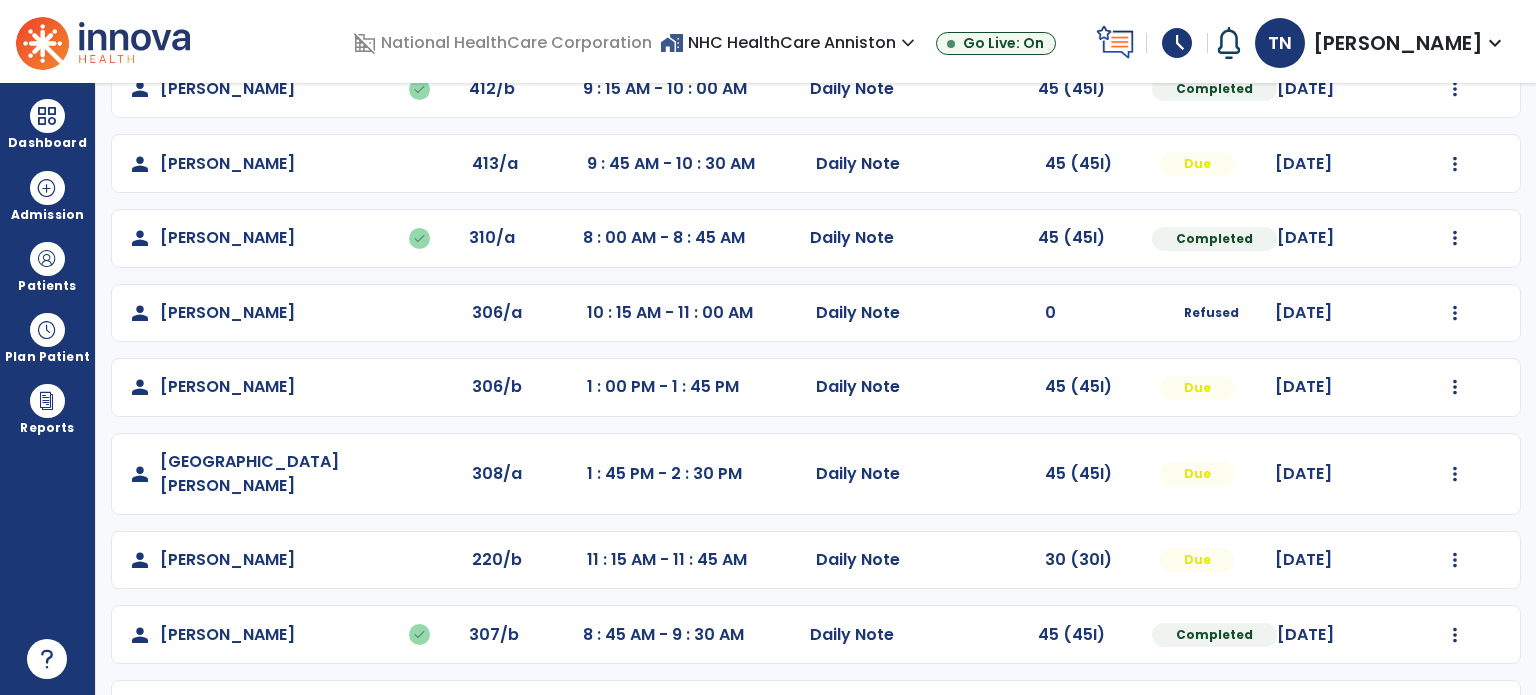 scroll, scrollTop: 393, scrollLeft: 0, axis: vertical 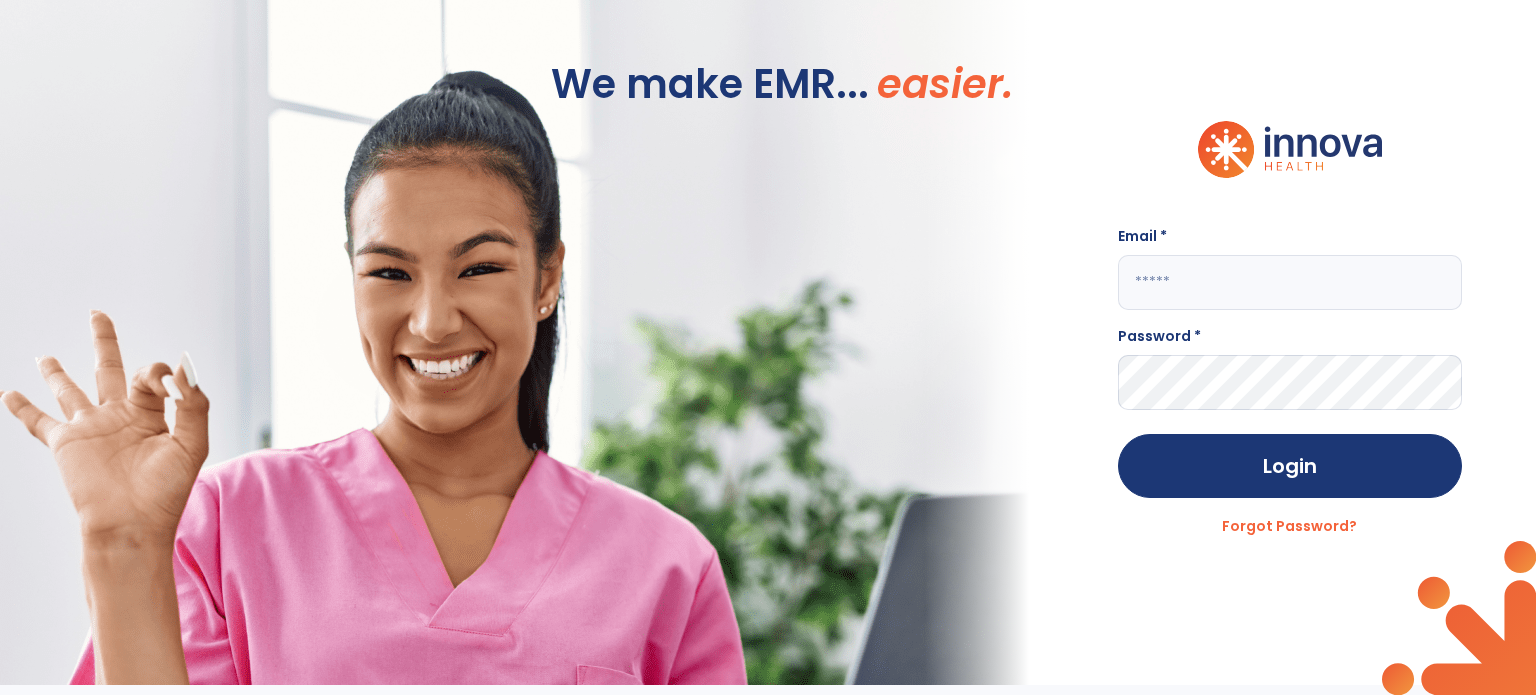 type on "**********" 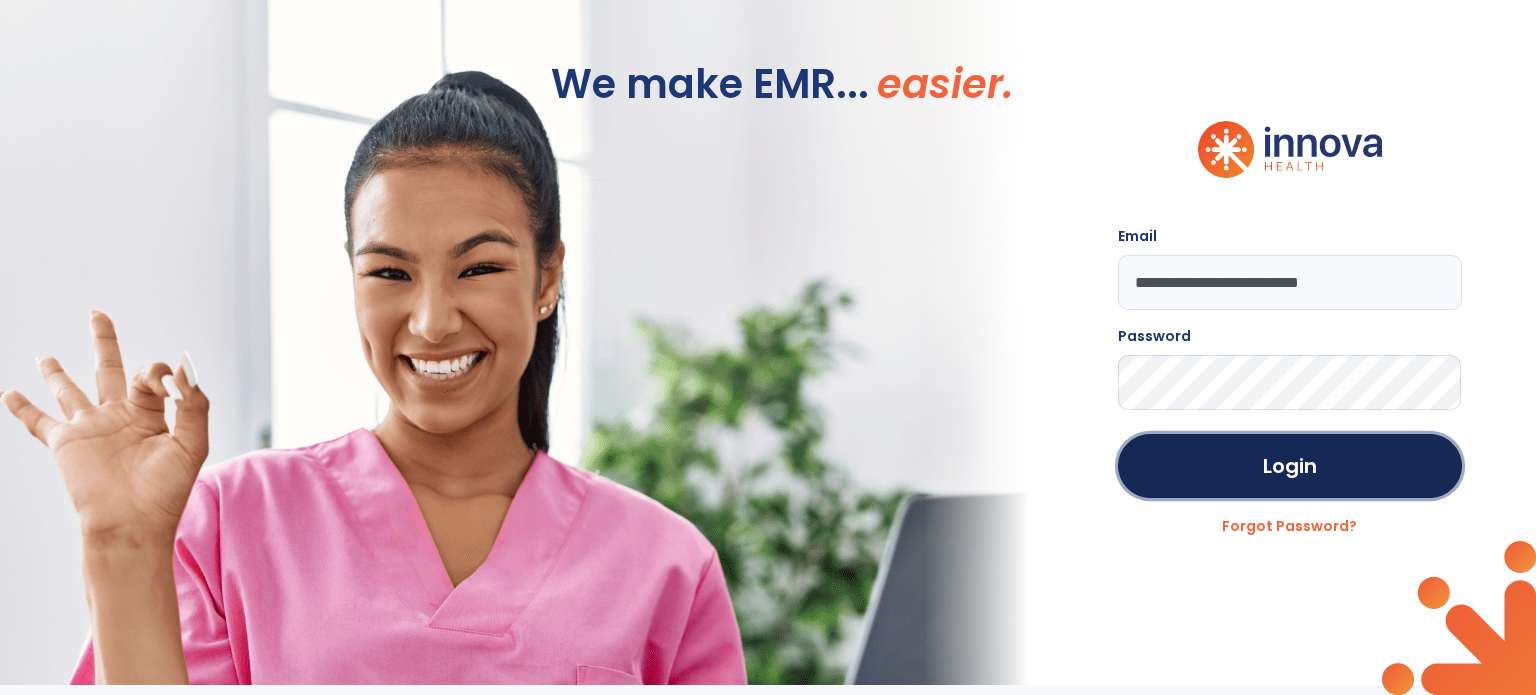 click on "Login" 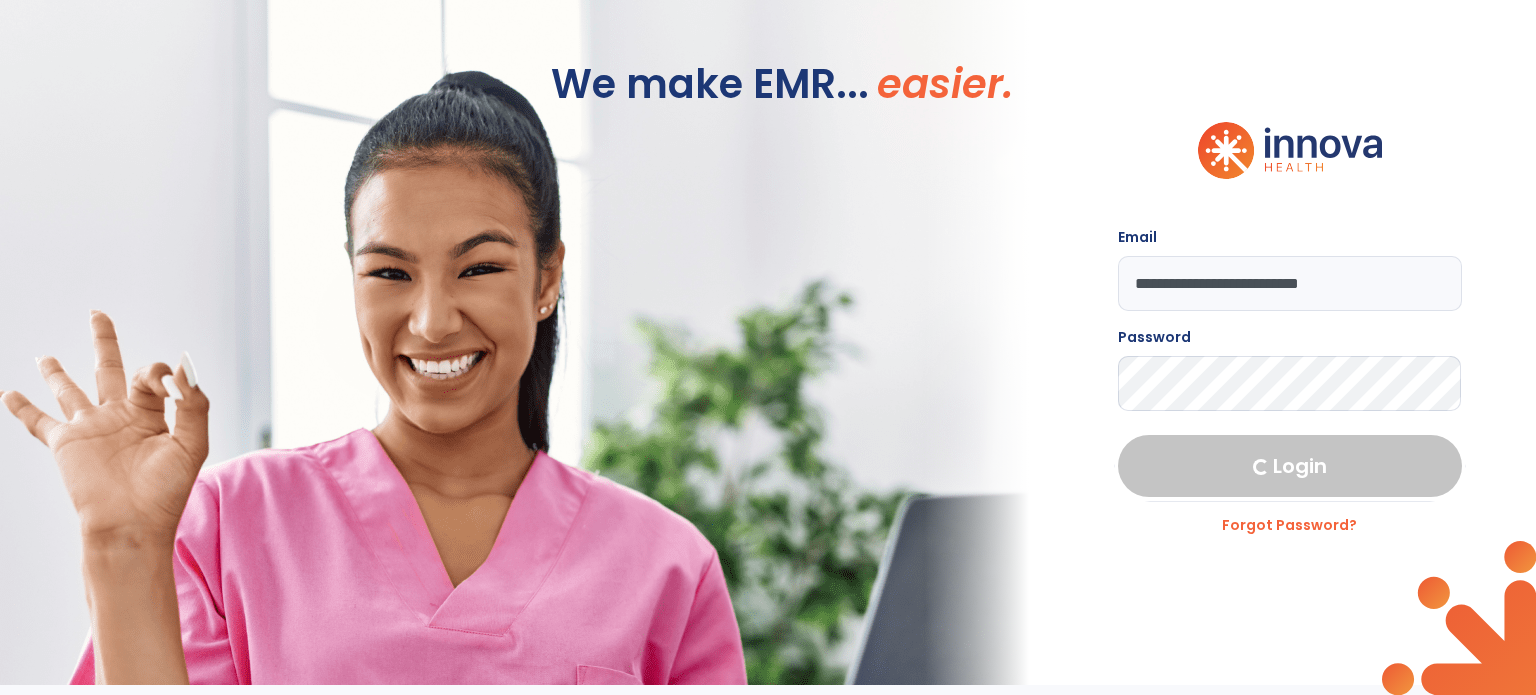 select on "****" 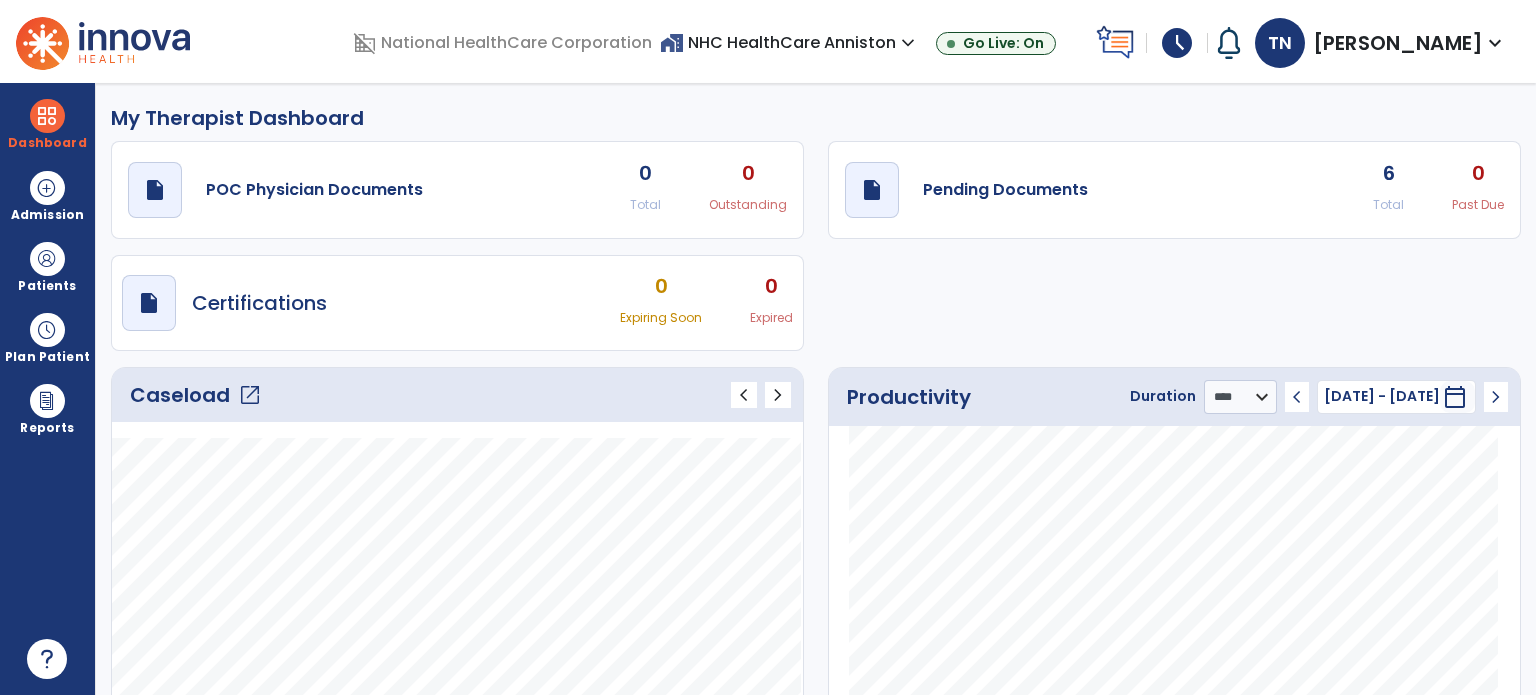 click on "open_in_new" 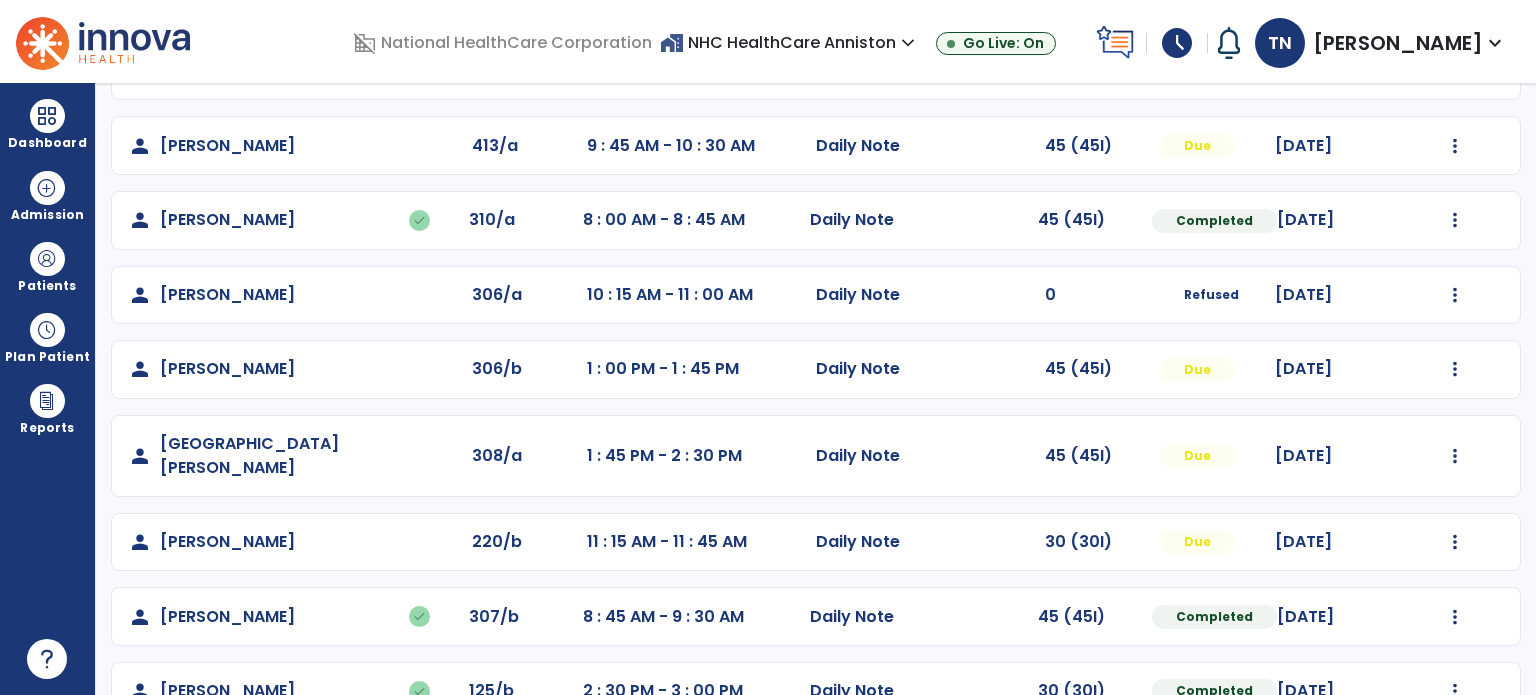 scroll, scrollTop: 393, scrollLeft: 0, axis: vertical 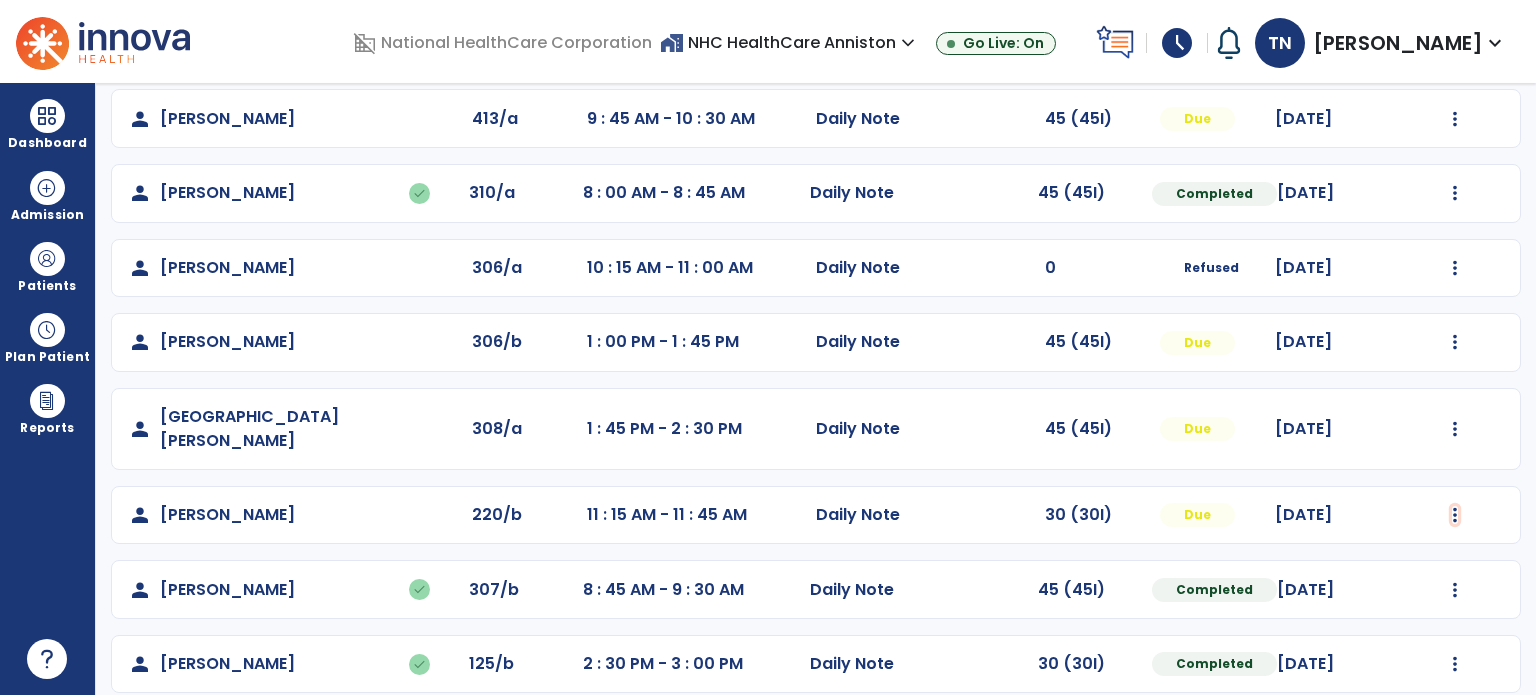 click at bounding box center [1455, -105] 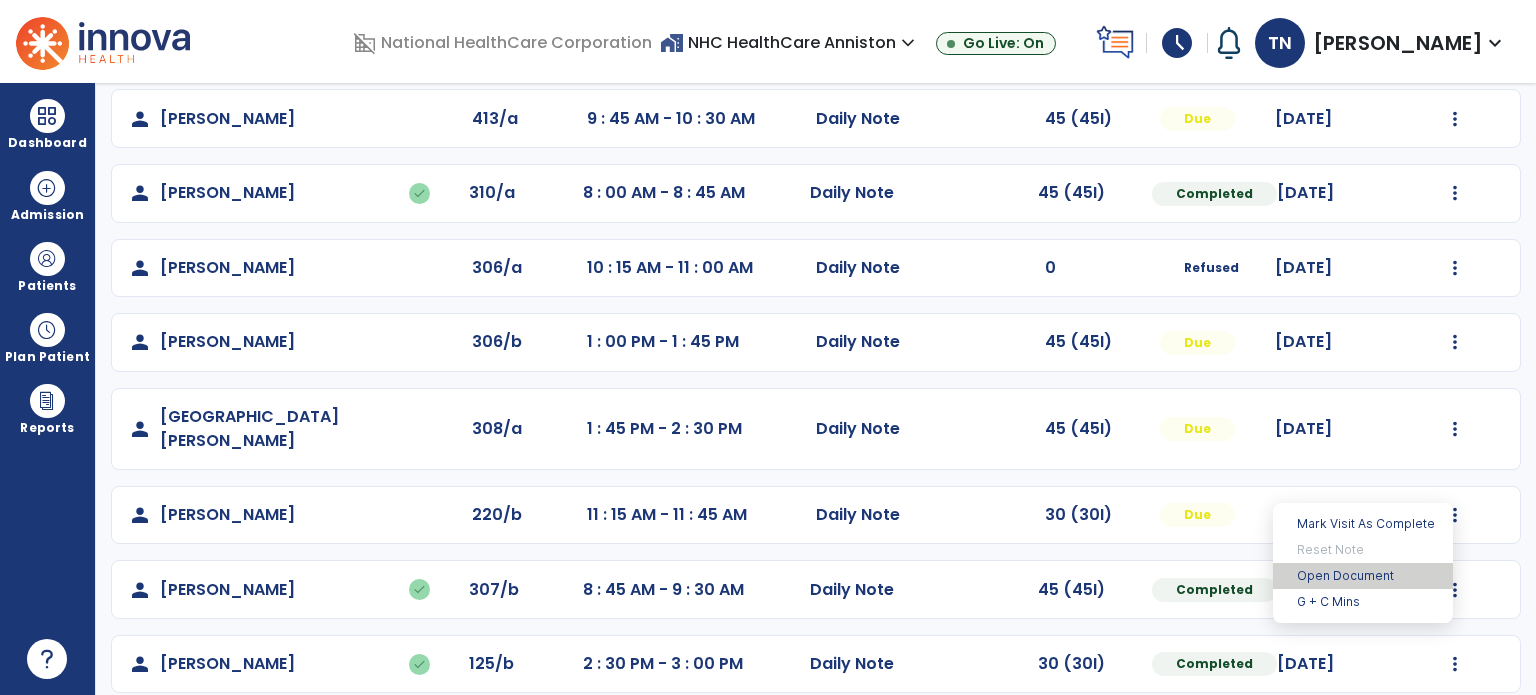 click on "Open Document" at bounding box center [1363, 576] 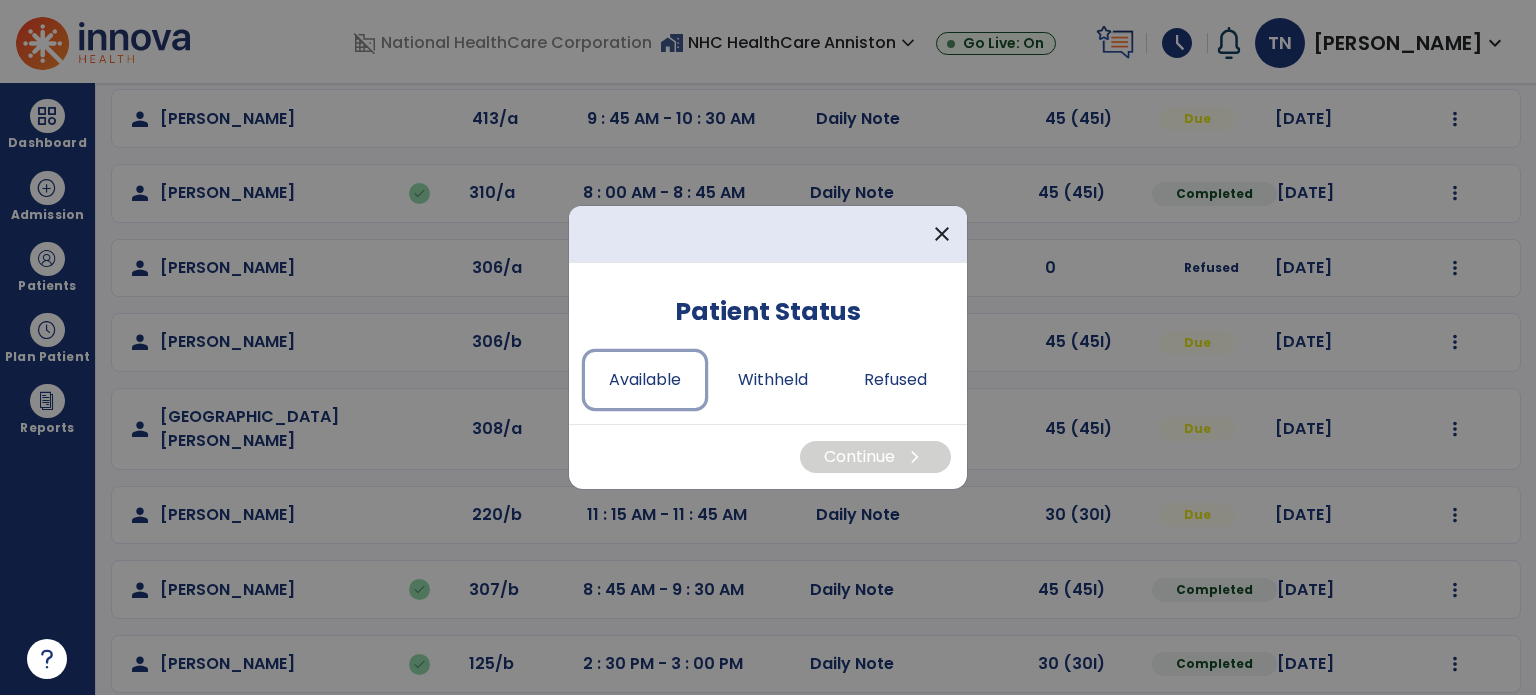 click on "Available" at bounding box center [645, 380] 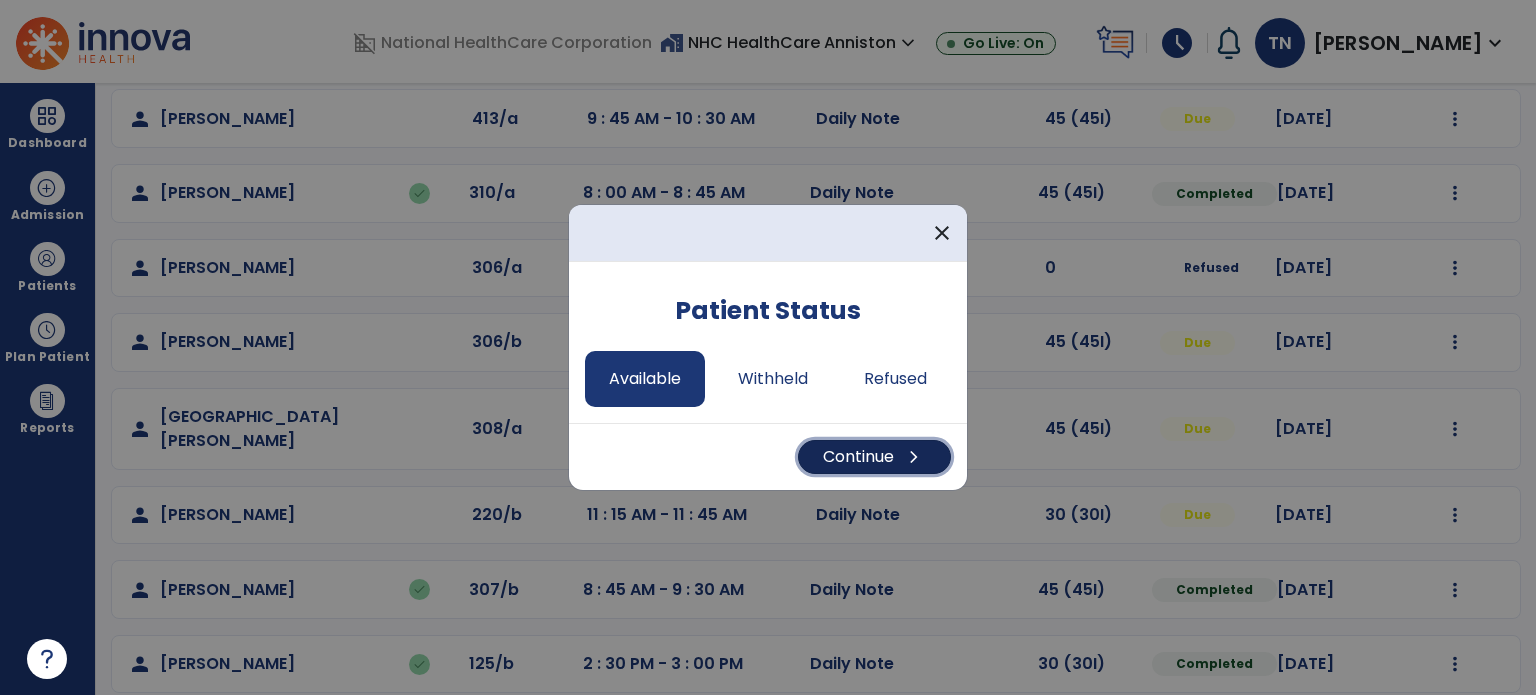 click on "Continue   chevron_right" at bounding box center (874, 457) 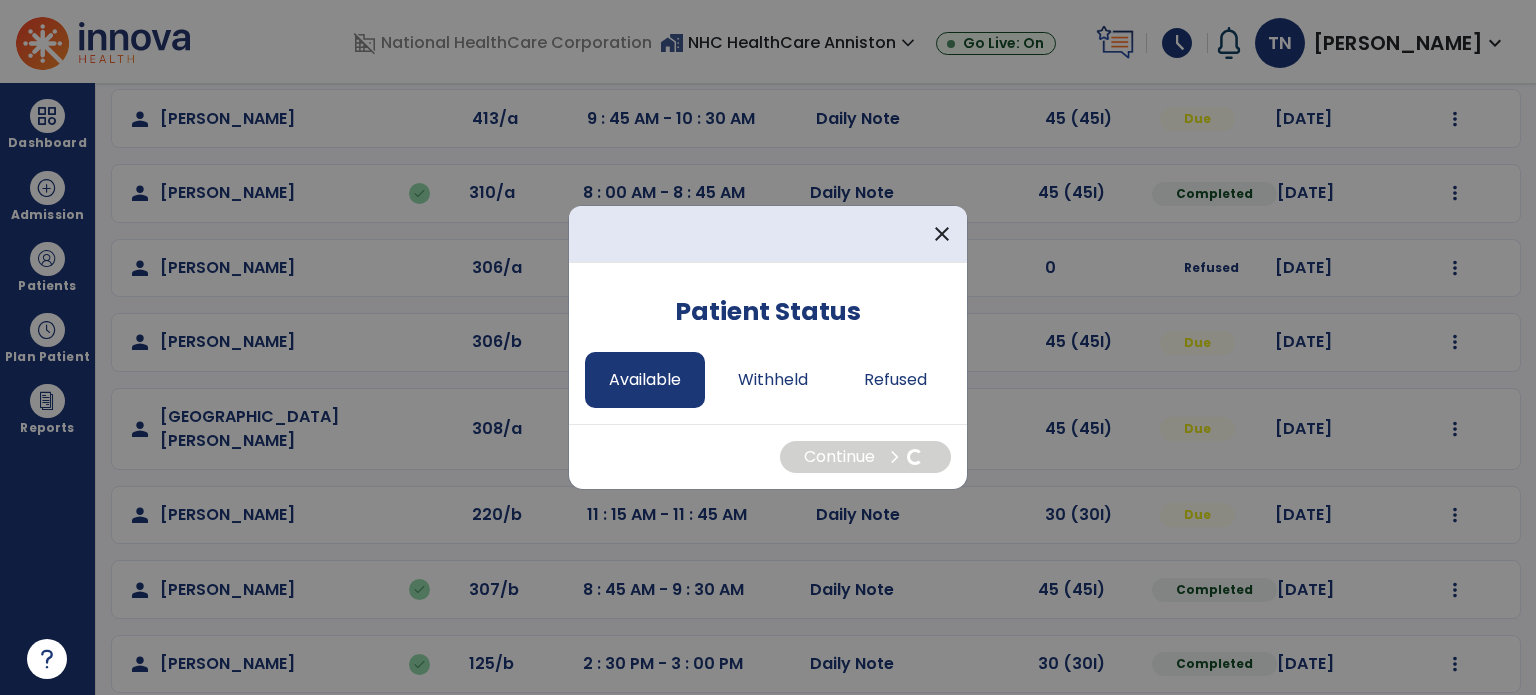 select on "*" 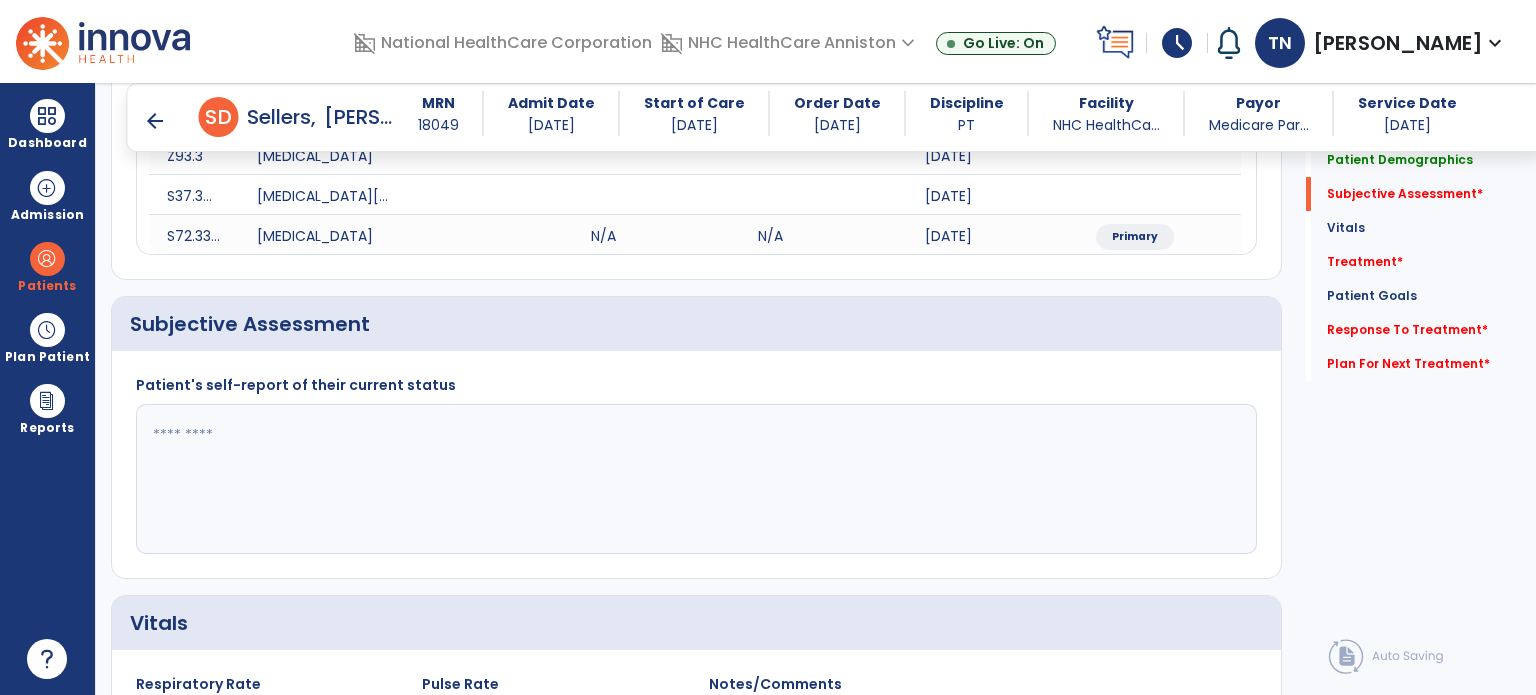 scroll, scrollTop: 993, scrollLeft: 0, axis: vertical 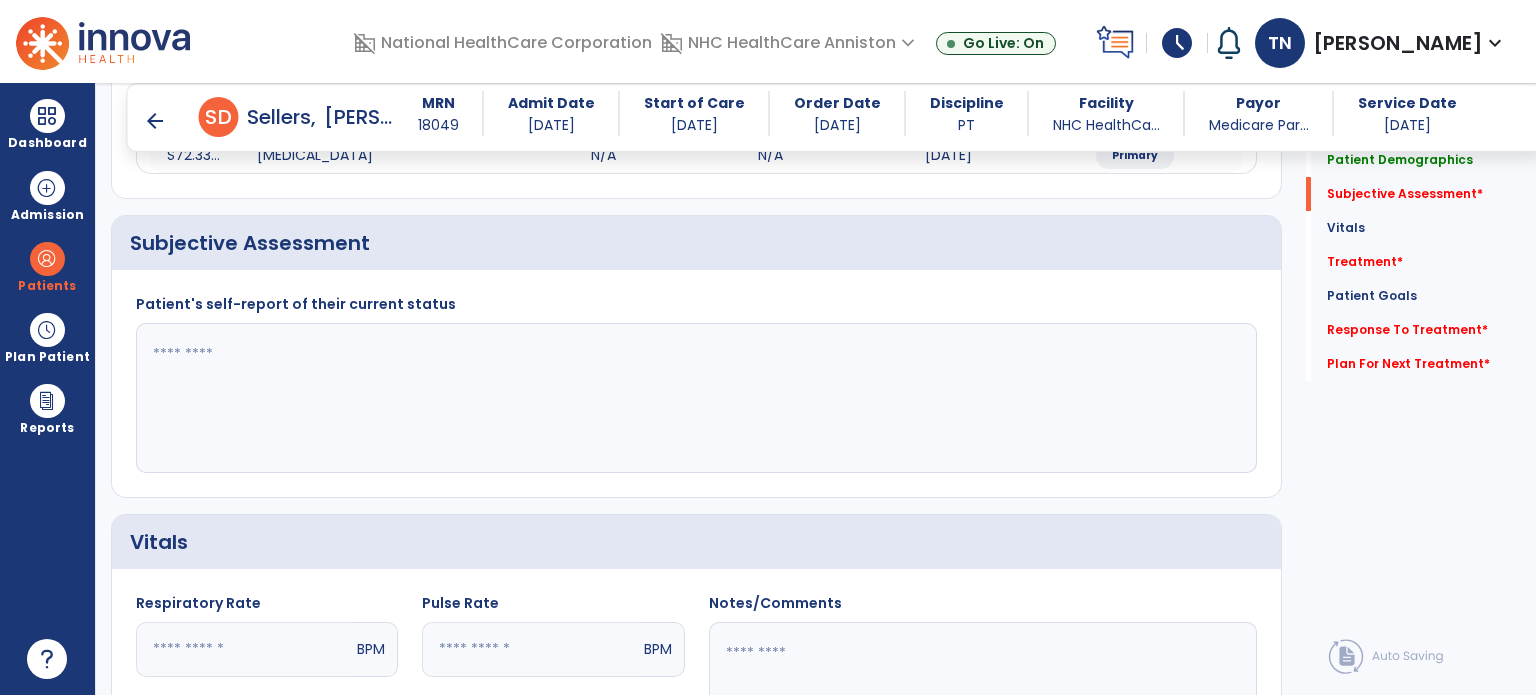 click 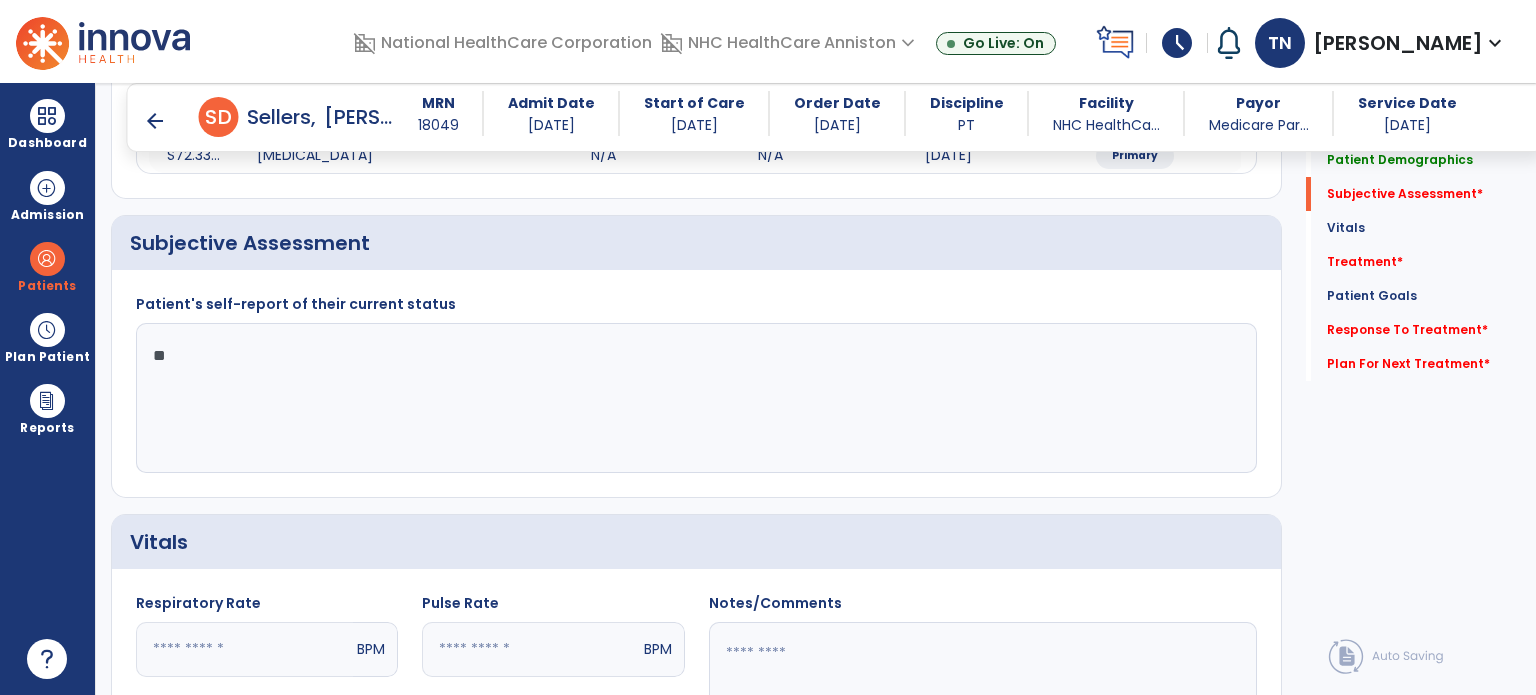 type on "*" 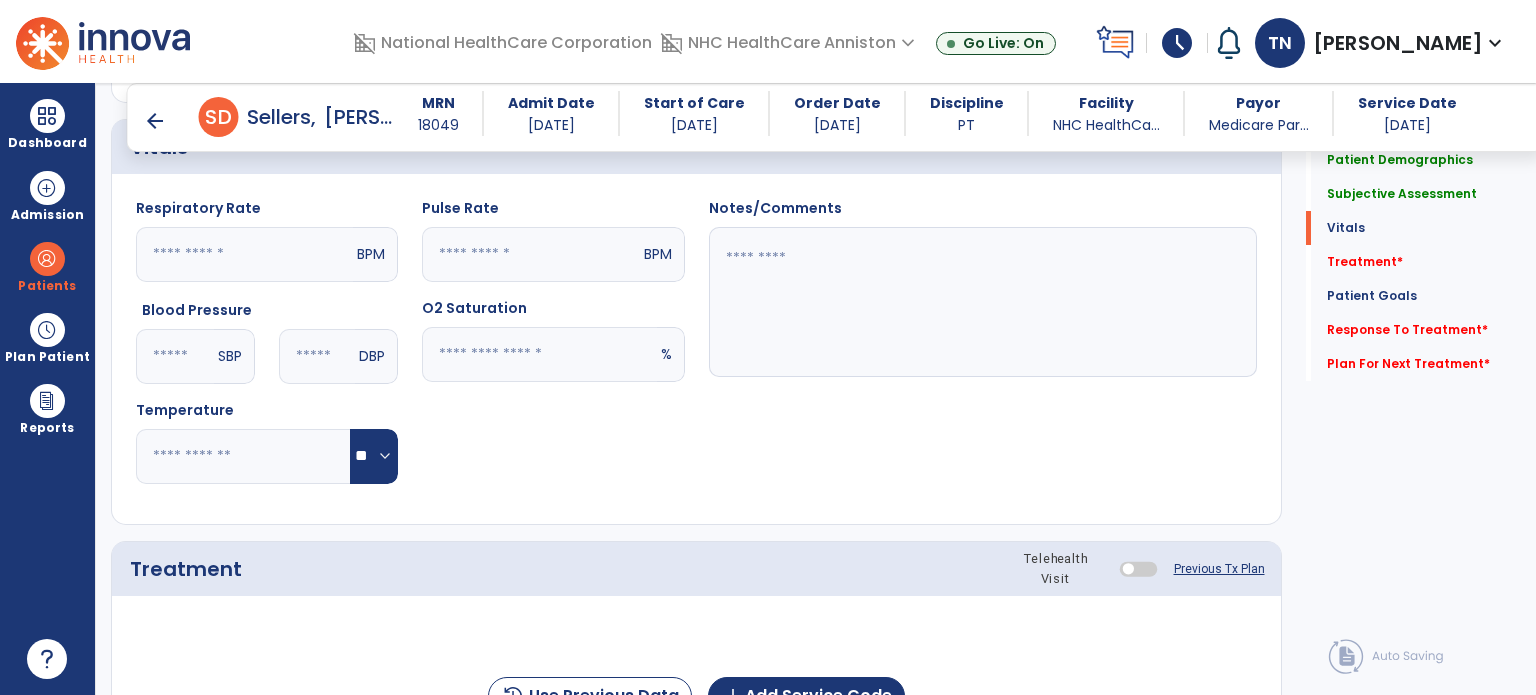 scroll, scrollTop: 1593, scrollLeft: 0, axis: vertical 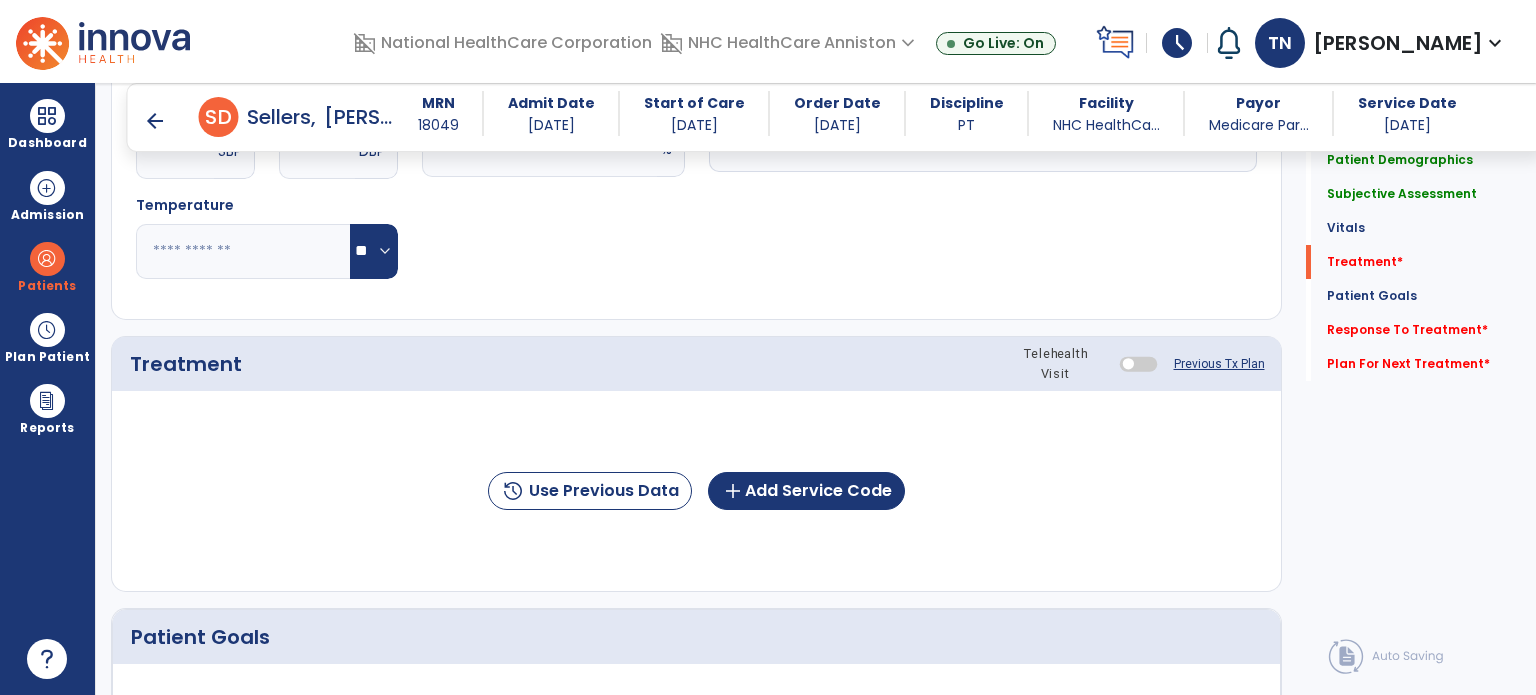 type on "**********" 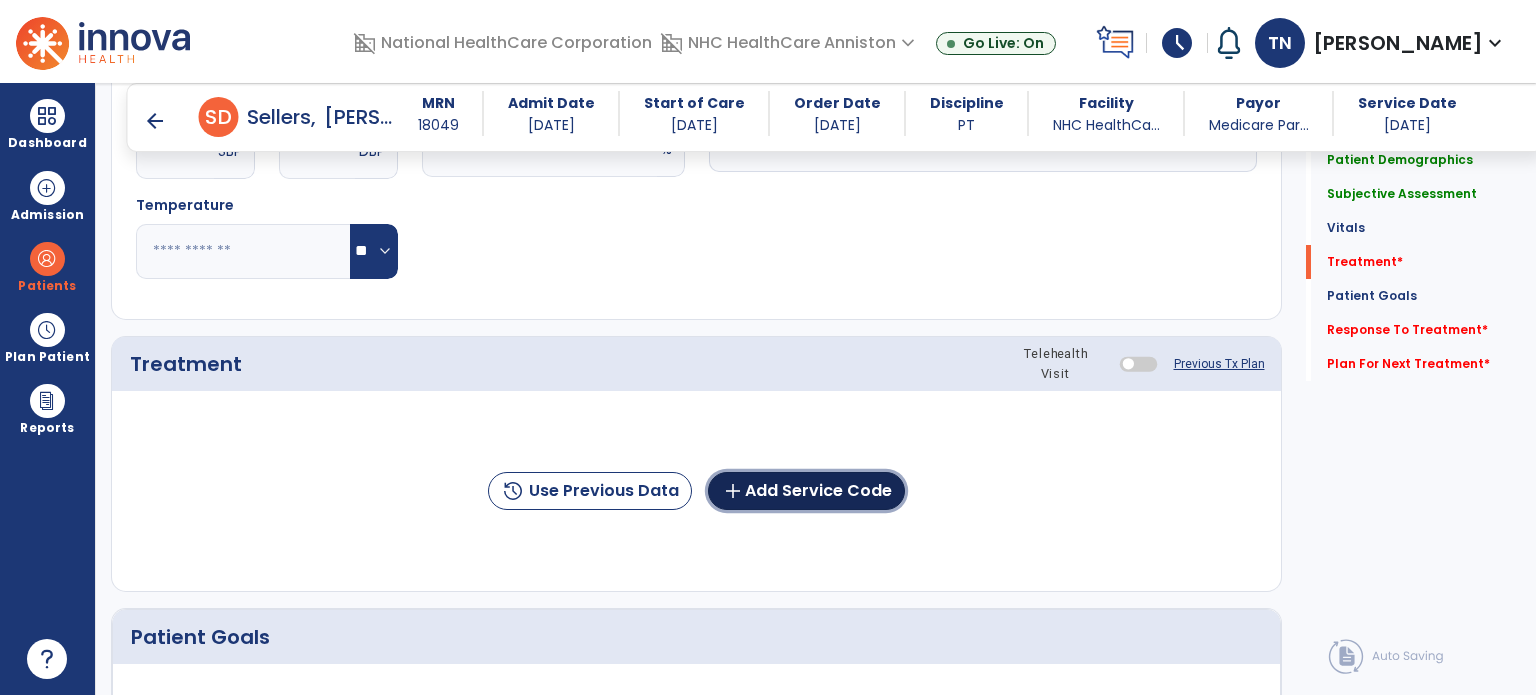 click on "add  Add Service Code" 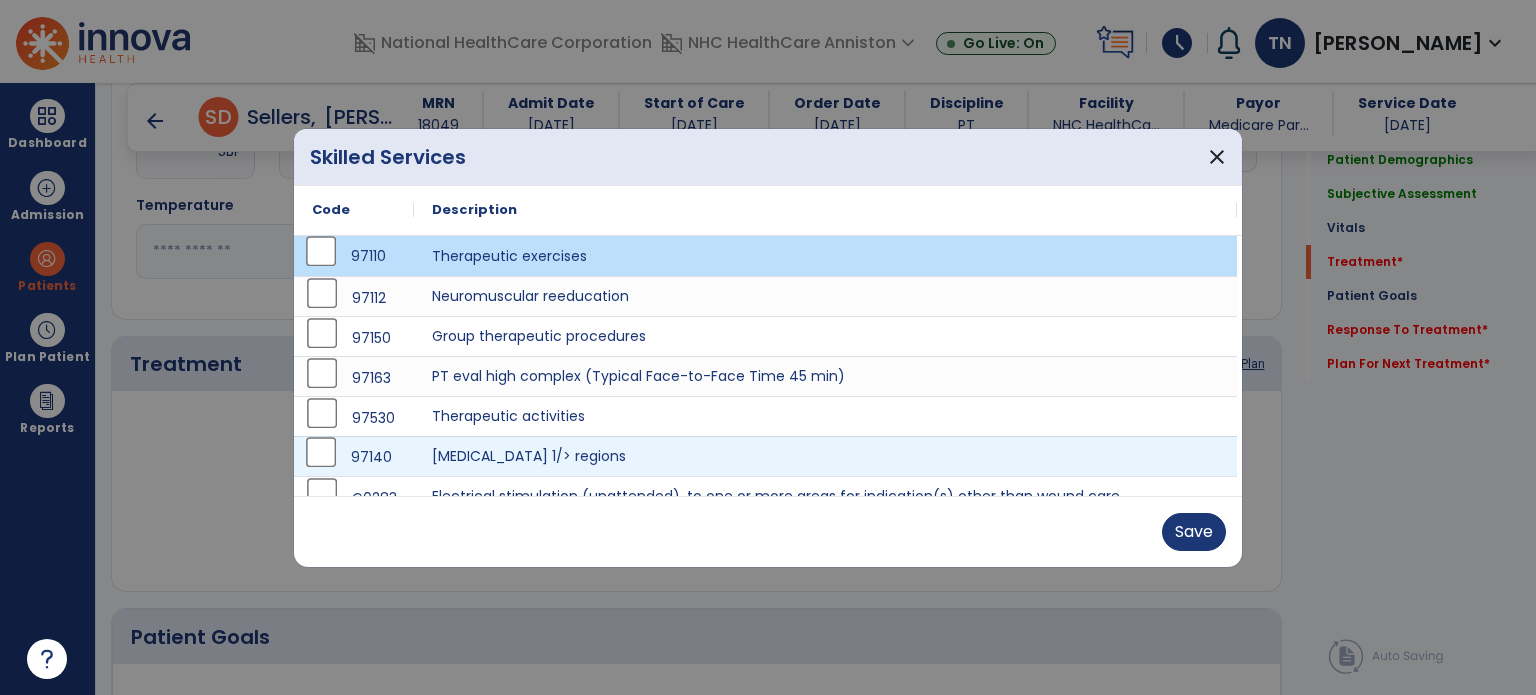 click on "97140" at bounding box center (354, 456) 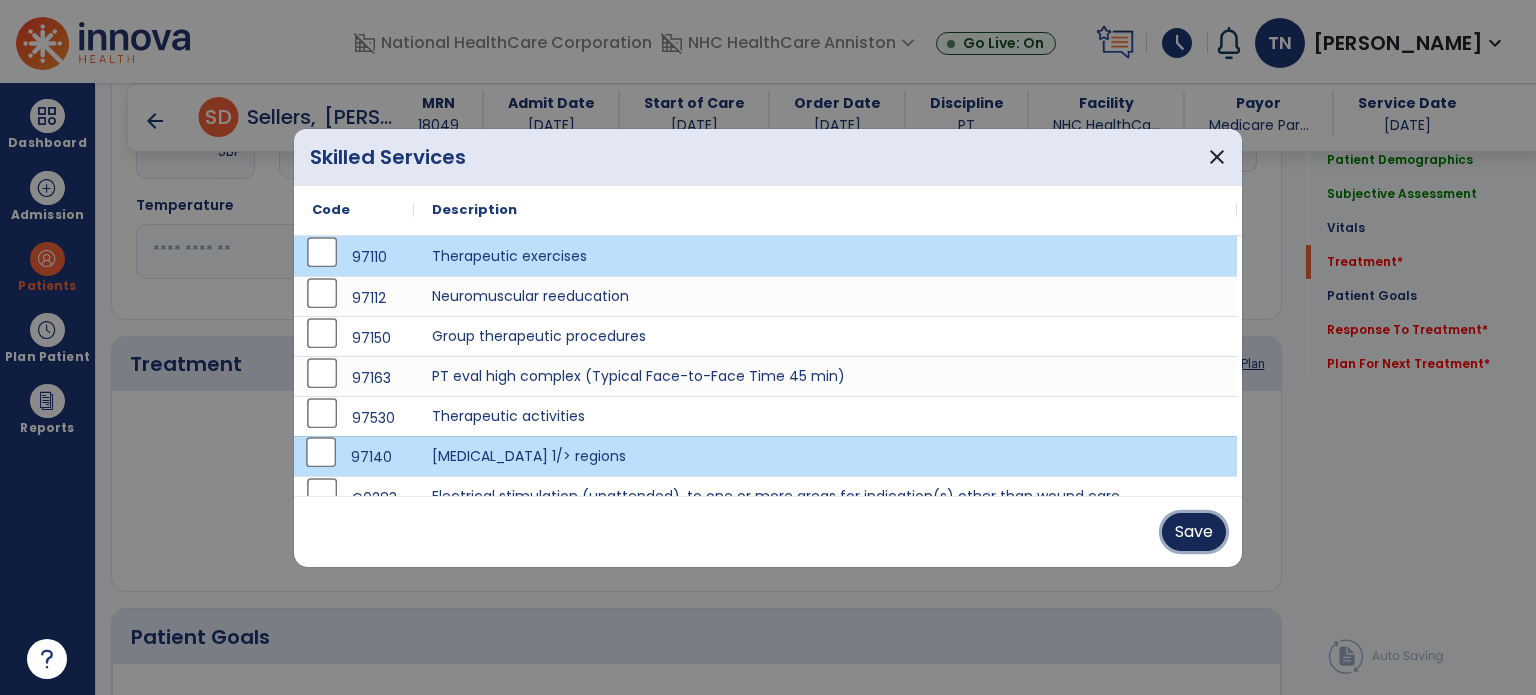 click on "Save" at bounding box center [1194, 532] 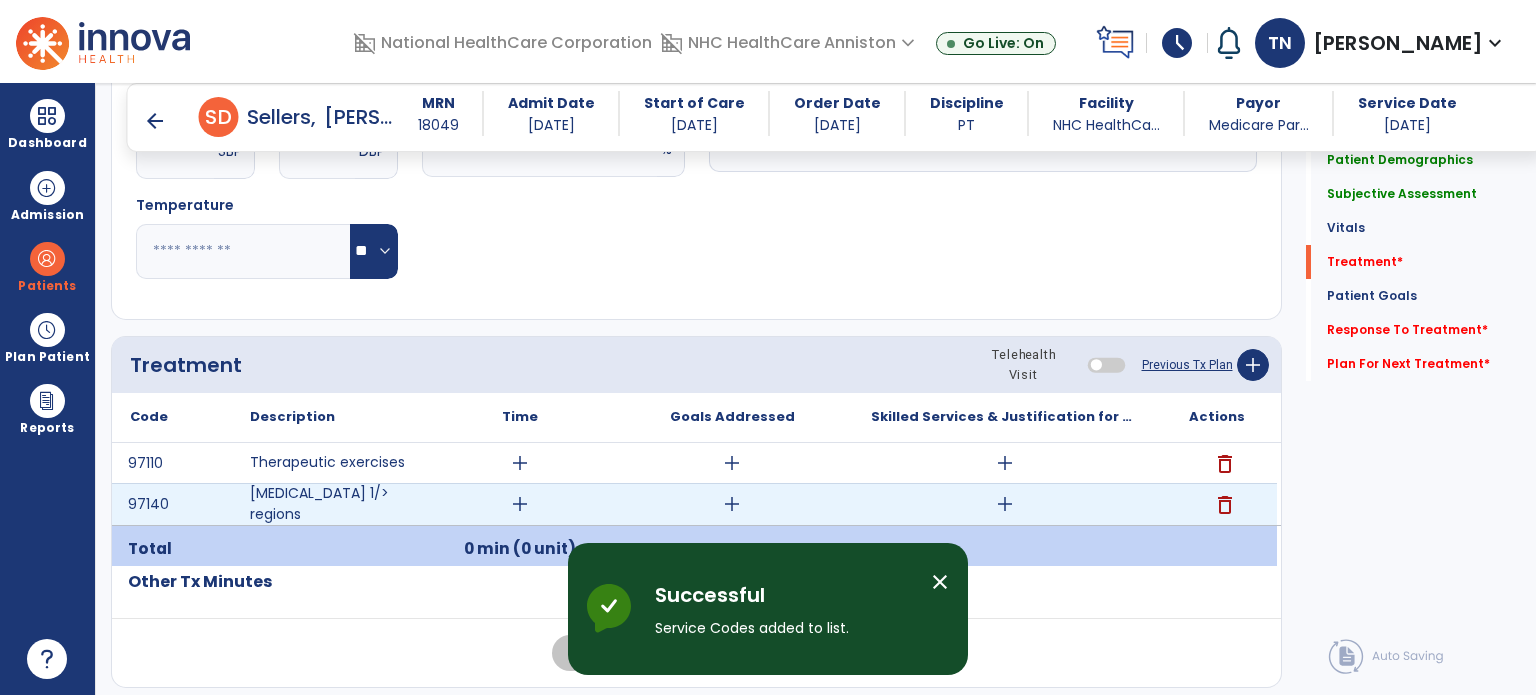 click on "add" at bounding box center [1005, 504] 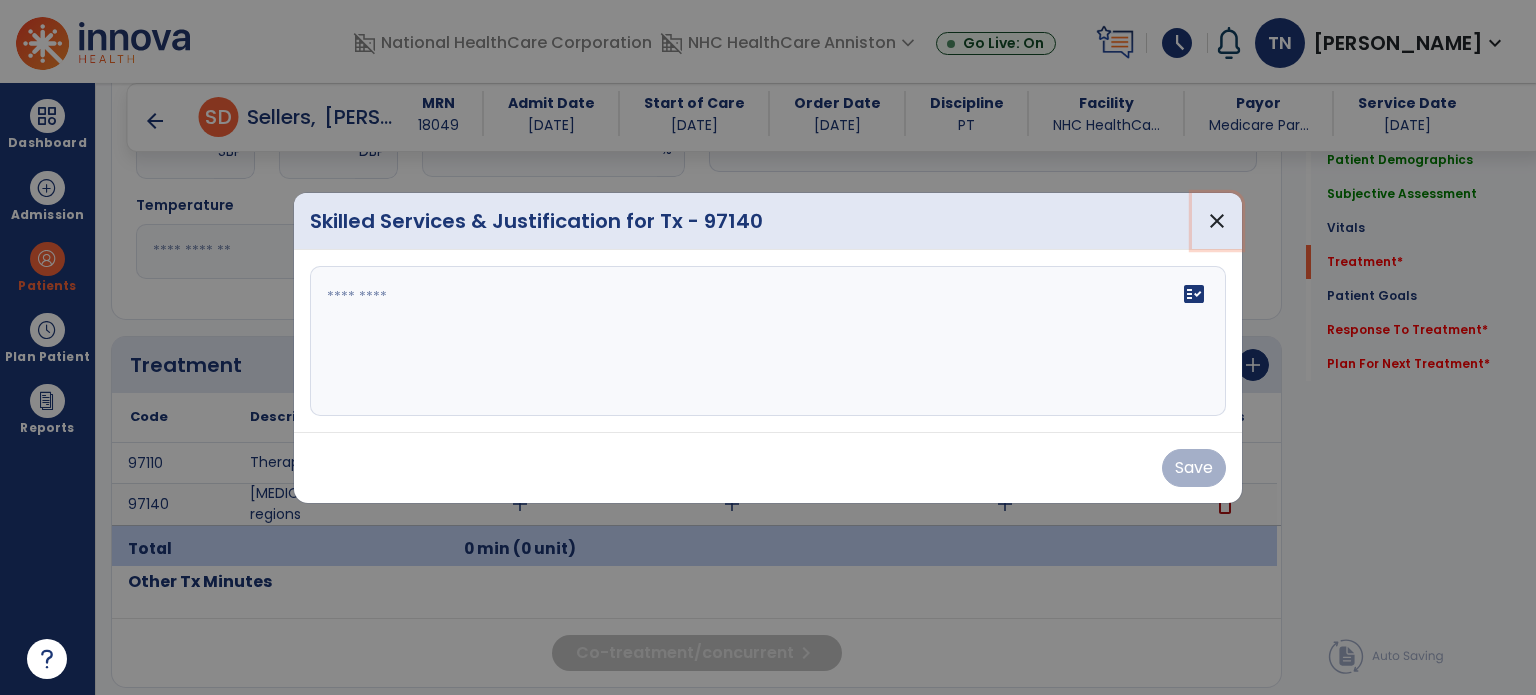 click on "close" at bounding box center (1217, 221) 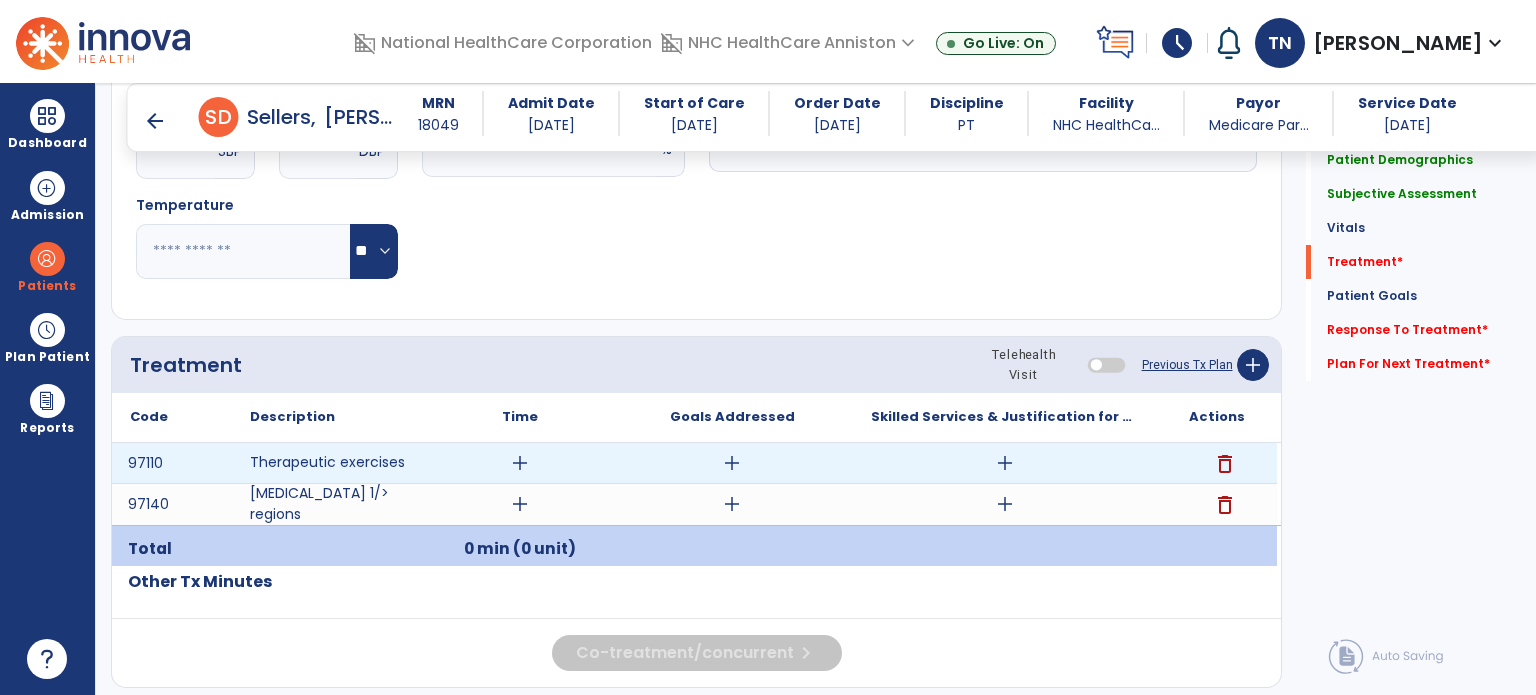 click on "add" at bounding box center (520, 463) 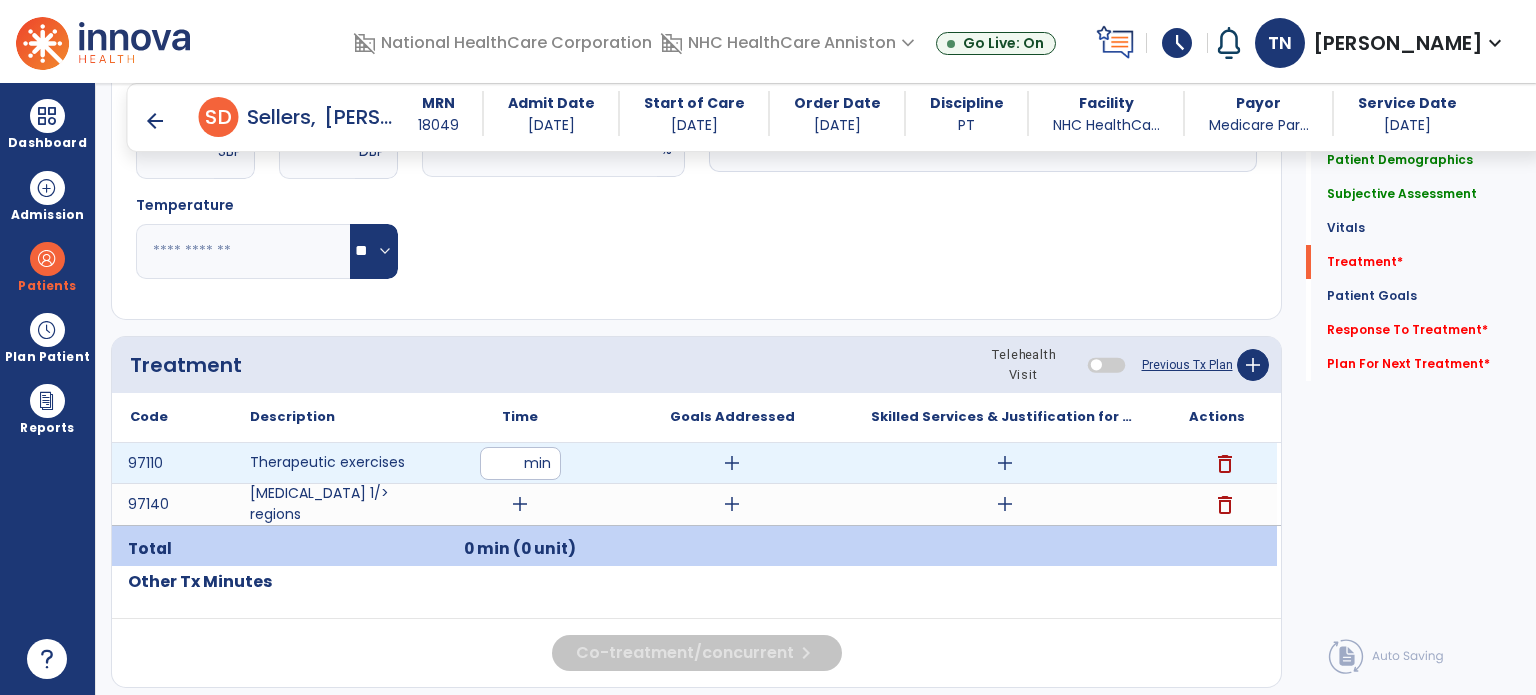 type on "**" 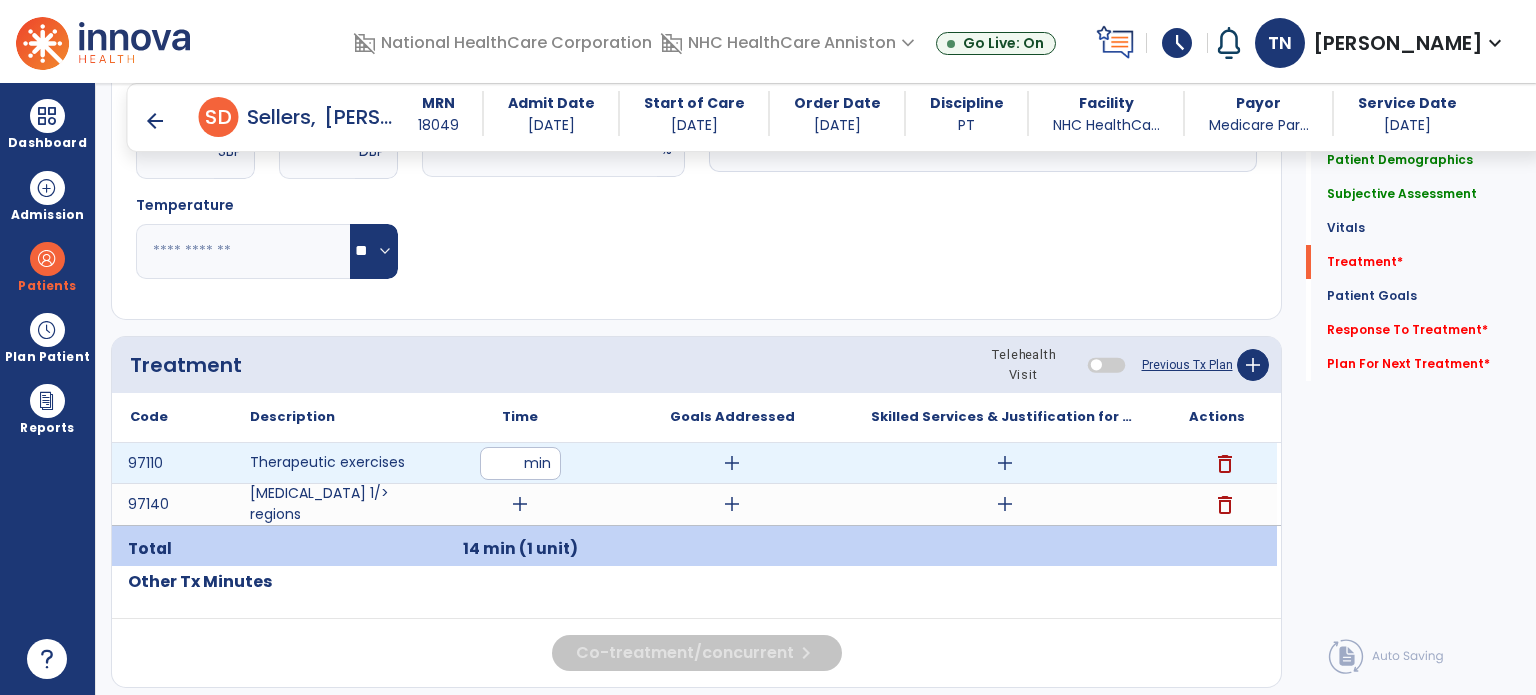 click on "**" at bounding box center [520, 463] 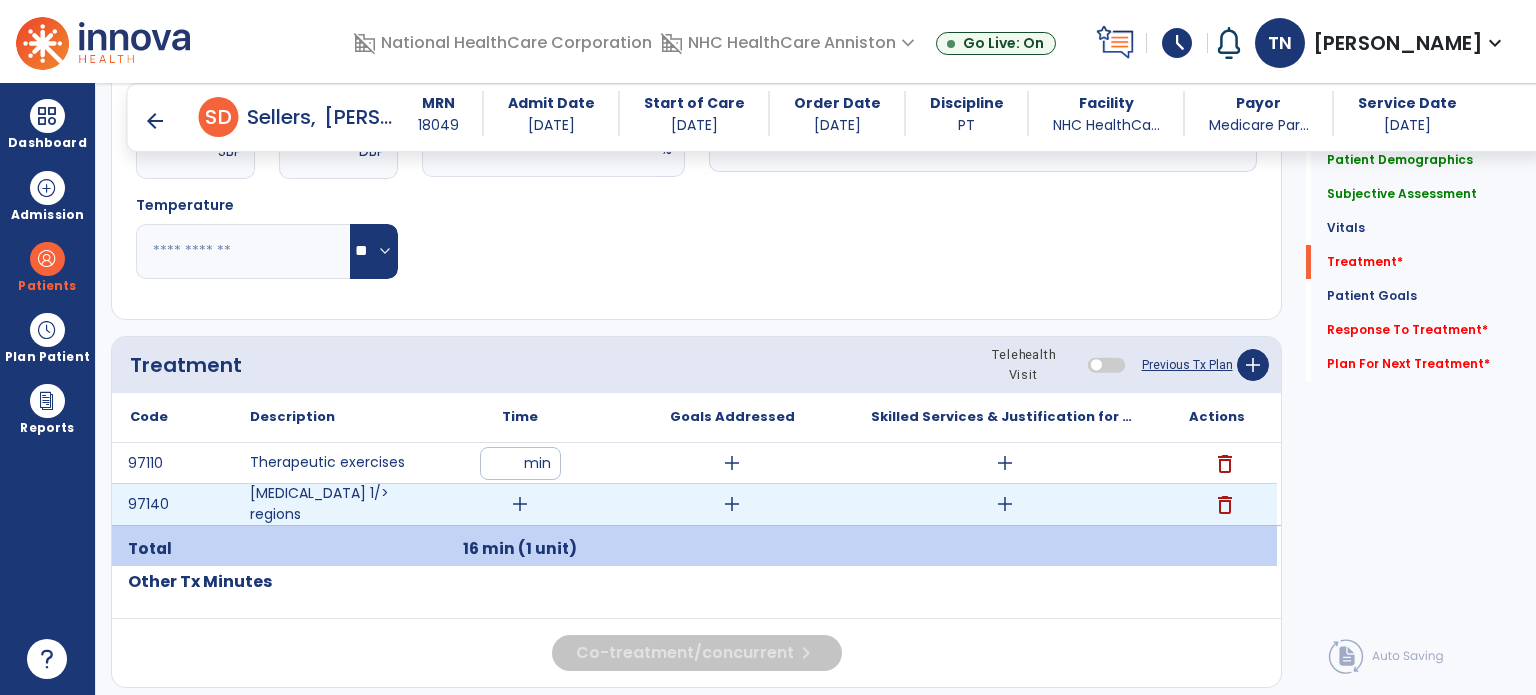 click on "add" at bounding box center [520, 504] 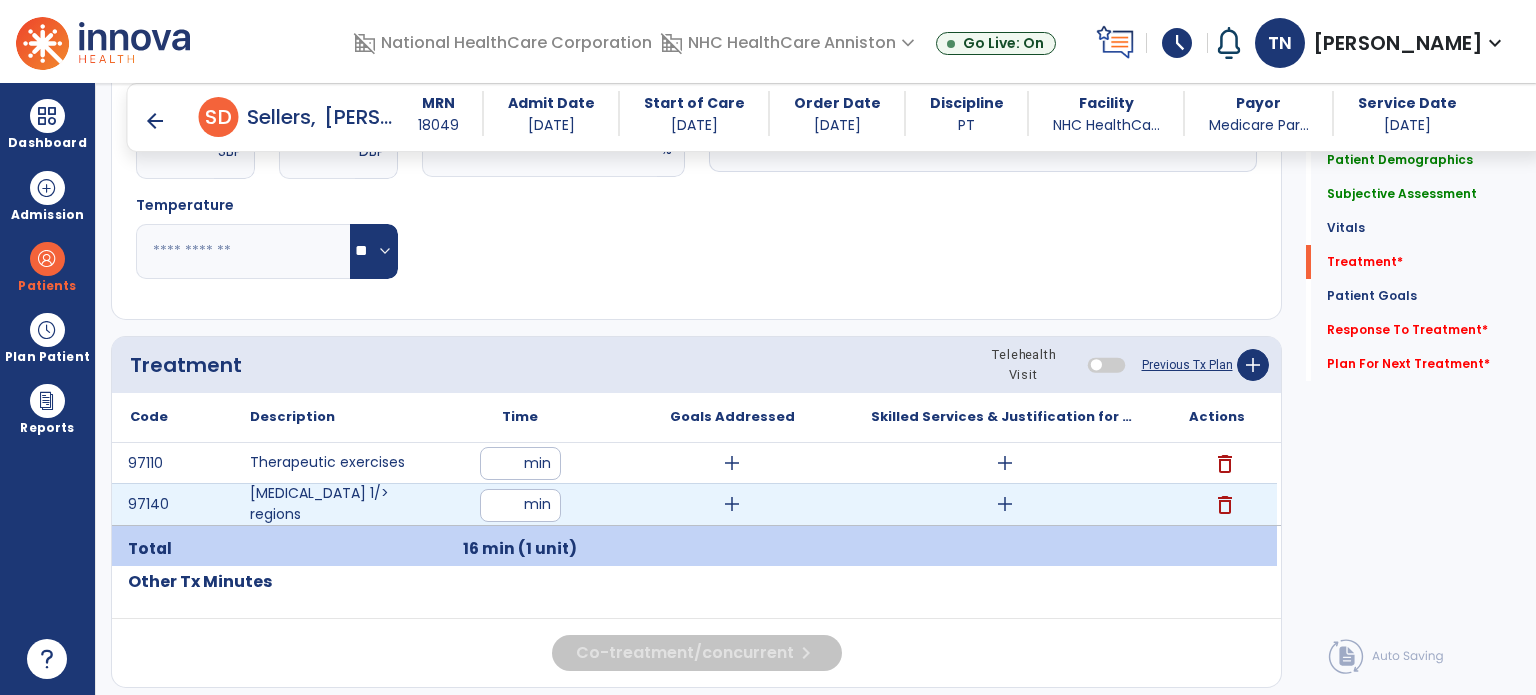 type on "**" 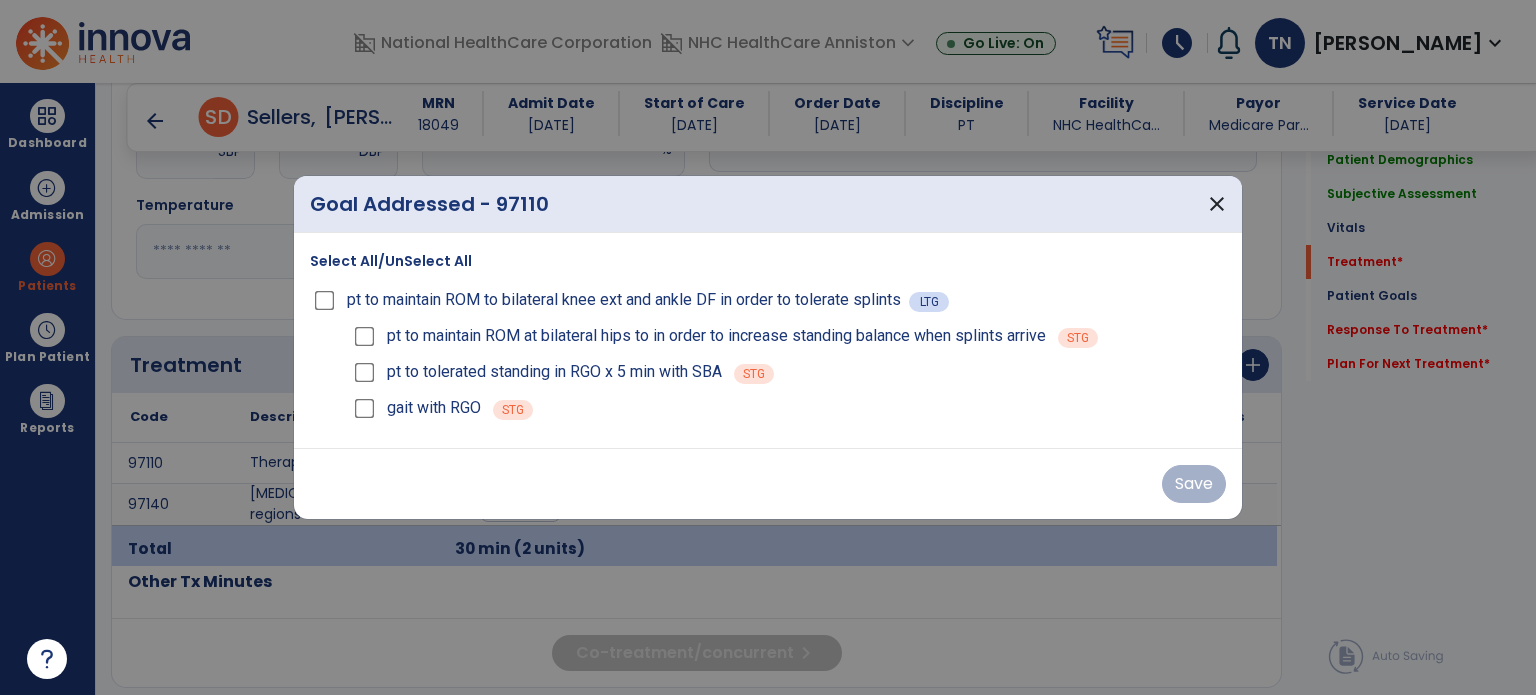drag, startPoint x: 686, startPoint y: 458, endPoint x: 320, endPoint y: 311, distance: 394.4173 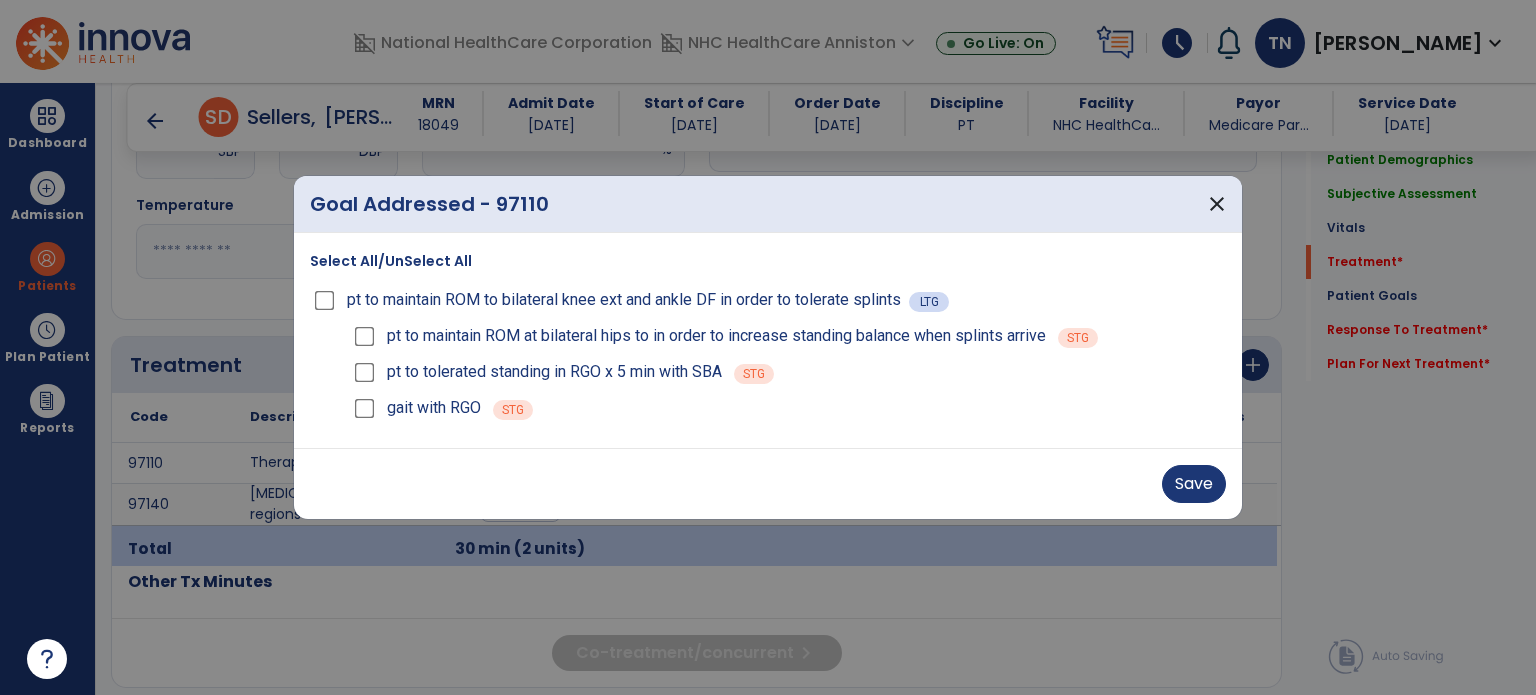 drag, startPoint x: 1151, startPoint y: 499, endPoint x: 1165, endPoint y: 496, distance: 14.3178215 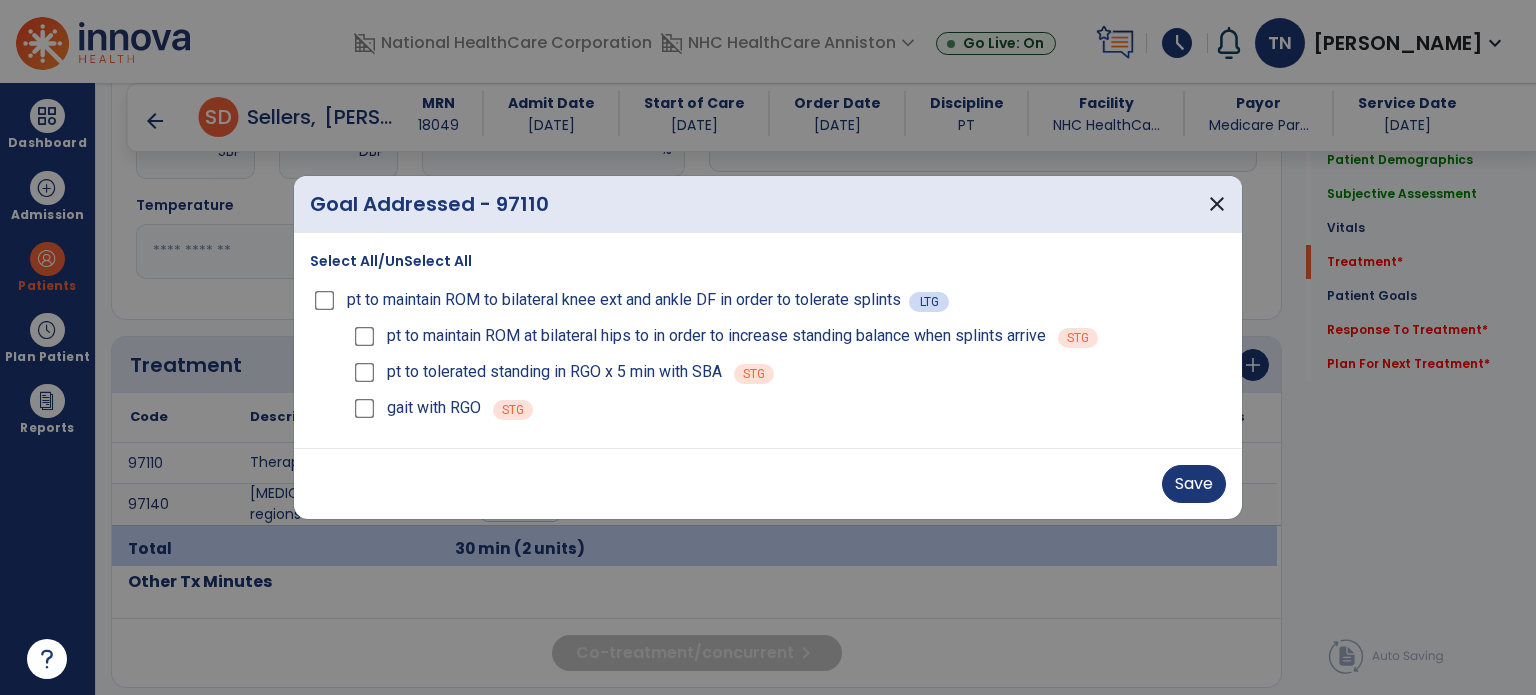 click on "Save" at bounding box center (768, 484) 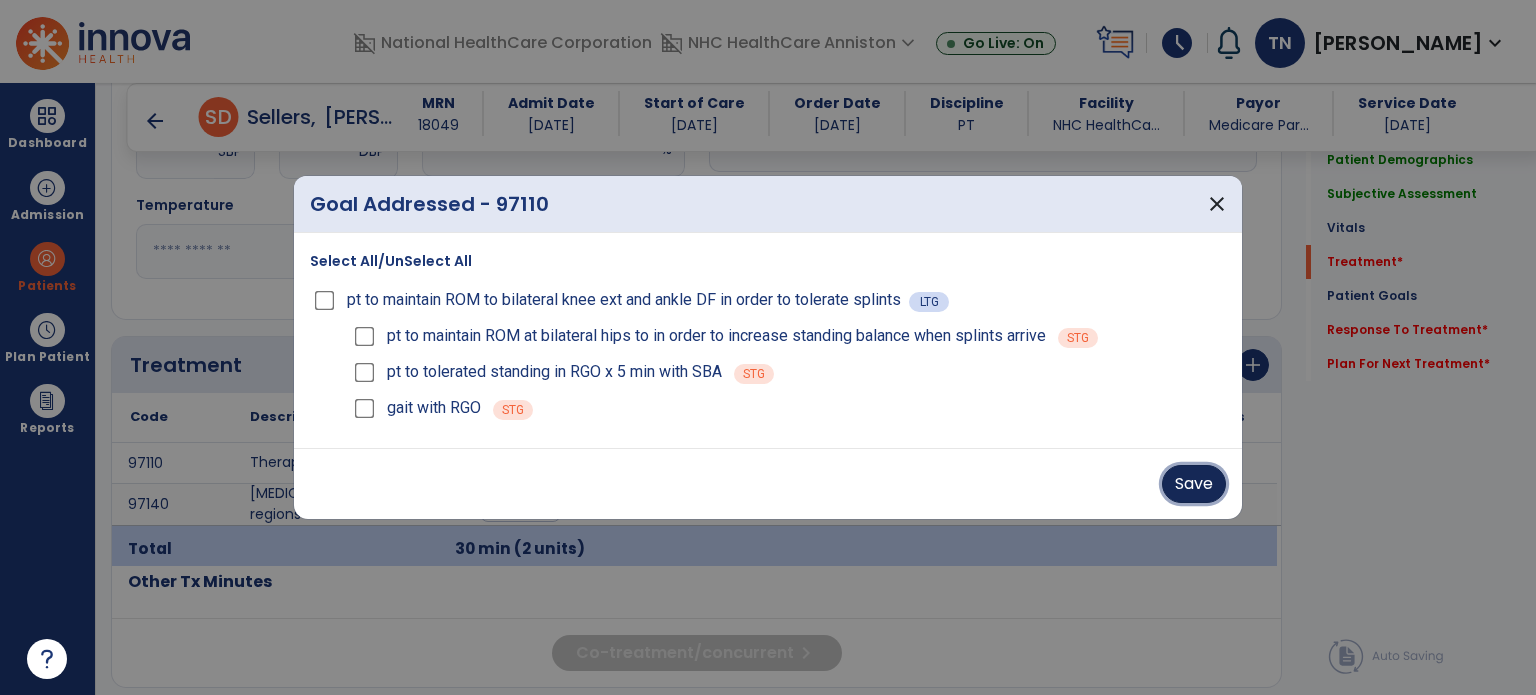 click on "Save" at bounding box center [1194, 484] 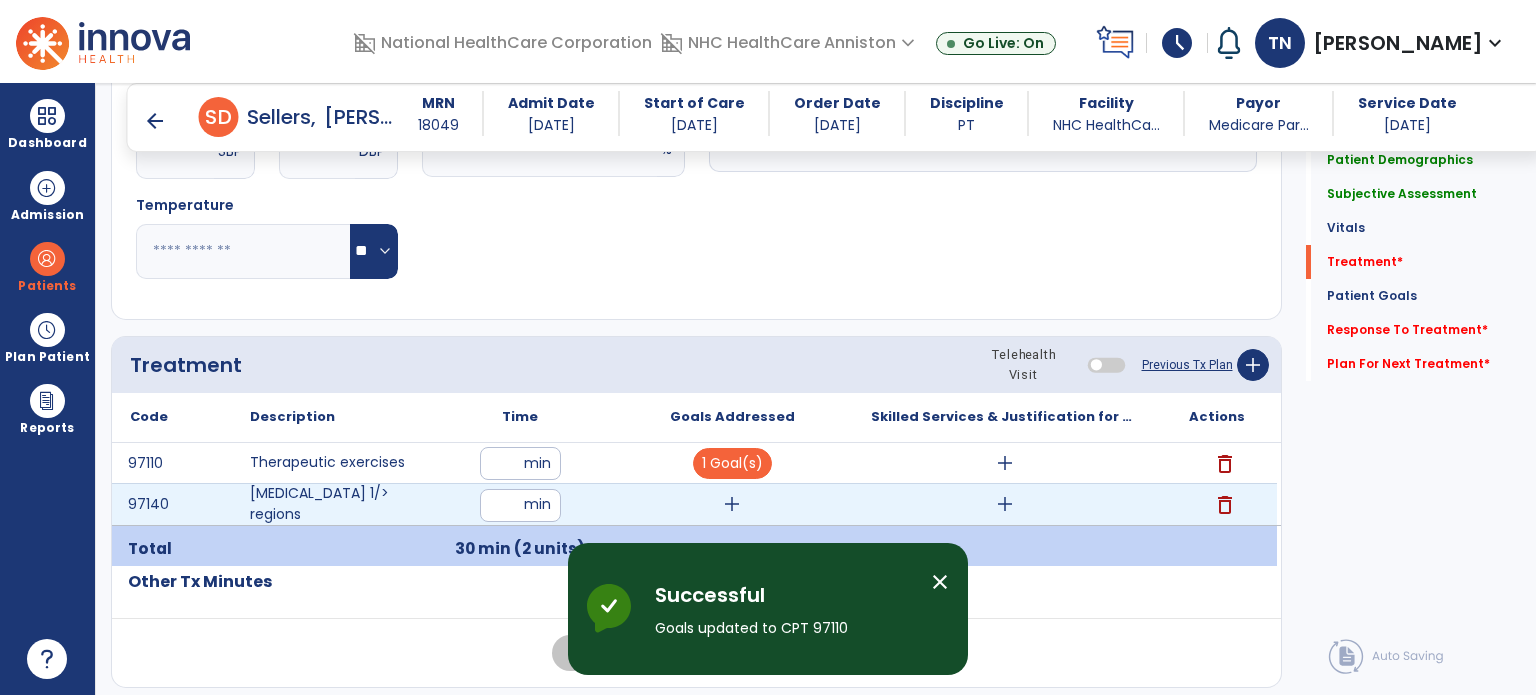 click on "add" at bounding box center [732, 504] 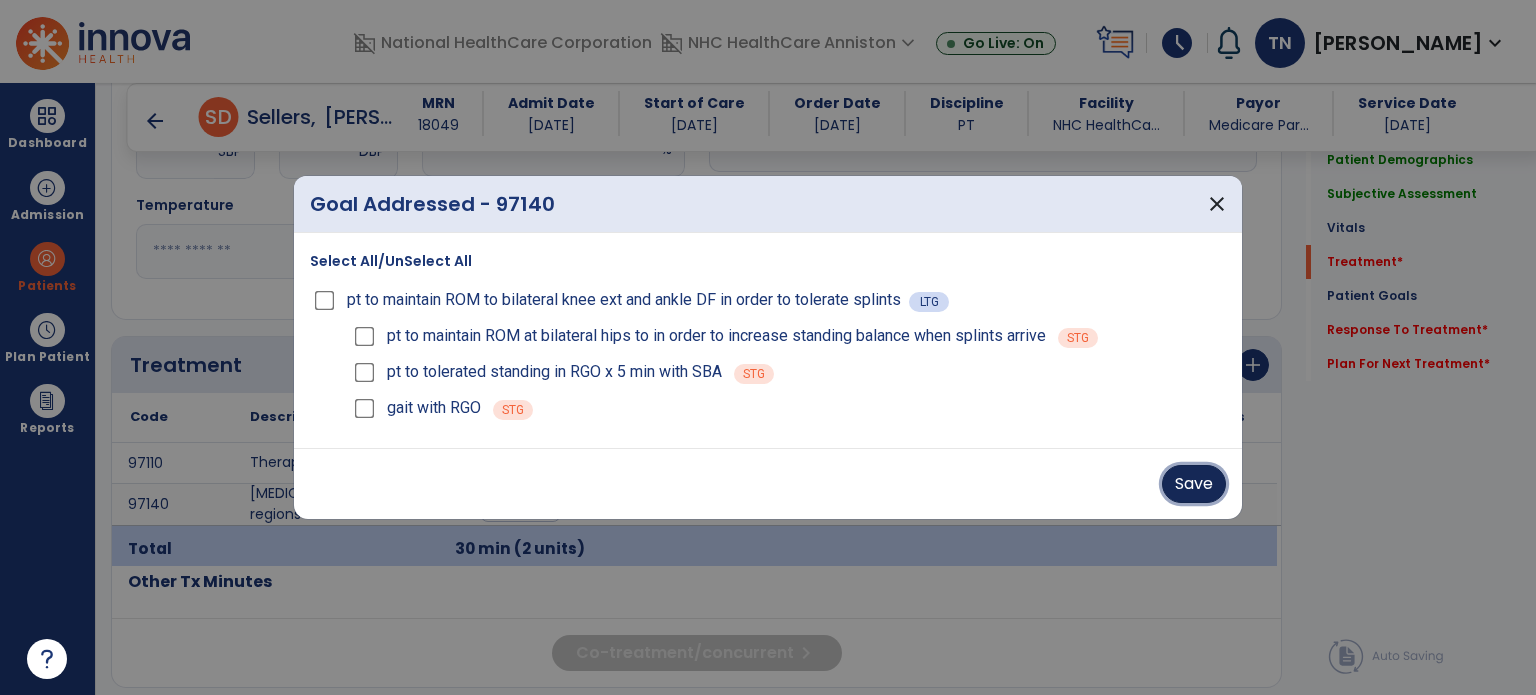 click on "Save" at bounding box center (1194, 484) 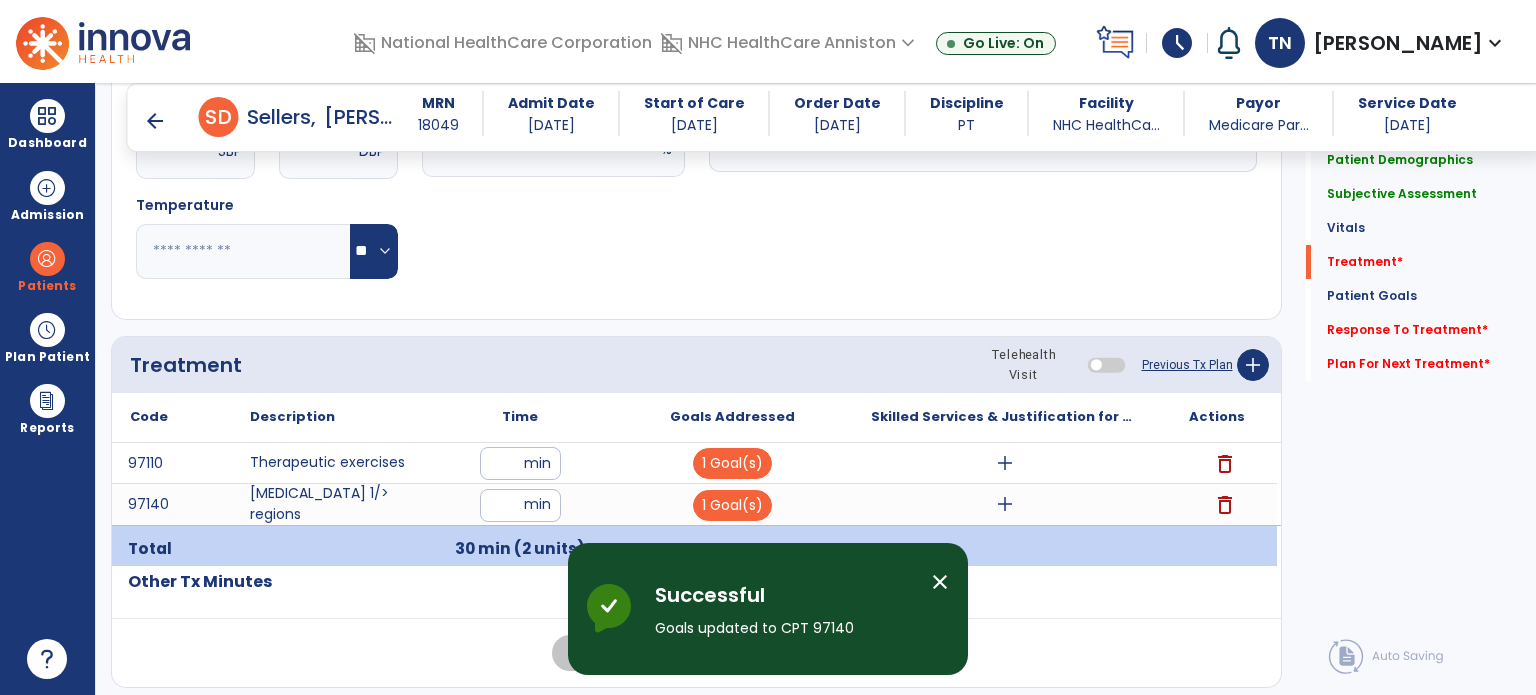 click on "arrow_back" at bounding box center [155, 121] 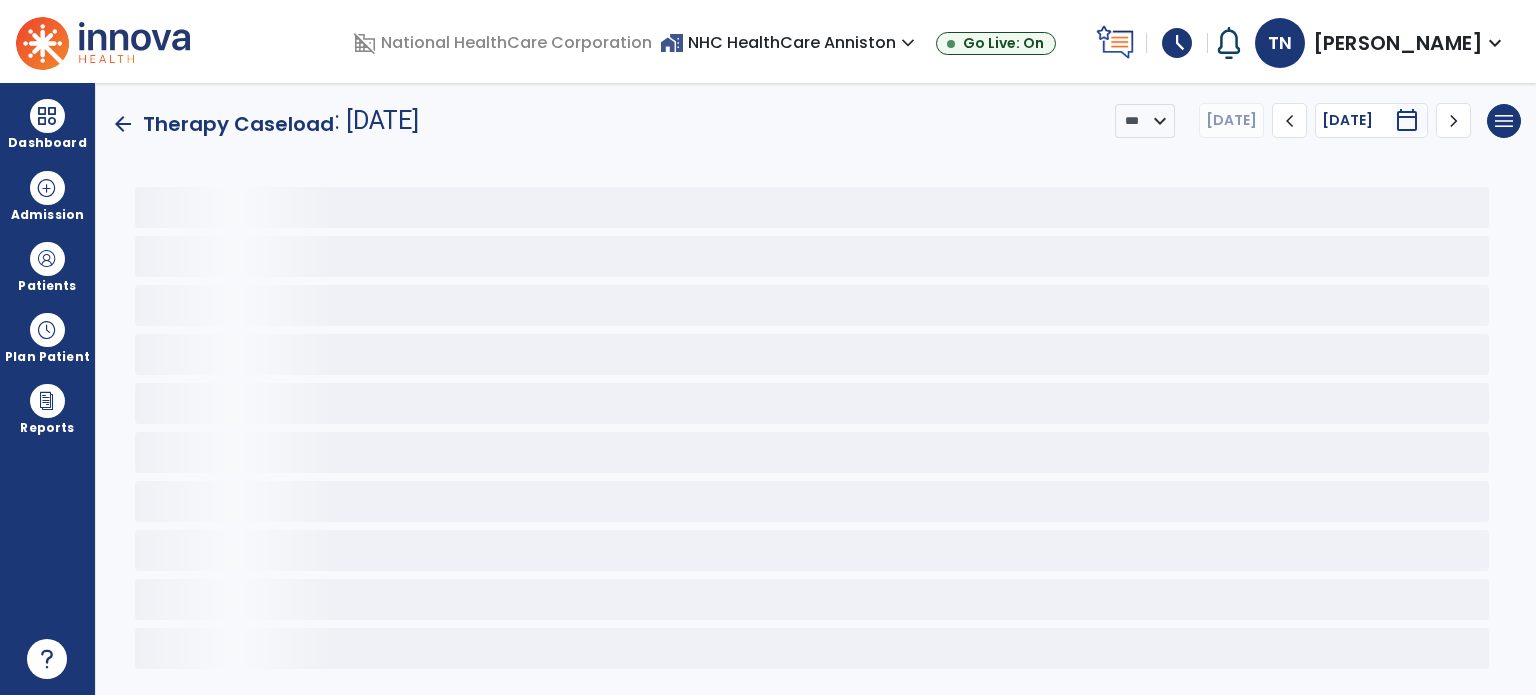 scroll, scrollTop: 0, scrollLeft: 0, axis: both 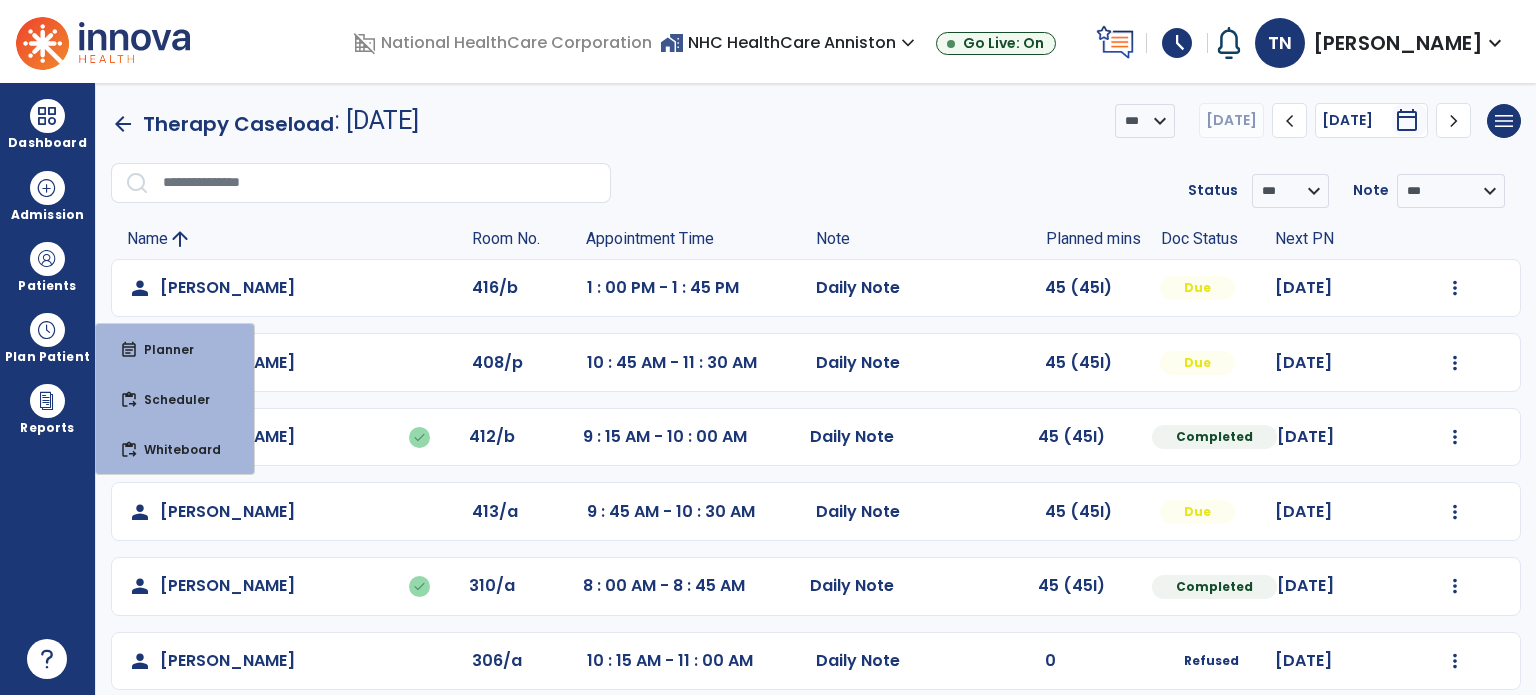 click on "Admission" at bounding box center [47, 195] 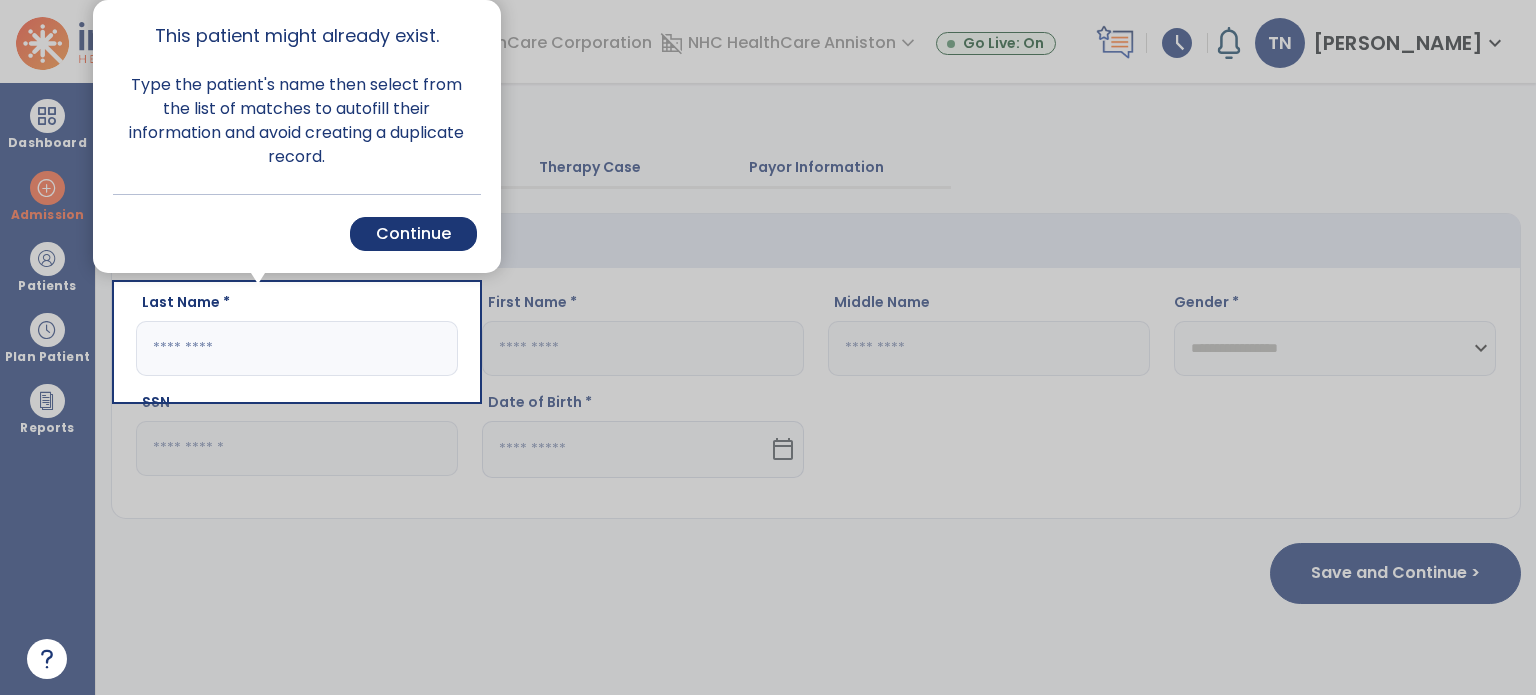 click at bounding box center [58, 347] 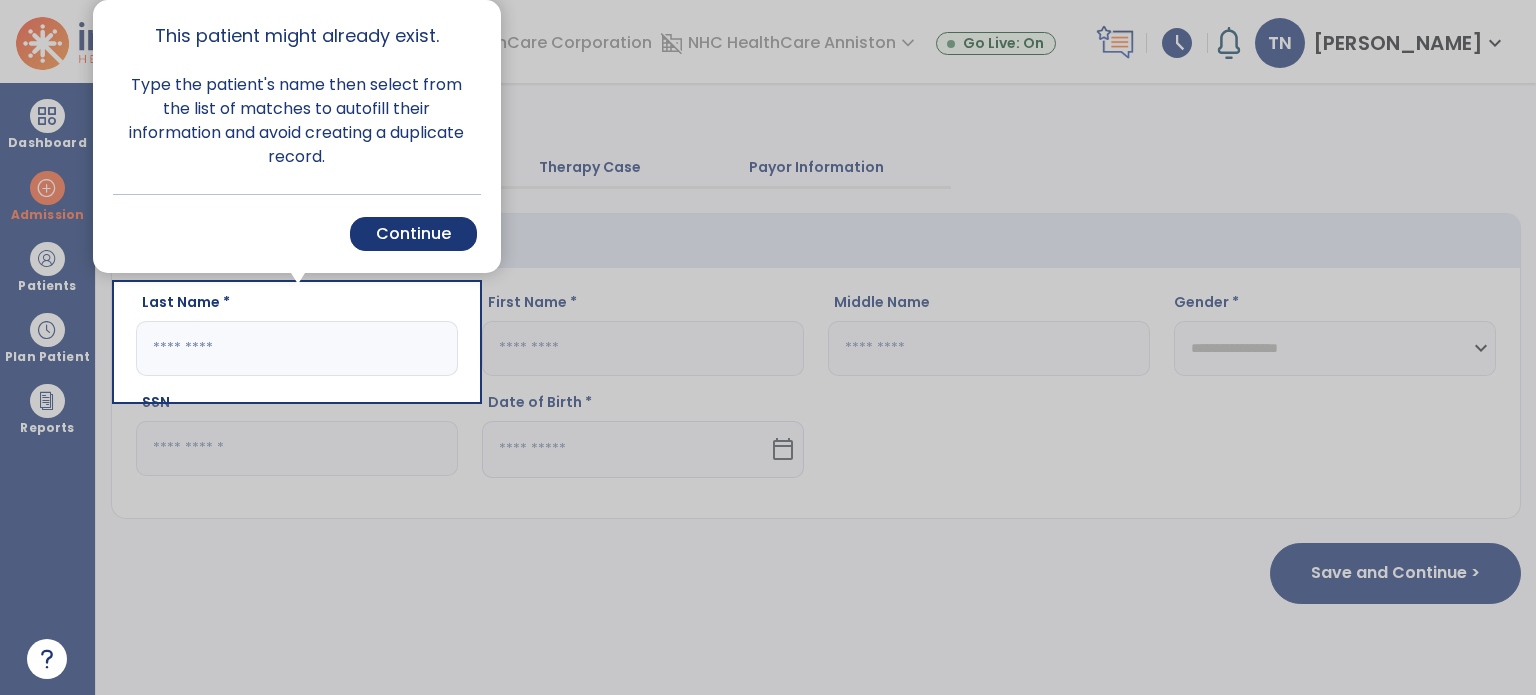 click on "Continue" at bounding box center (413, 234) 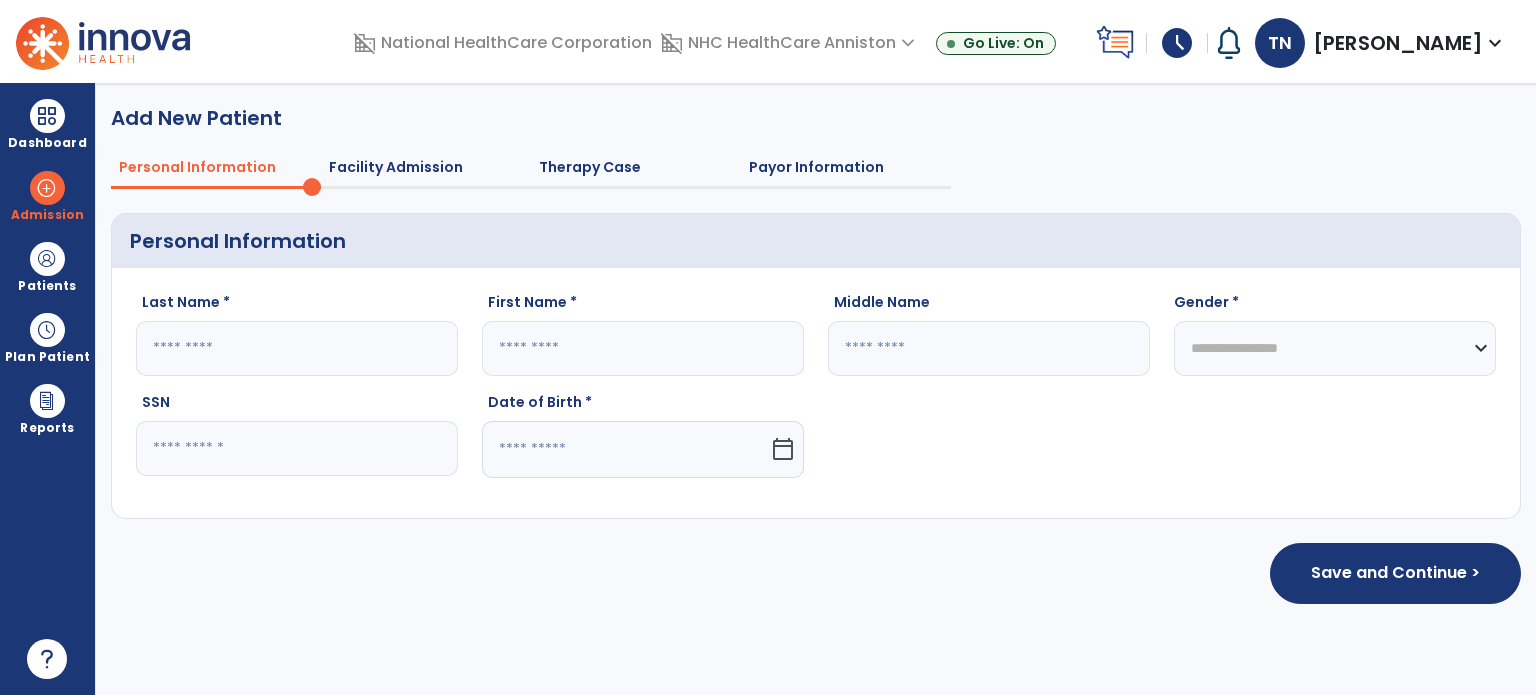drag, startPoint x: 40, startPoint y: 265, endPoint x: 51, endPoint y: 258, distance: 13.038404 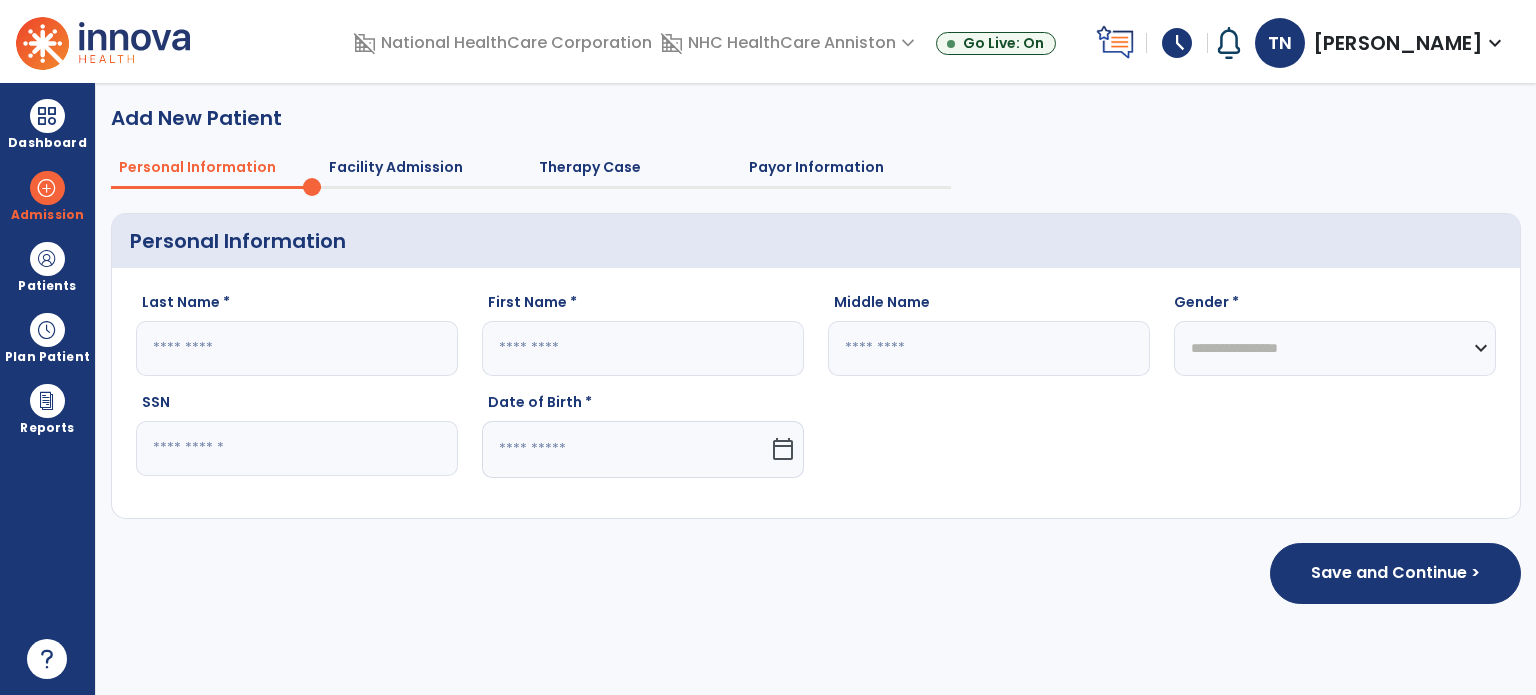 click at bounding box center [47, 259] 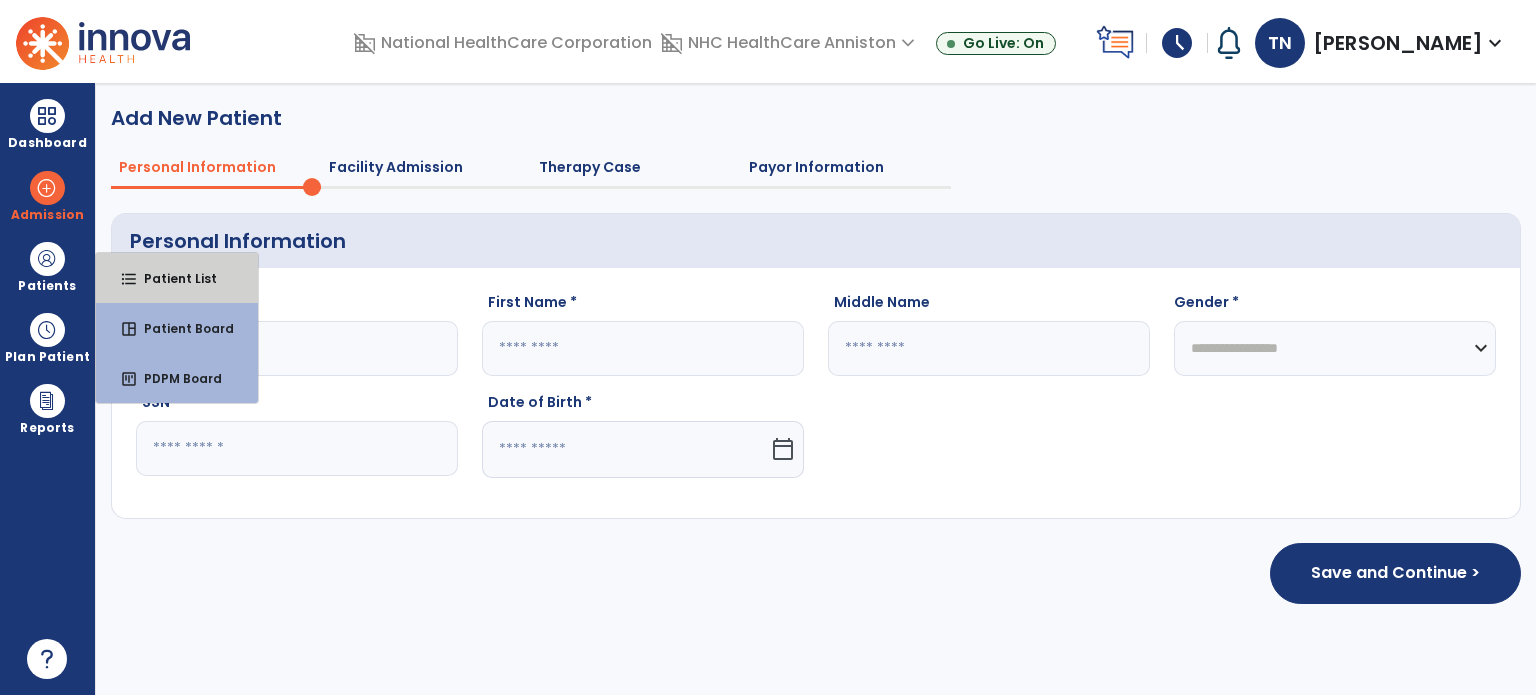 drag, startPoint x: 150, startPoint y: 278, endPoint x: 159, endPoint y: 270, distance: 12.0415945 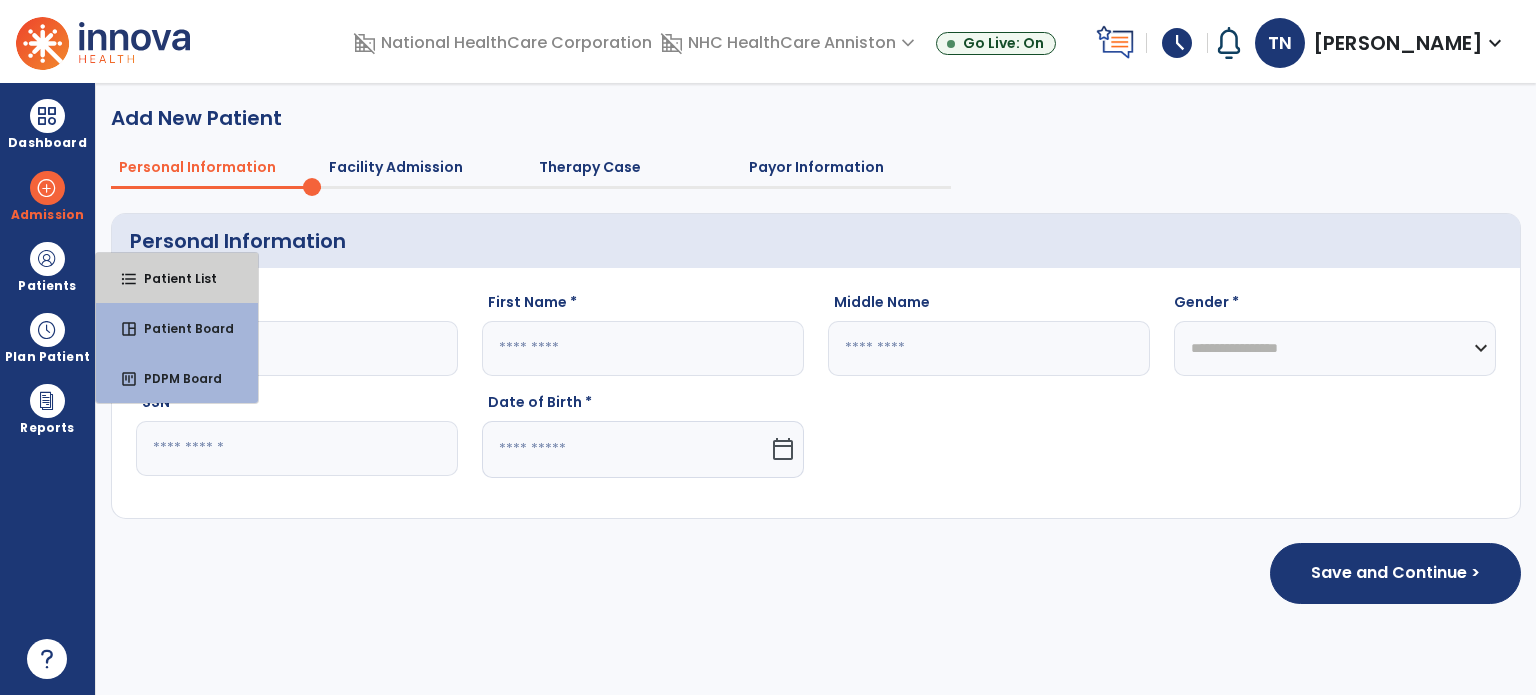 click on "Patient List" at bounding box center (172, 278) 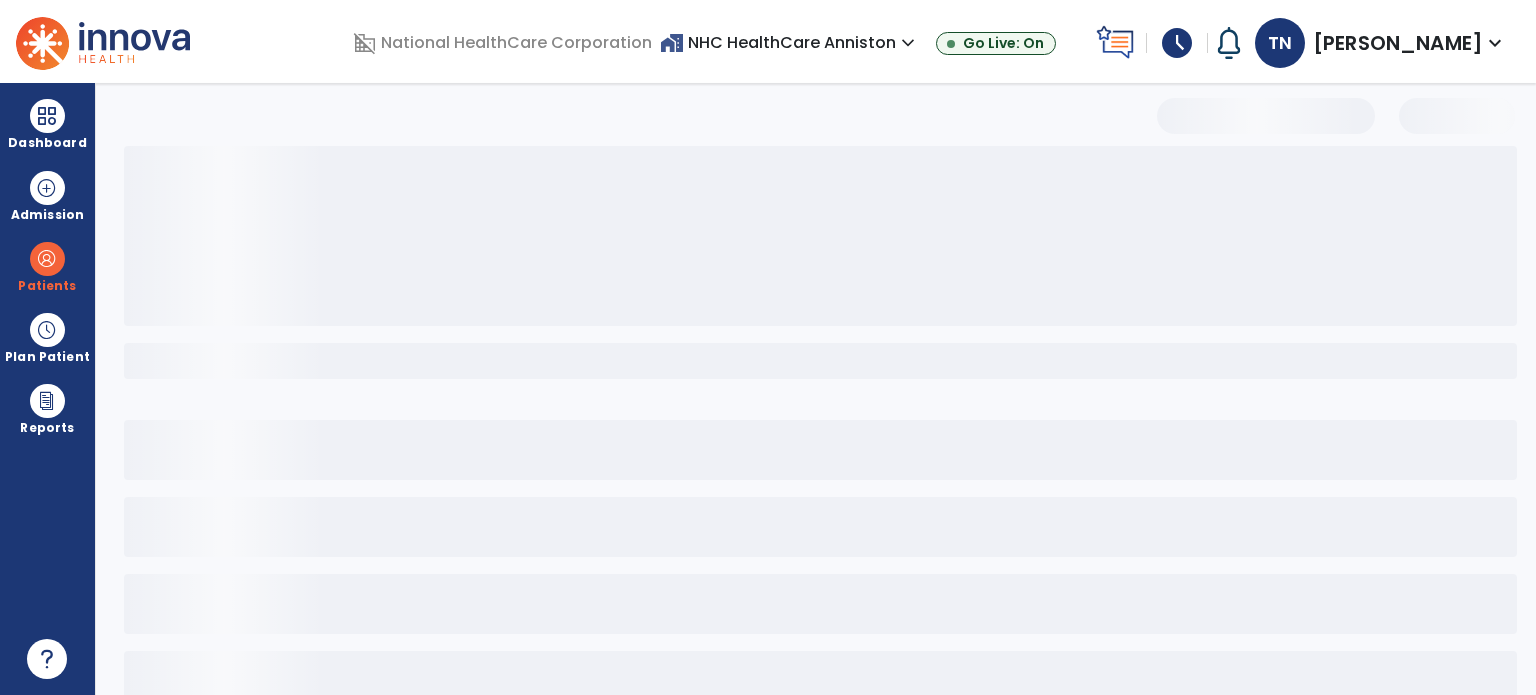 select on "***" 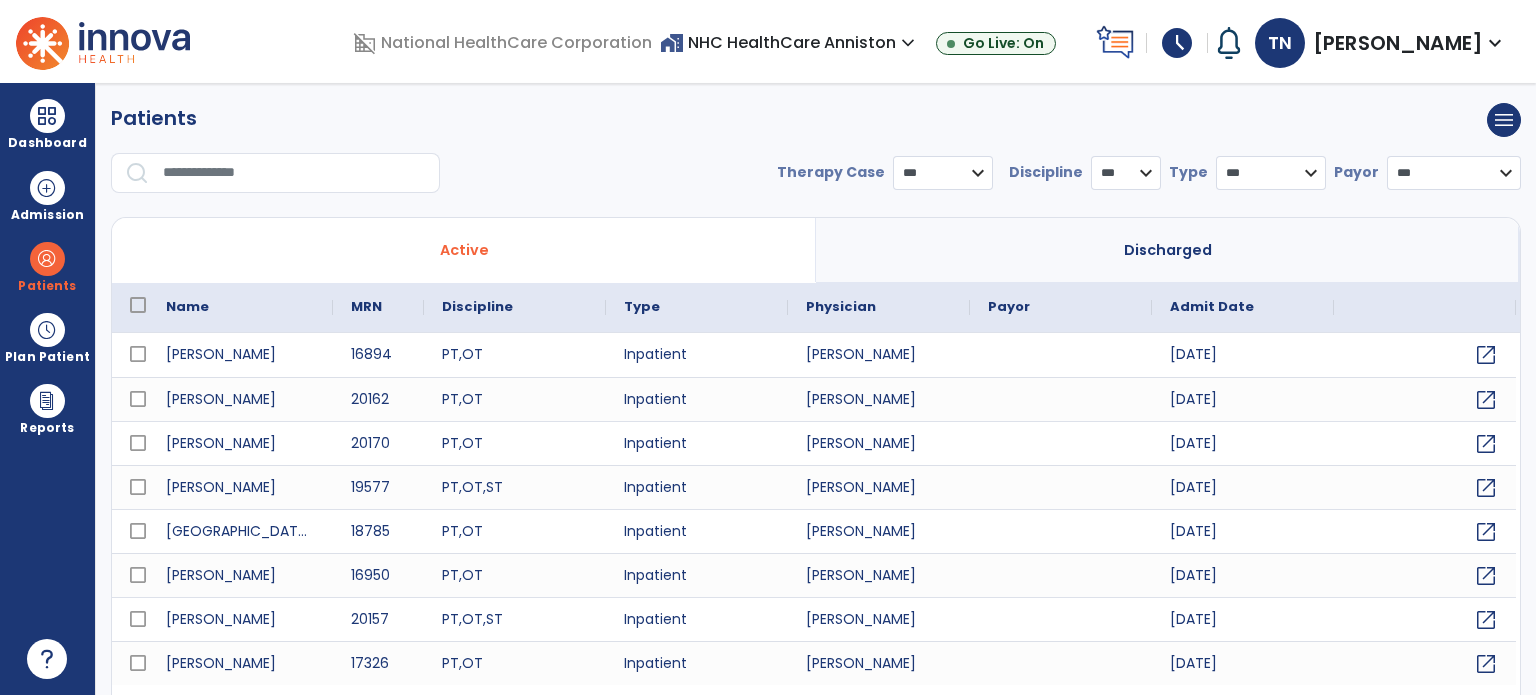 click at bounding box center [294, 173] 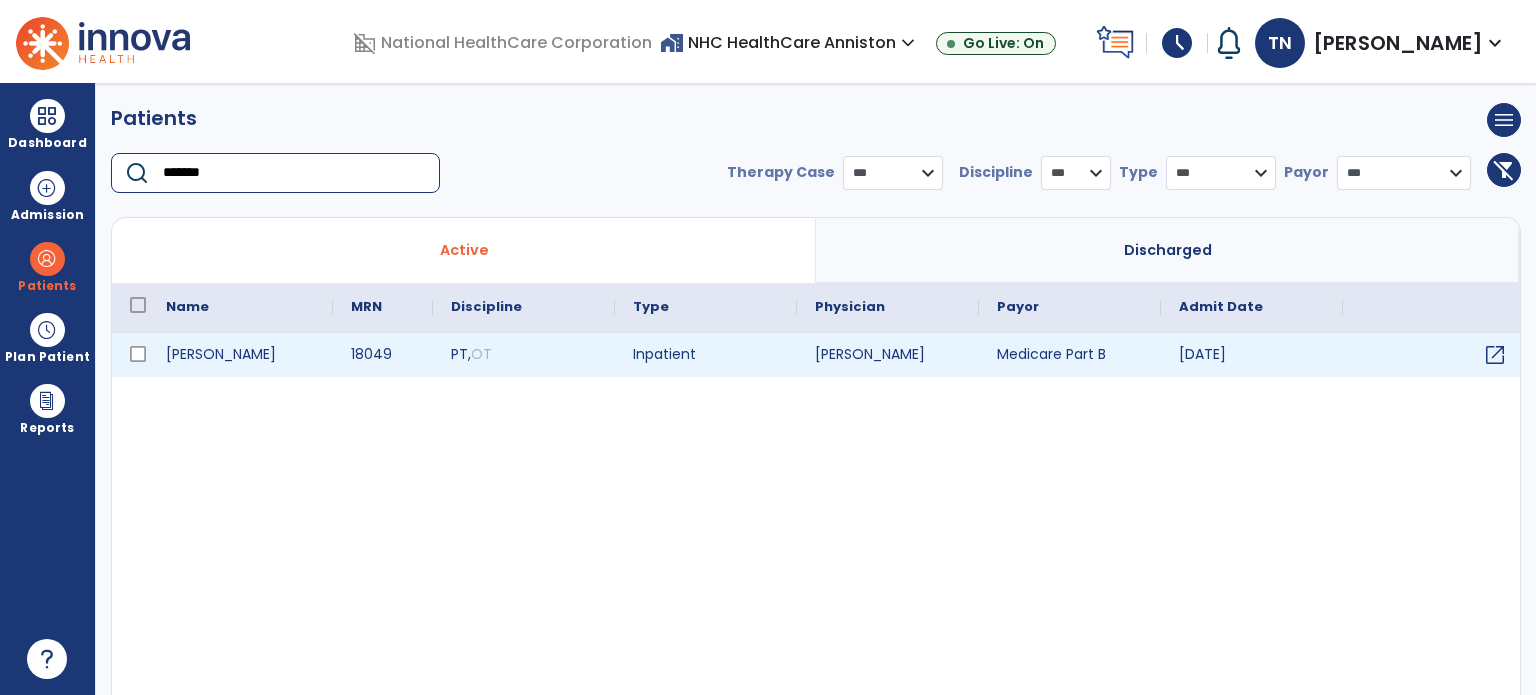 type on "*******" 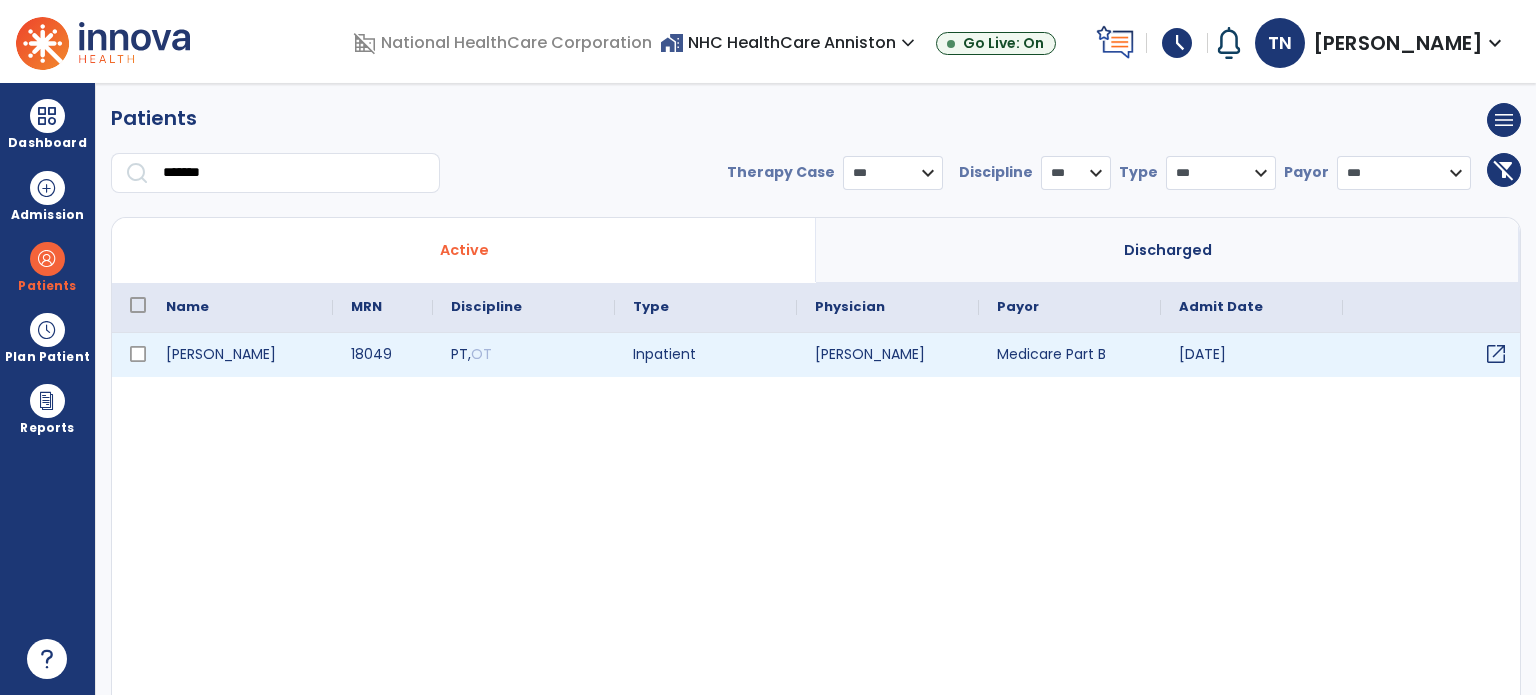 click on "open_in_new" at bounding box center [1434, 355] 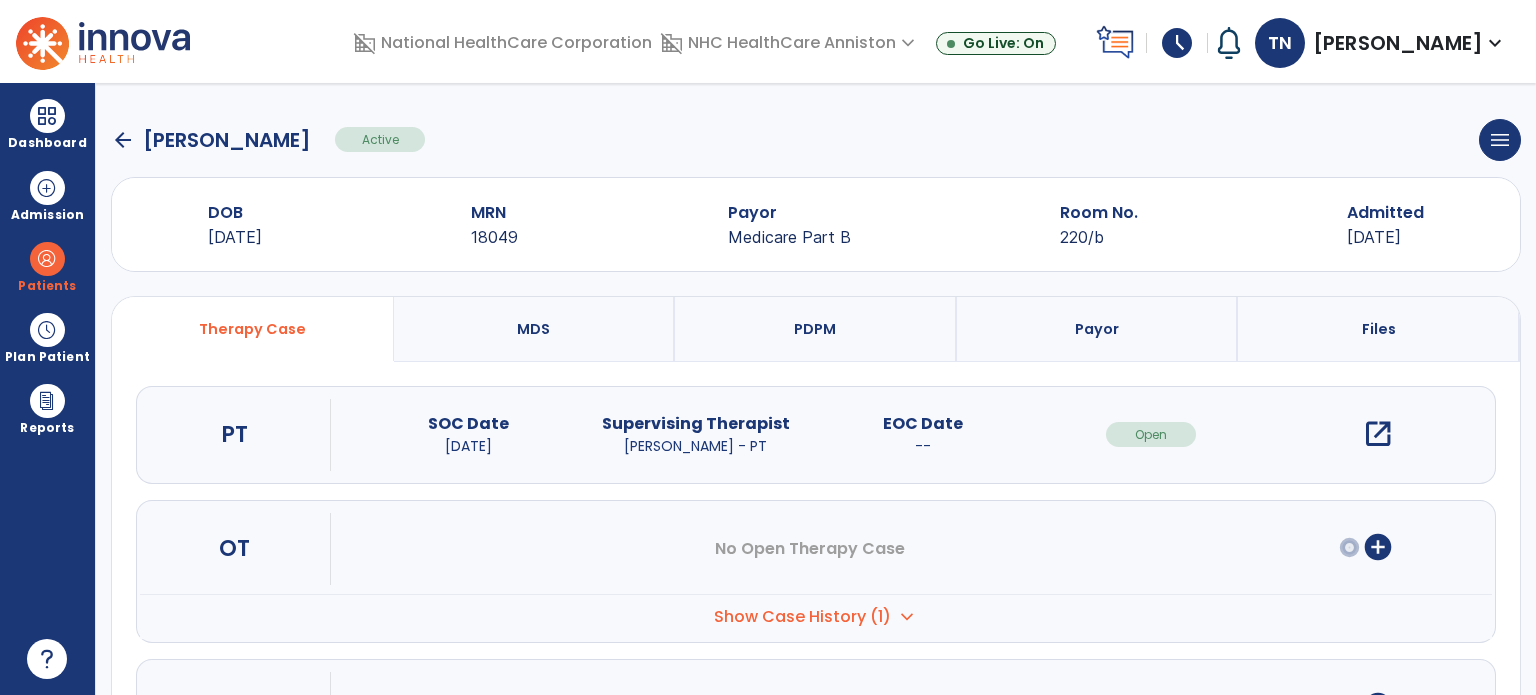 click on "open_in_new" at bounding box center [1378, 434] 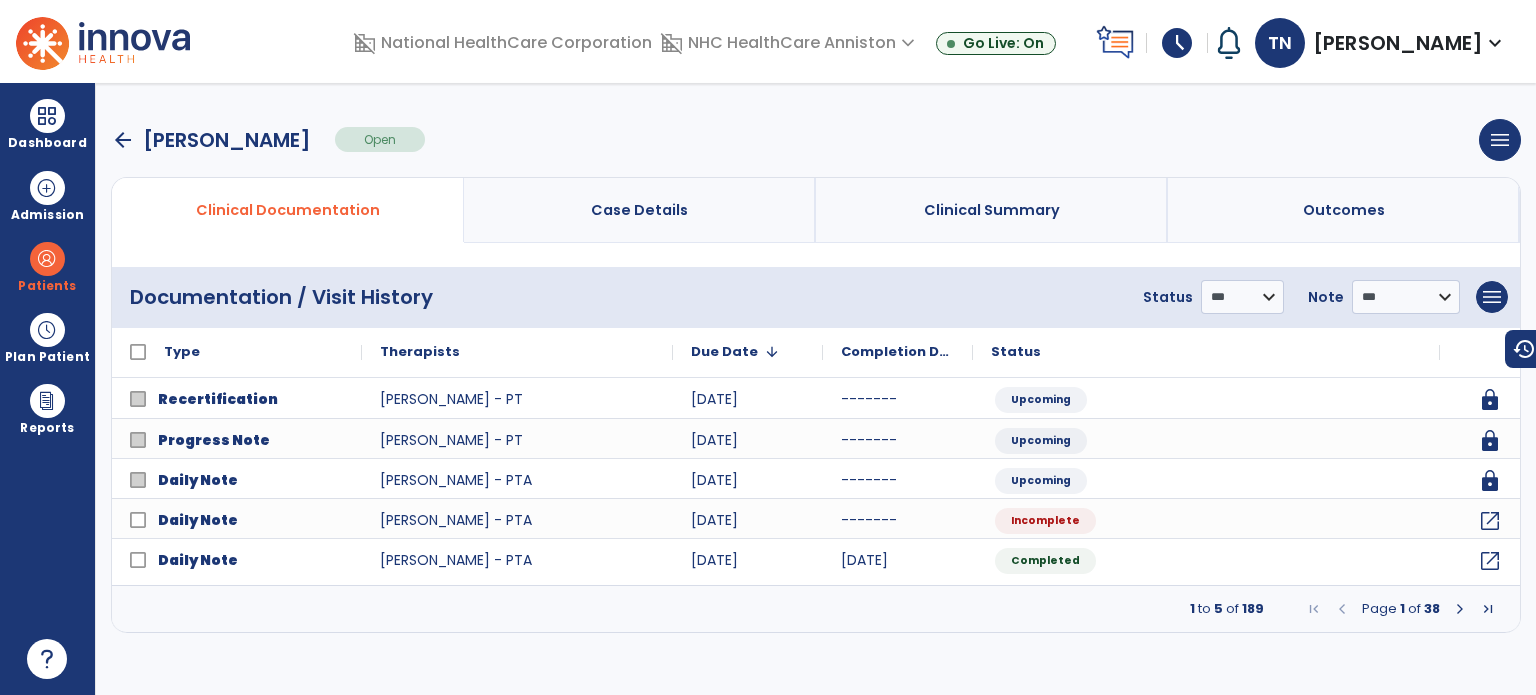 click on "1
to
5
of
189
Page
1
of
38" at bounding box center (816, 609) 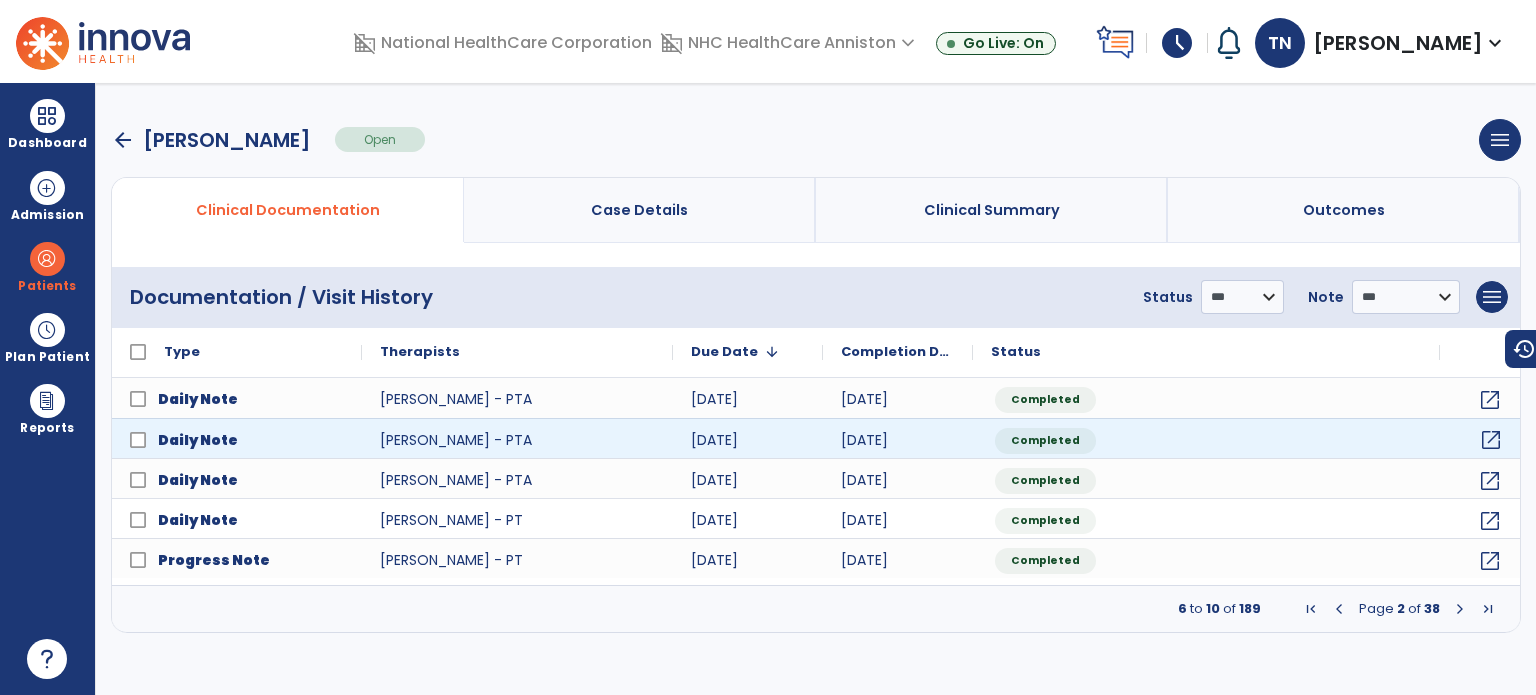 click on "open_in_new" 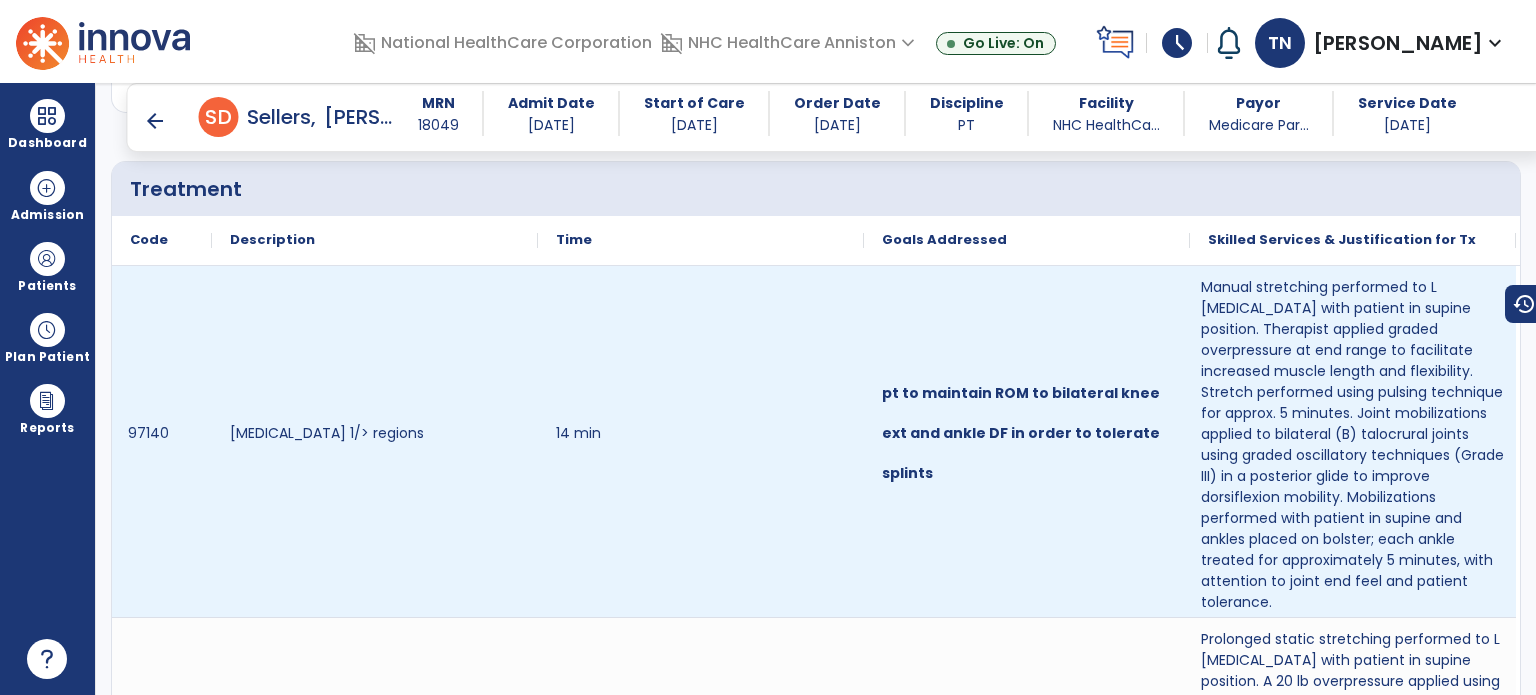 scroll, scrollTop: 2200, scrollLeft: 0, axis: vertical 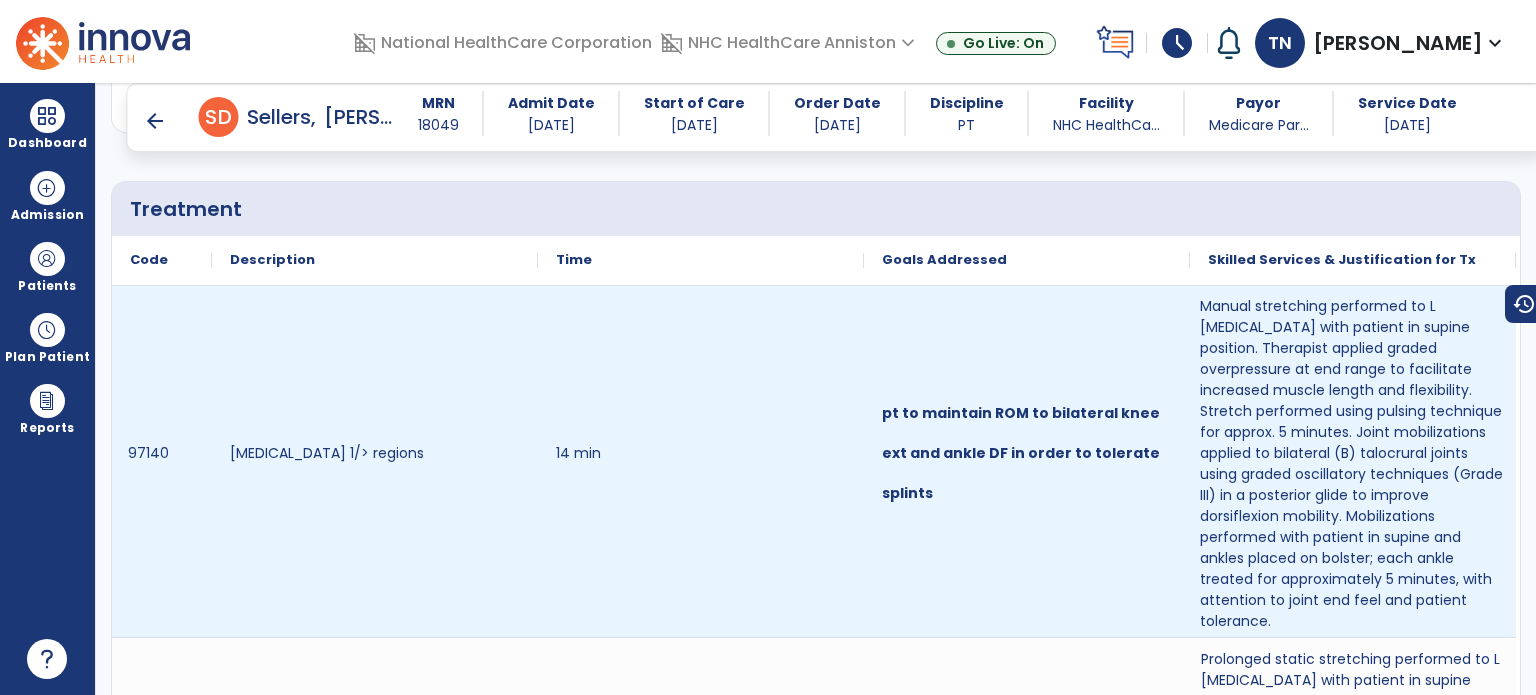 drag, startPoint x: 1197, startPoint y: 299, endPoint x: 1332, endPoint y: 392, distance: 163.9329 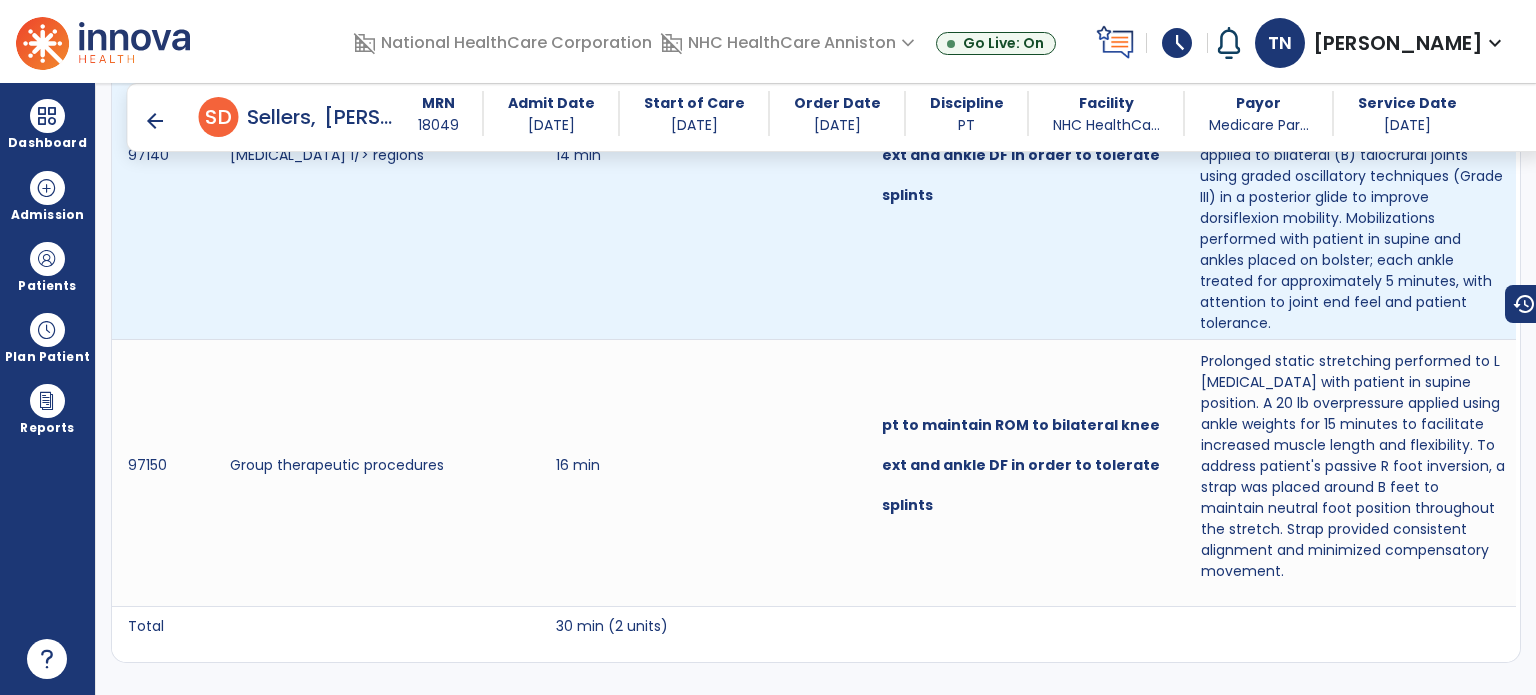 scroll, scrollTop: 2500, scrollLeft: 0, axis: vertical 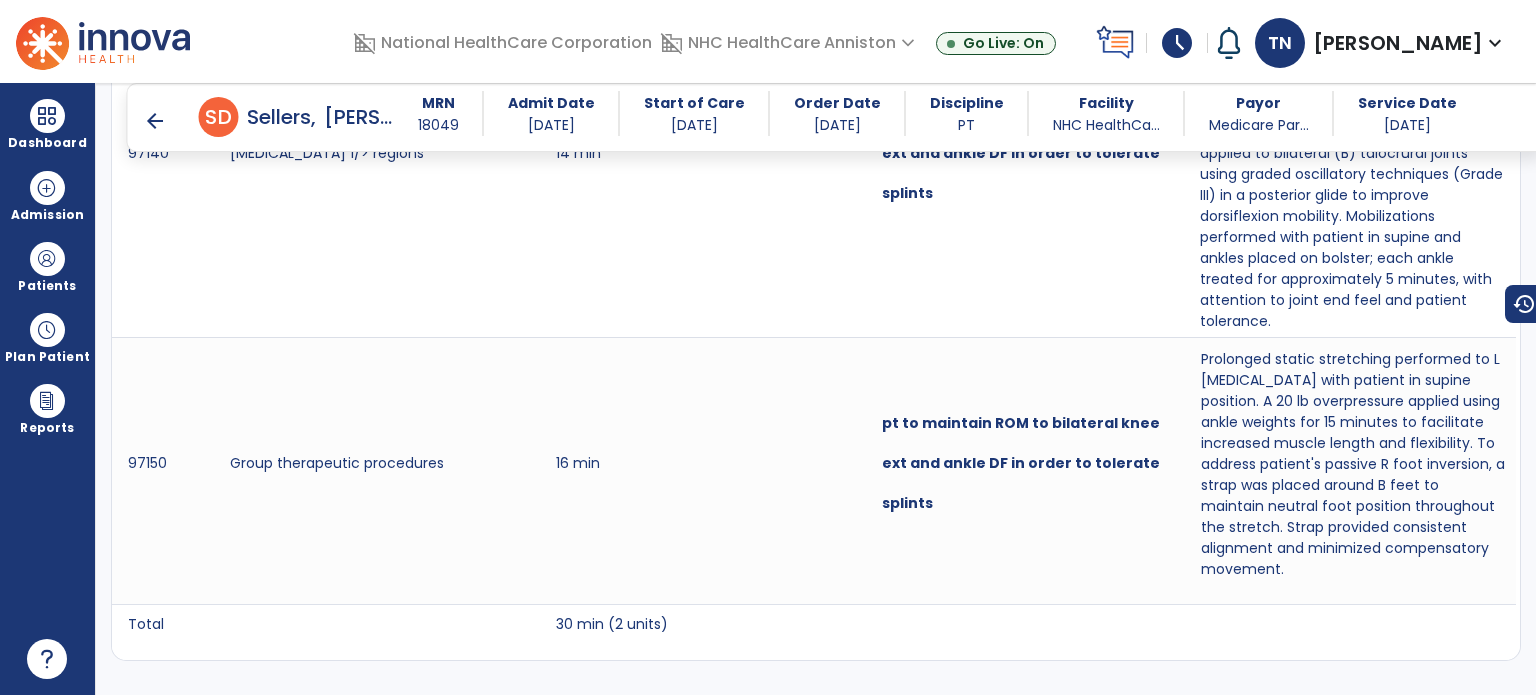 click on "Dashboard" at bounding box center (47, 124) 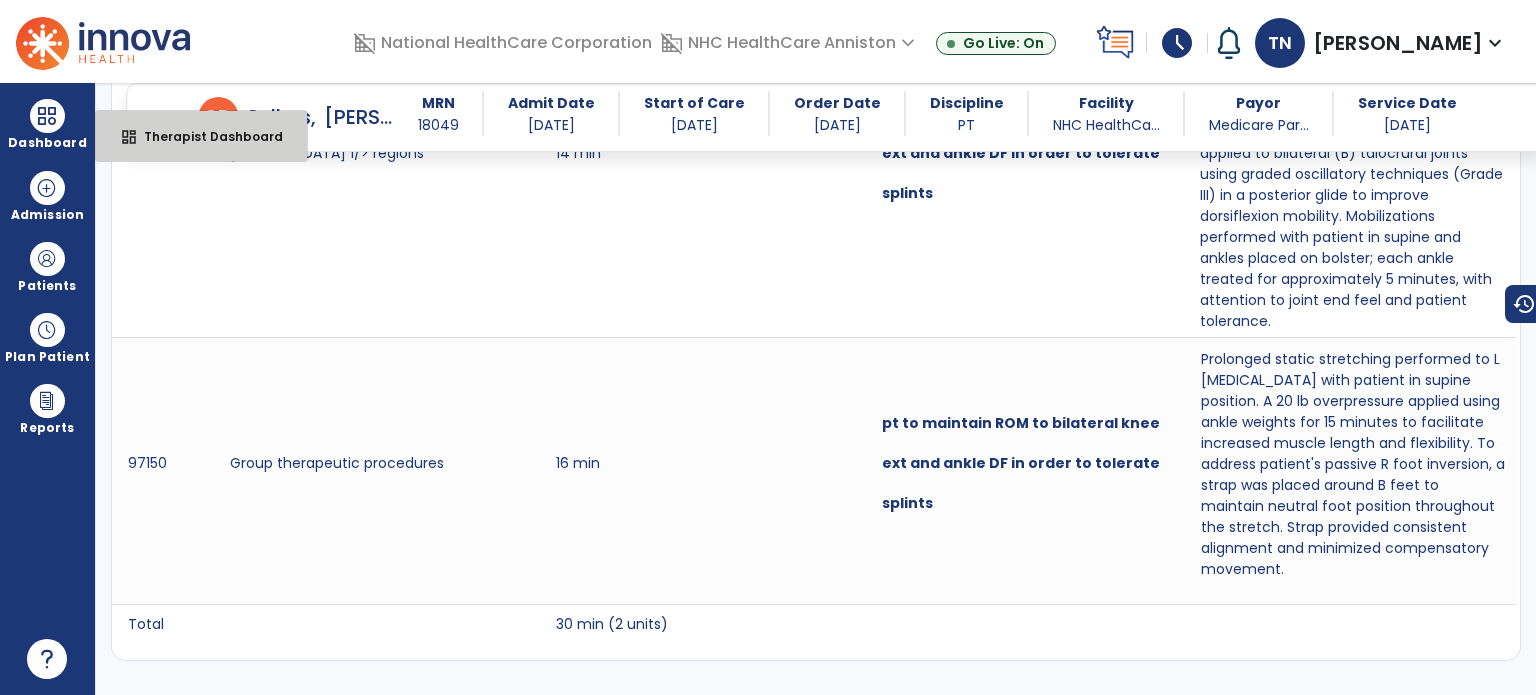 click on "Therapist Dashboard" at bounding box center [205, 136] 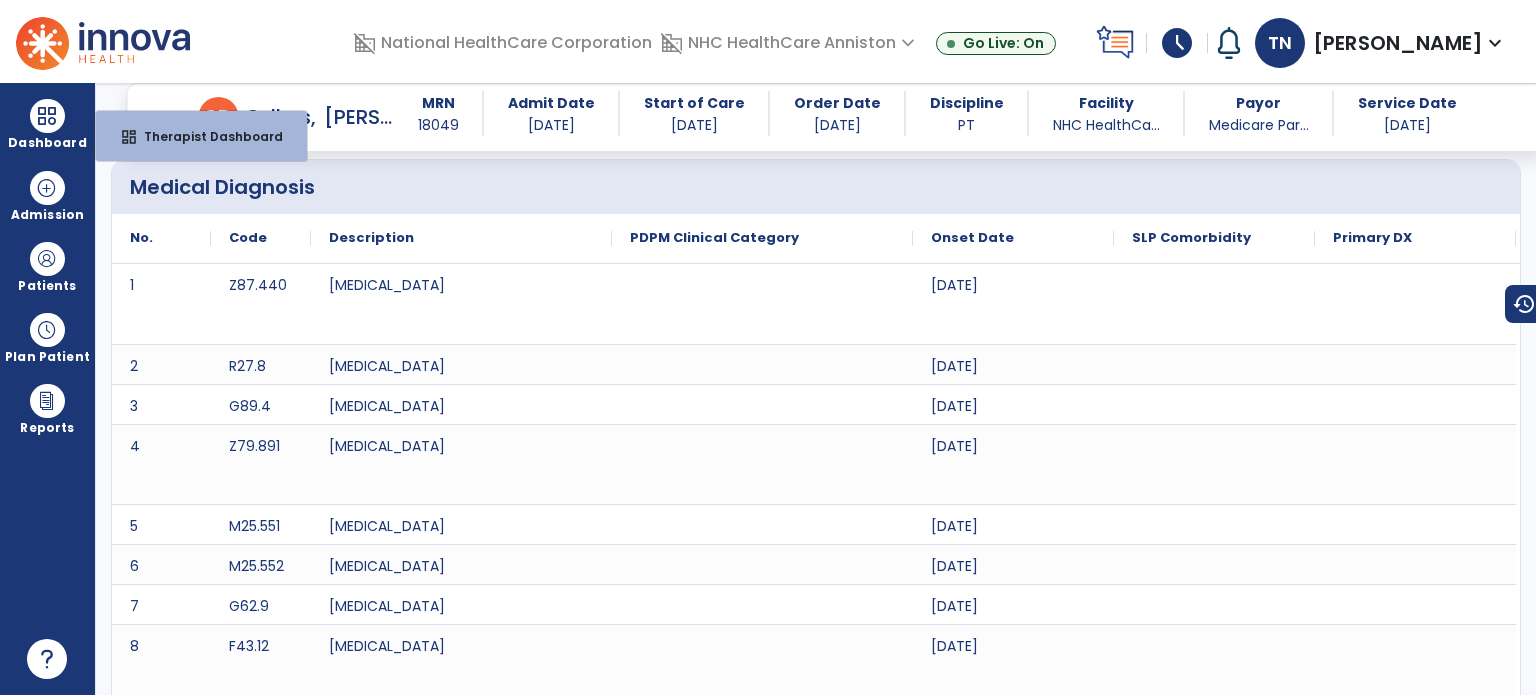 select on "****" 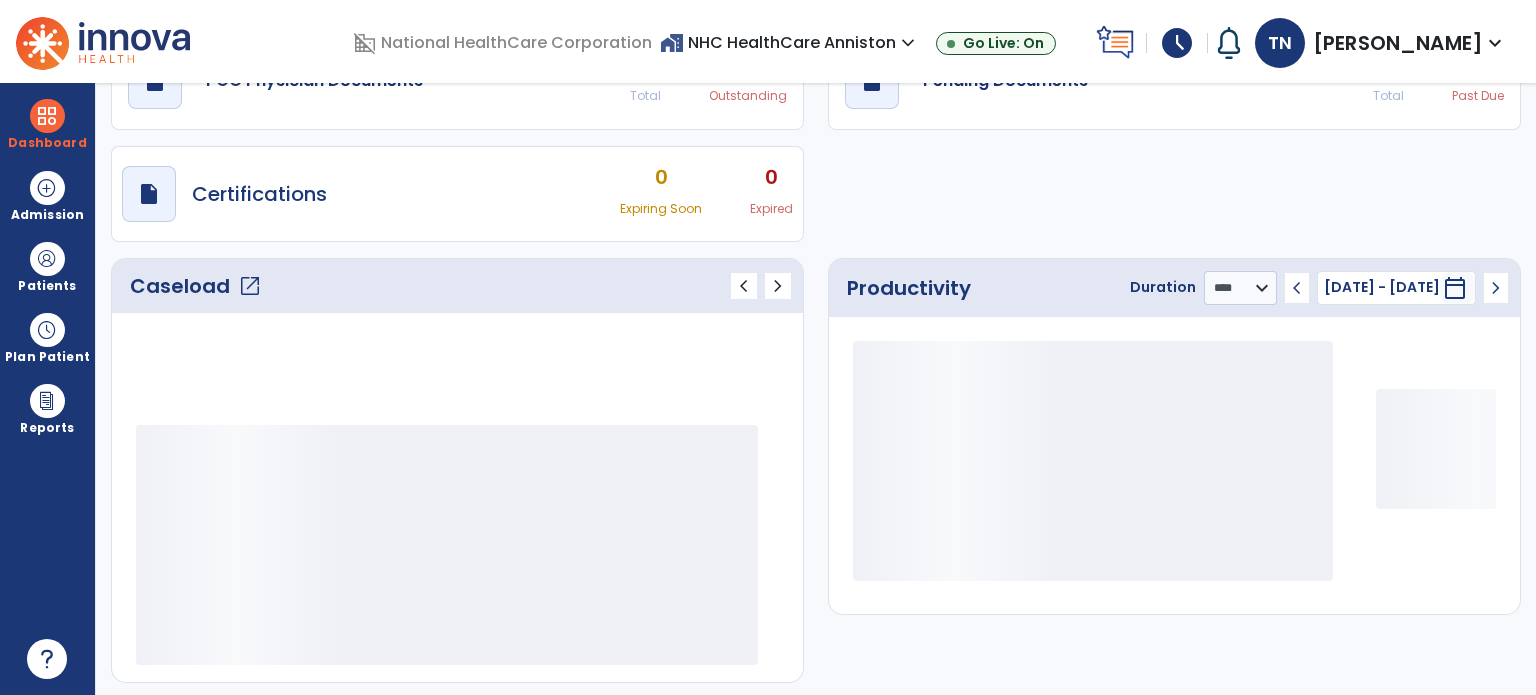 scroll, scrollTop: 49, scrollLeft: 0, axis: vertical 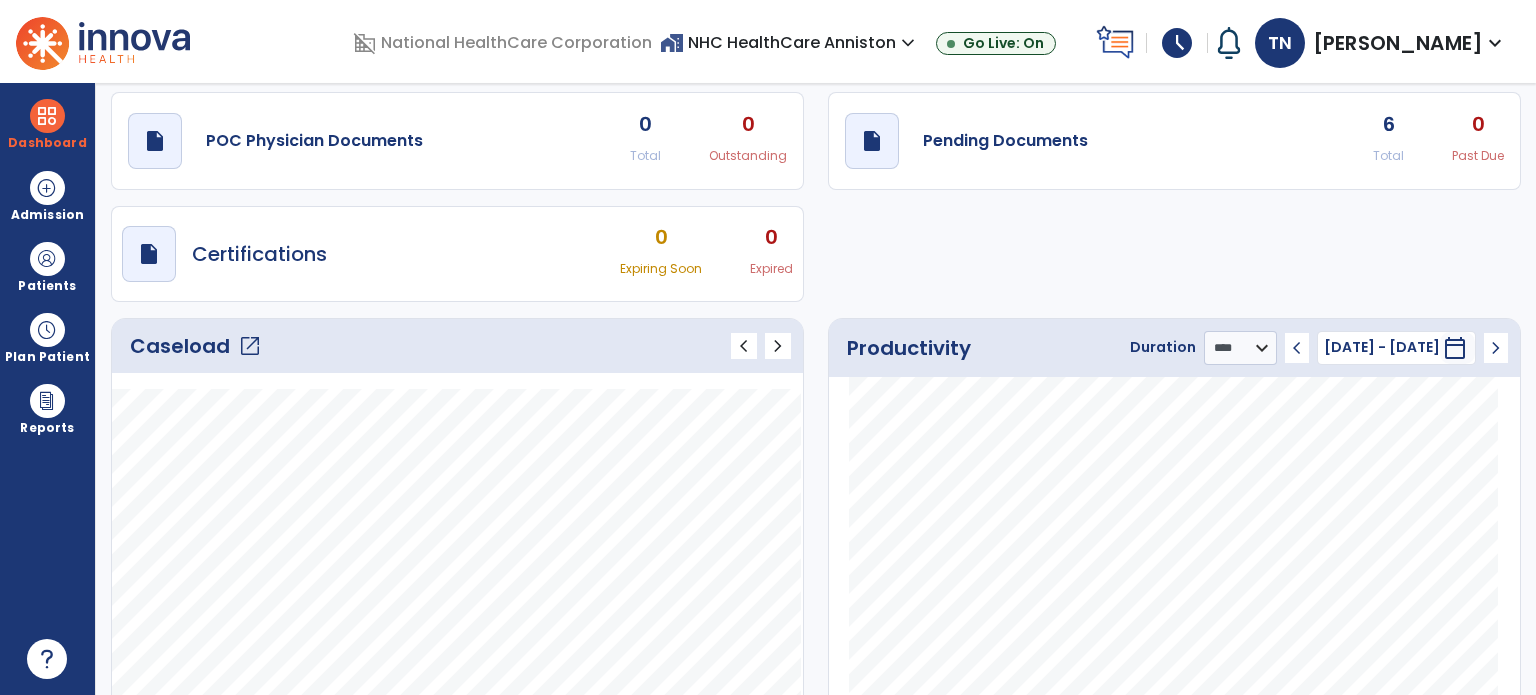 click on "open_in_new" 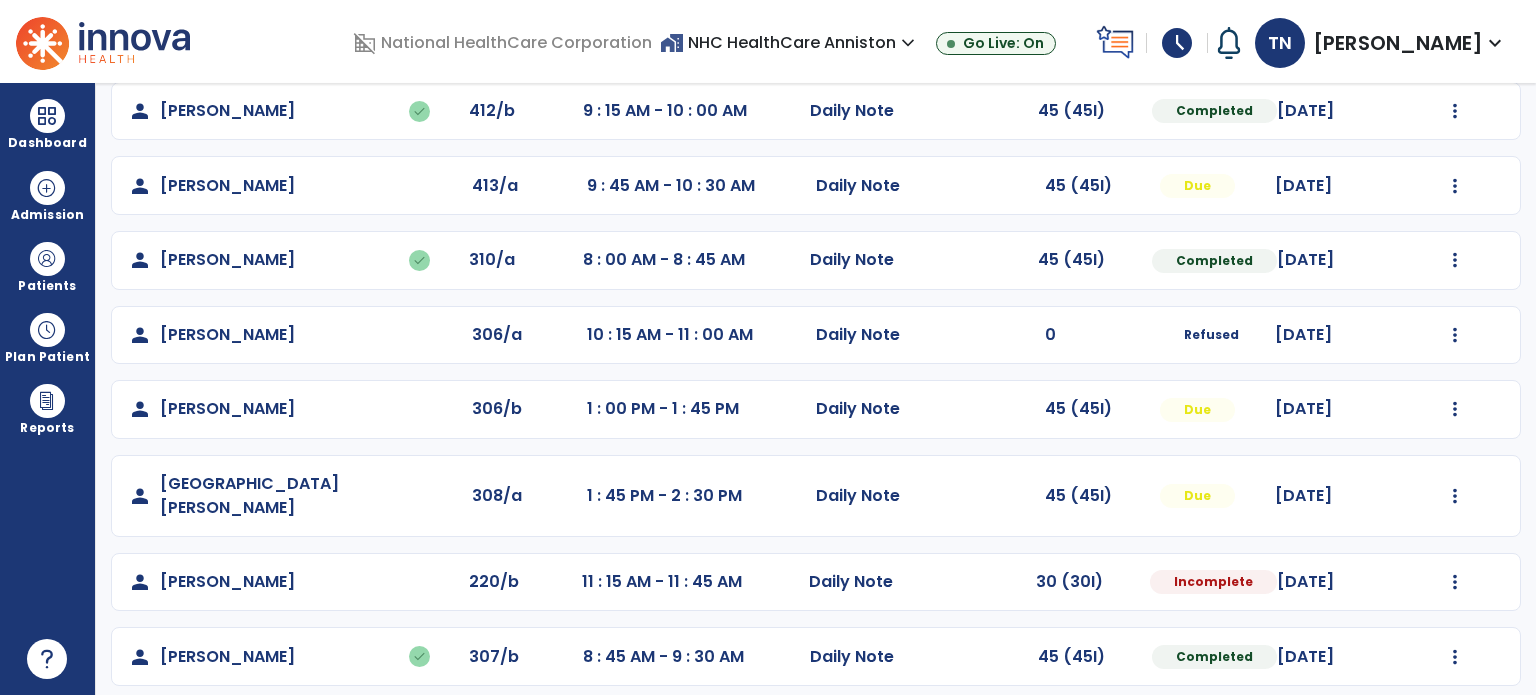 scroll, scrollTop: 393, scrollLeft: 0, axis: vertical 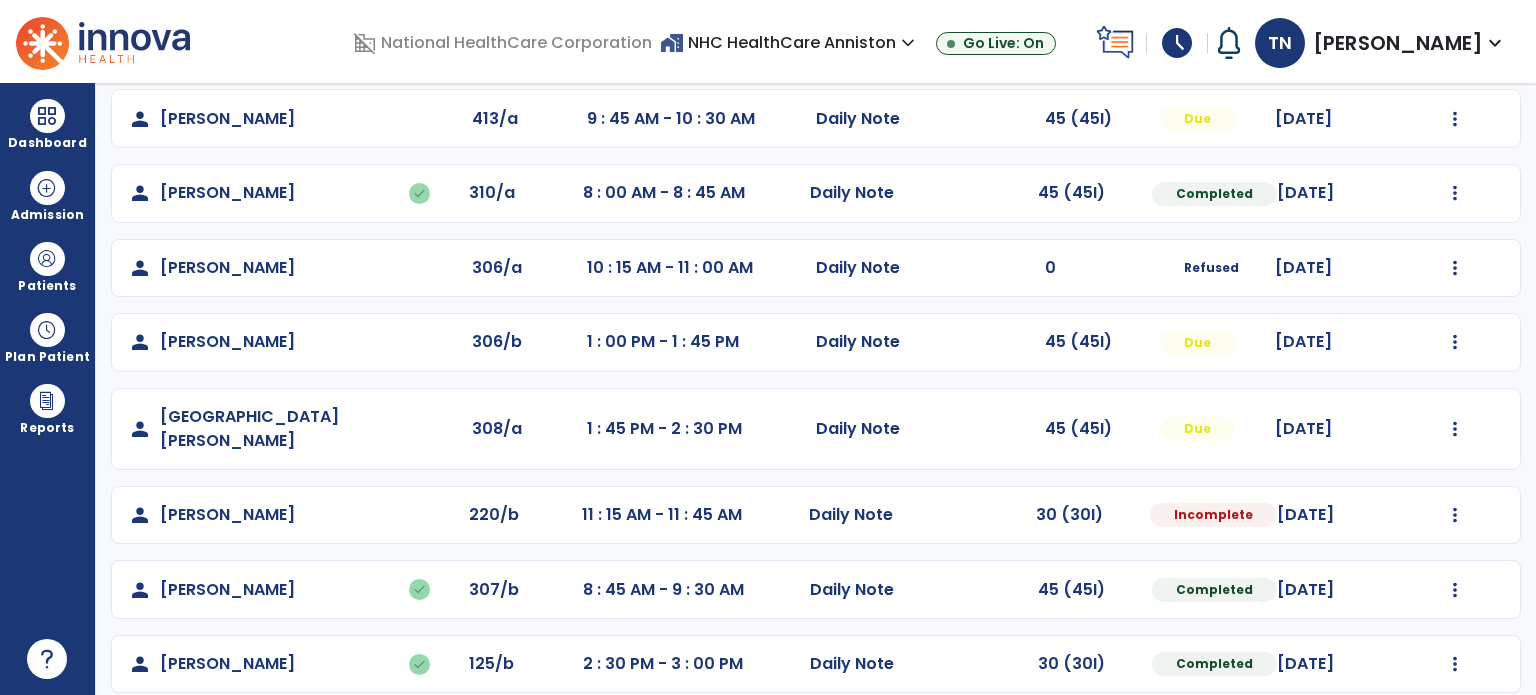 click on "person   [PERSON_NAME]  220/b 11 : 15 AM - 11 : 45 AM  Daily Note   30 (30I)  Incomplete [DATE]  Mark Visit As Complete   Reset Note   Open Document   G + C Mins" 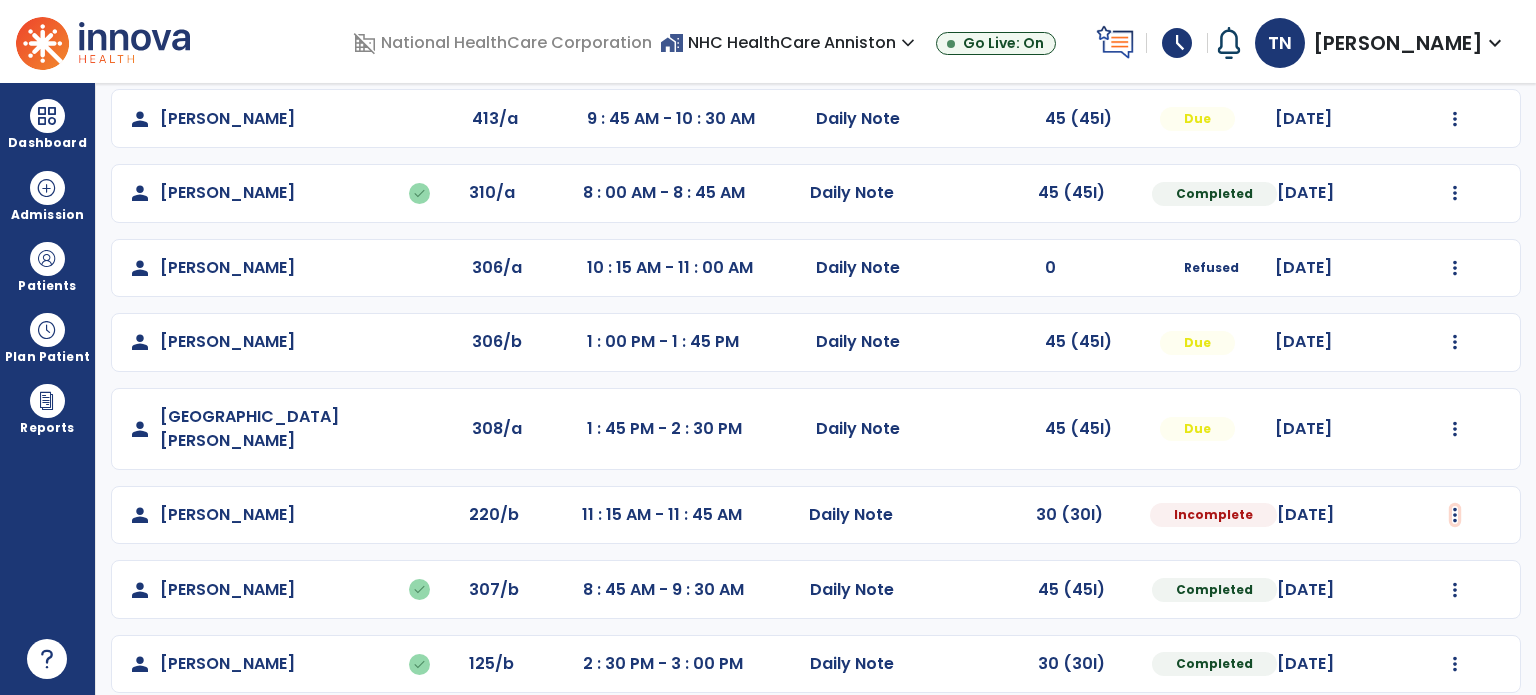 click at bounding box center [1455, -105] 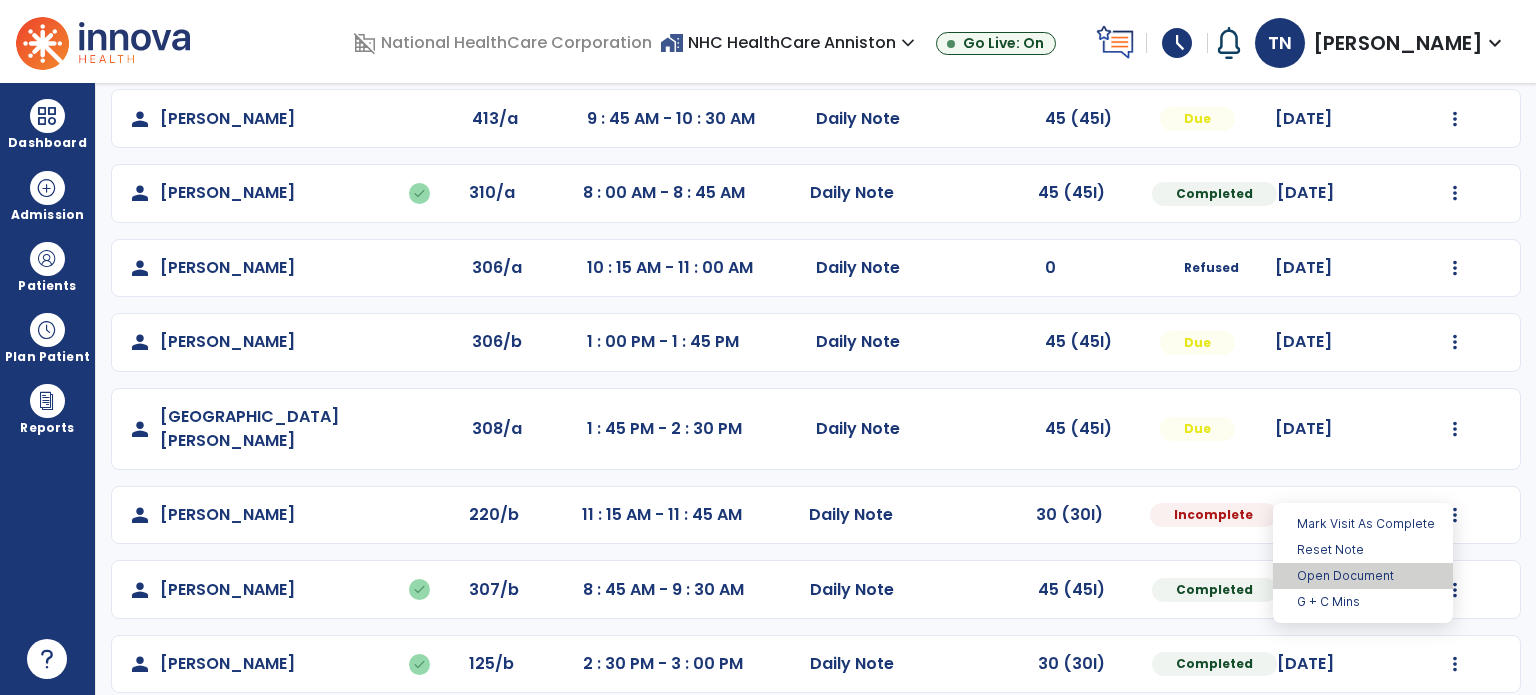 click on "Open Document" at bounding box center (1363, 576) 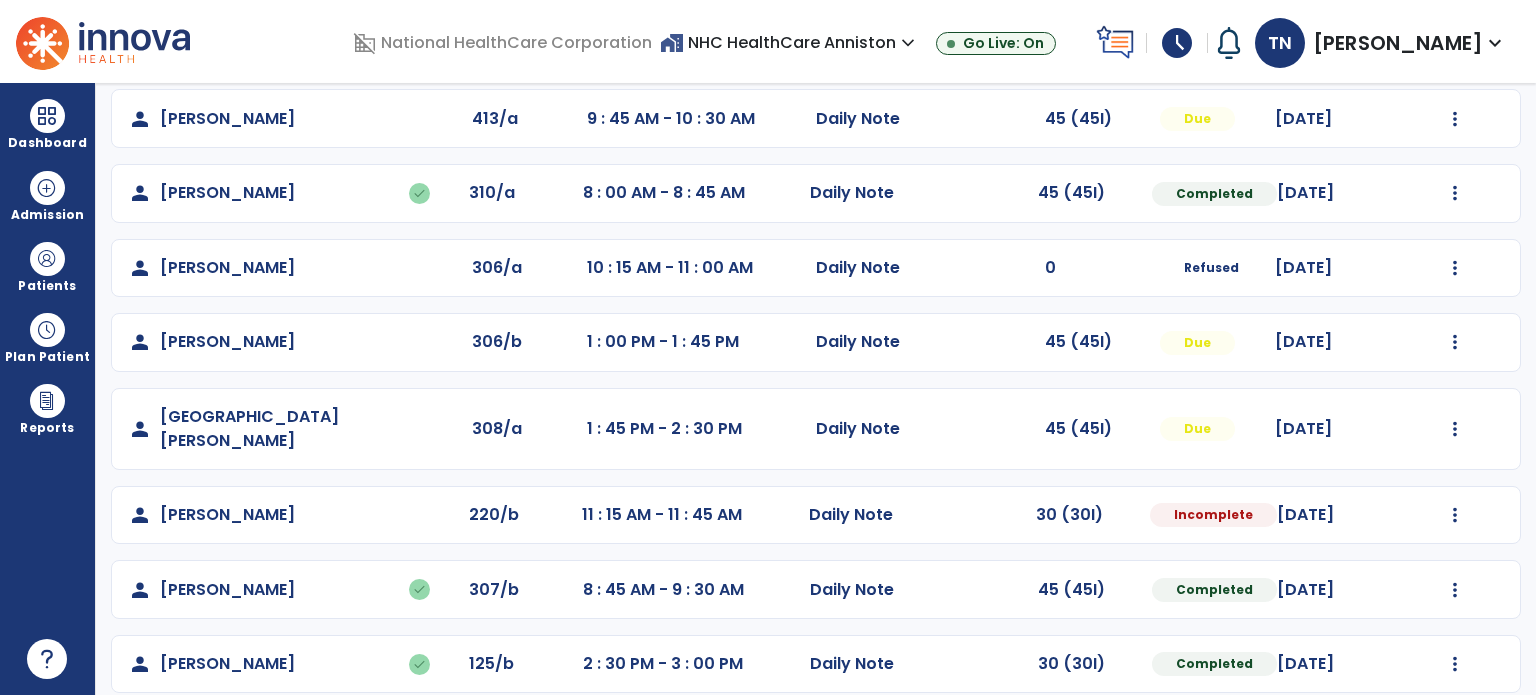 select on "*" 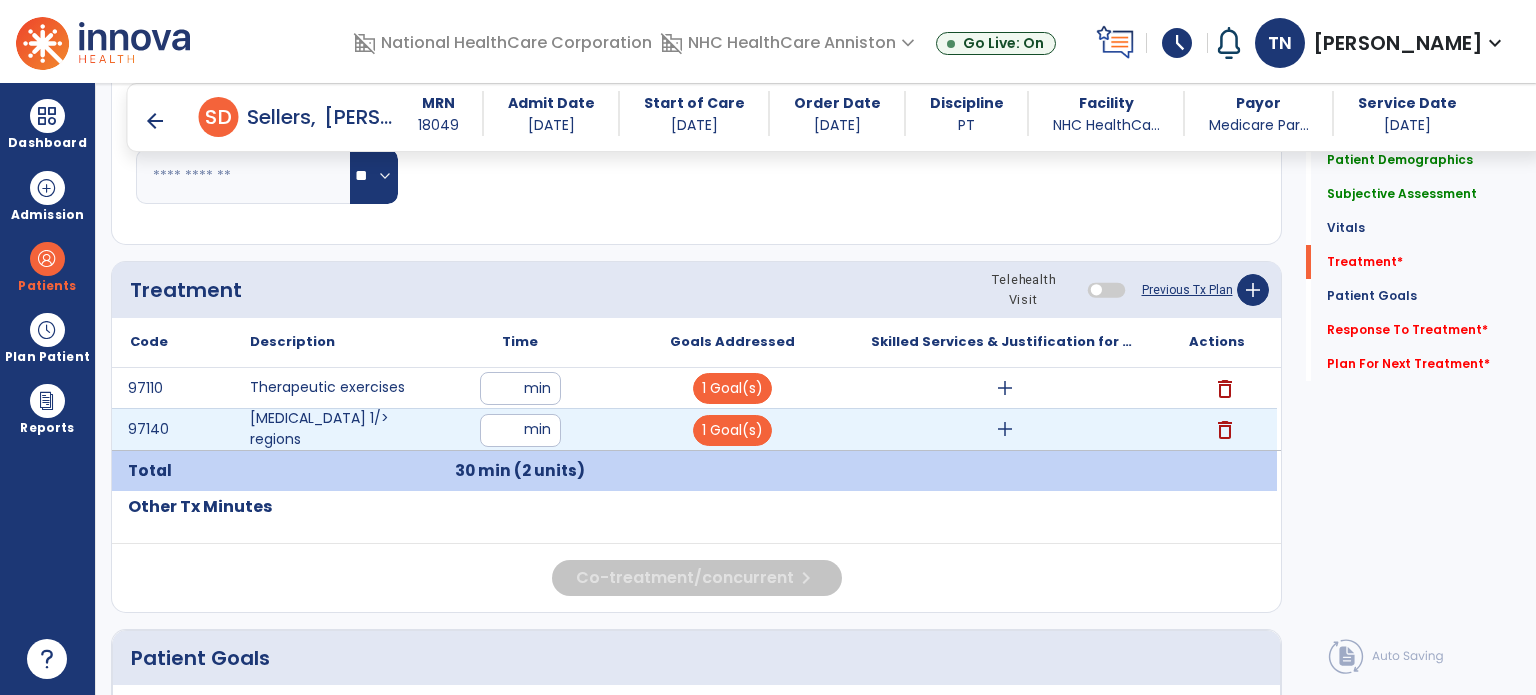 scroll, scrollTop: 1693, scrollLeft: 0, axis: vertical 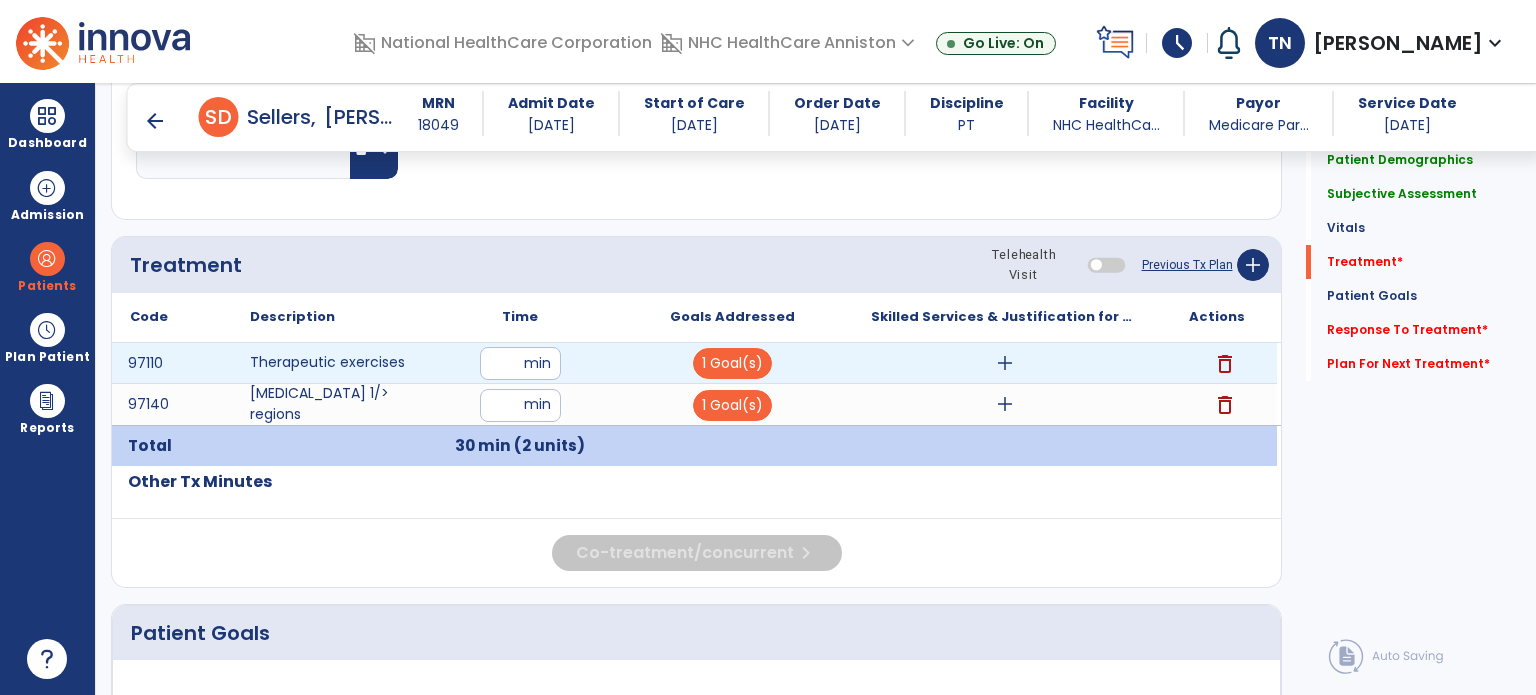 click on "add" at bounding box center (1004, 363) 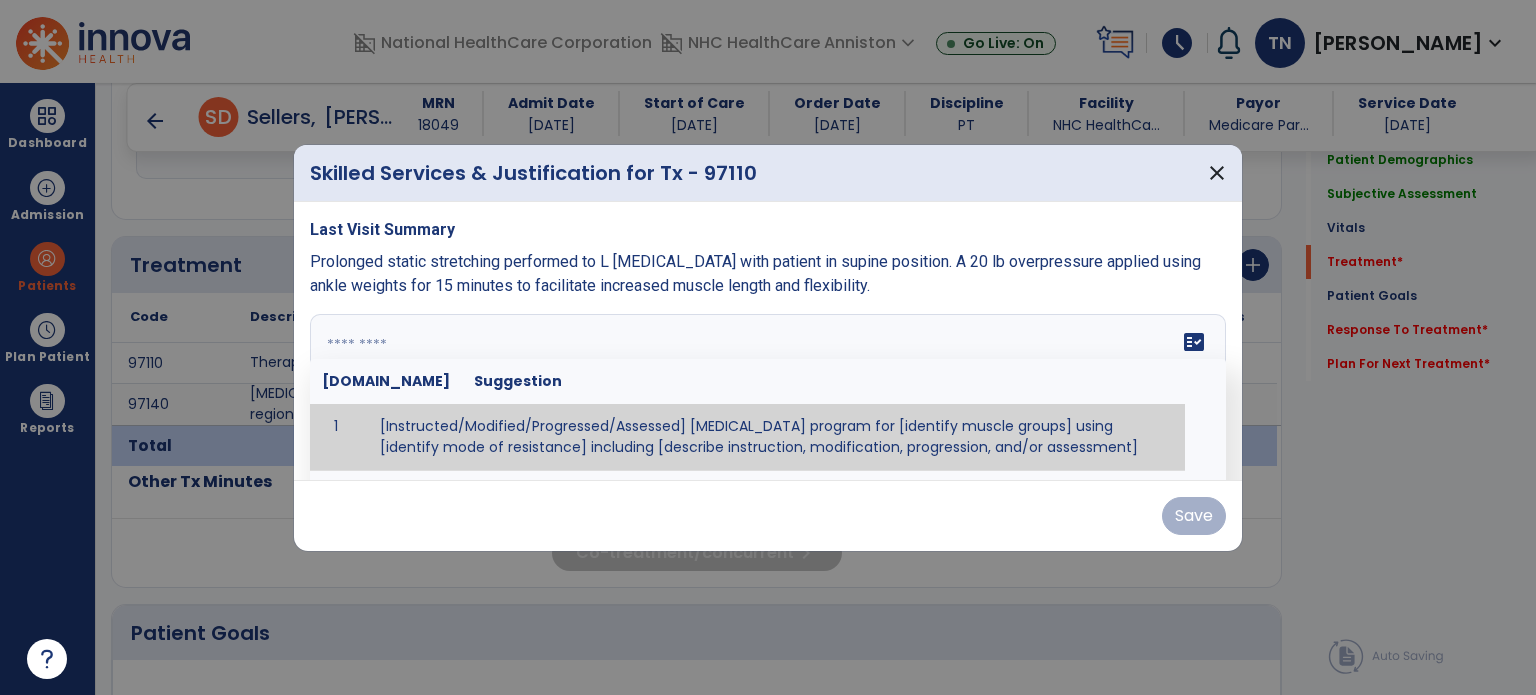 click on "fact_check  [DOMAIN_NAME] Suggestion 1 [Instructed/Modified/Progressed/Assessed] [MEDICAL_DATA] program for [identify muscle groups] using [identify mode of resistance] including [describe instruction, modification, progression, and/or assessment] 2 [Instructed/Modified/Progressed/Assessed] aerobic exercise program using [identify equipment/mode] including [describe instruction, modification,progression, and/or assessment] 3 [Instructed/Modified/Progressed/Assessed] [PROM/A/AROM/AROM] program for [identify joint movements] using [contract-relax, over-pressure, inhibitory techniques, other] 4 [Assessed/Tested] aerobic capacity with administration of [aerobic capacity test]" at bounding box center (768, 389) 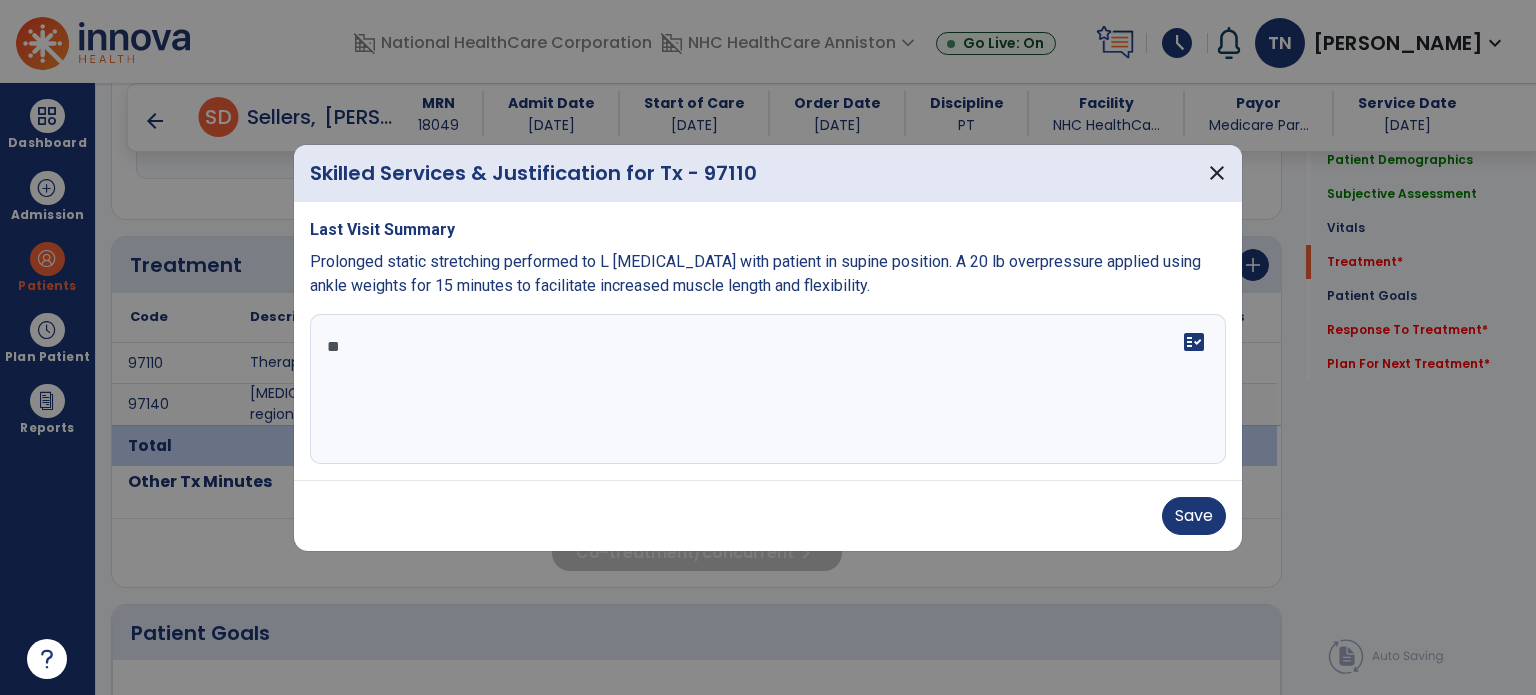 type on "*" 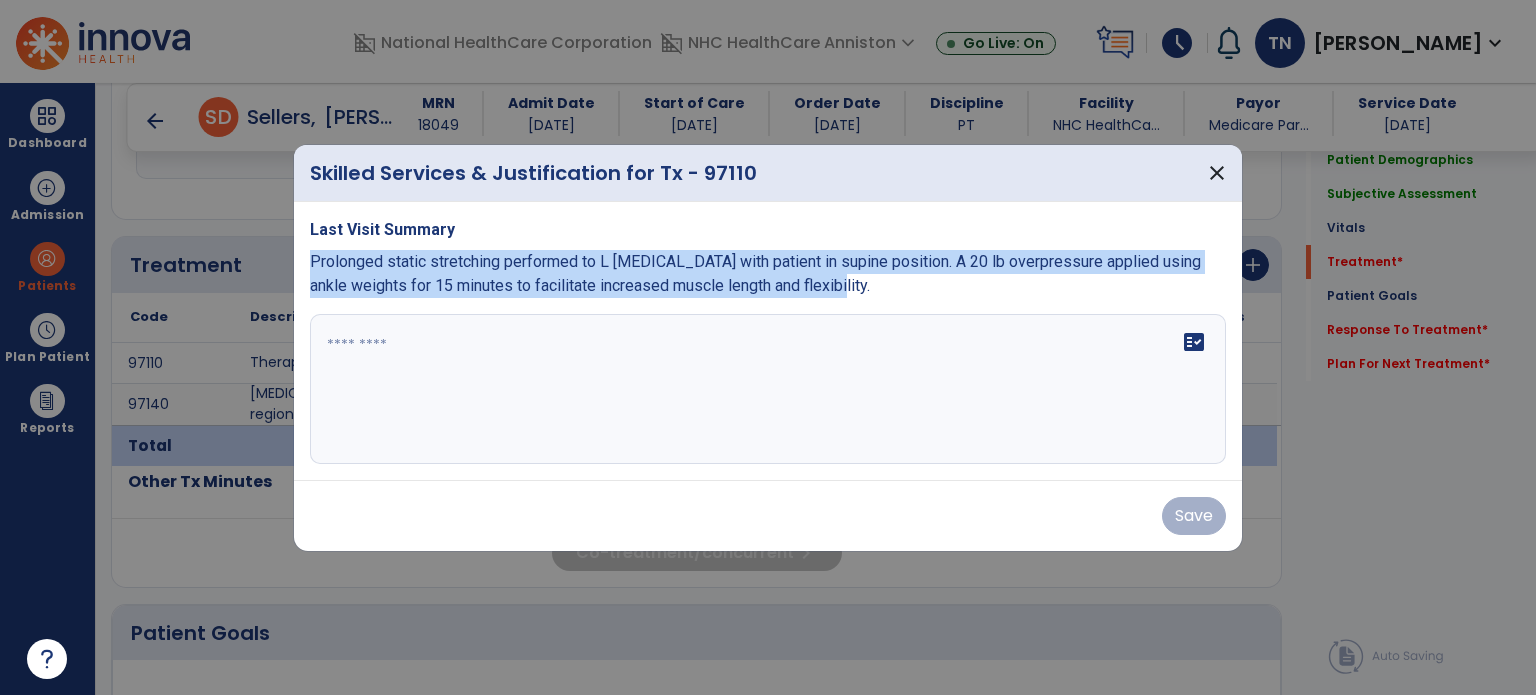 drag, startPoint x: 859, startPoint y: 280, endPoint x: 311, endPoint y: 266, distance: 548.17883 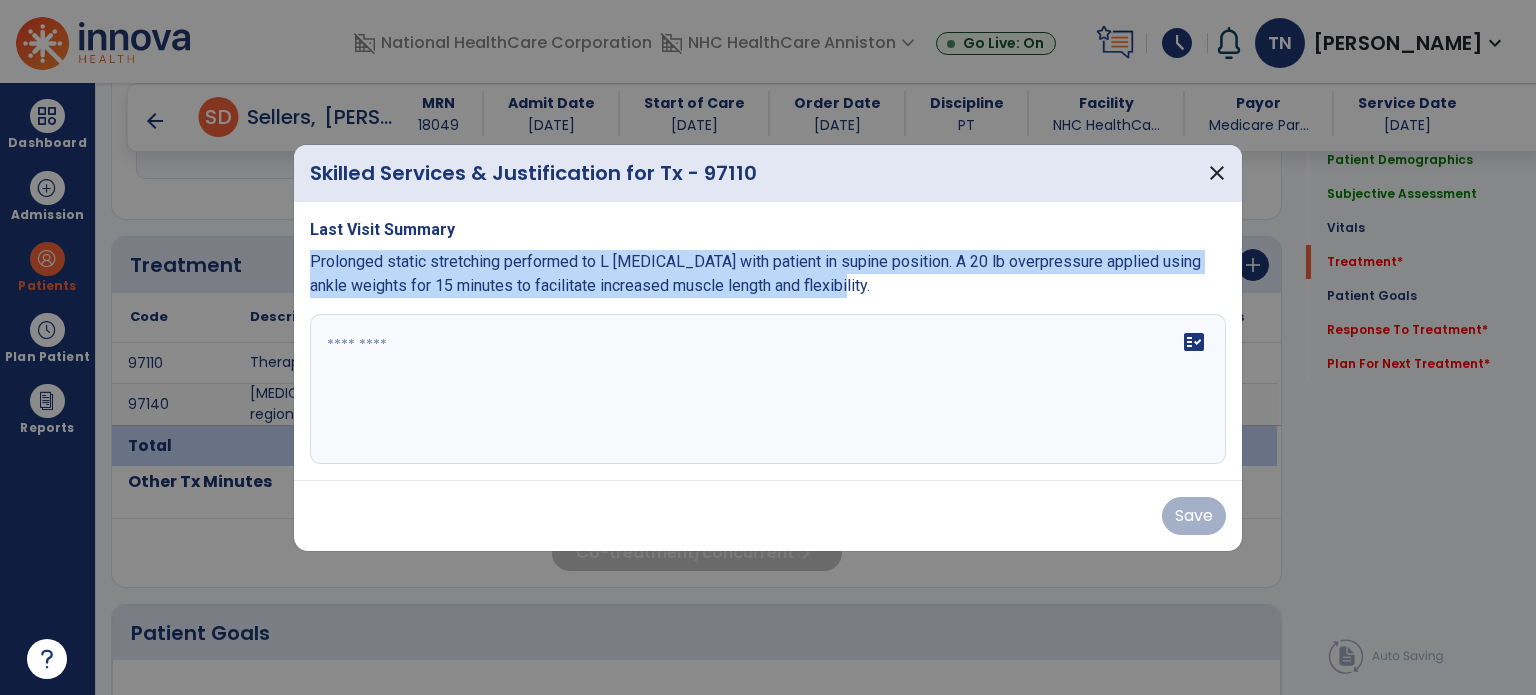 click on "Prolonged static stretching performed to L [MEDICAL_DATA] with patient in supine position. A 20 lb overpressure applied using ankle weights for 15 minutes to facilitate increased muscle length and flexibility." at bounding box center (768, 274) 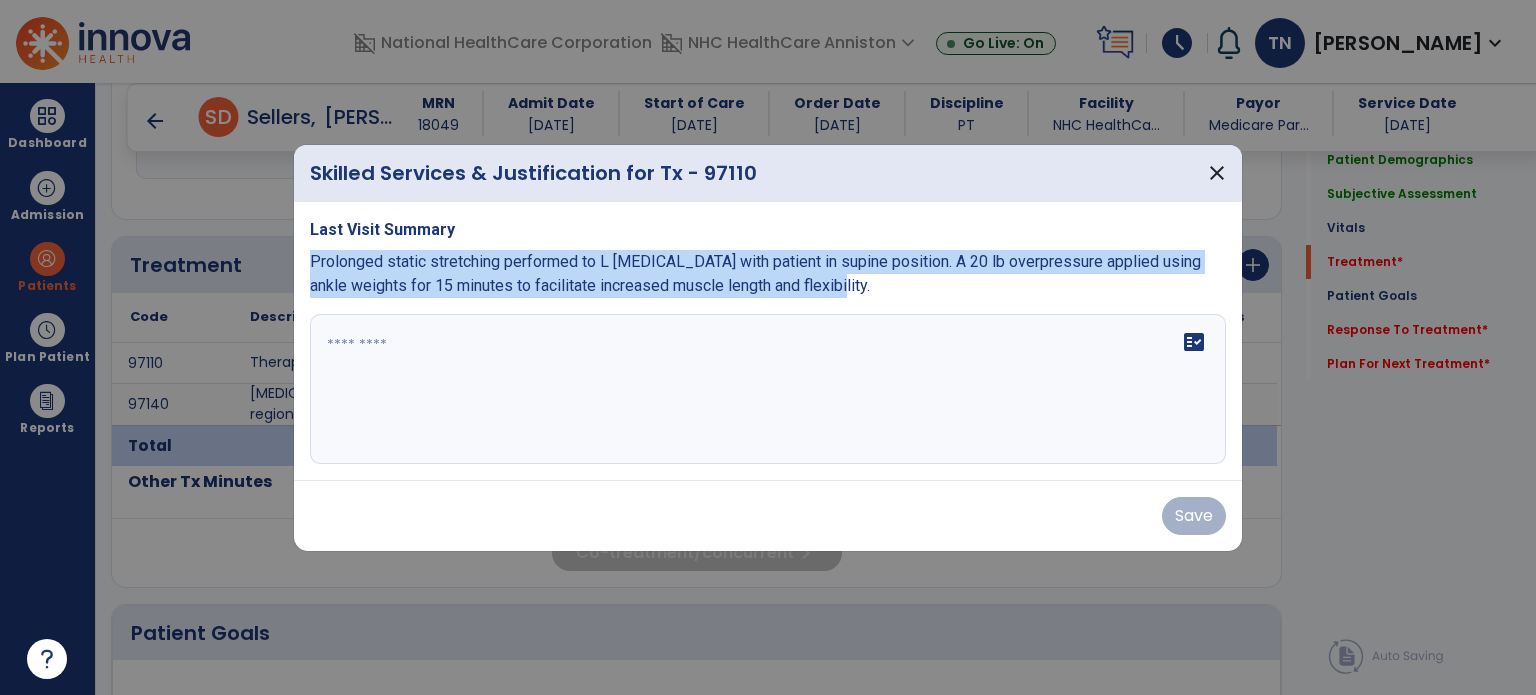 copy on "Prolonged static stretching performed to L [MEDICAL_DATA] with patient in supine position. A 20 lb overpressure applied using ankle weights for 15 minutes to facilitate increased muscle length and flexibility." 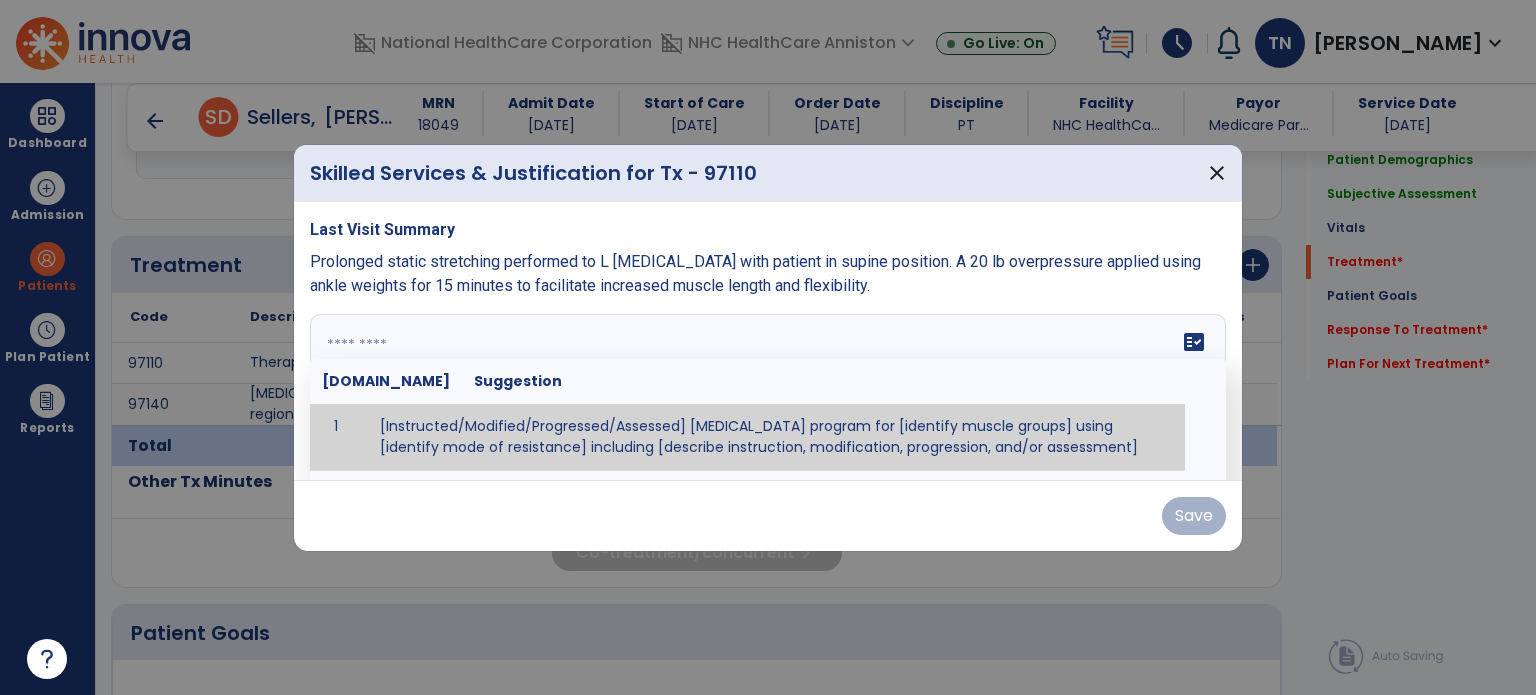 click at bounding box center (768, 389) 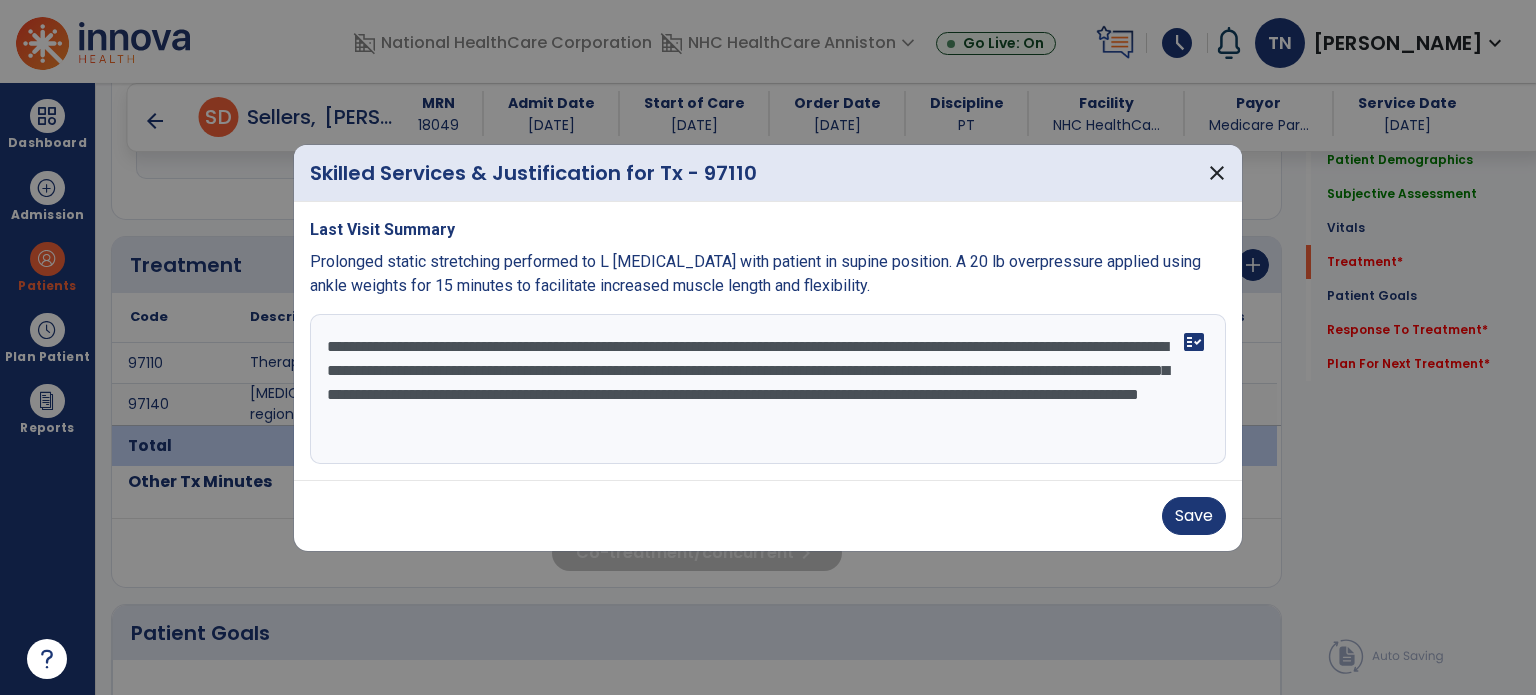 type on "**********" 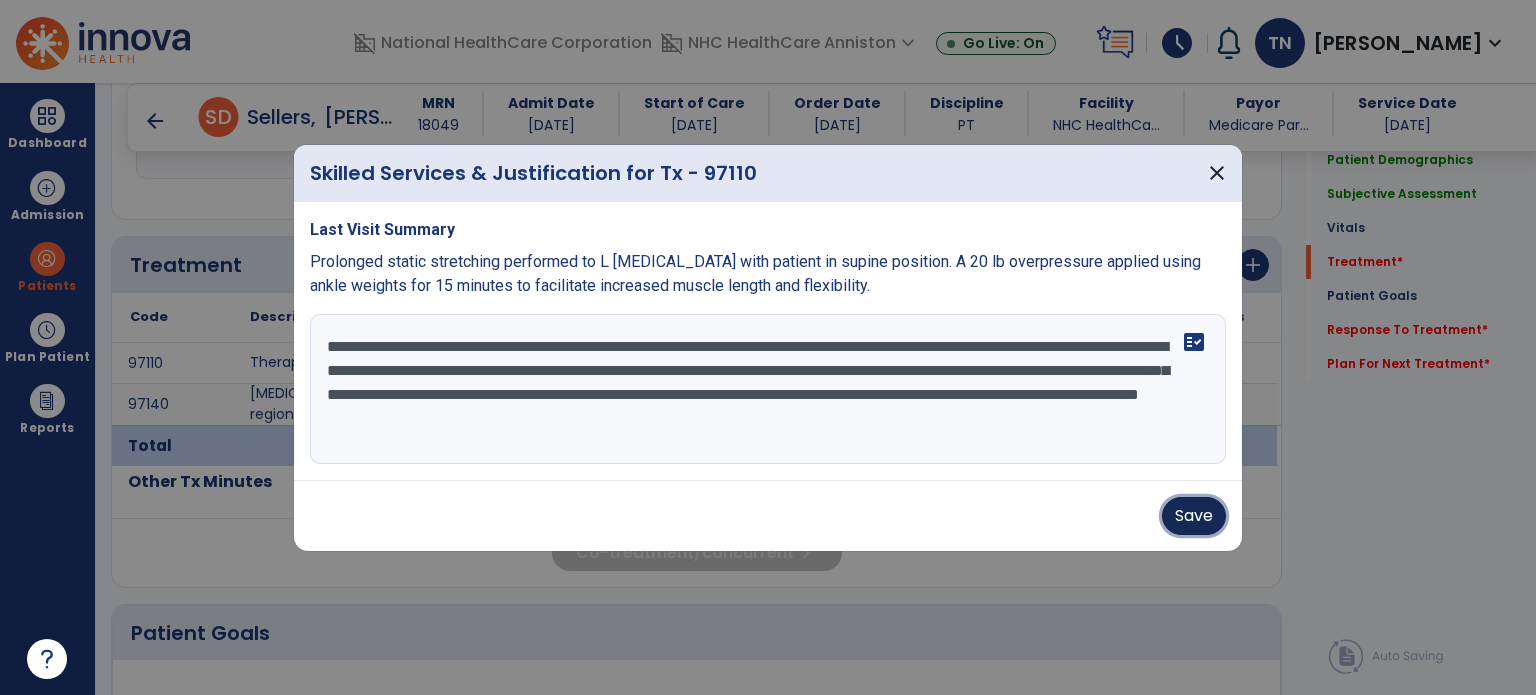 click on "Save" at bounding box center [1194, 516] 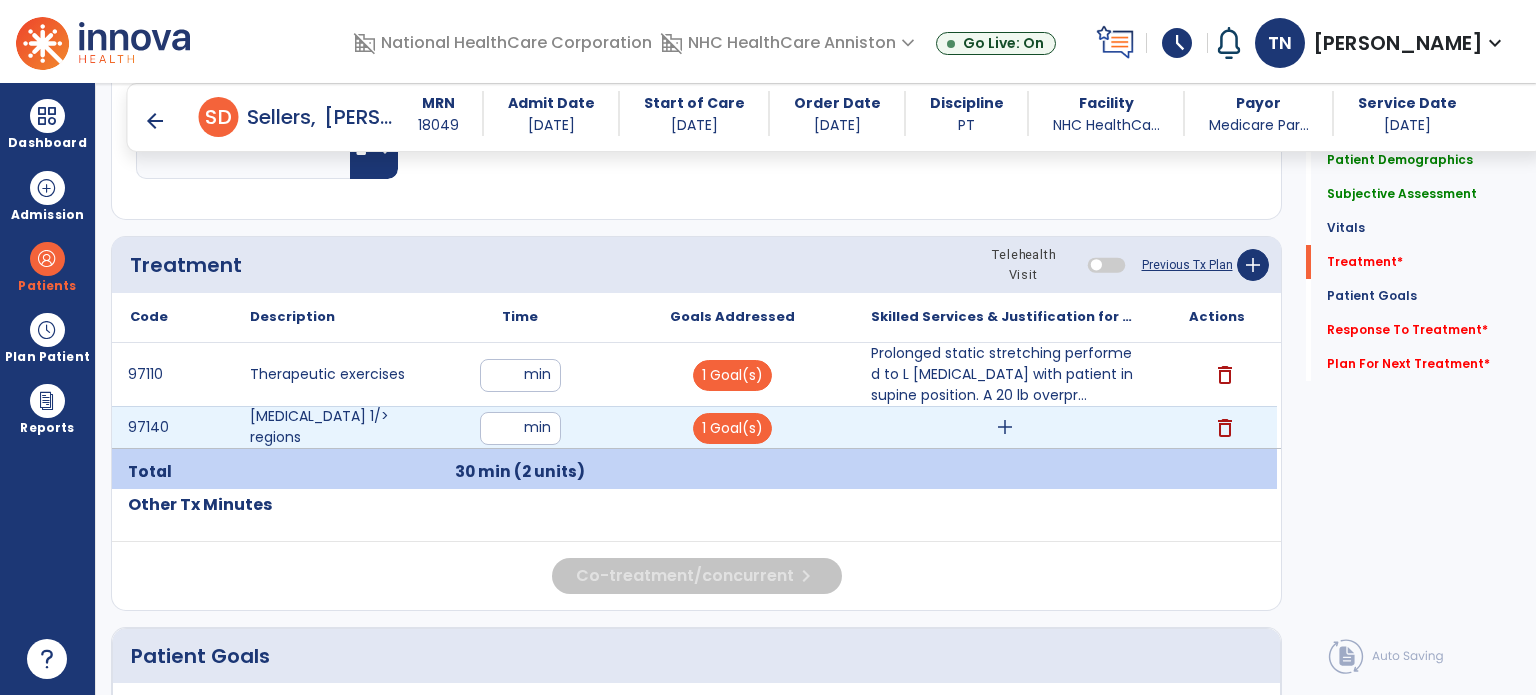 click on "add" at bounding box center (1004, 427) 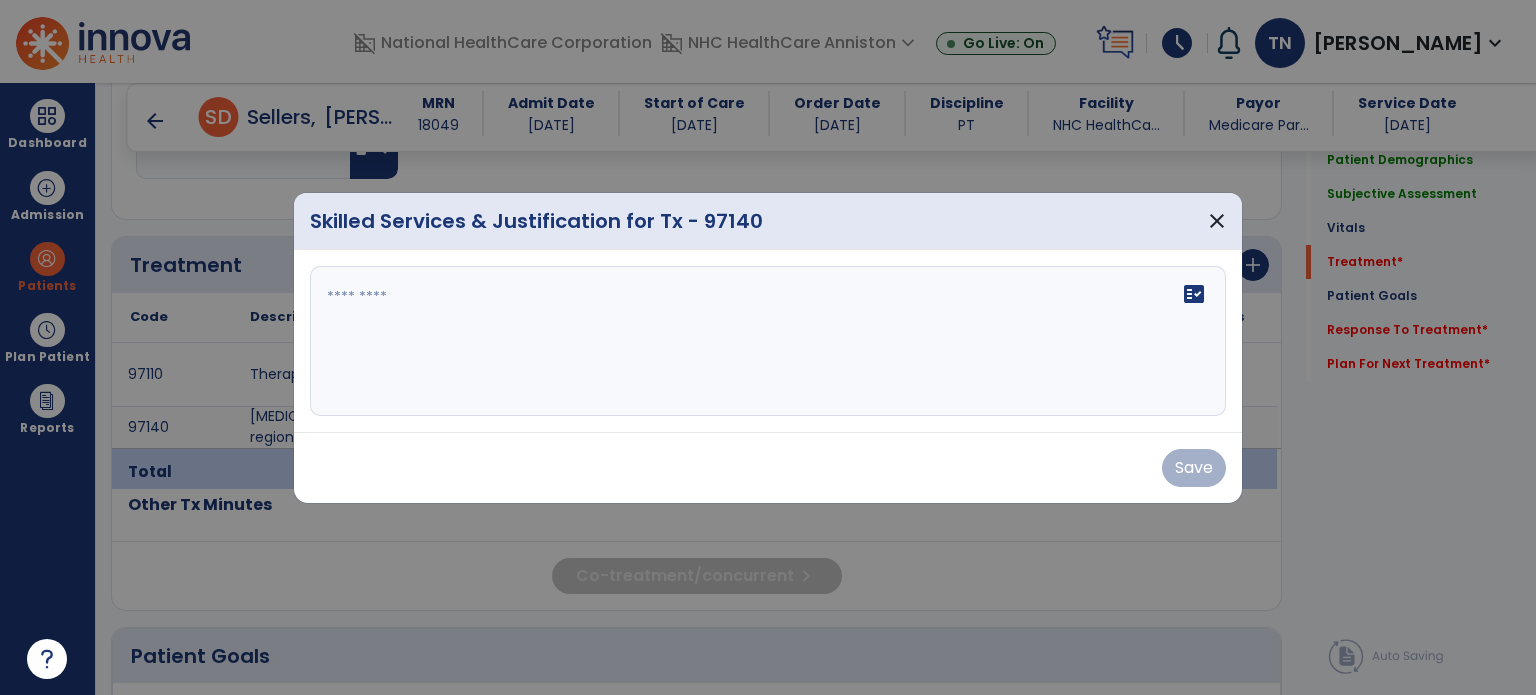 click on "fact_check" at bounding box center (768, 341) 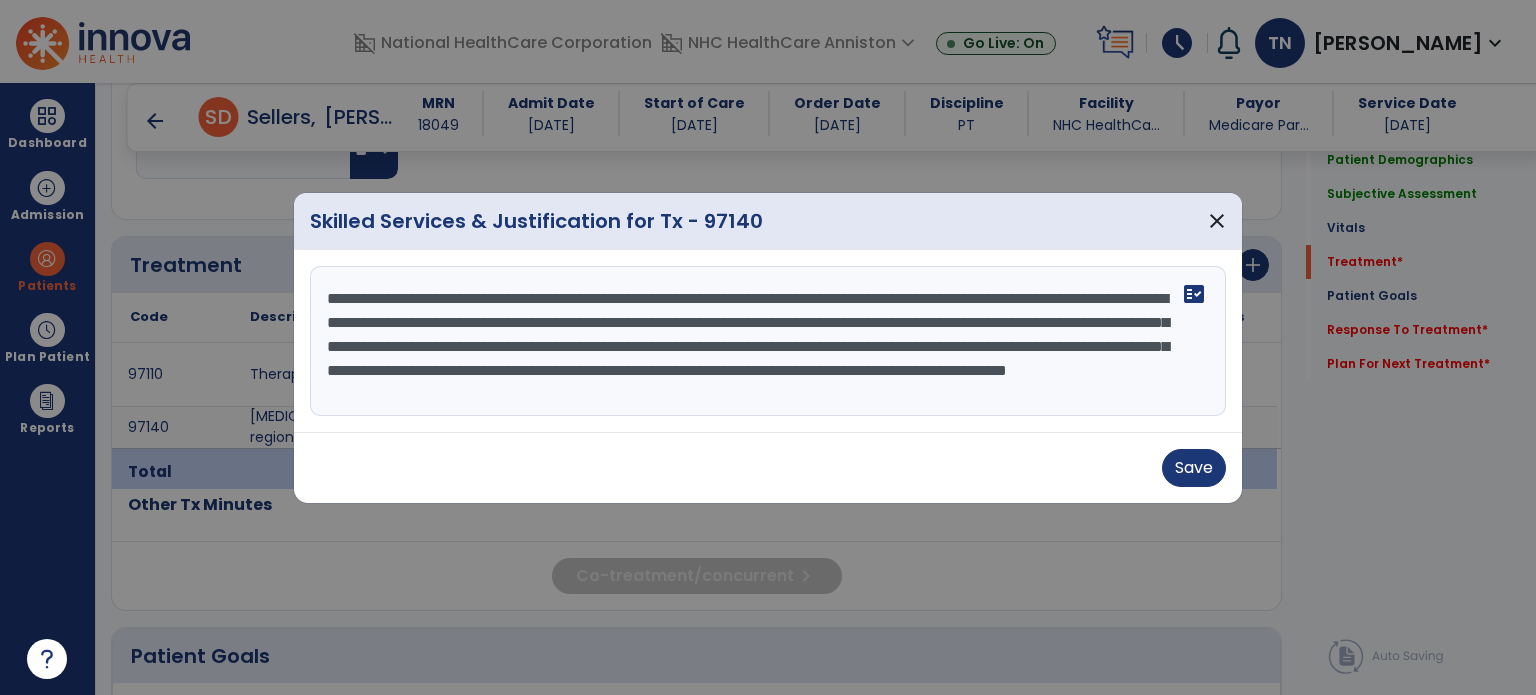 type on "**********" 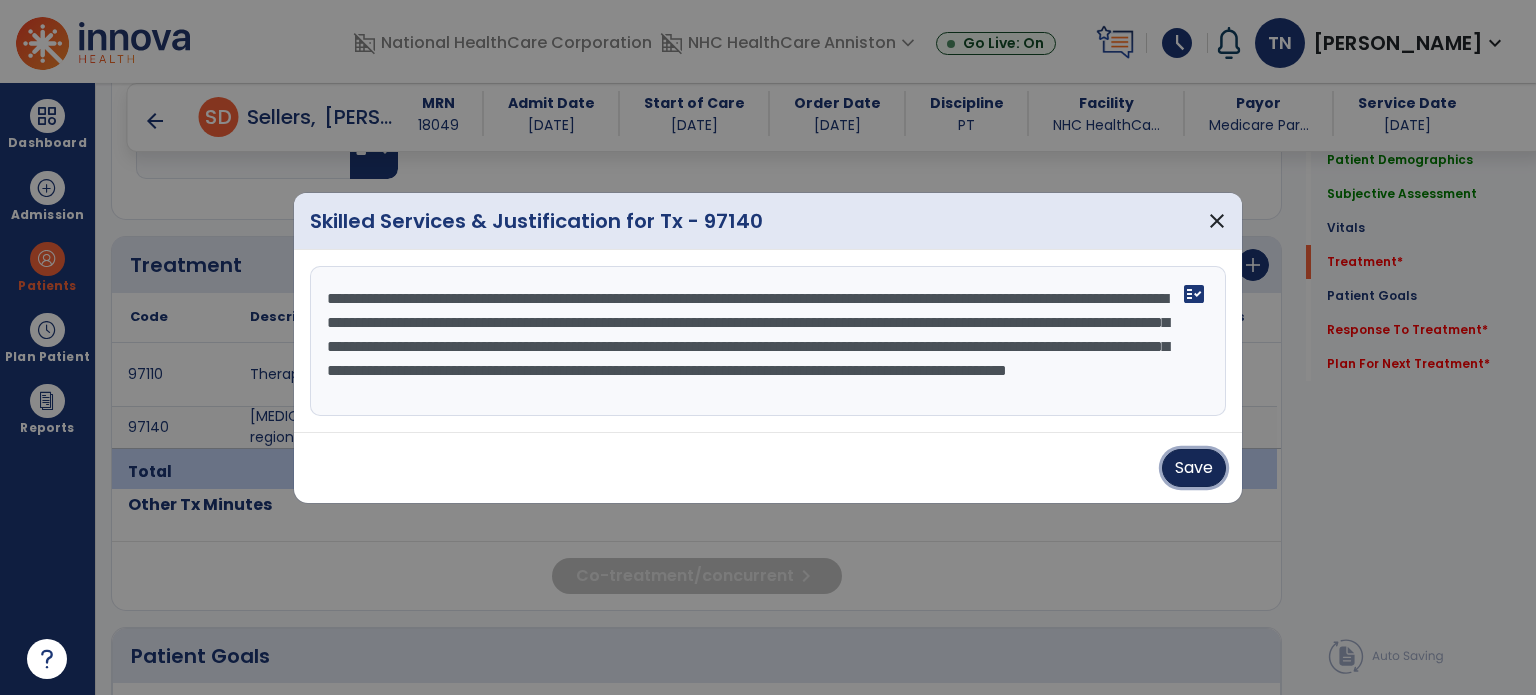 click on "Save" at bounding box center [1194, 468] 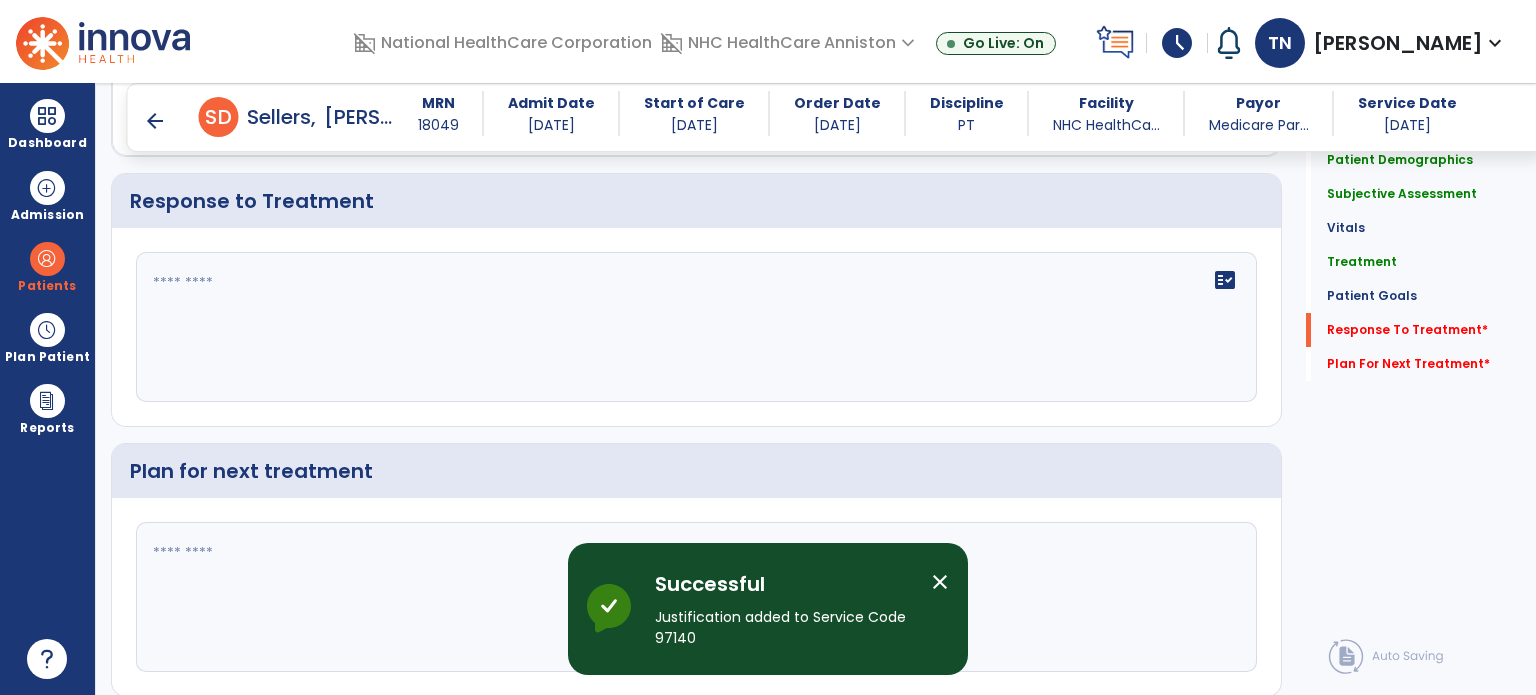 scroll, scrollTop: 3027, scrollLeft: 0, axis: vertical 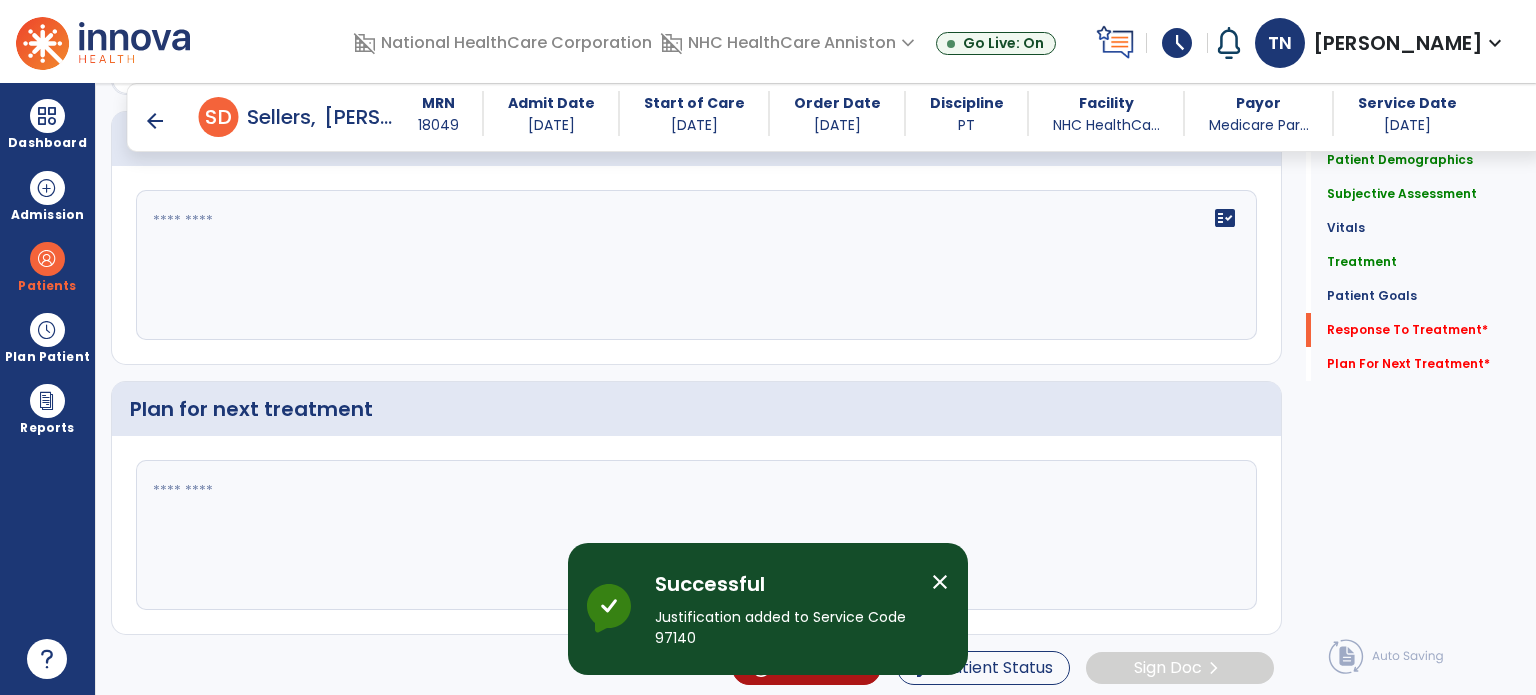 click on "fact_check" 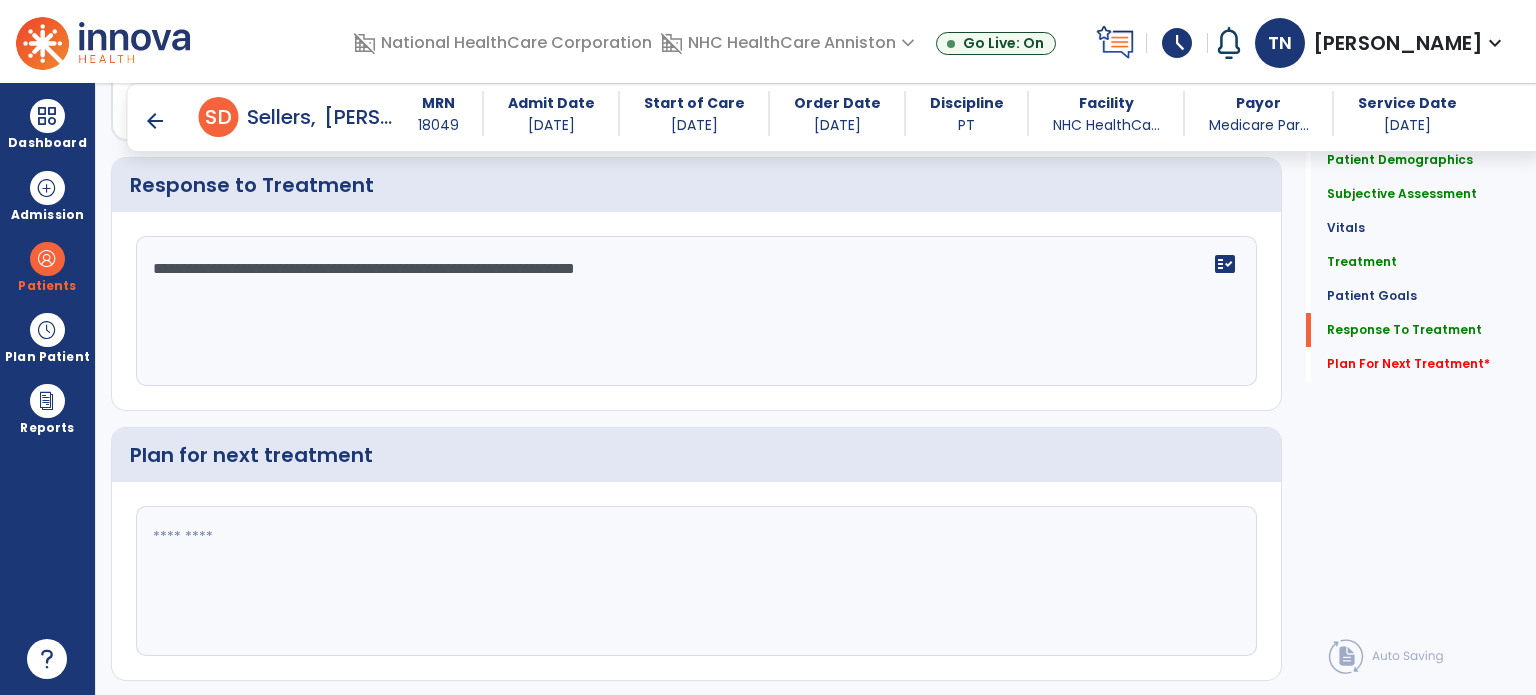 scroll, scrollTop: 3027, scrollLeft: 0, axis: vertical 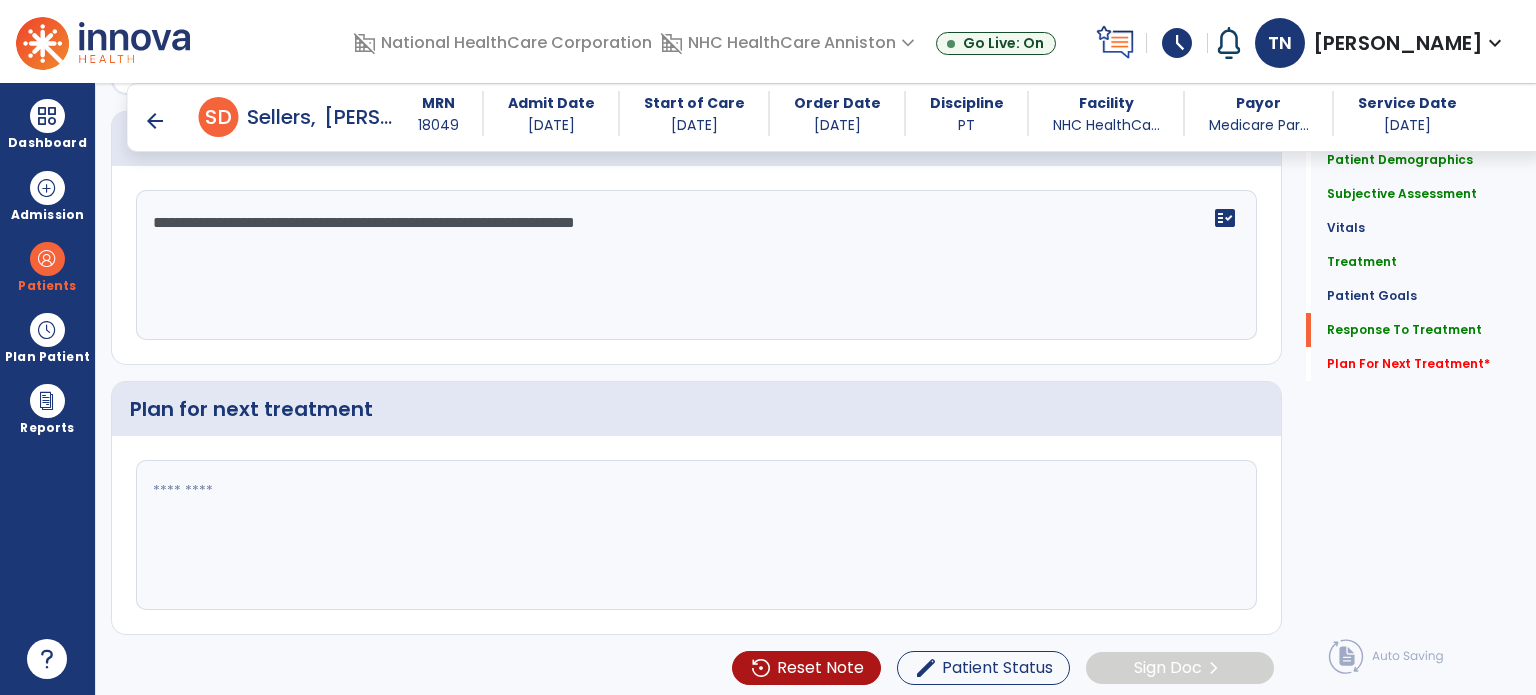 type on "**********" 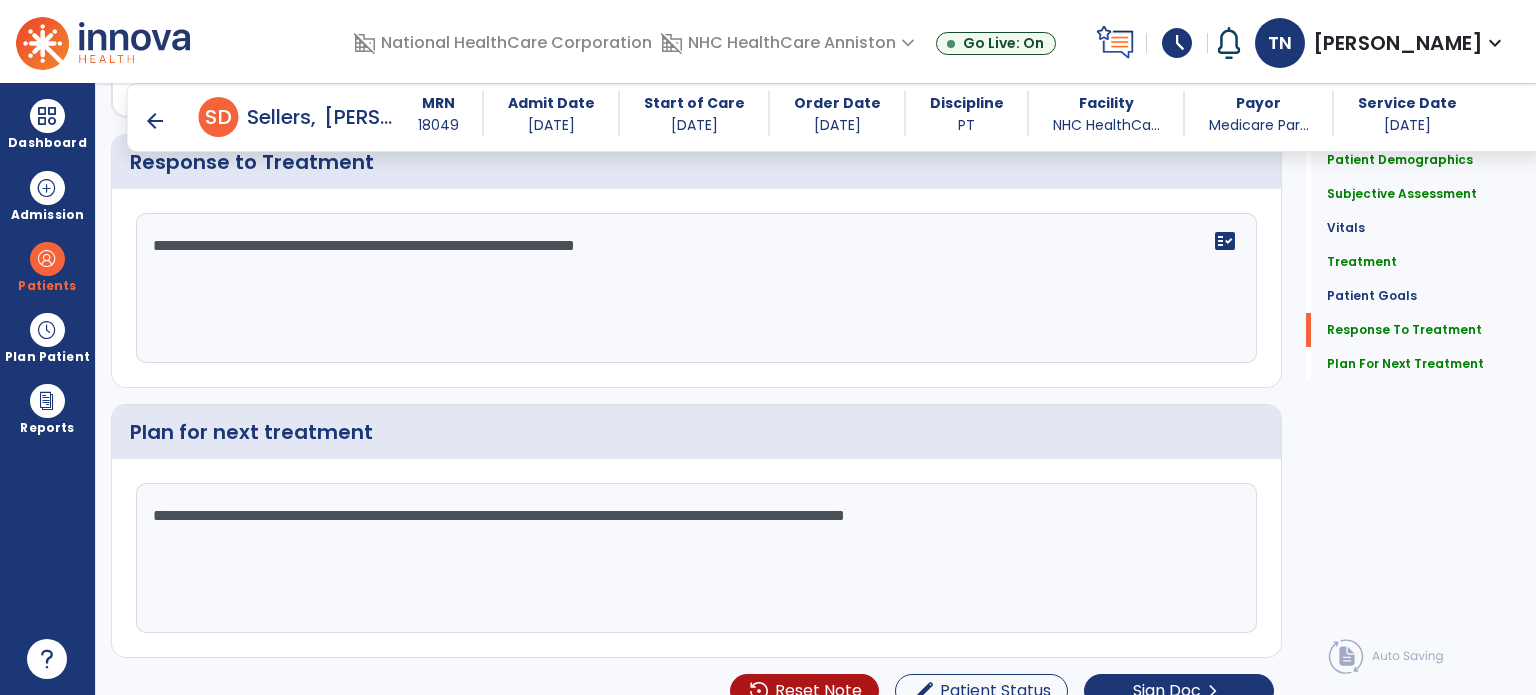 scroll, scrollTop: 3027, scrollLeft: 0, axis: vertical 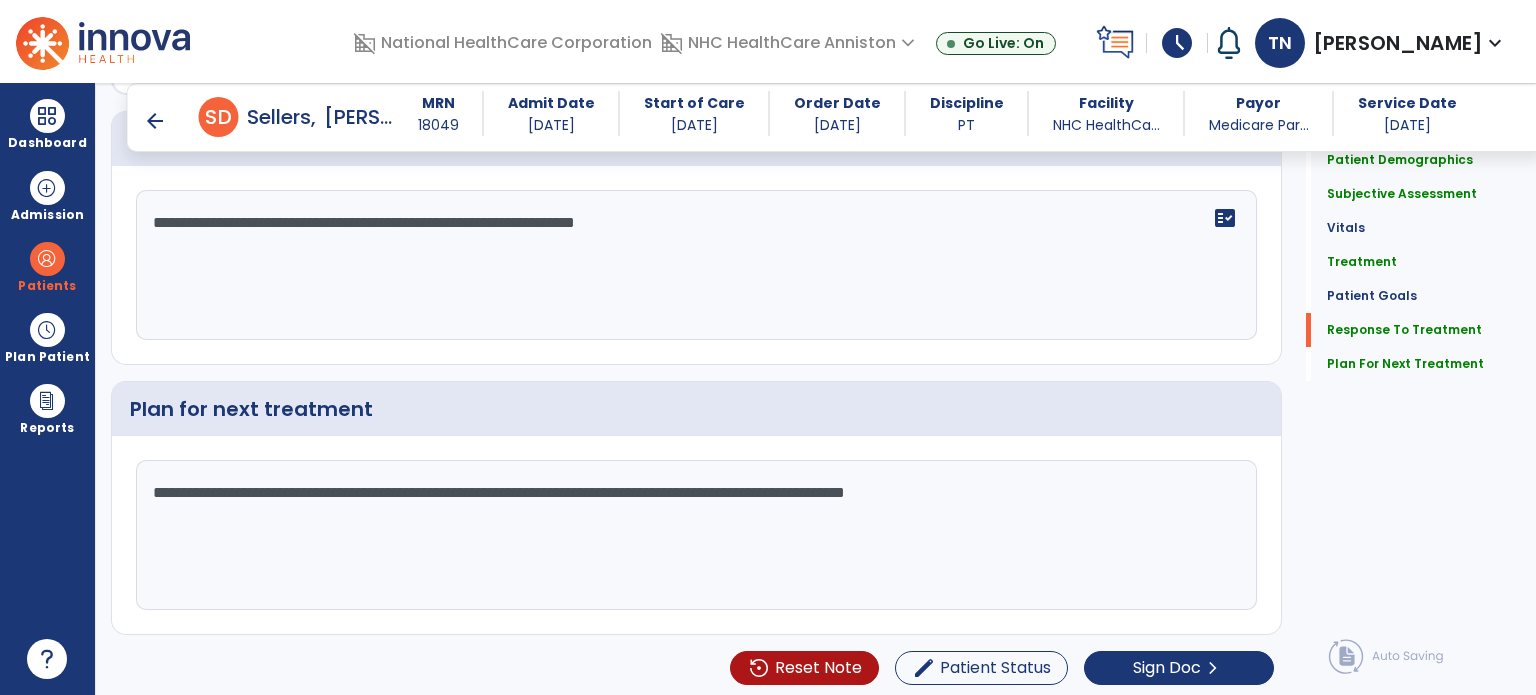 type on "**********" 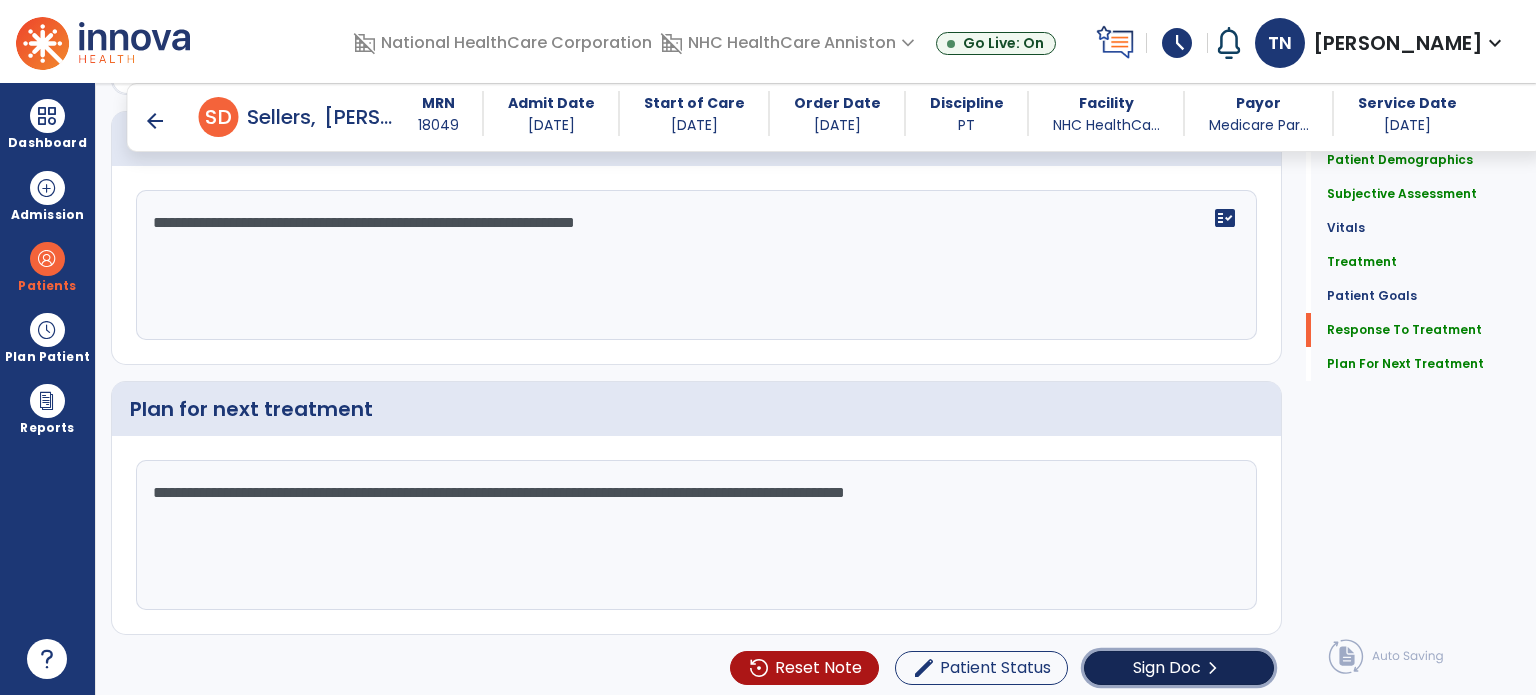 click on "Sign Doc" 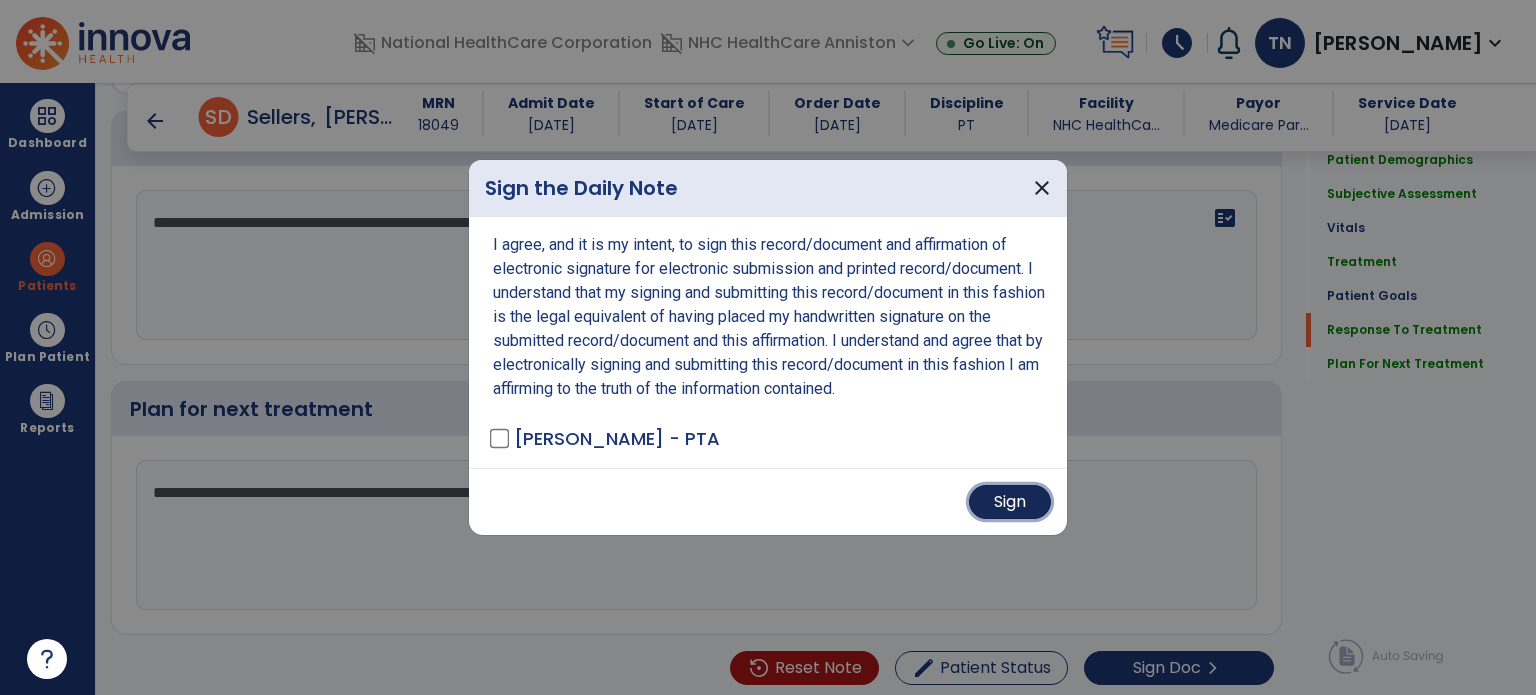 click on "Sign" at bounding box center (1010, 502) 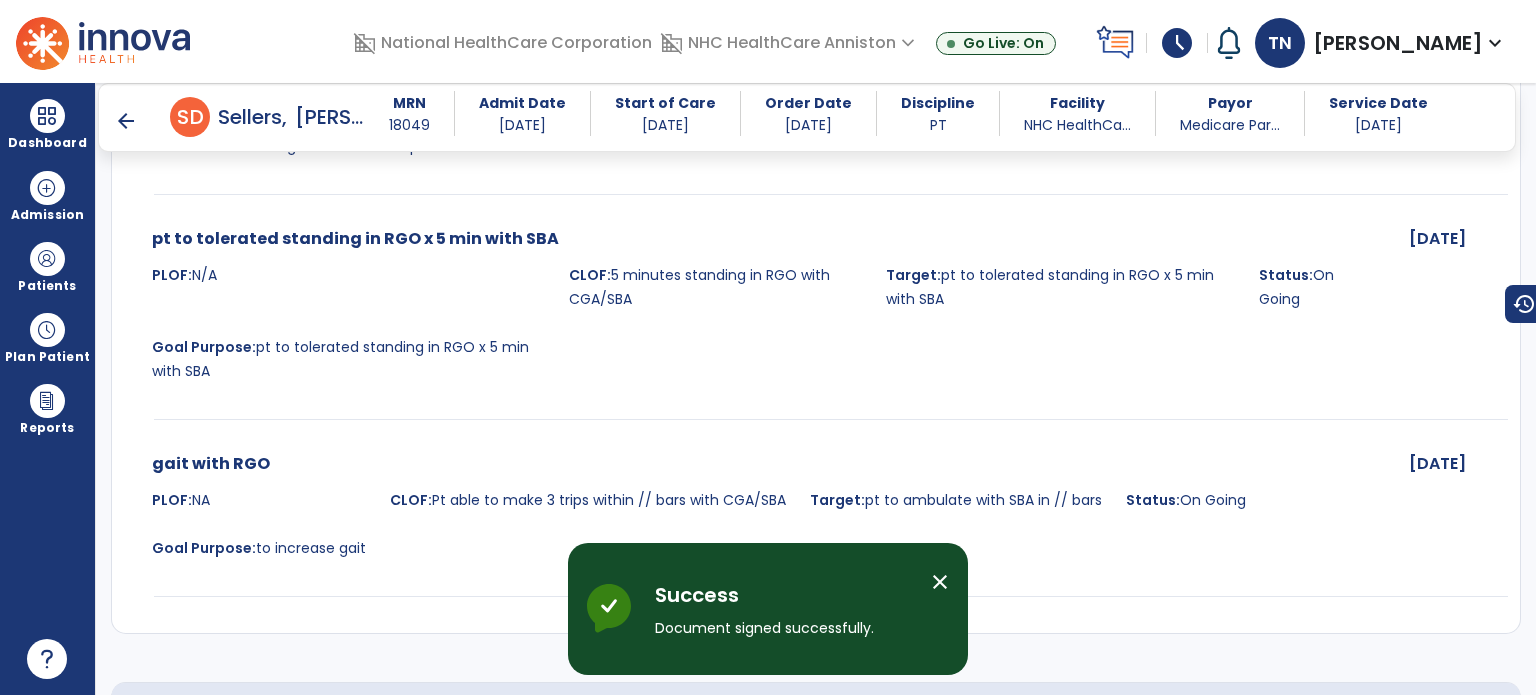 scroll, scrollTop: 4672, scrollLeft: 0, axis: vertical 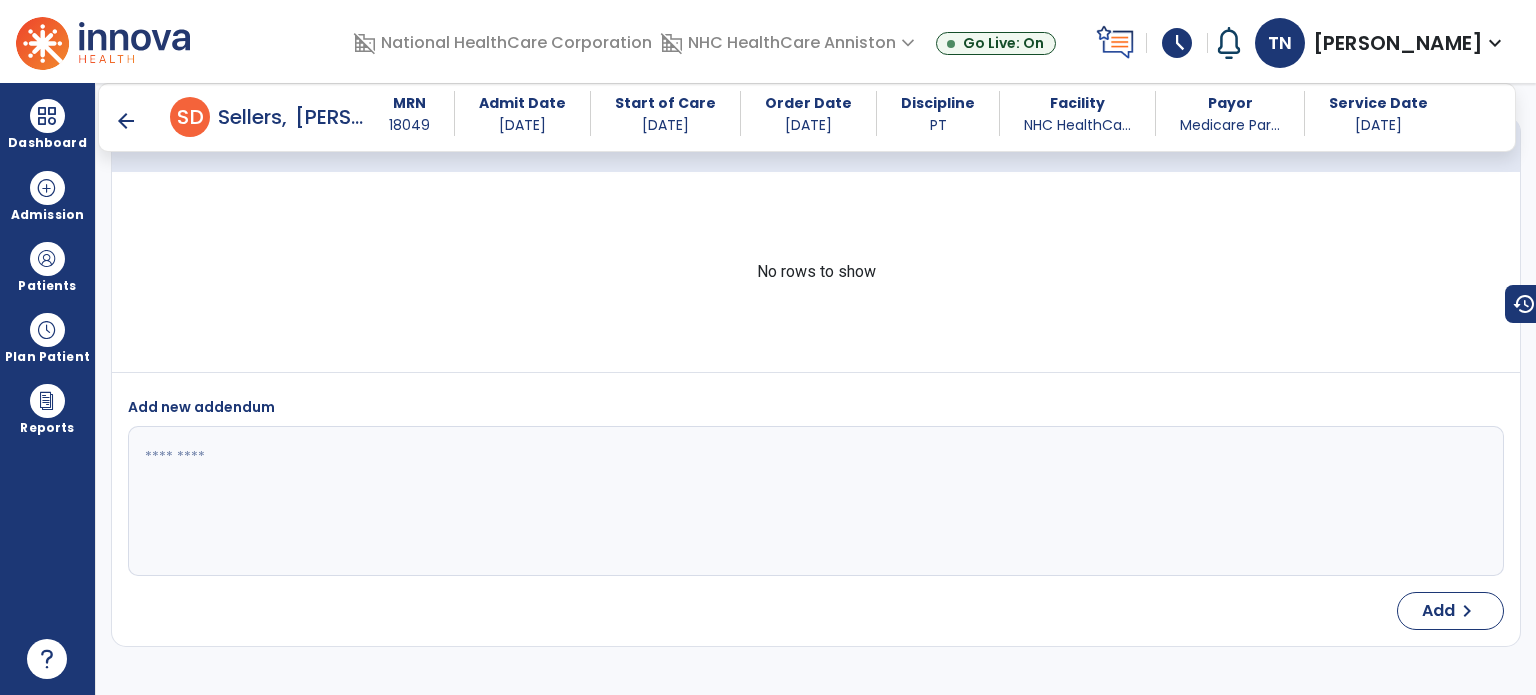 click on "arrow_back" at bounding box center [126, 121] 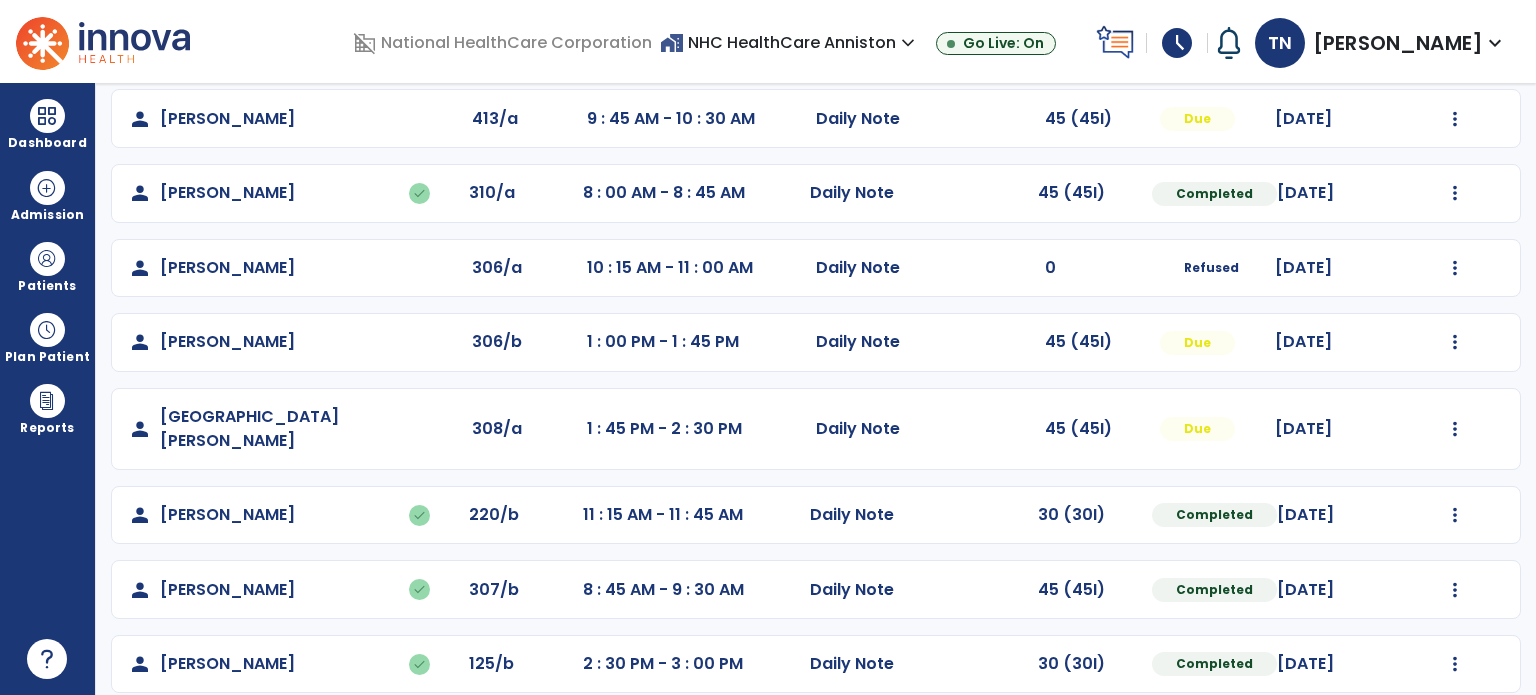 scroll, scrollTop: 93, scrollLeft: 0, axis: vertical 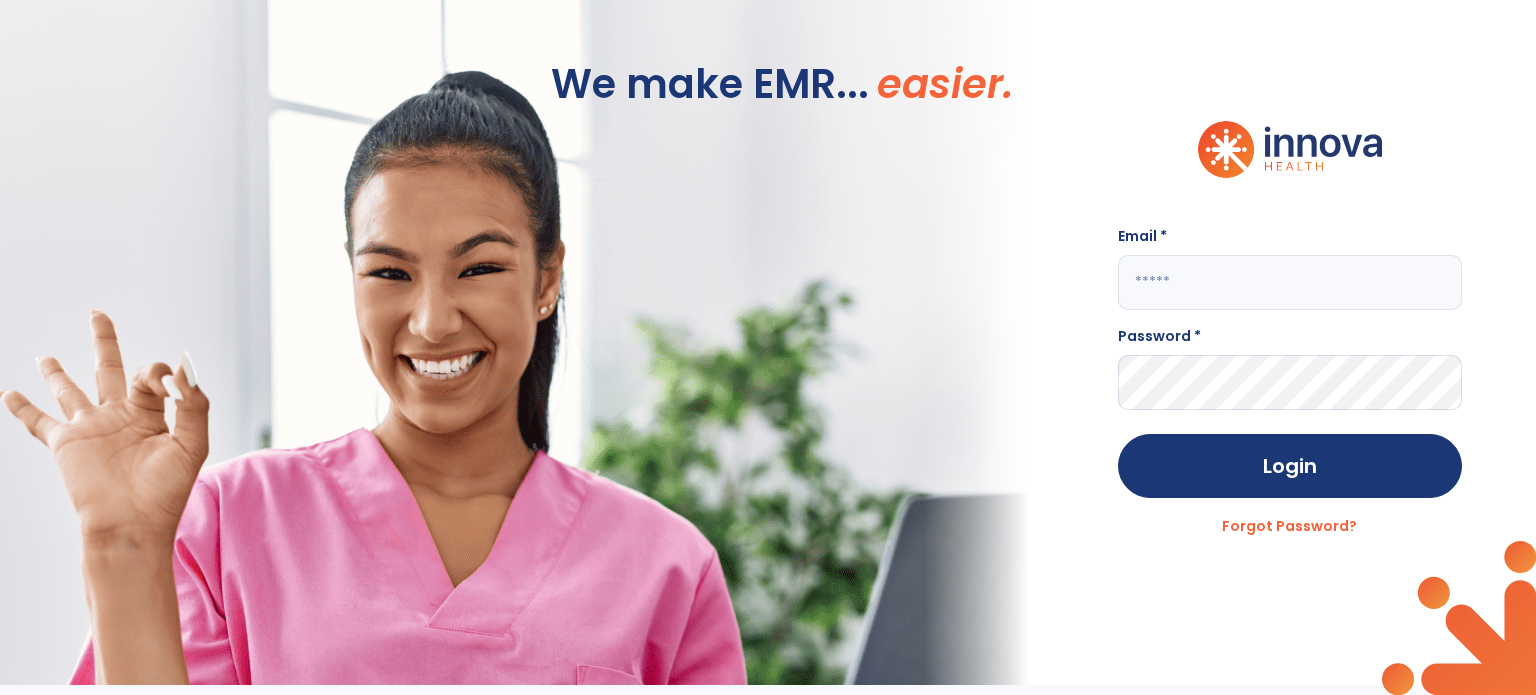 type on "**********" 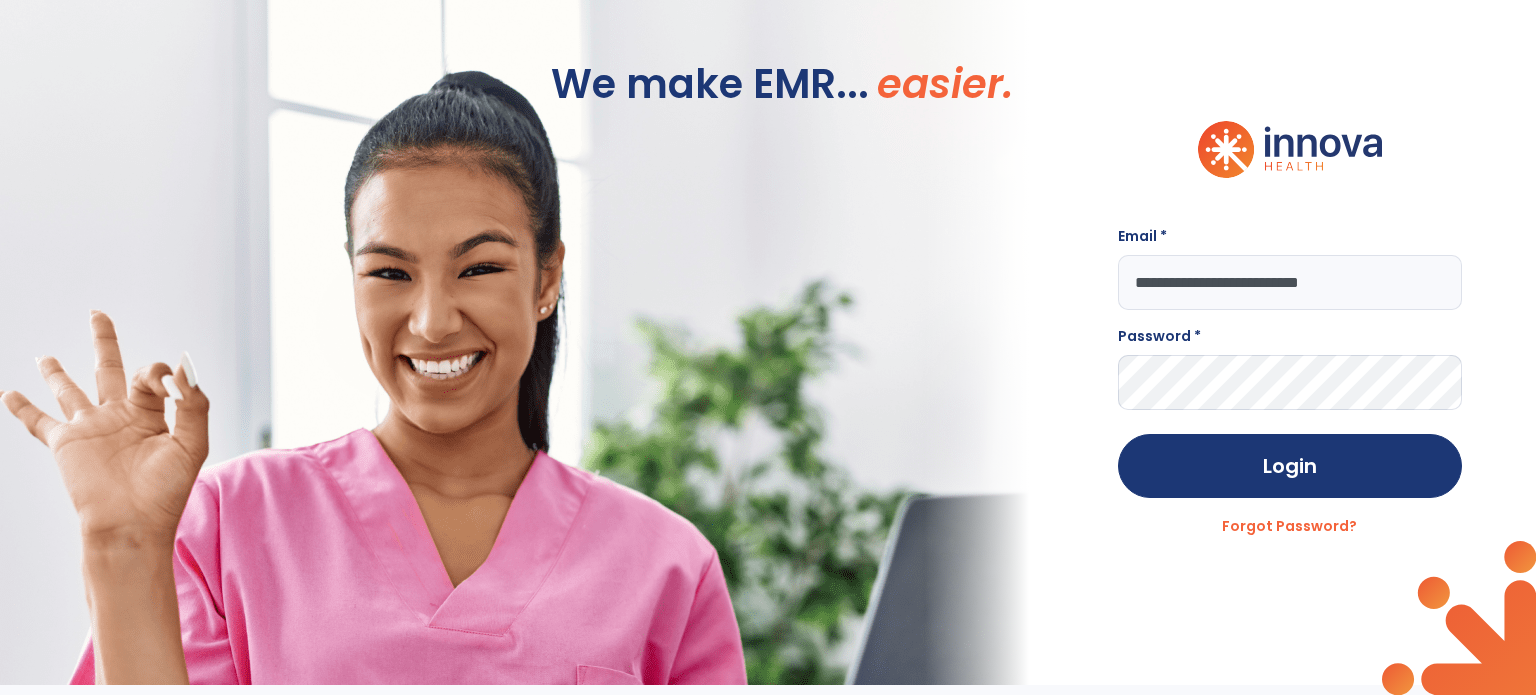 scroll, scrollTop: 0, scrollLeft: 0, axis: both 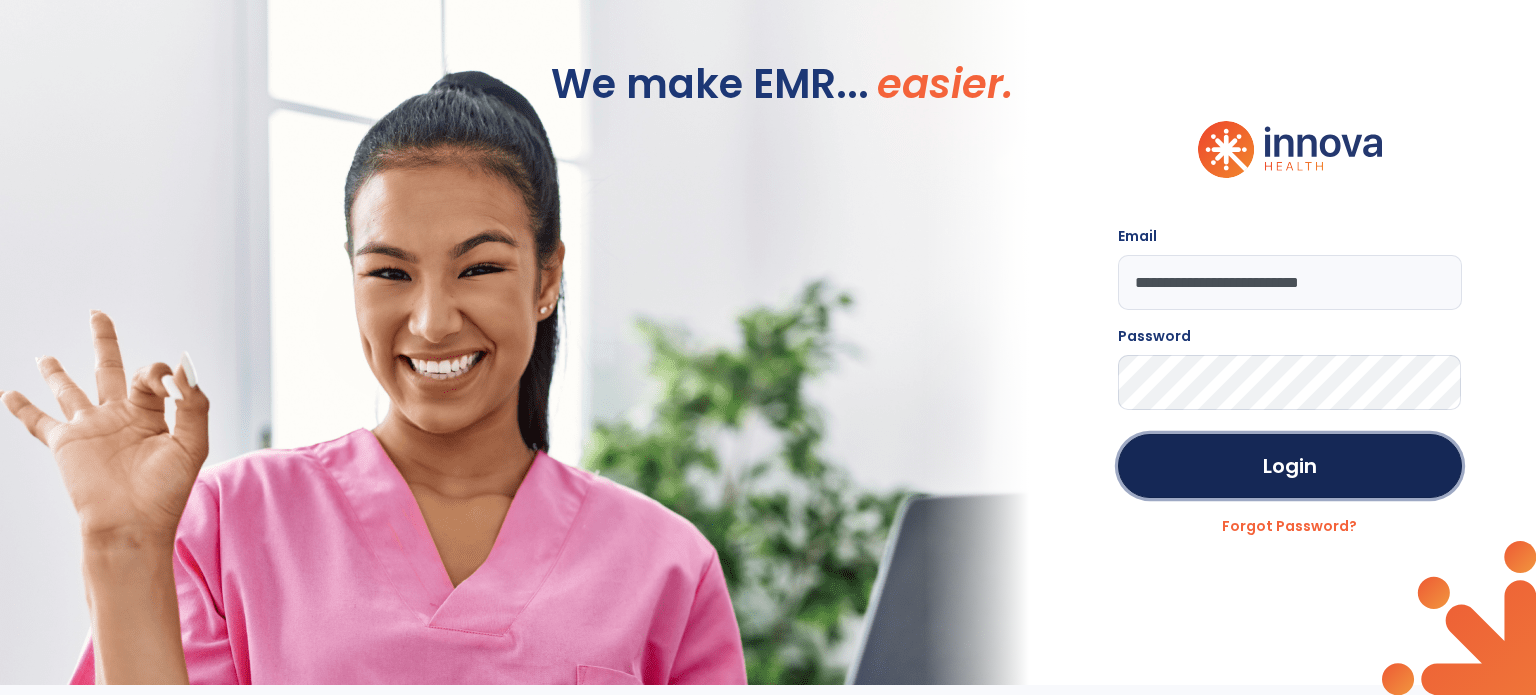 click on "Login" 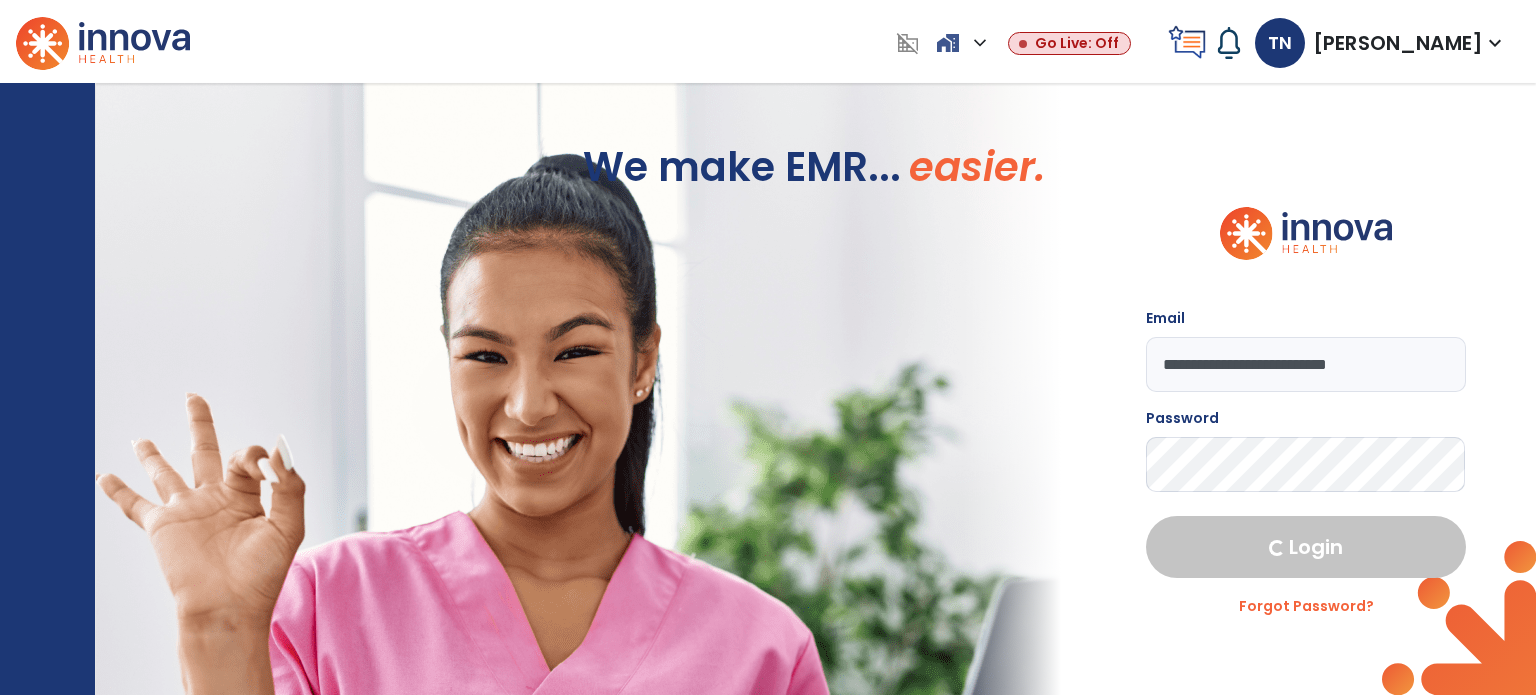 select on "****" 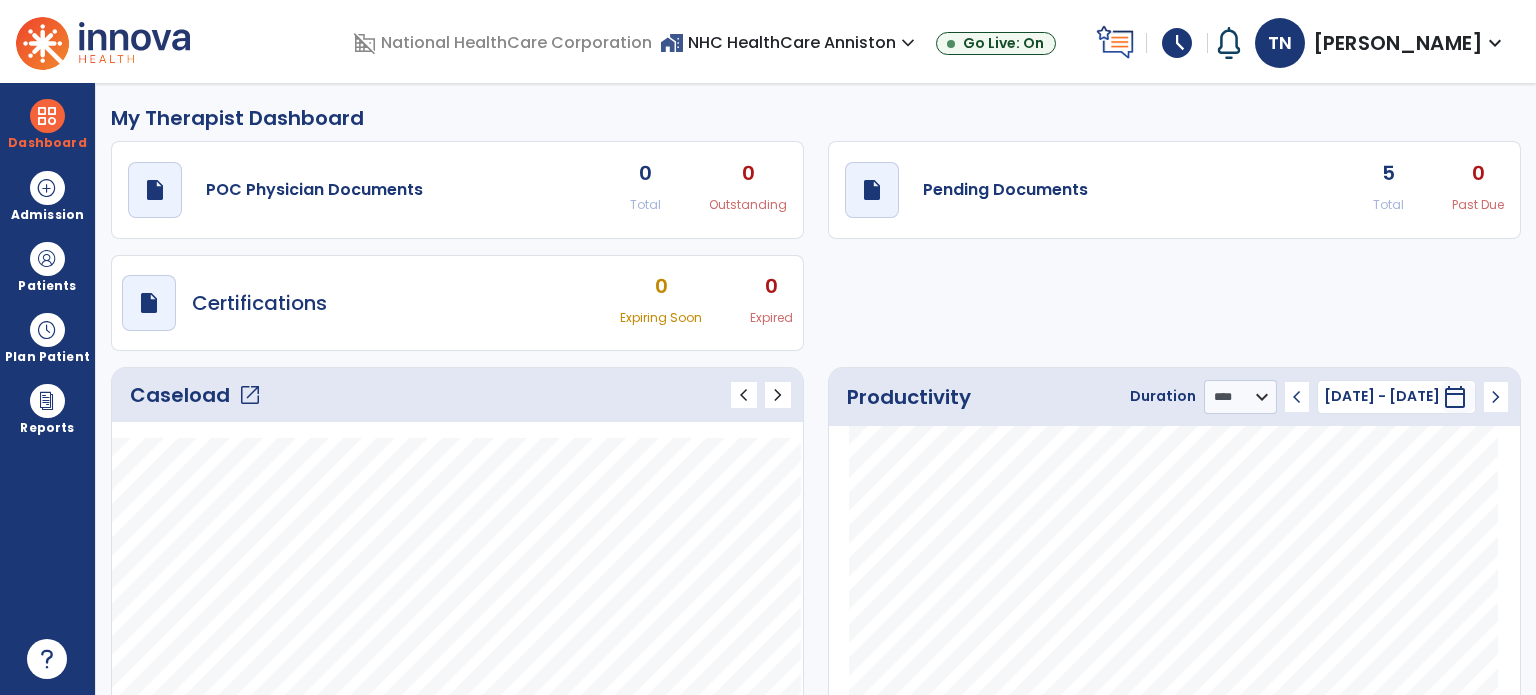 click on "open_in_new" 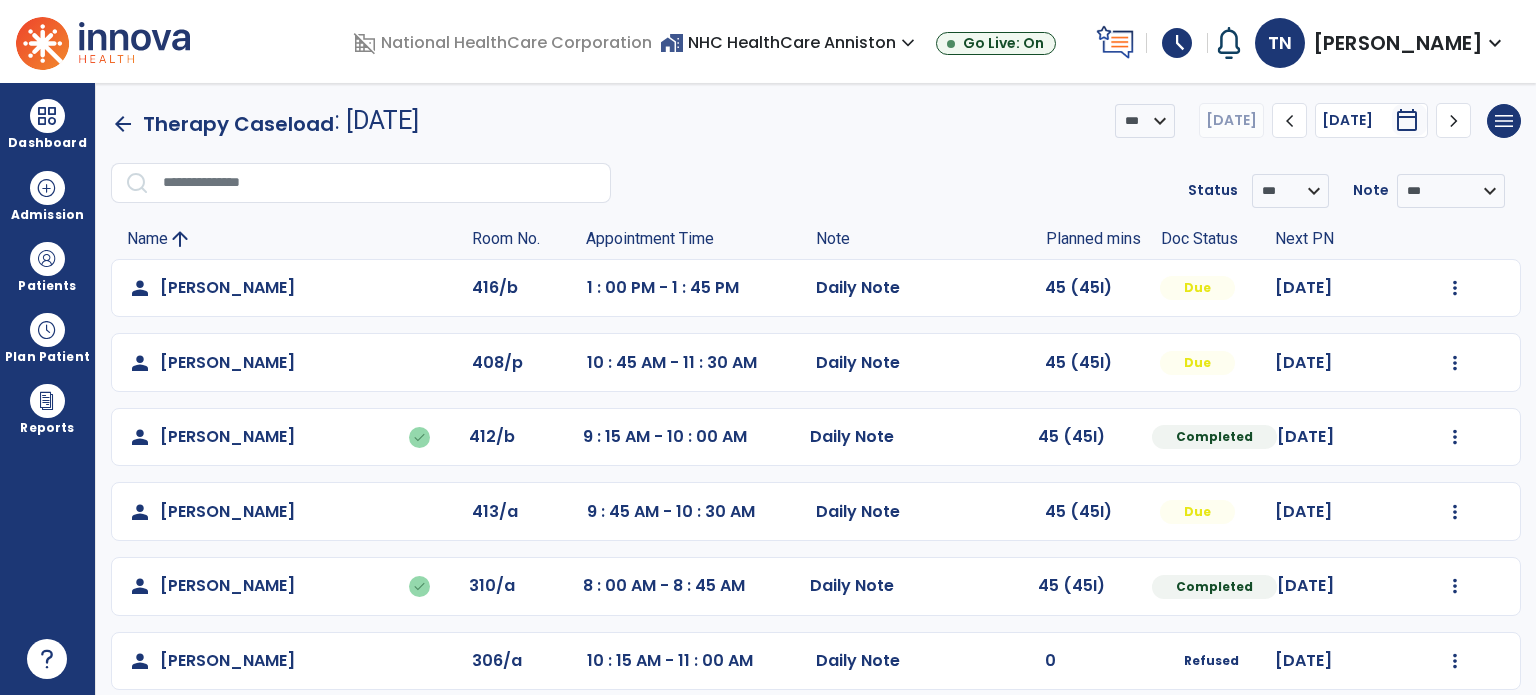 click on "Mark Visit As Complete   Reset Note   Open Document   G + C Mins" 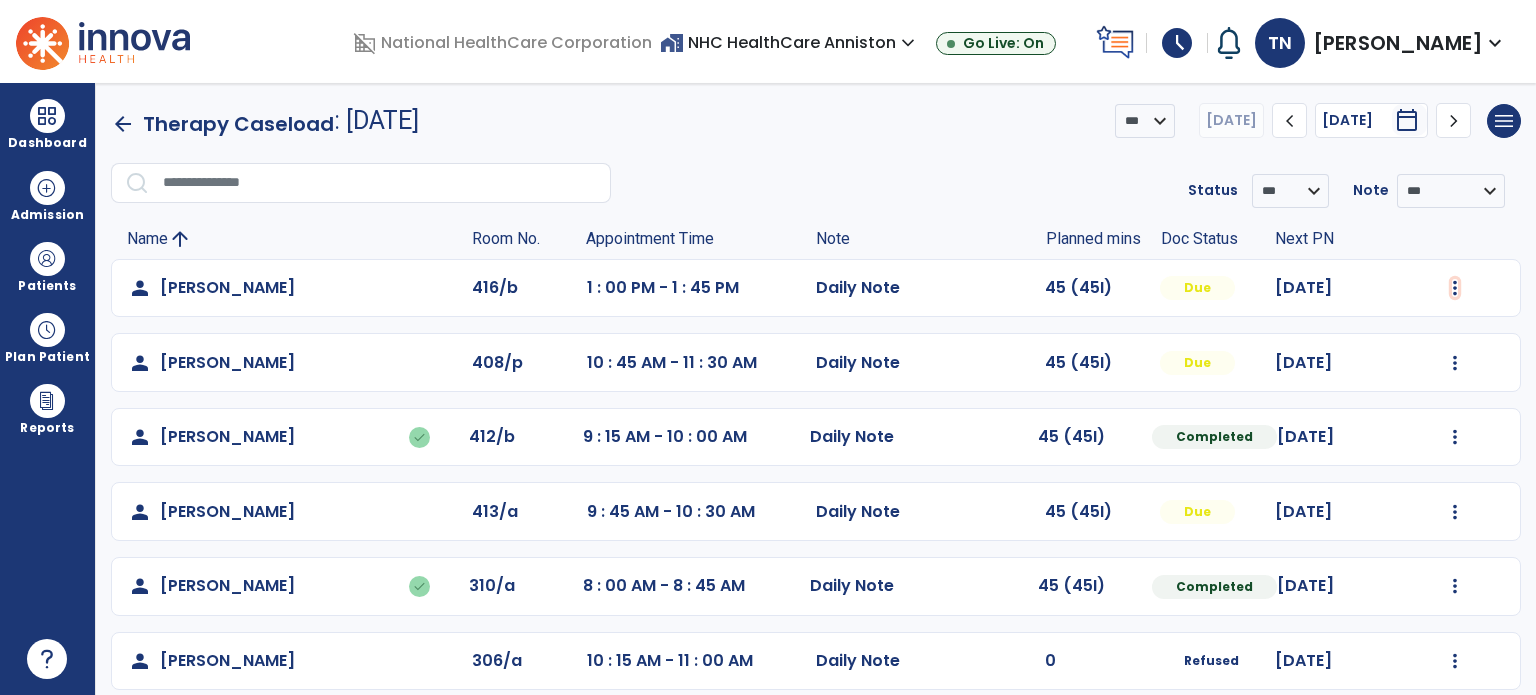 click at bounding box center (1455, 288) 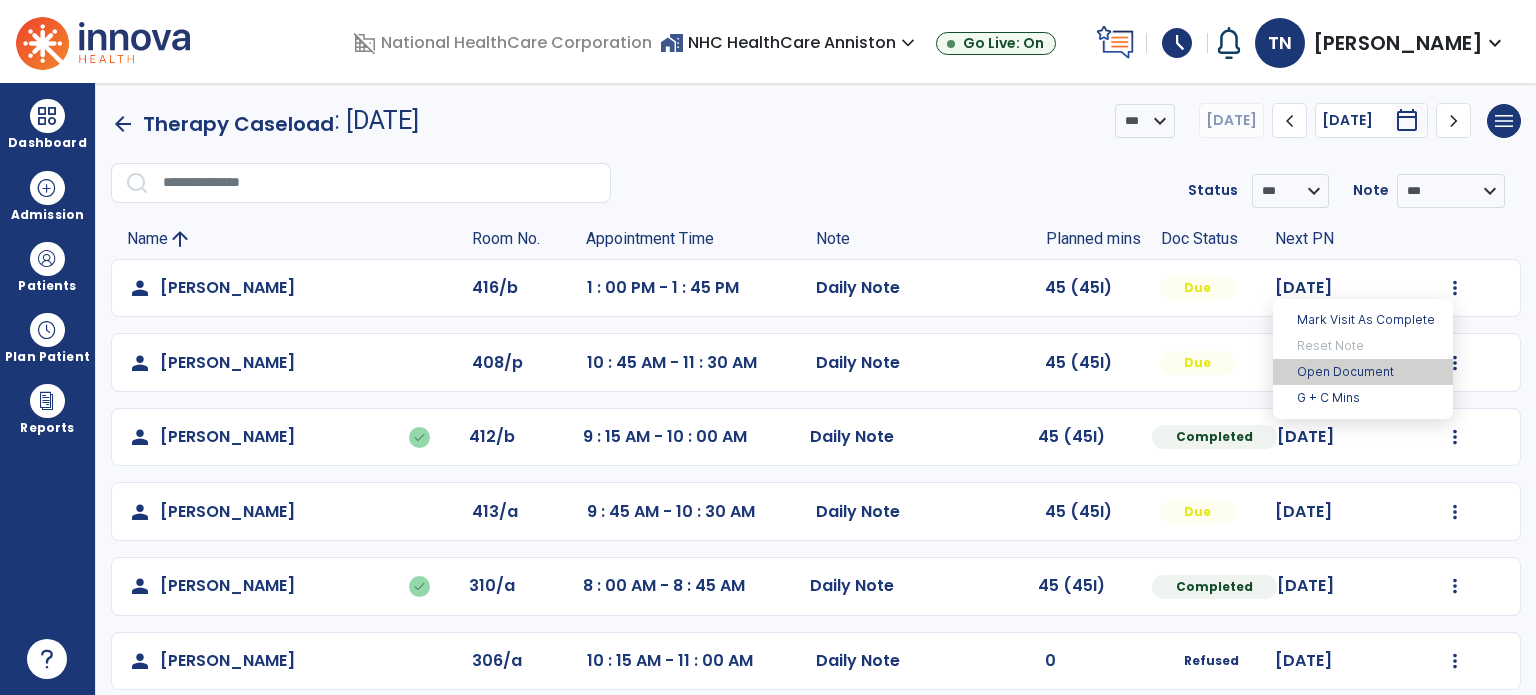 click on "Open Document" at bounding box center (1363, 372) 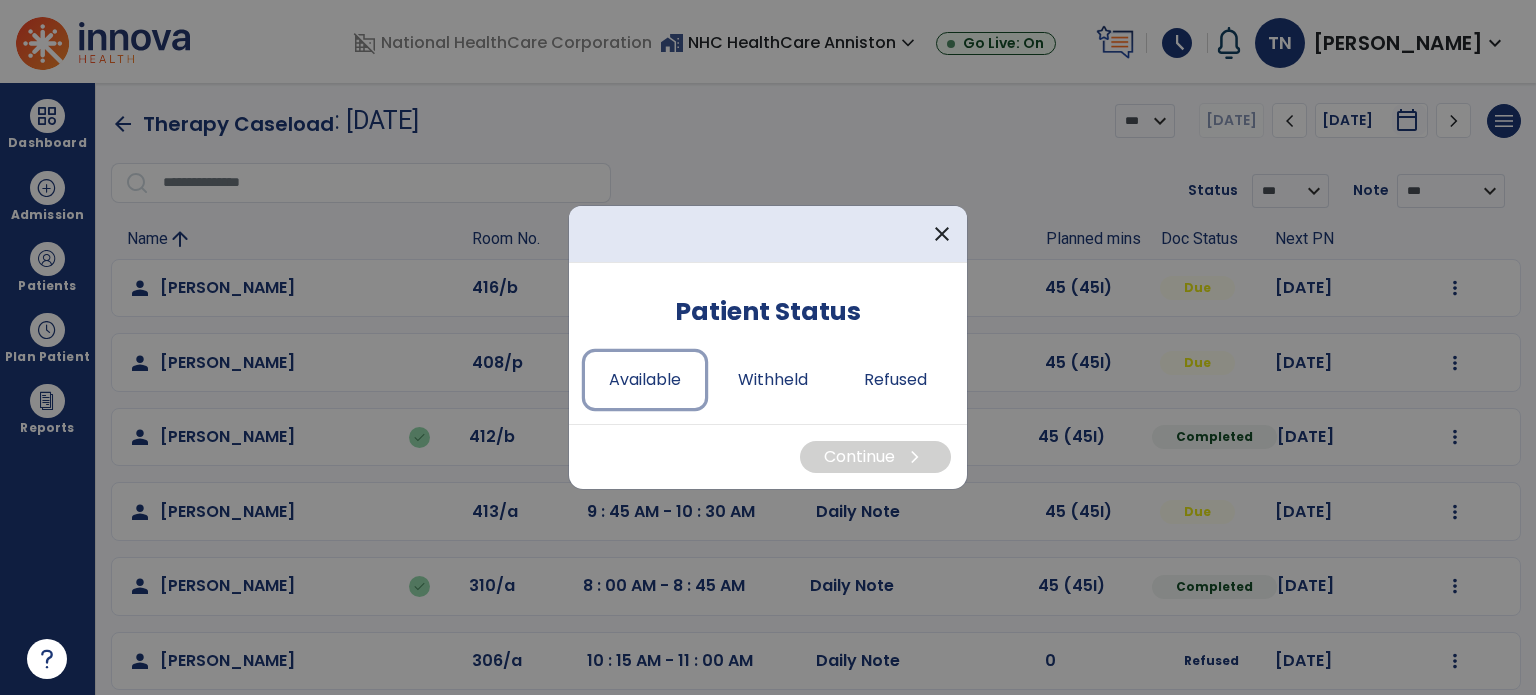 click on "Available" at bounding box center (645, 380) 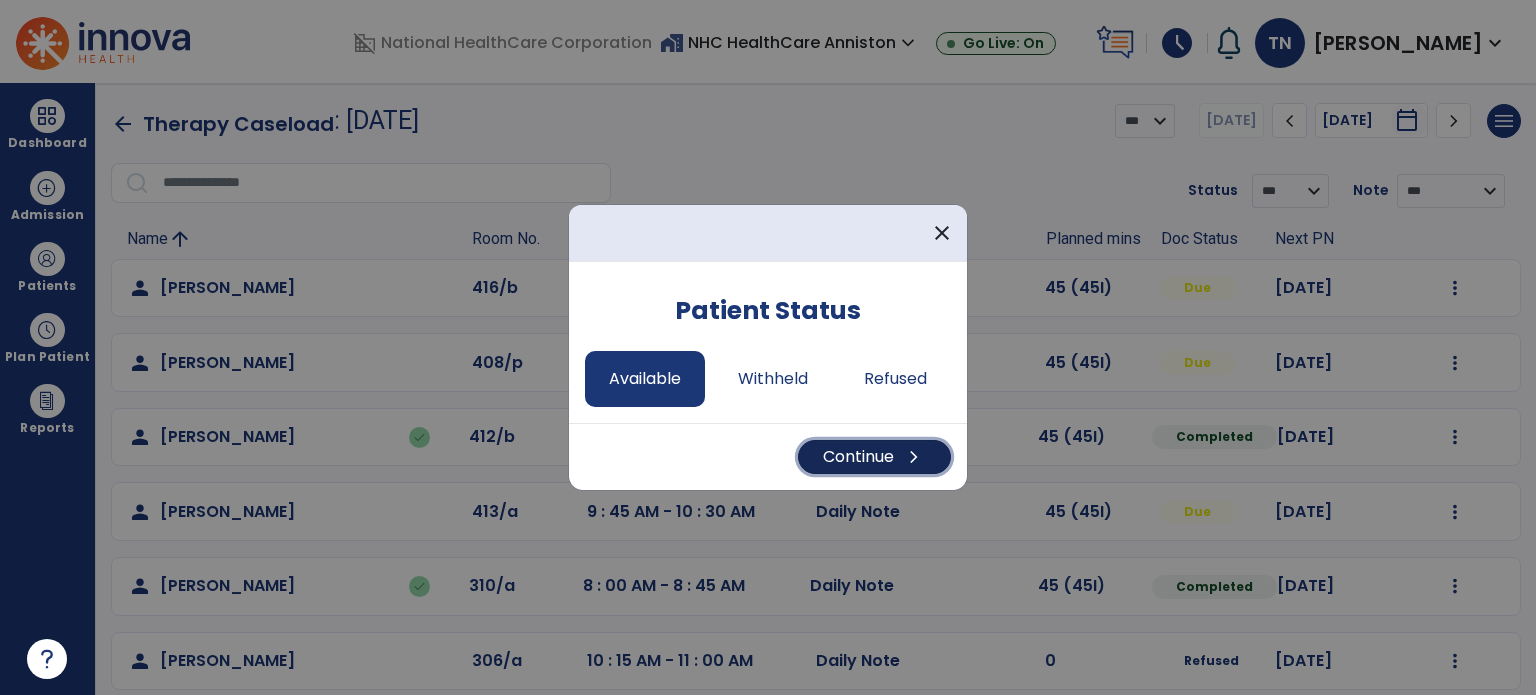 click on "Continue   chevron_right" at bounding box center [874, 457] 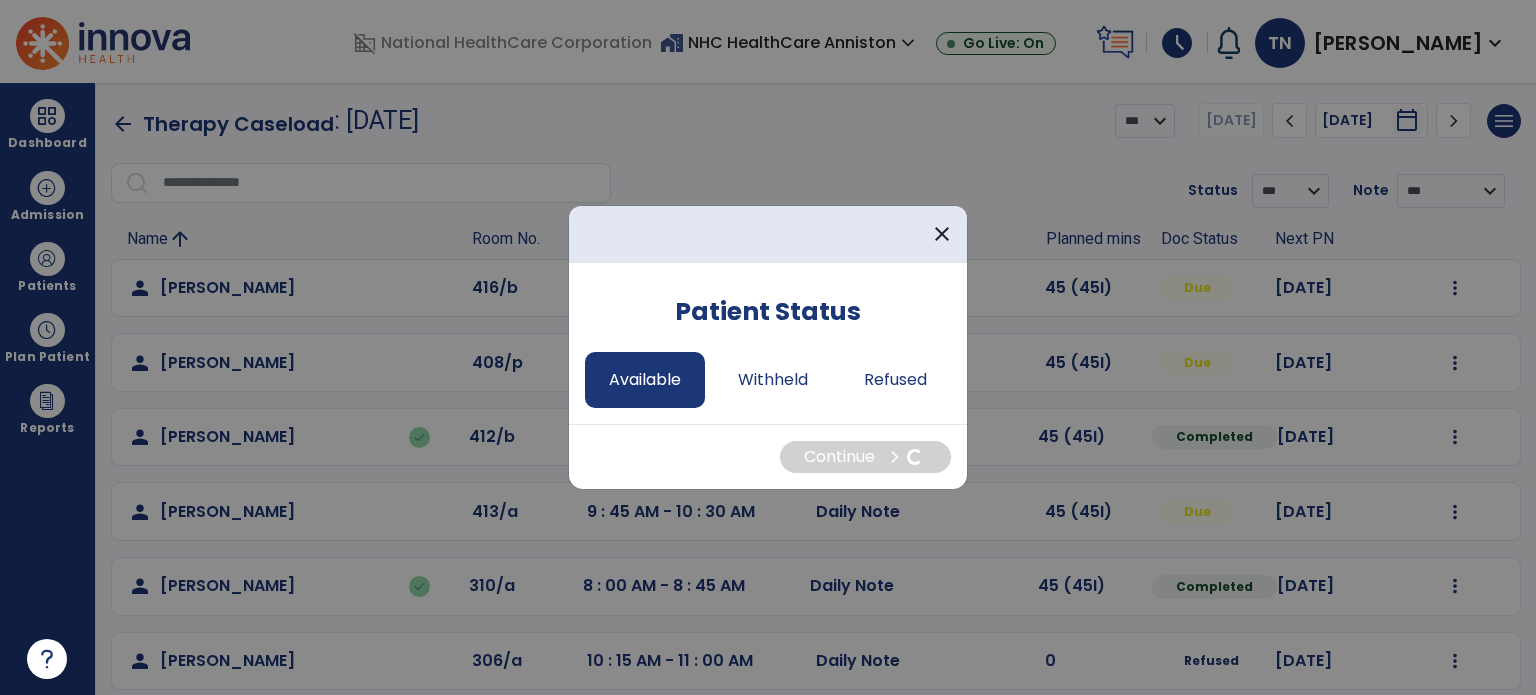 select on "*" 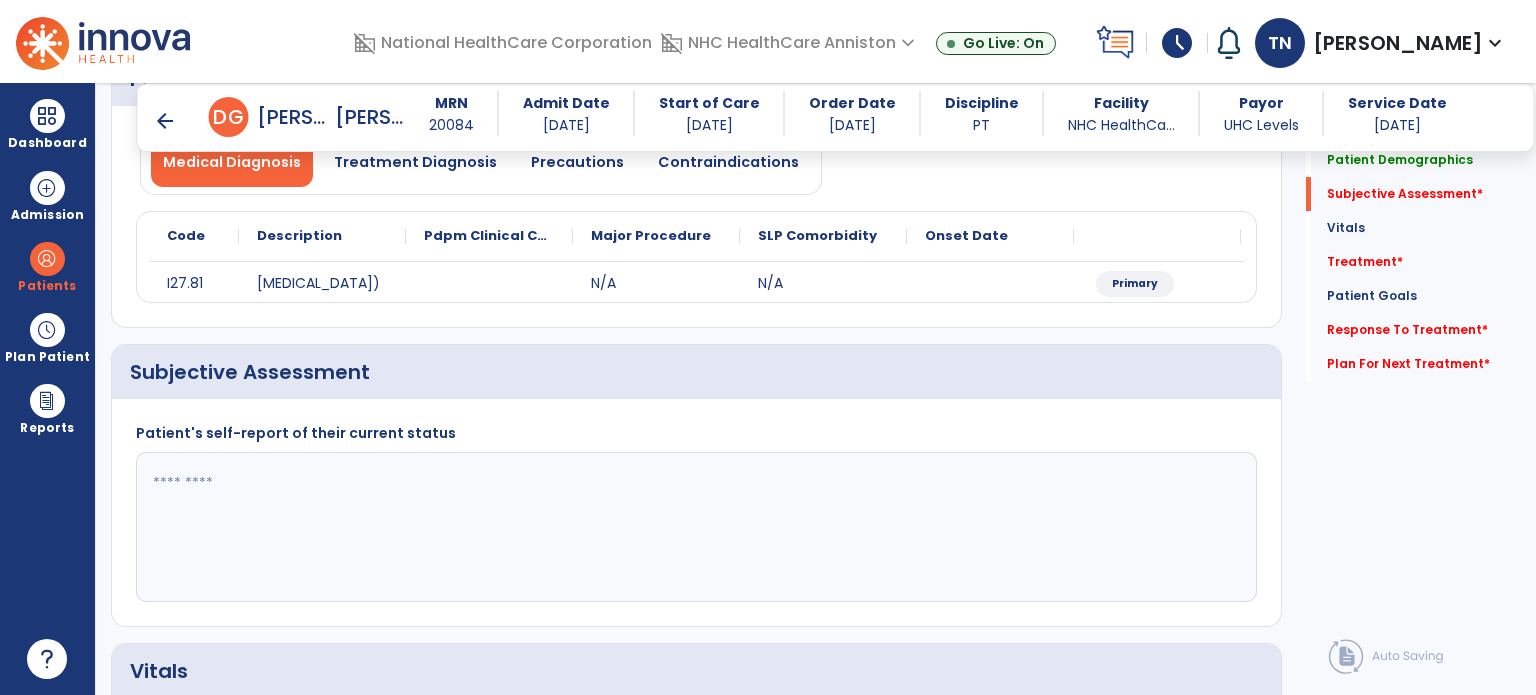 scroll, scrollTop: 300, scrollLeft: 0, axis: vertical 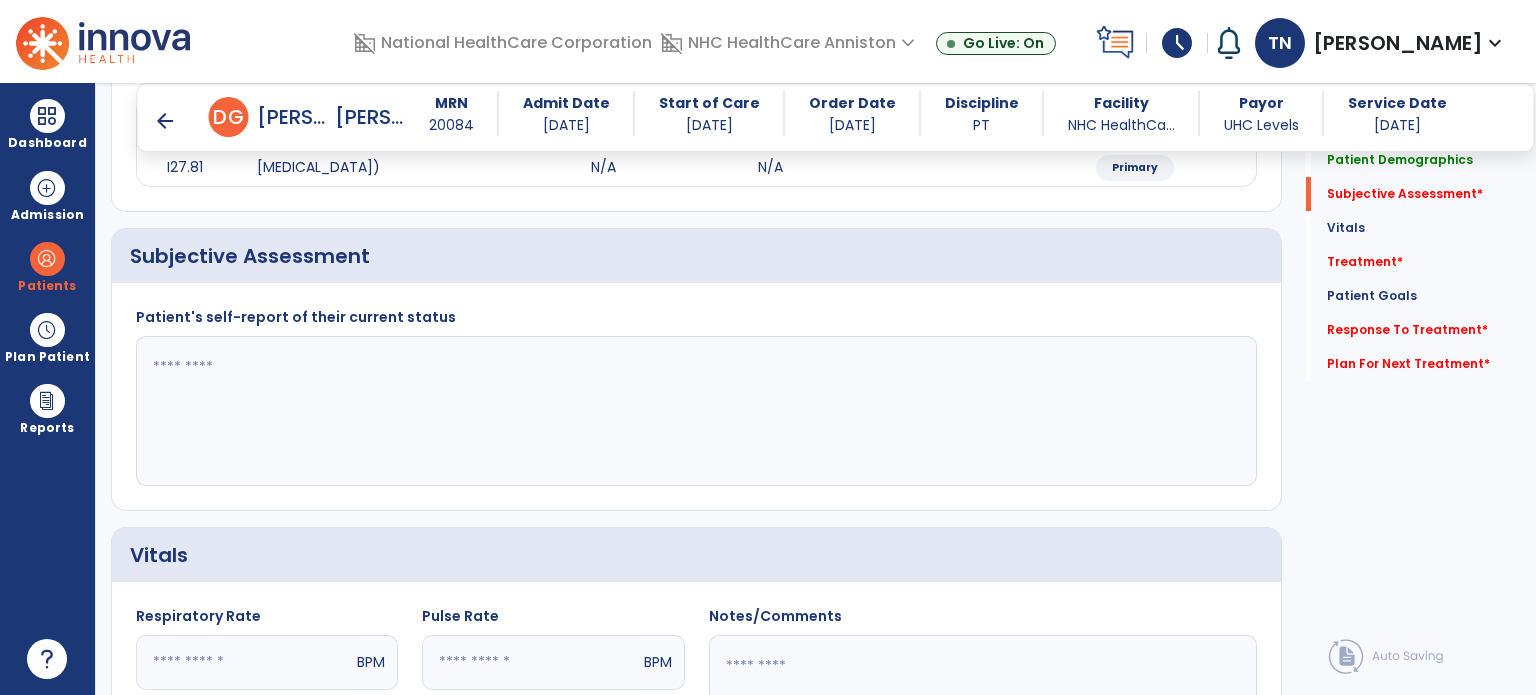 click 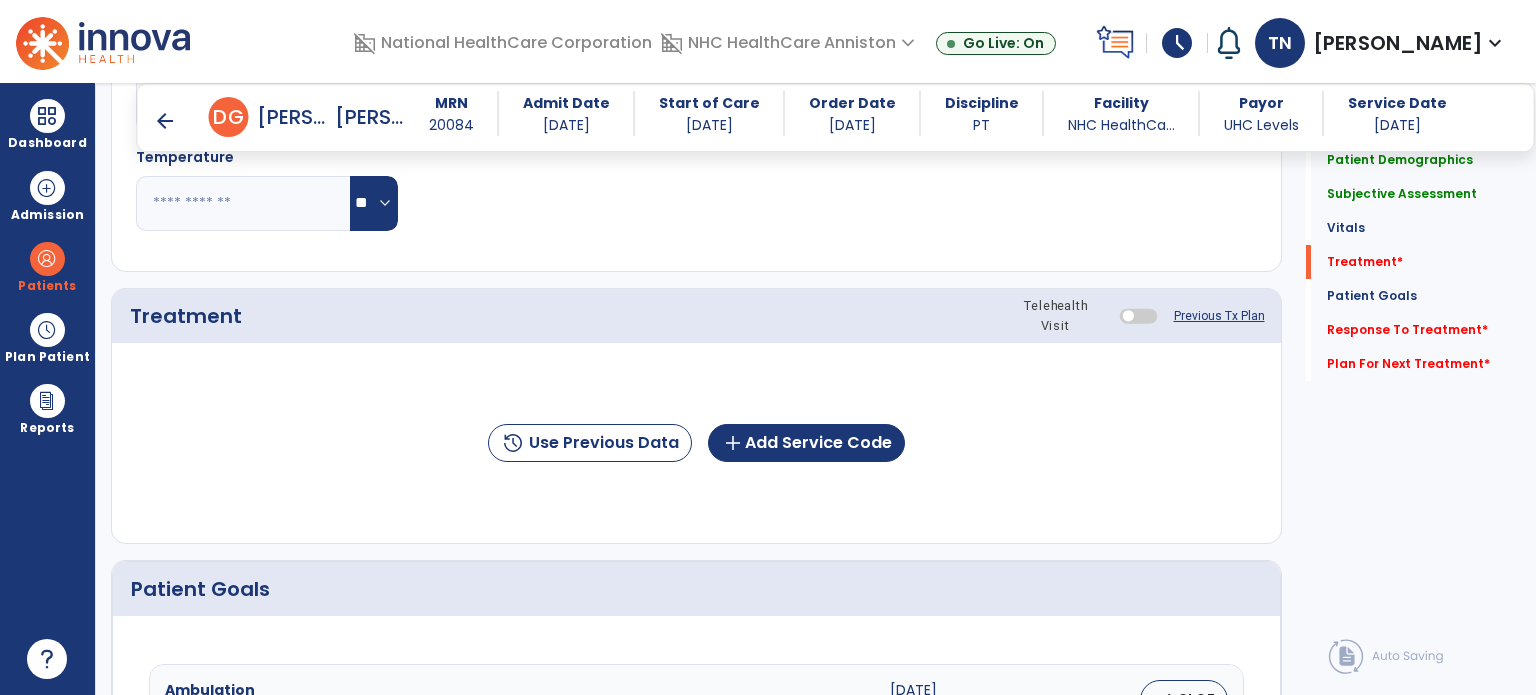 scroll, scrollTop: 1000, scrollLeft: 0, axis: vertical 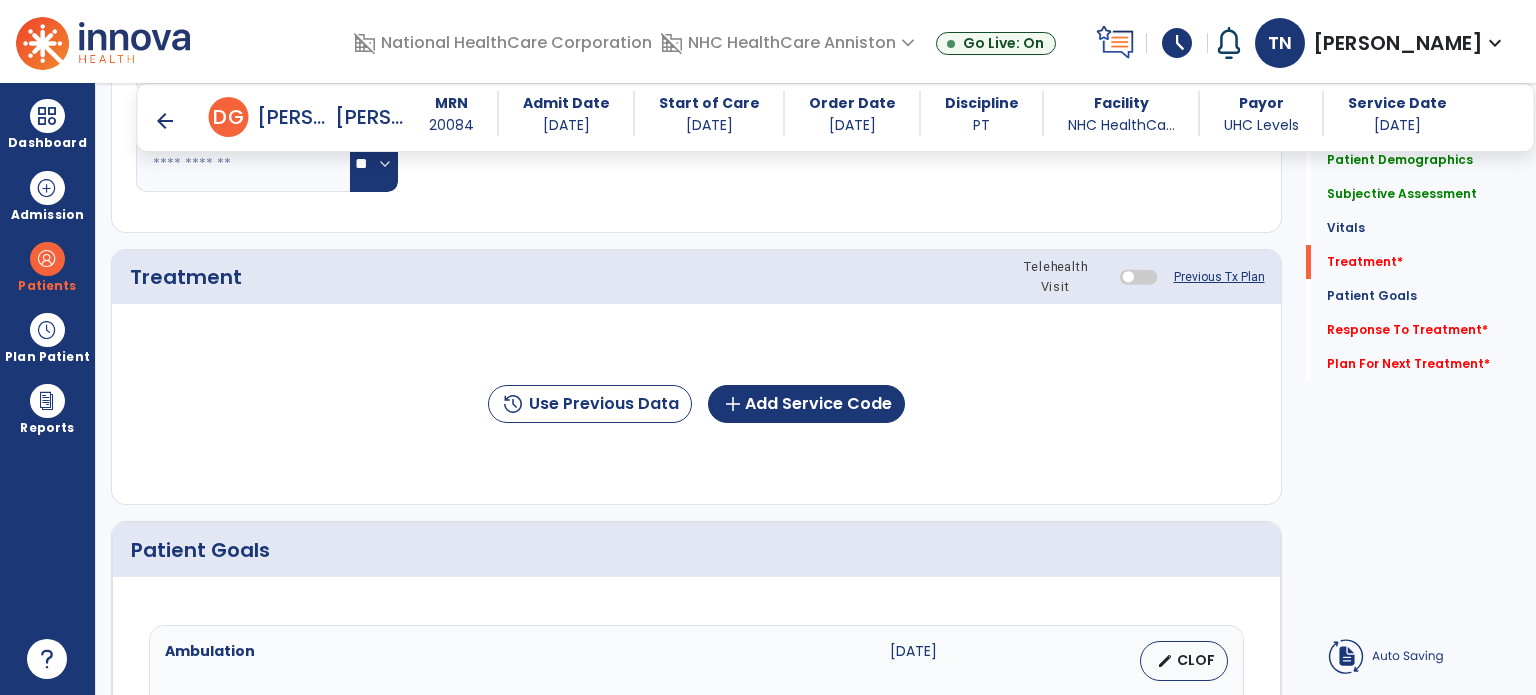 type on "**********" 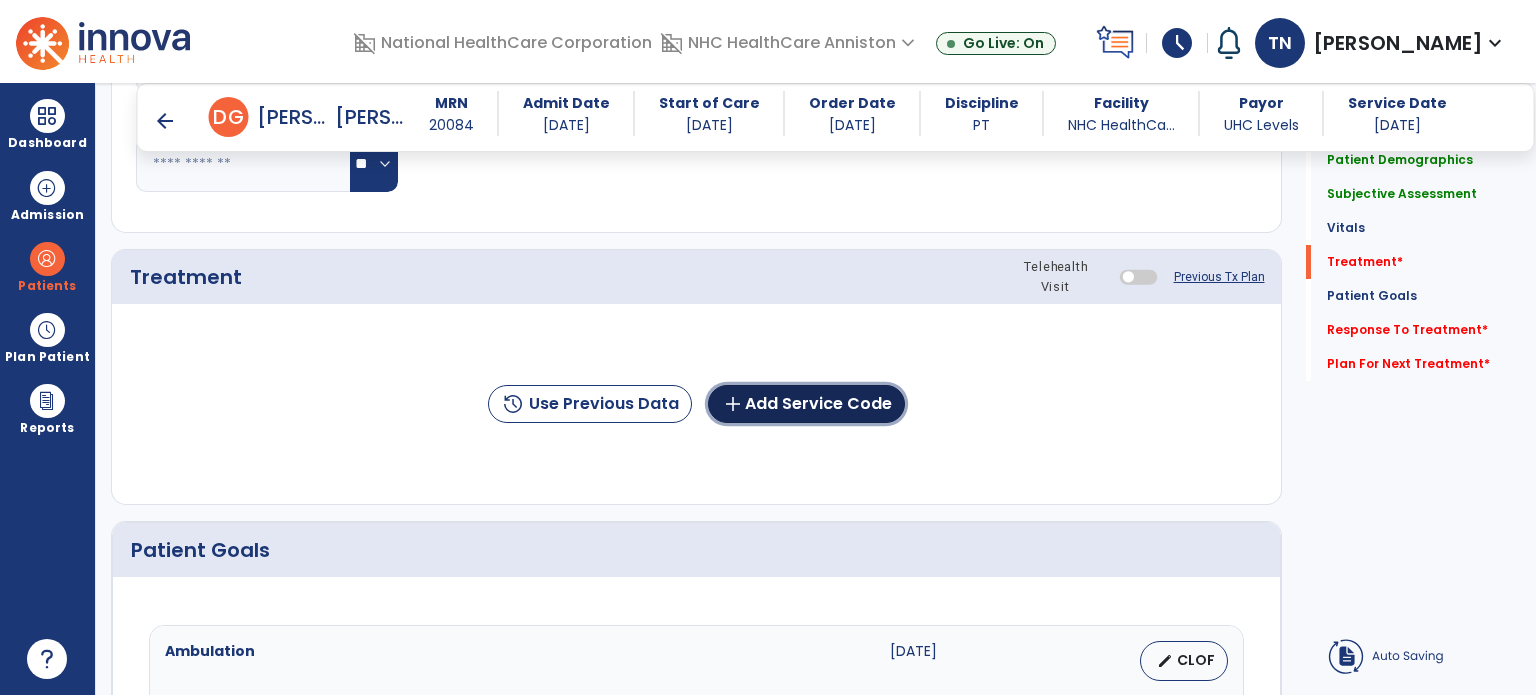 click on "add  Add Service Code" 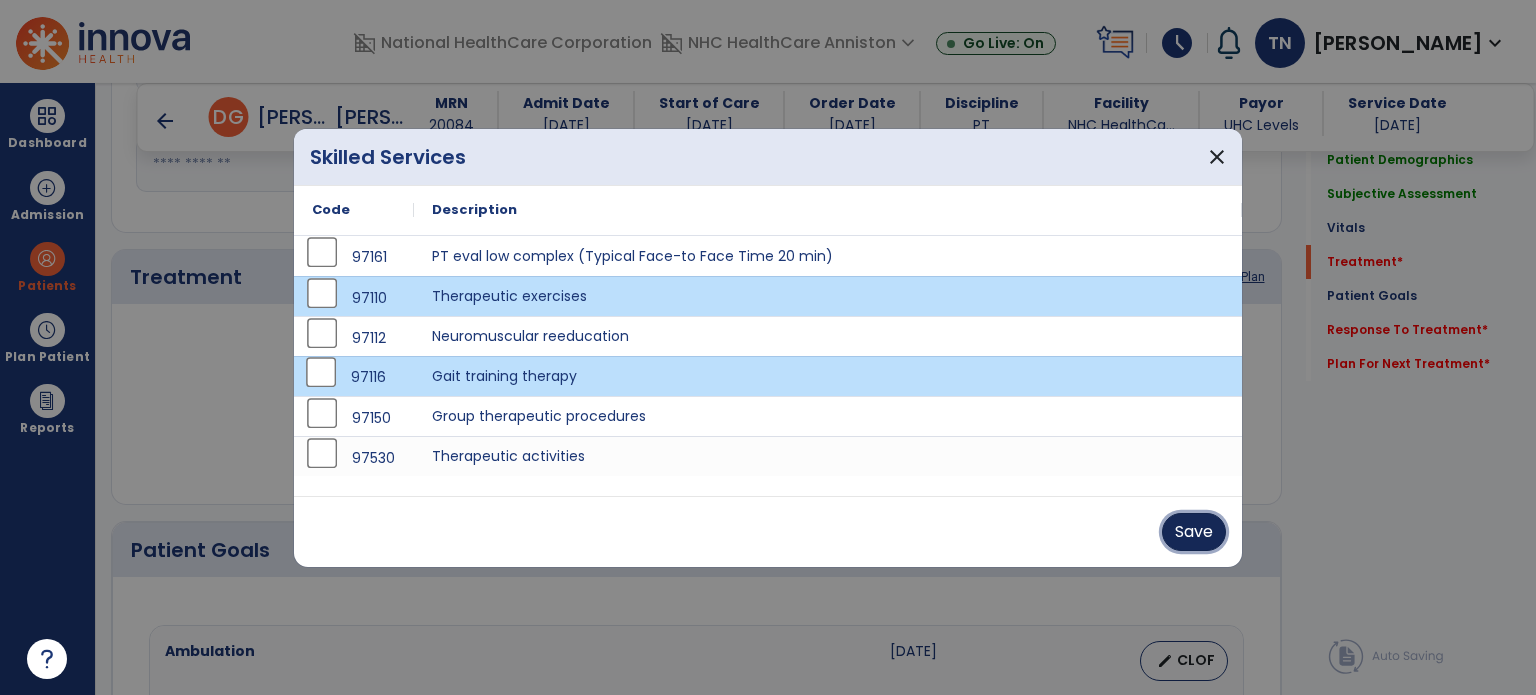 drag, startPoint x: 1187, startPoint y: 521, endPoint x: 1068, endPoint y: 445, distance: 141.19844 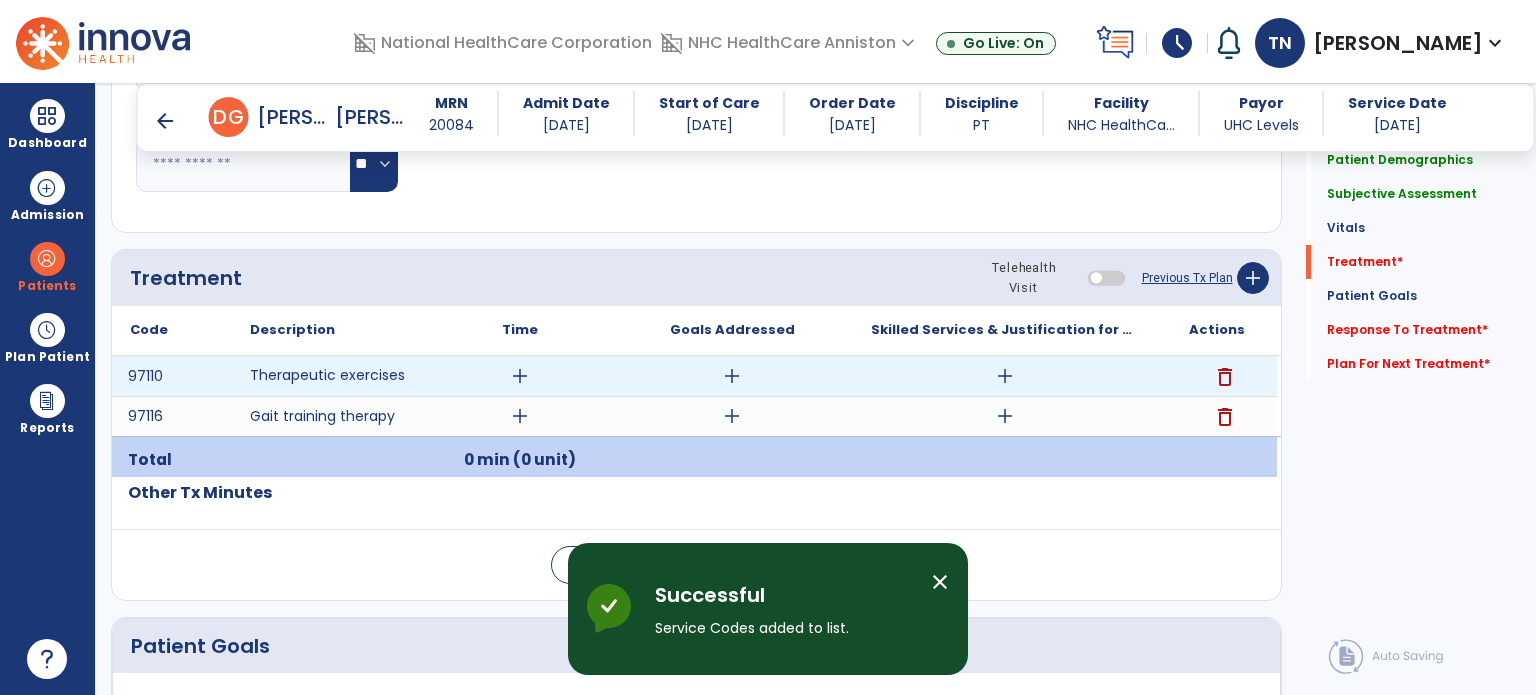 click on "add" at bounding box center (520, 376) 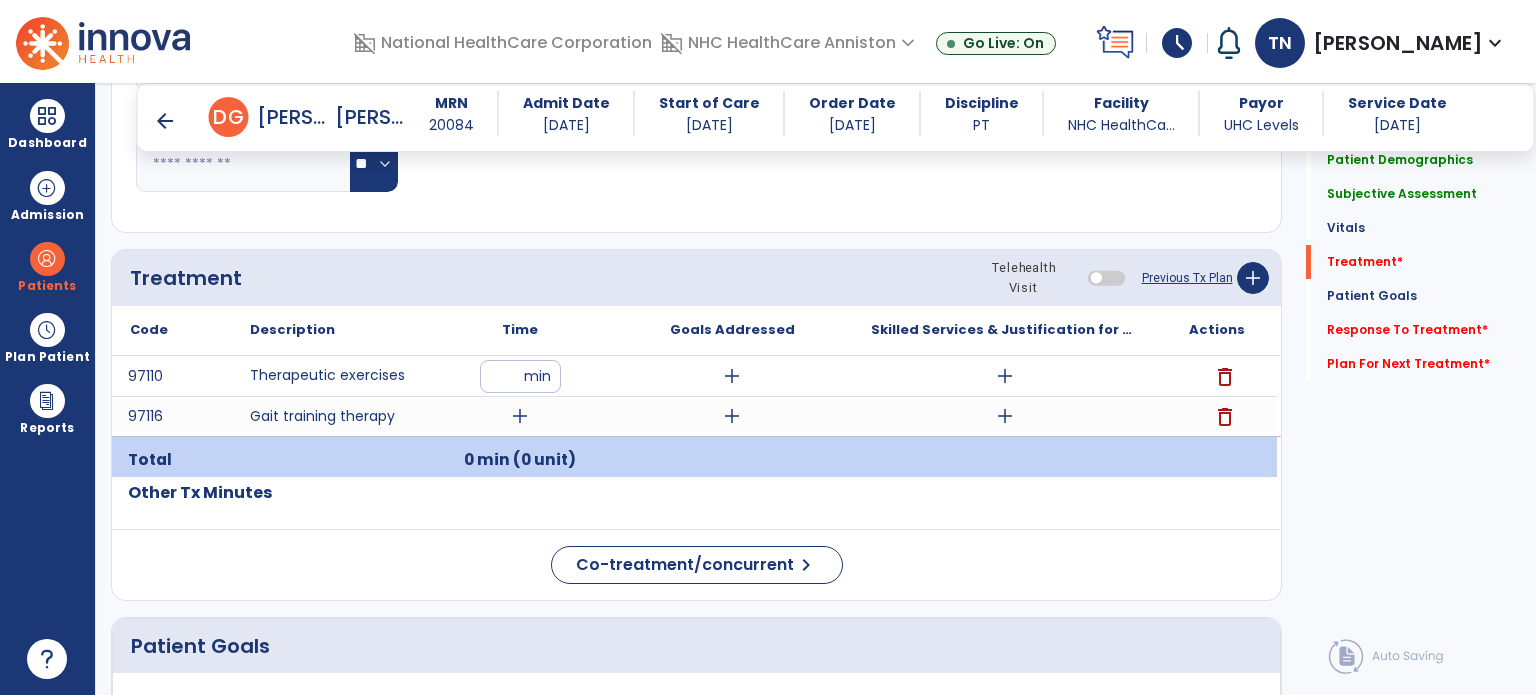 type on "**" 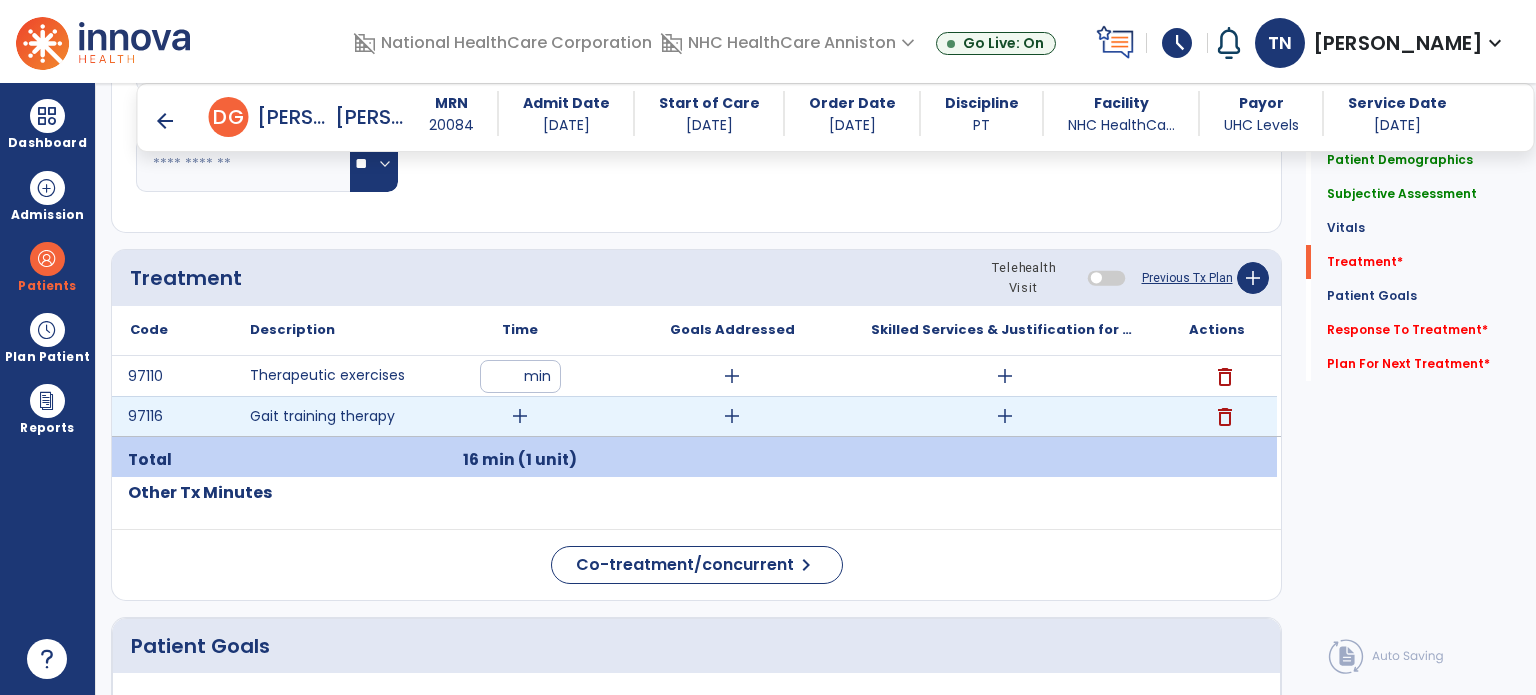 click on "add" at bounding box center [520, 416] 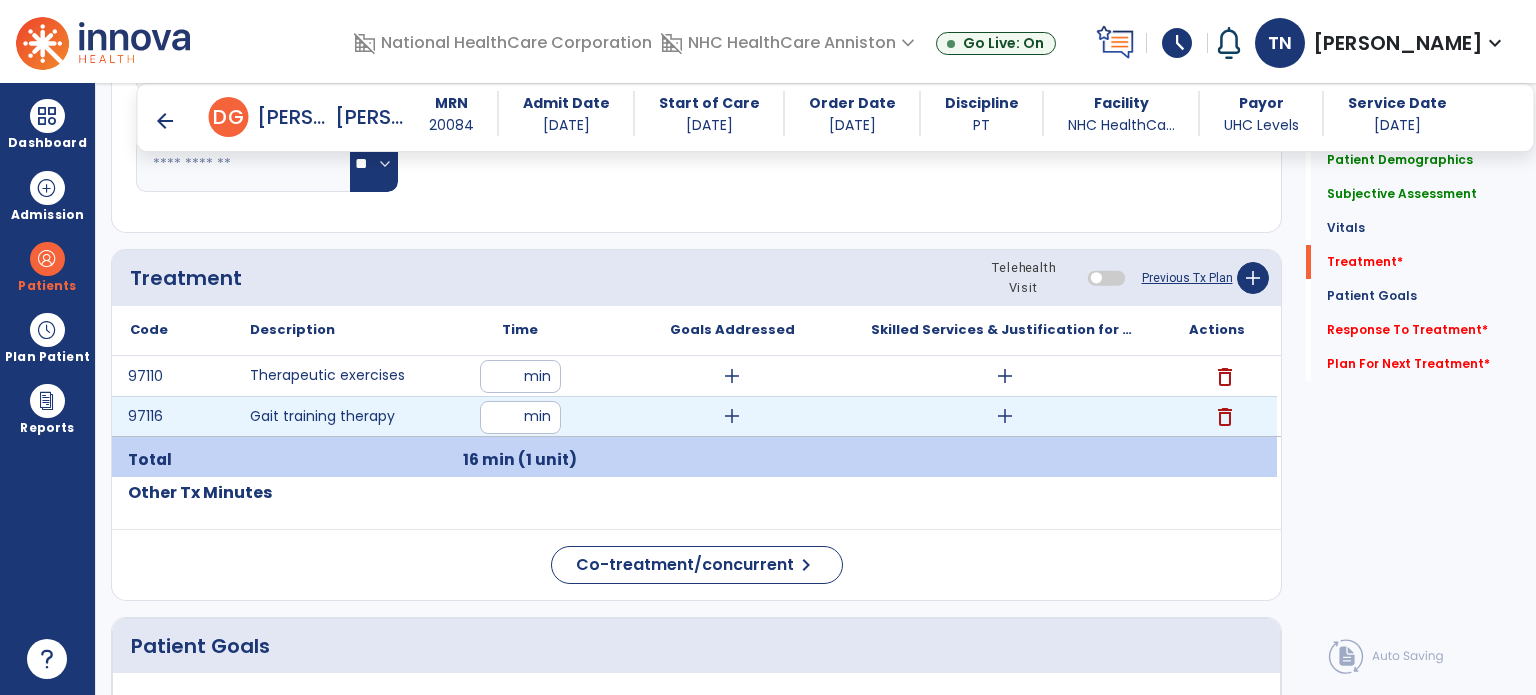 type on "**" 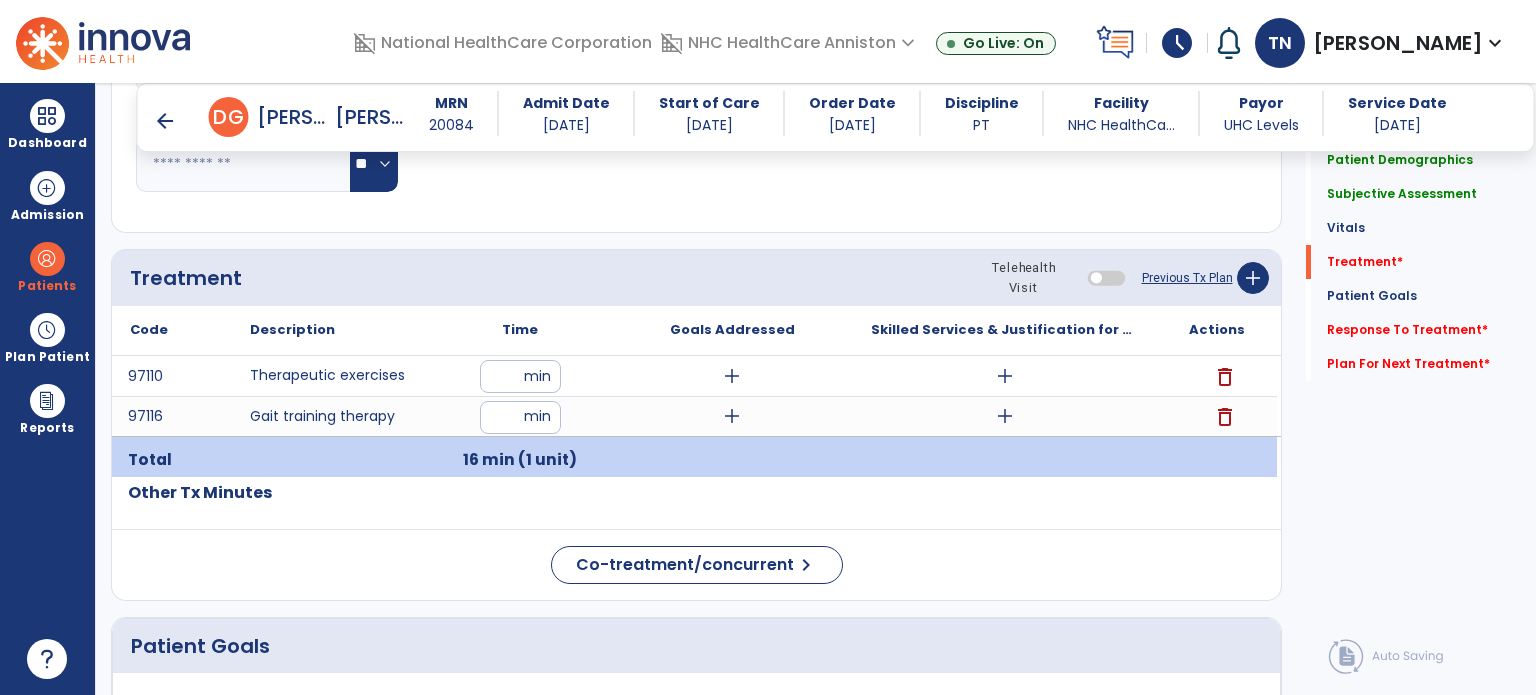 click on "Total 16 min (1 unit)" at bounding box center [696, 456] 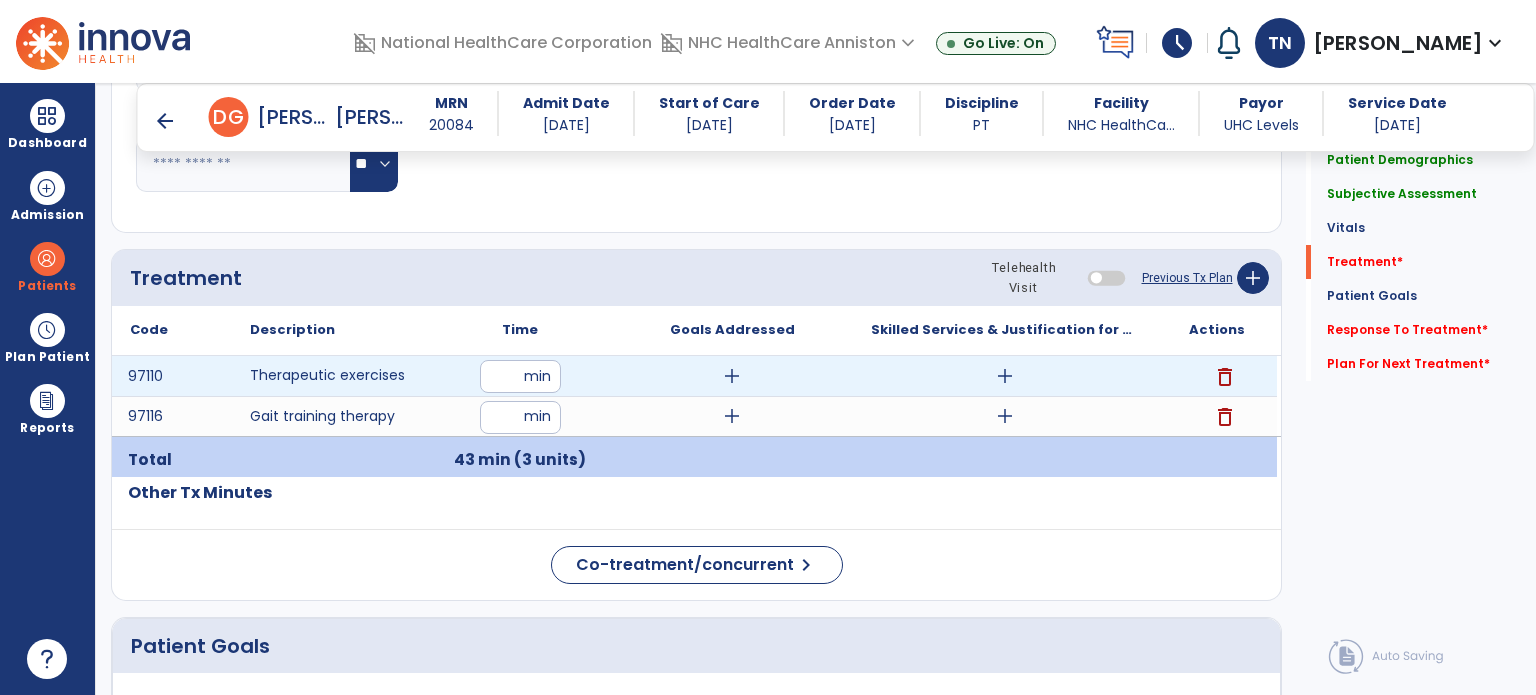 click on "add" at bounding box center (732, 376) 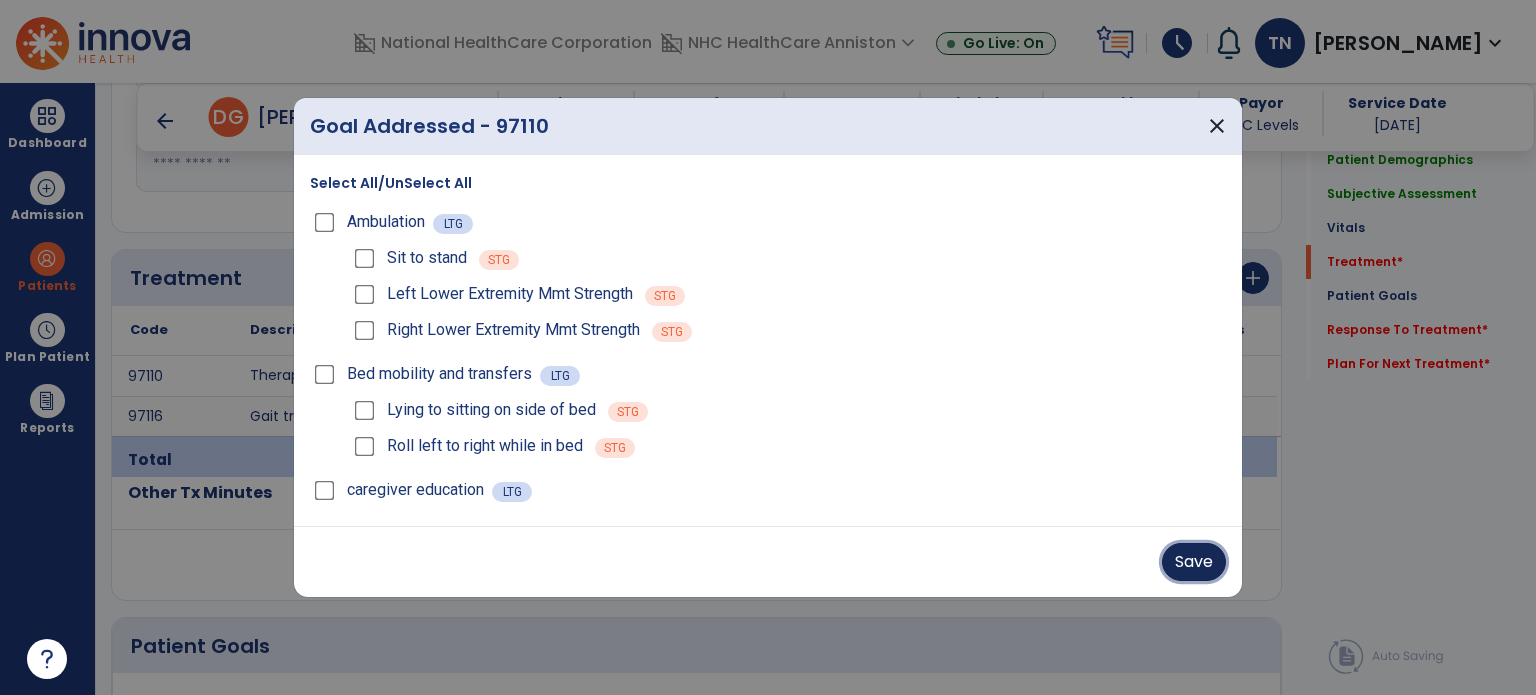 click on "Save" at bounding box center (1194, 562) 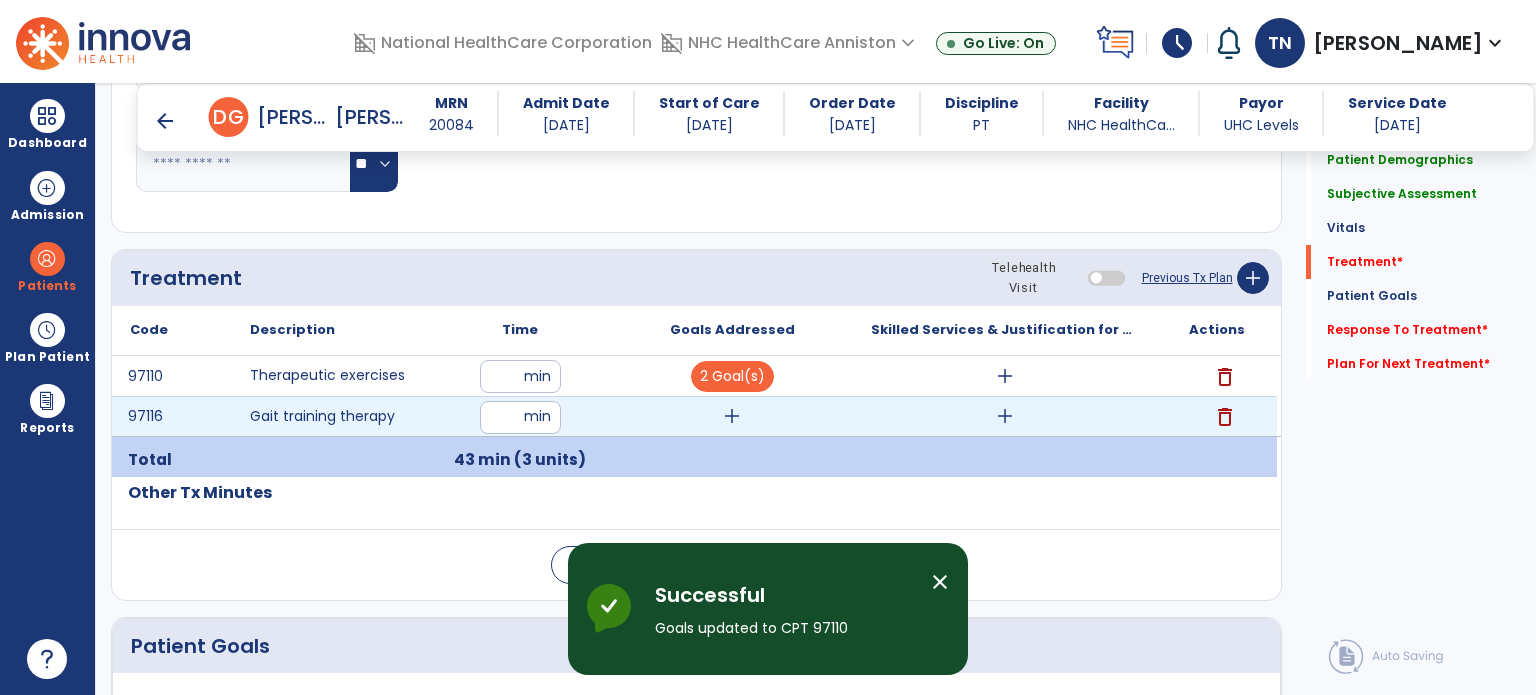 click on "add" at bounding box center [732, 416] 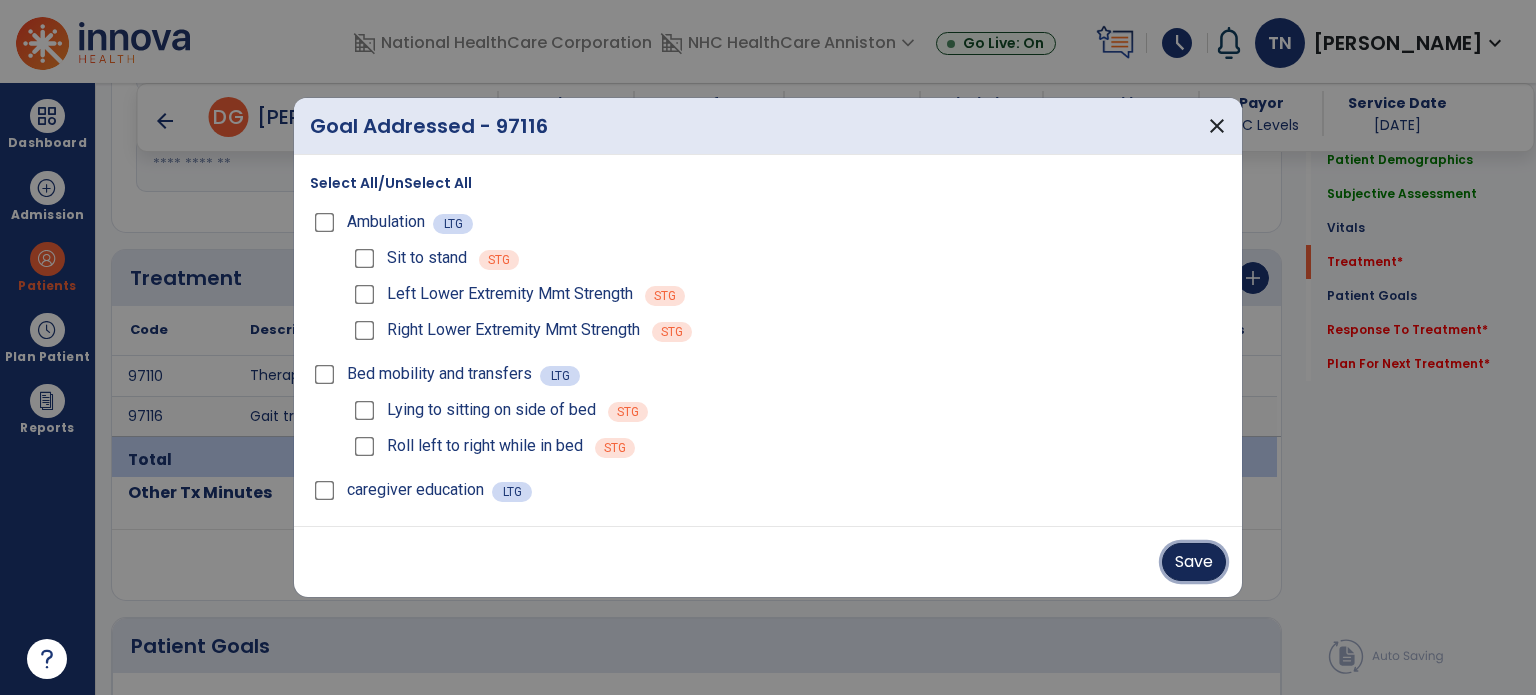 click on "Save" at bounding box center (1194, 562) 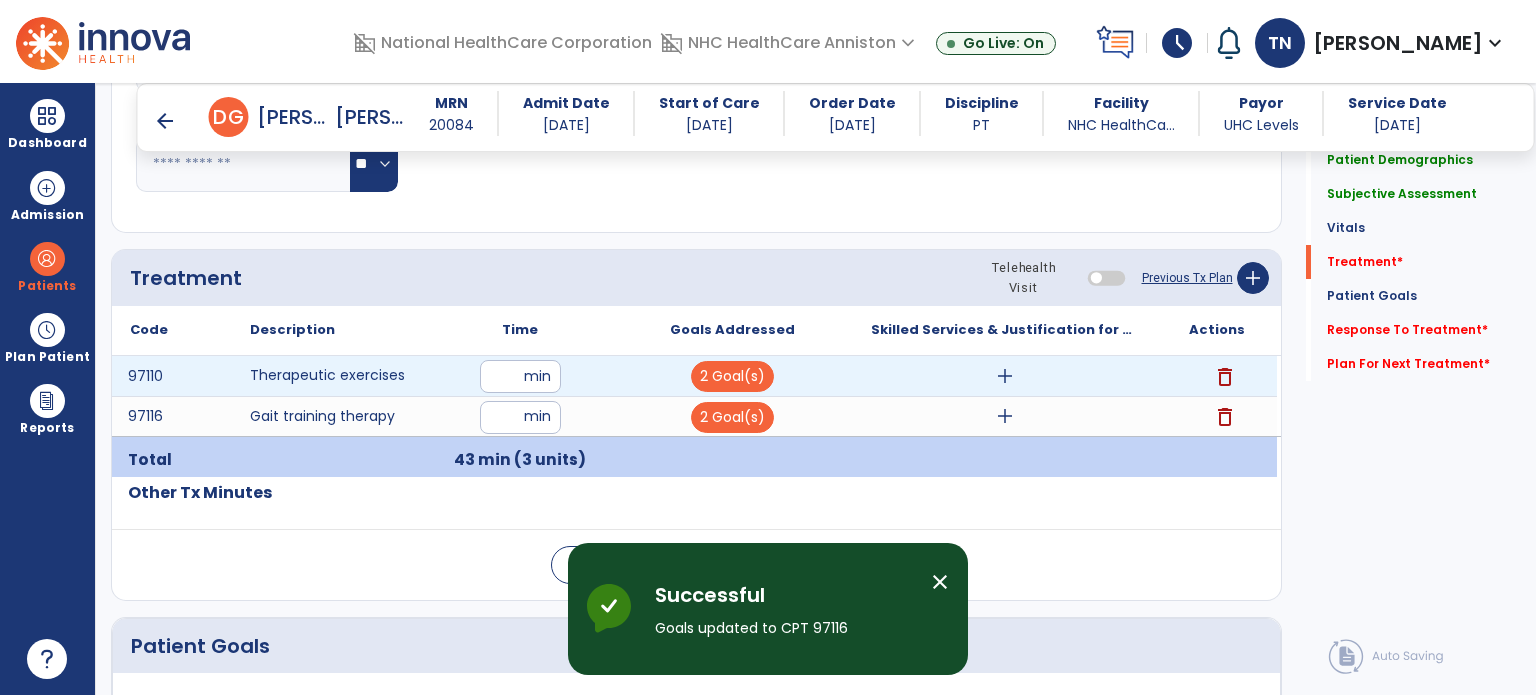 click on "add" at bounding box center [1004, 376] 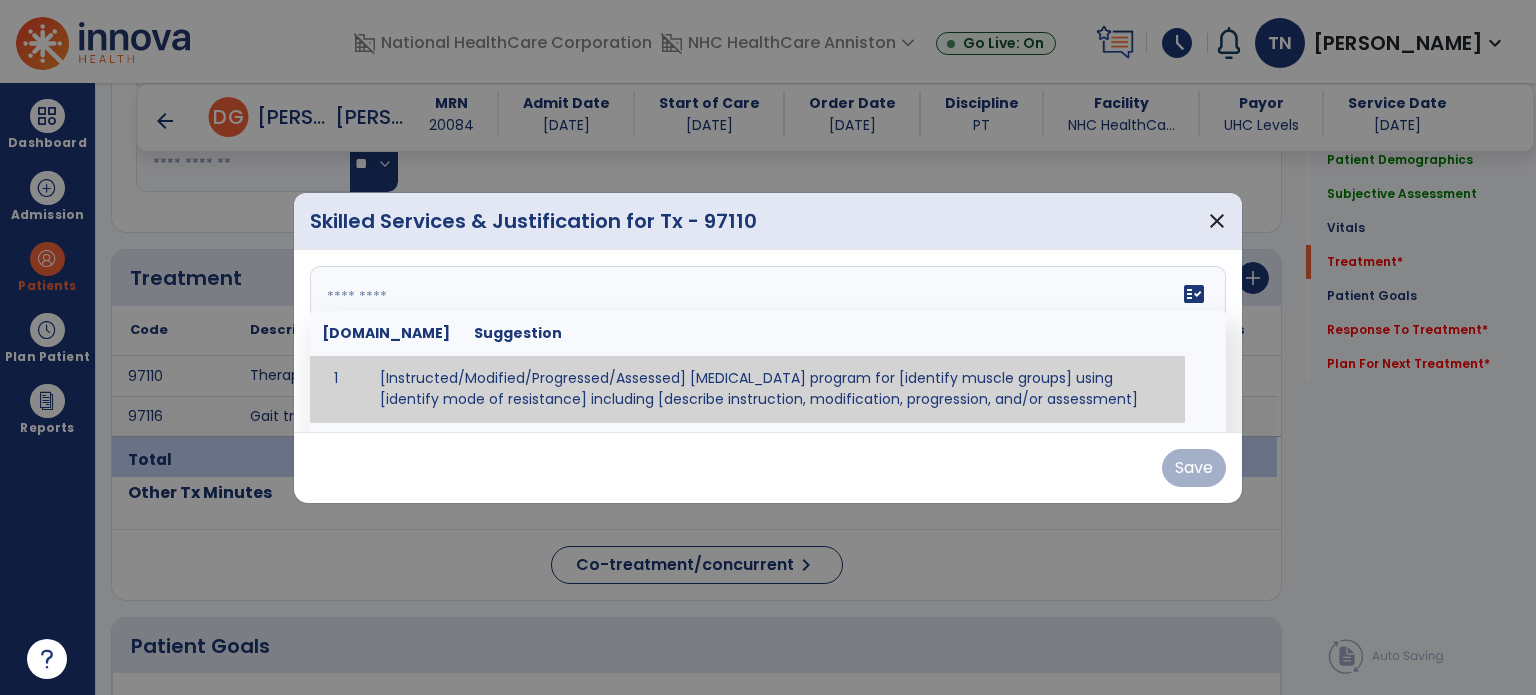 click on "fact_check  [DOMAIN_NAME] Suggestion 1 [Instructed/Modified/Progressed/Assessed] [MEDICAL_DATA] program for [identify muscle groups] using [identify mode of resistance] including [describe instruction, modification, progression, and/or assessment] 2 [Instructed/Modified/Progressed/Assessed] aerobic exercise program using [identify equipment/mode] including [describe instruction, modification,progression, and/or assessment] 3 [Instructed/Modified/Progressed/Assessed] [PROM/A/AROM/AROM] program for [identify joint movements] using [contract-relax, over-pressure, inhibitory techniques, other] 4 [Assessed/Tested] aerobic capacity with administration of [aerobic capacity test]" at bounding box center (768, 341) 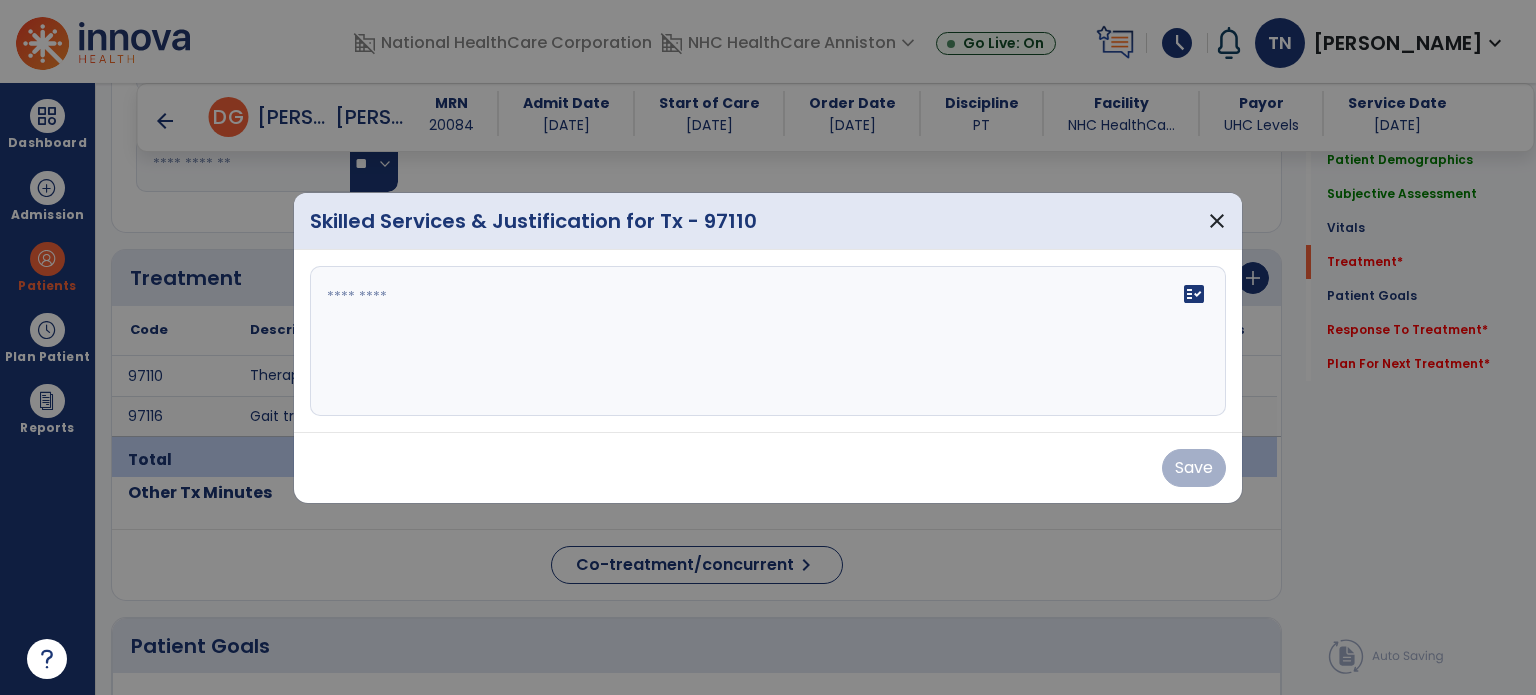 click on "fact_check" at bounding box center [768, 341] 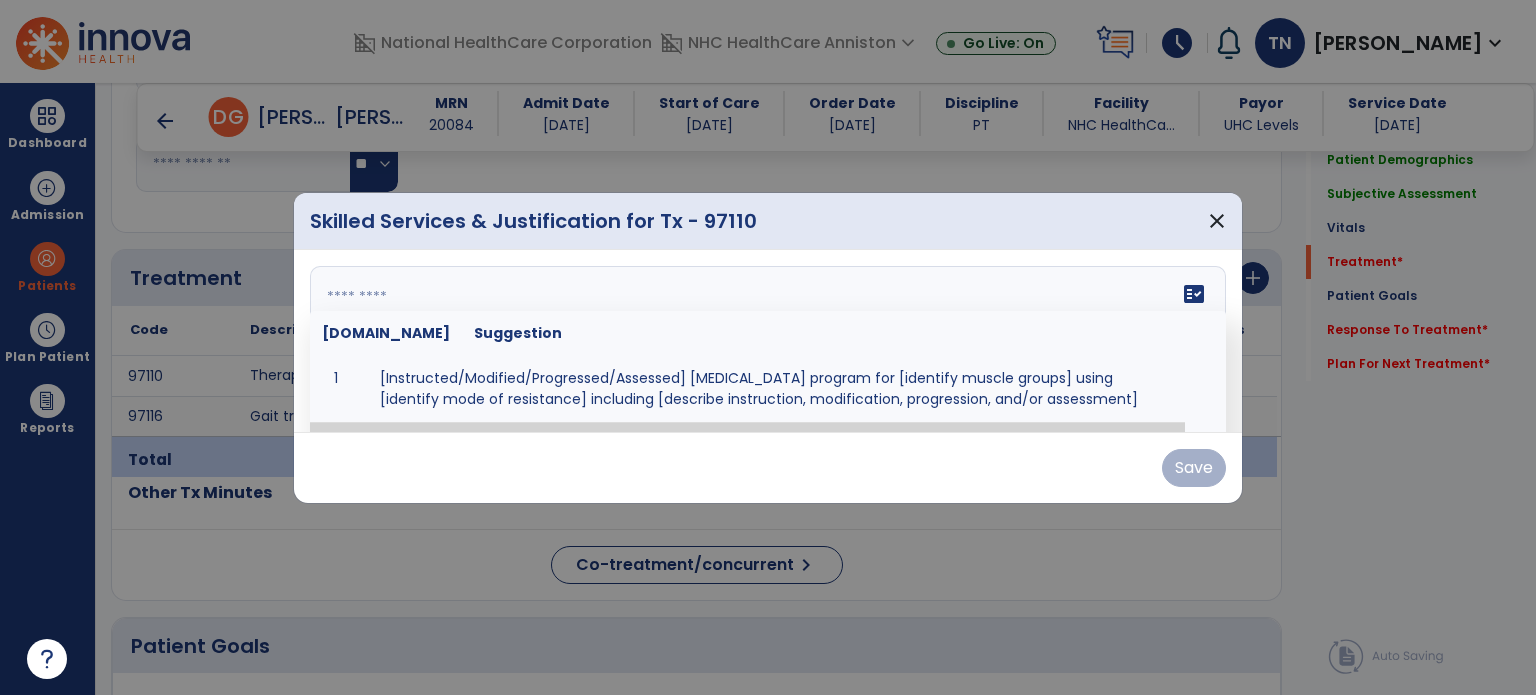 paste on "**********" 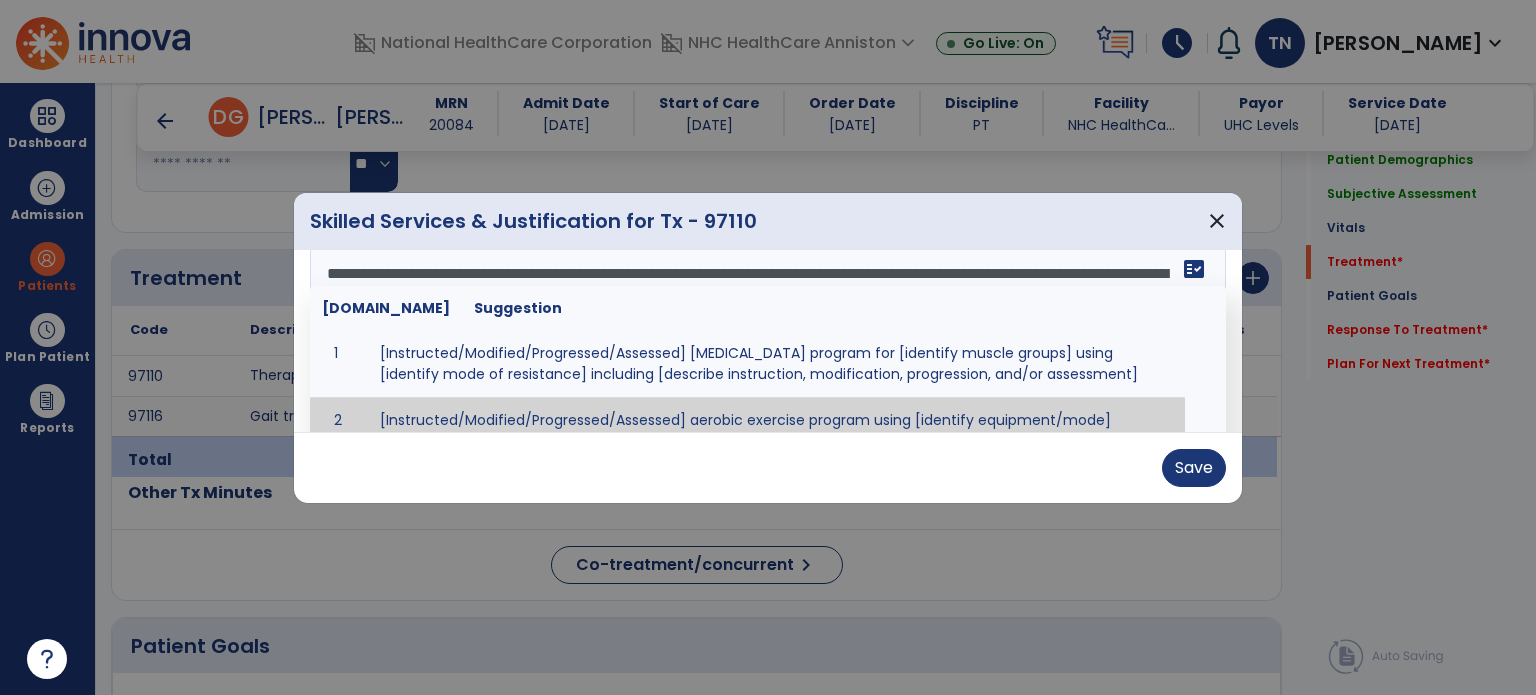 scroll, scrollTop: 0, scrollLeft: 0, axis: both 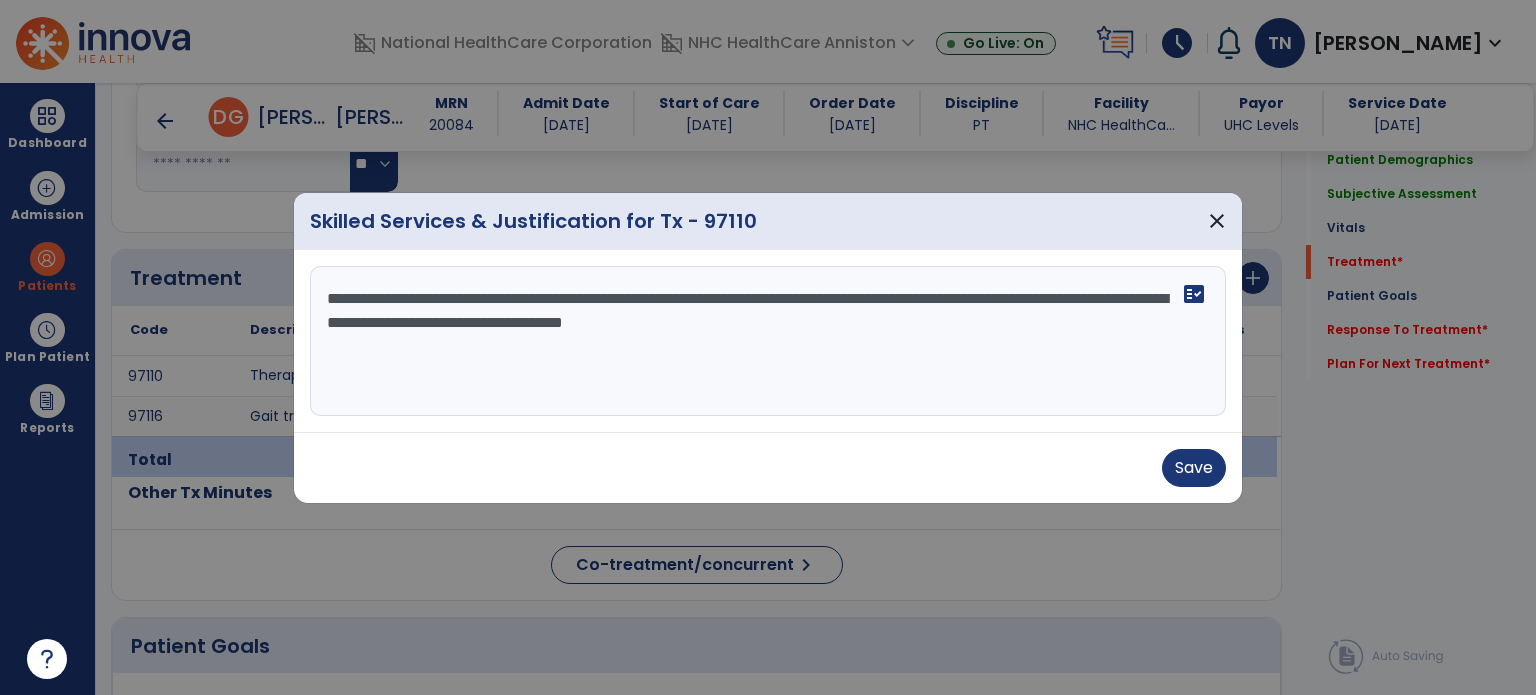 click on "**********" at bounding box center [768, 341] 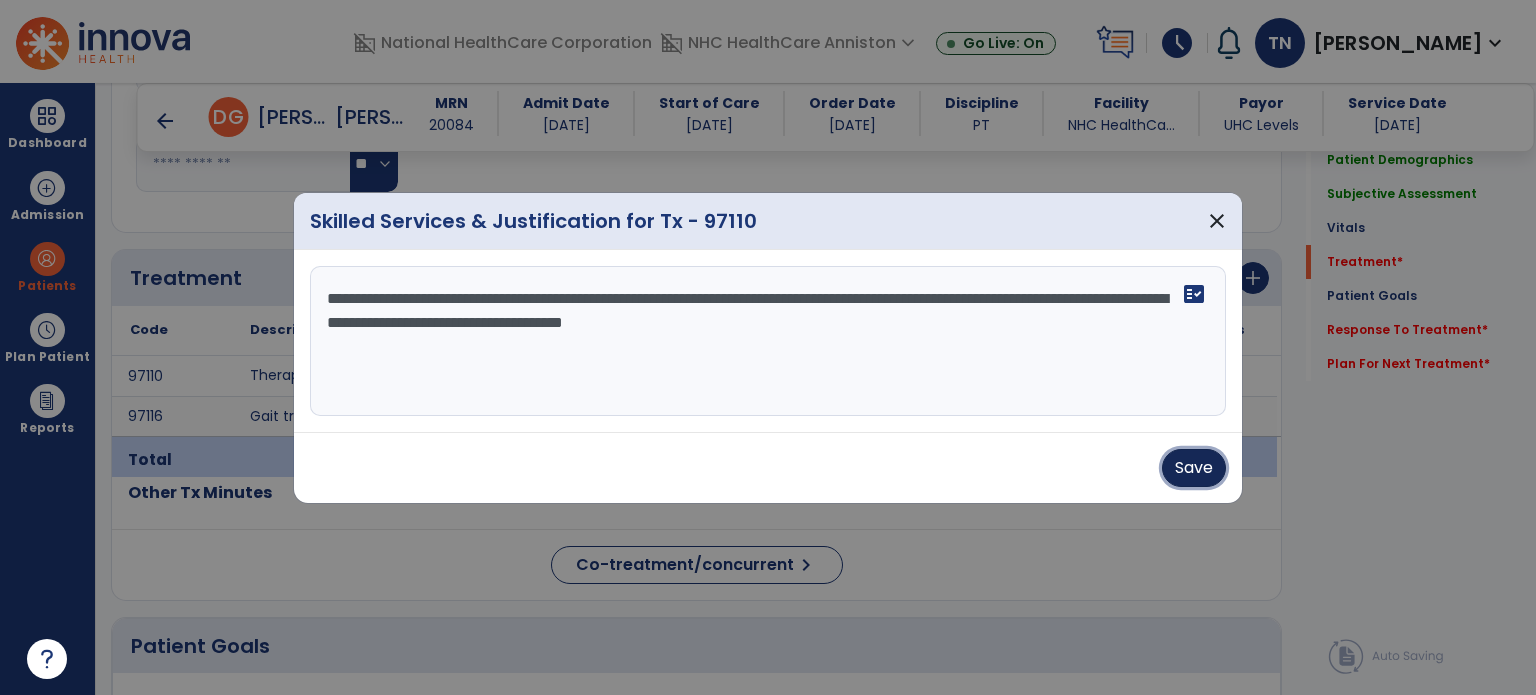 click on "Save" at bounding box center [1194, 468] 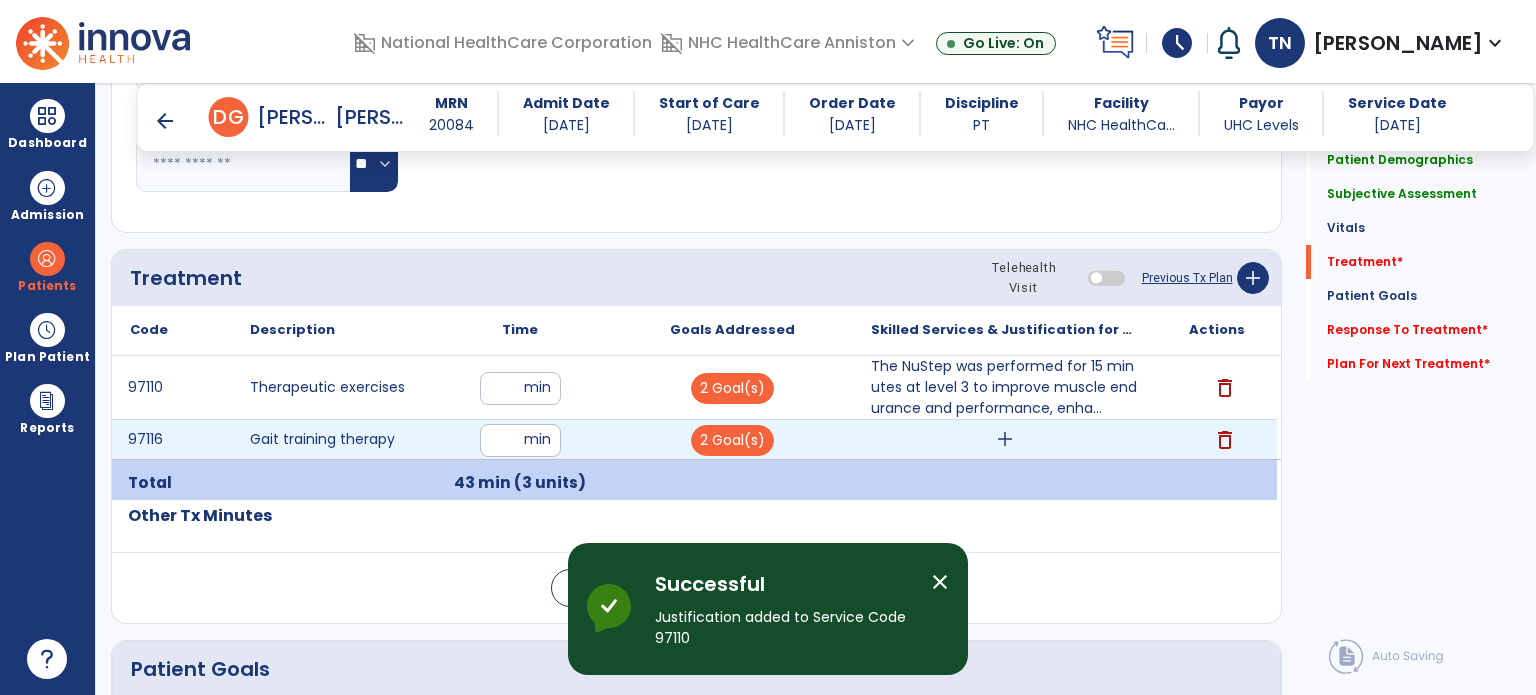 click on "add" at bounding box center [1004, 439] 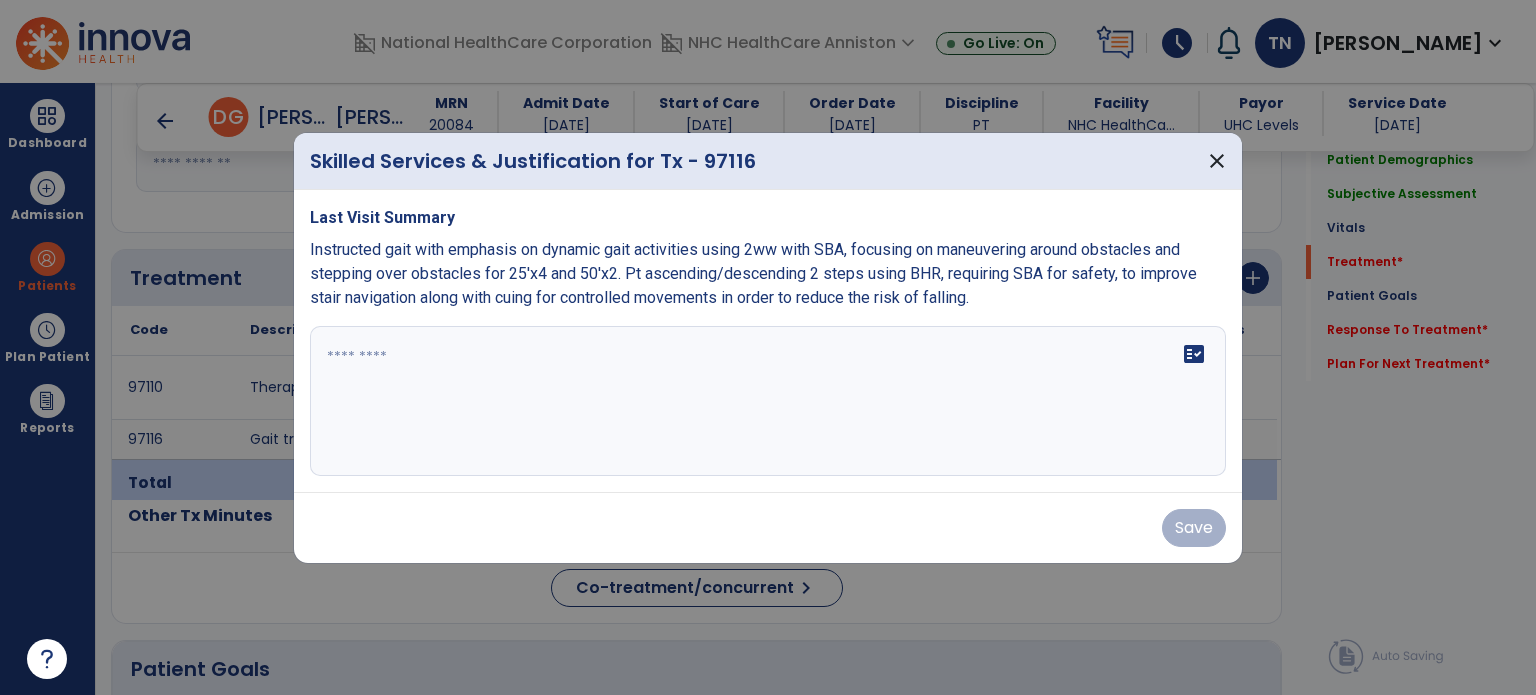 click on "fact_check" at bounding box center (768, 401) 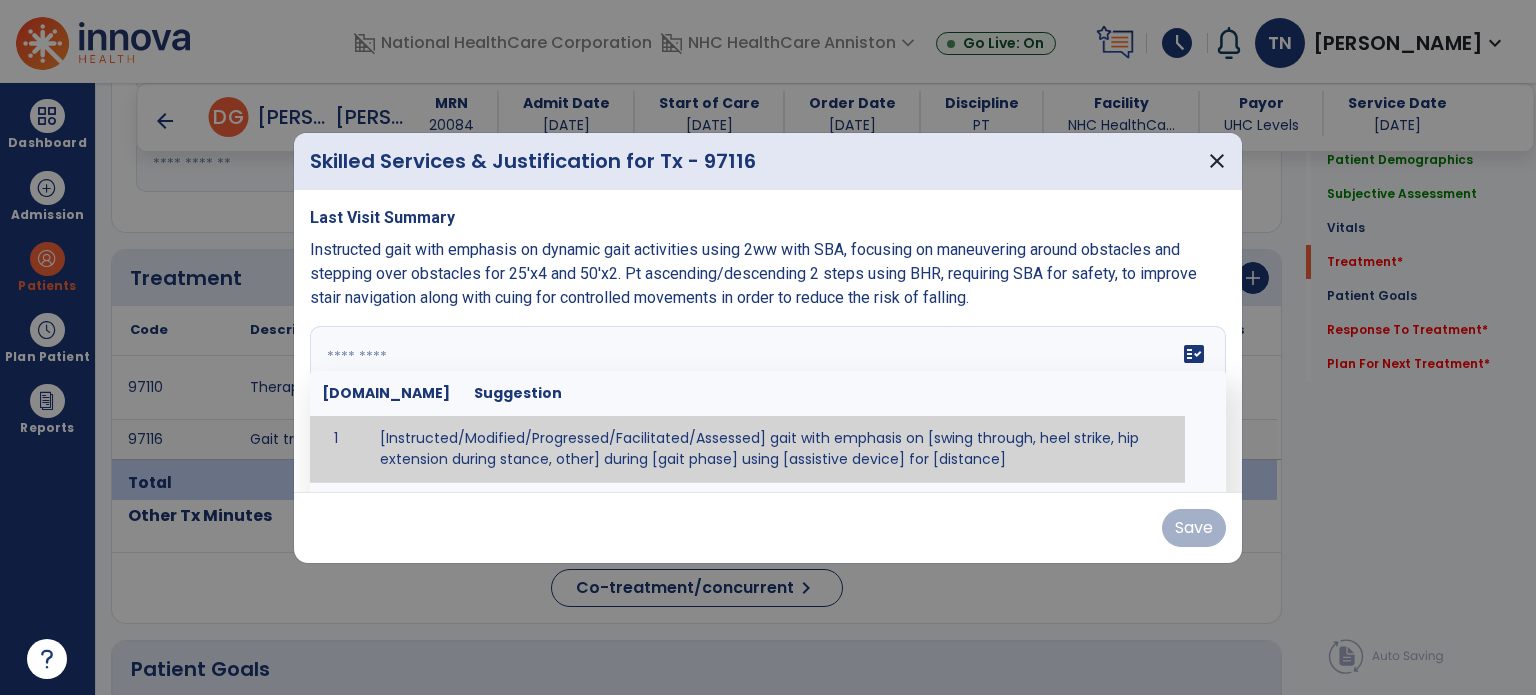 click on "Instructed gait with emphasis on dynamic gait activities using 2ww with SBA, focusing on maneuvering around obstacles and stepping over obstacles for 25'x4 and 50'x2. Pt ascending/descending 2 steps using BHR, requiring SBA for safety, to improve stair navigation along with cuing for controlled movements in order to reduce the risk of falling." at bounding box center (753, 273) 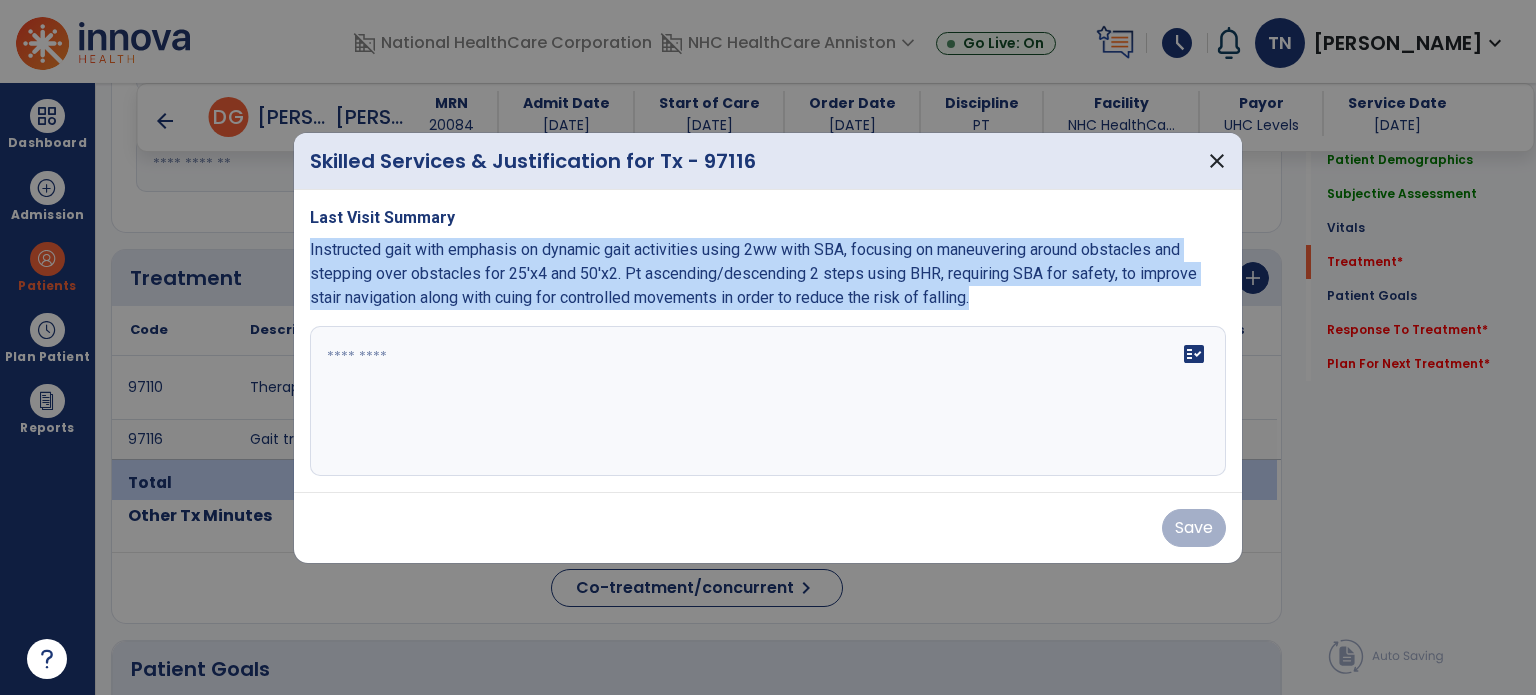 drag, startPoint x: 976, startPoint y: 303, endPoint x: 294, endPoint y: 251, distance: 683.97955 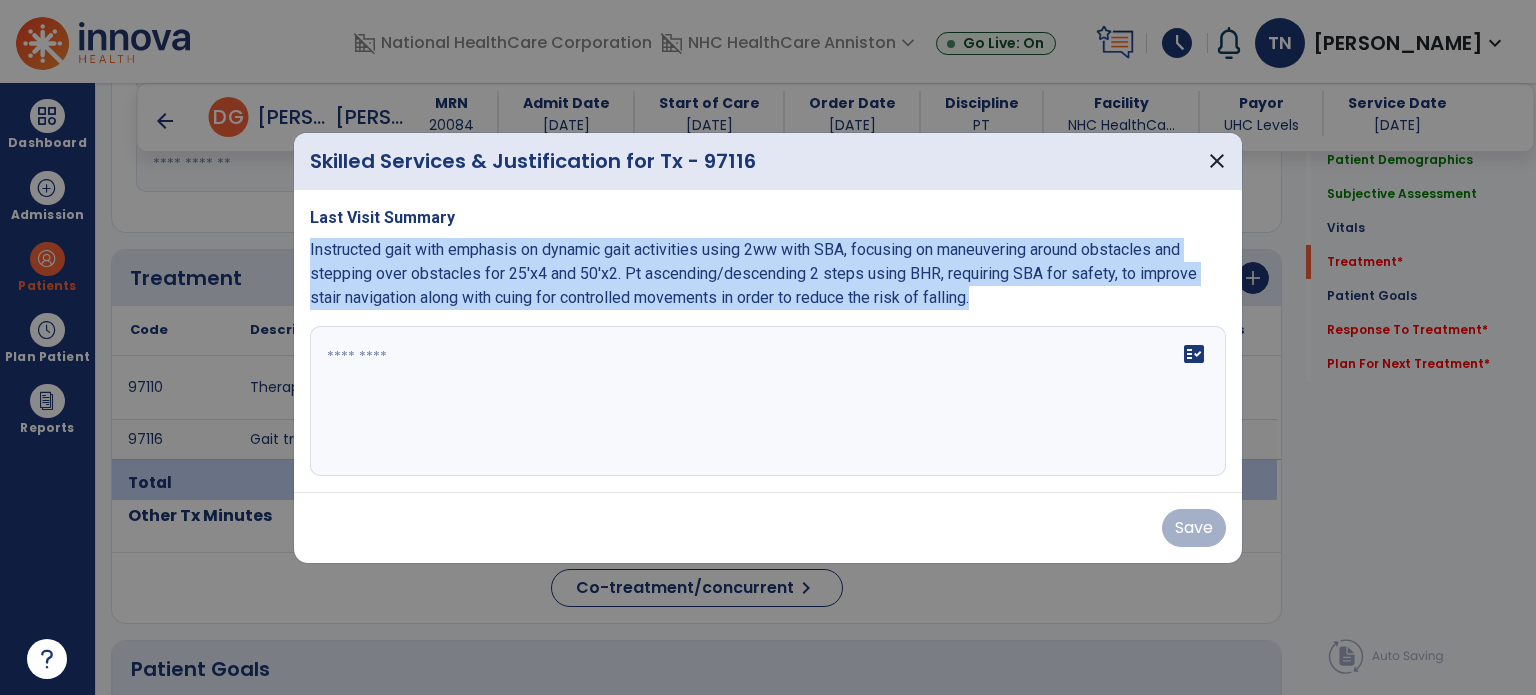 click on "Last Visit Summary Instructed gait with emphasis on dynamic gait activities using 2ww with SBA, focusing on maneuvering around obstacles and stepping over obstacles for 25'x4 and 50'x2. Pt ascending/descending 2 steps using BHR, requiring SBA for safety, to improve stair navigation along with cuing for controlled movements in order to reduce the risk of falling.   fact_check" at bounding box center (768, 341) 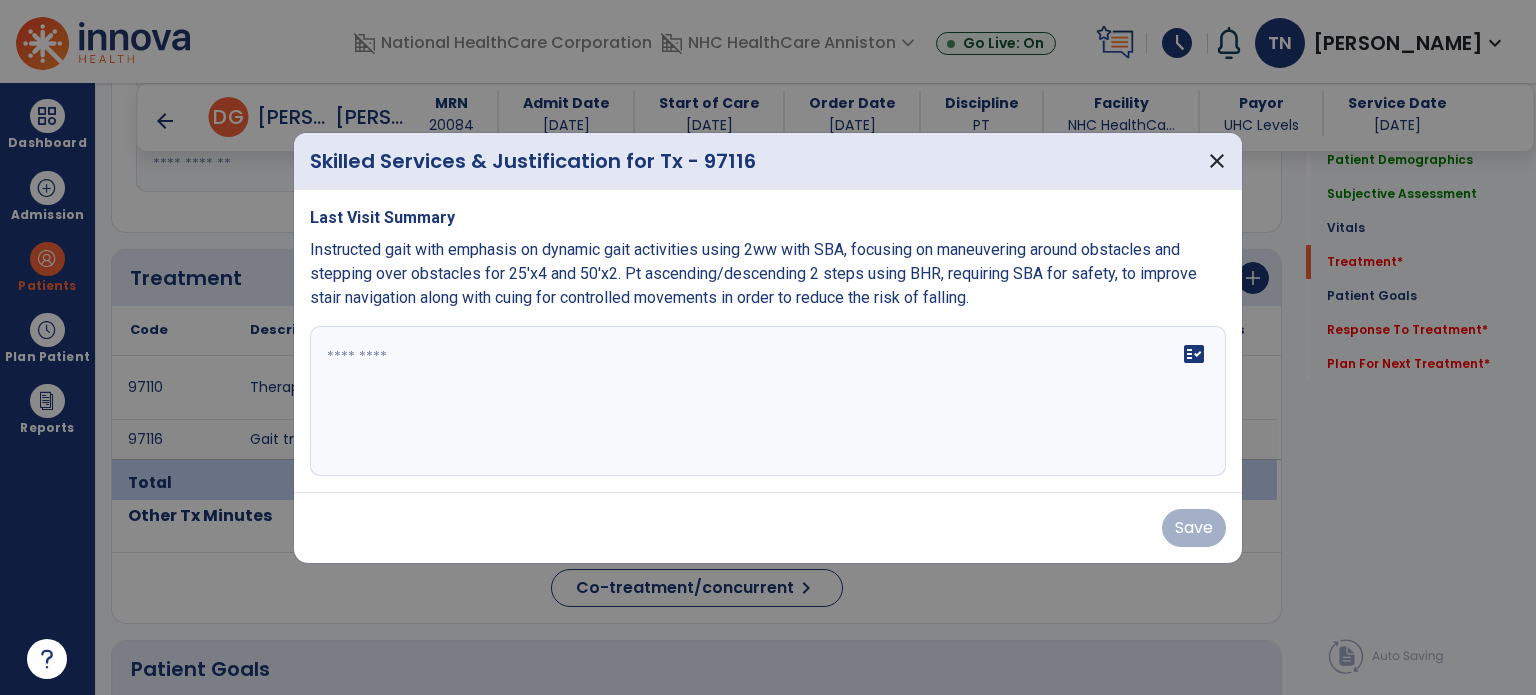 click on "fact_check" at bounding box center [768, 401] 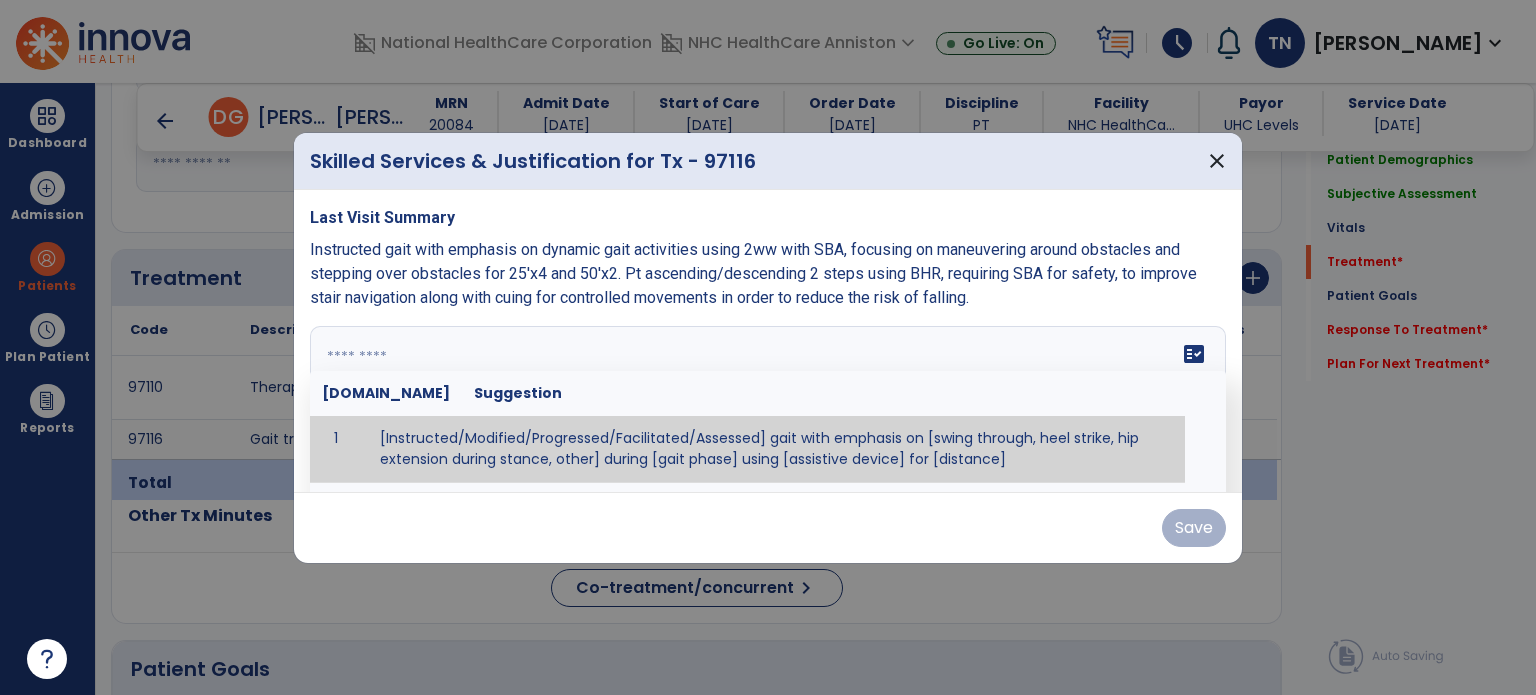 paste on "**********" 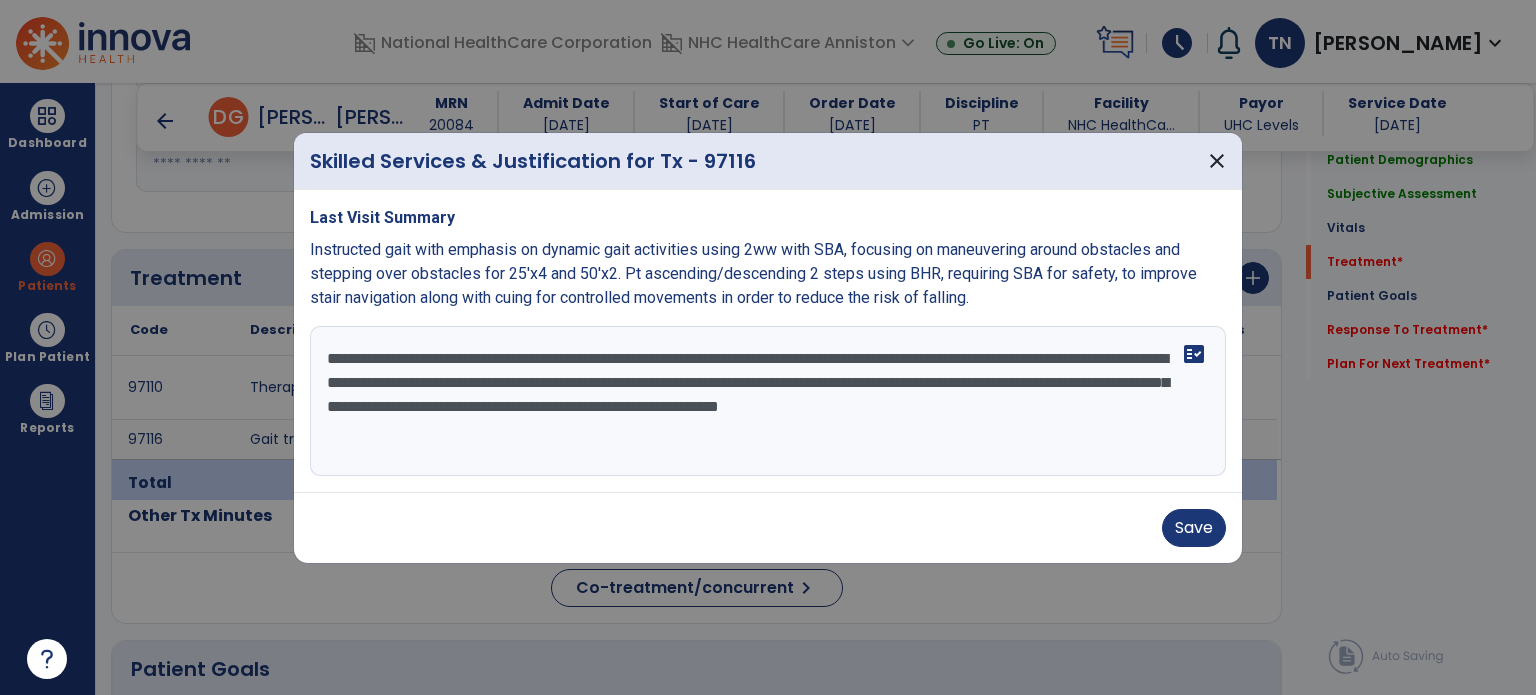 click on "**********" at bounding box center [768, 401] 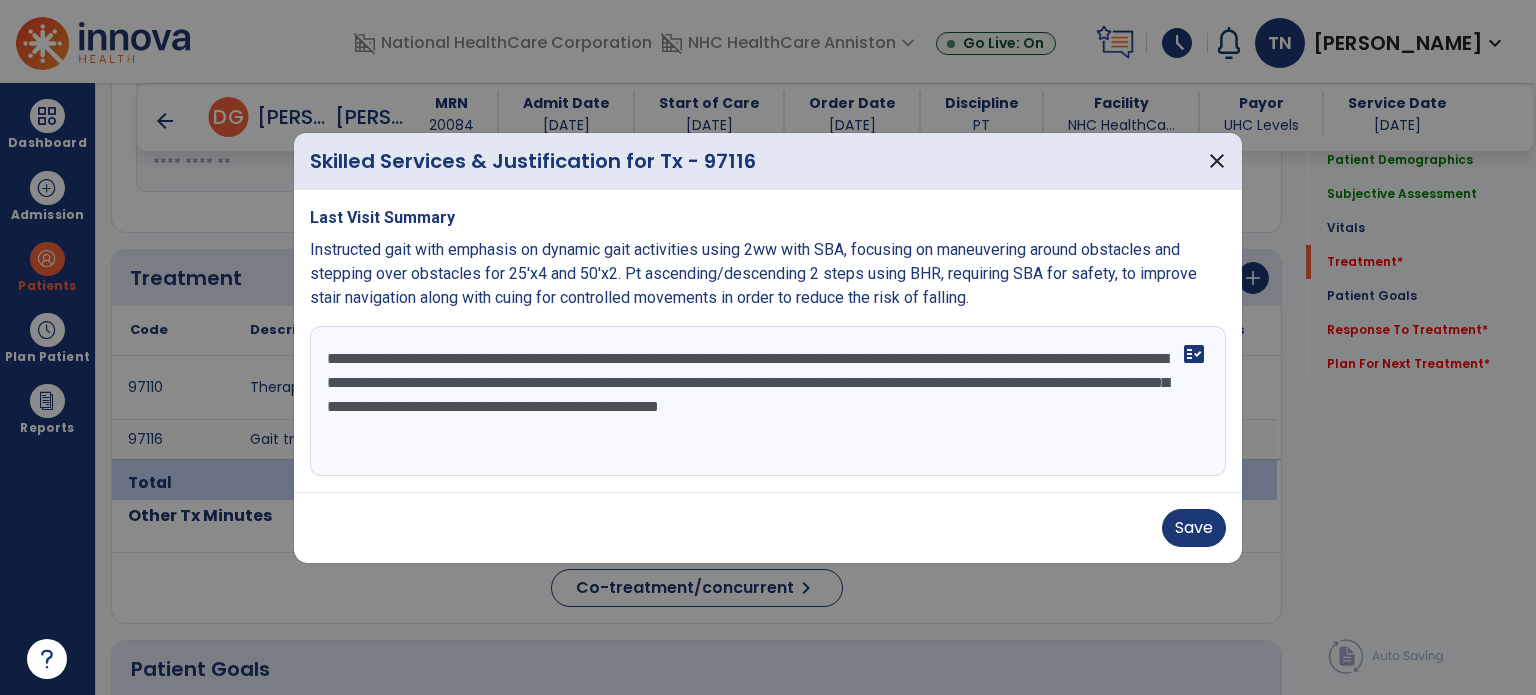 type on "**********" 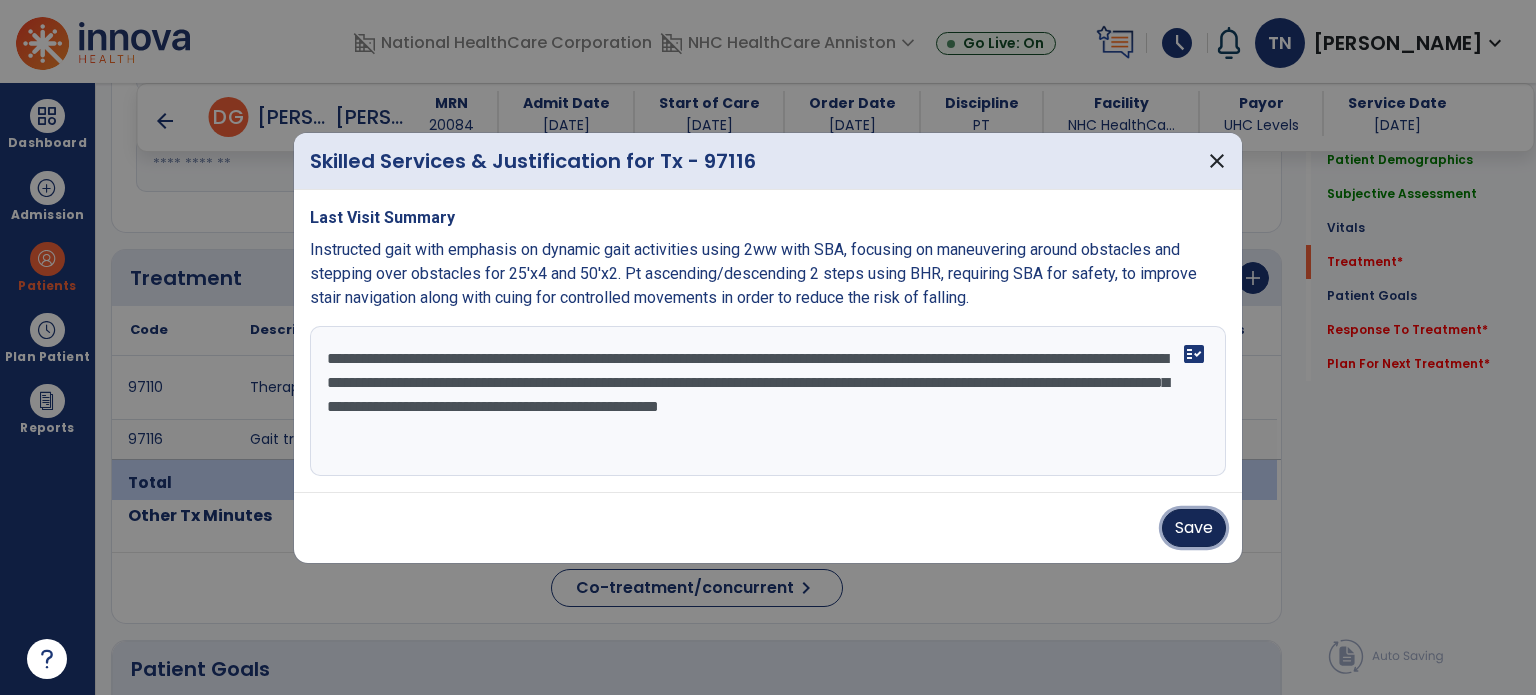 click on "Save" at bounding box center (1194, 528) 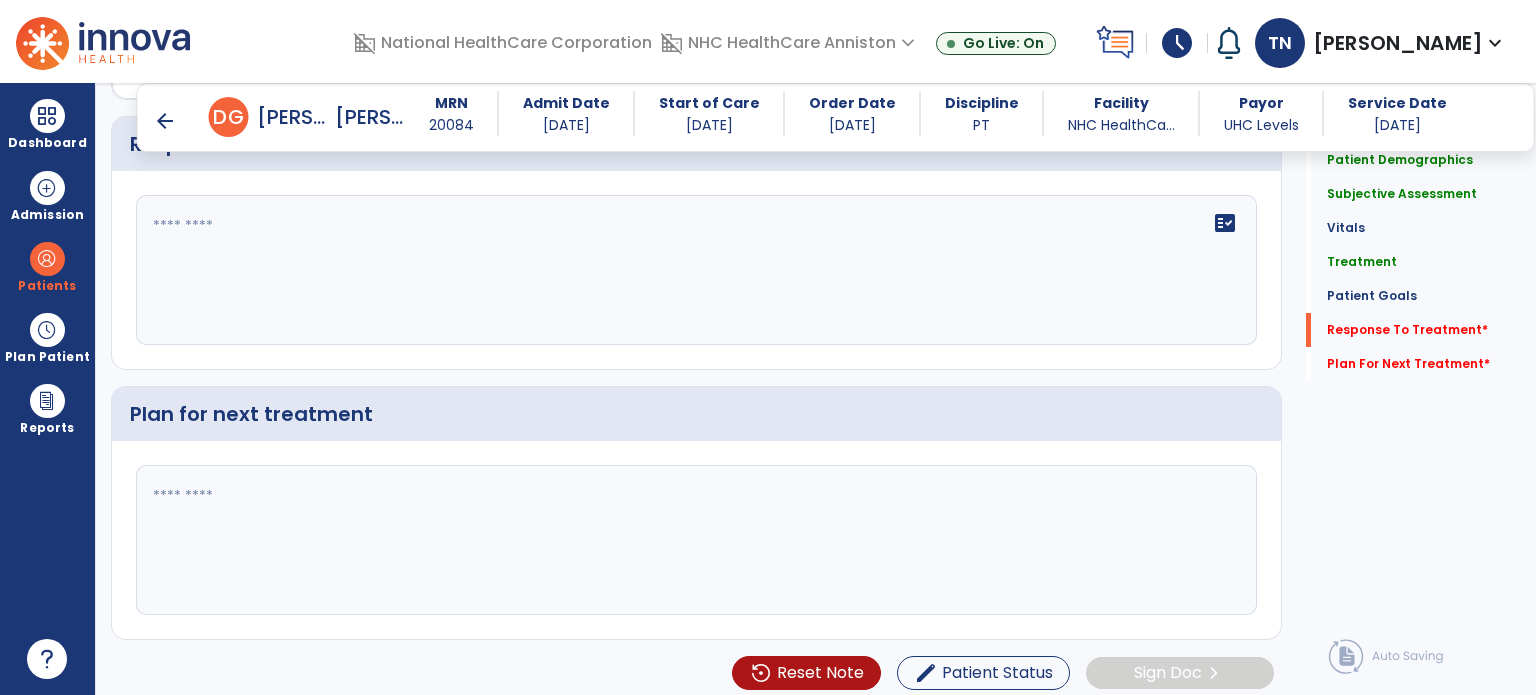 scroll, scrollTop: 2881, scrollLeft: 0, axis: vertical 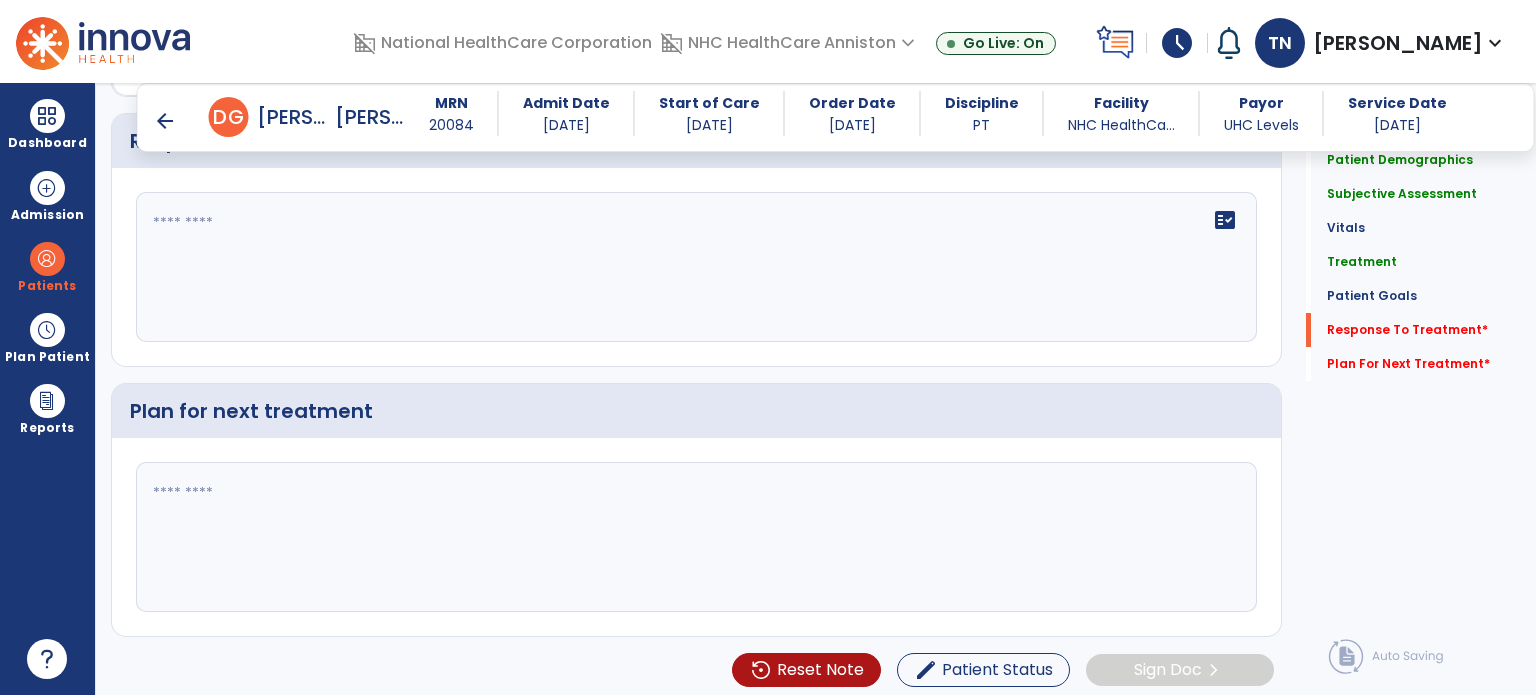 click on "fact_check" 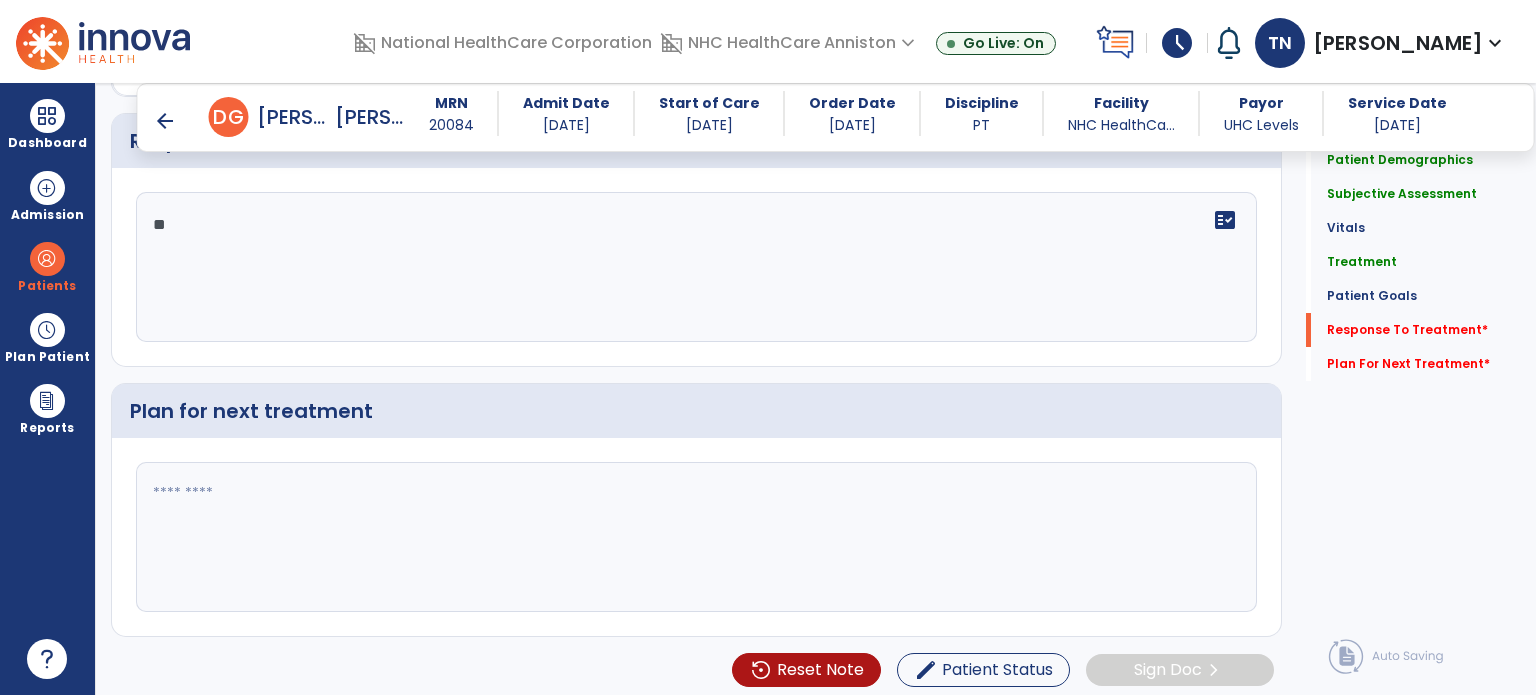 type on "*" 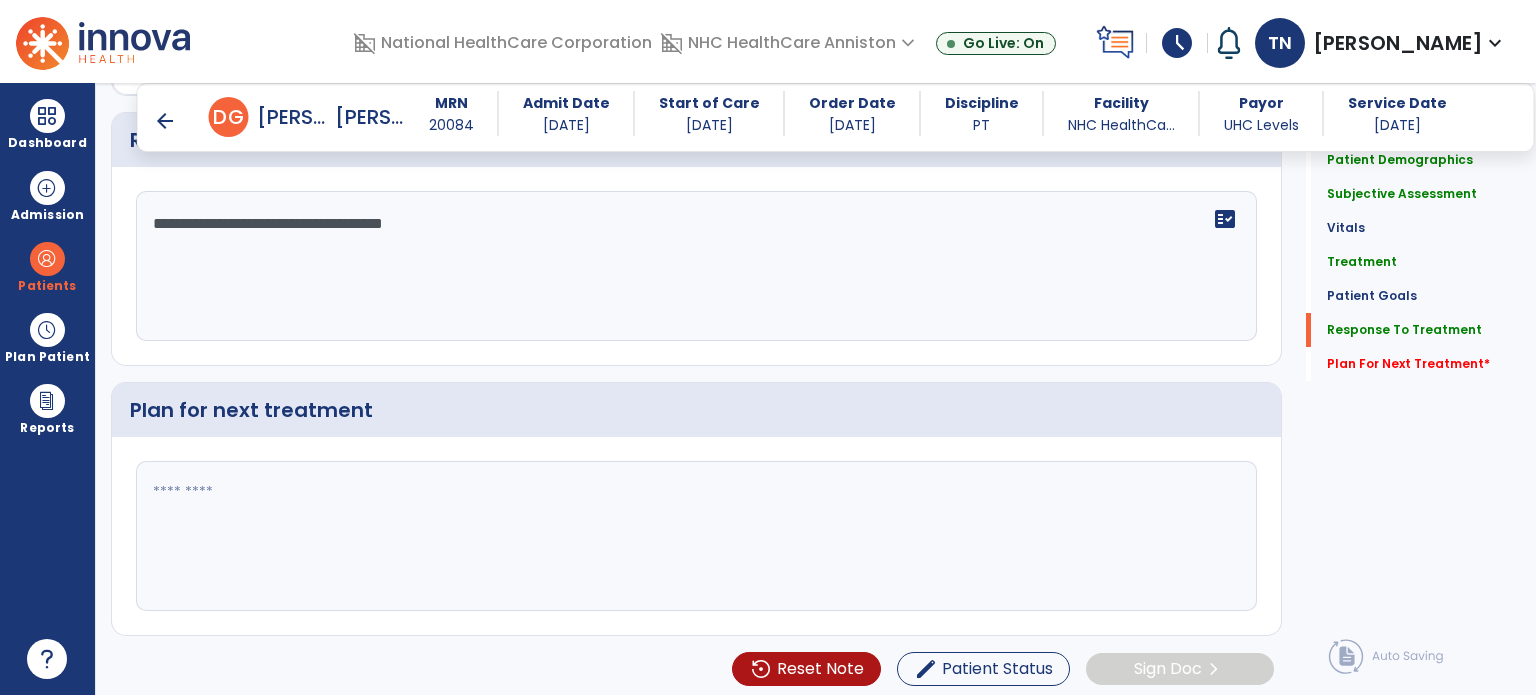 scroll, scrollTop: 2881, scrollLeft: 0, axis: vertical 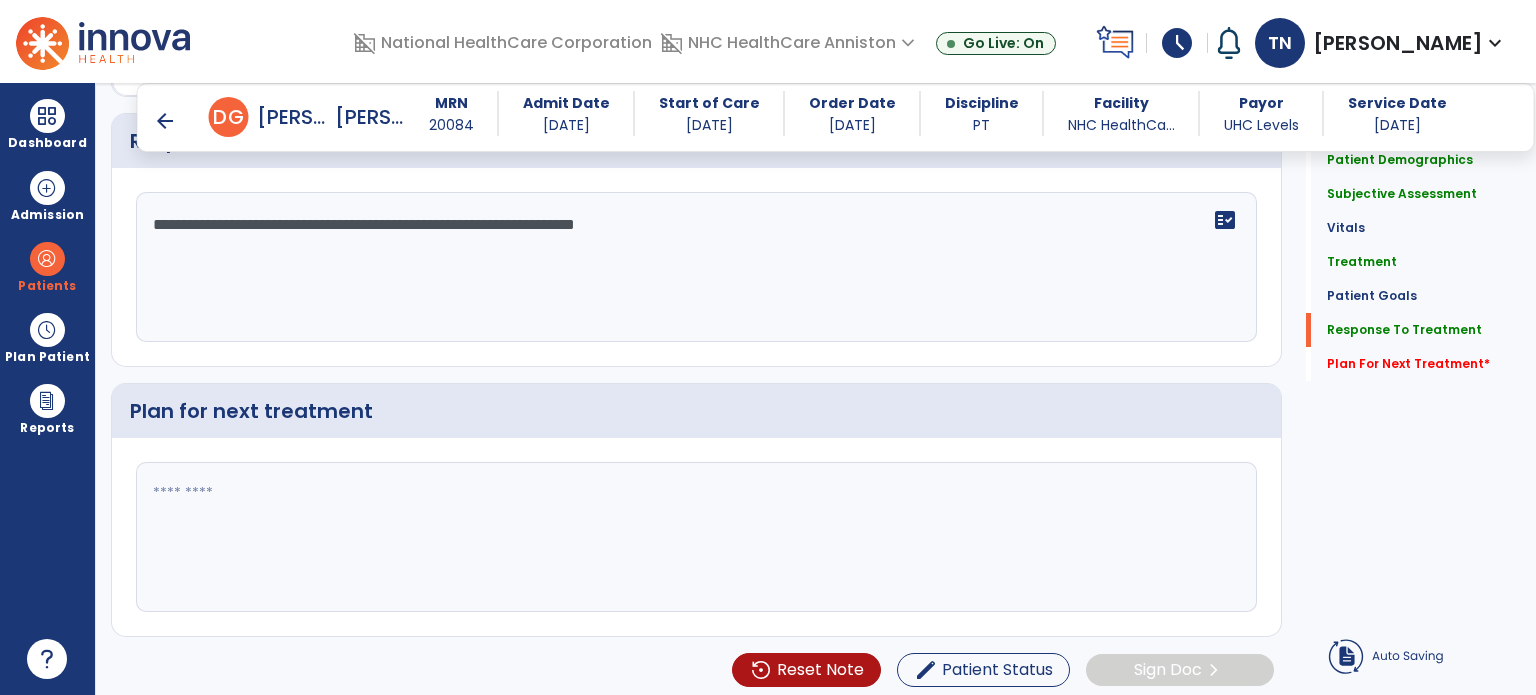type on "**********" 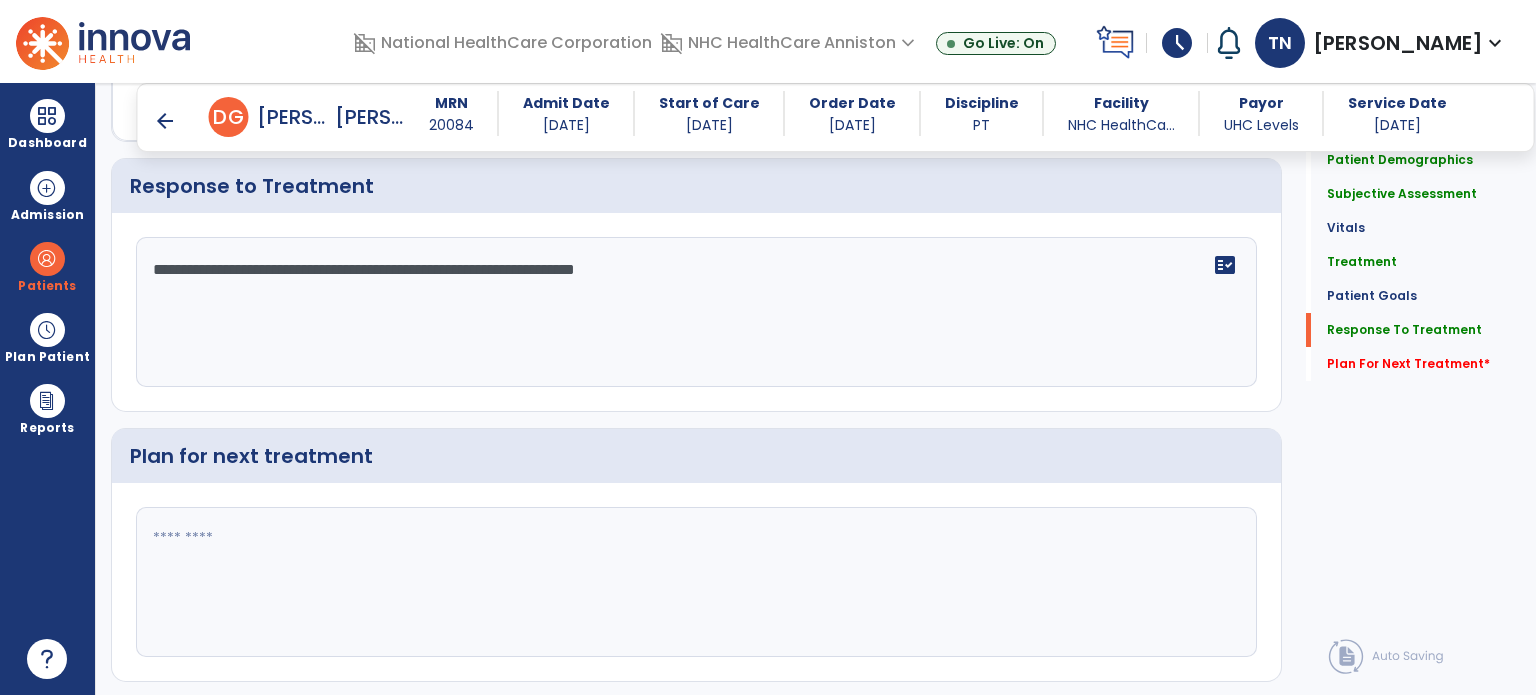 scroll, scrollTop: 2881, scrollLeft: 0, axis: vertical 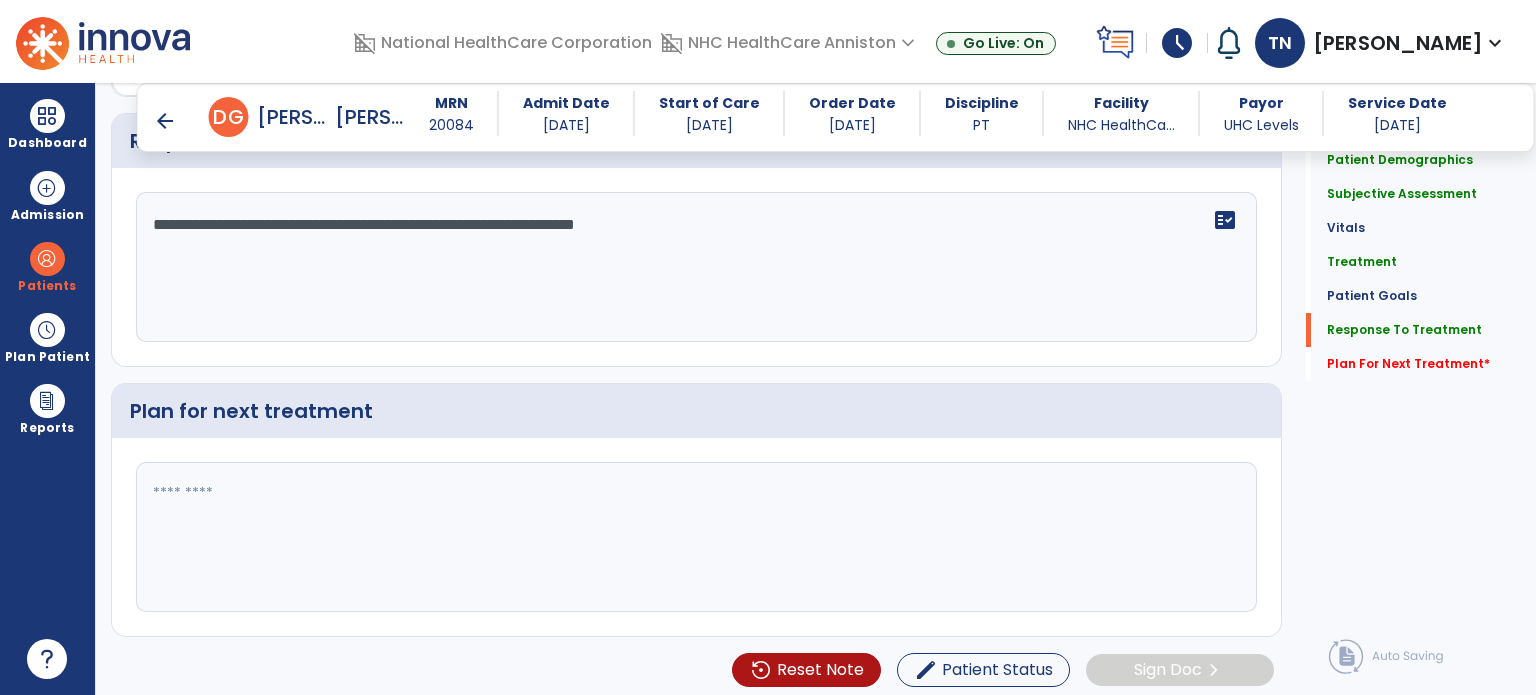 click 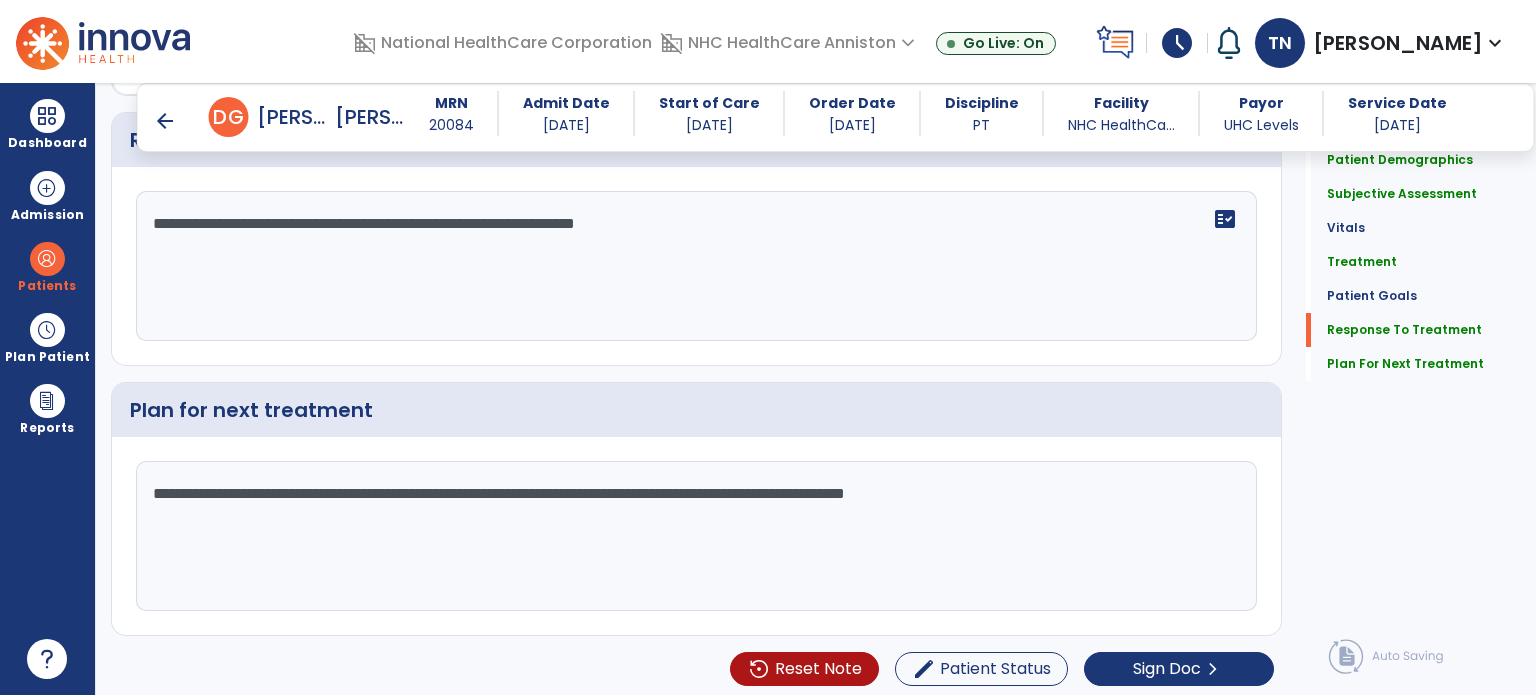 type on "**********" 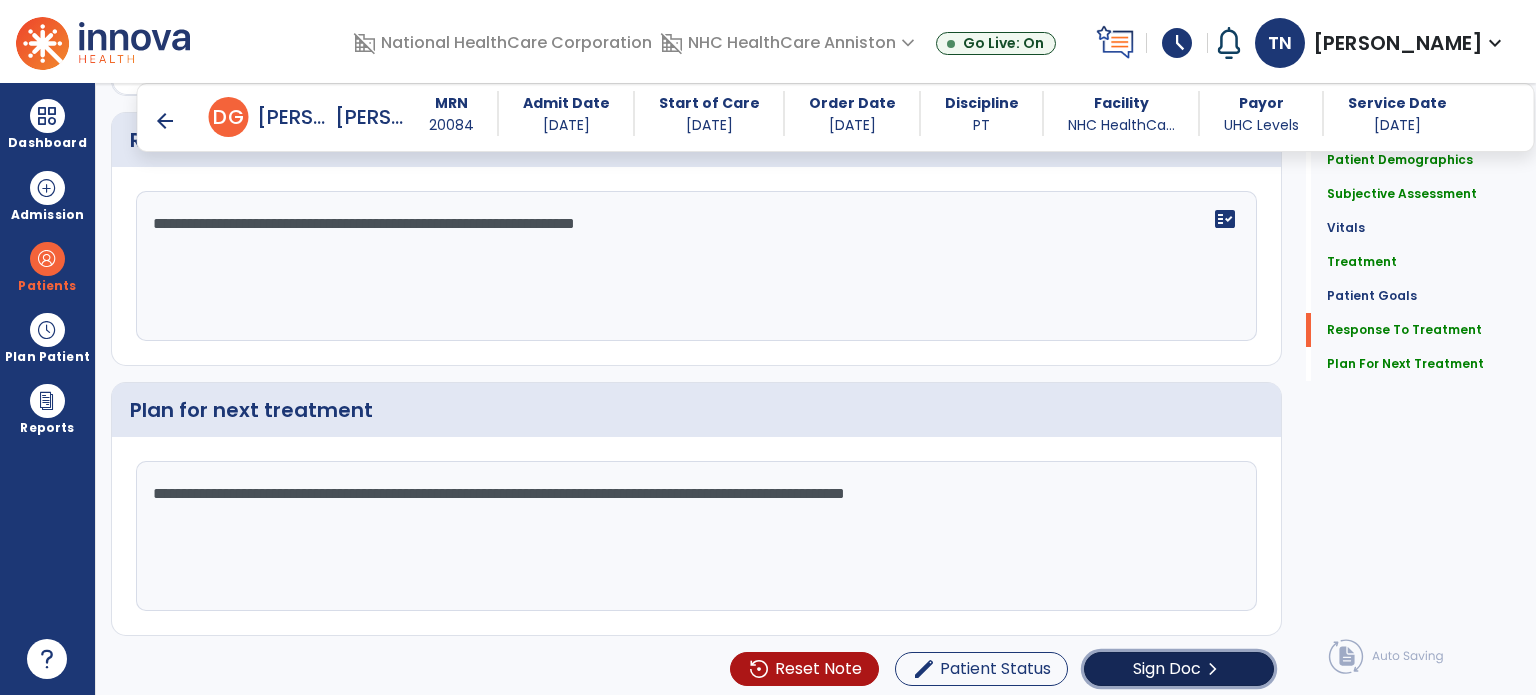 scroll, scrollTop: 2881, scrollLeft: 0, axis: vertical 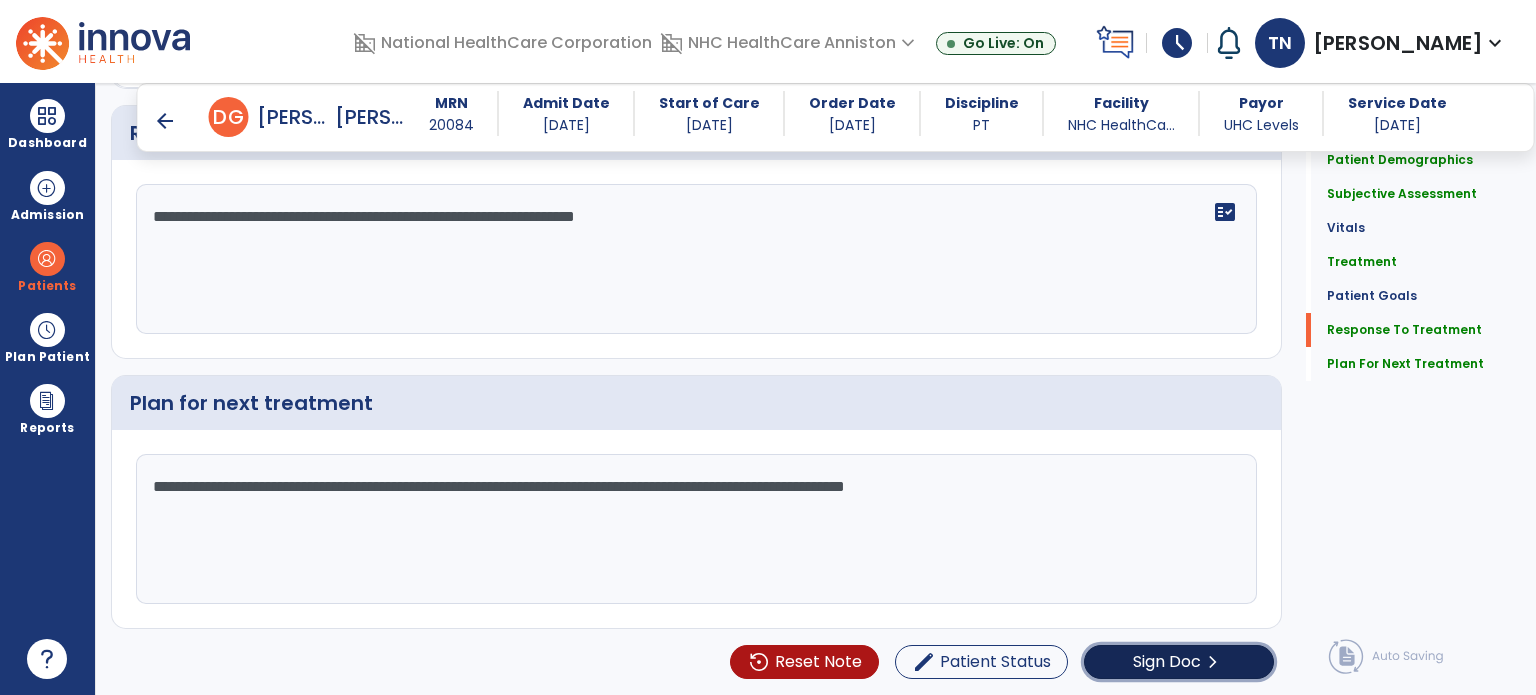 click on "Sign Doc  chevron_right" 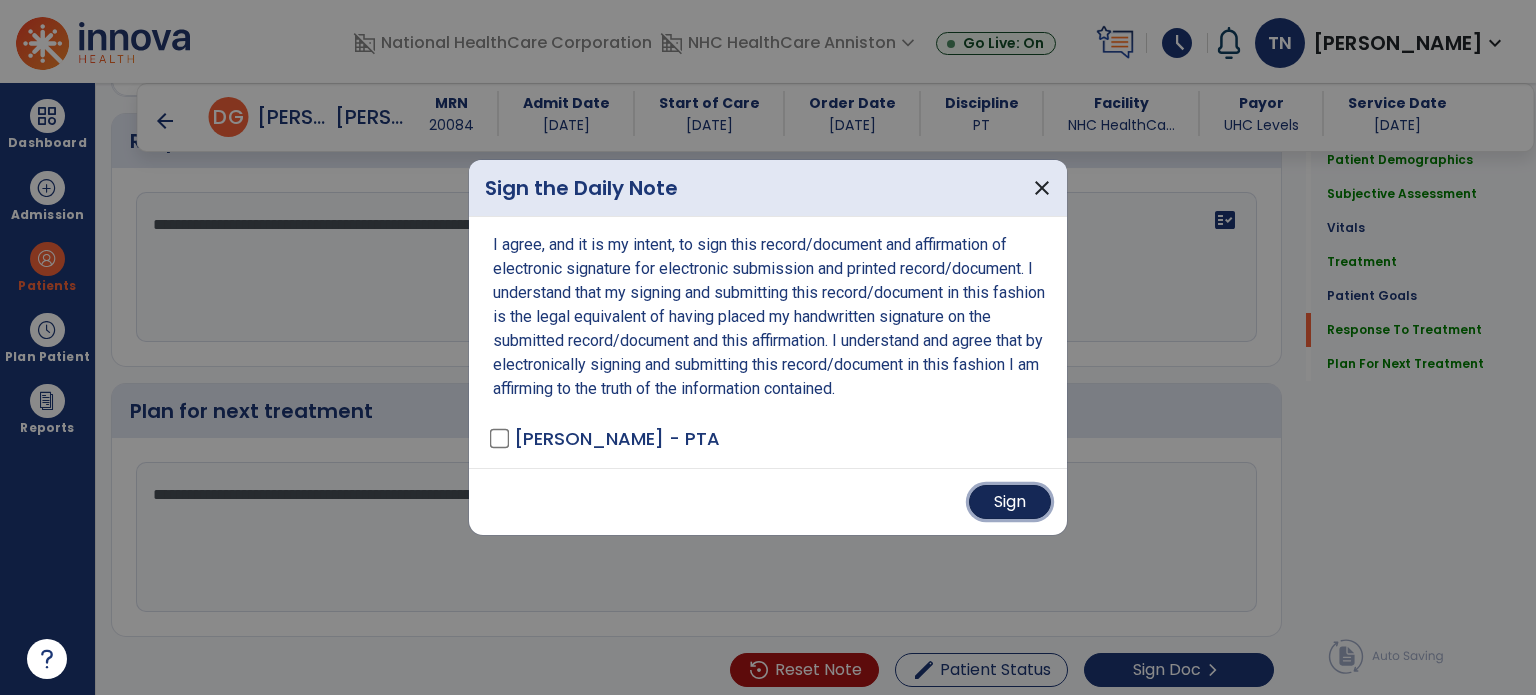 click on "Sign" at bounding box center (1010, 502) 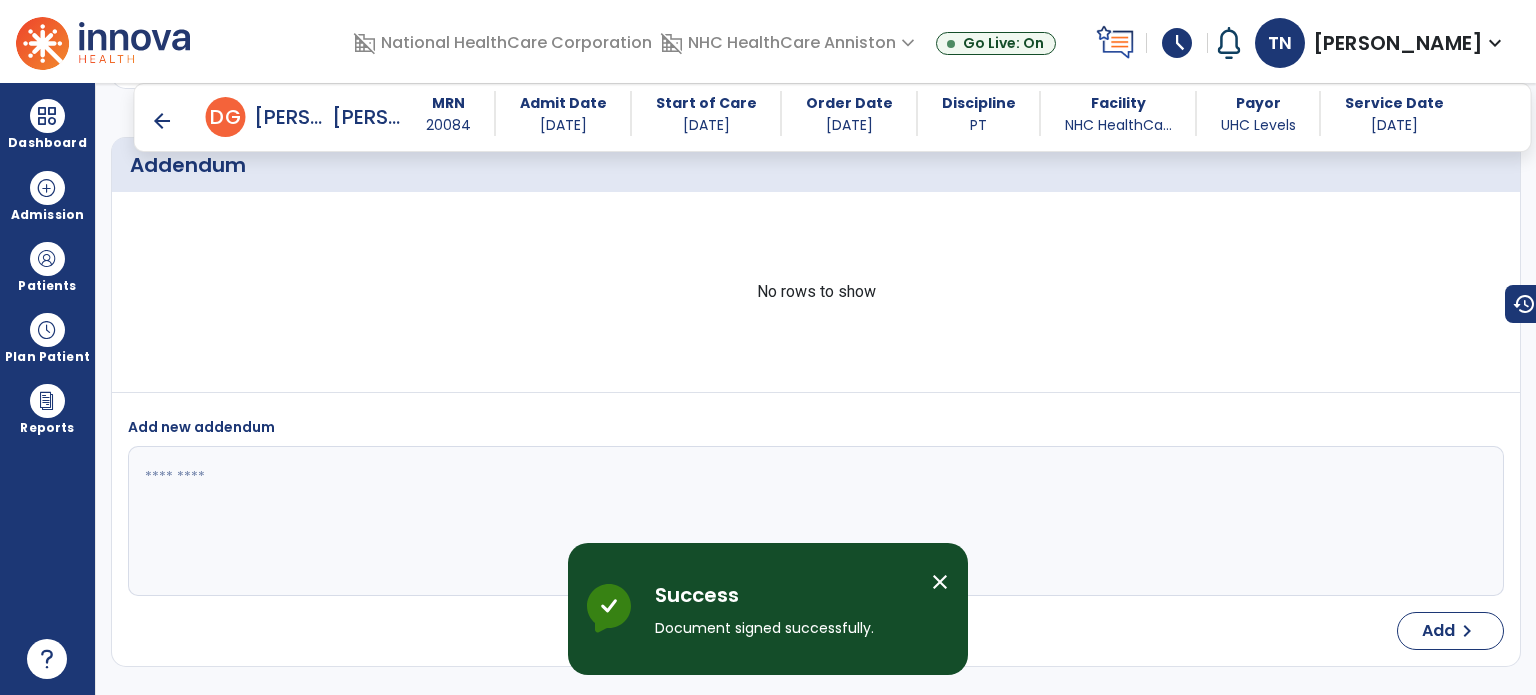 scroll, scrollTop: 4028, scrollLeft: 0, axis: vertical 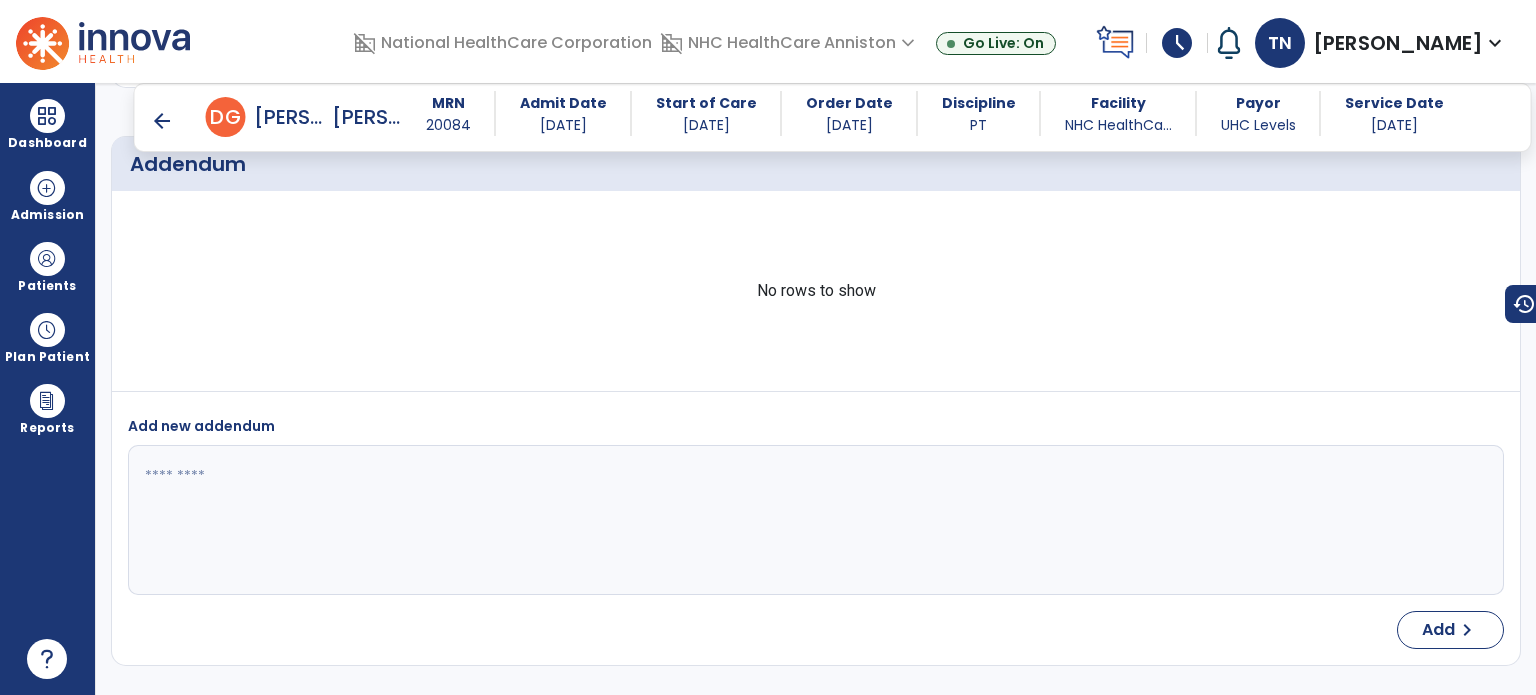 click on "arrow_back" at bounding box center [178, 117] 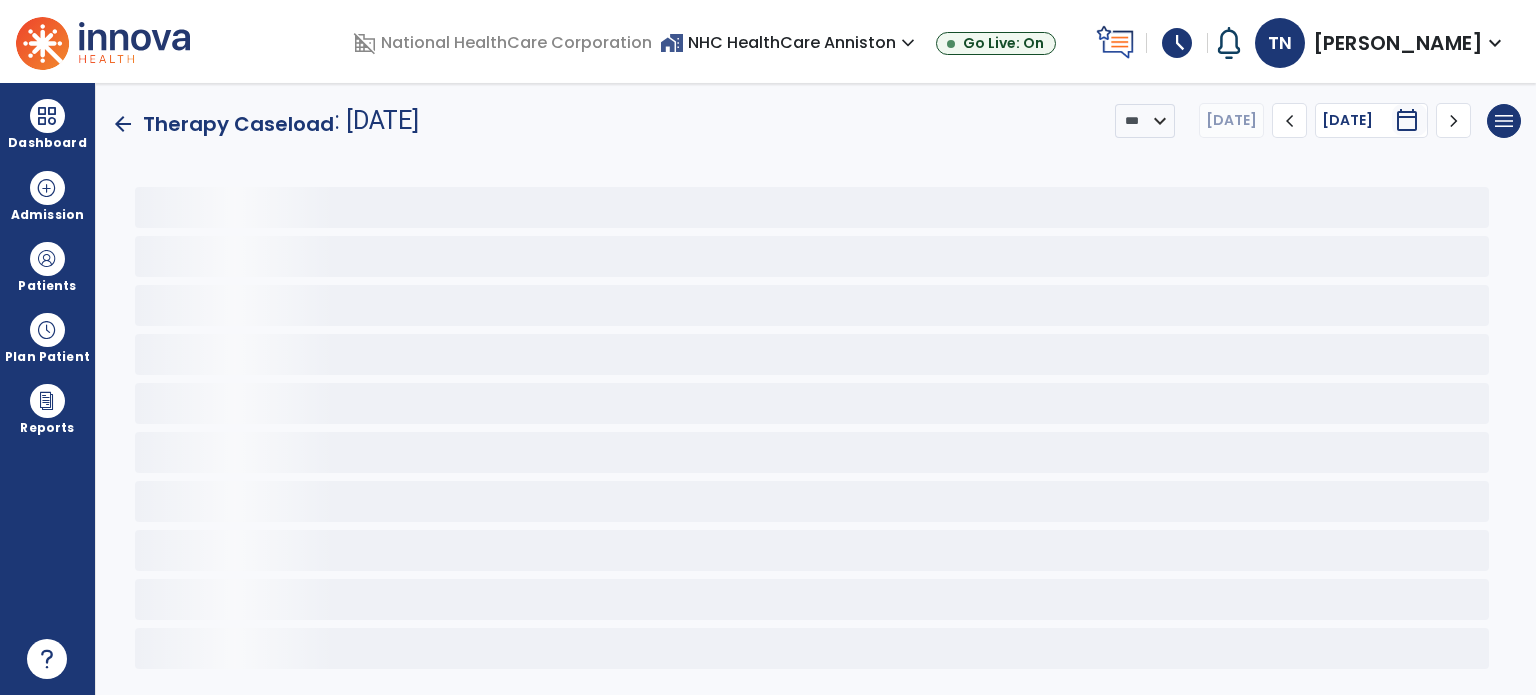 scroll, scrollTop: 0, scrollLeft: 0, axis: both 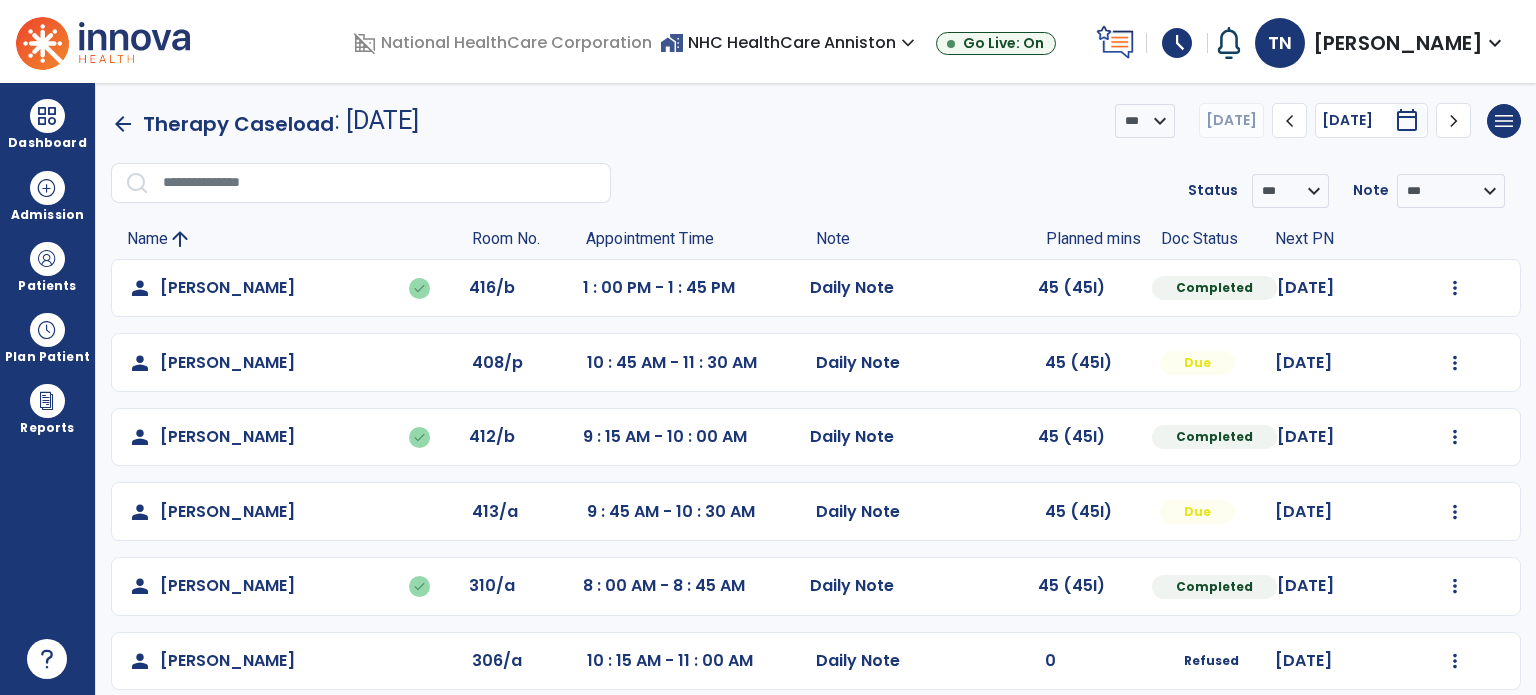 click on "Mark Visit As Complete   Reset Note   Open Document   G + C Mins" 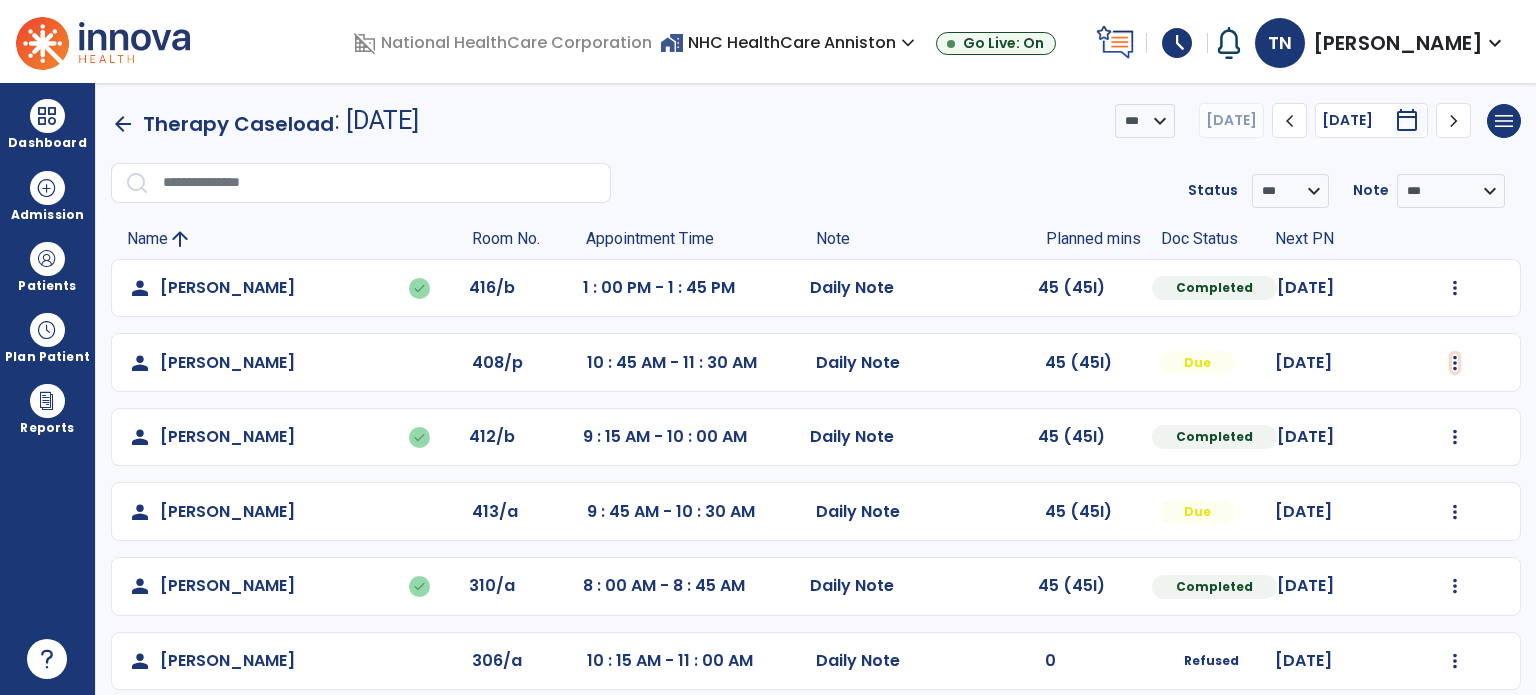 click at bounding box center (1455, 288) 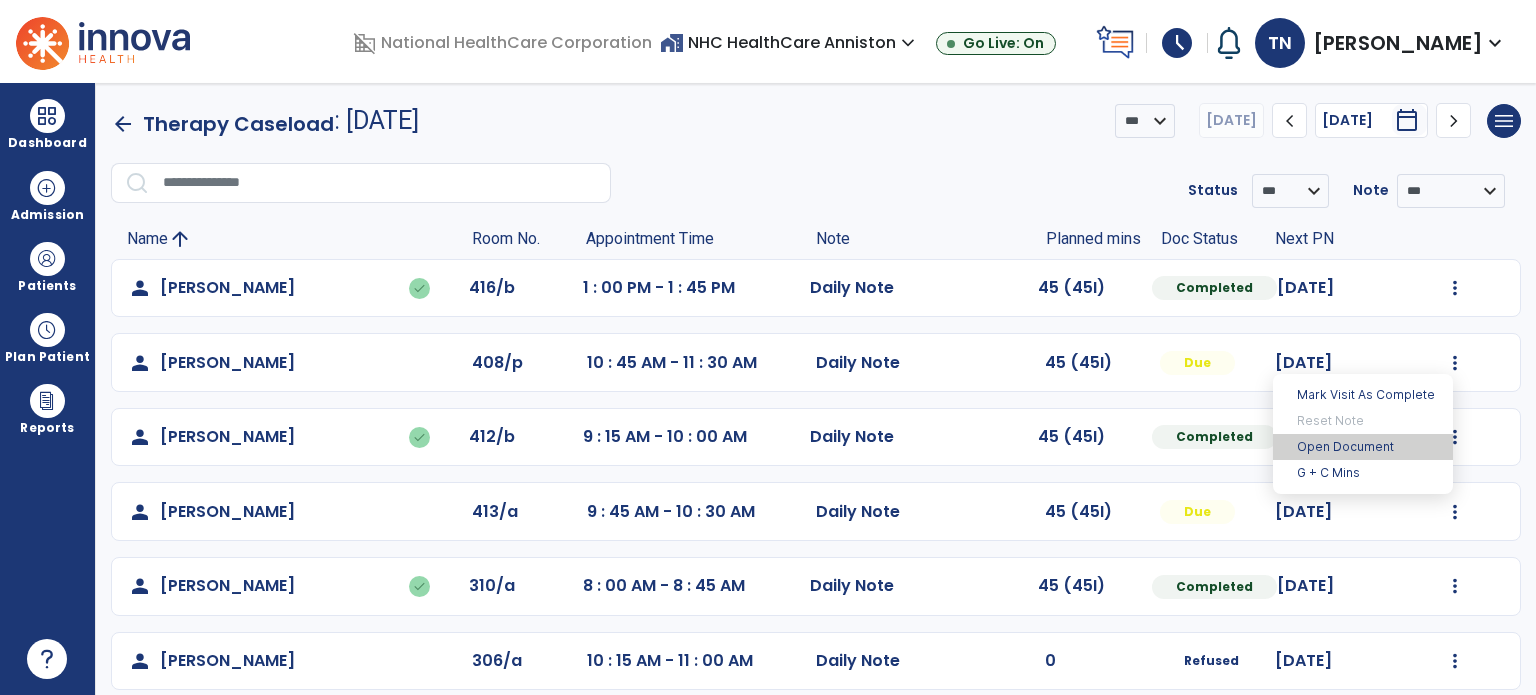 click on "Open Document" at bounding box center [1363, 447] 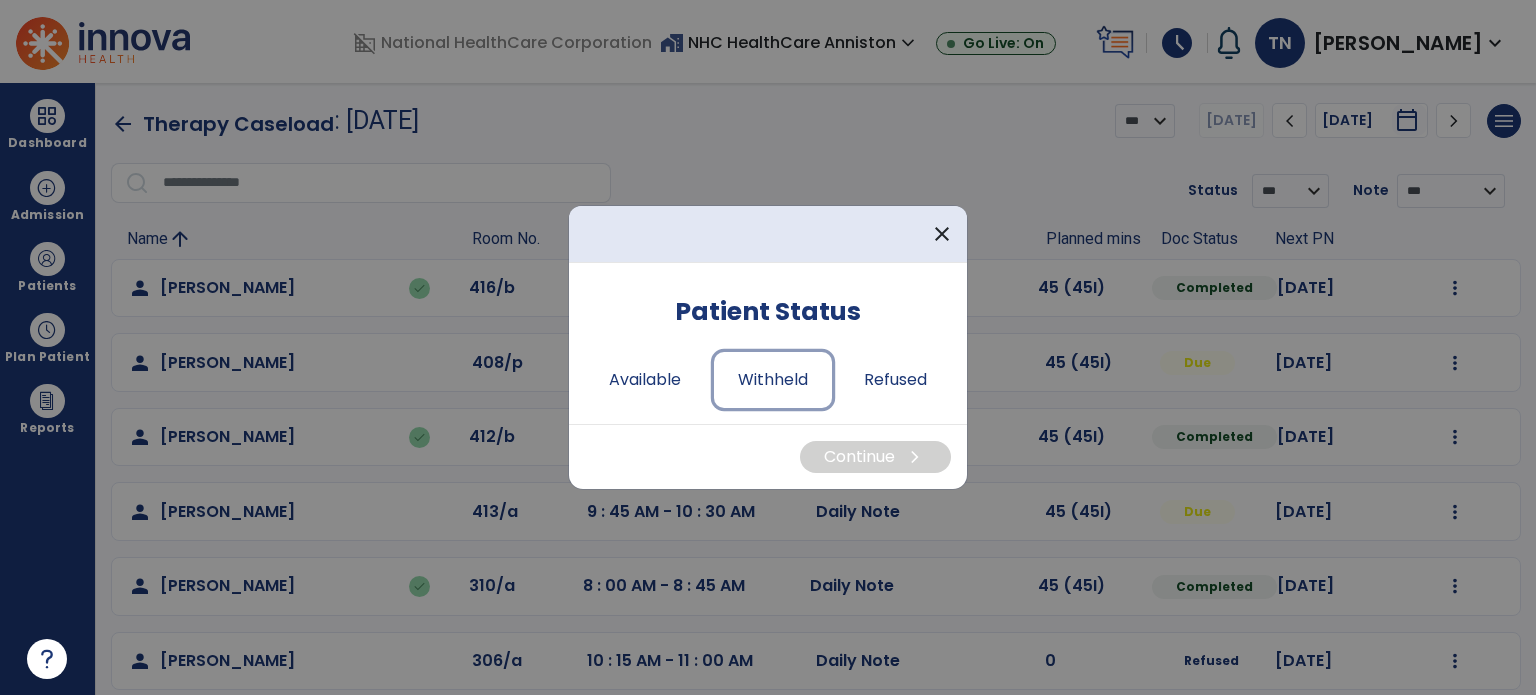 click on "Withheld" at bounding box center (773, 380) 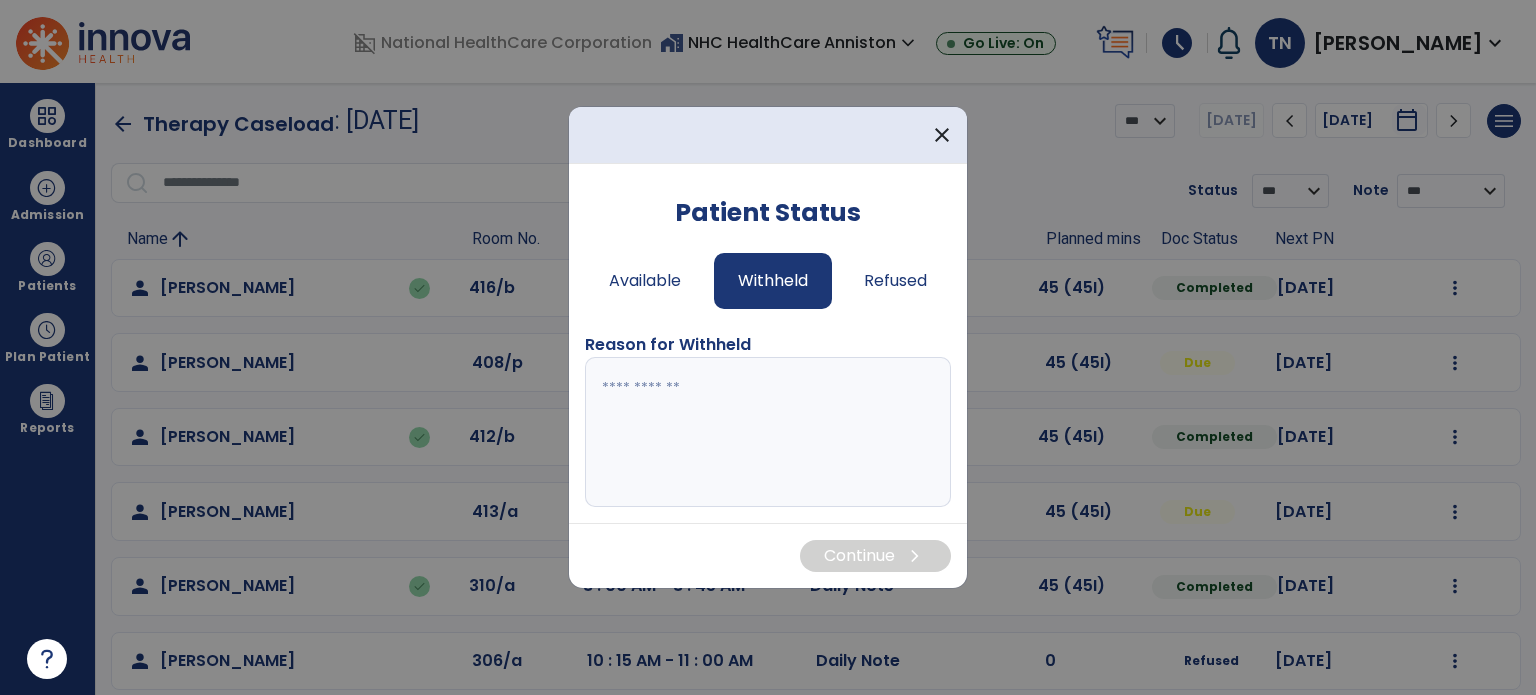 drag, startPoint x: 817, startPoint y: 414, endPoint x: 848, endPoint y: 393, distance: 37.44329 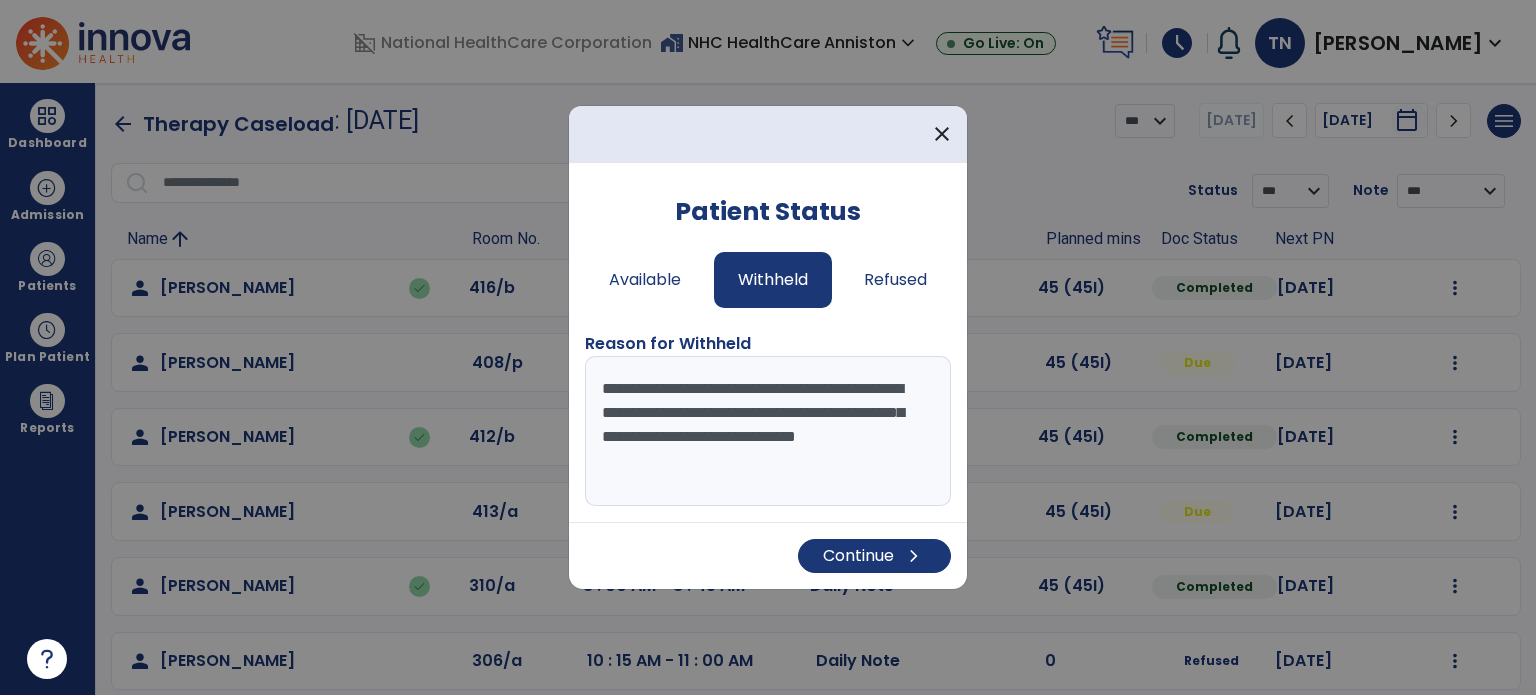 type on "**********" 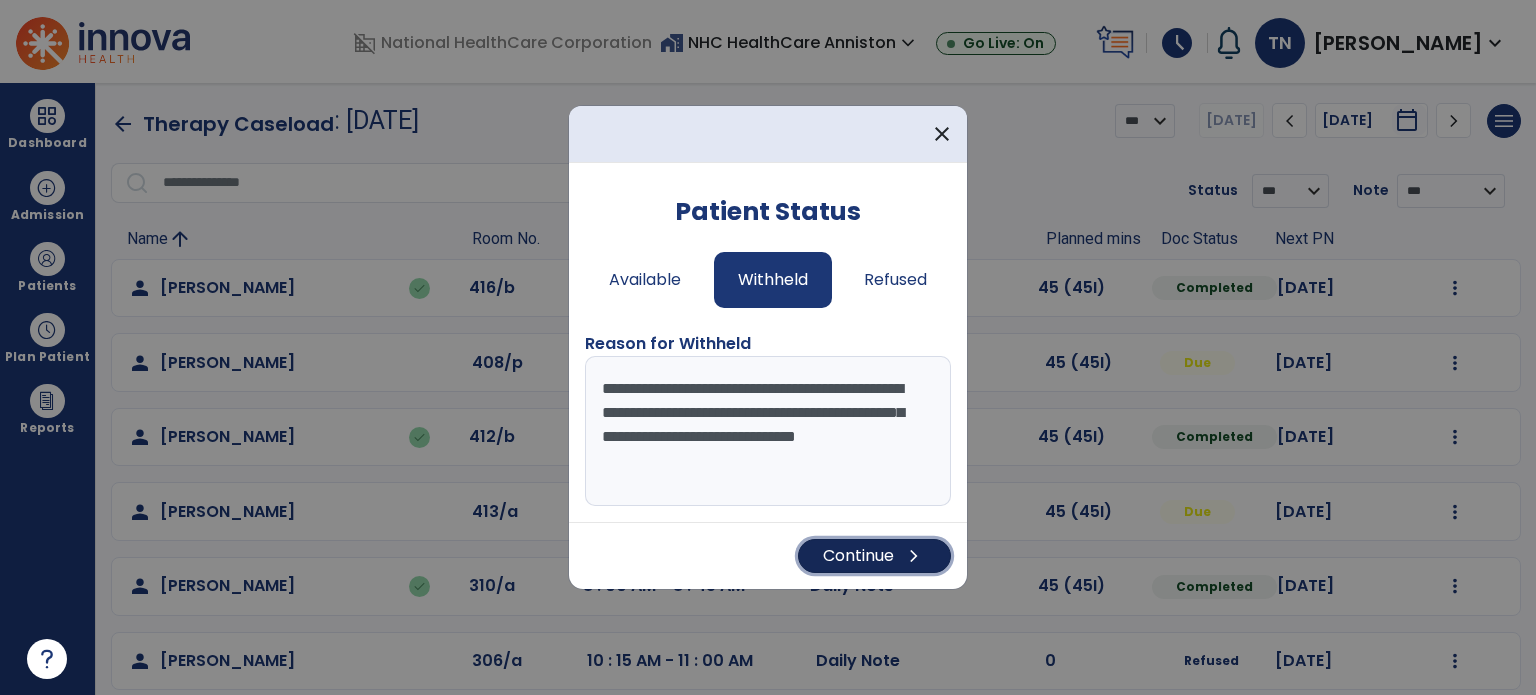 click on "Continue   chevron_right" at bounding box center [874, 556] 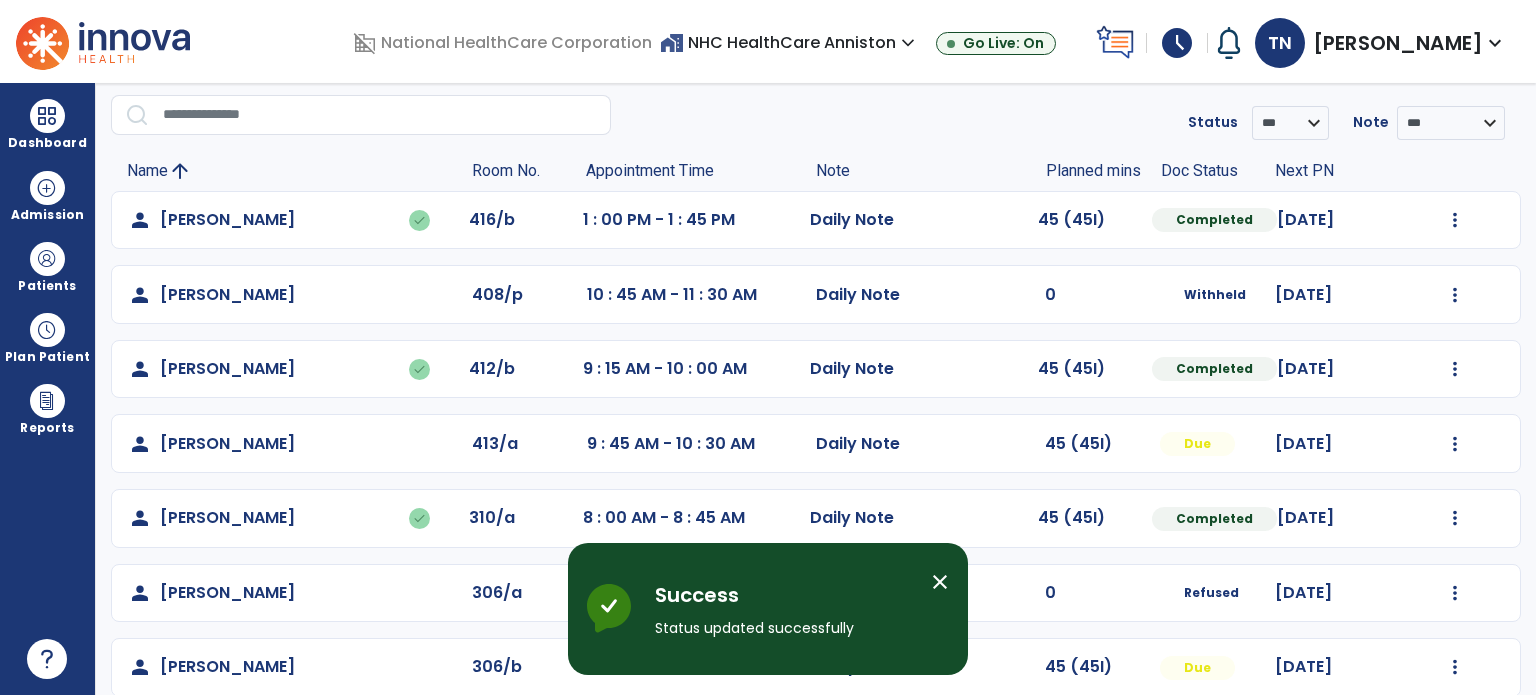 scroll, scrollTop: 100, scrollLeft: 0, axis: vertical 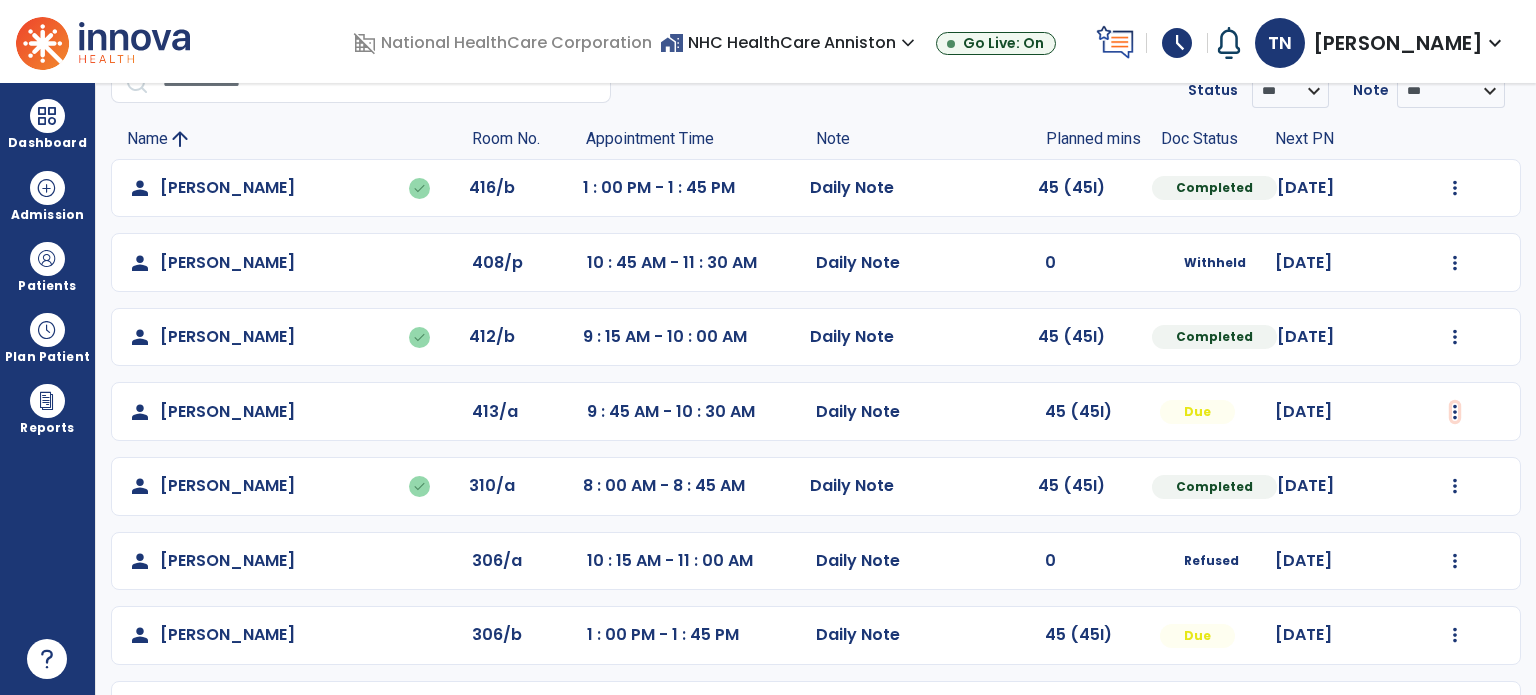 click at bounding box center (1455, 188) 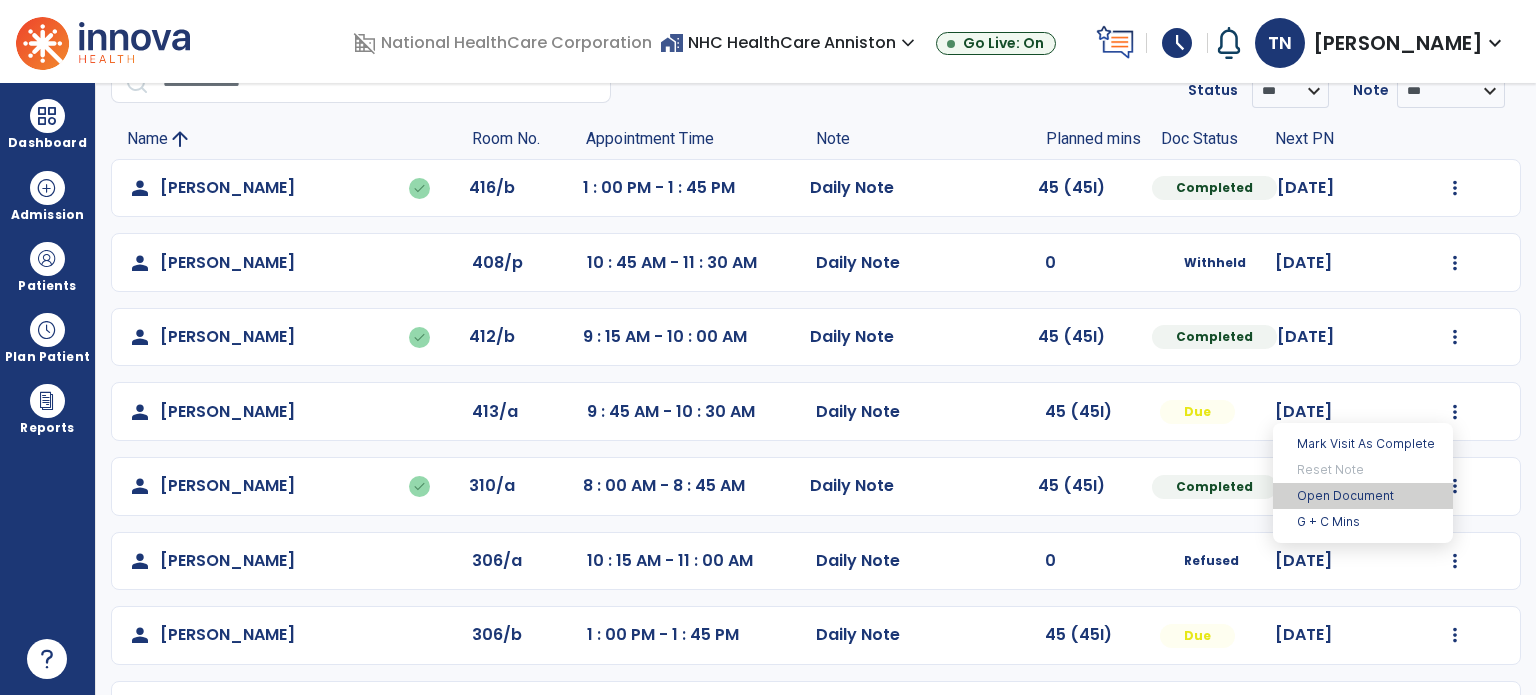 click on "Open Document" at bounding box center (1363, 496) 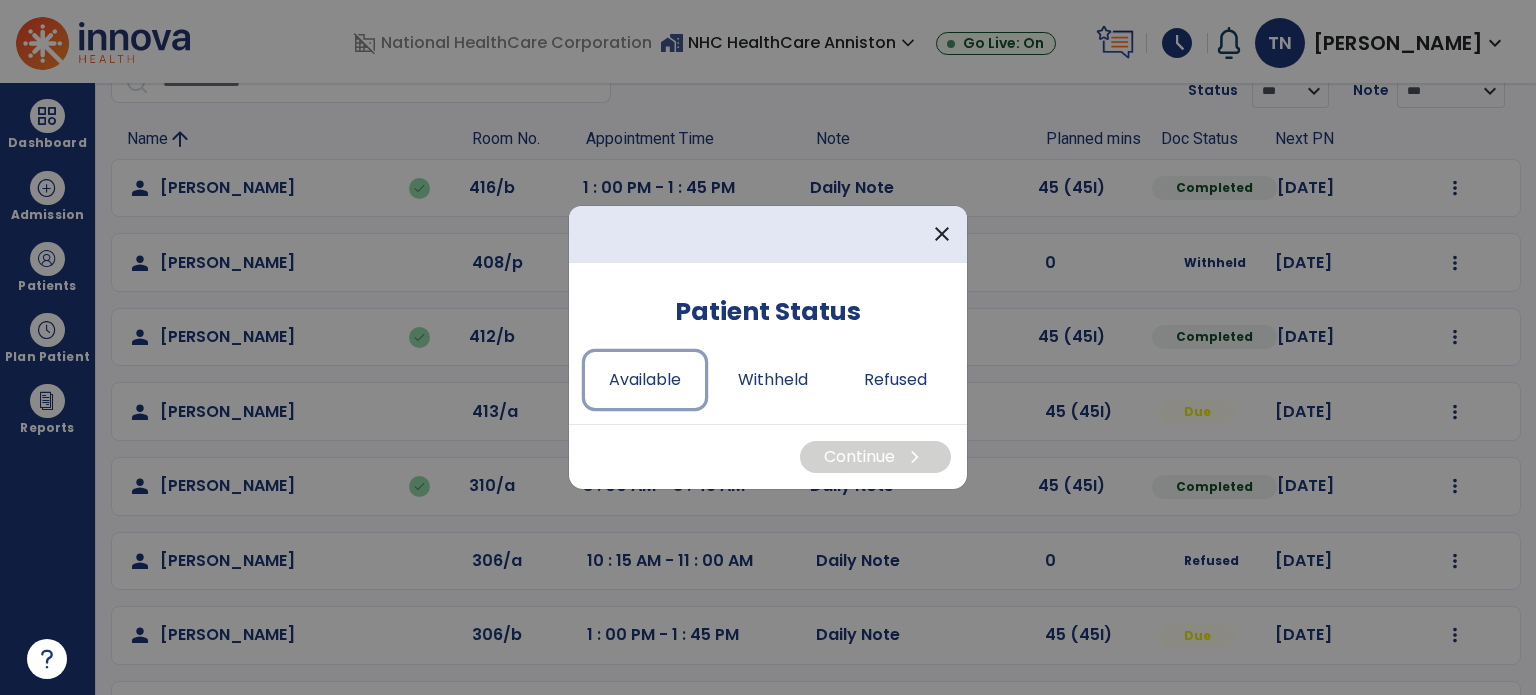 click on "Available" at bounding box center [645, 380] 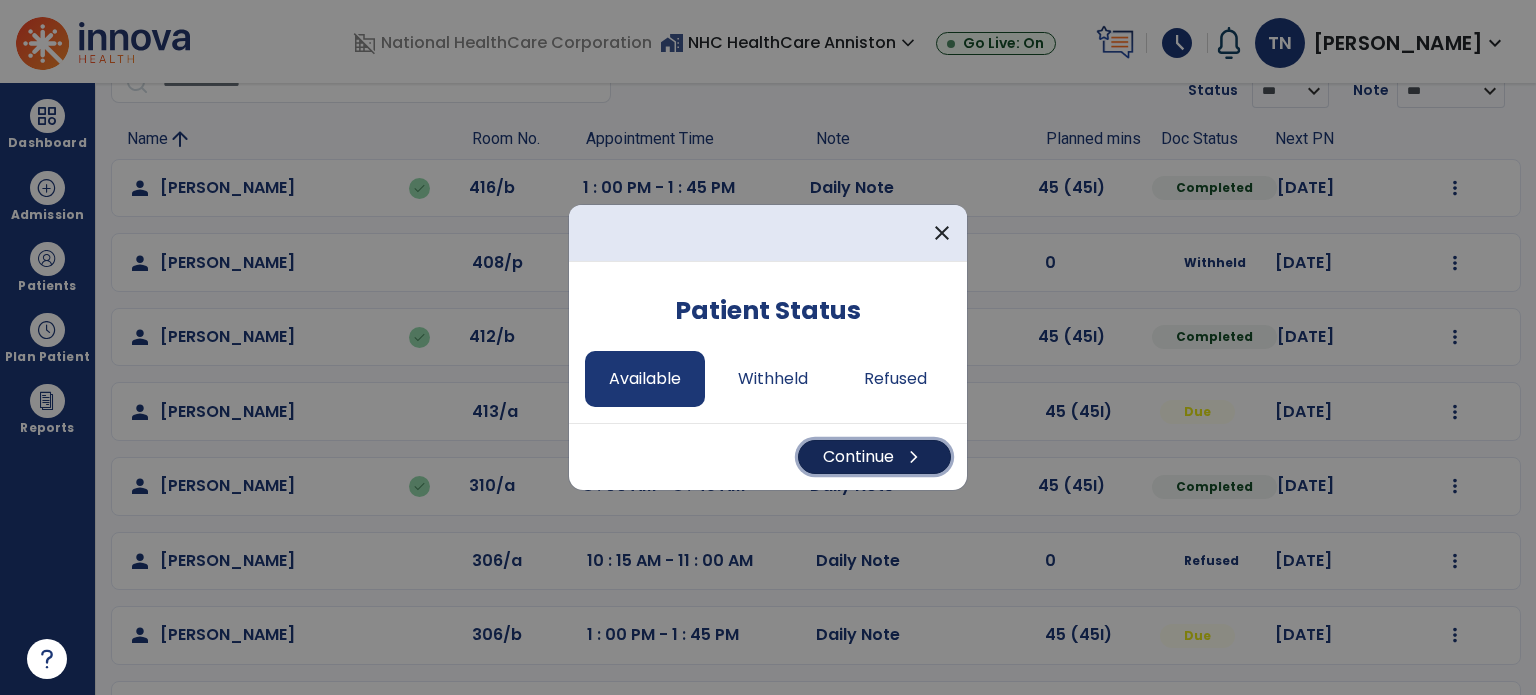 click on "Continue   chevron_right" at bounding box center (874, 457) 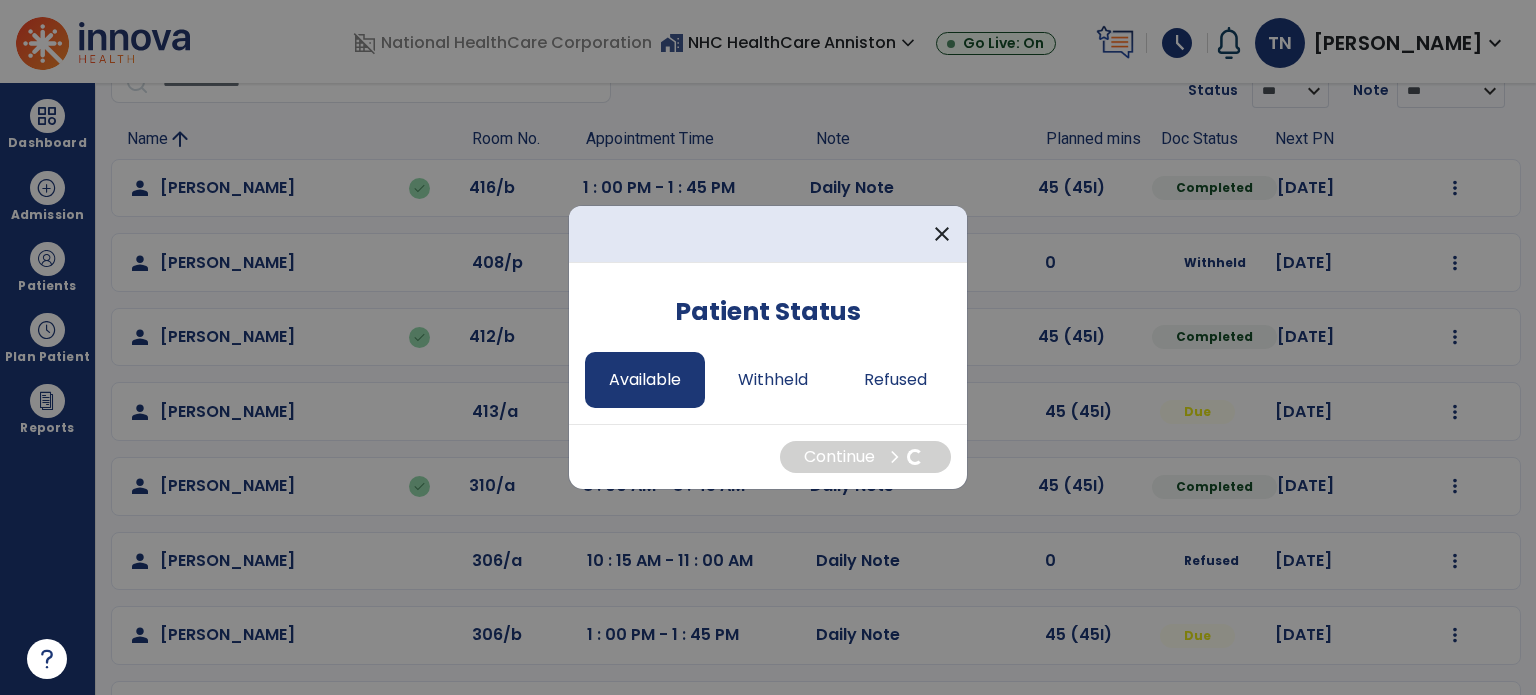 select on "*" 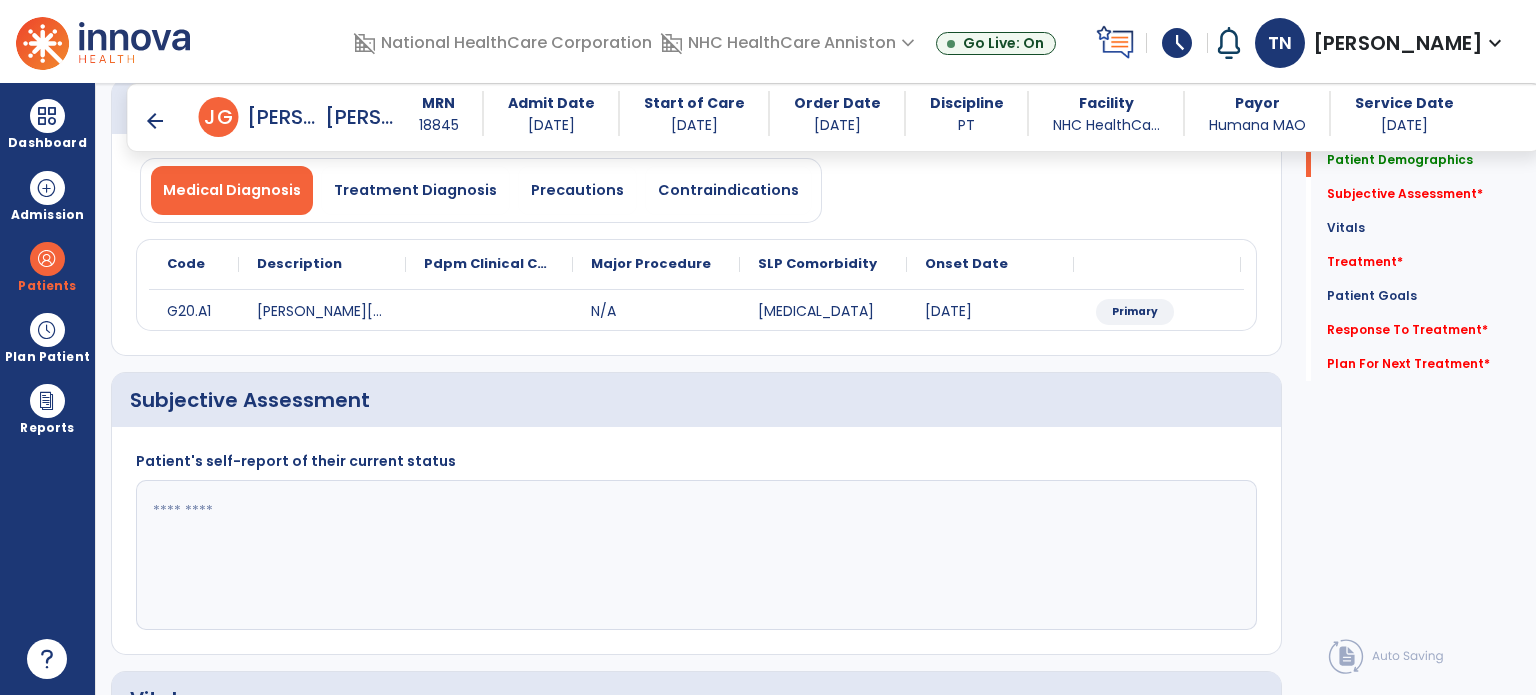 scroll, scrollTop: 200, scrollLeft: 0, axis: vertical 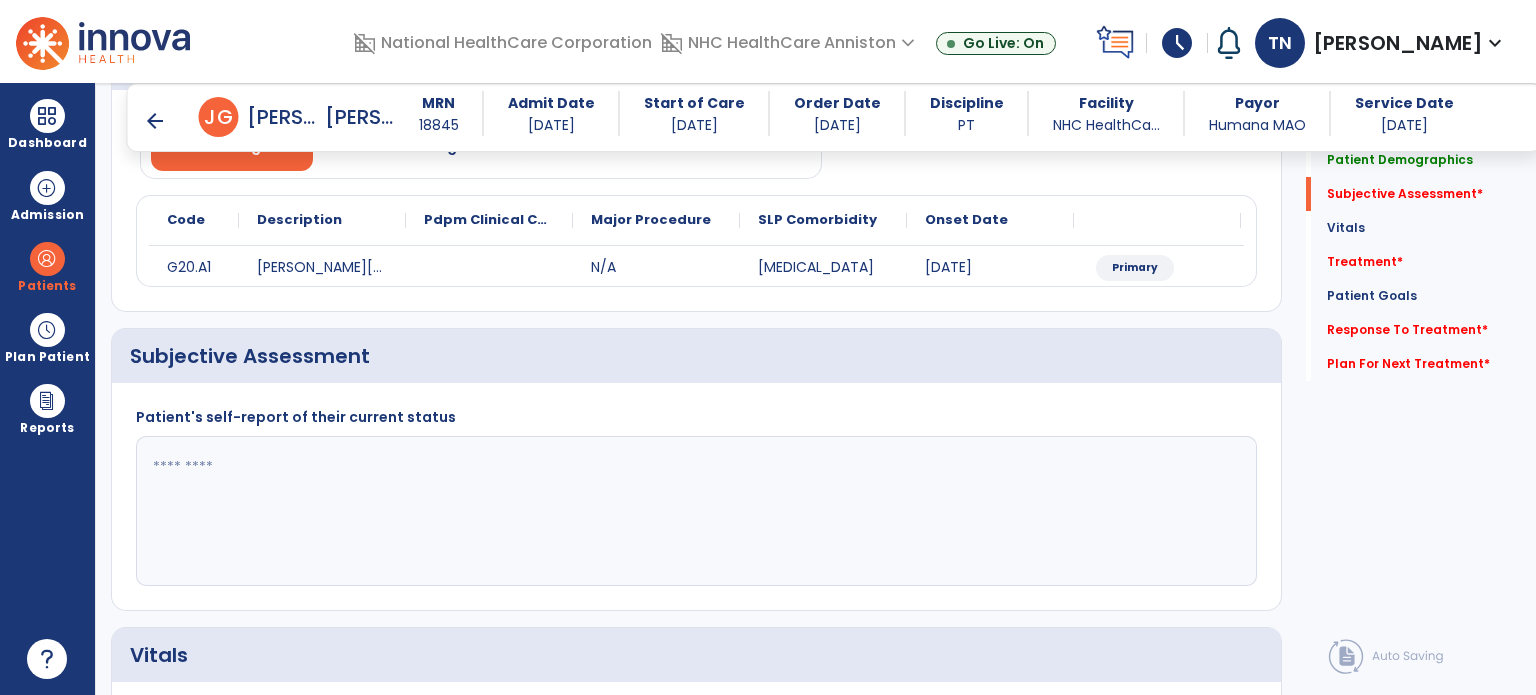 click 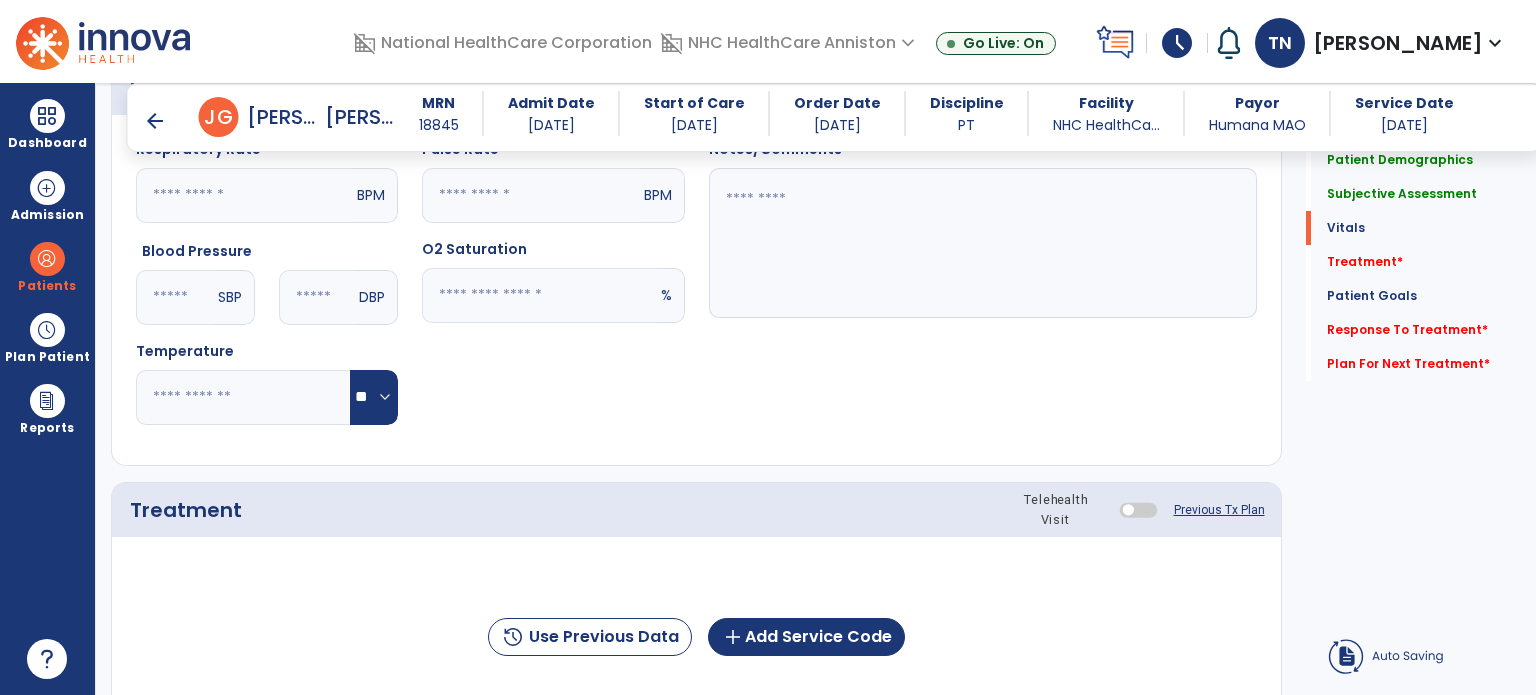 scroll, scrollTop: 800, scrollLeft: 0, axis: vertical 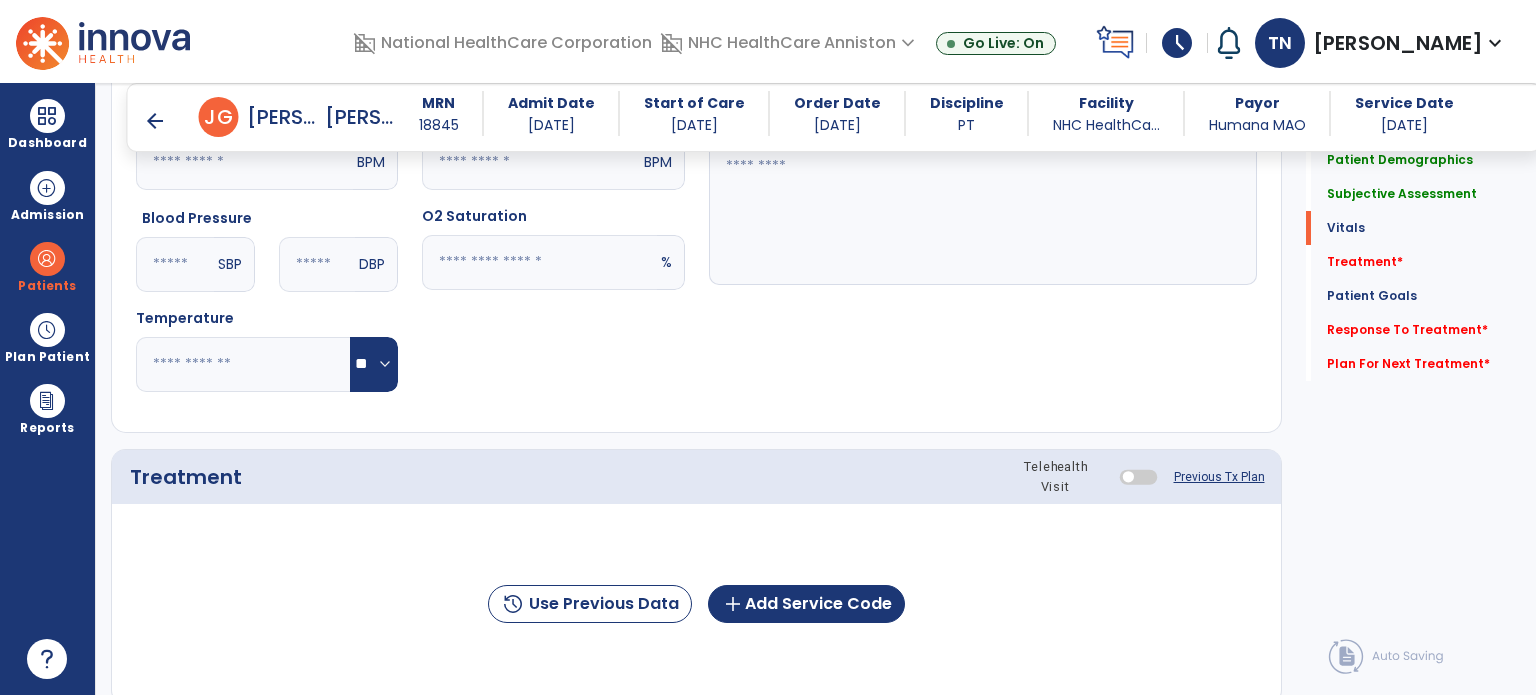 type on "**********" 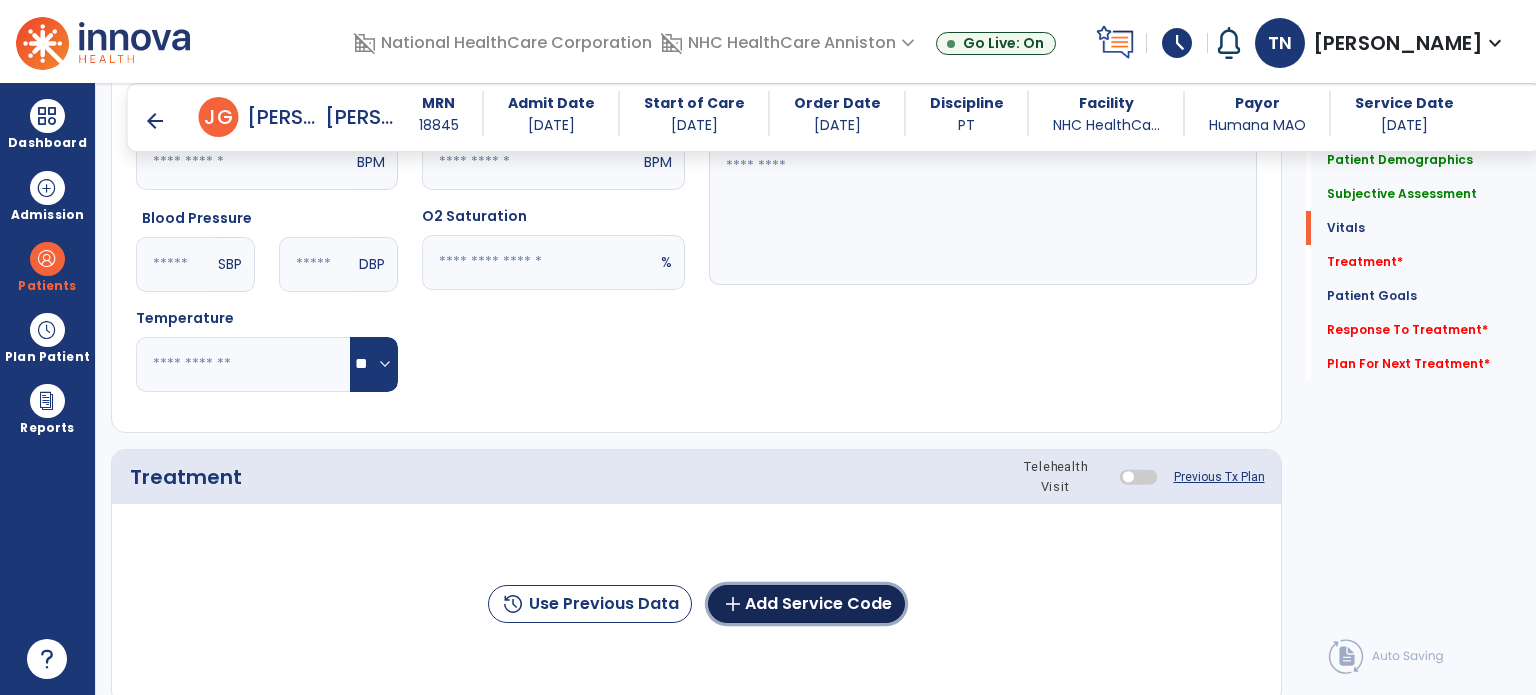 click on "add  Add Service Code" 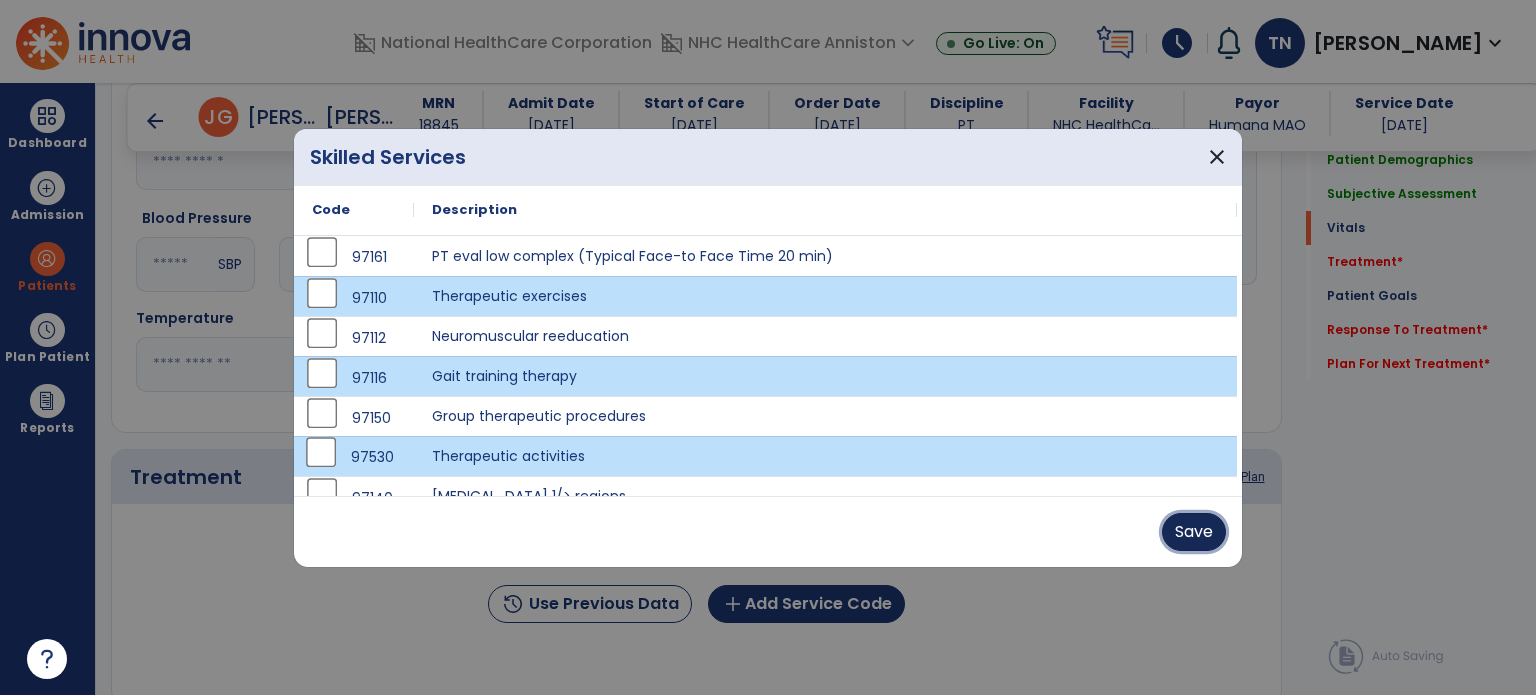 click on "Save" at bounding box center [1194, 532] 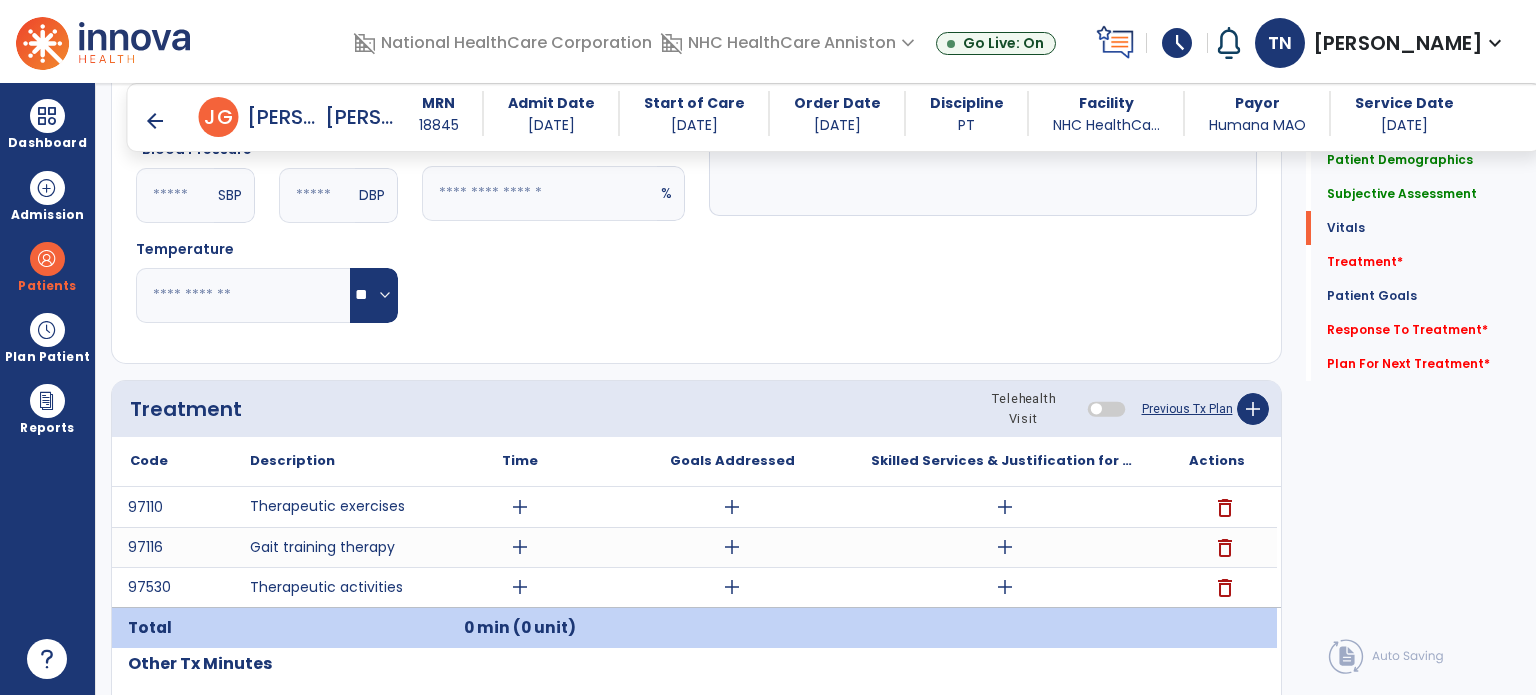 scroll, scrollTop: 900, scrollLeft: 0, axis: vertical 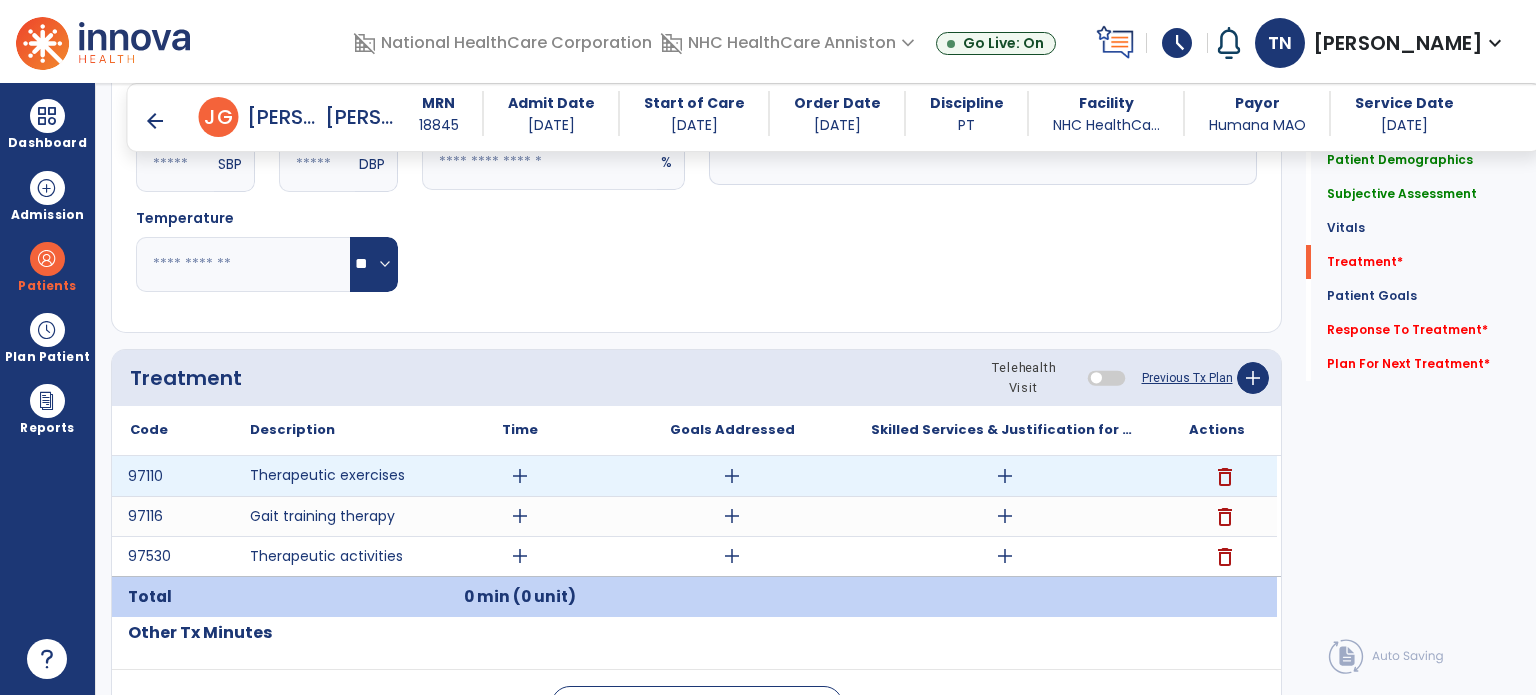 click on "add" at bounding box center [520, 476] 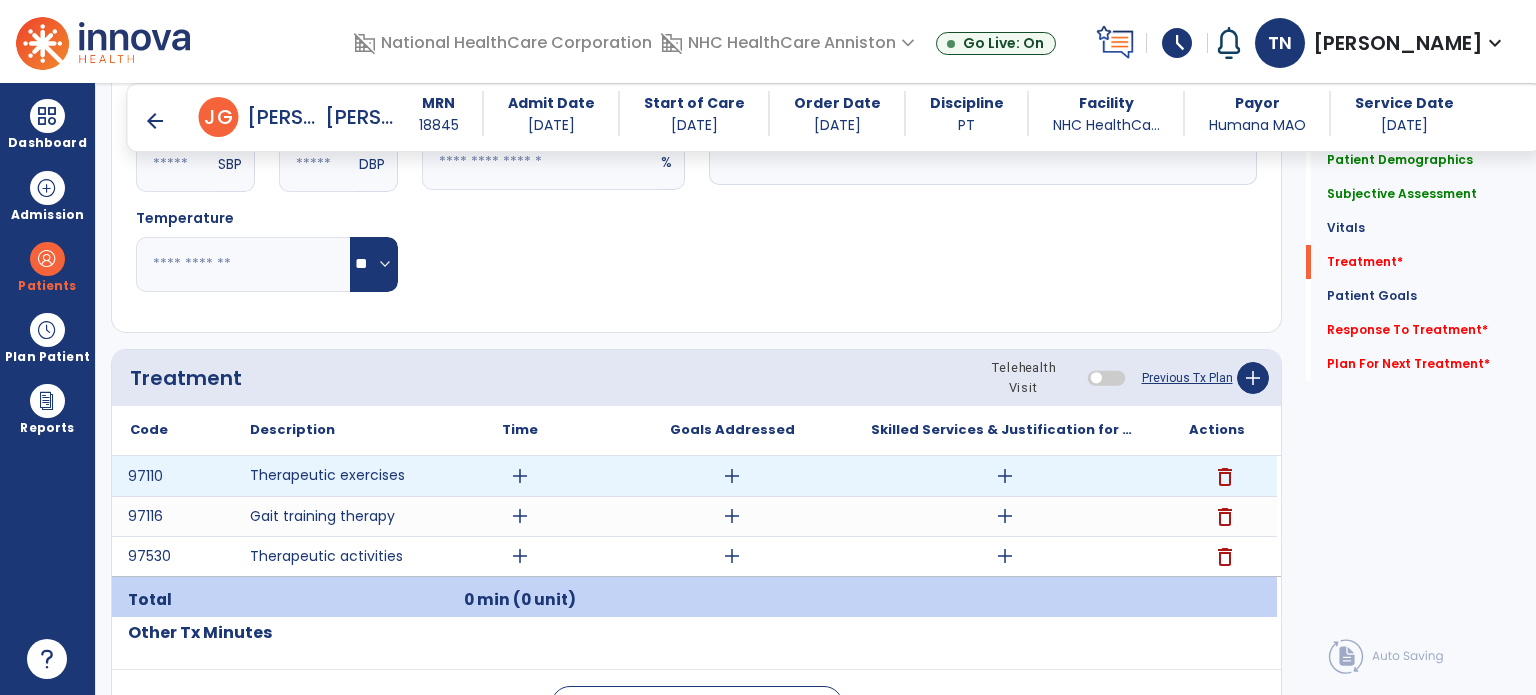 click on "add" at bounding box center (1004, 476) 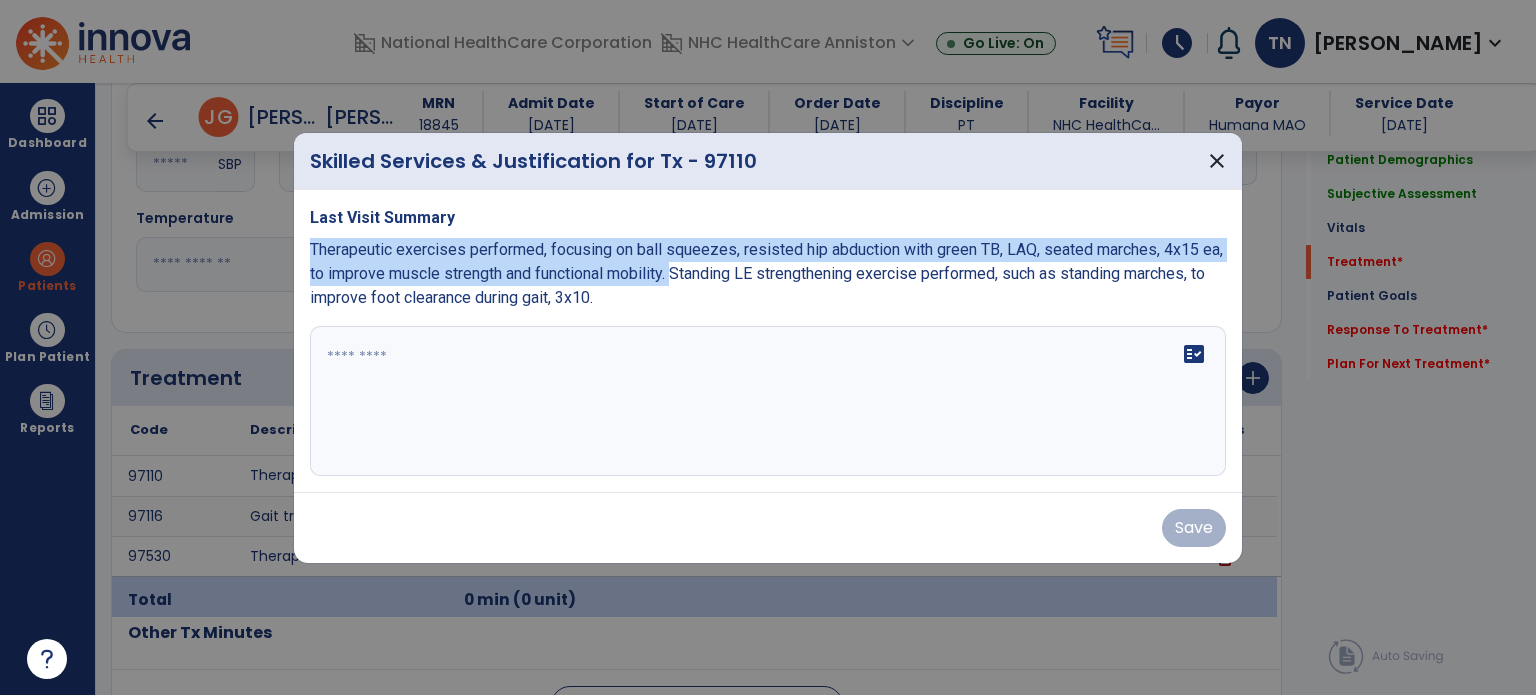 drag, startPoint x: 678, startPoint y: 272, endPoint x: 306, endPoint y: 259, distance: 372.22708 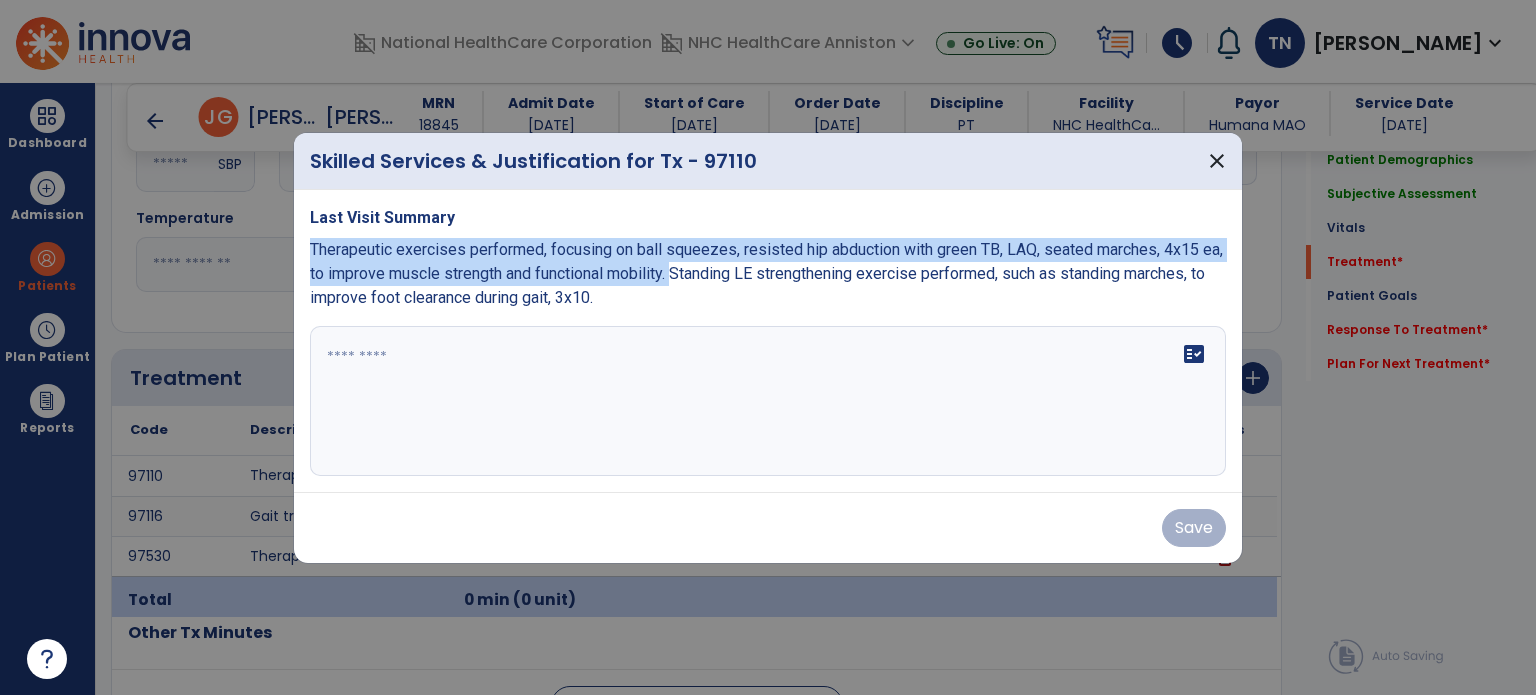 click on "Last Visit Summary Therapeutic exercises performed, focusing on ball squeezes, resisted hip abduction with green TB, LAQ, seated marches, 4x15 ea, to improve muscle strength and functional mobility. Standing LE strengthening exercise performed, such as standing marches, to improve foot clearance during gait, 3x10.
fact_check" at bounding box center (768, 341) 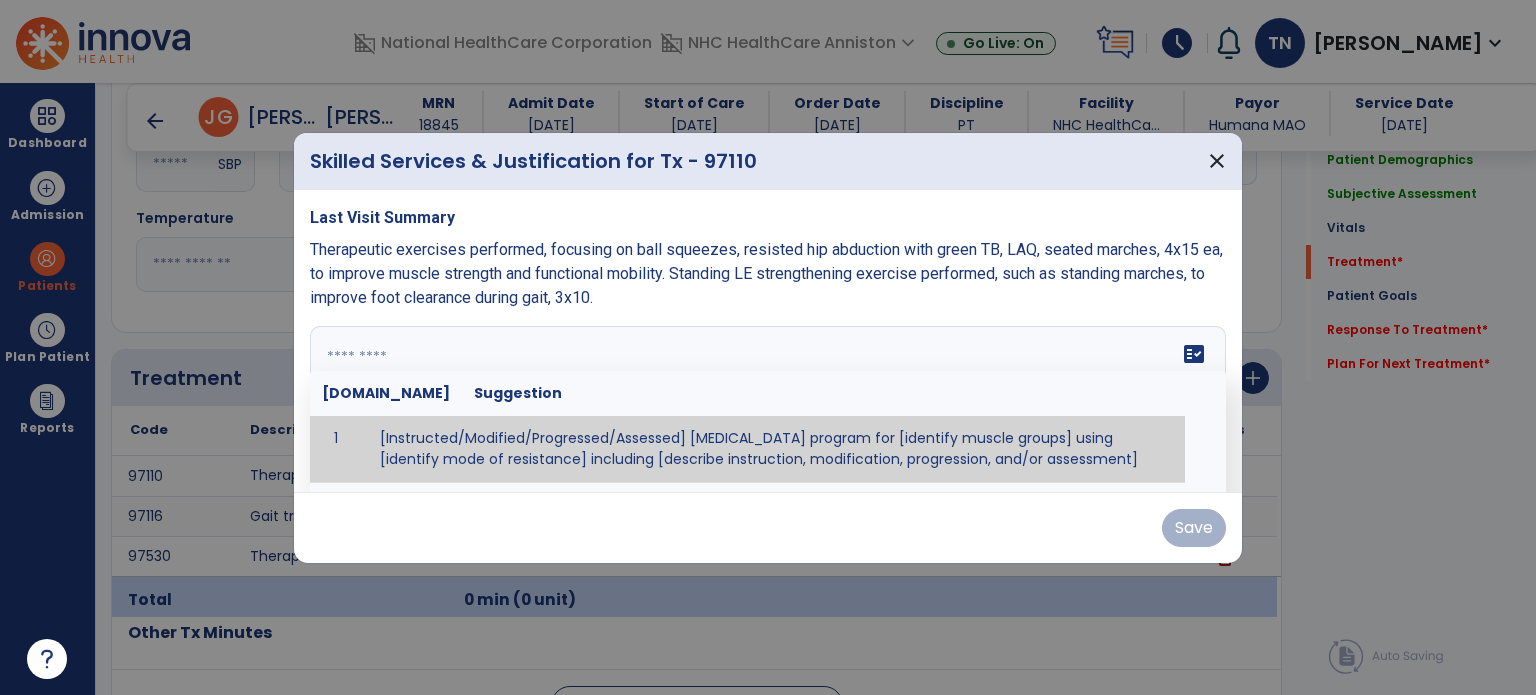 click at bounding box center (766, 401) 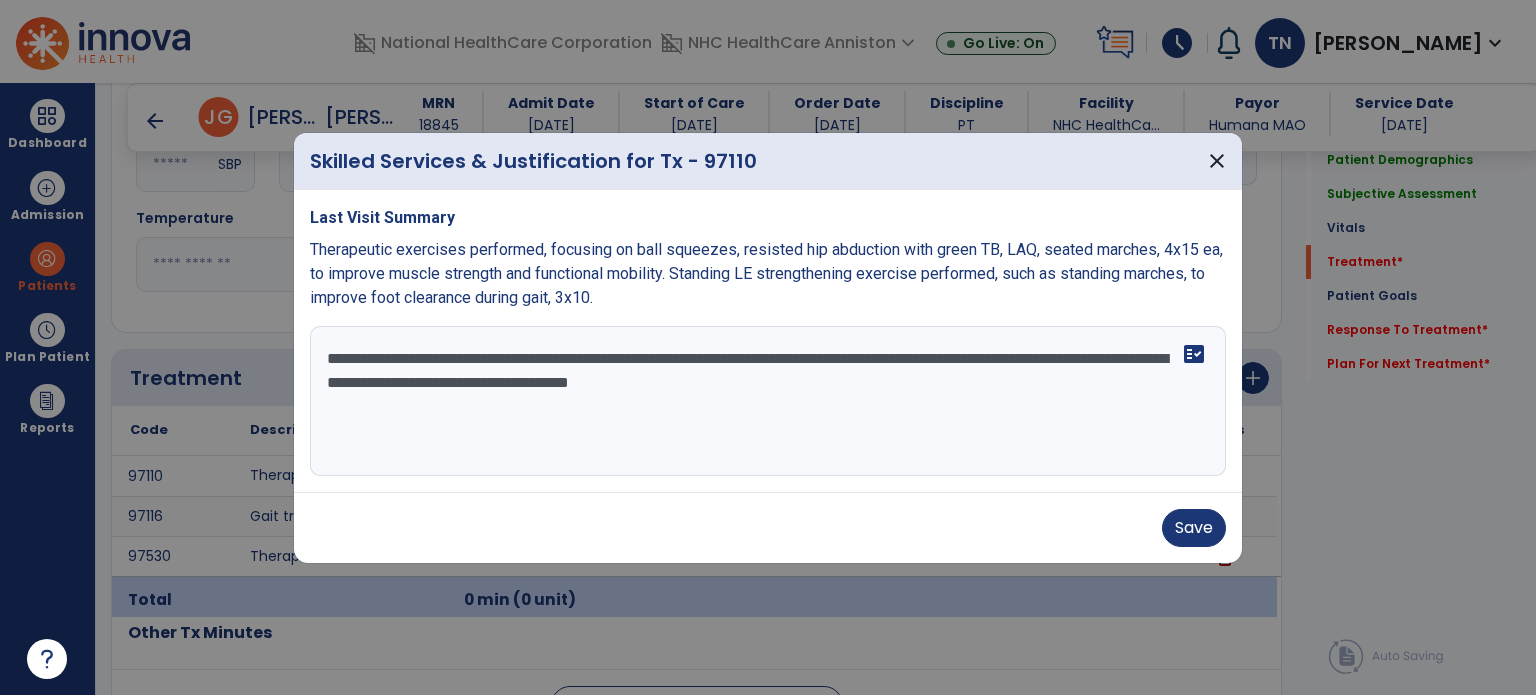 drag, startPoint x: 1107, startPoint y: 355, endPoint x: 463, endPoint y: 386, distance: 644.74567 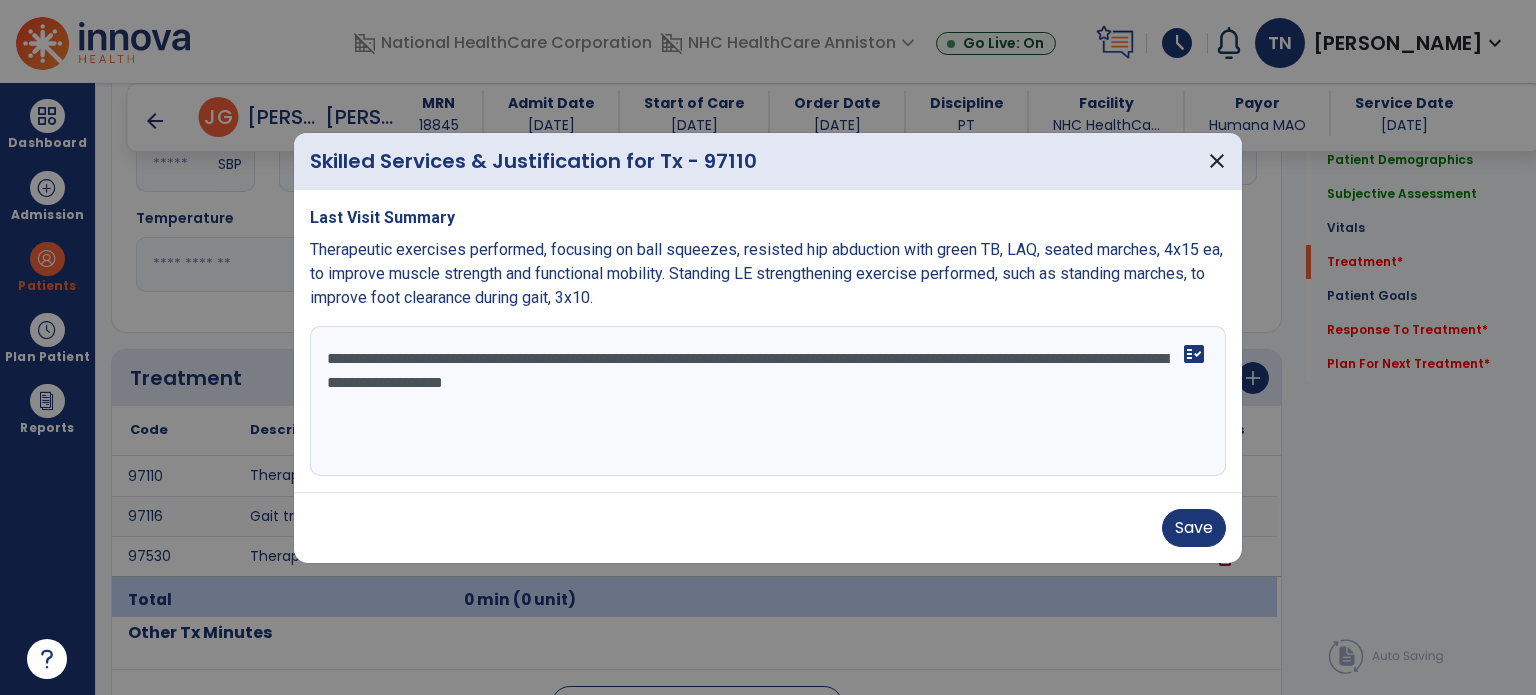 type on "**********" 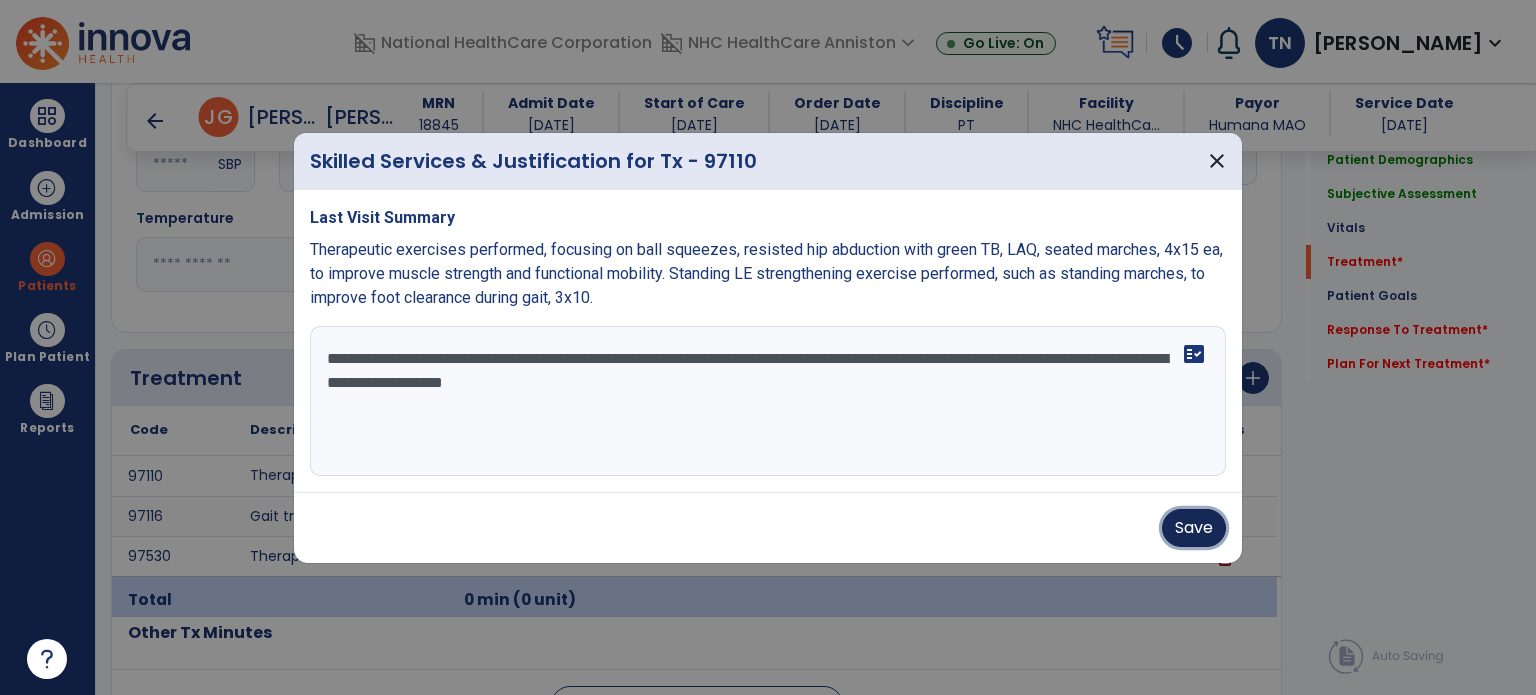 click on "Save" at bounding box center (1194, 528) 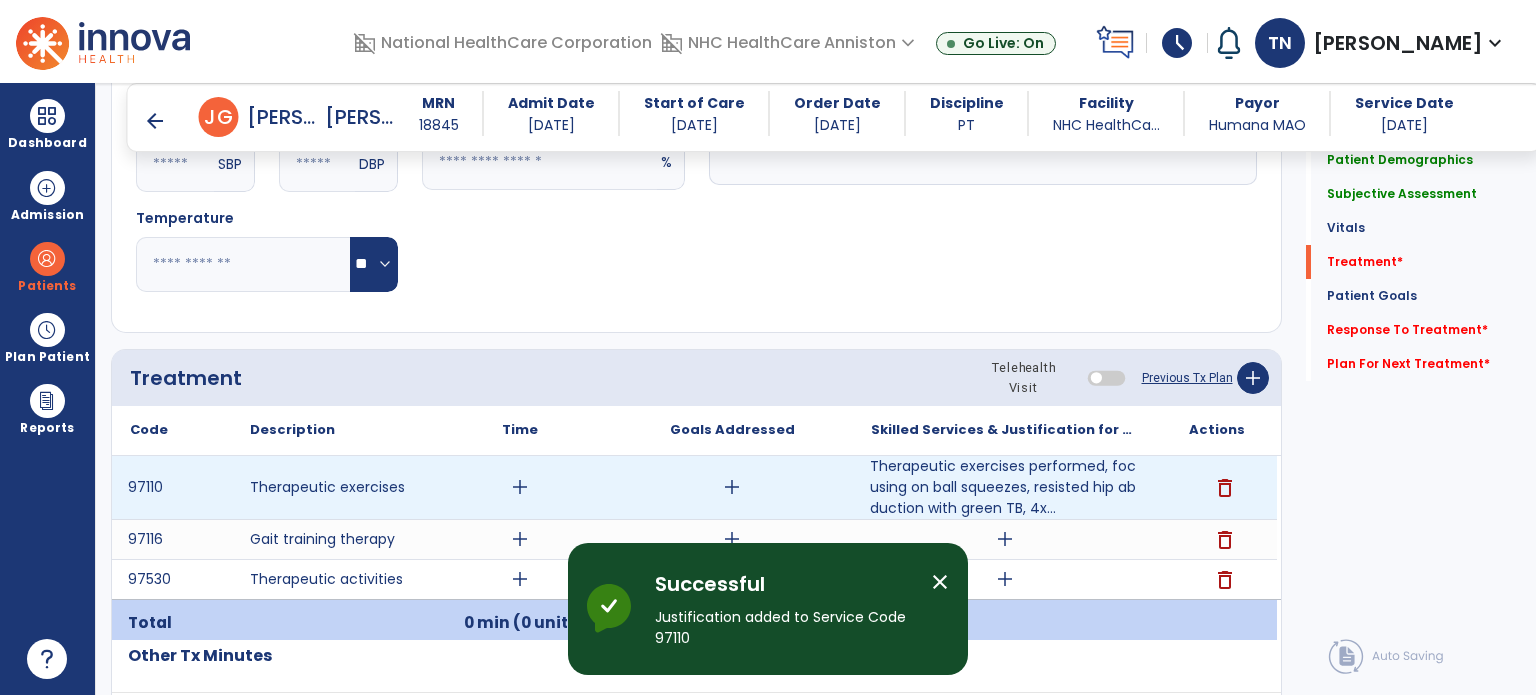 click on "add" at bounding box center (732, 487) 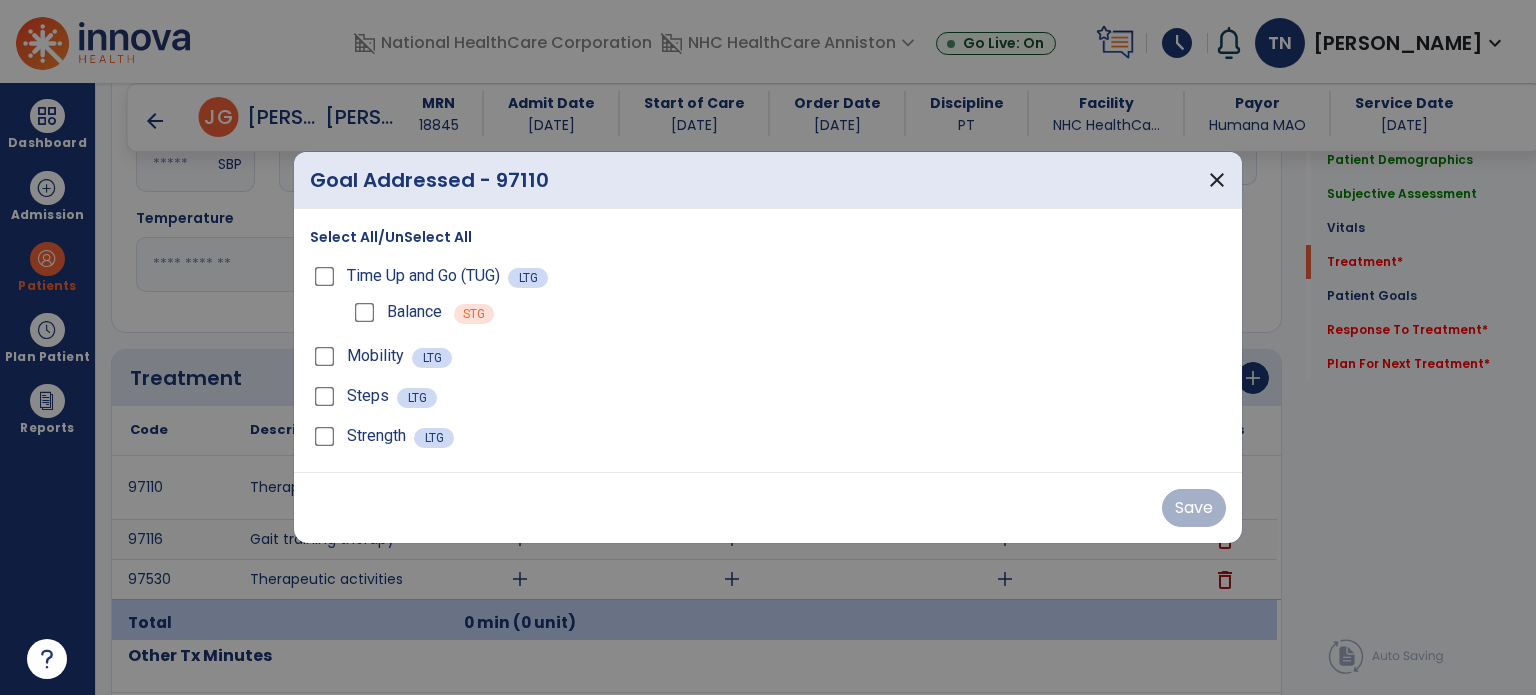 click on "Select All/UnSelect All Time Up and Go (TUG)  LTG  Balance   STG  Mobility  LTG  Steps  LTG  Strength  LTG" at bounding box center [768, 340] 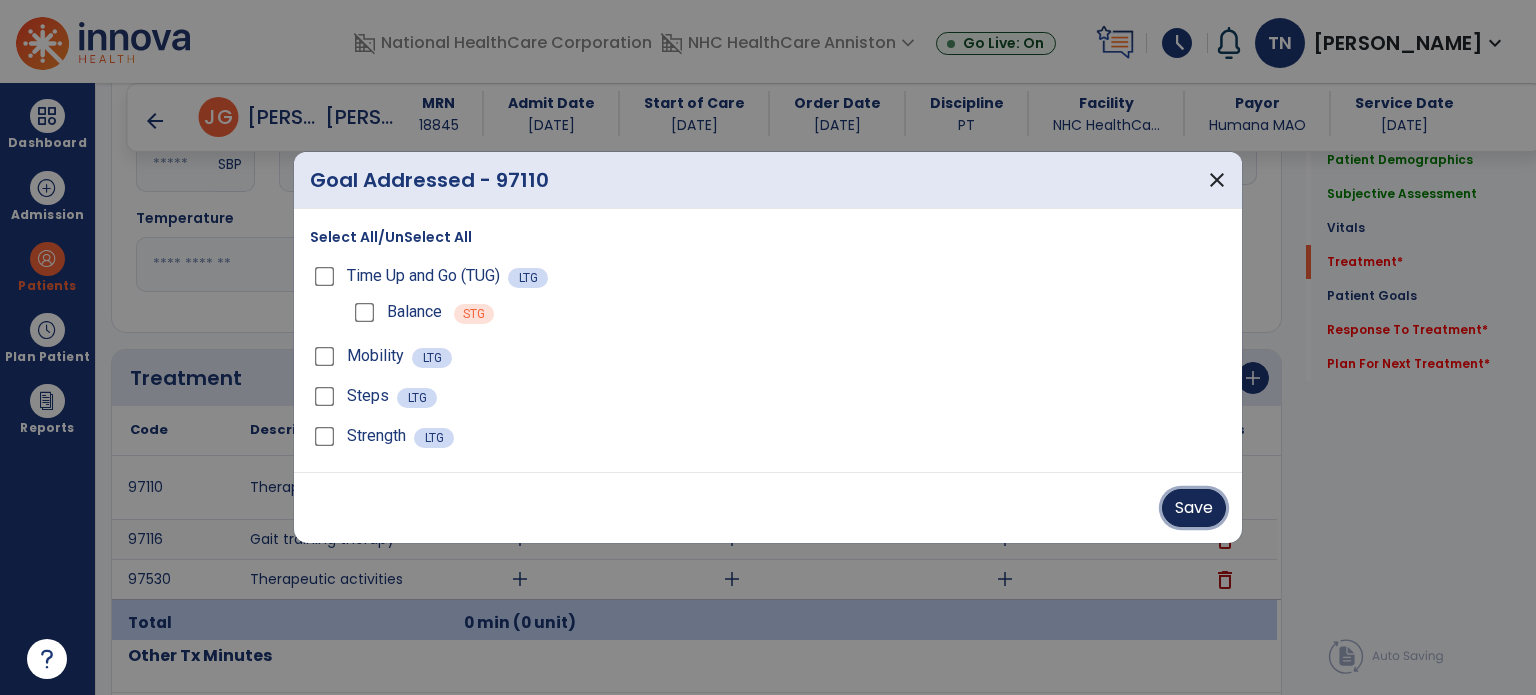 click on "Save" at bounding box center (1194, 508) 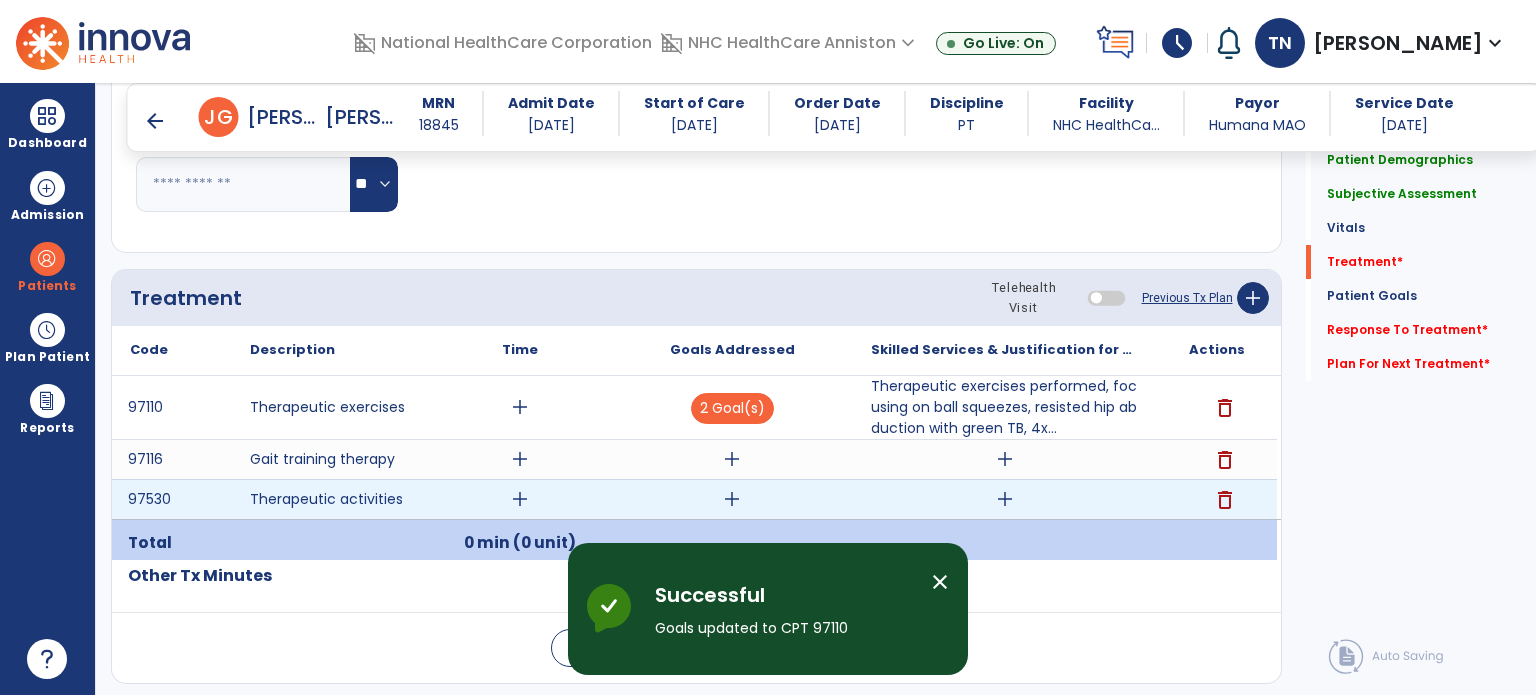 scroll, scrollTop: 1000, scrollLeft: 0, axis: vertical 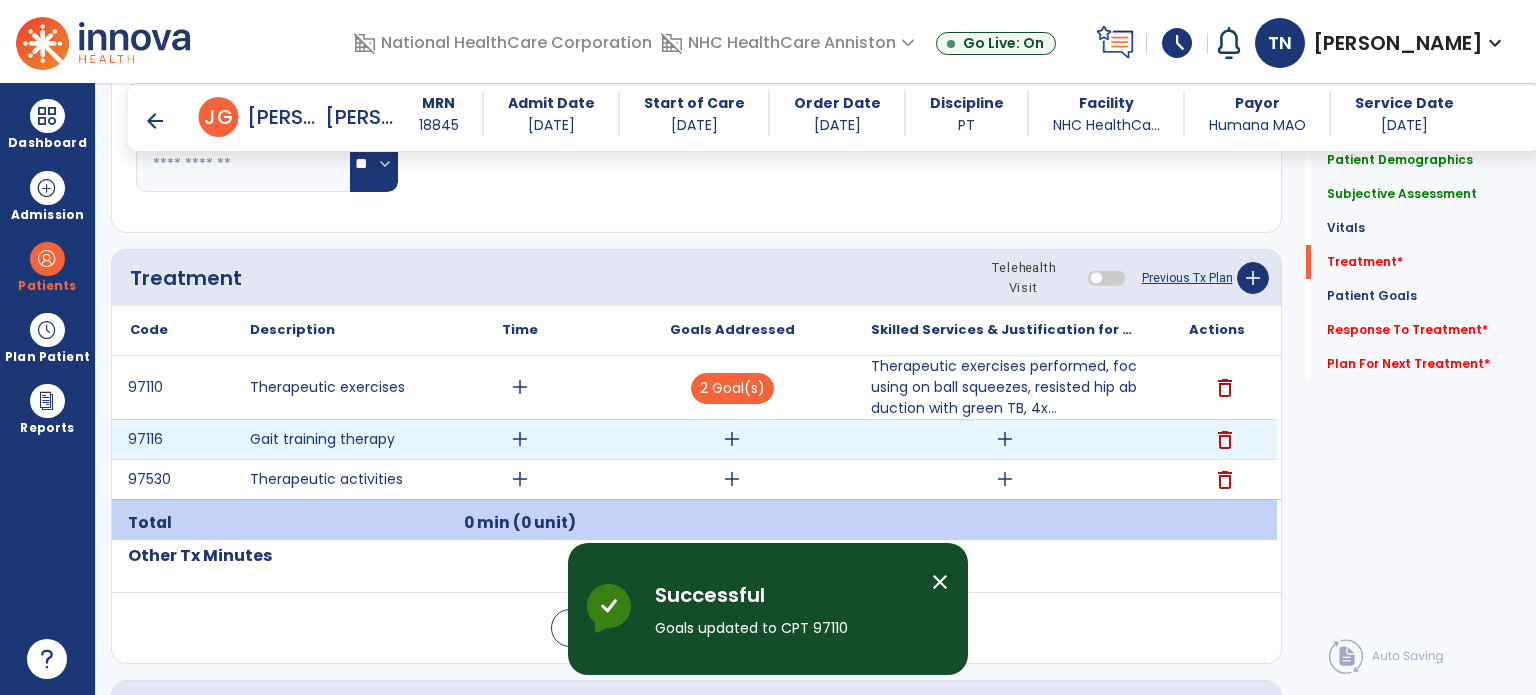 click on "add" at bounding box center [732, 439] 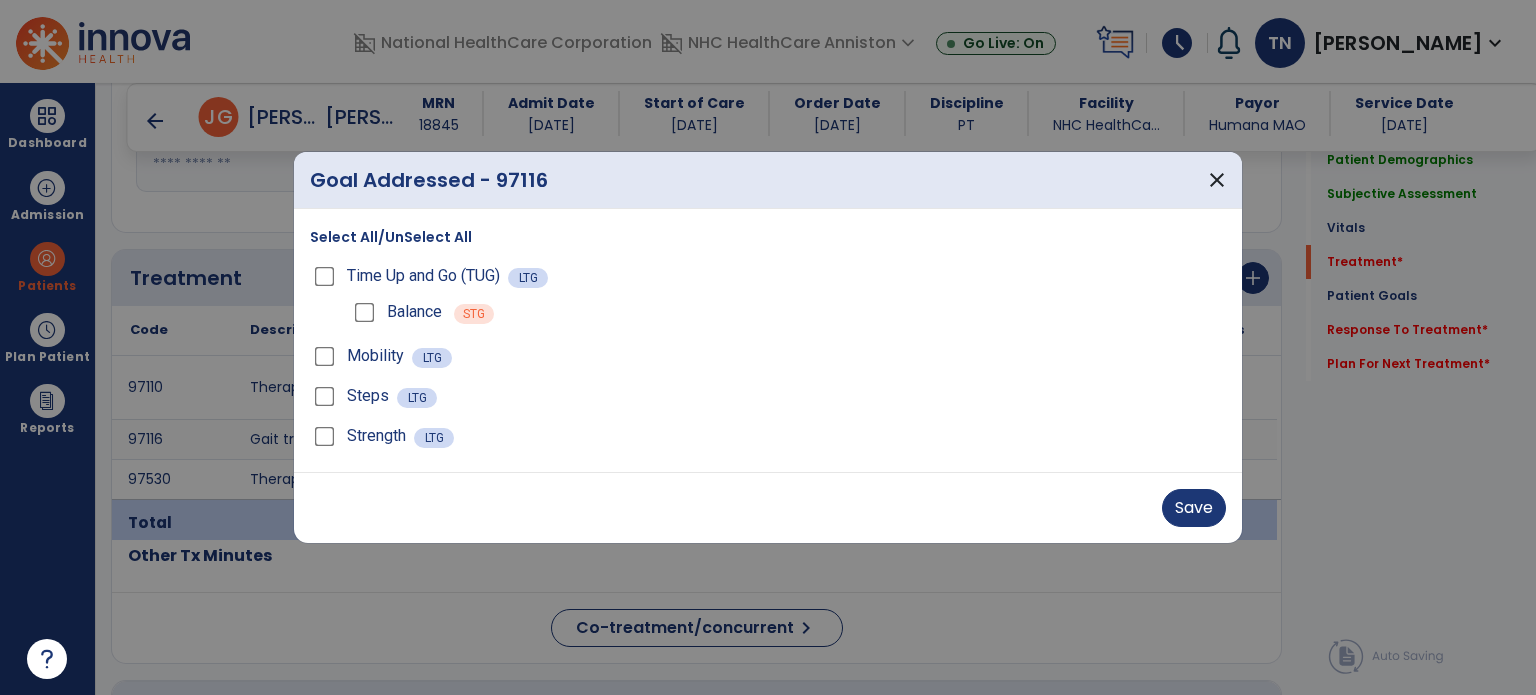click on "Balance   STG" at bounding box center (788, 312) 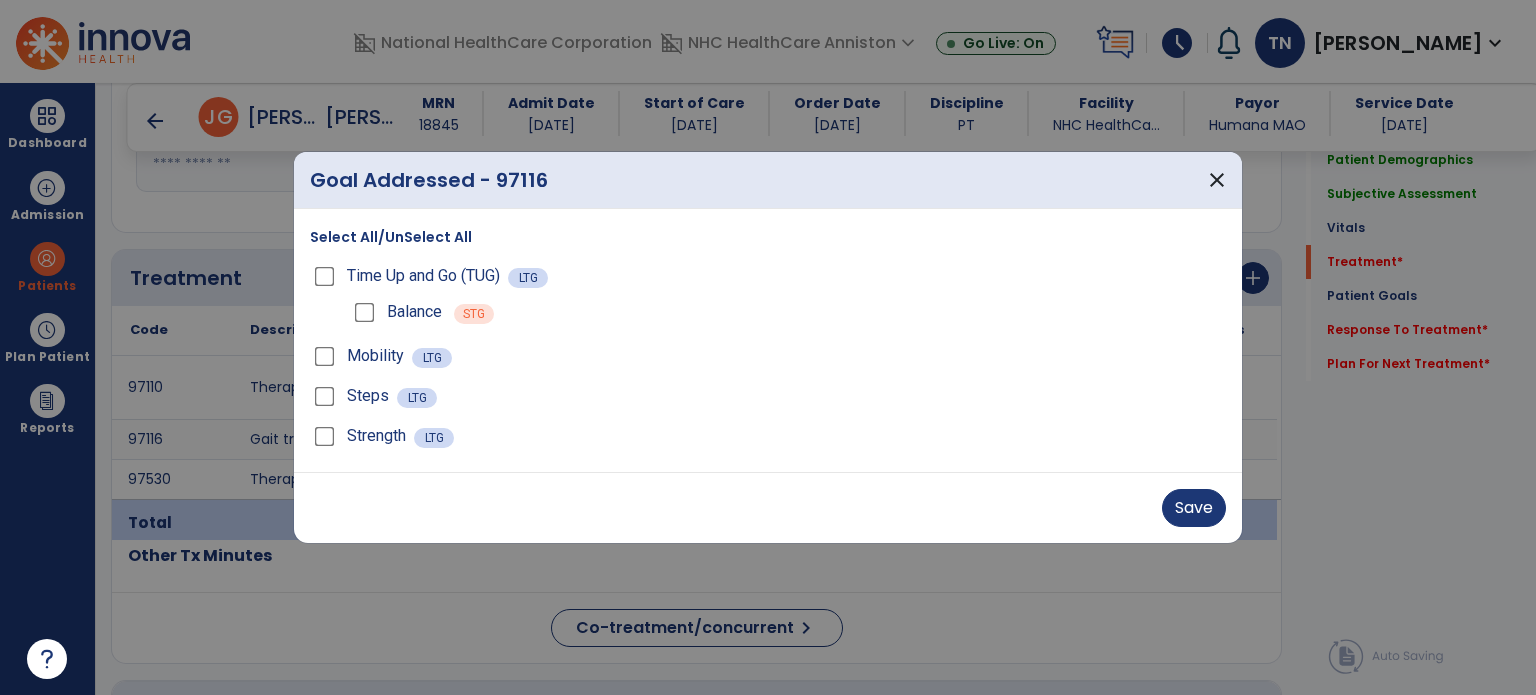 click on "Save" at bounding box center [768, 507] 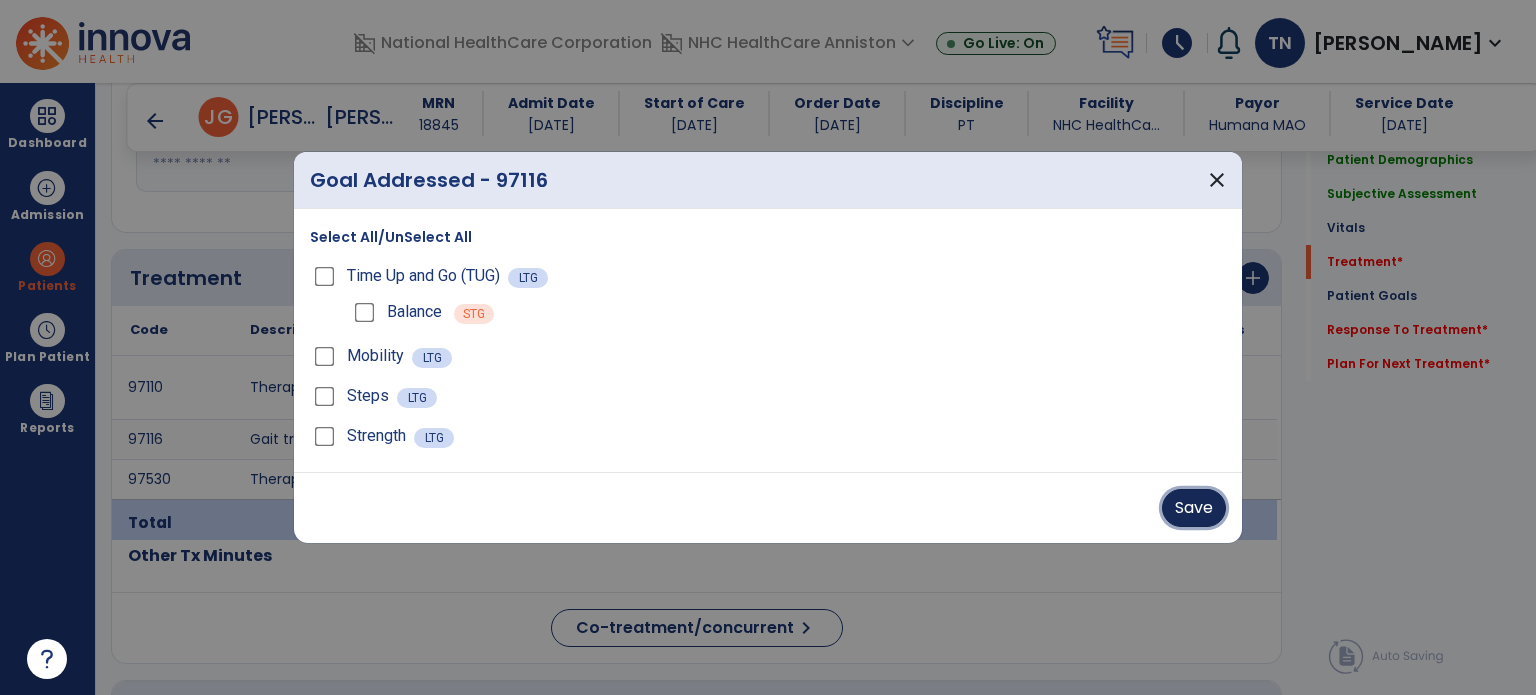 click on "Save" at bounding box center [1194, 508] 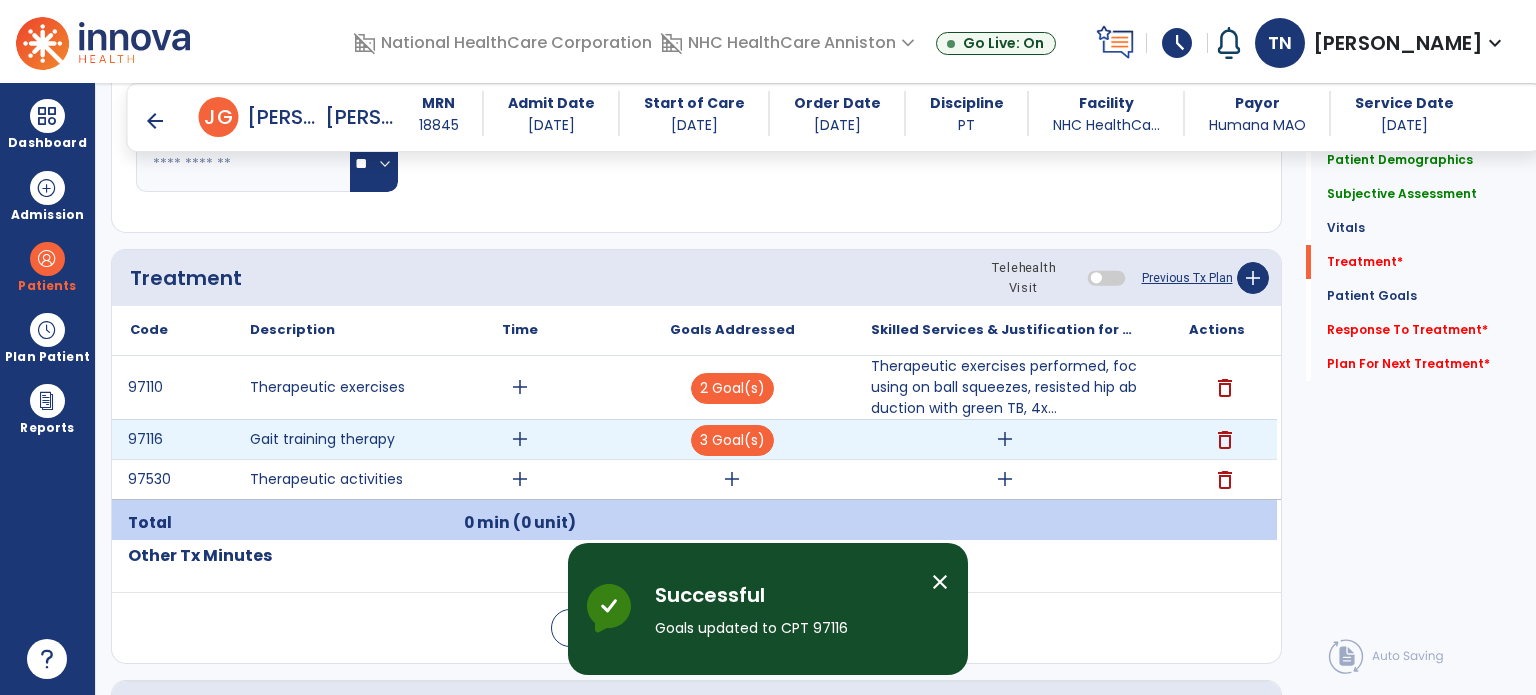 click on "add" at bounding box center (1005, 439) 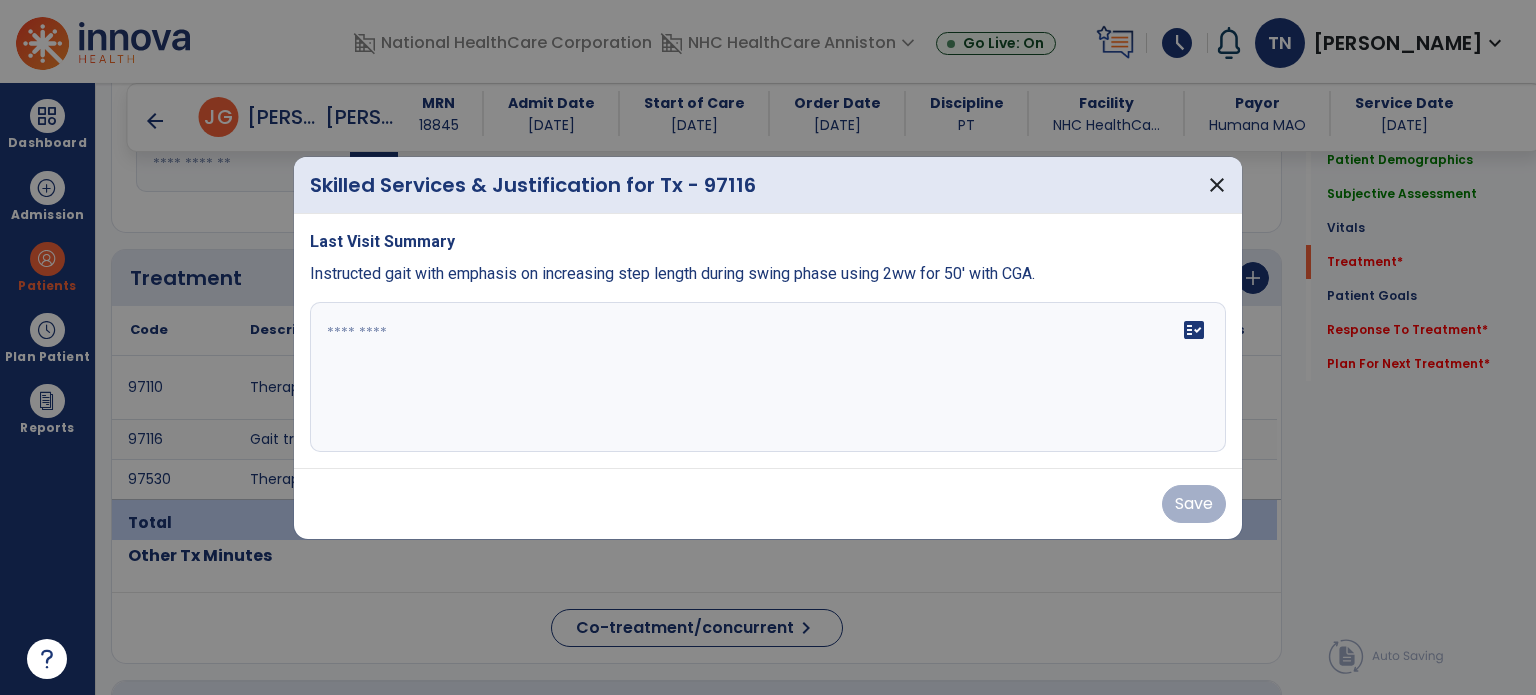 click on "Instructed gait with emphasis on increasing step length during swing phase using 2ww for 50' with CGA." at bounding box center [672, 273] 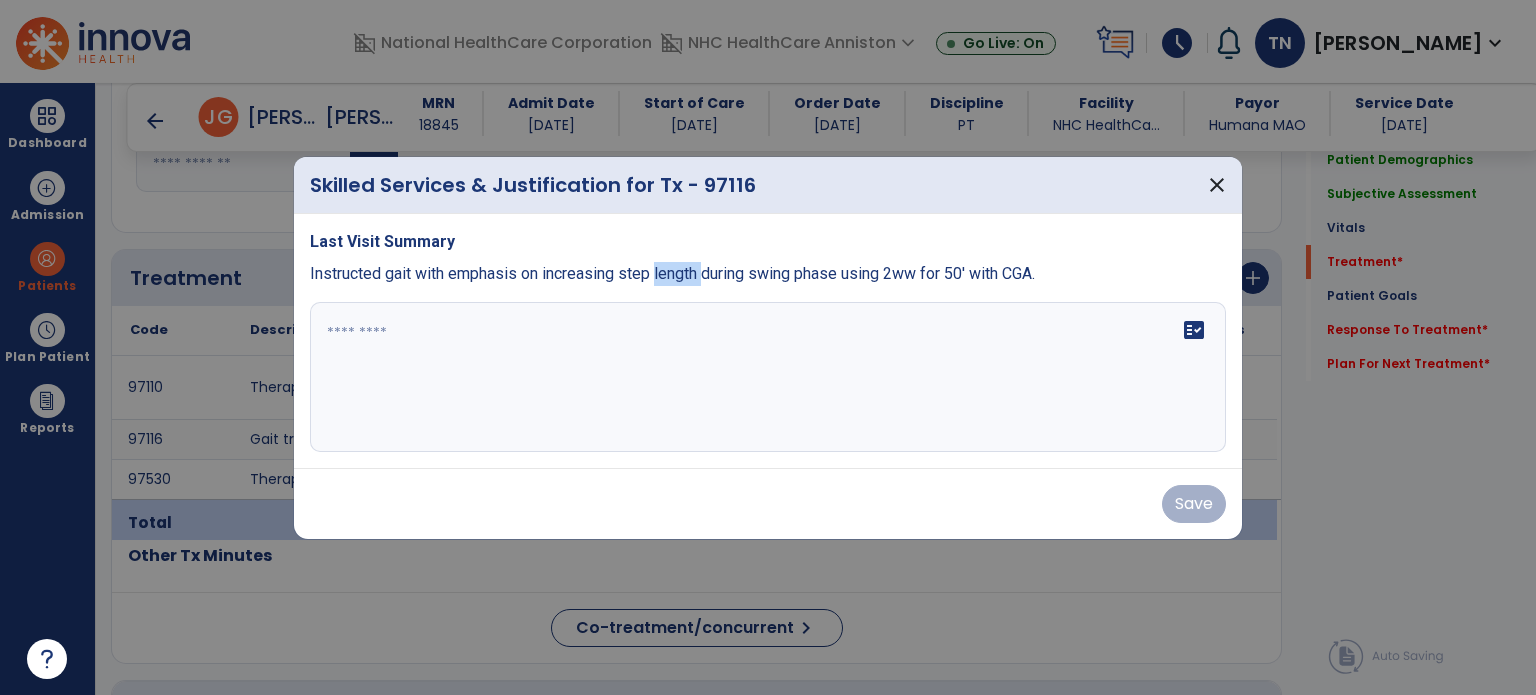 click on "Instructed gait with emphasis on increasing step length during swing phase using 2ww for 50' with CGA." at bounding box center (672, 273) 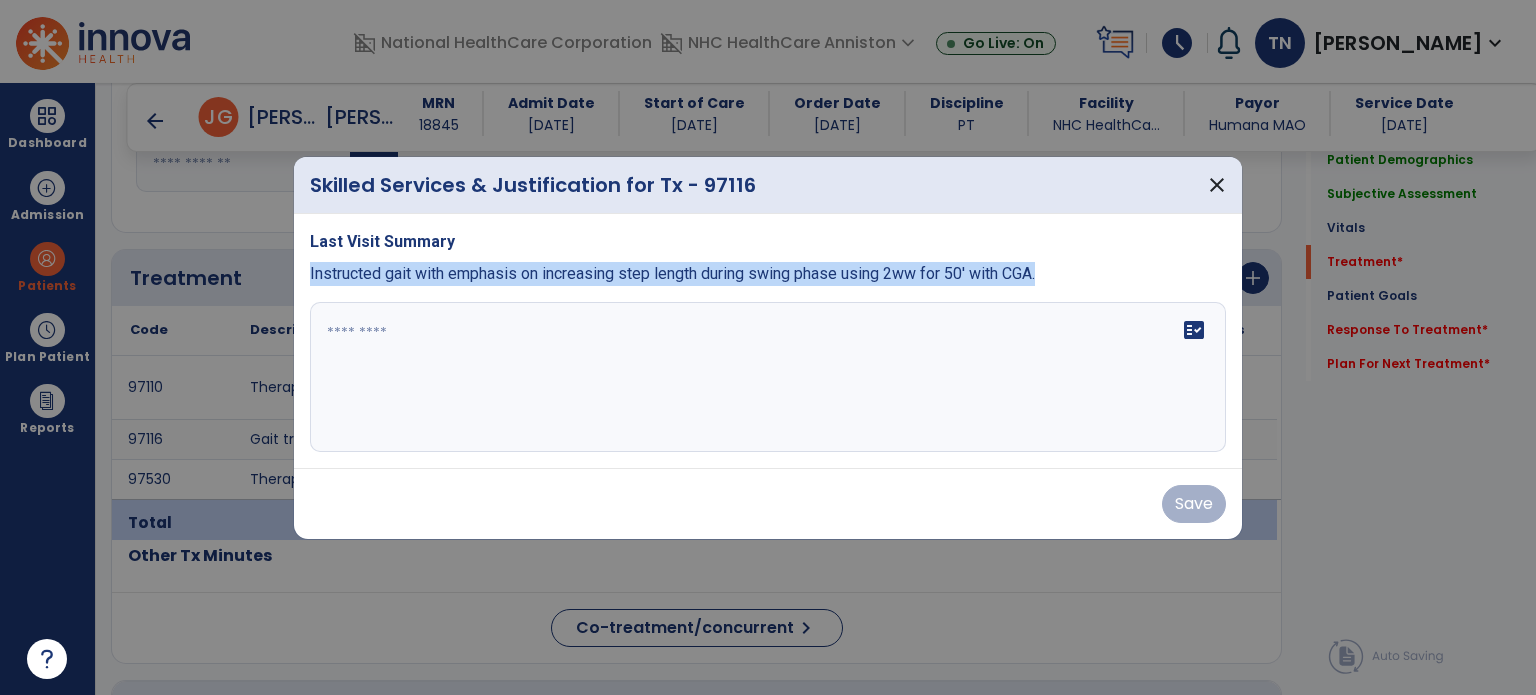 click on "Instructed gait with emphasis on increasing step length during swing phase using 2ww for 50' with CGA." at bounding box center (672, 273) 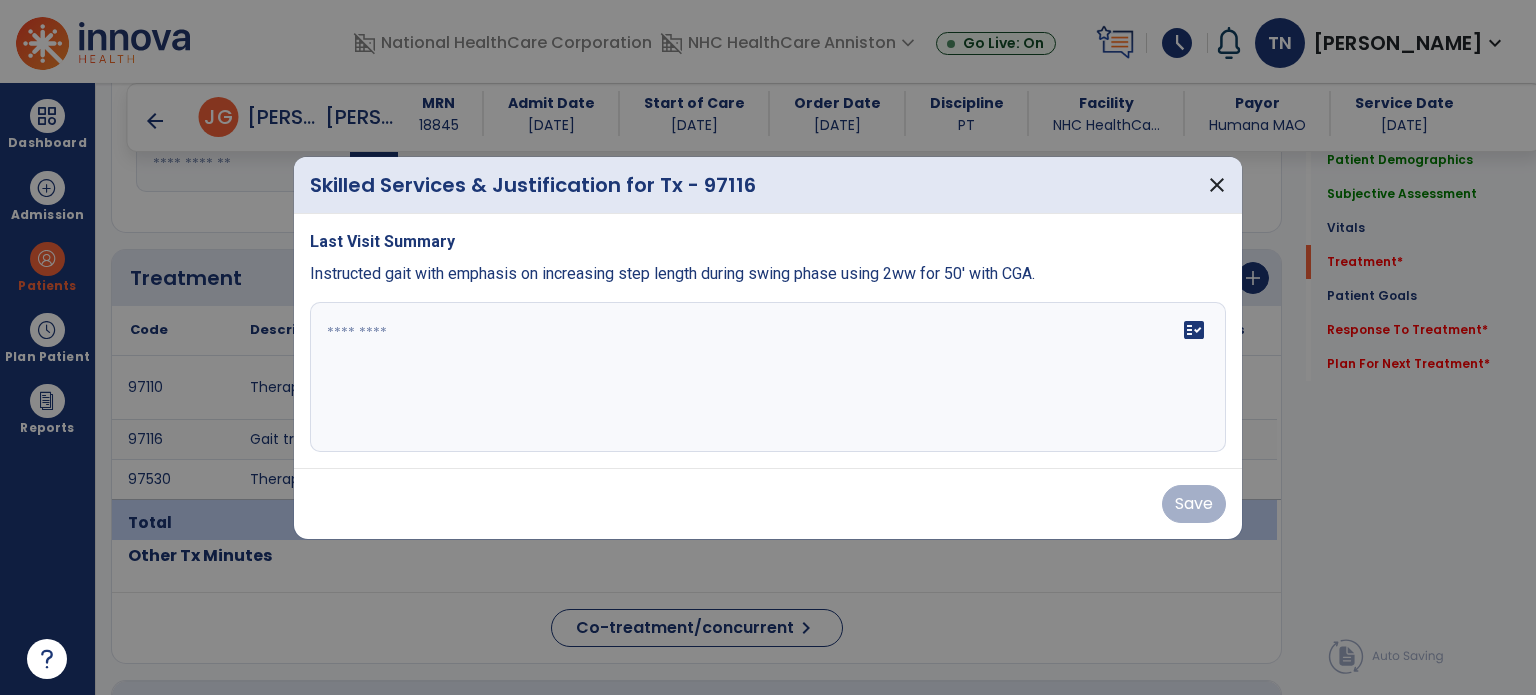 click on "fact_check" at bounding box center (768, 377) 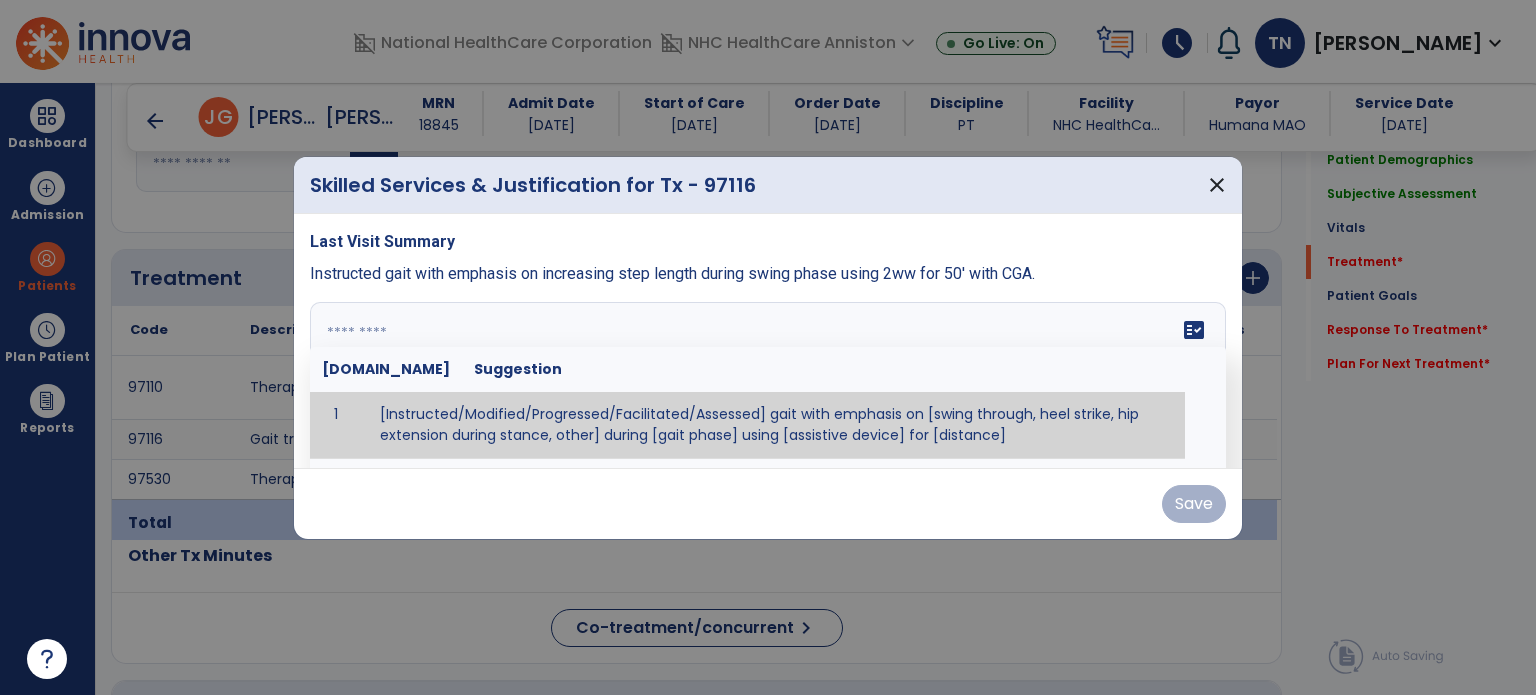paste on "**********" 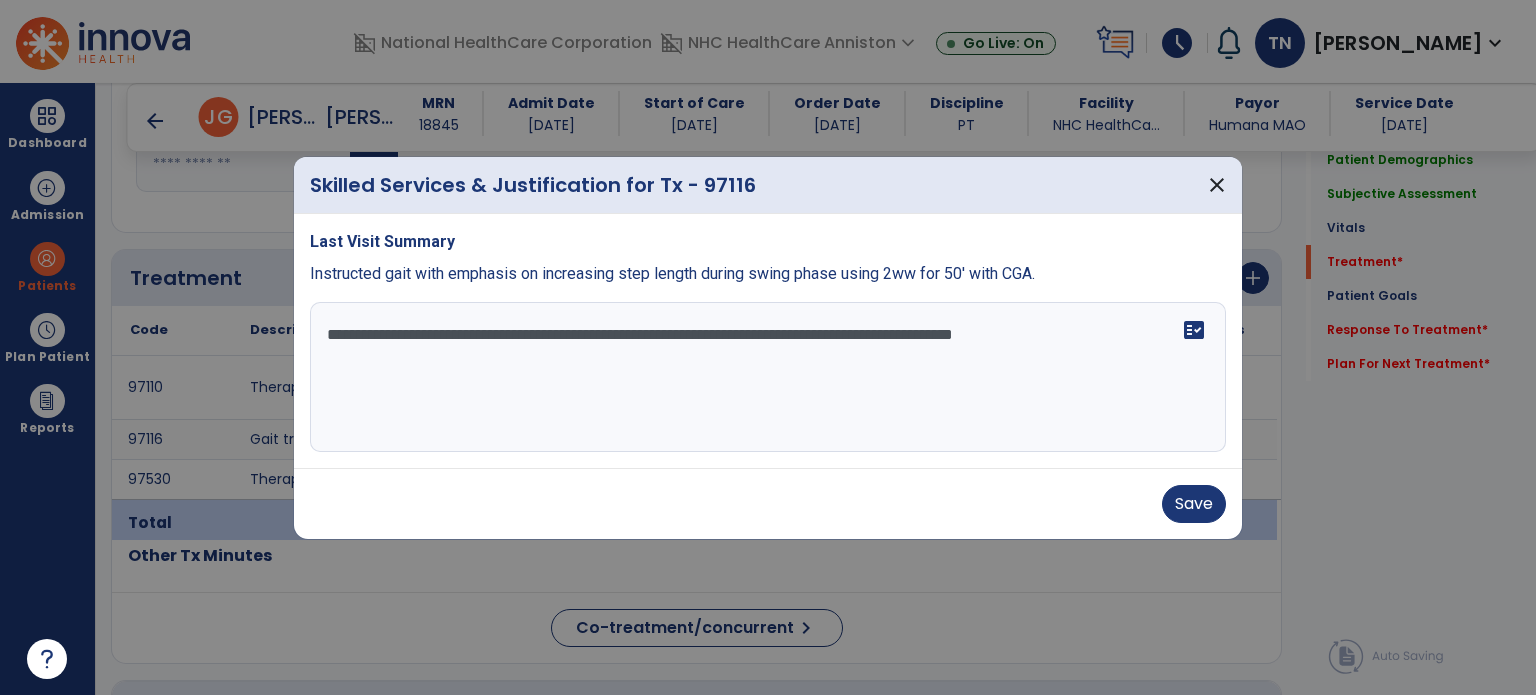 drag, startPoint x: 1072, startPoint y: 337, endPoint x: 1144, endPoint y: 359, distance: 75.28612 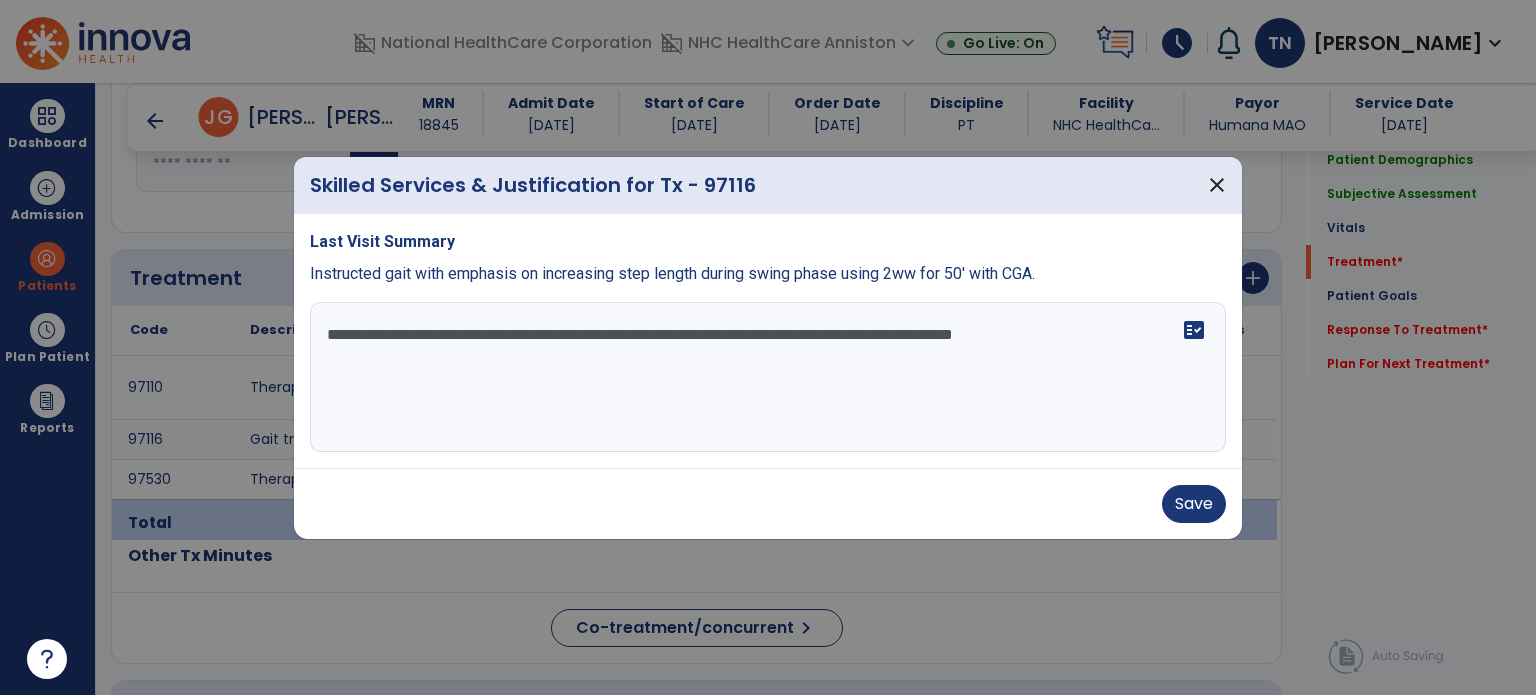 click on "**********" at bounding box center (768, 377) 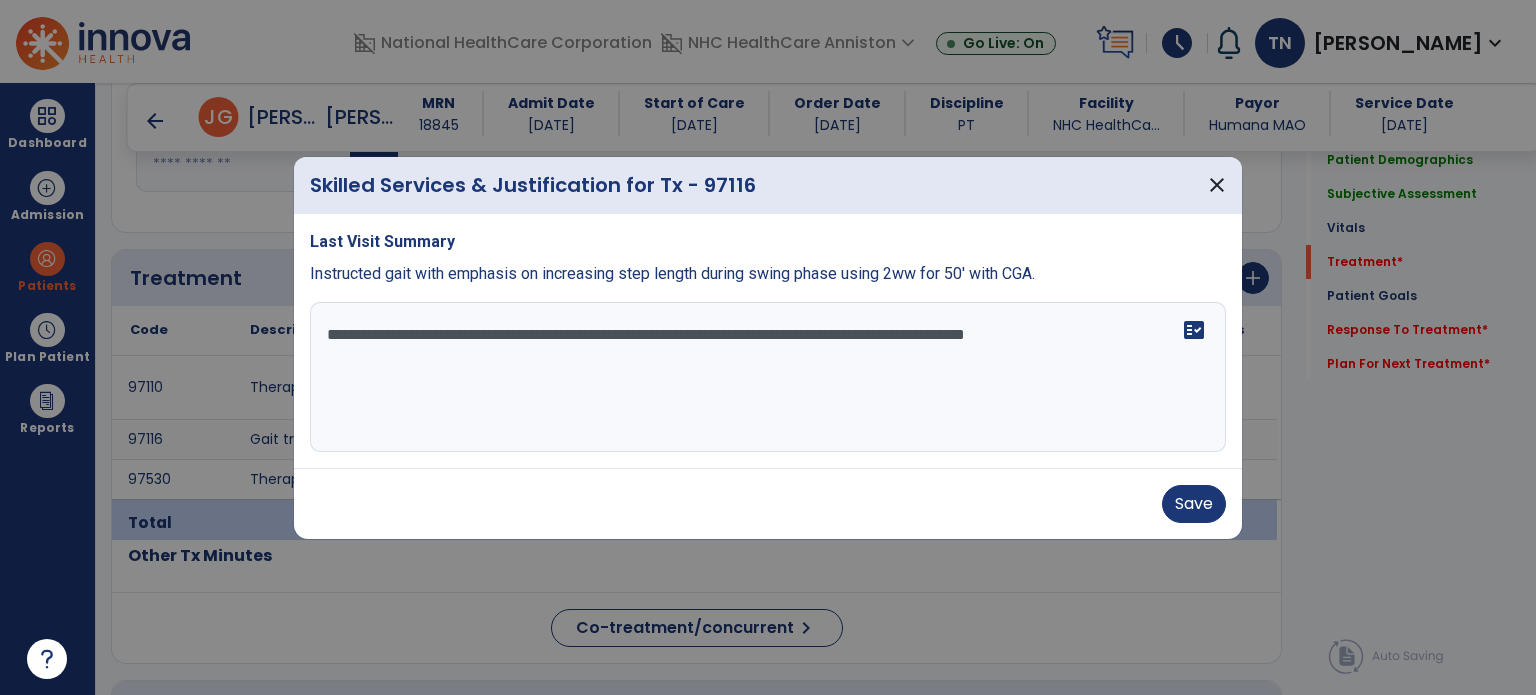 type on "**********" 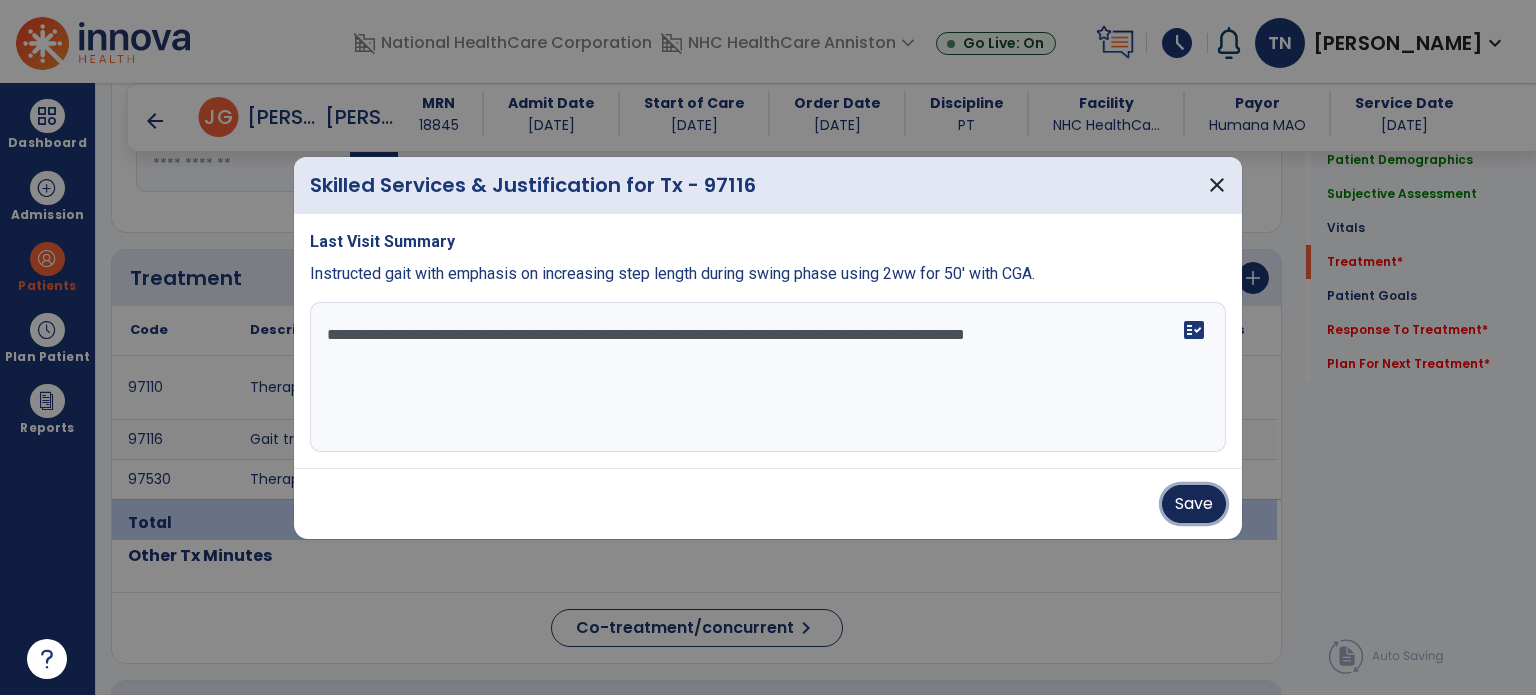 click on "Save" at bounding box center [1194, 504] 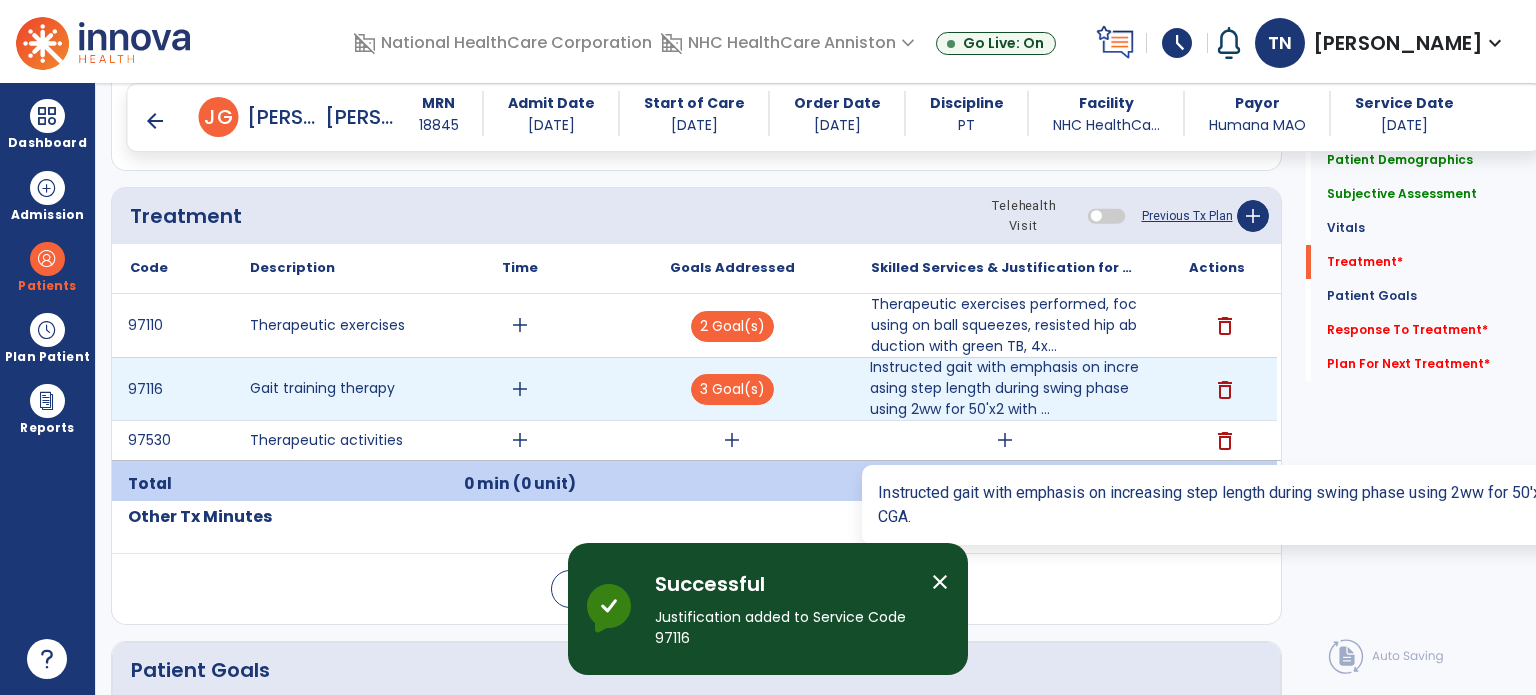 scroll, scrollTop: 1100, scrollLeft: 0, axis: vertical 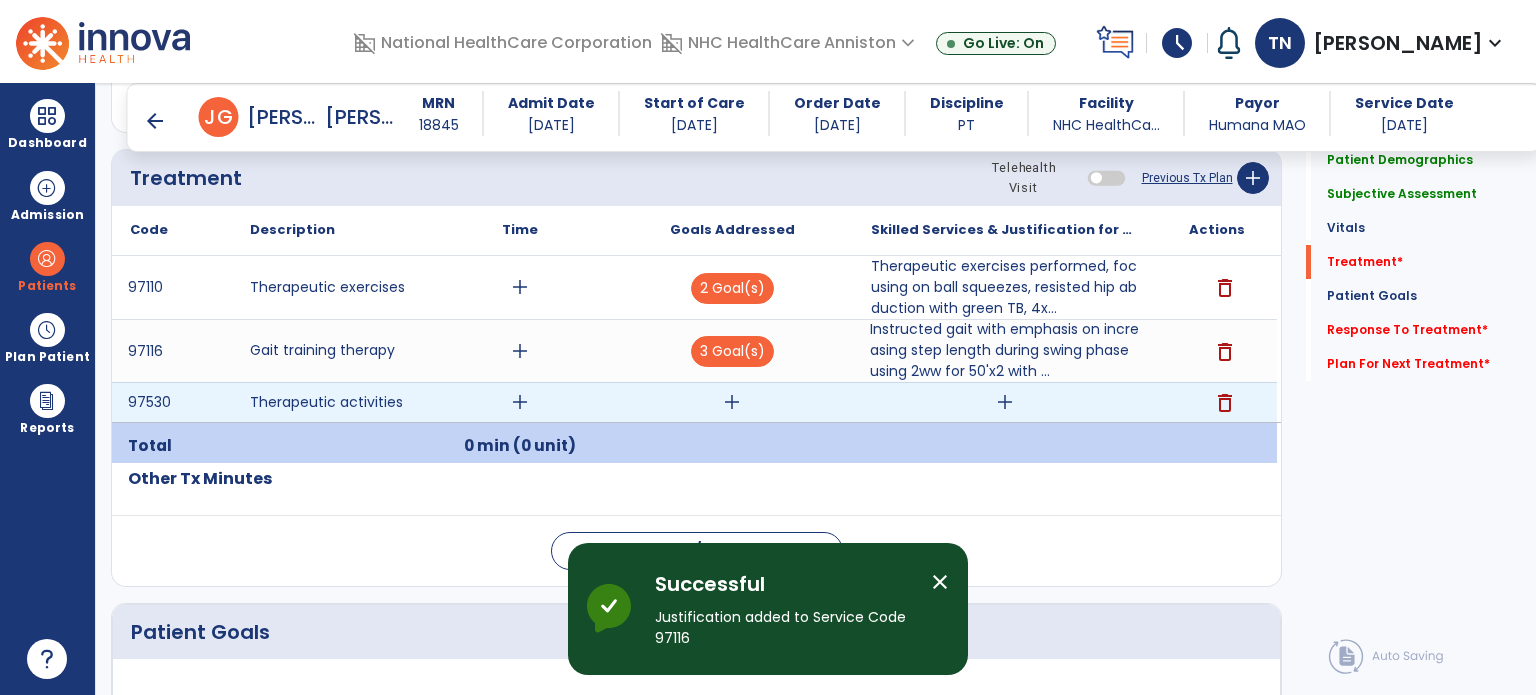 click on "add" at bounding box center [732, 402] 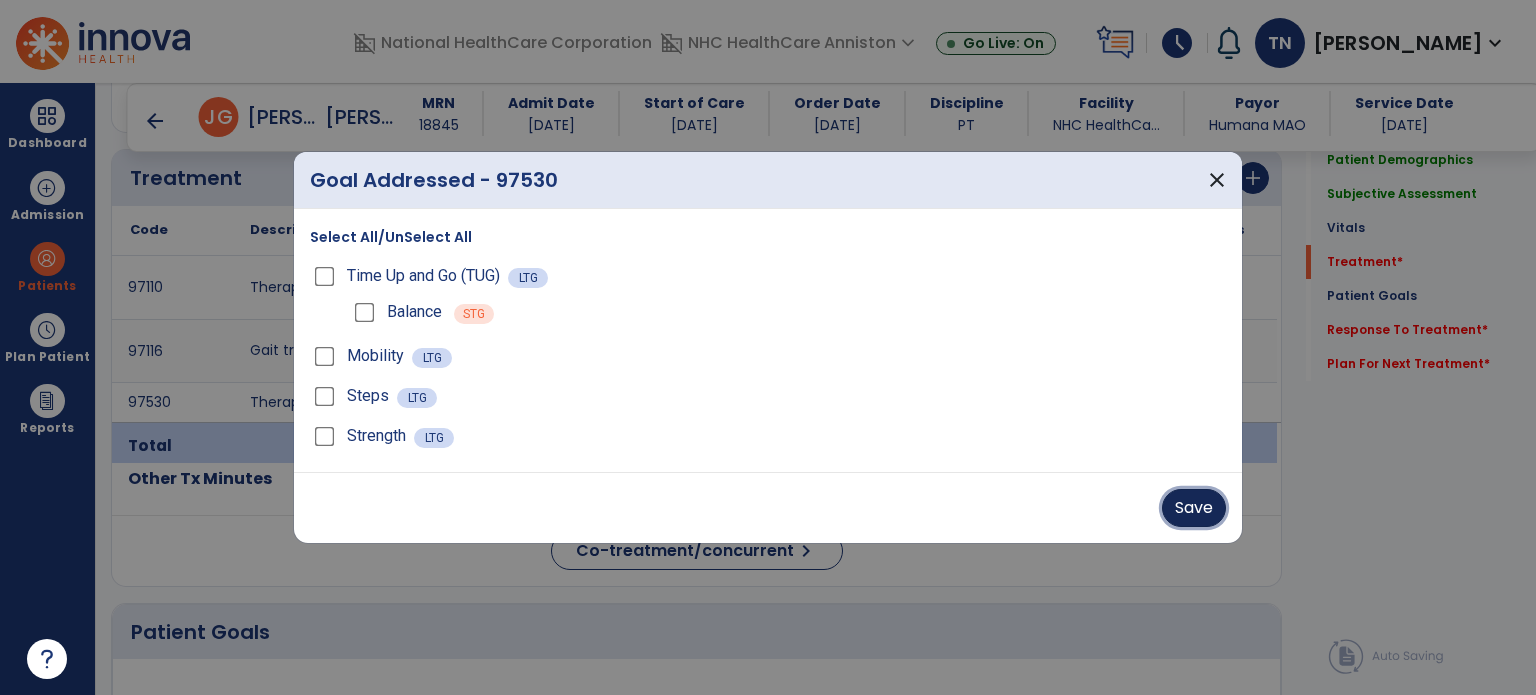 click on "Save" at bounding box center (1194, 508) 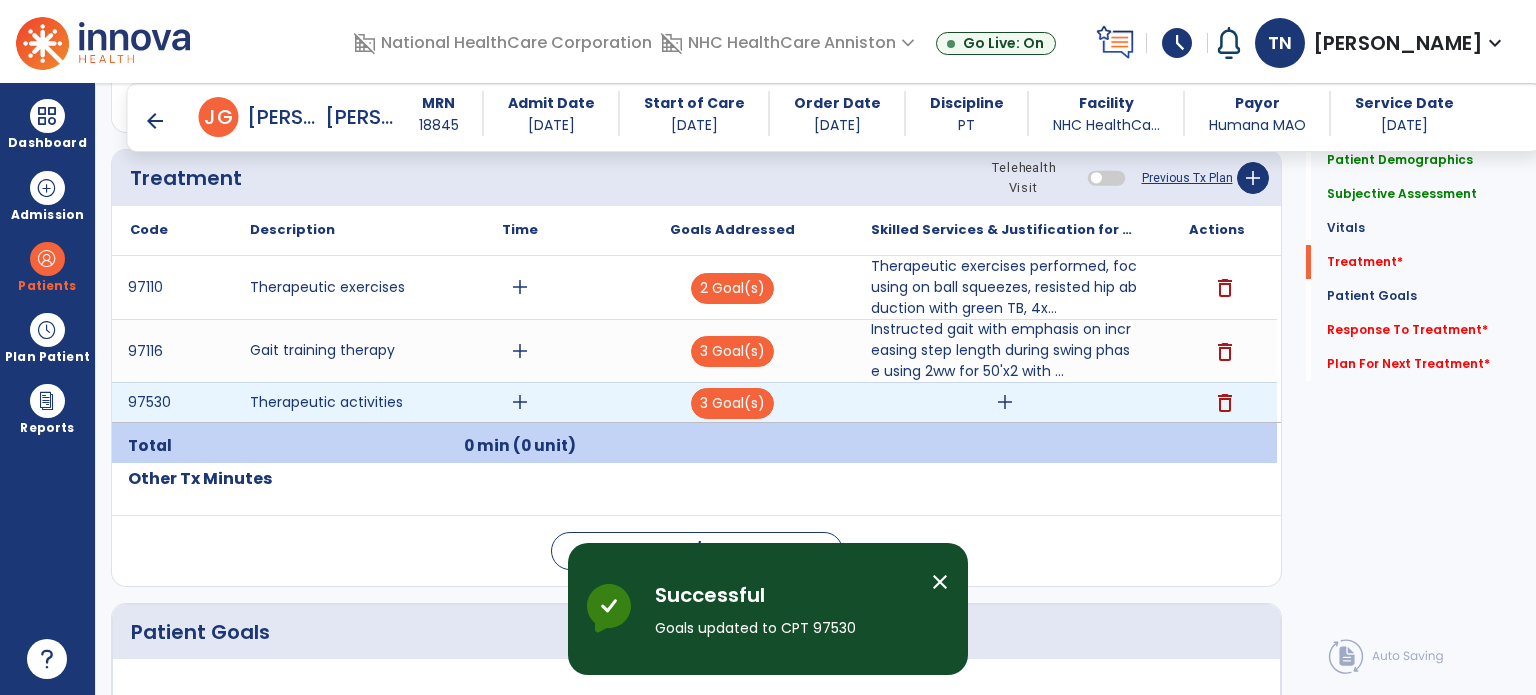 scroll, scrollTop: 1200, scrollLeft: 0, axis: vertical 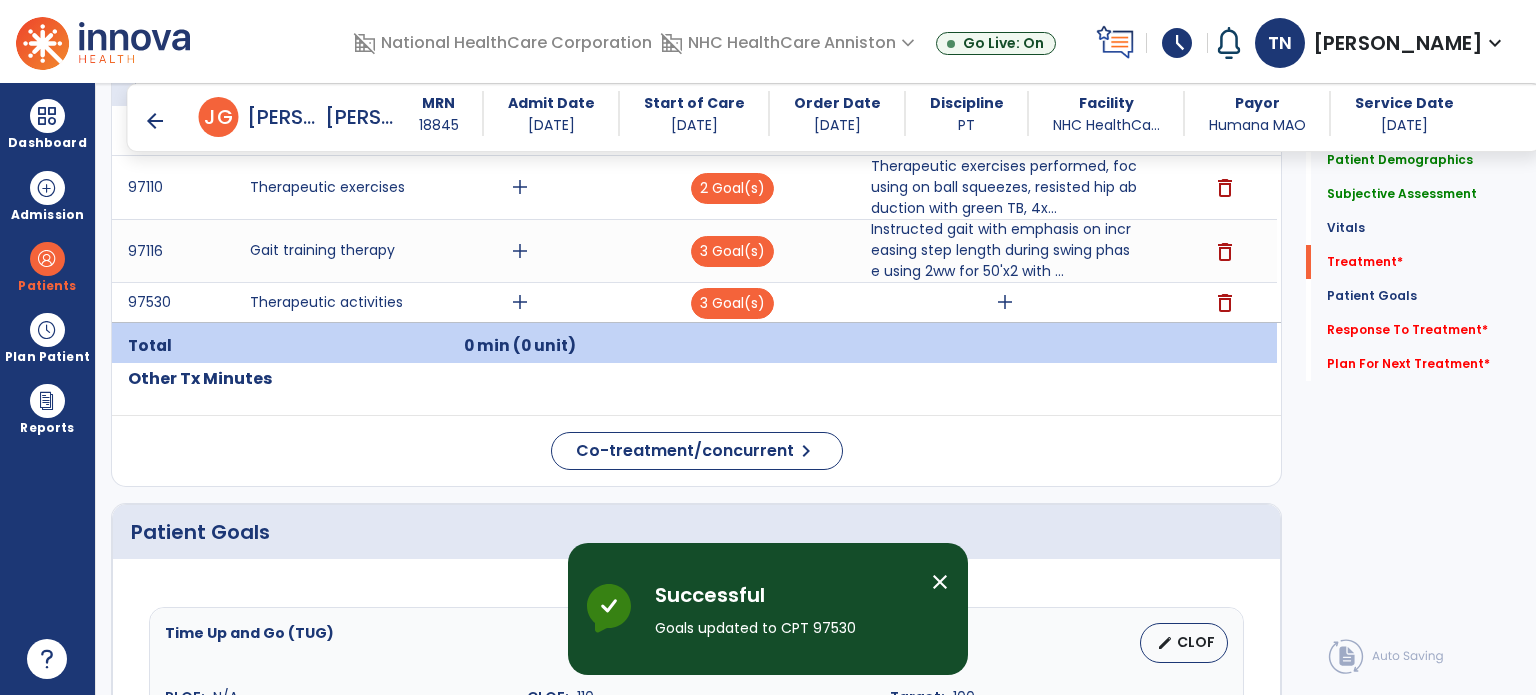 click on "add" at bounding box center [1005, 302] 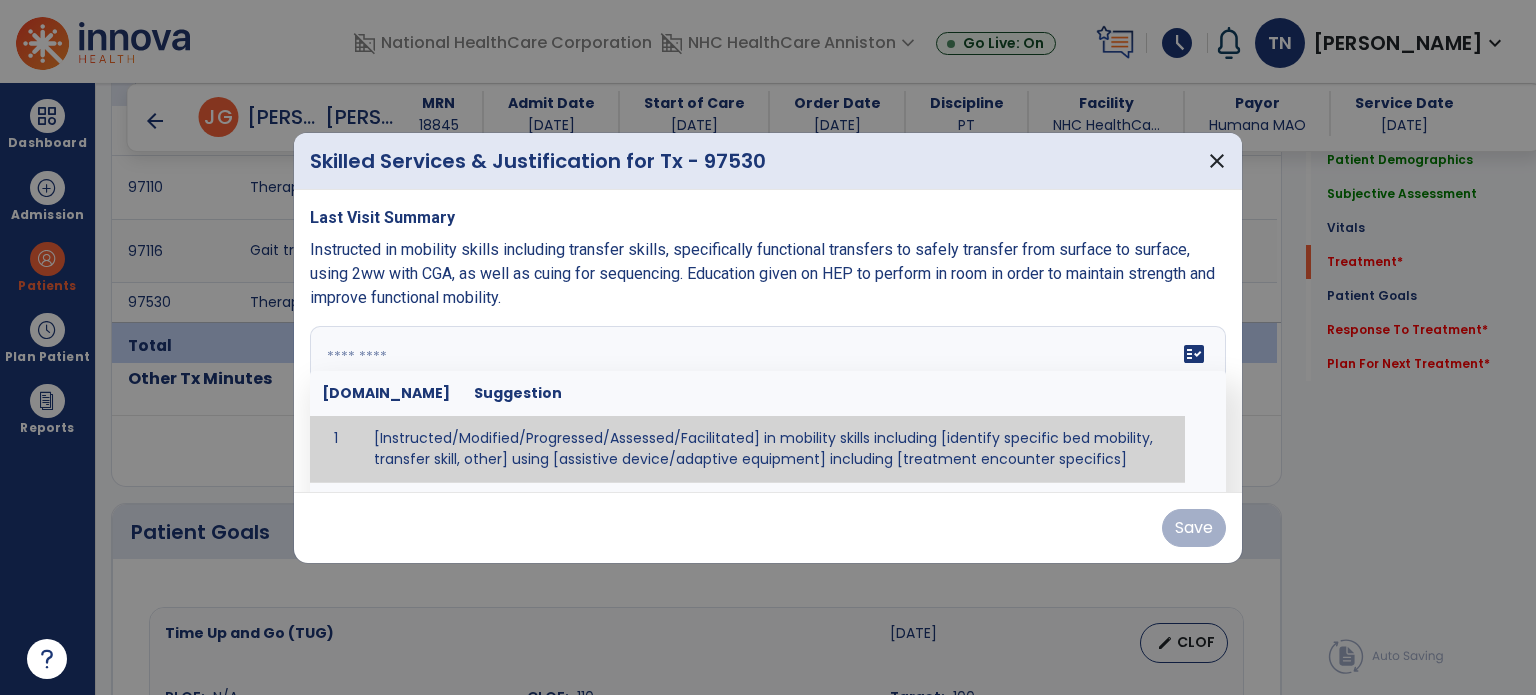 click at bounding box center (766, 401) 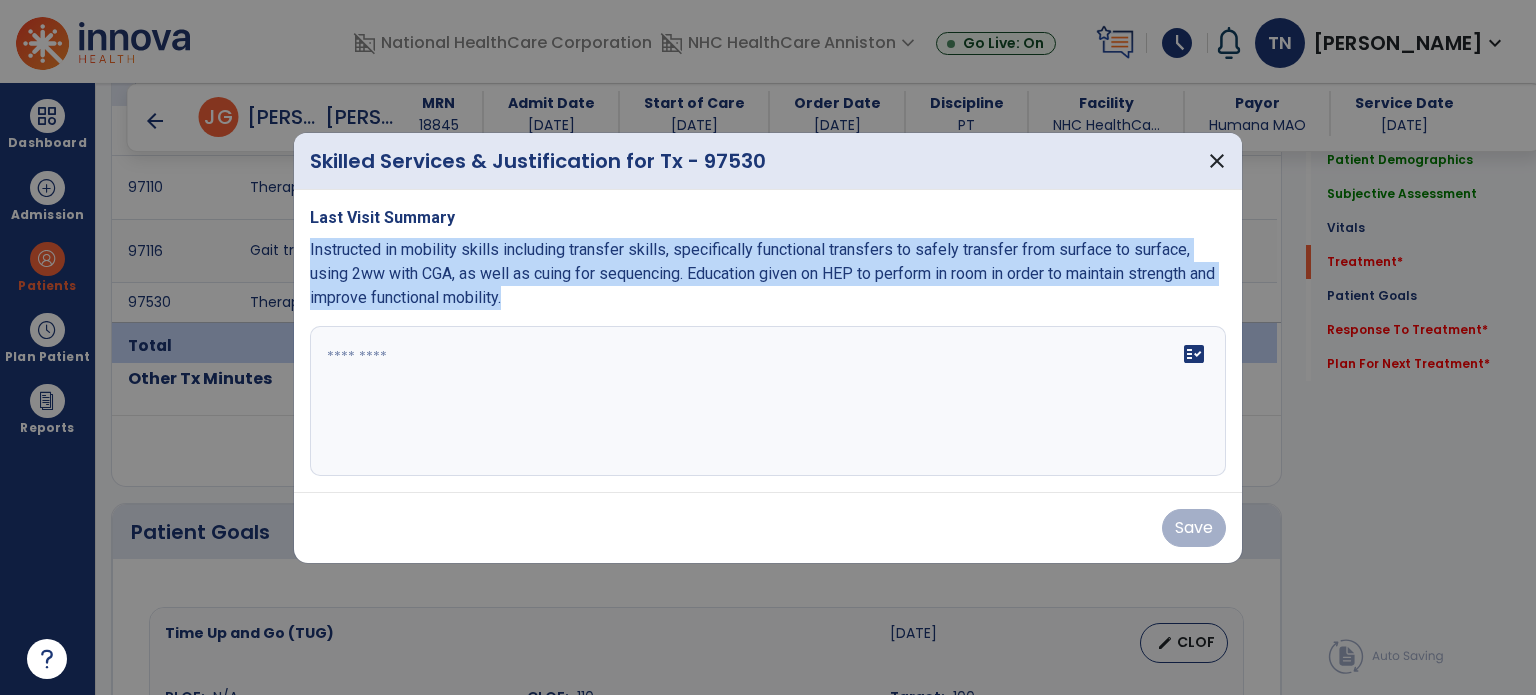 drag, startPoint x: 562, startPoint y: 300, endPoint x: 300, endPoint y: 246, distance: 267.50702 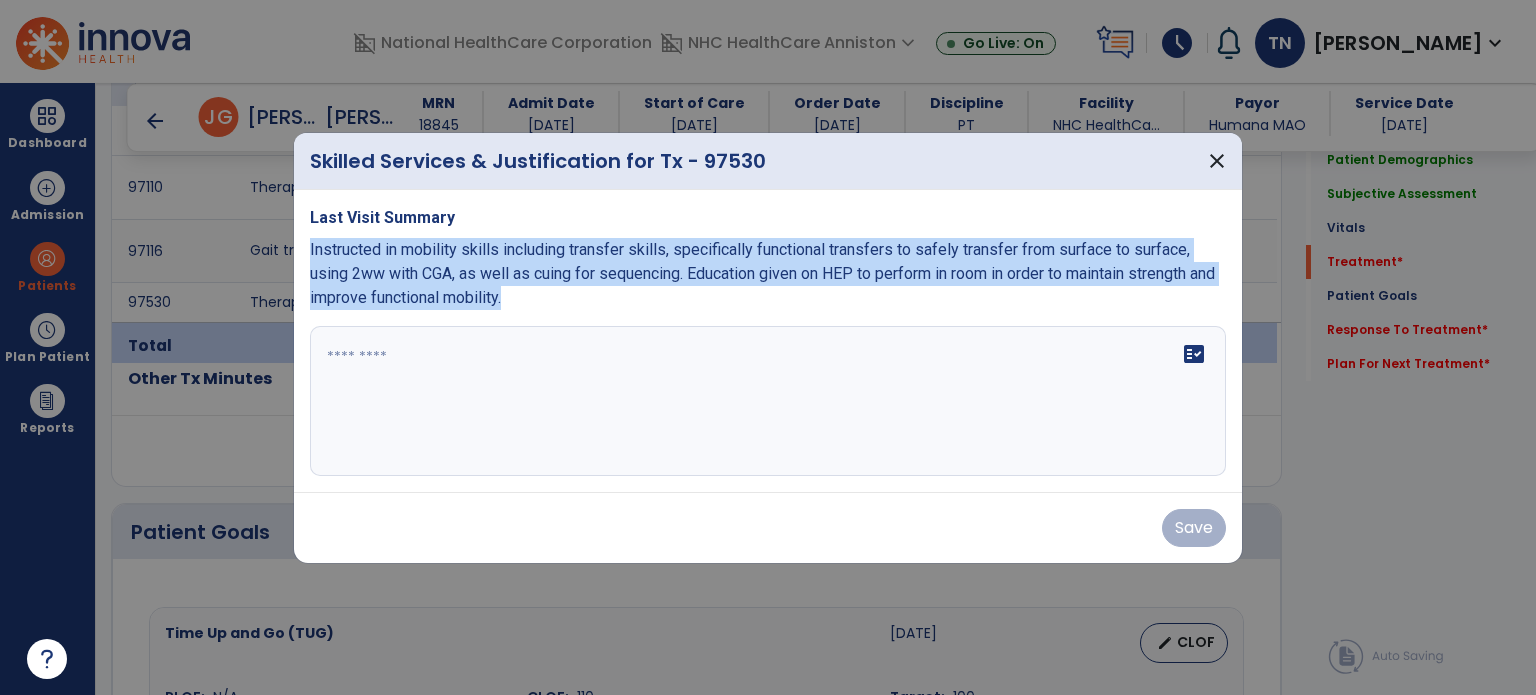 click on "Last Visit Summary Instructed in mobility skills including transfer skills, specifically functional transfers to safely transfer from surface to surface, using 2ww with CGA, as well as cuing for sequencing. Education given on HEP to perform in room in order to maintain strength and improve functional mobility.   fact_check" at bounding box center [768, 341] 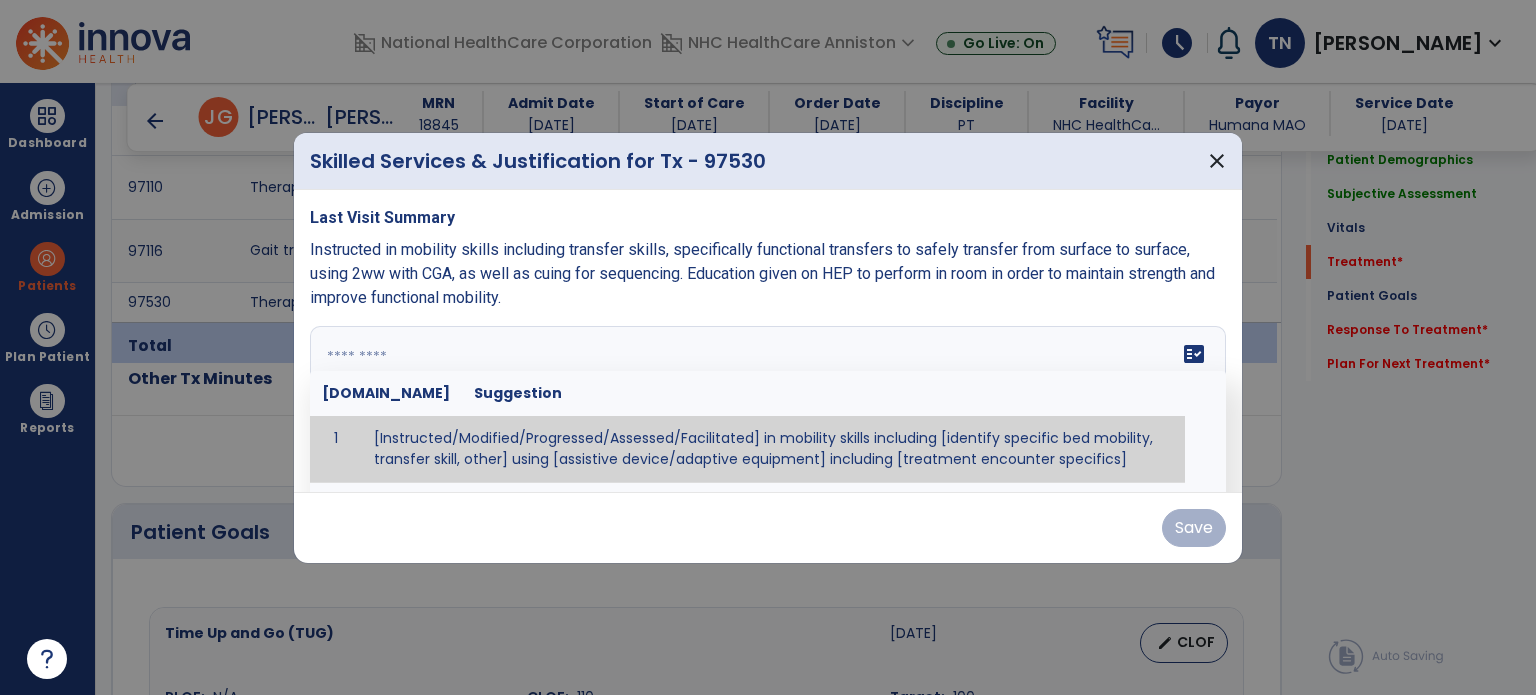 click at bounding box center [766, 401] 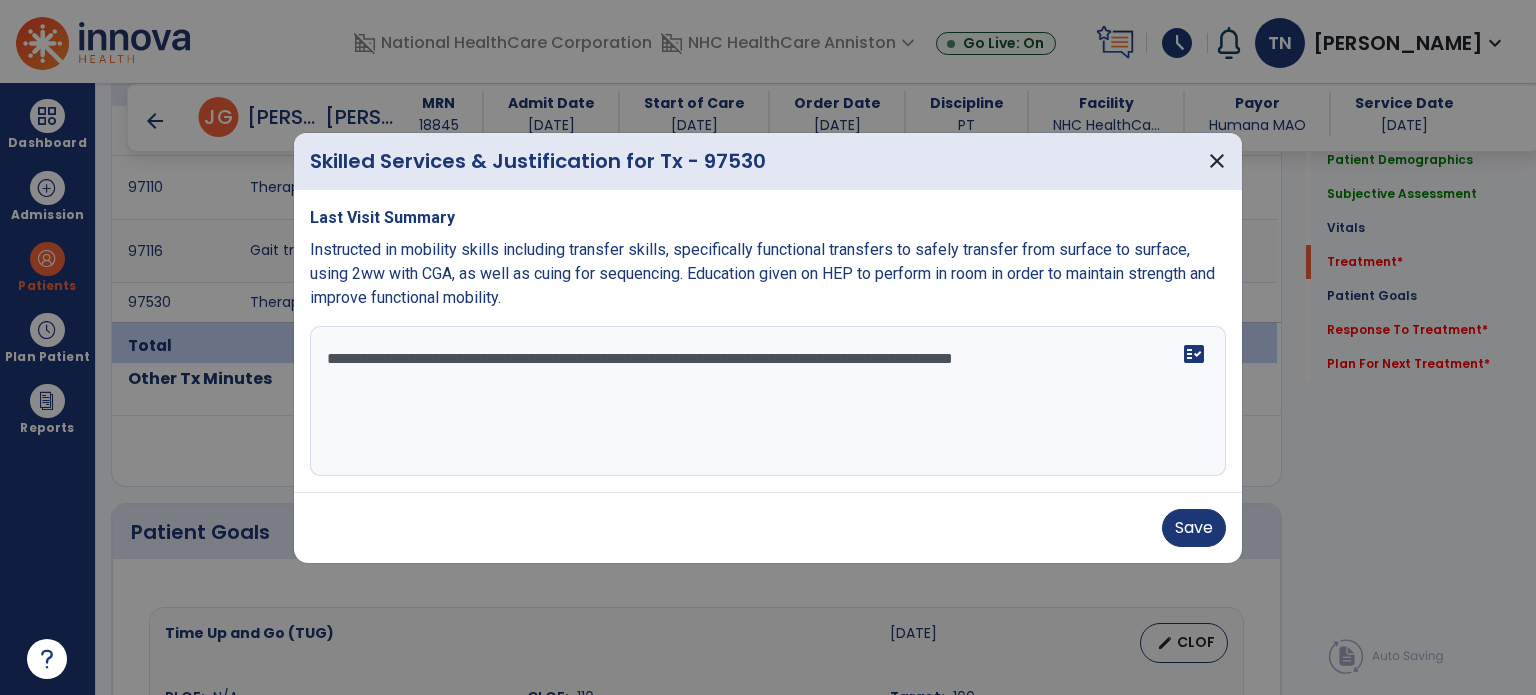 drag, startPoint x: 564, startPoint y: 399, endPoint x: 599, endPoint y: 391, distance: 35.902645 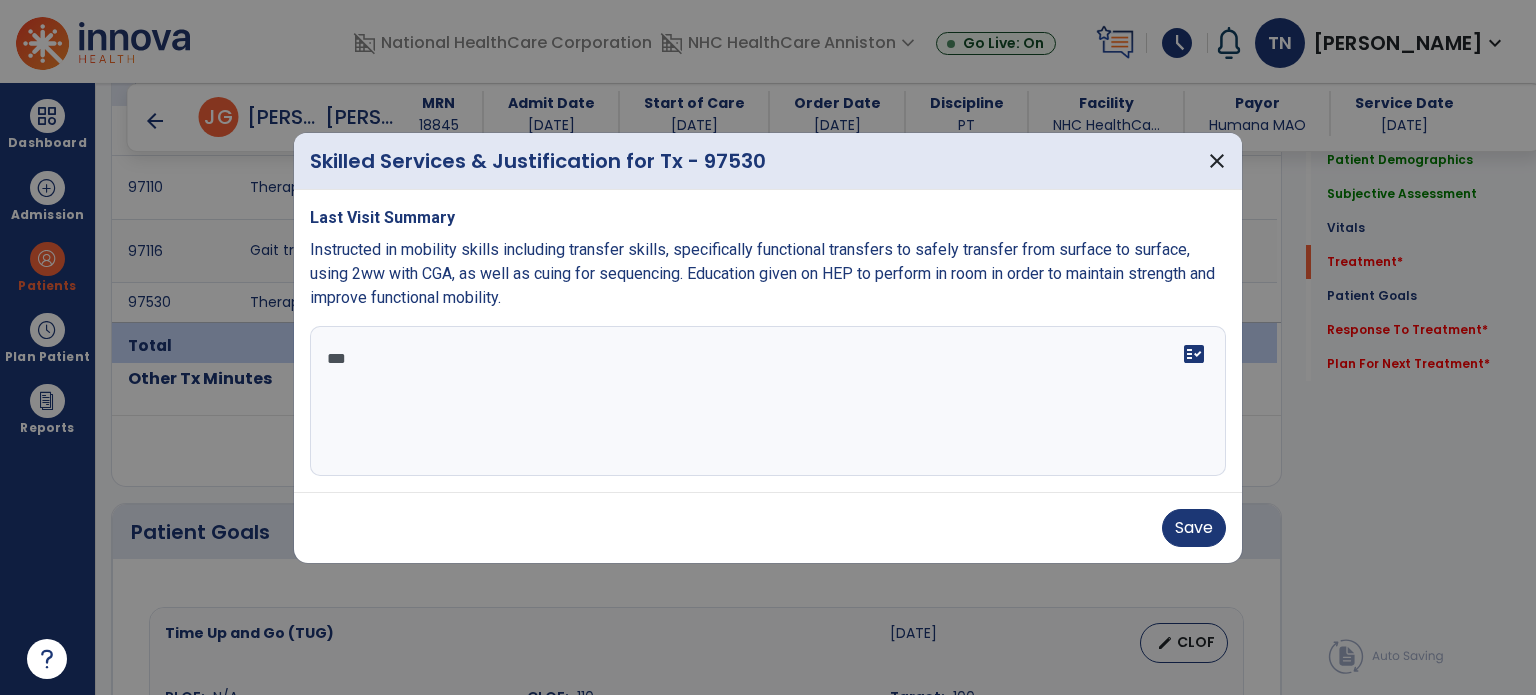 type on "*" 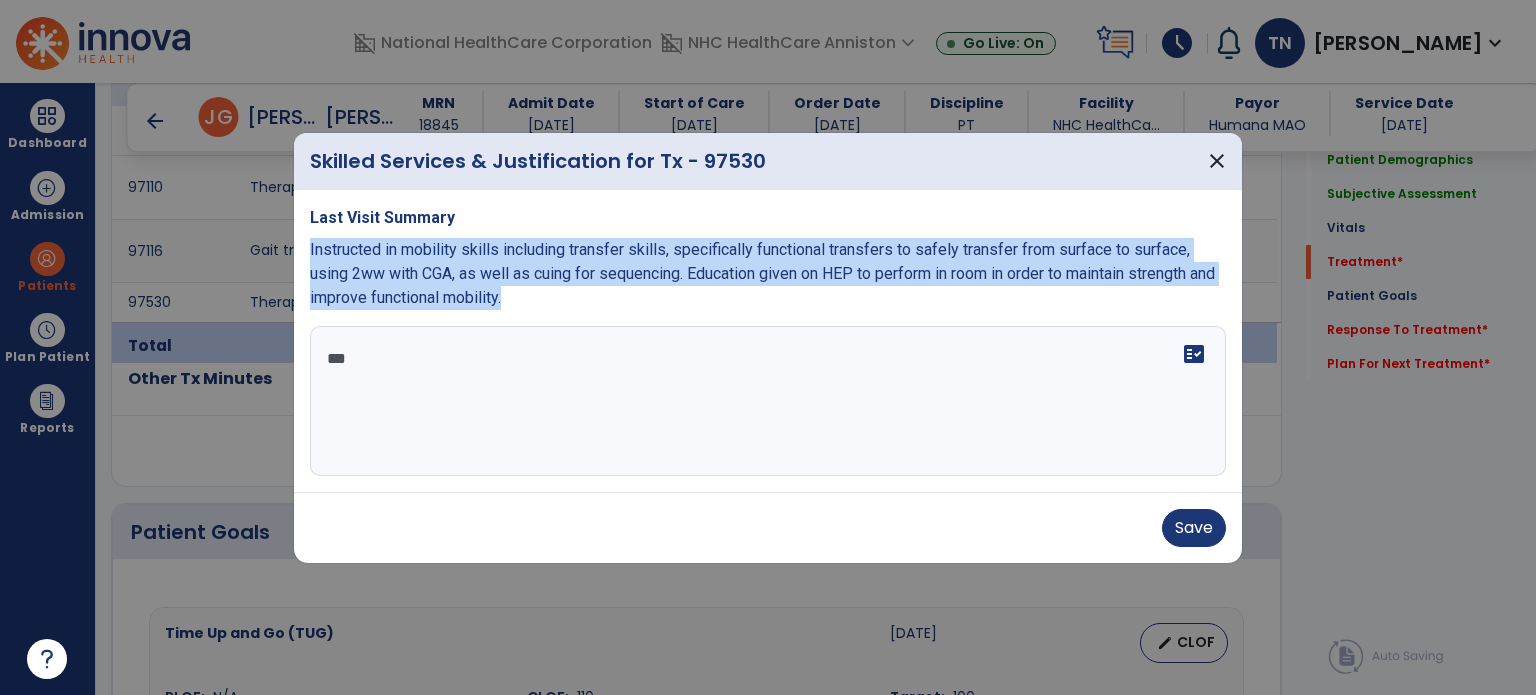 drag, startPoint x: 501, startPoint y: 312, endPoint x: 309, endPoint y: 252, distance: 201.15666 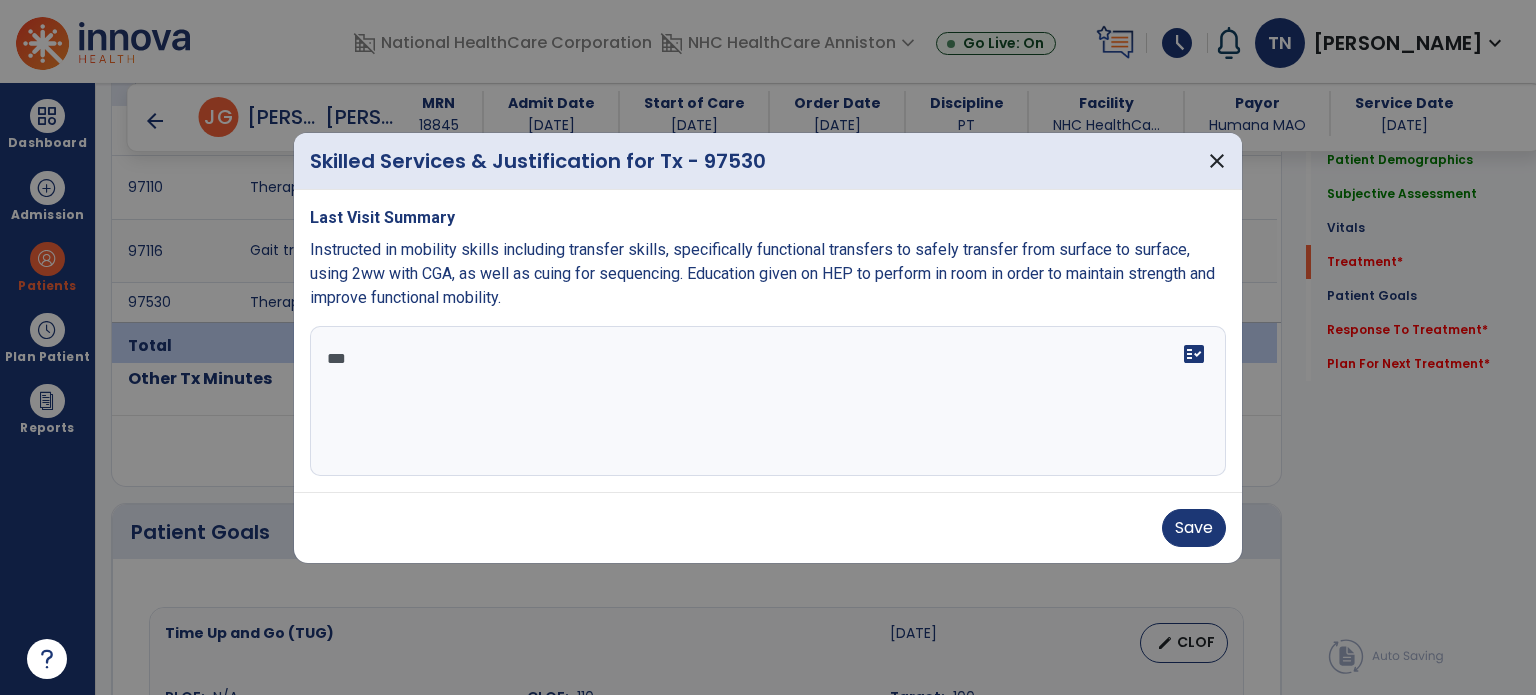 click on "*" at bounding box center [768, 401] 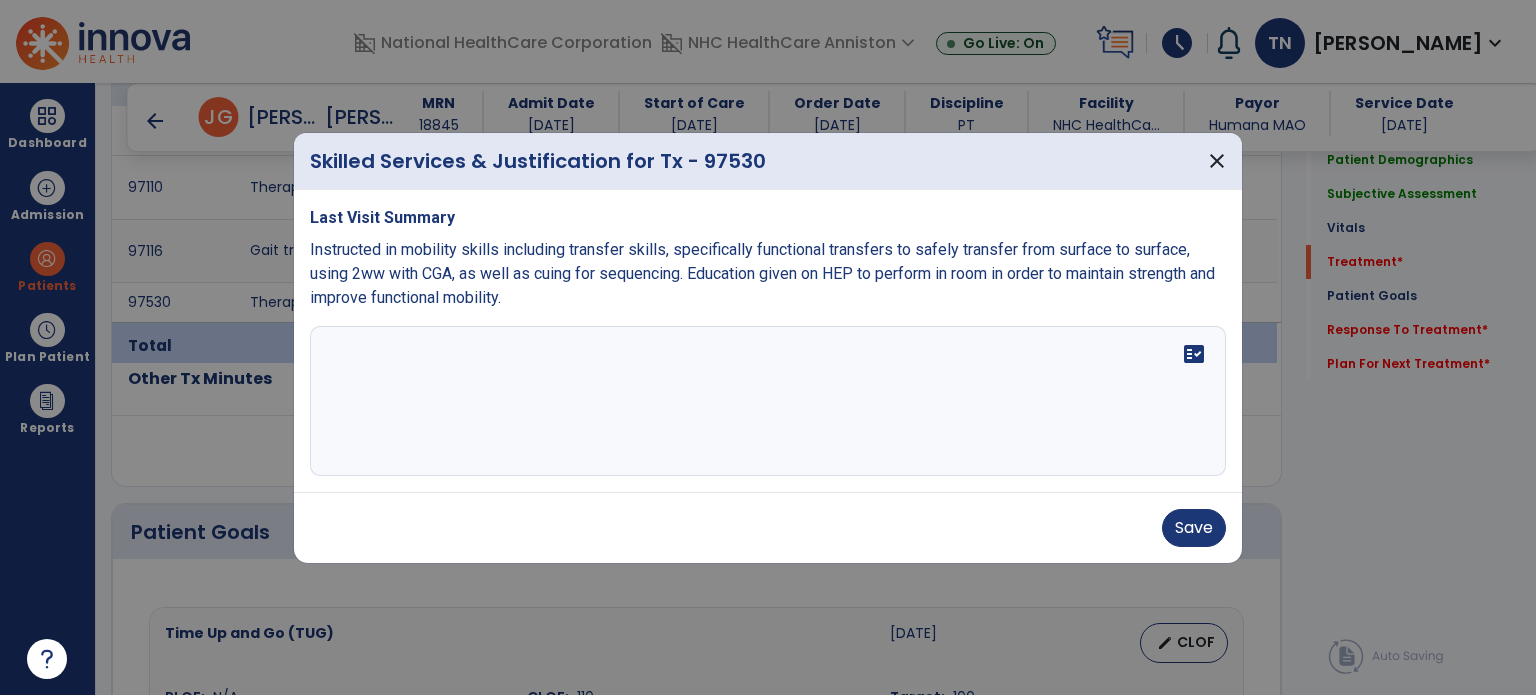 paste on "**********" 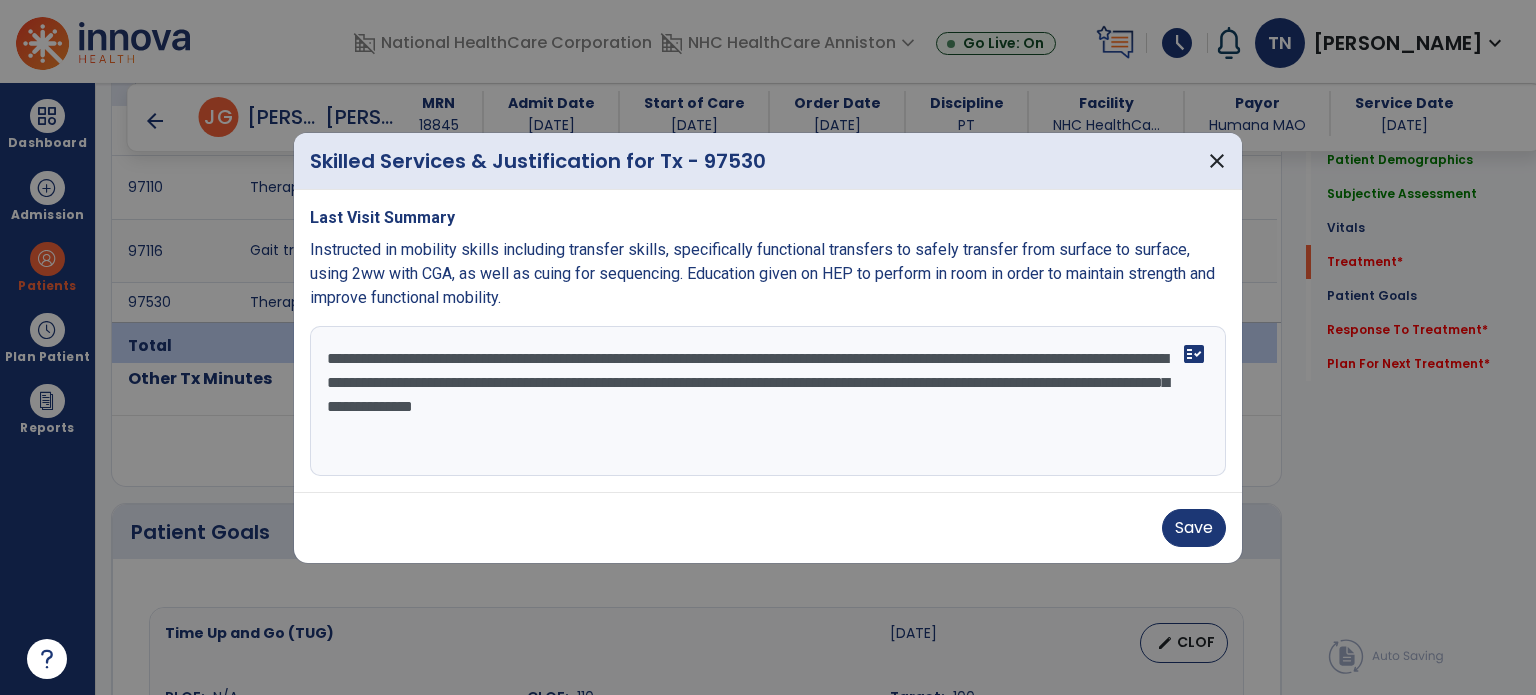 drag, startPoint x: 821, startPoint y: 394, endPoint x: 783, endPoint y: 374, distance: 42.941822 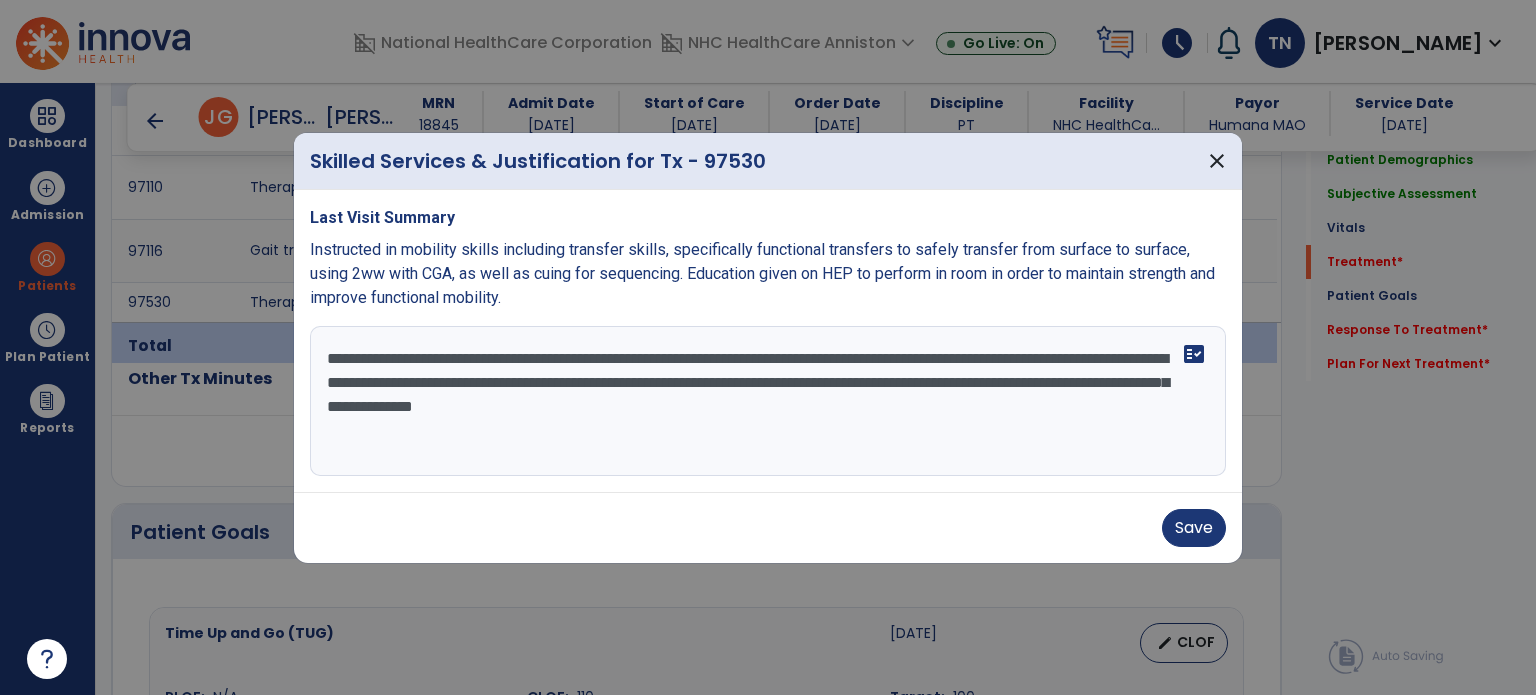 click on "**********" at bounding box center (768, 401) 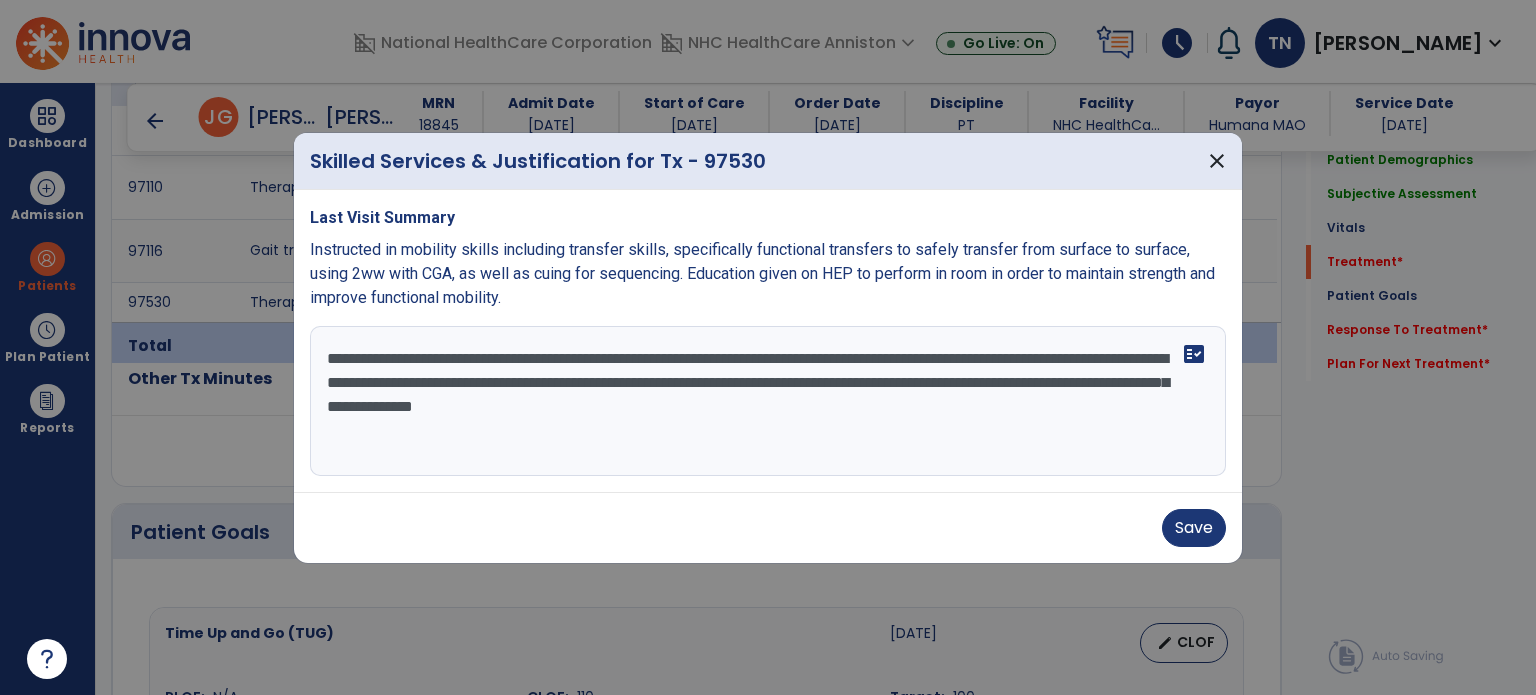 drag, startPoint x: 326, startPoint y: 335, endPoint x: 456, endPoint y: 615, distance: 308.70697 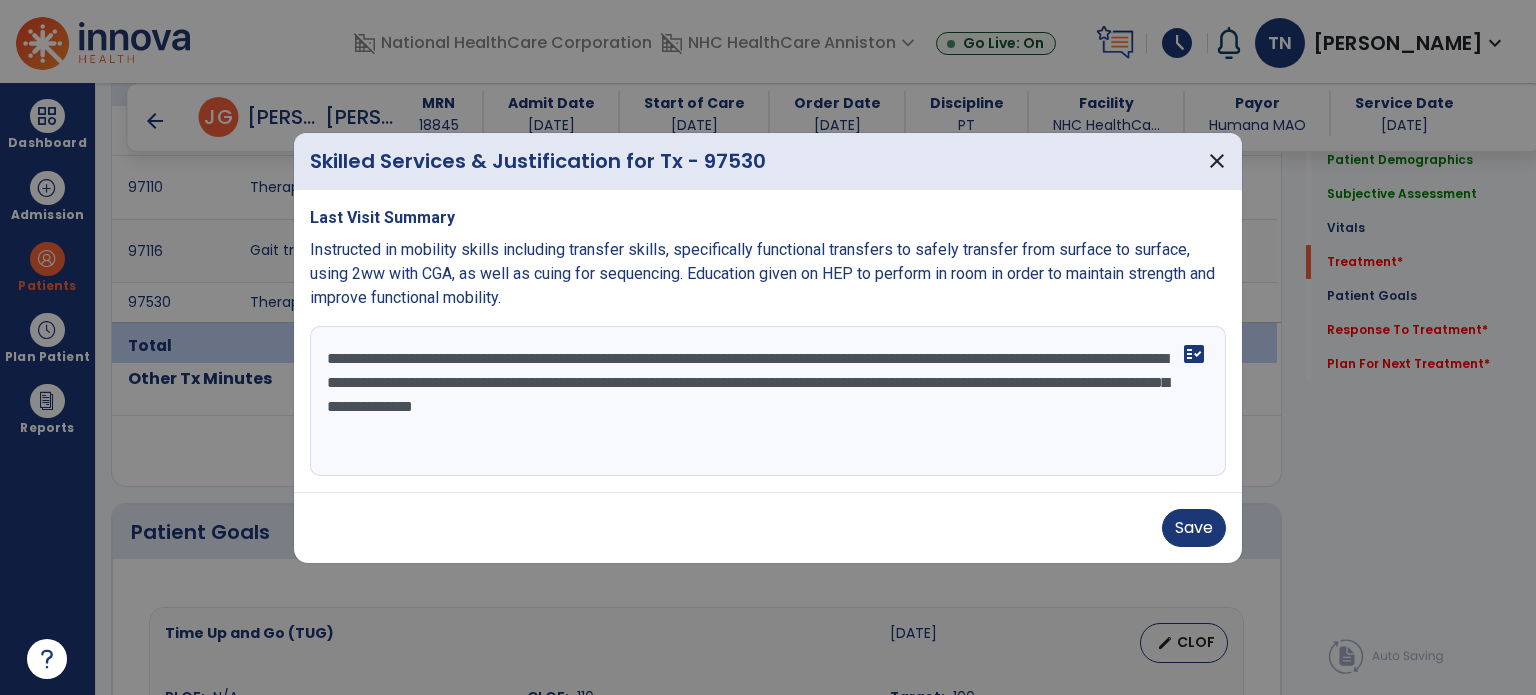 click on "**********" at bounding box center [768, 401] 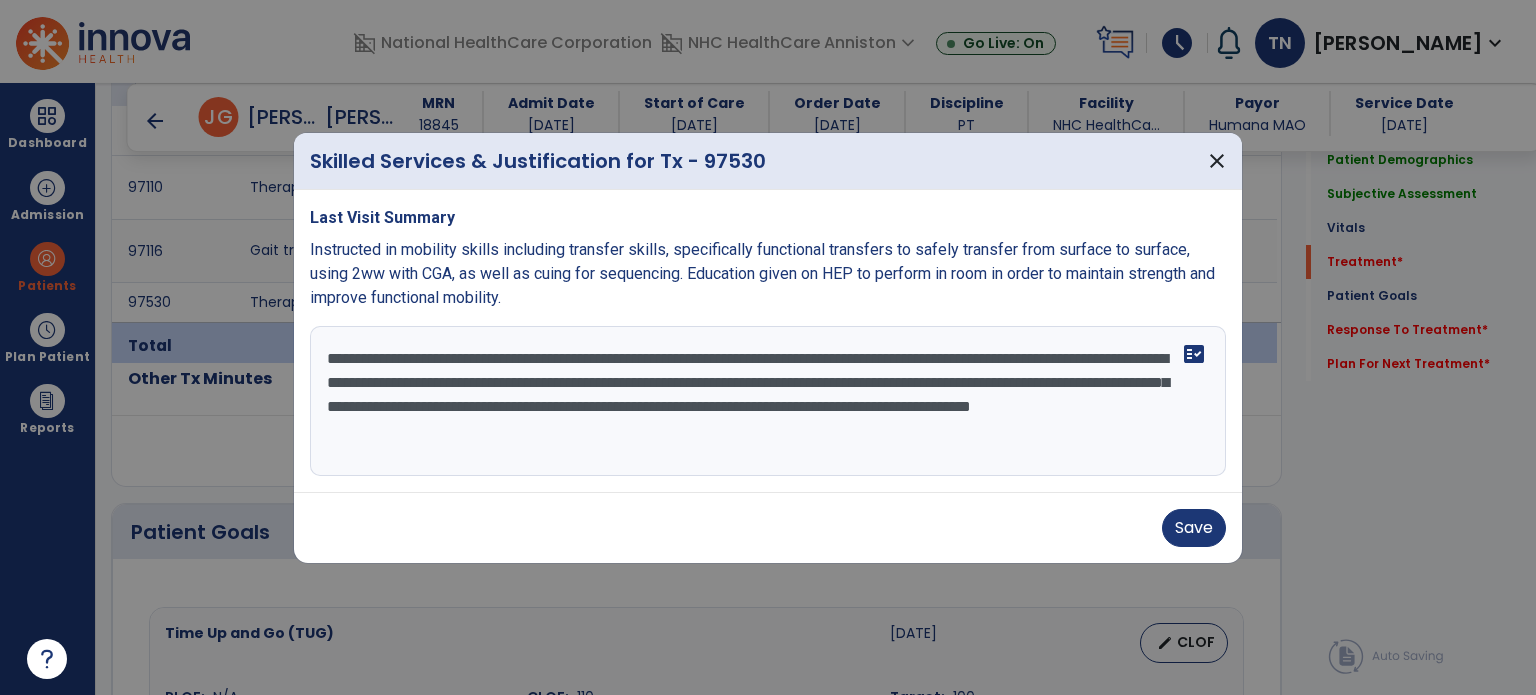 type on "**********" 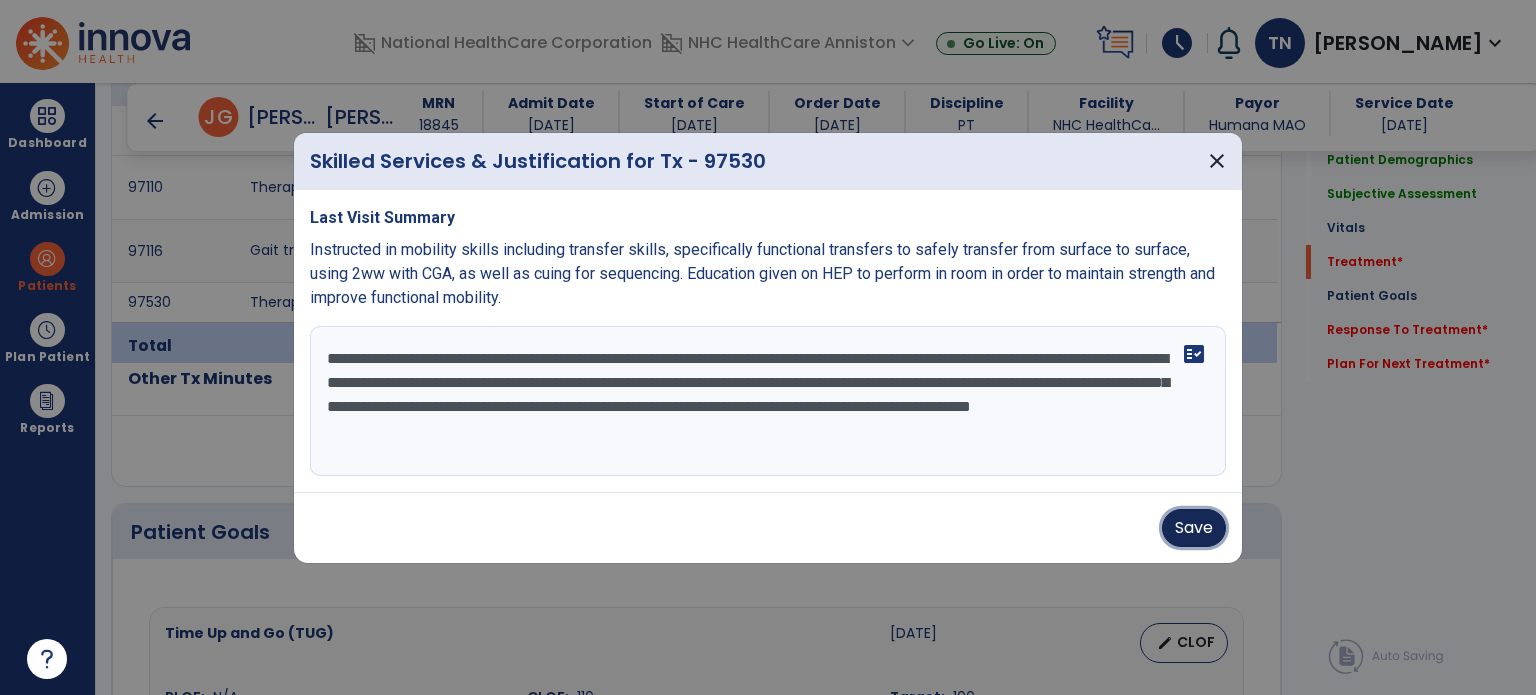 click on "Save" at bounding box center (1194, 528) 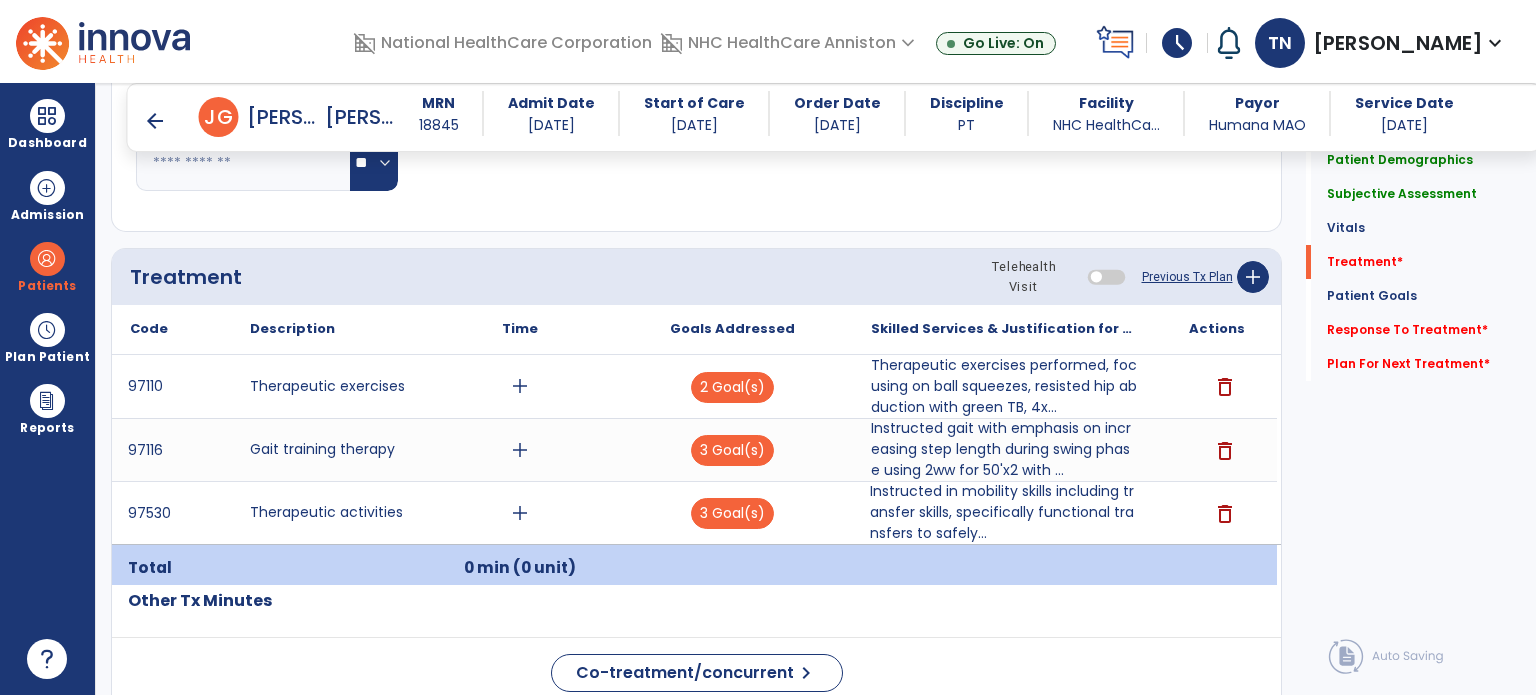 scroll, scrollTop: 1000, scrollLeft: 0, axis: vertical 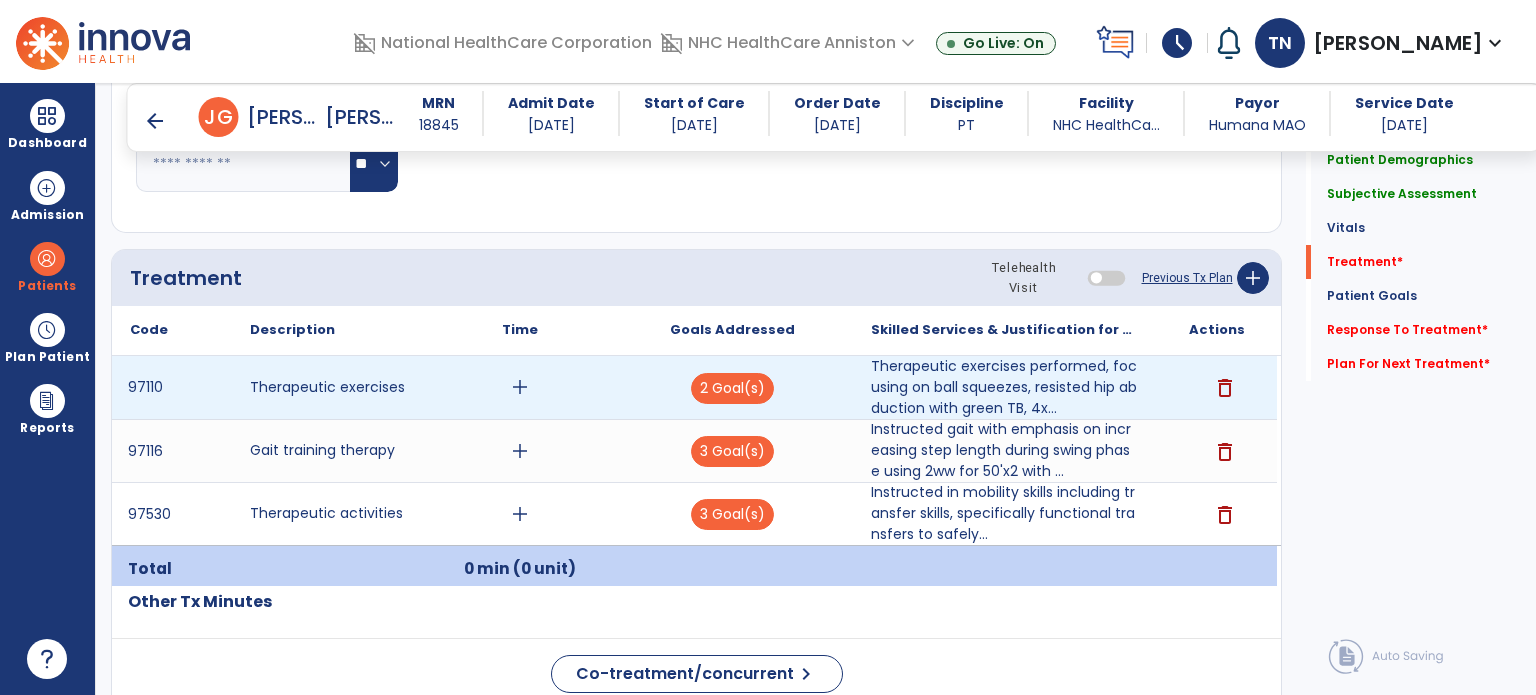 click on "add" at bounding box center [520, 387] 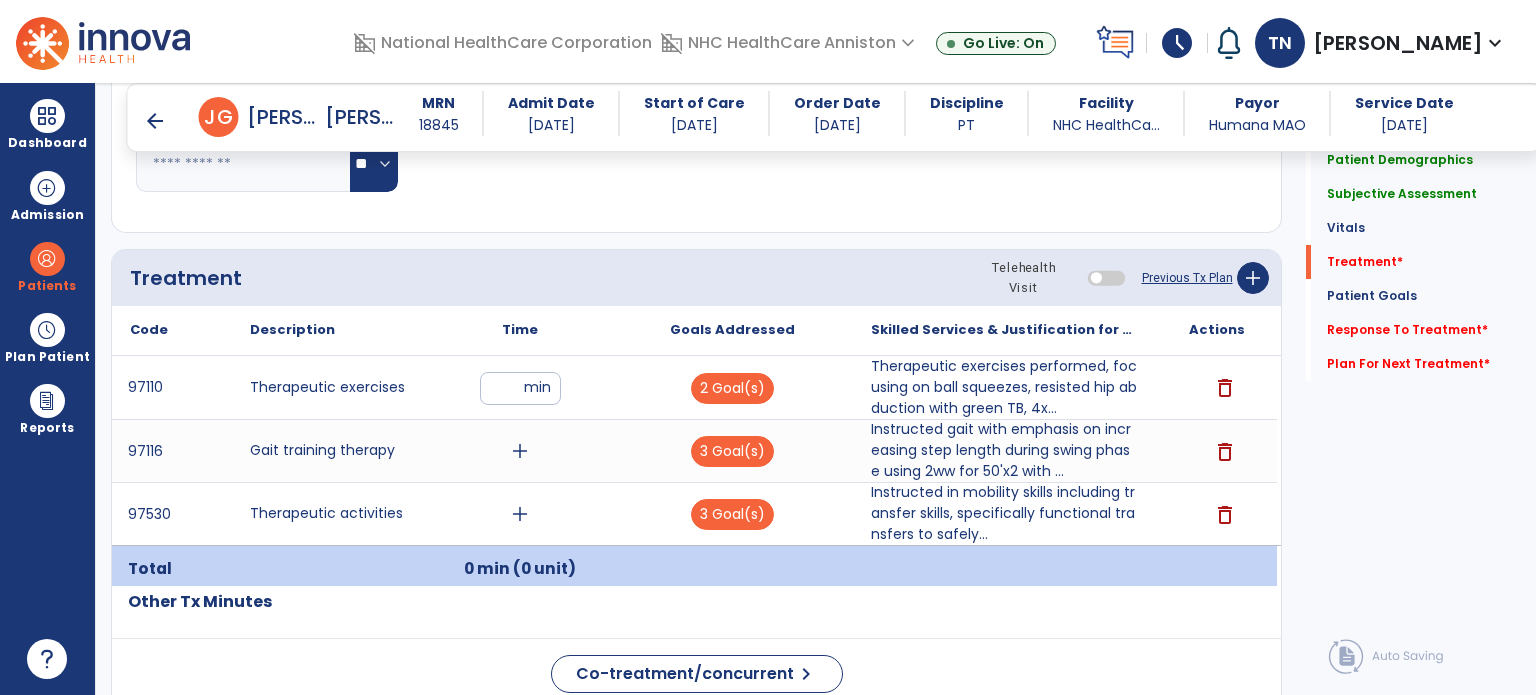 type on "*" 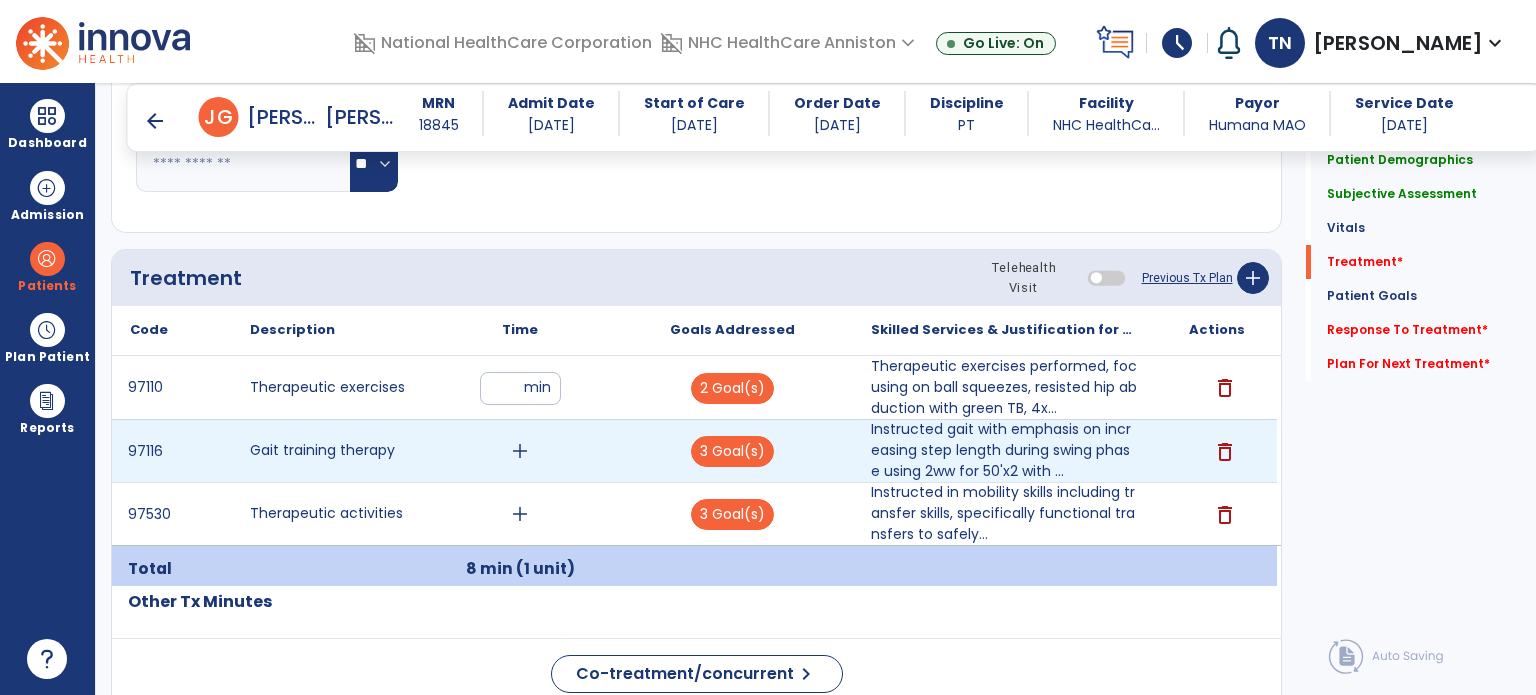 click on "add" at bounding box center [520, 451] 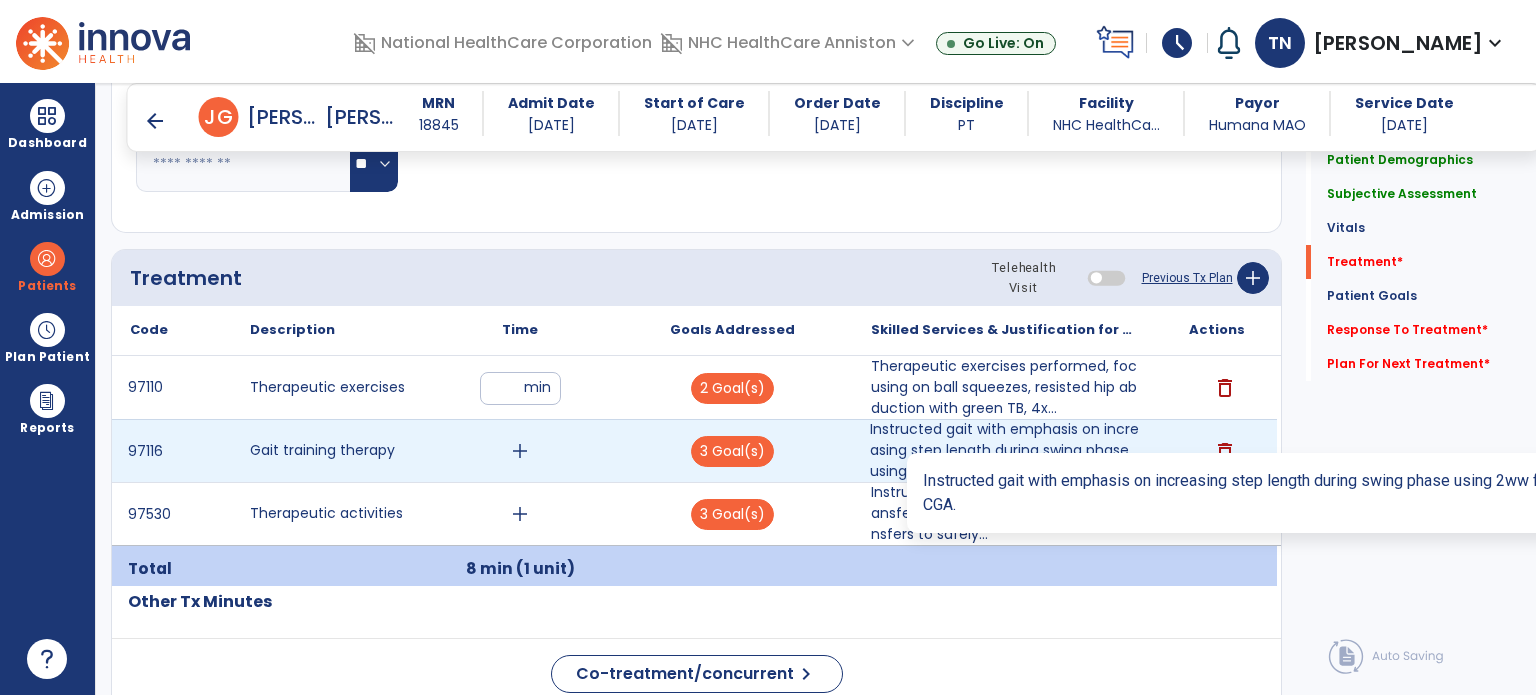 click on "Instructed gait with emphasis on increasing step length during swing phase using 2ww for 50'x2 with ..." at bounding box center (1004, 450) 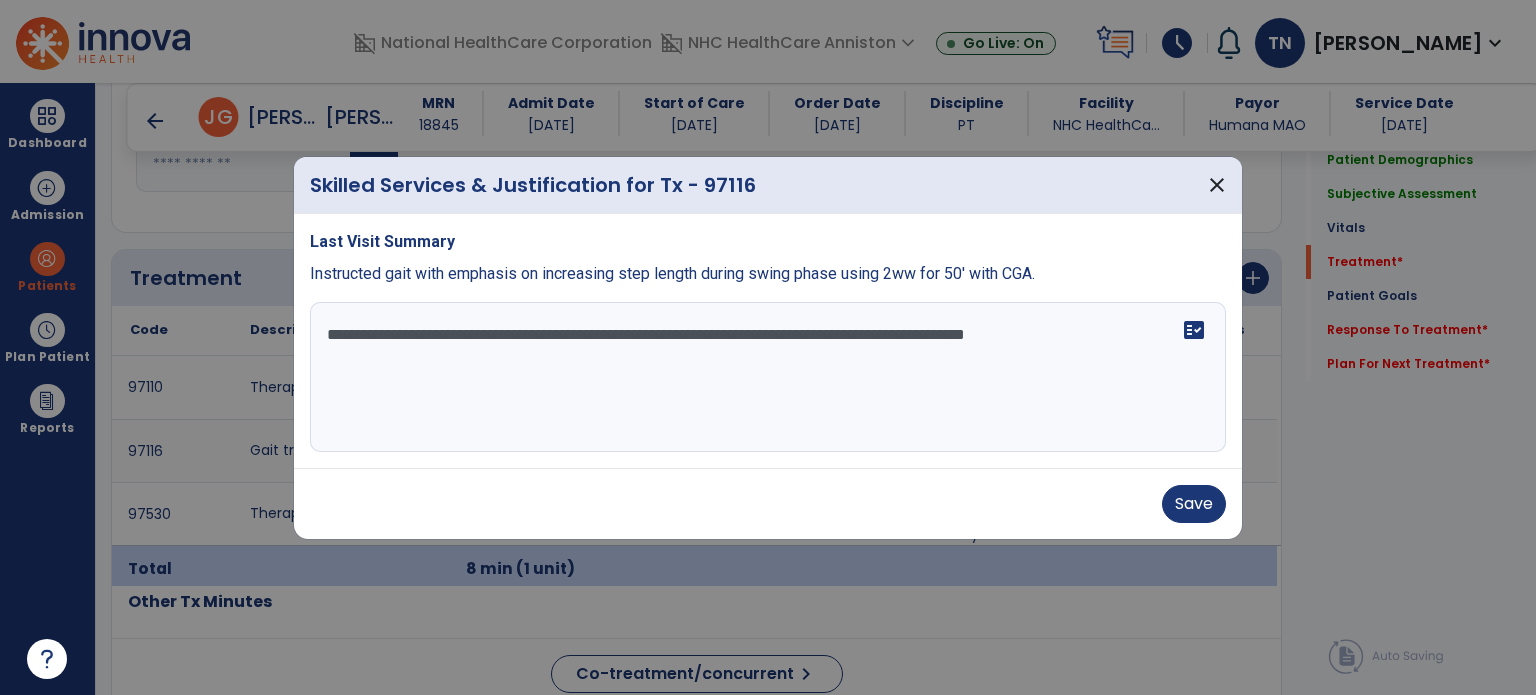 drag, startPoint x: 723, startPoint y: 375, endPoint x: 784, endPoint y: 371, distance: 61.13101 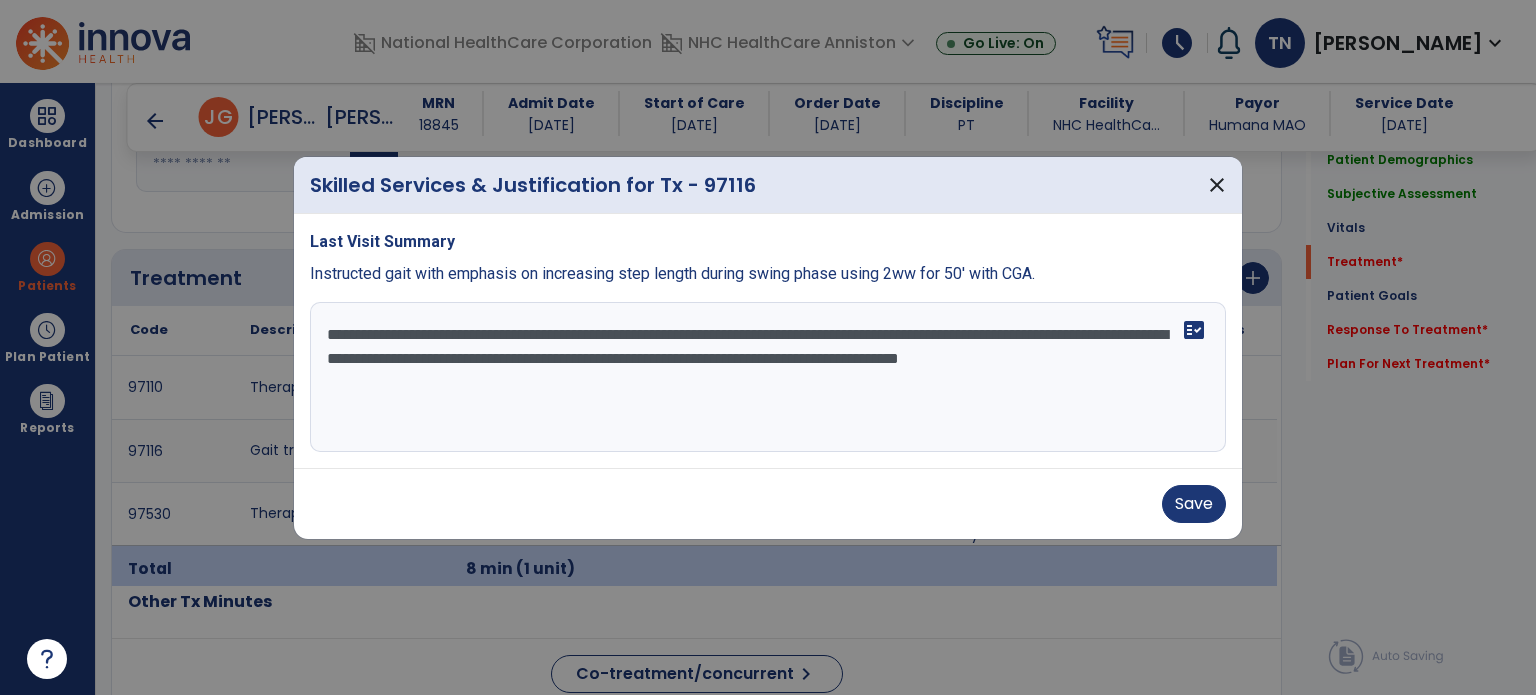 type on "**********" 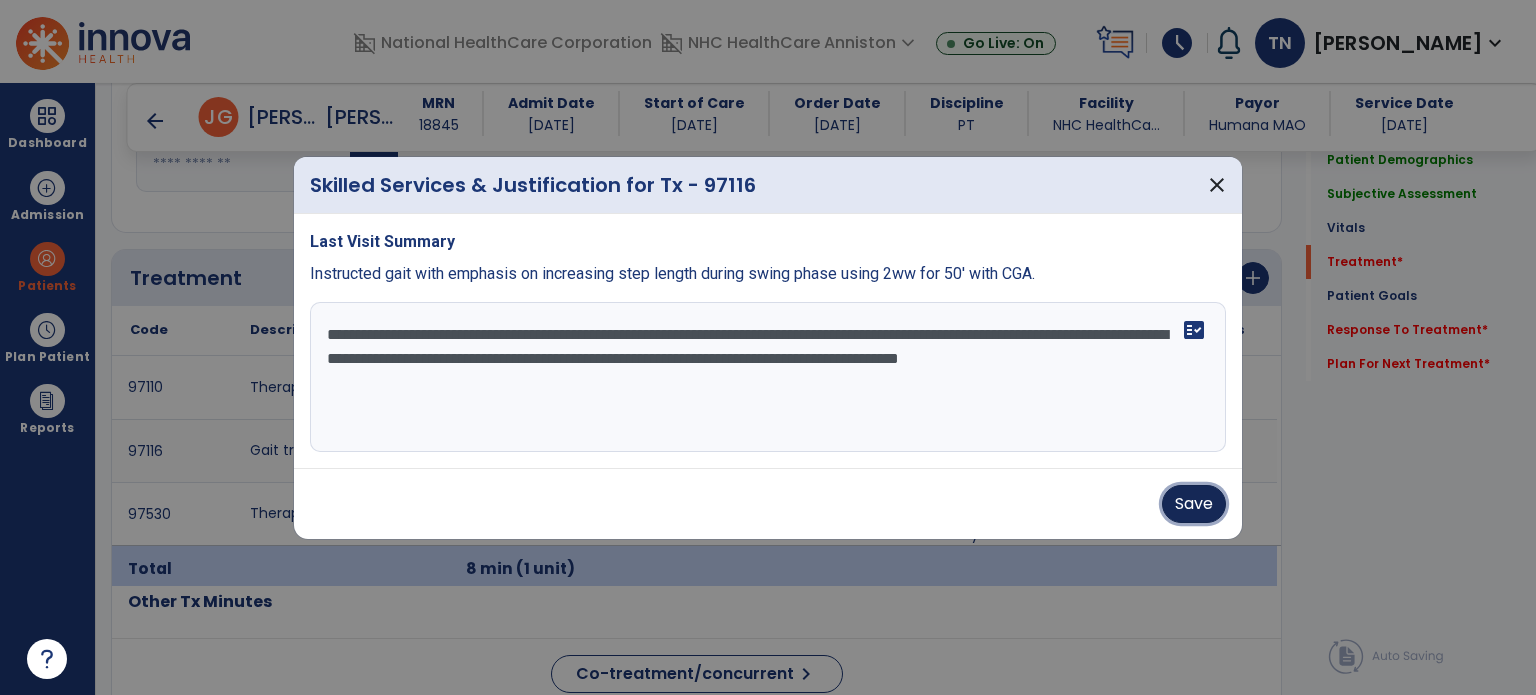 click on "Save" at bounding box center [1194, 504] 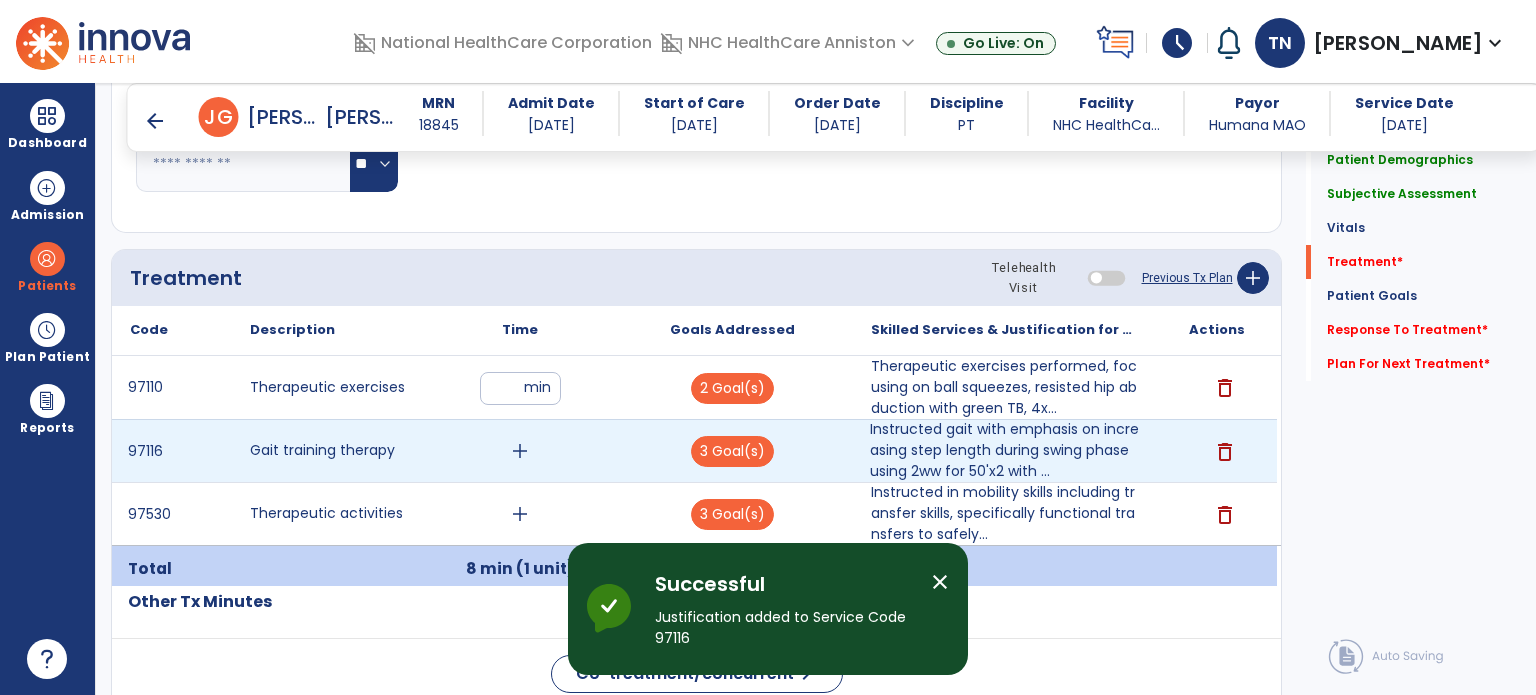 click on "add" at bounding box center [520, 451] 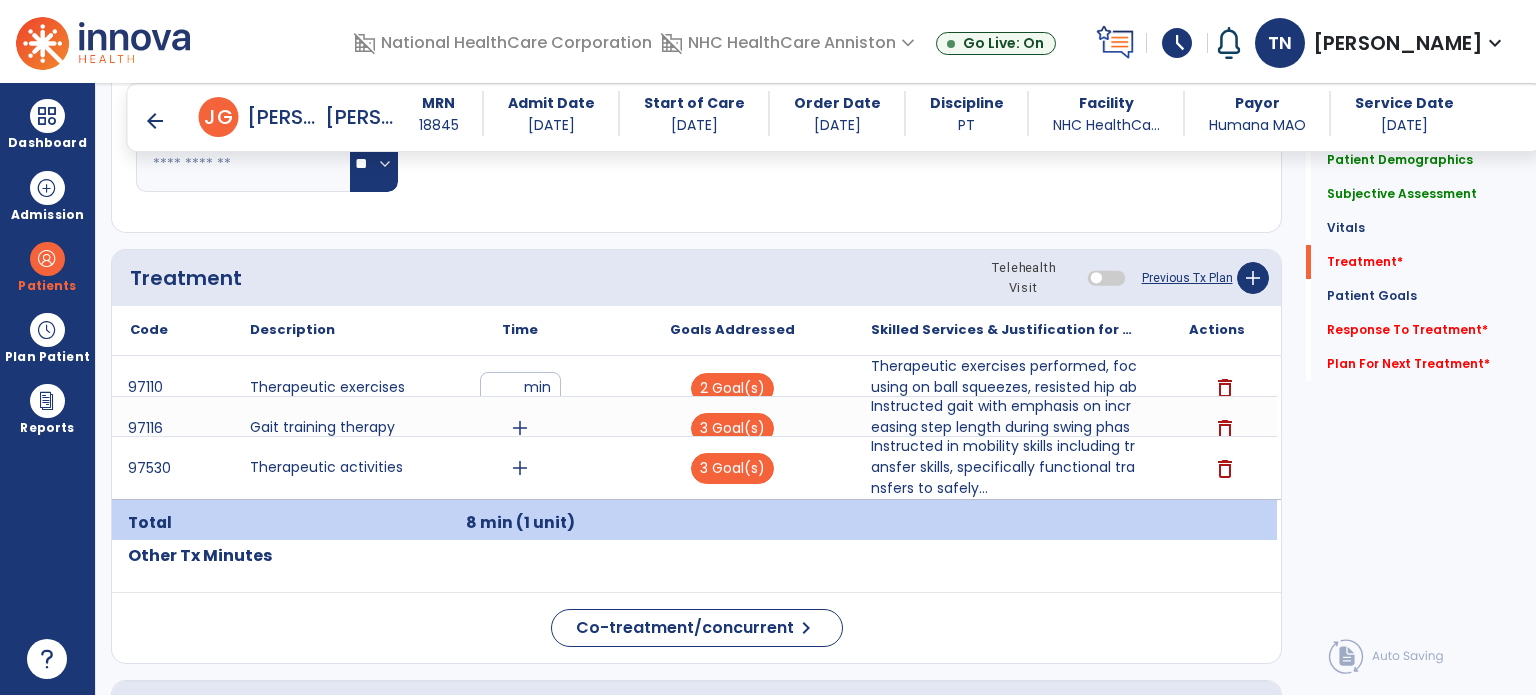 click on "8 min (1 unit)" at bounding box center [520, 523] 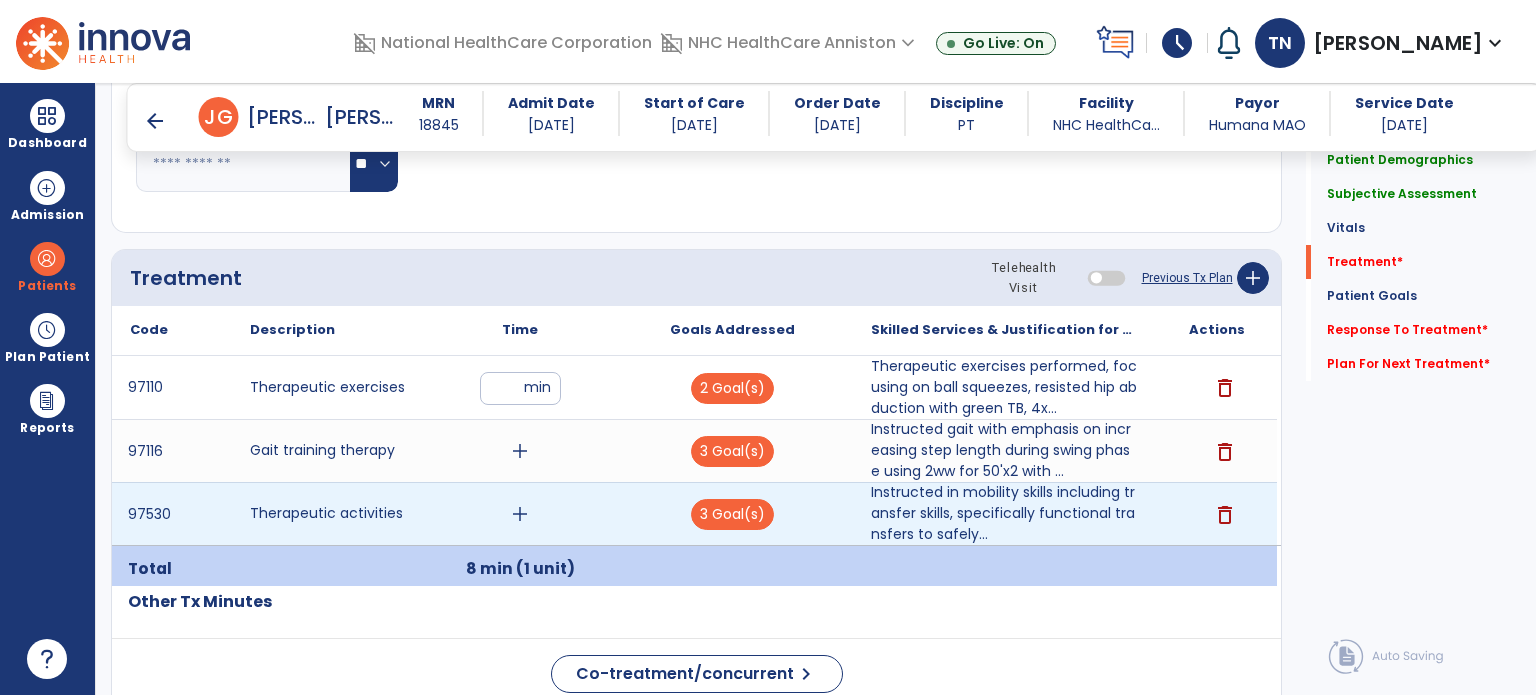 click on "add" at bounding box center [520, 514] 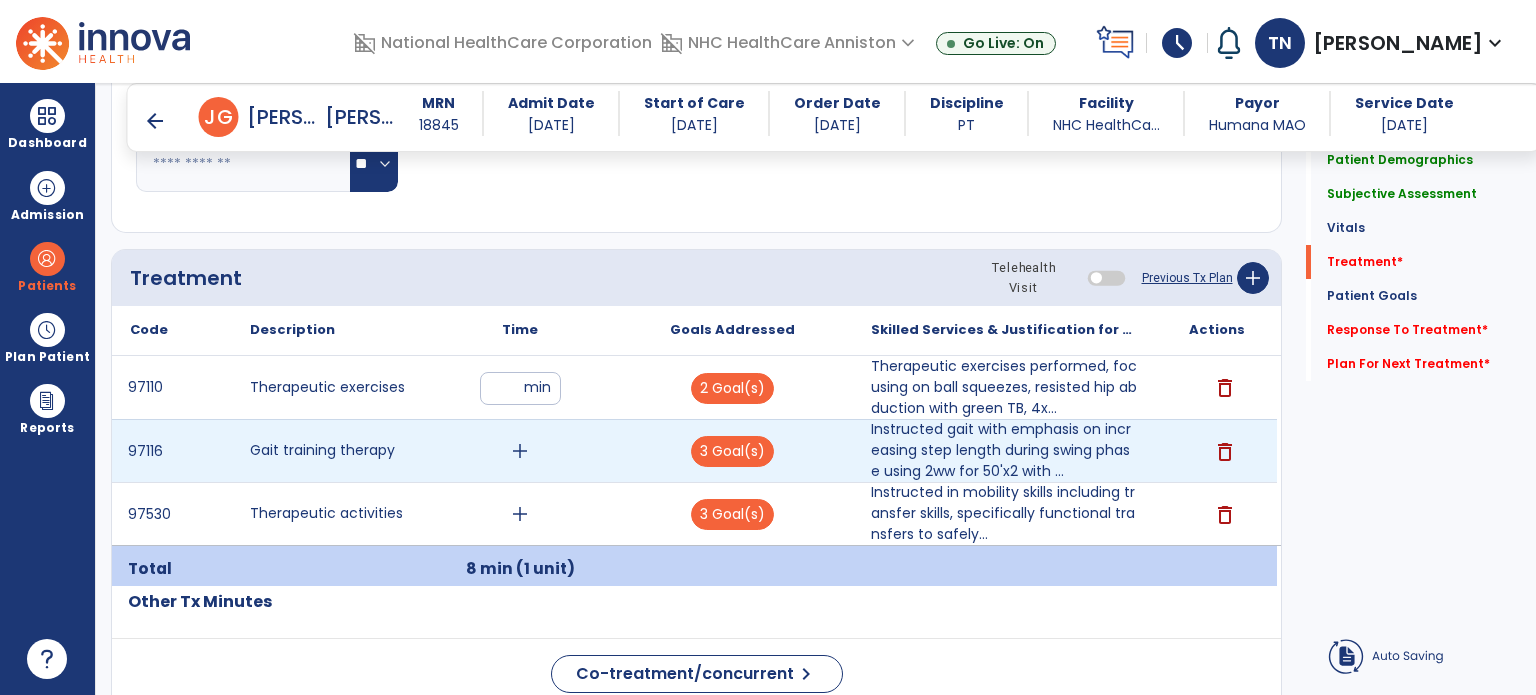 click on "add" at bounding box center [520, 451] 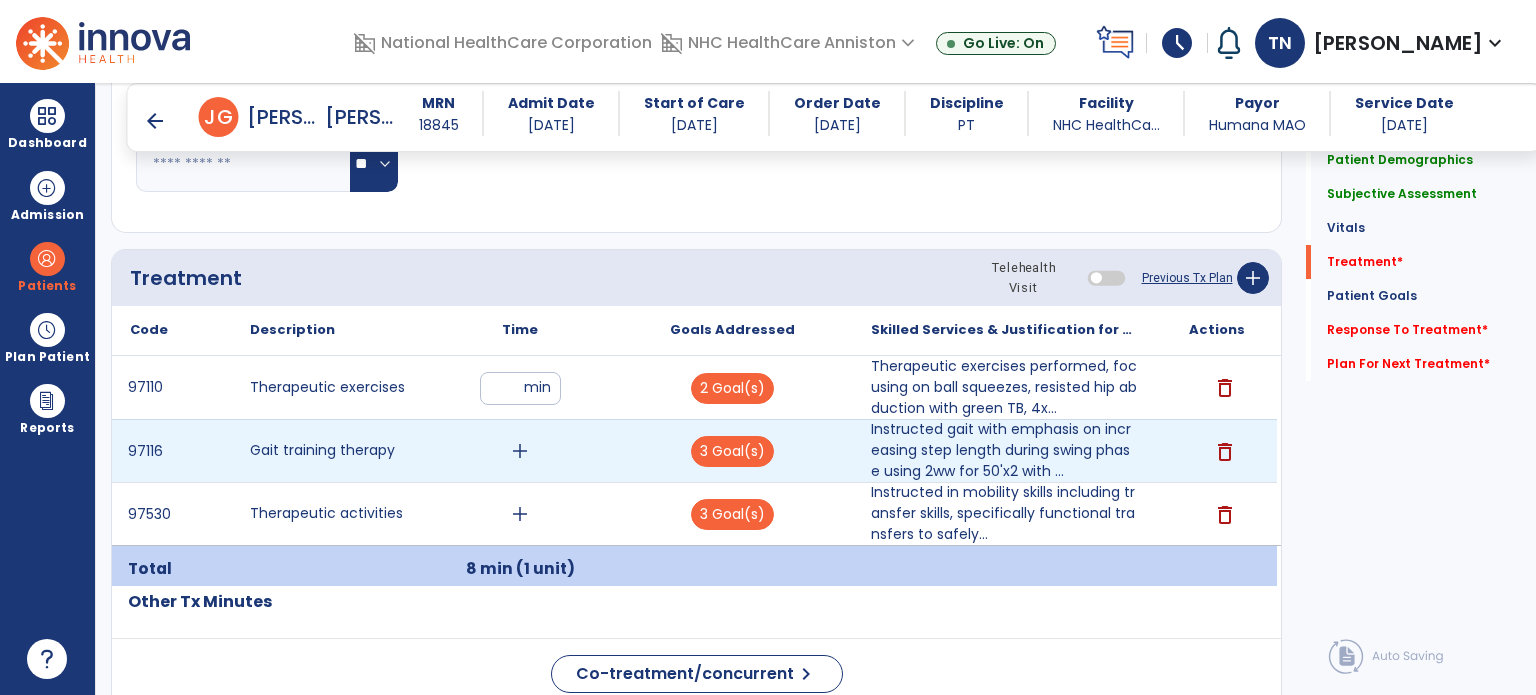 click on "add" at bounding box center [520, 451] 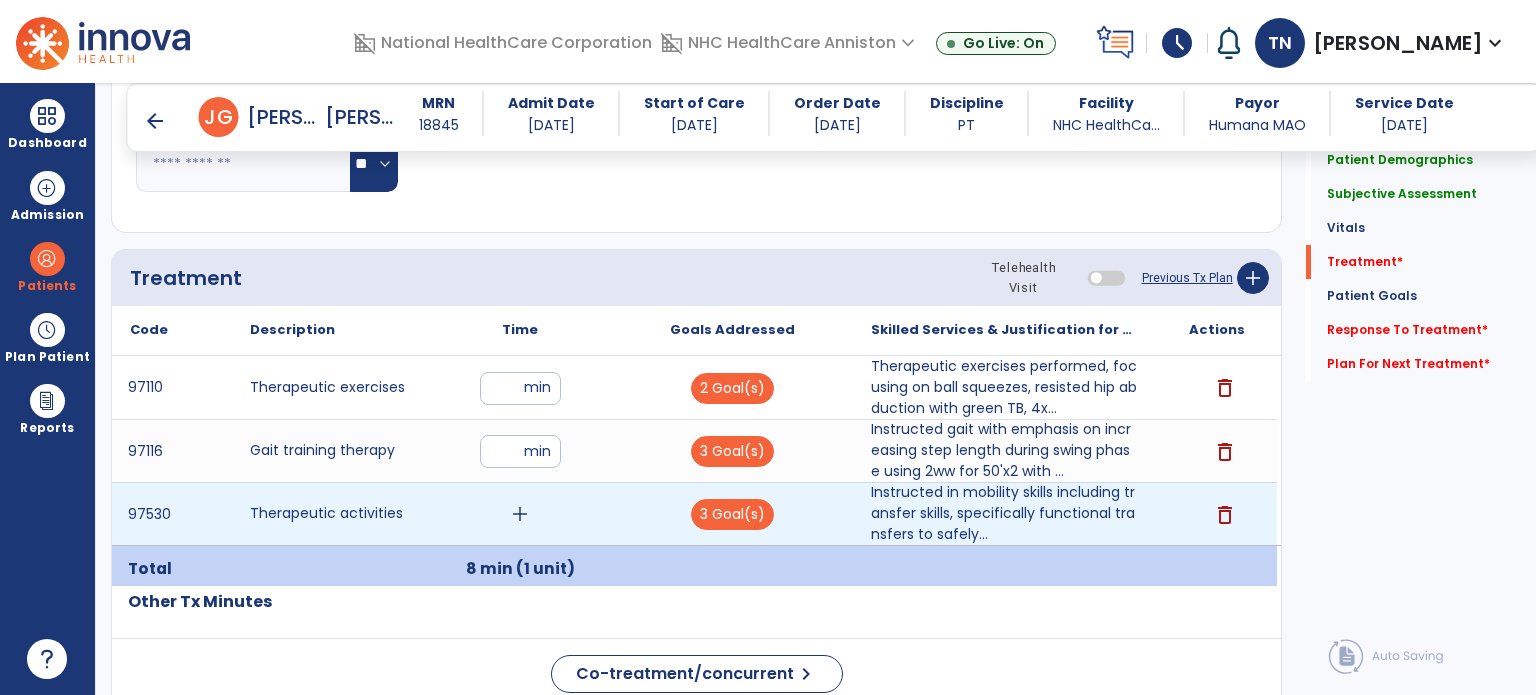 type on "**" 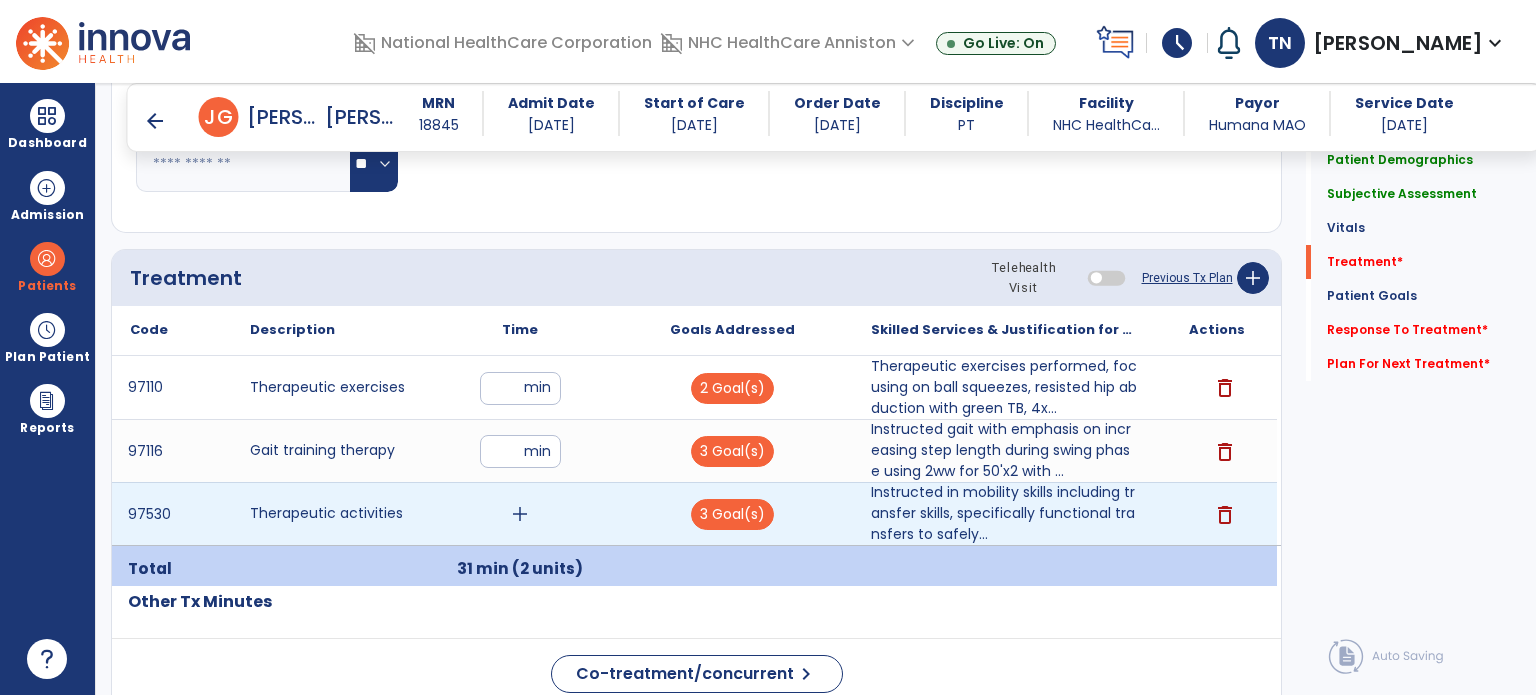 click on "add" at bounding box center [520, 514] 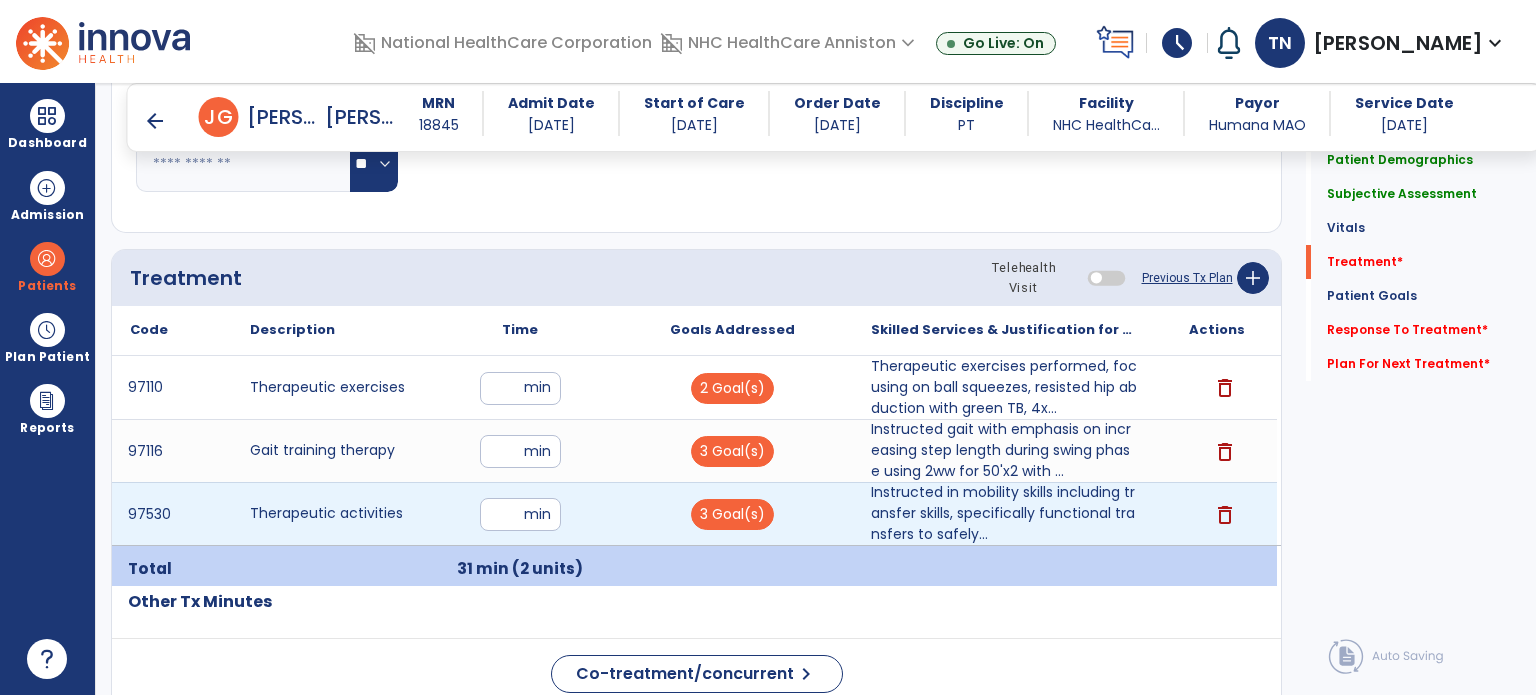 type on "*" 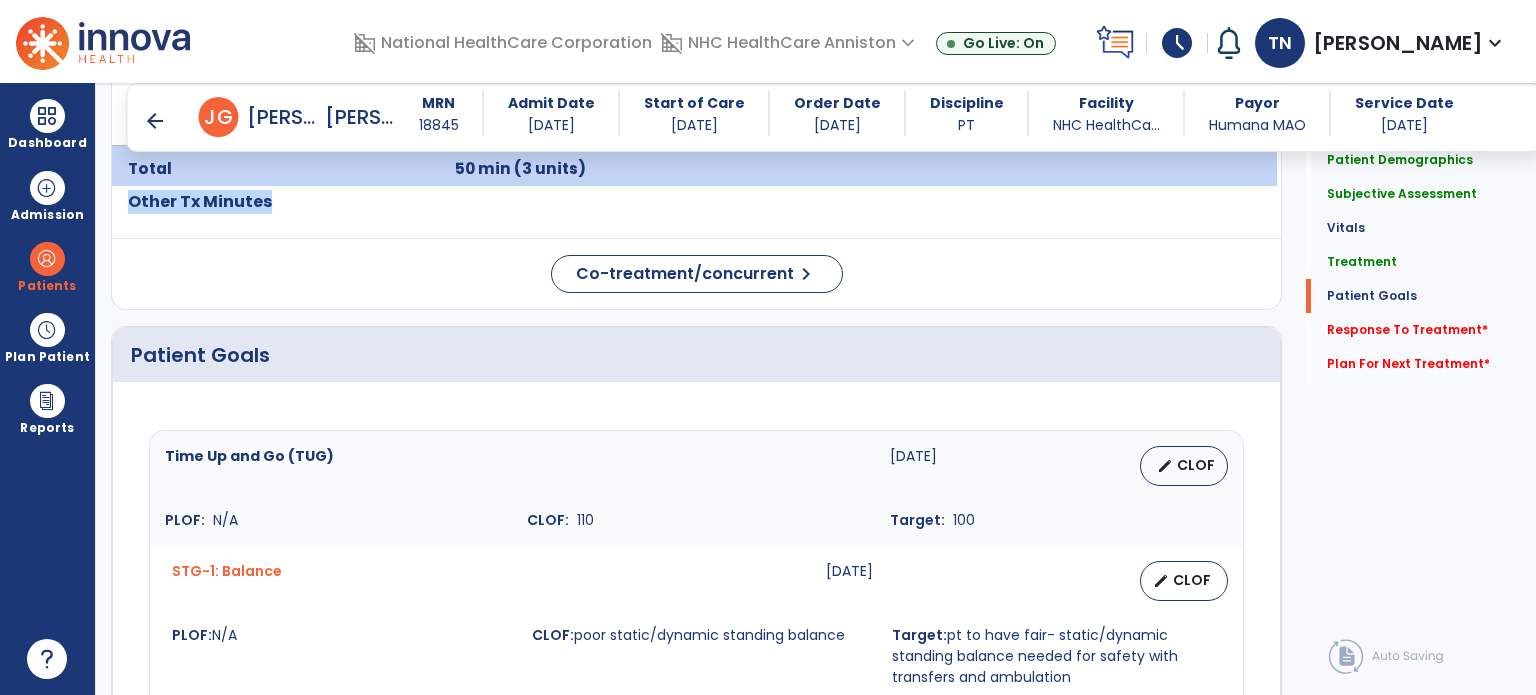 scroll, scrollTop: 1300, scrollLeft: 0, axis: vertical 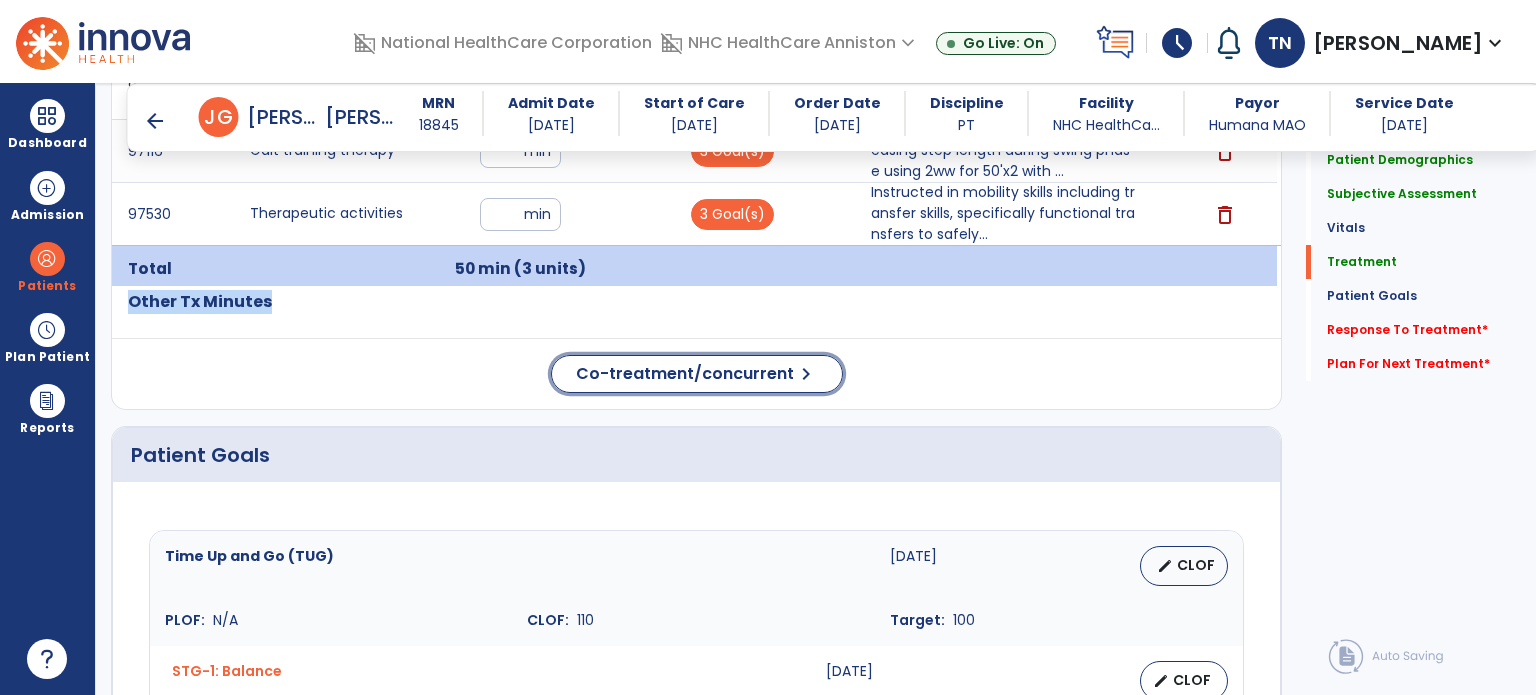 click on "Co-treatment/concurrent  chevron_right" 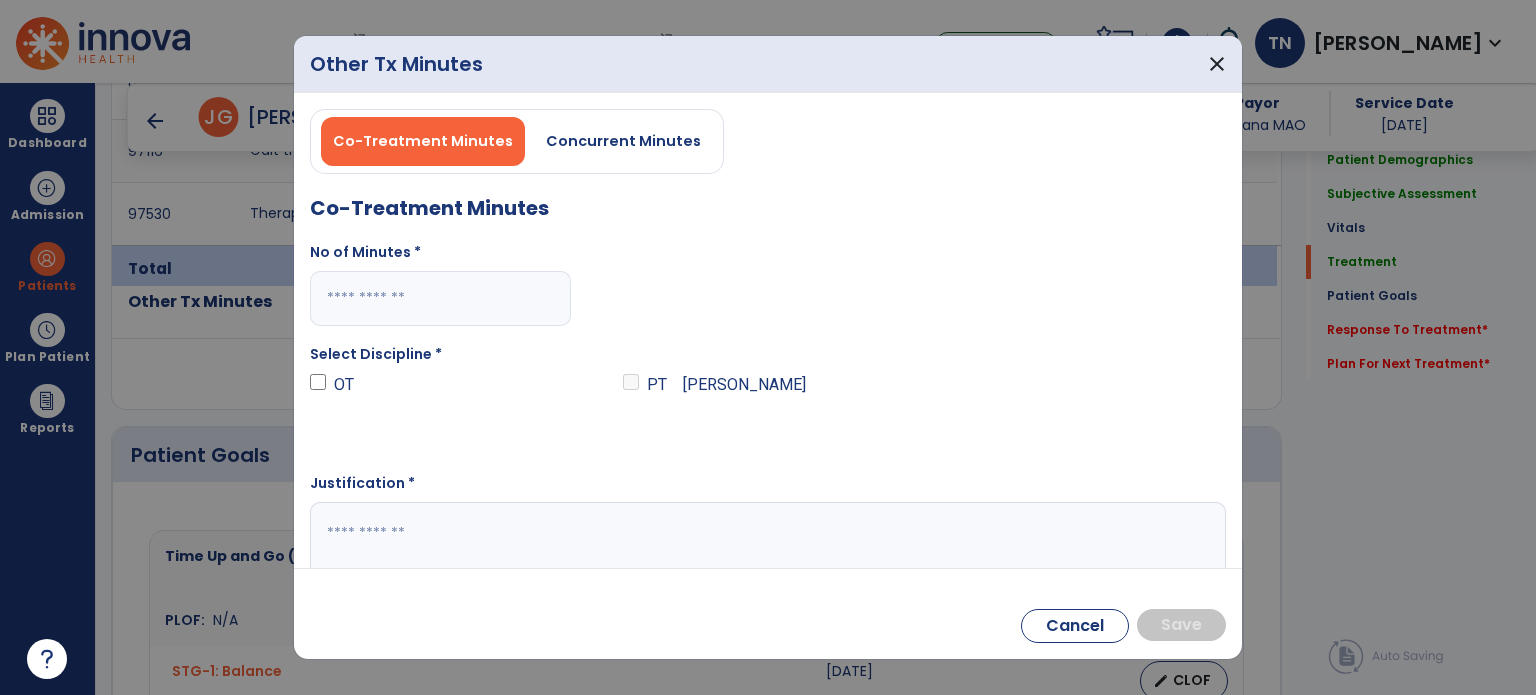 click on "Co-Treatment Minutes   Concurrent Minutes  Co-Treatment Minutes No of Minutes * Select Discipline *     OT      PT   [PERSON_NAME]  Justification *" at bounding box center [768, 344] 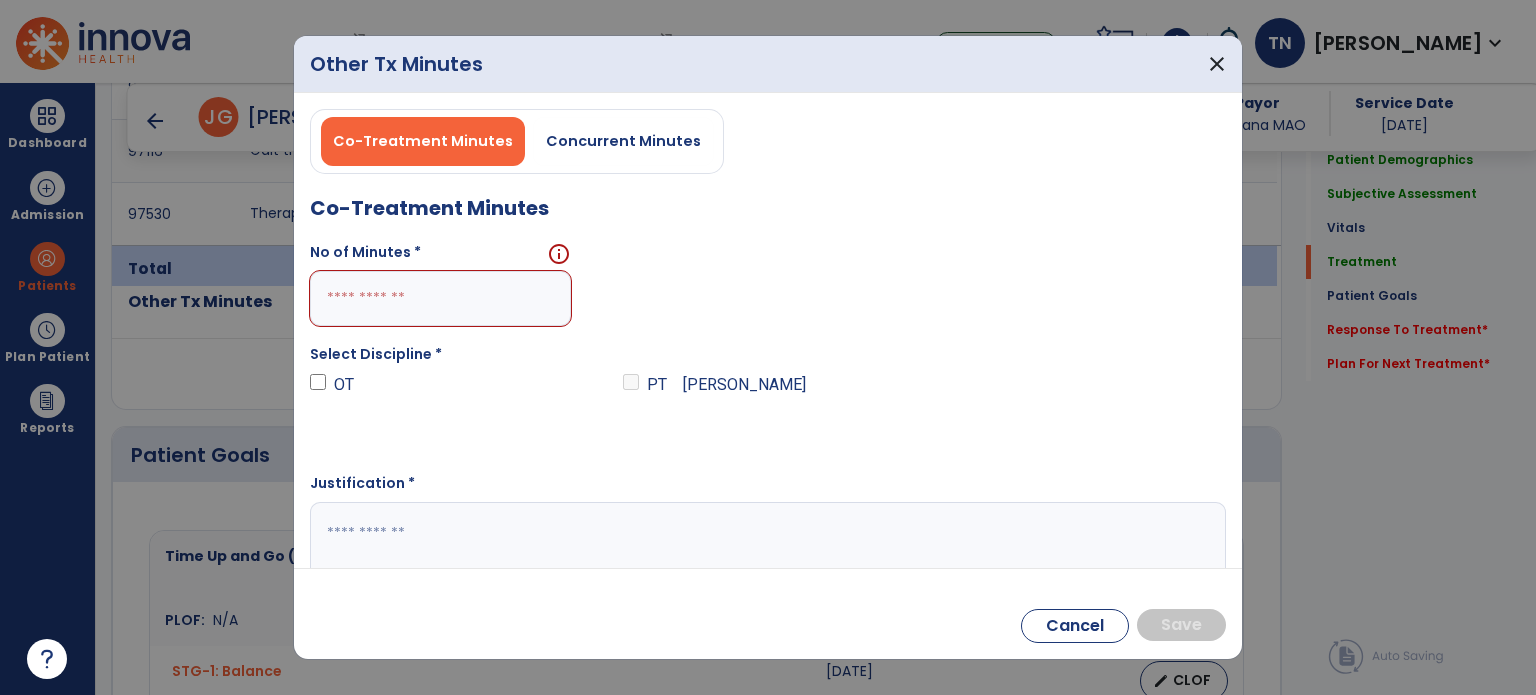 click on "Co-Treatment Minutes   Concurrent Minutes" at bounding box center (517, 141) 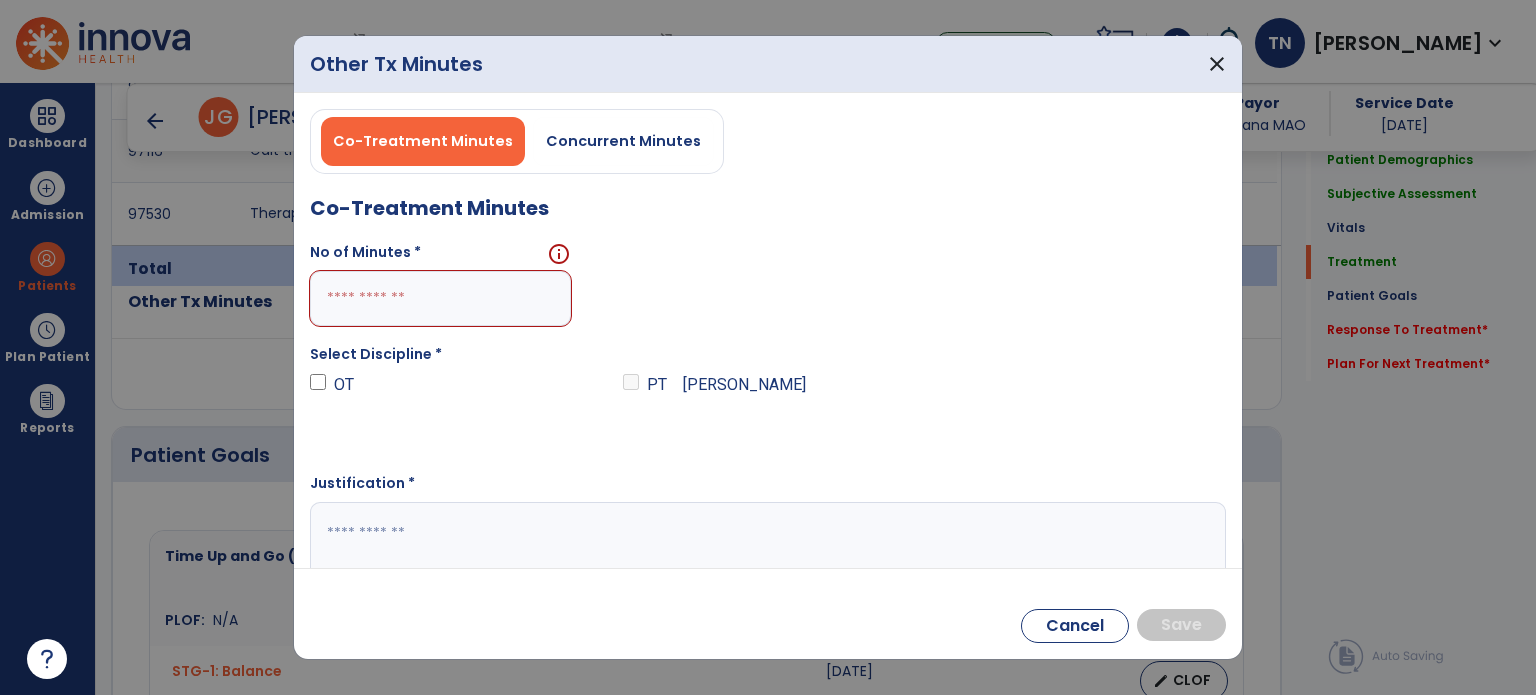 click on "Concurrent Minutes" at bounding box center (623, 141) 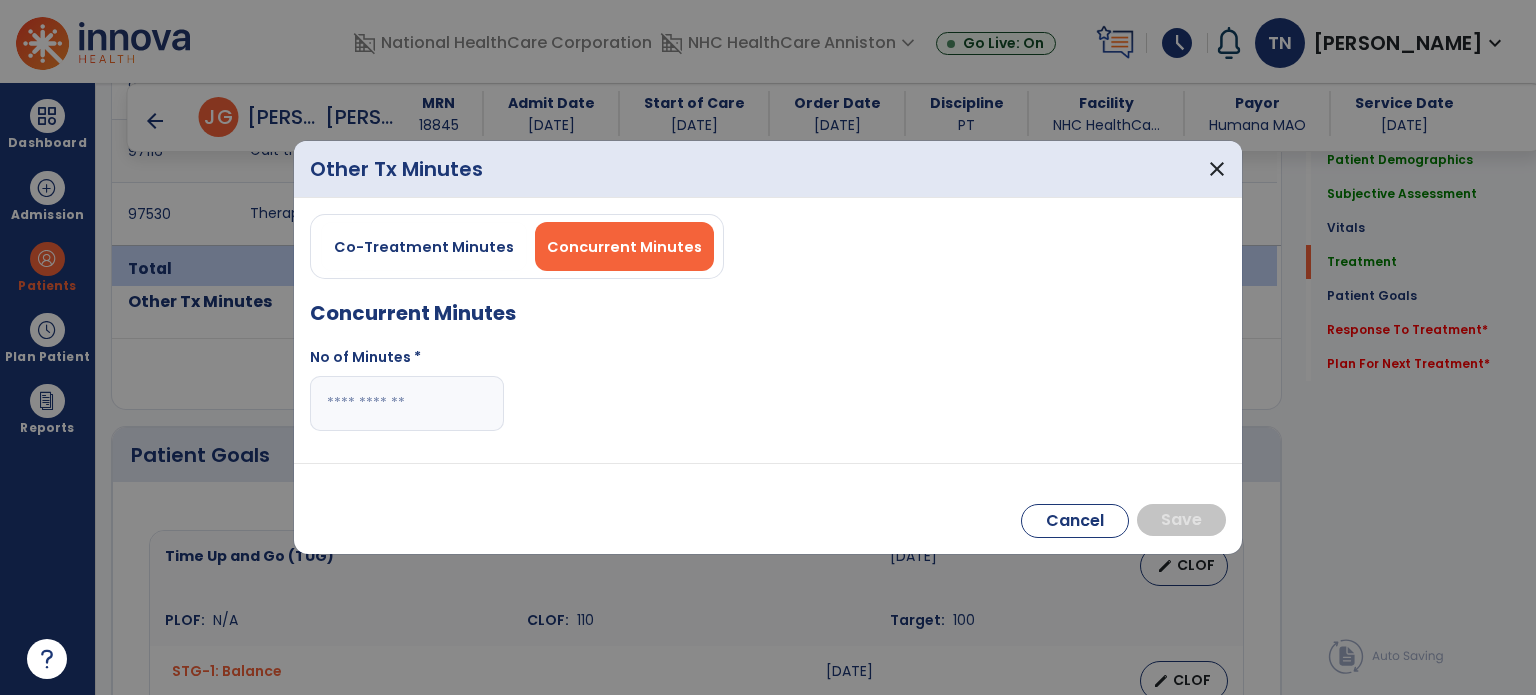 click at bounding box center [407, 403] 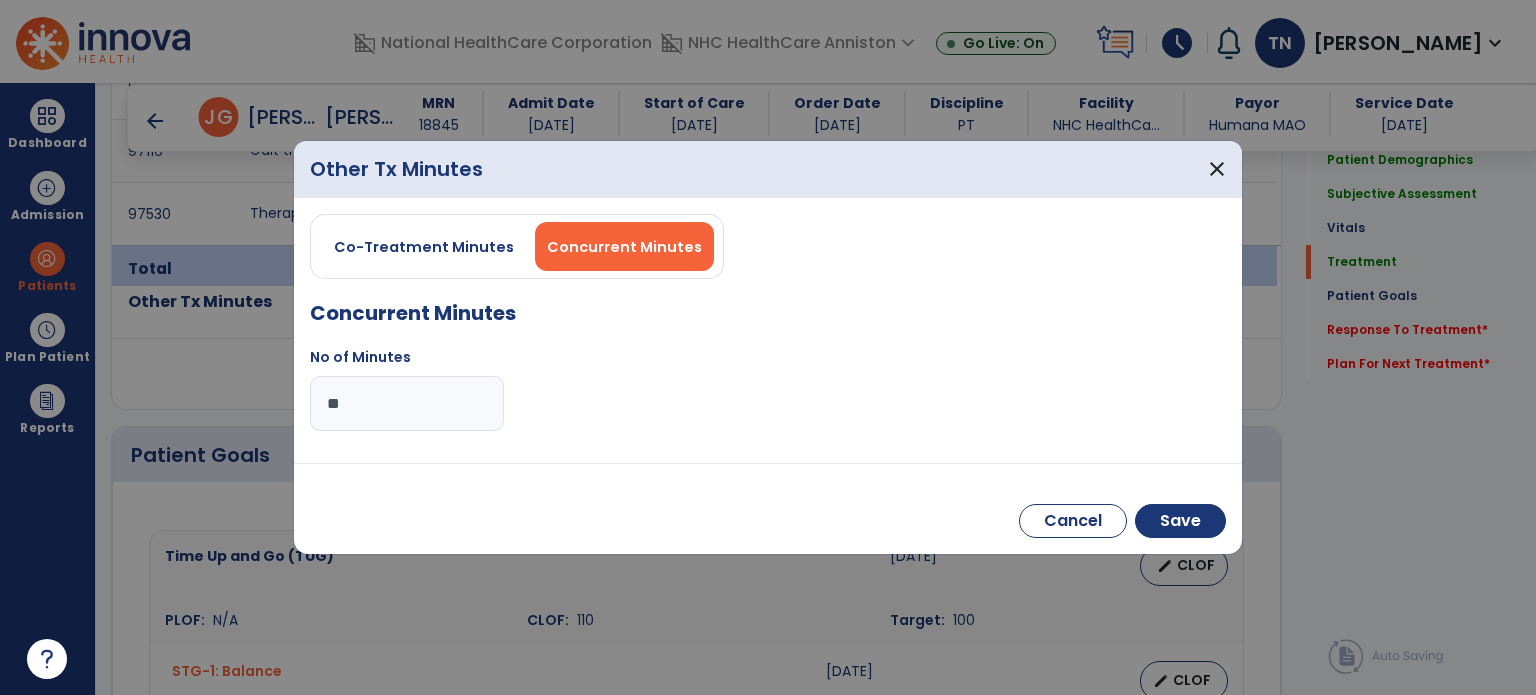 type on "**" 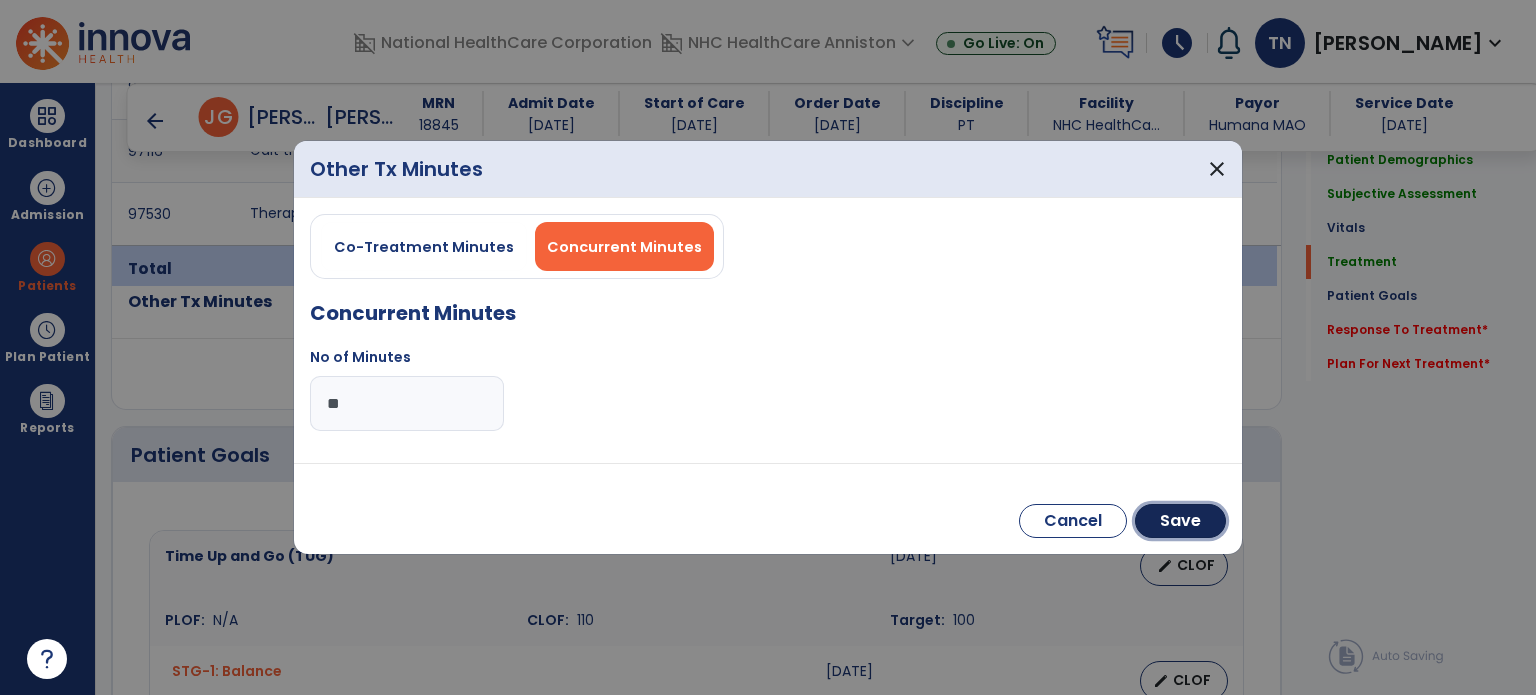 drag, startPoint x: 1194, startPoint y: 519, endPoint x: 1178, endPoint y: 507, distance: 20 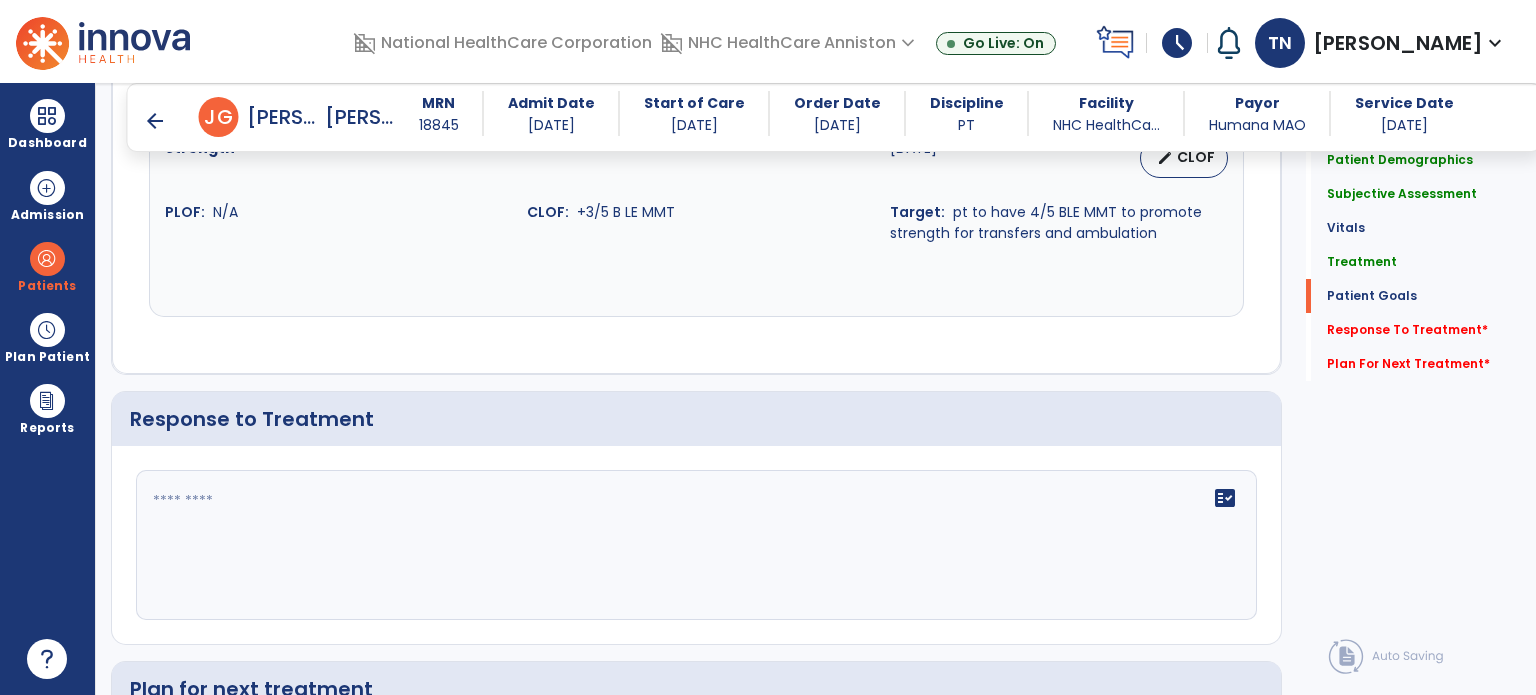 scroll, scrollTop: 2846, scrollLeft: 0, axis: vertical 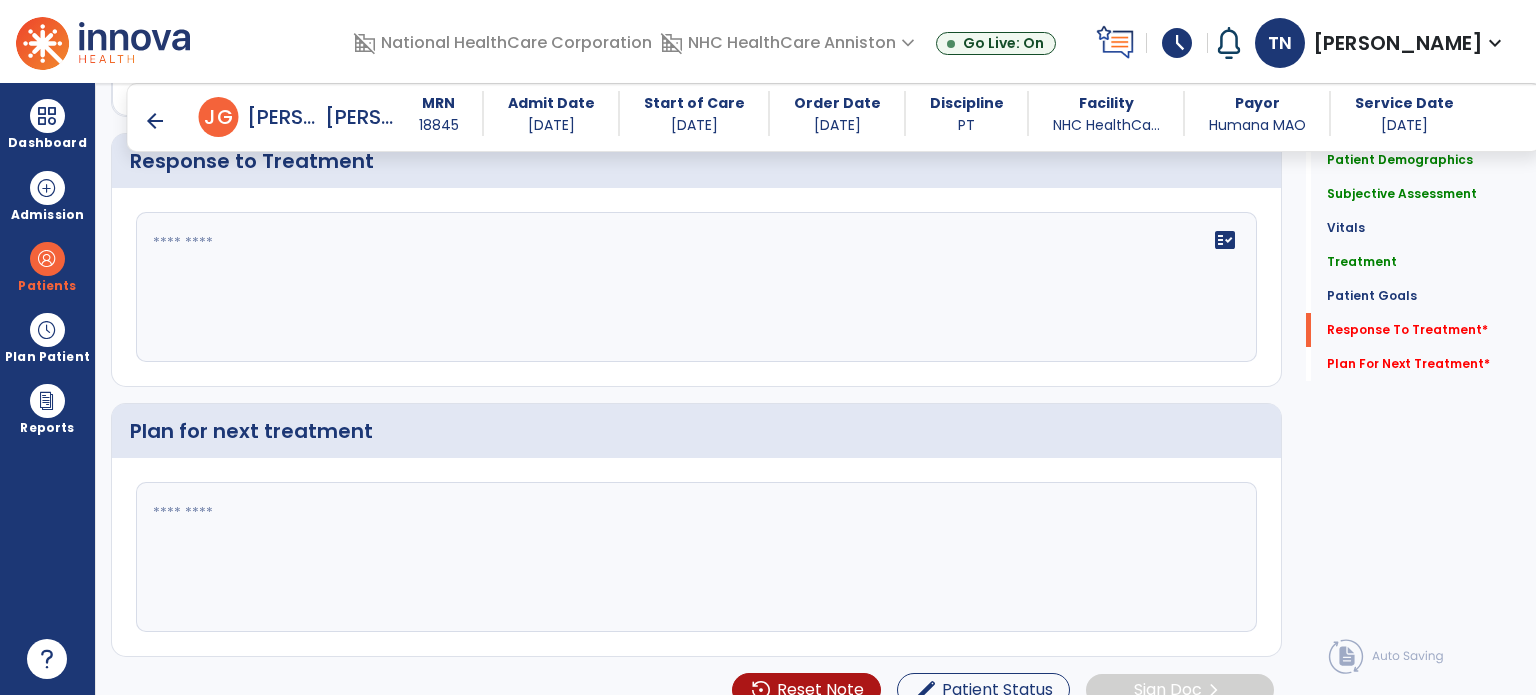 click on "fact_check" 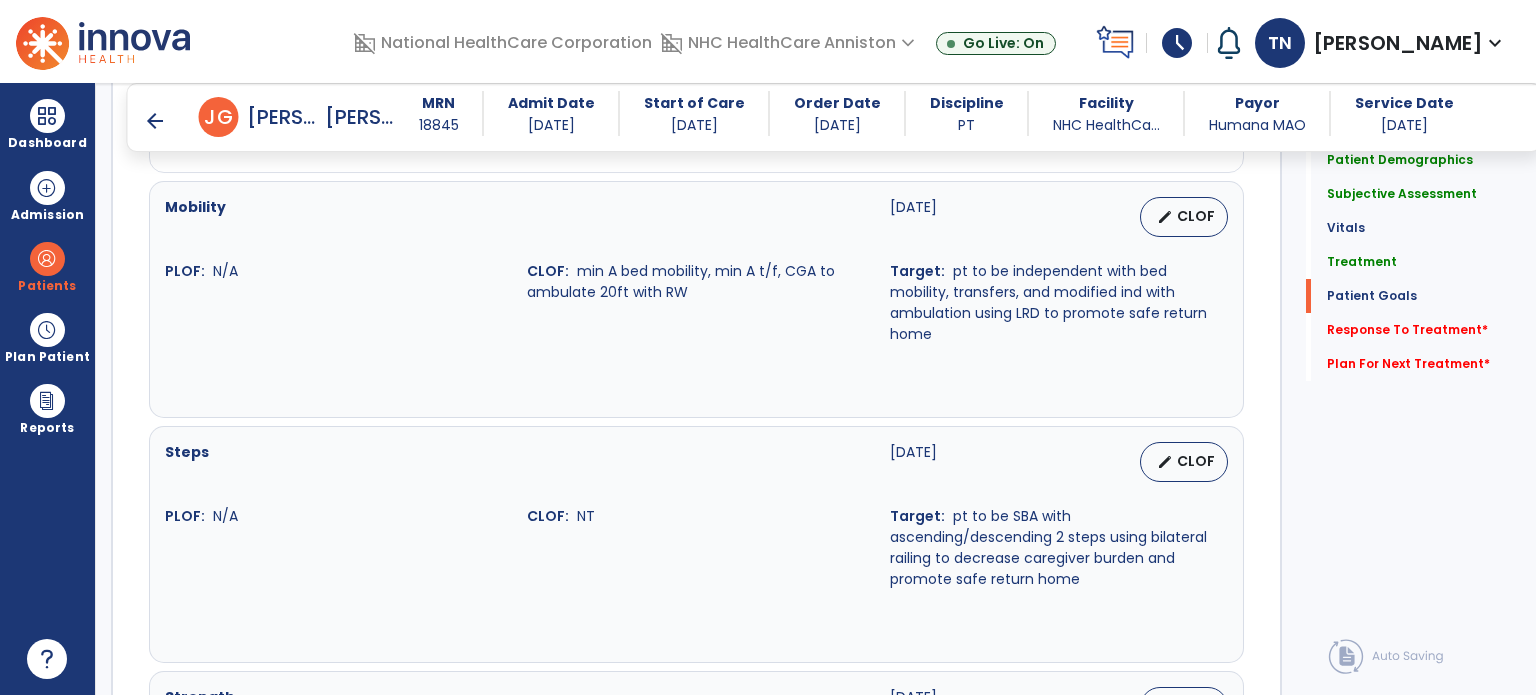 scroll, scrollTop: 2146, scrollLeft: 0, axis: vertical 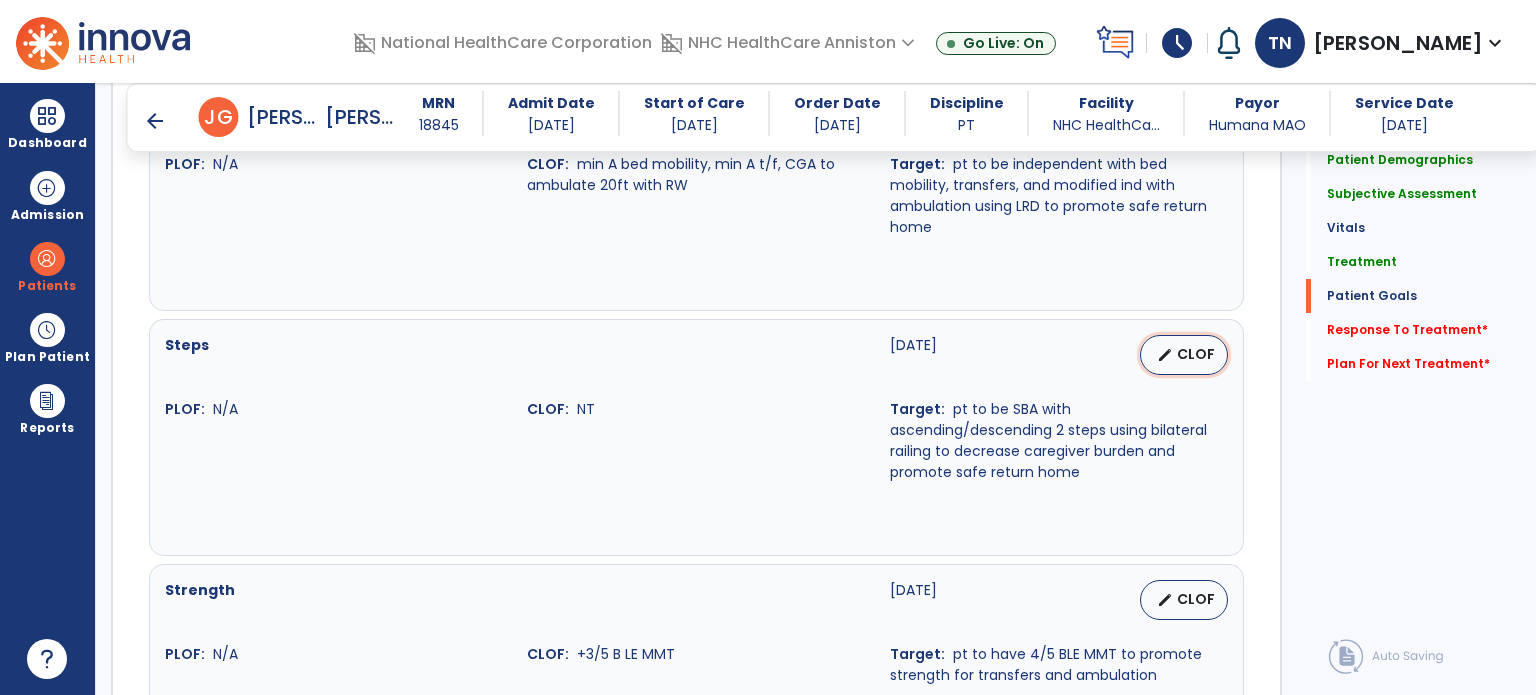 click on "CLOF" at bounding box center (1196, 354) 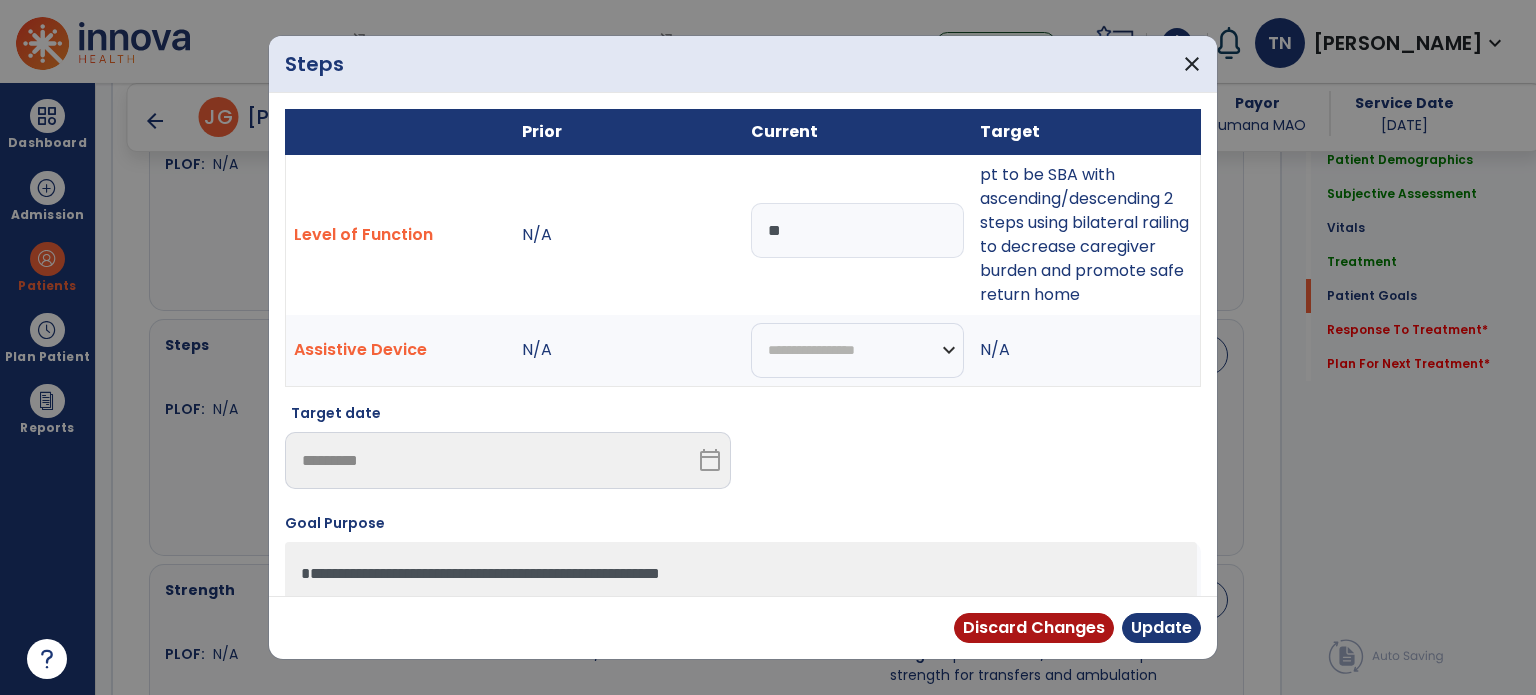 drag, startPoint x: 790, startPoint y: 229, endPoint x: 826, endPoint y: 226, distance: 36.124783 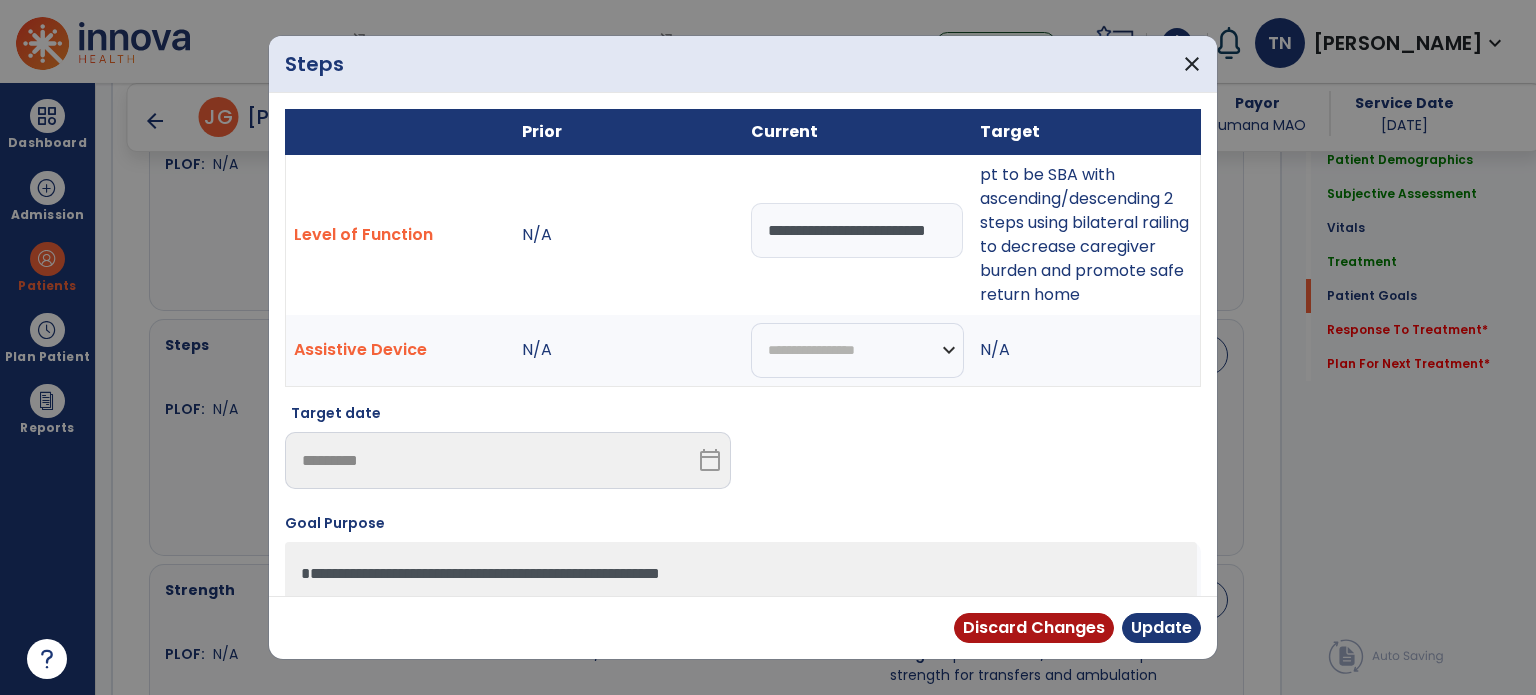scroll, scrollTop: 0, scrollLeft: 38, axis: horizontal 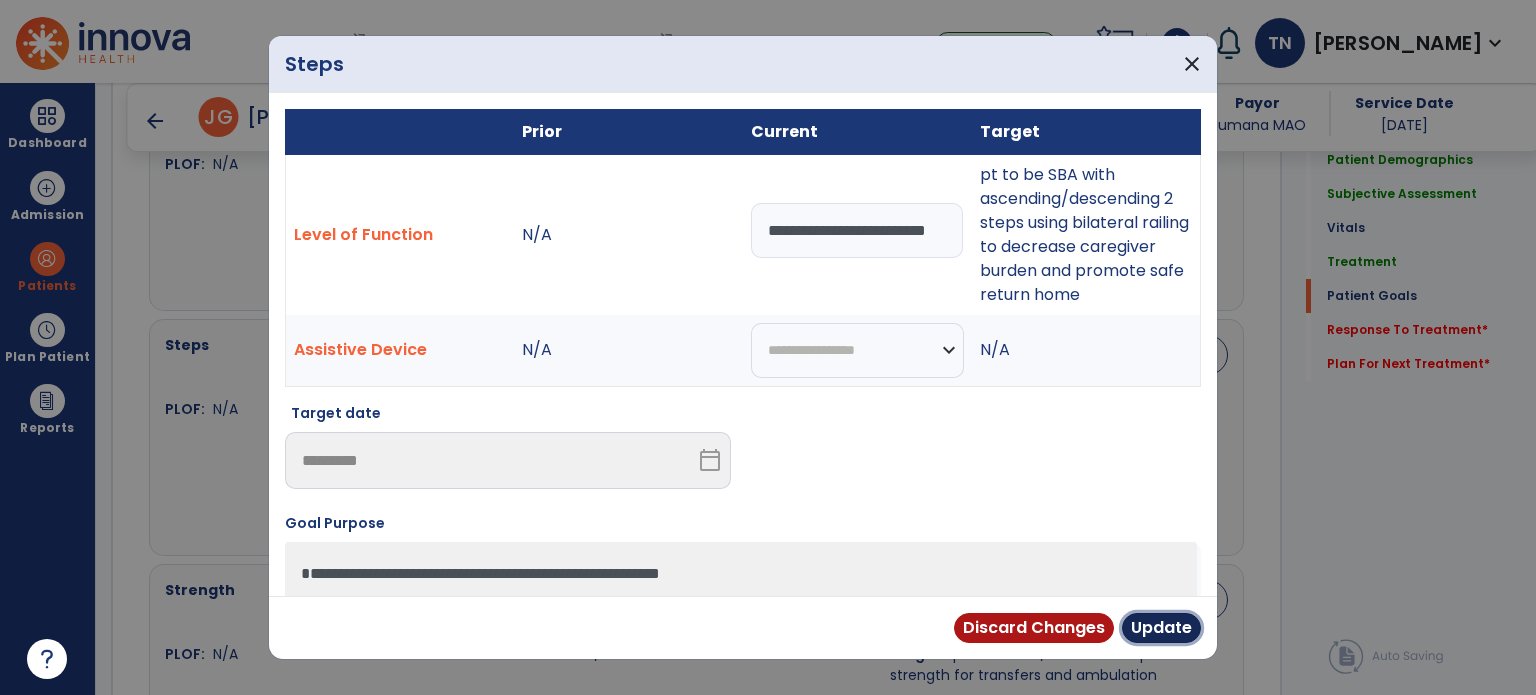 click on "Update" at bounding box center (1161, 628) 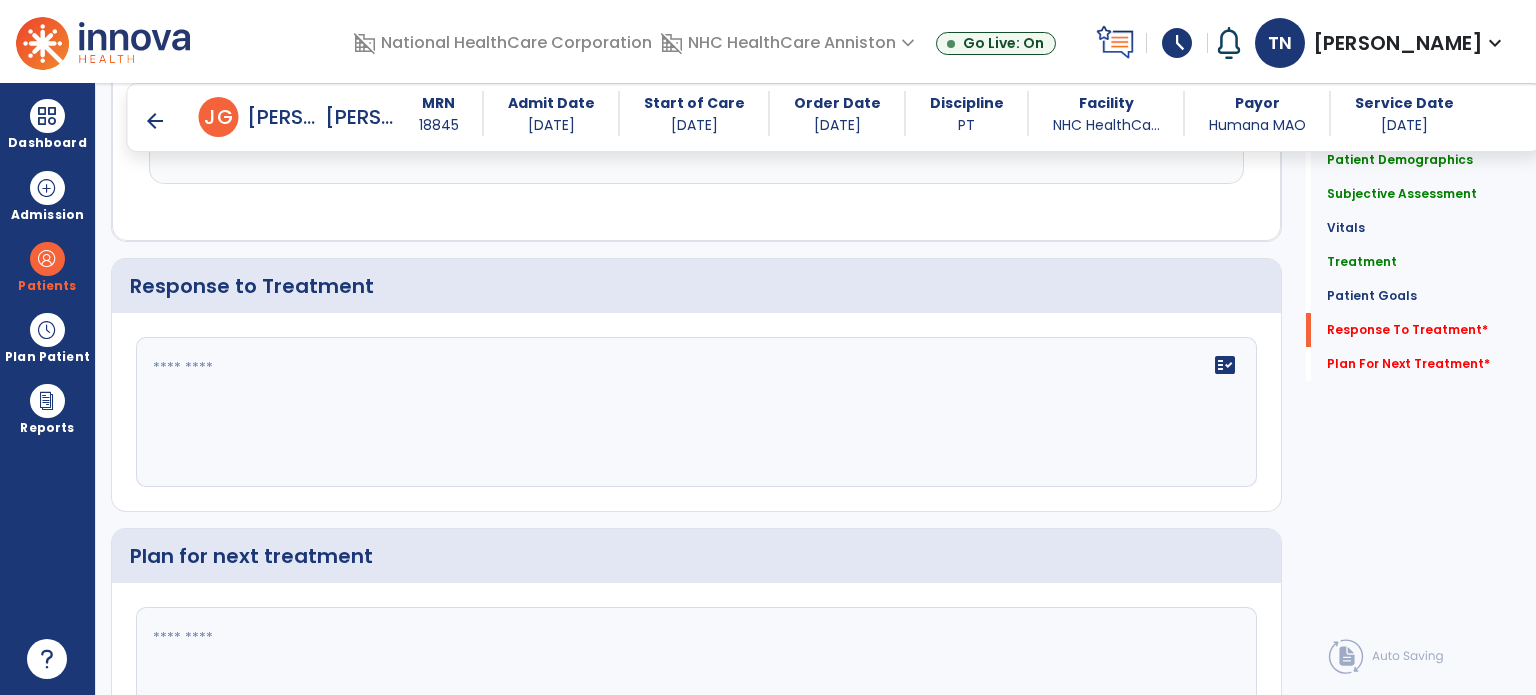 scroll, scrollTop: 2846, scrollLeft: 0, axis: vertical 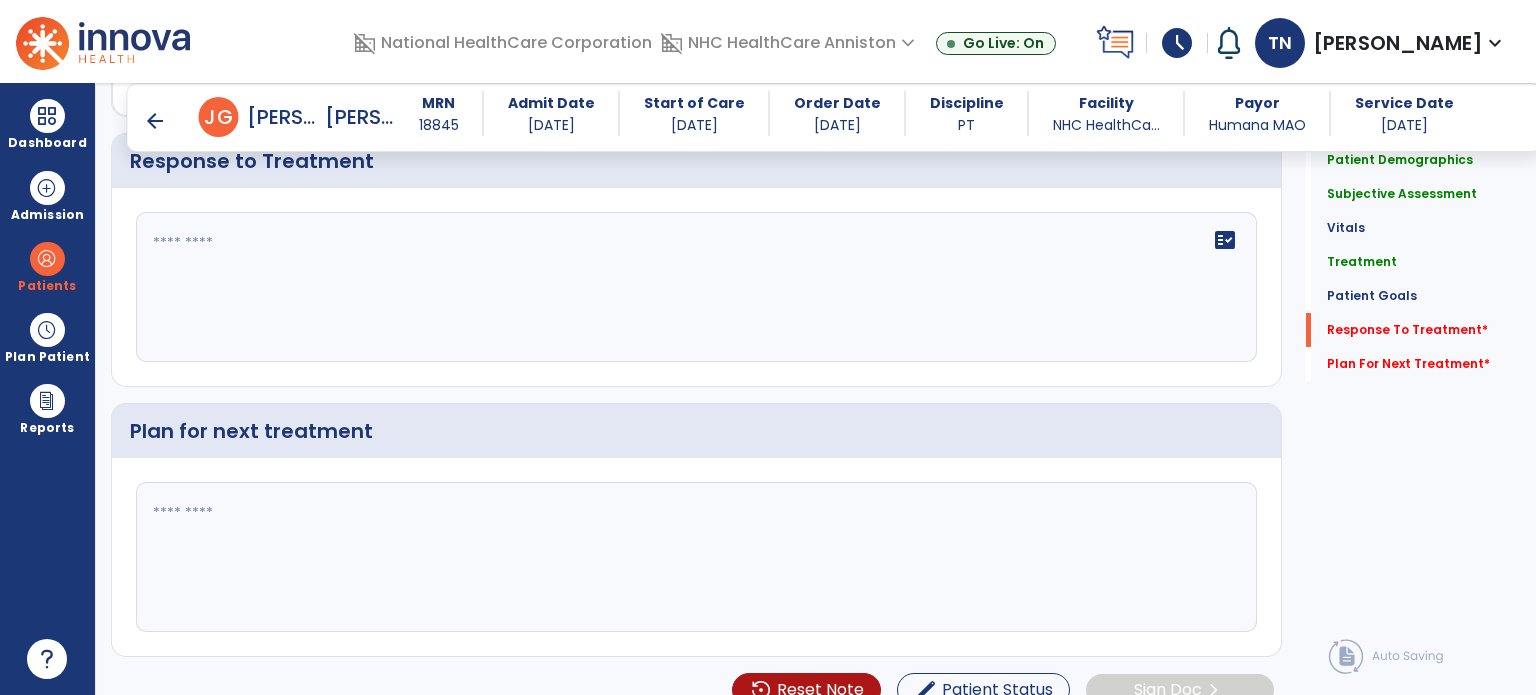 click on "fact_check" 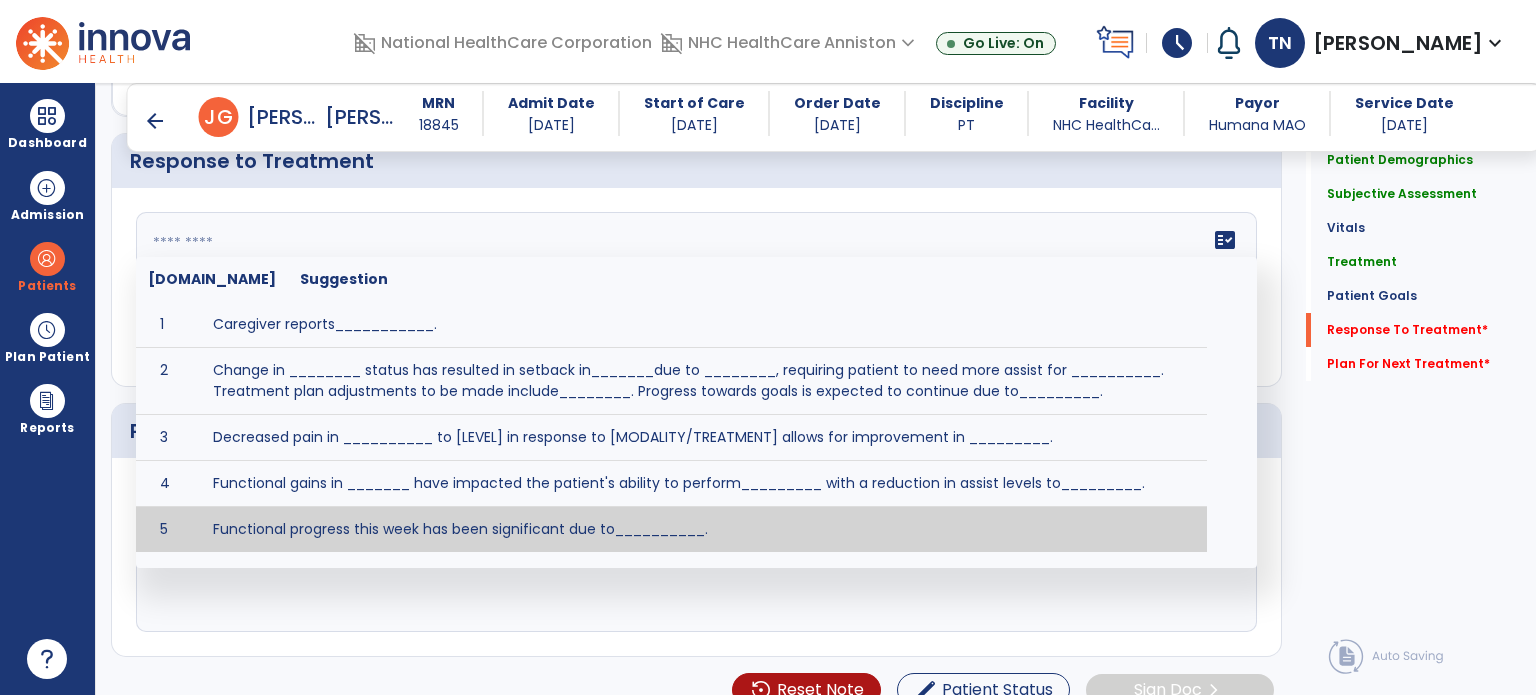 paste on "**********" 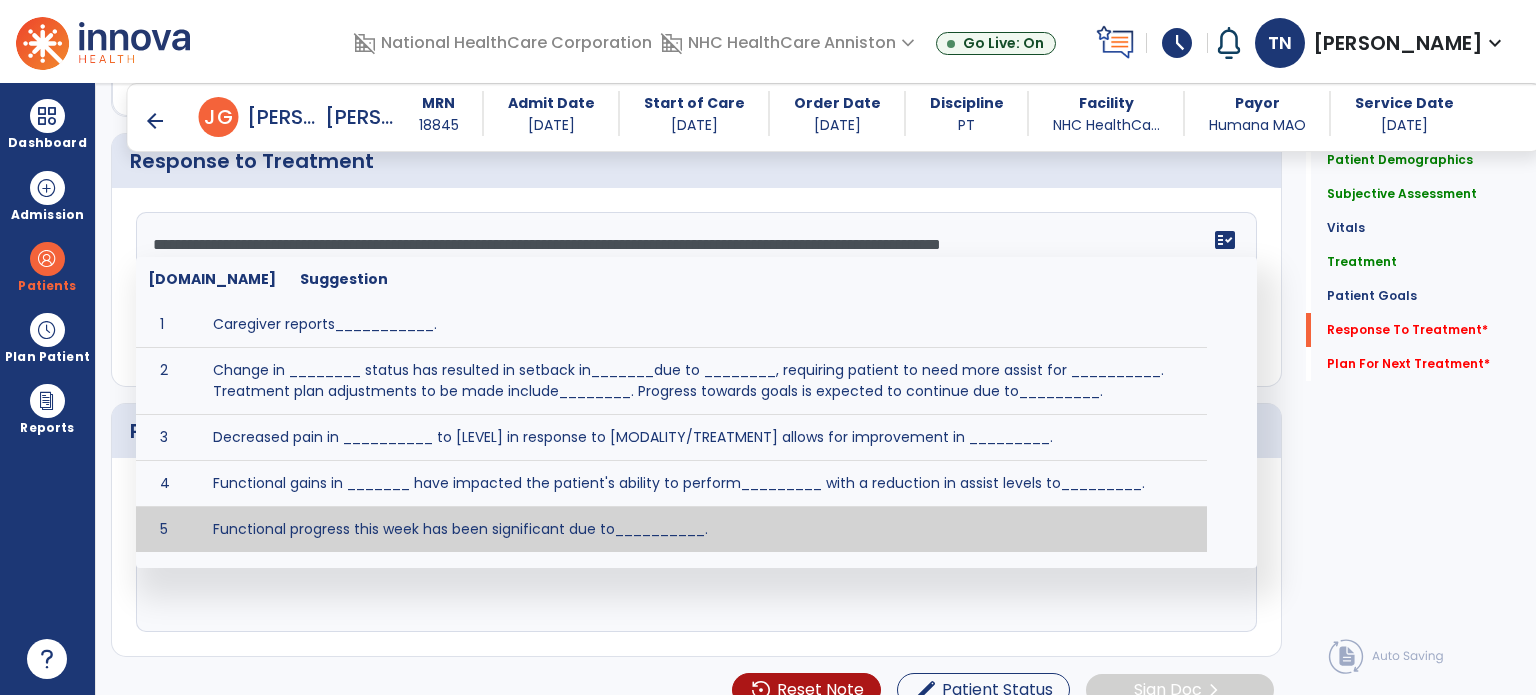 scroll, scrollTop: 20, scrollLeft: 0, axis: vertical 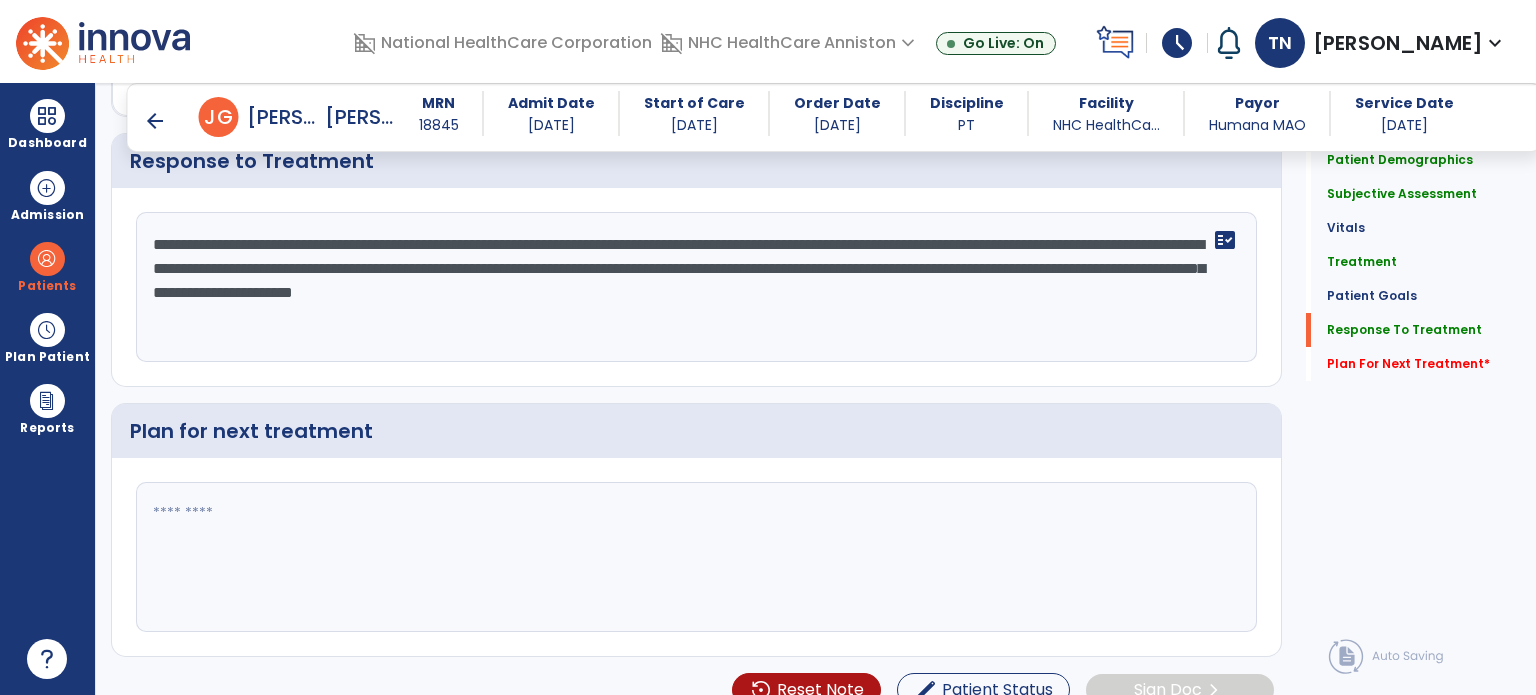 click on "**********" 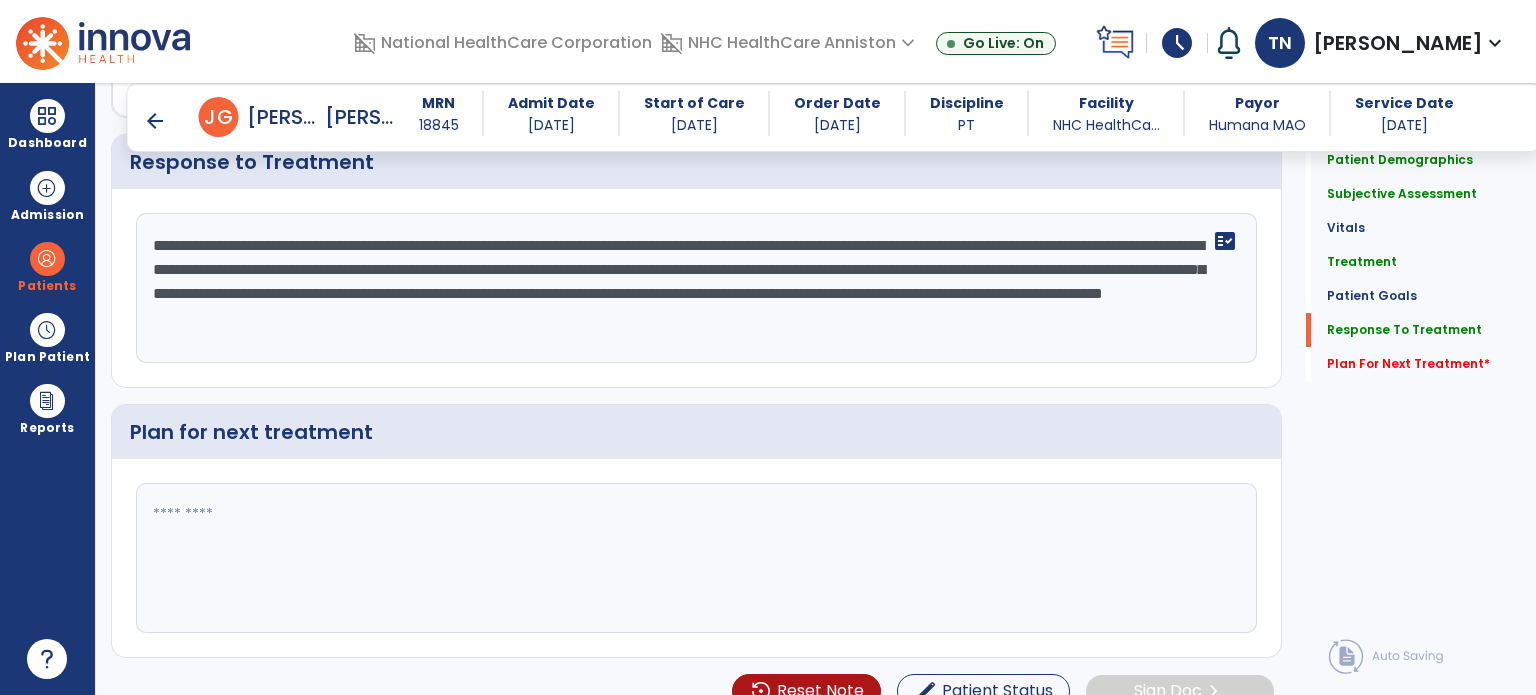 scroll, scrollTop: 2846, scrollLeft: 0, axis: vertical 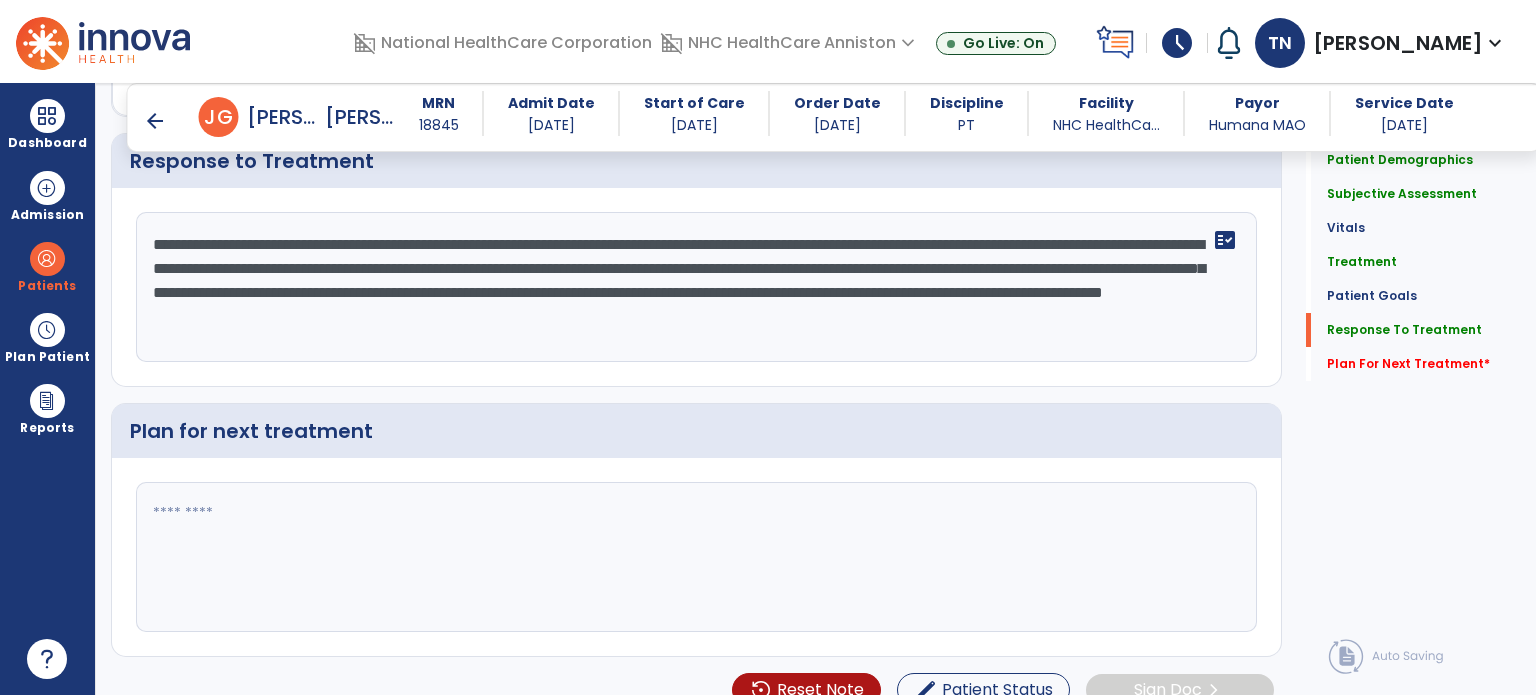 type on "**********" 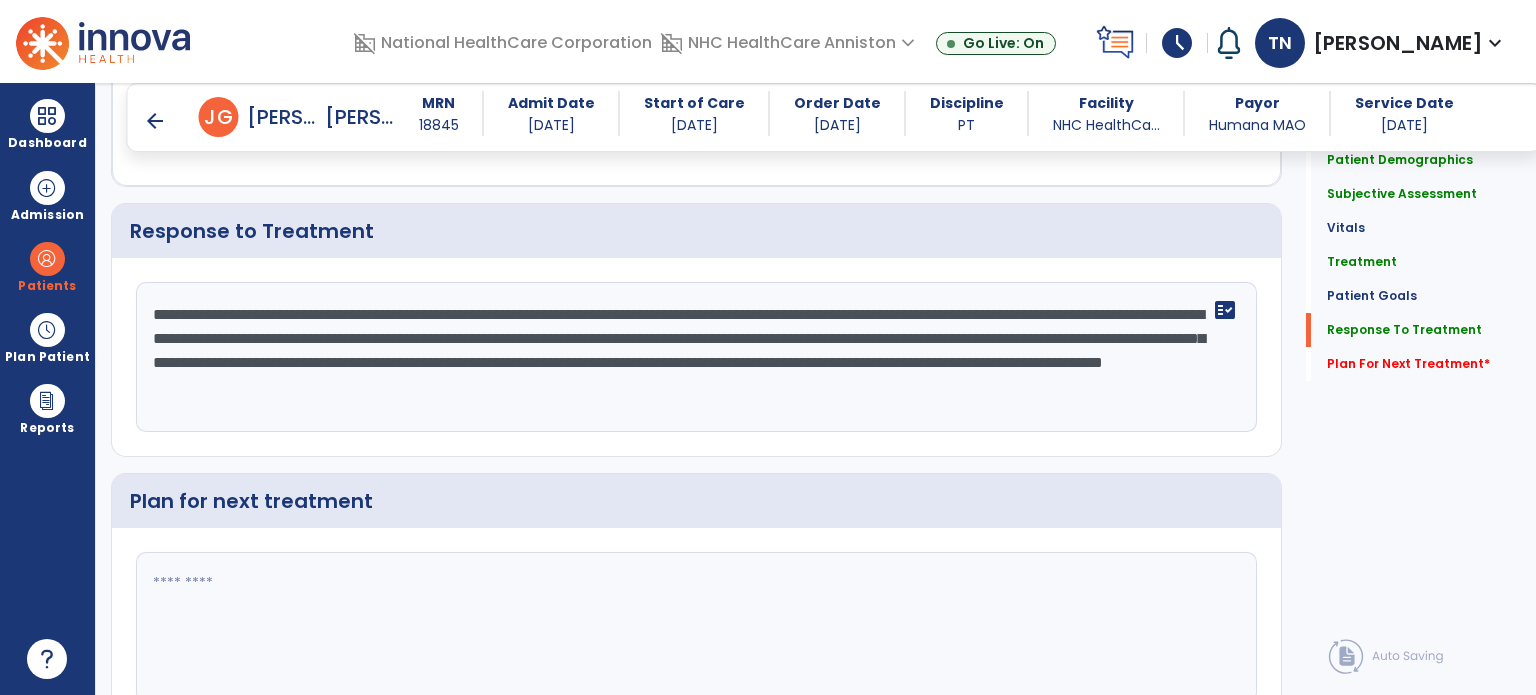 scroll, scrollTop: 2846, scrollLeft: 0, axis: vertical 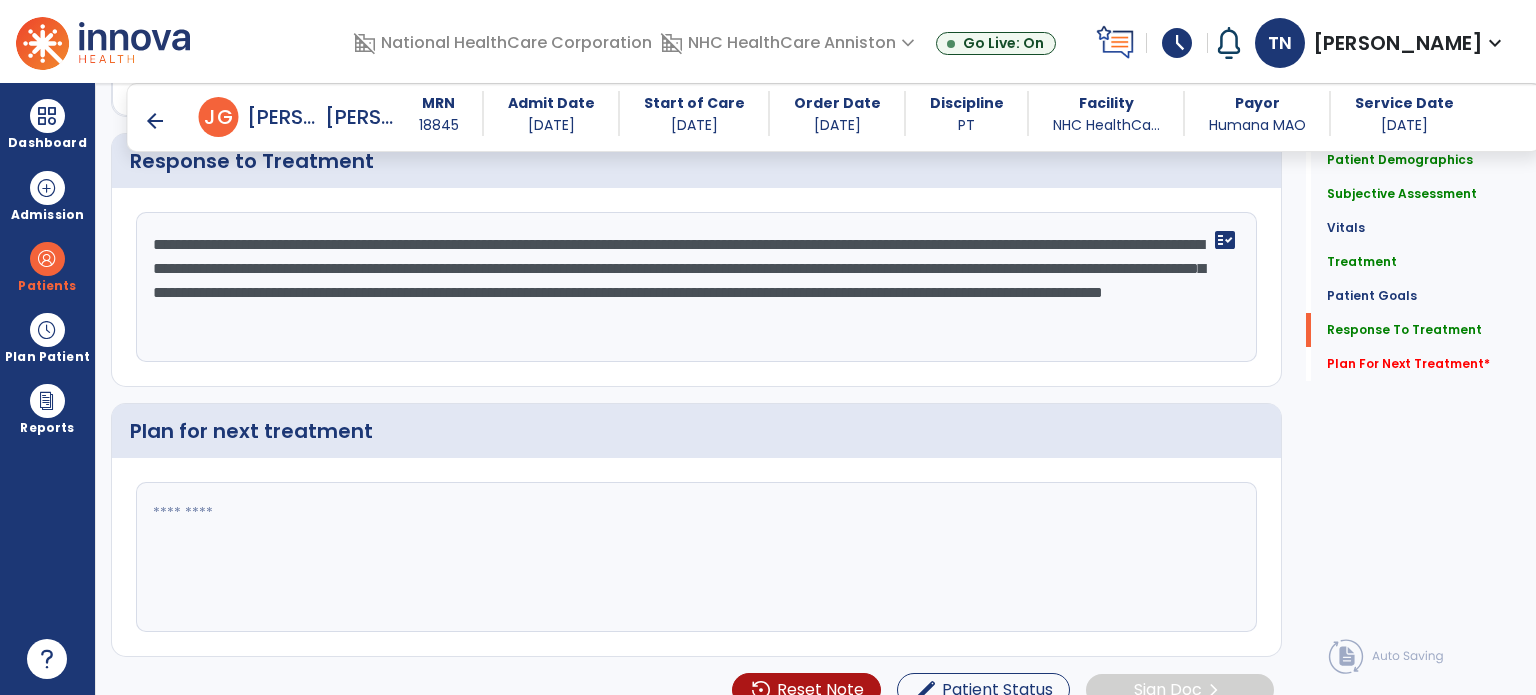 click 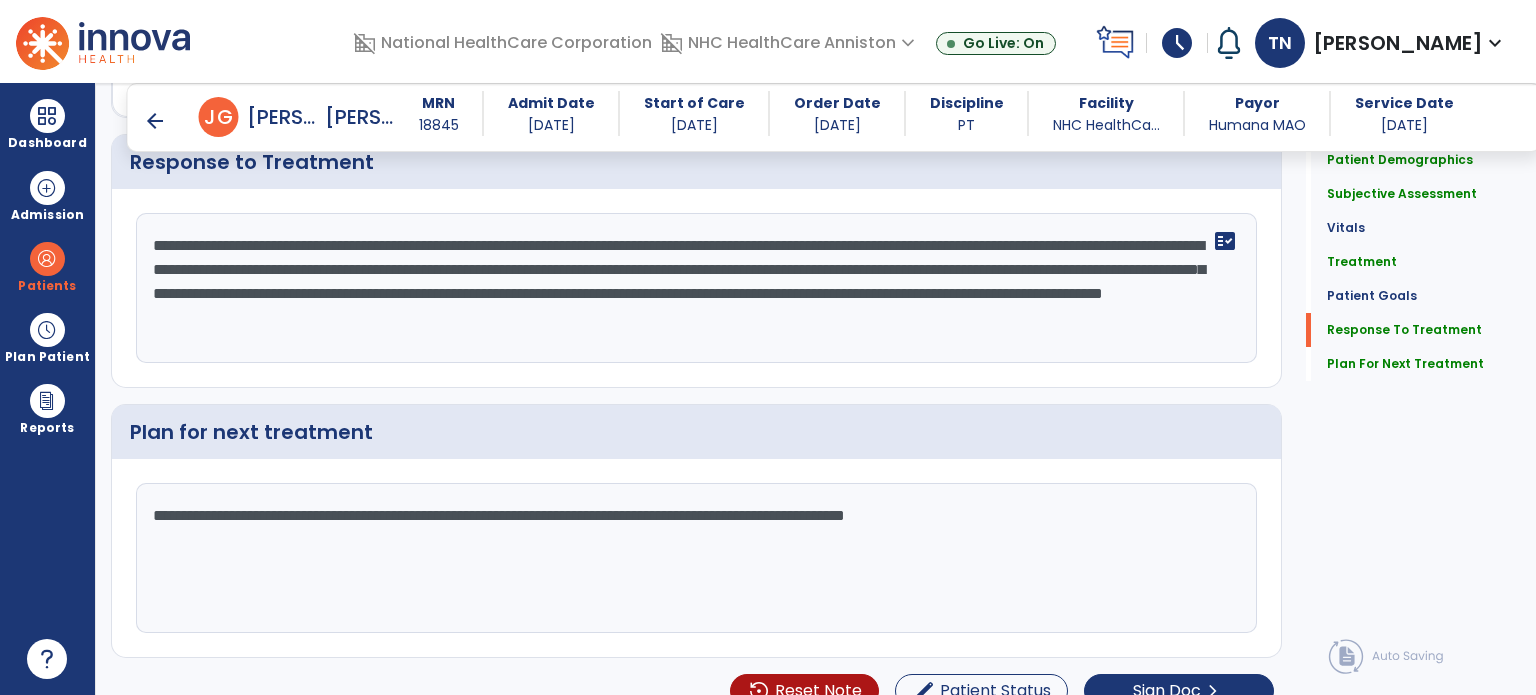 type on "**********" 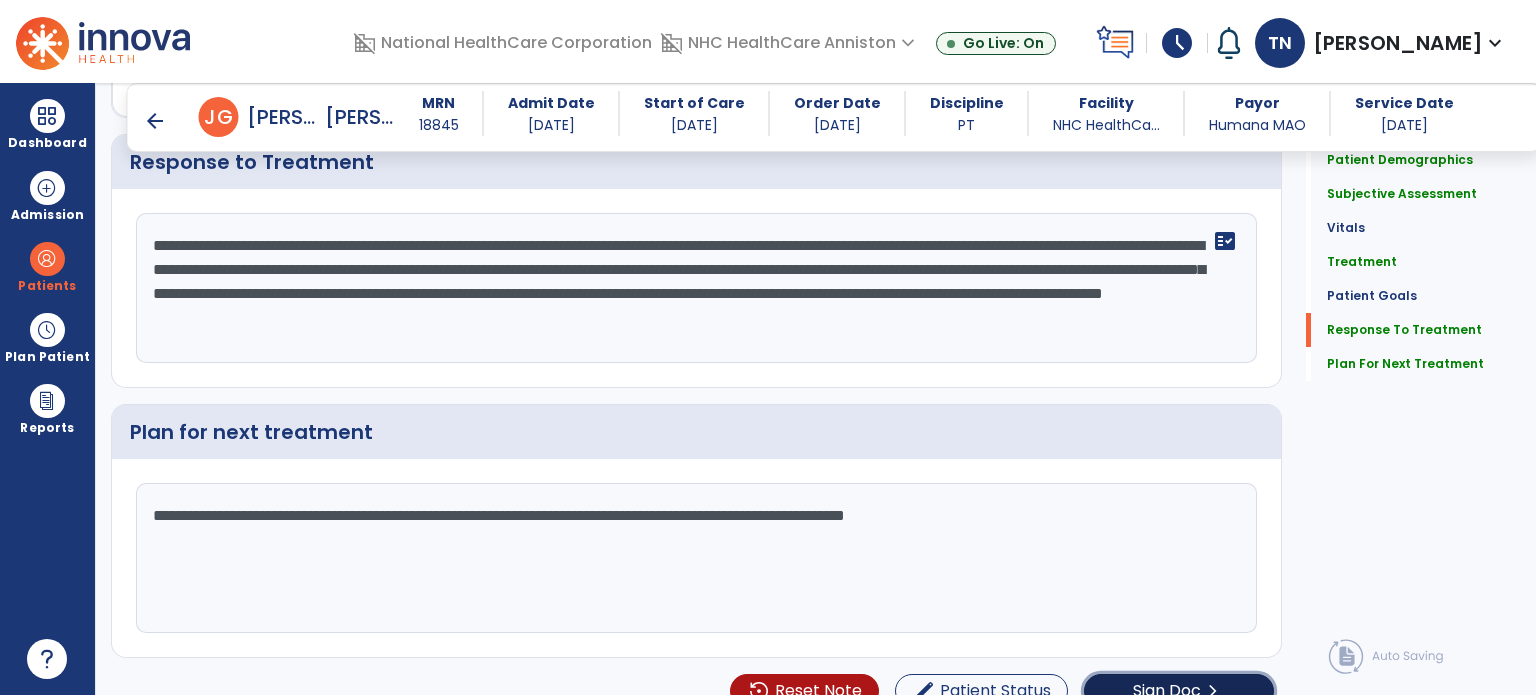 scroll, scrollTop: 2846, scrollLeft: 0, axis: vertical 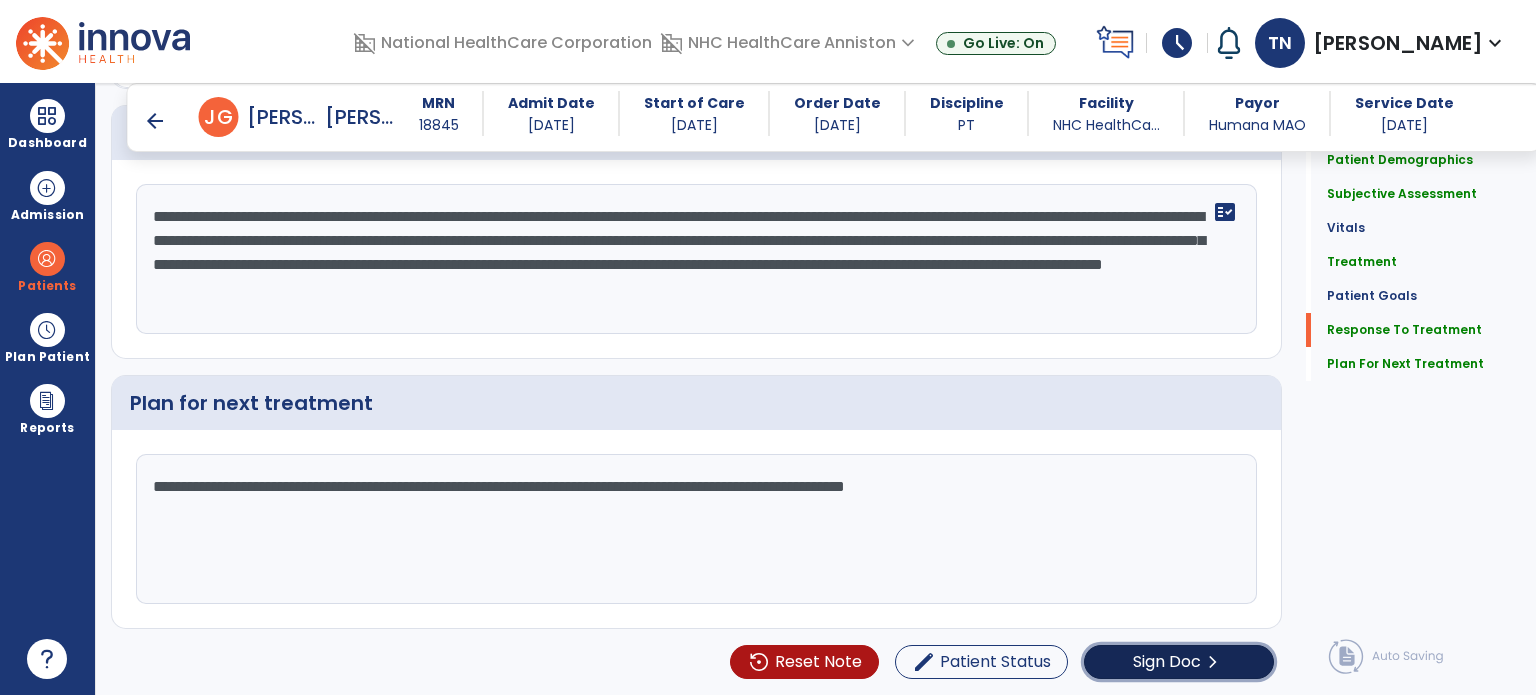 click on "Sign Doc" 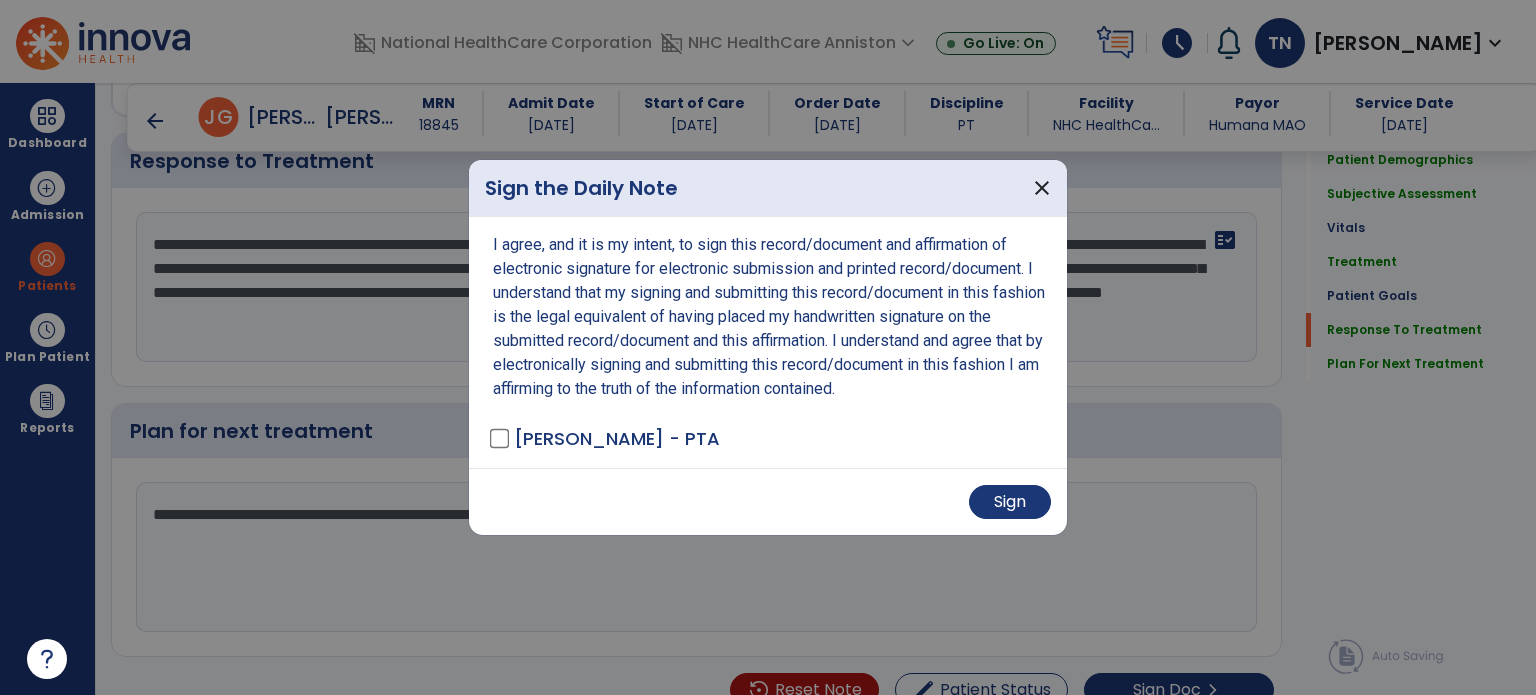 click on "Sign" at bounding box center (768, 501) 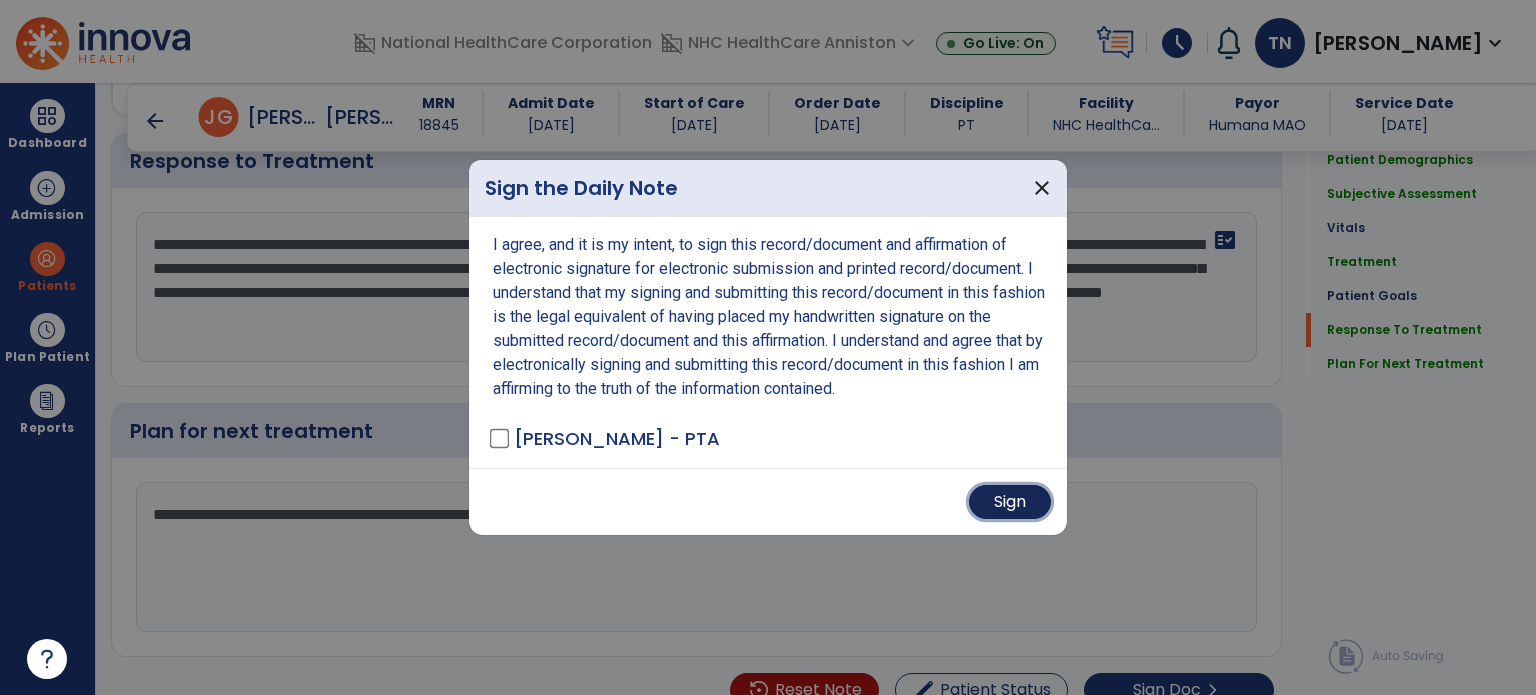 click on "Sign" at bounding box center (1010, 502) 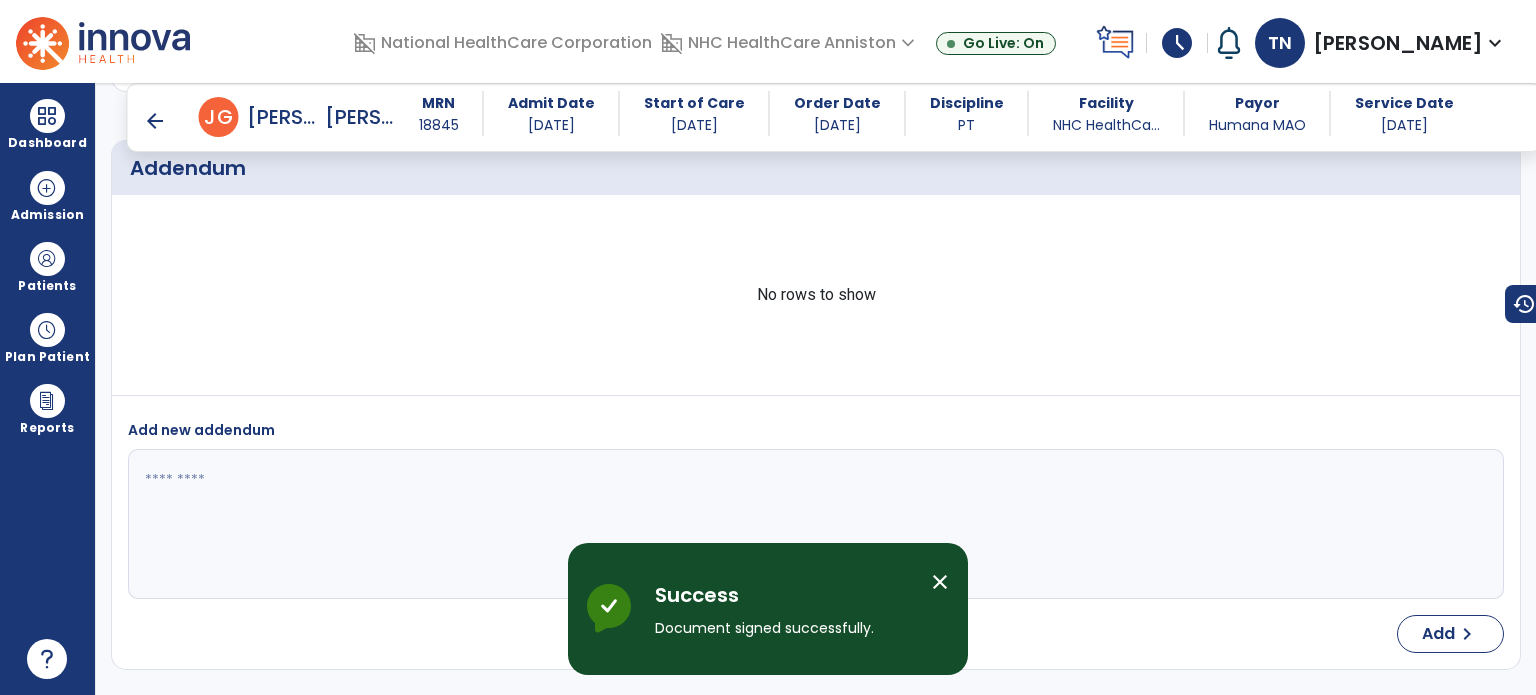 scroll, scrollTop: 3752, scrollLeft: 0, axis: vertical 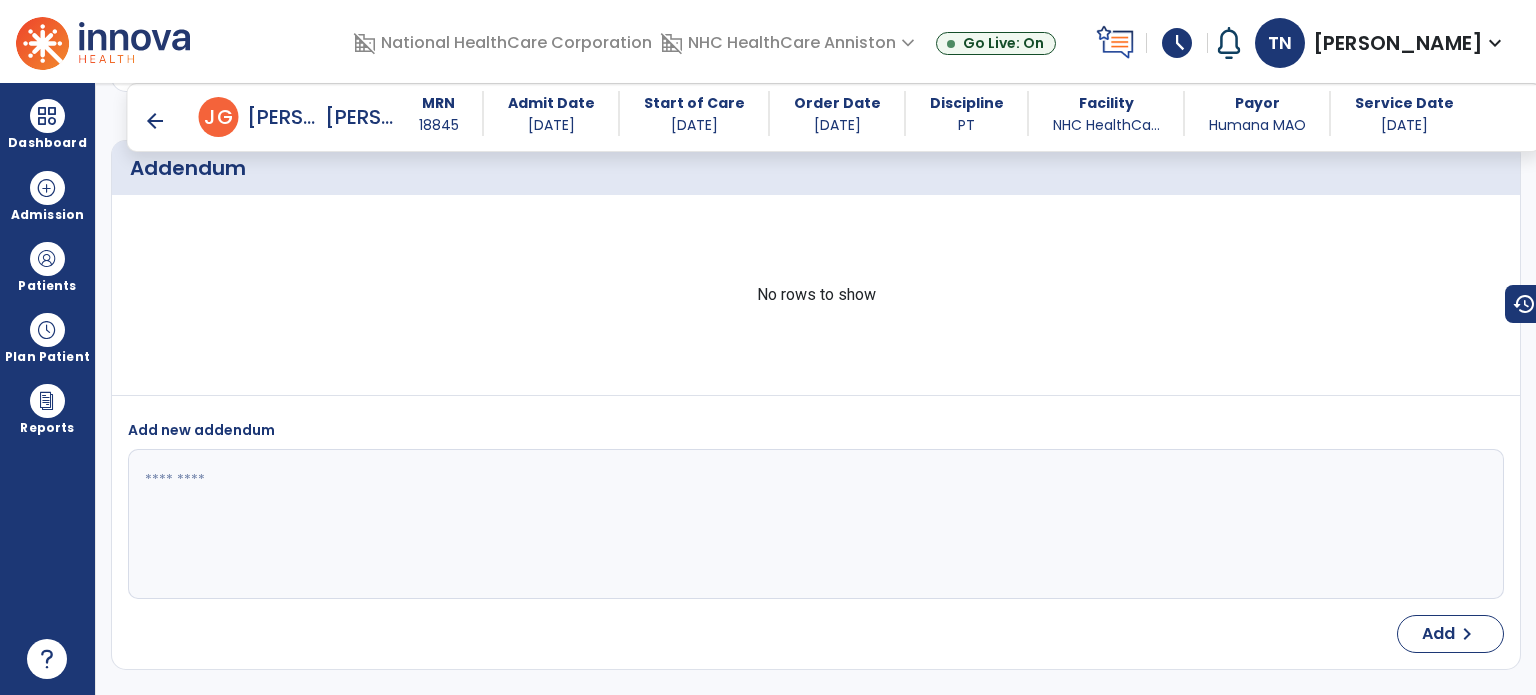 click on "arrow_back" at bounding box center [155, 121] 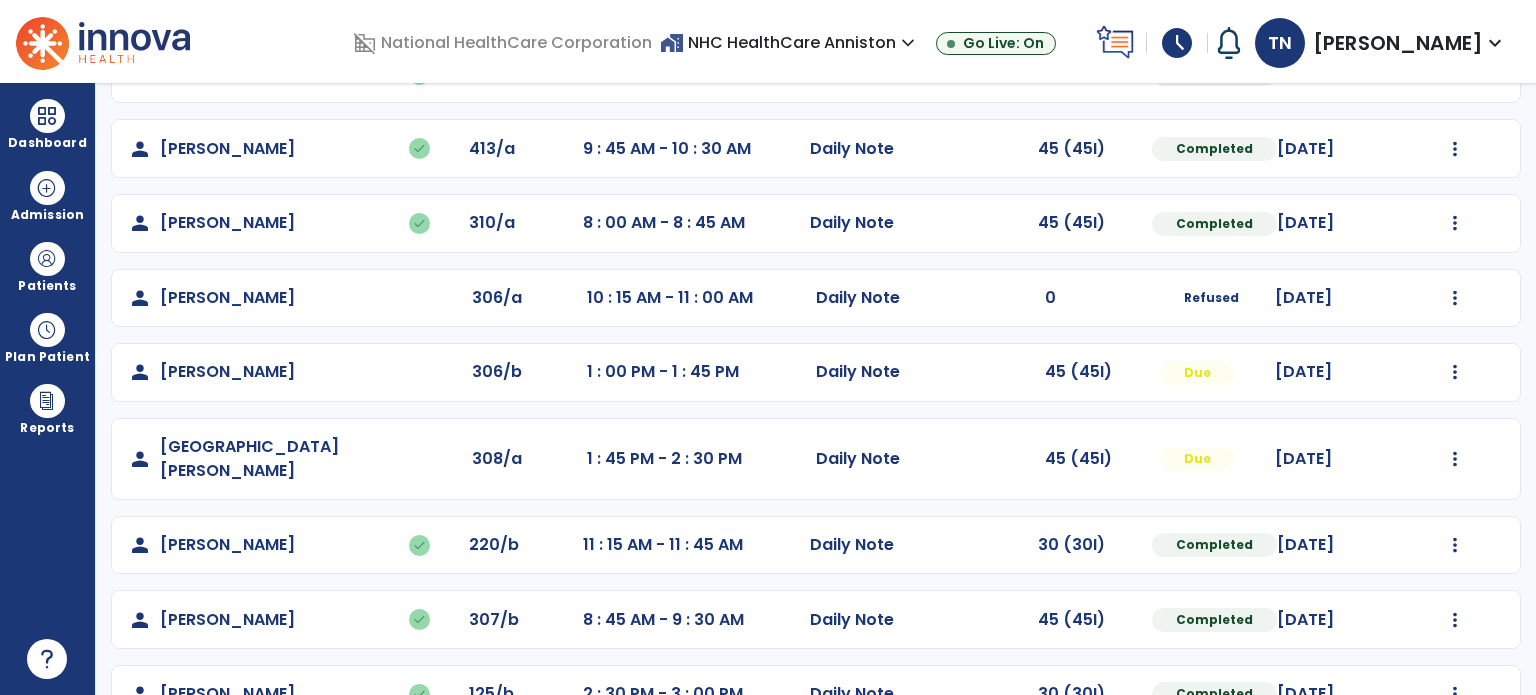 scroll, scrollTop: 393, scrollLeft: 0, axis: vertical 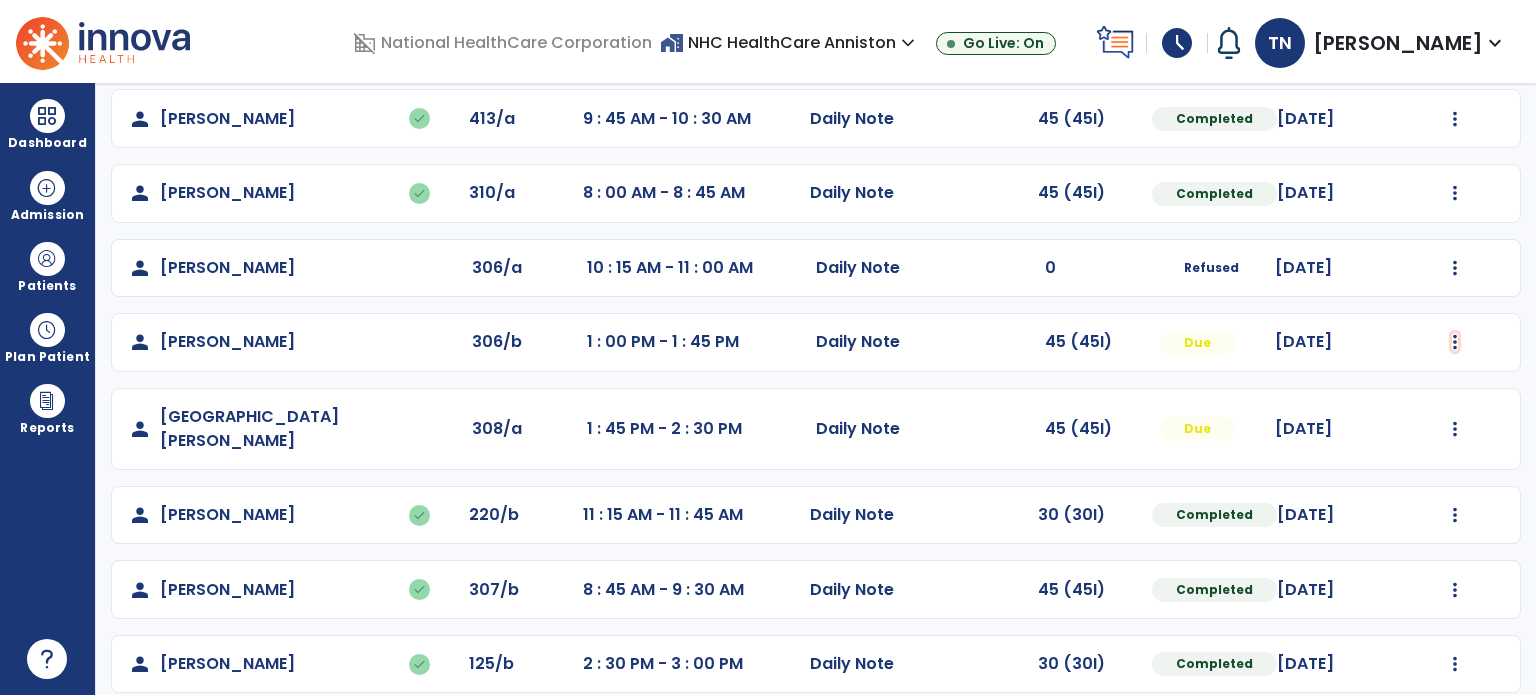 click at bounding box center [1455, -105] 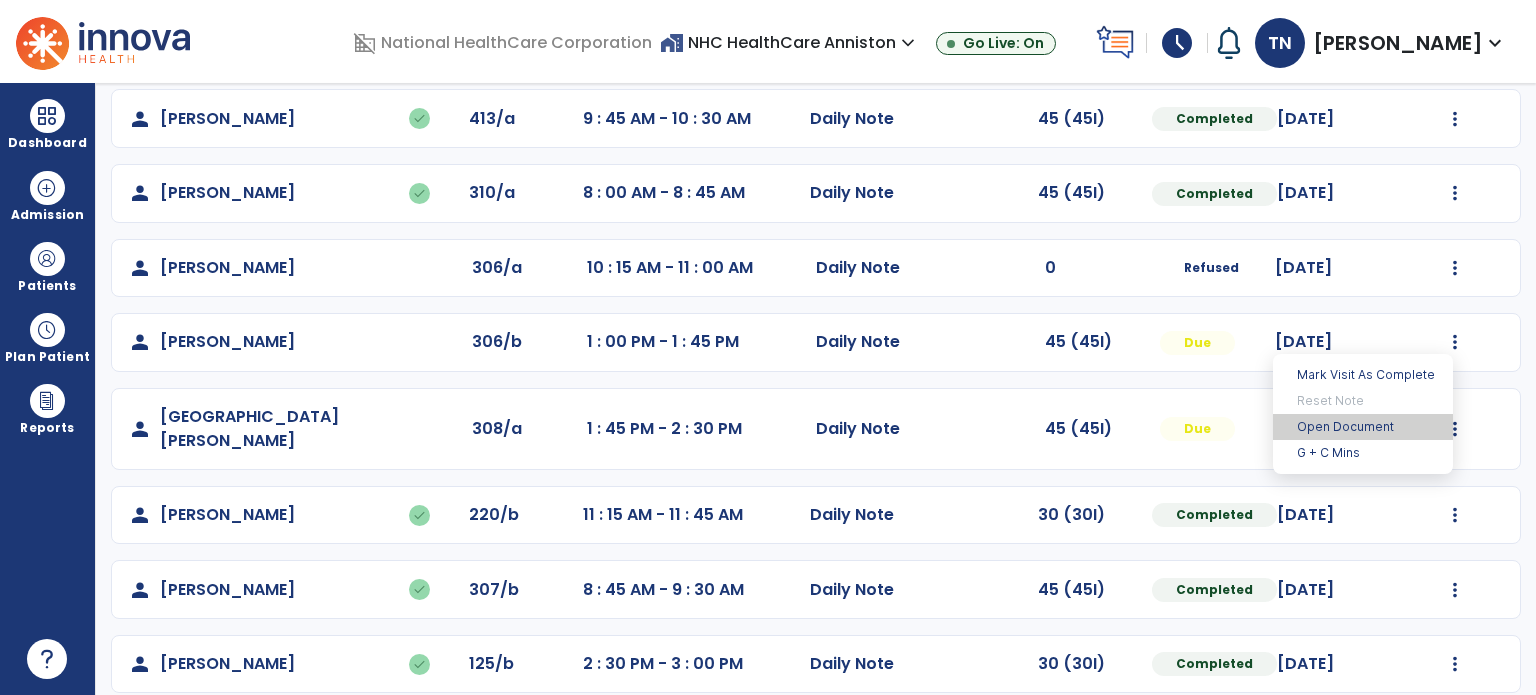 click on "Open Document" at bounding box center (1363, 427) 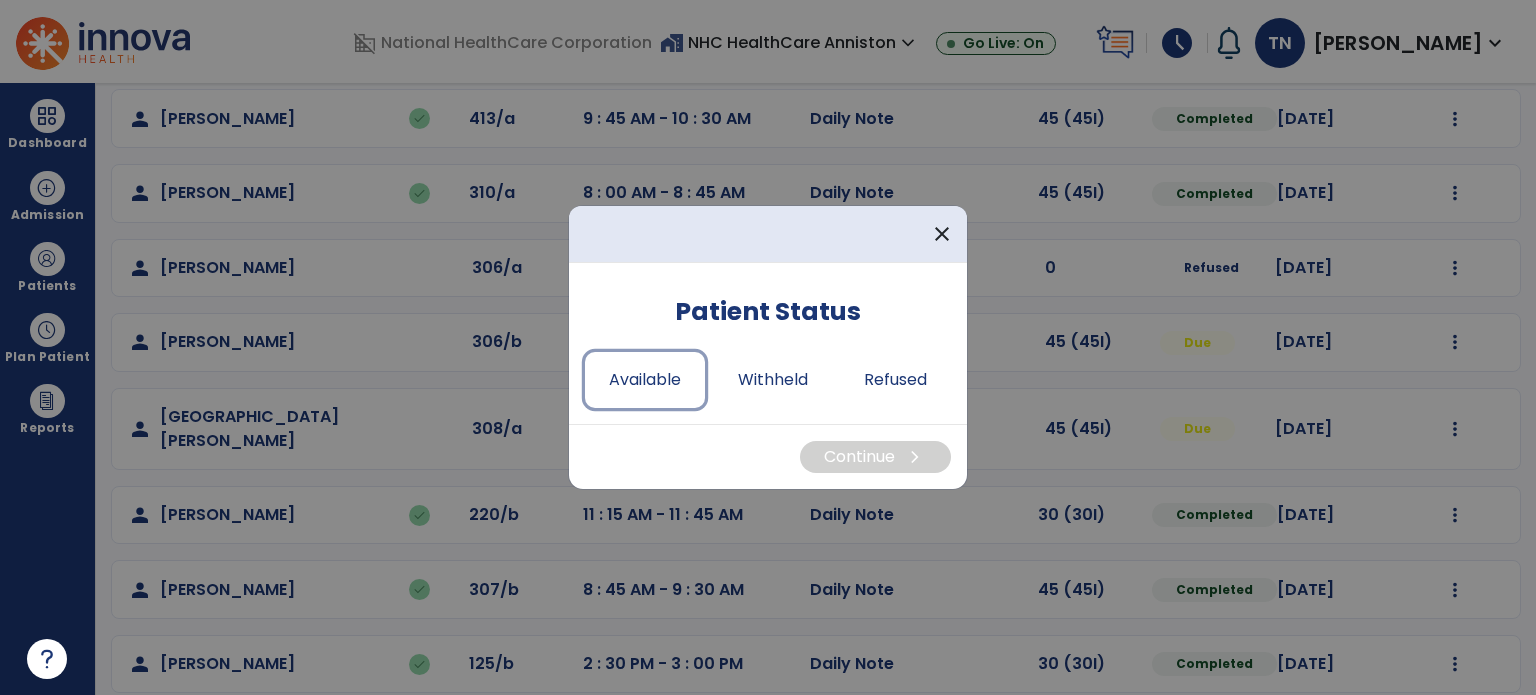 click on "Available" at bounding box center (645, 380) 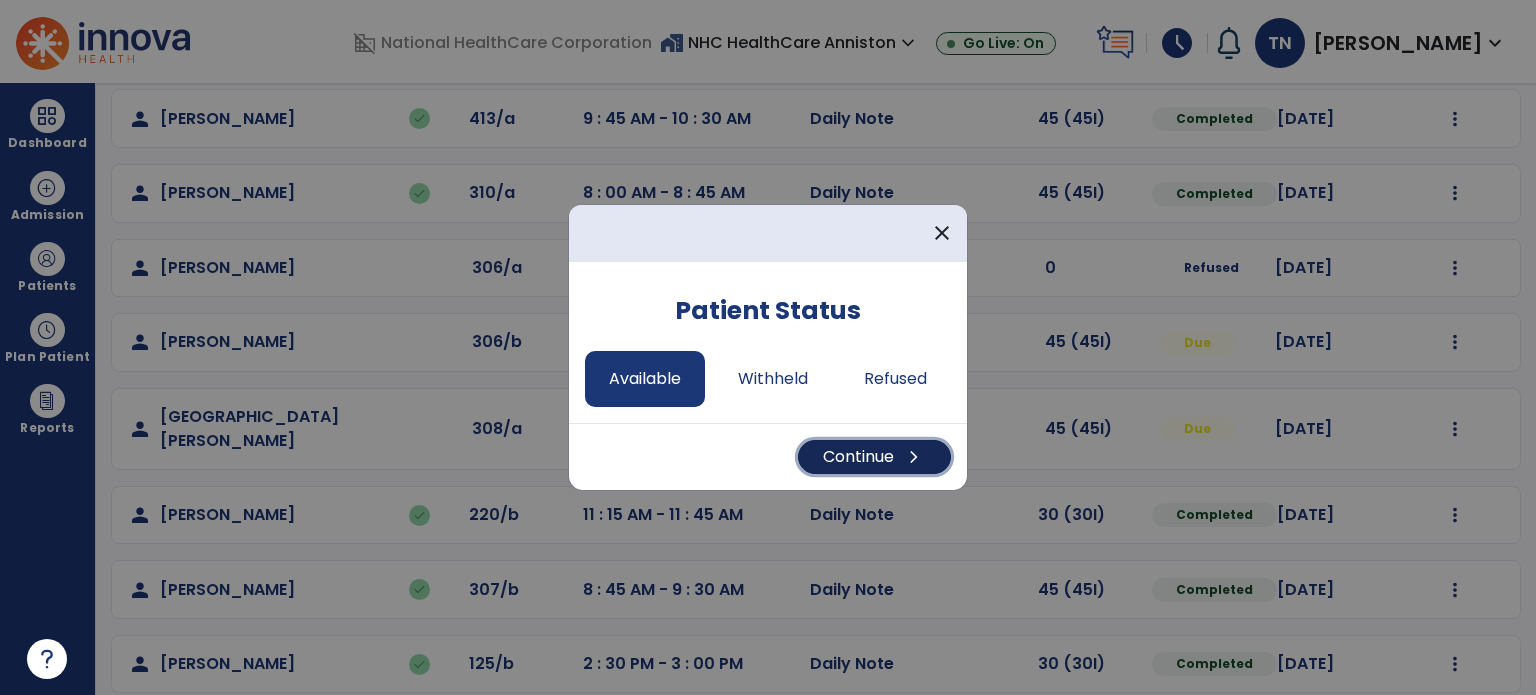click on "Continue   chevron_right" at bounding box center (874, 457) 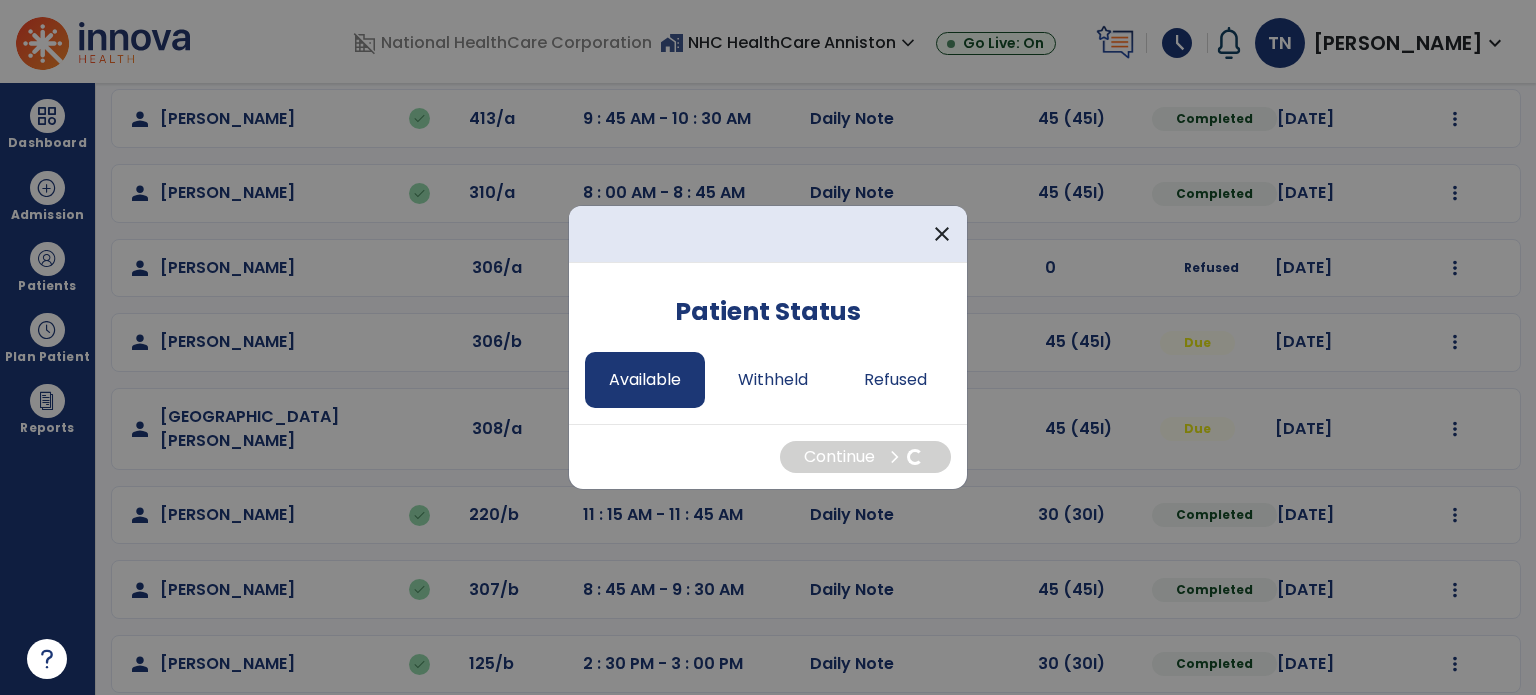 select on "*" 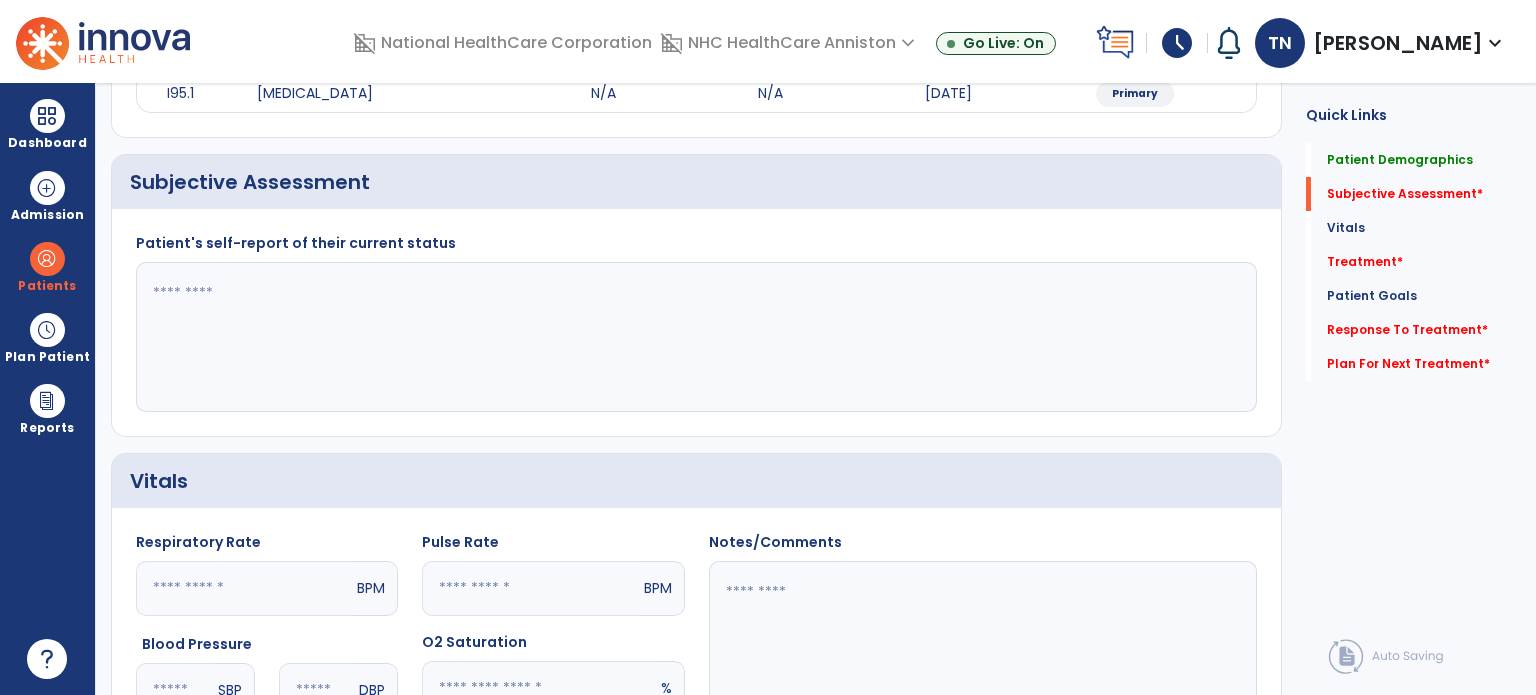 click 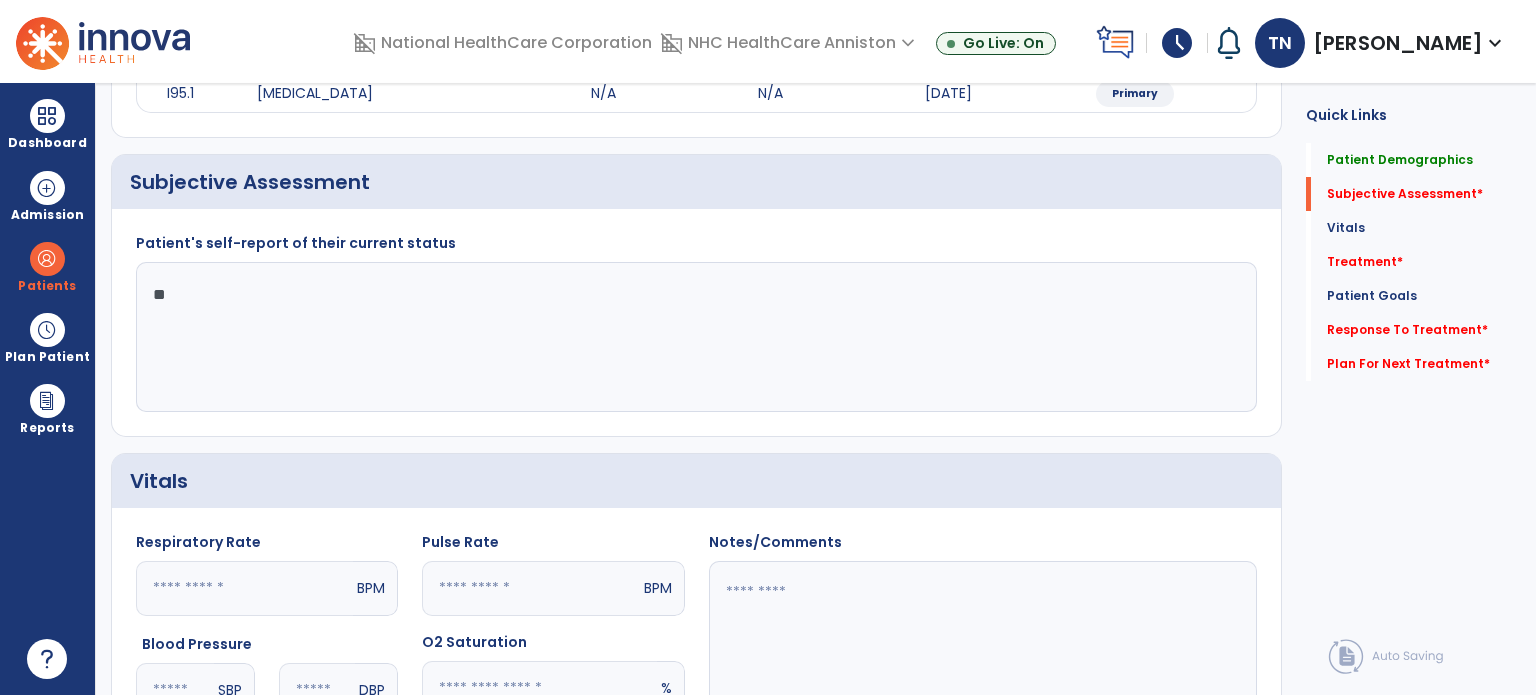 type on "*" 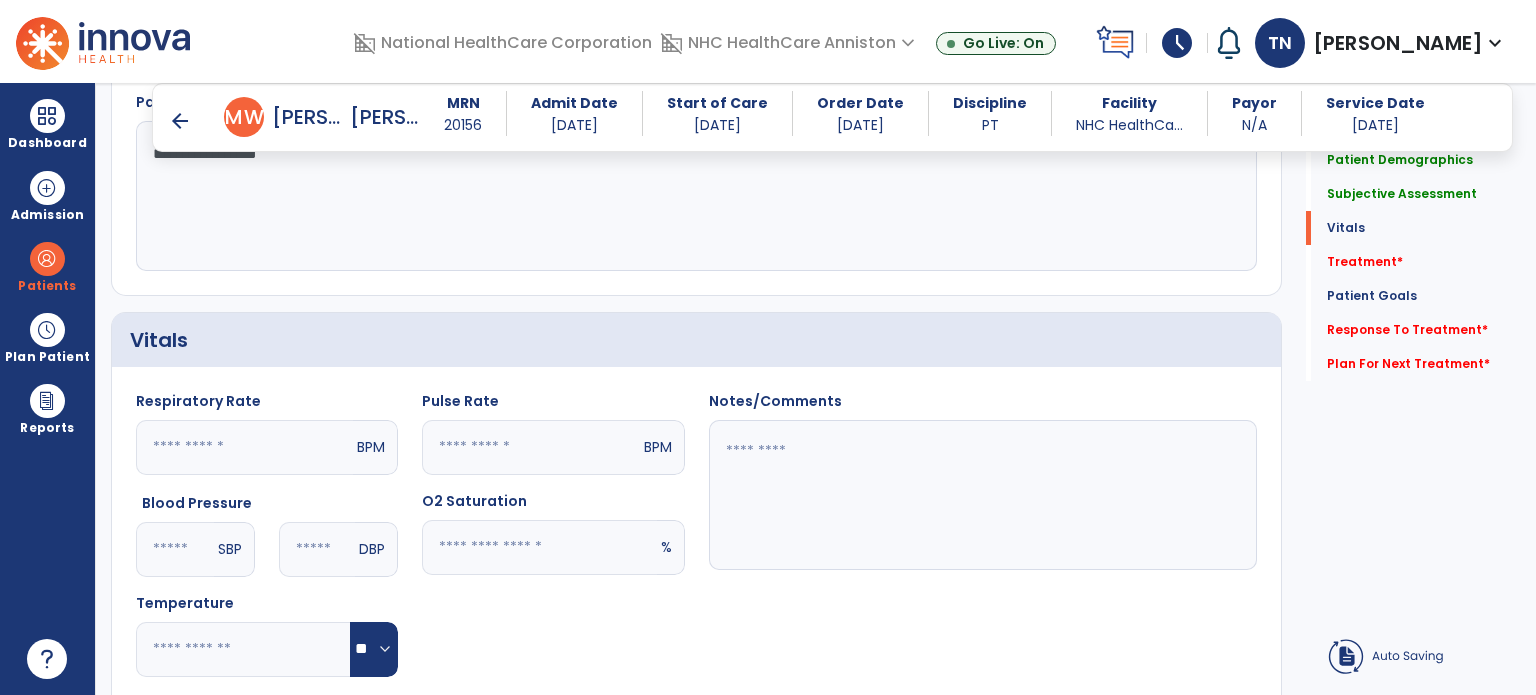 scroll, scrollTop: 593, scrollLeft: 0, axis: vertical 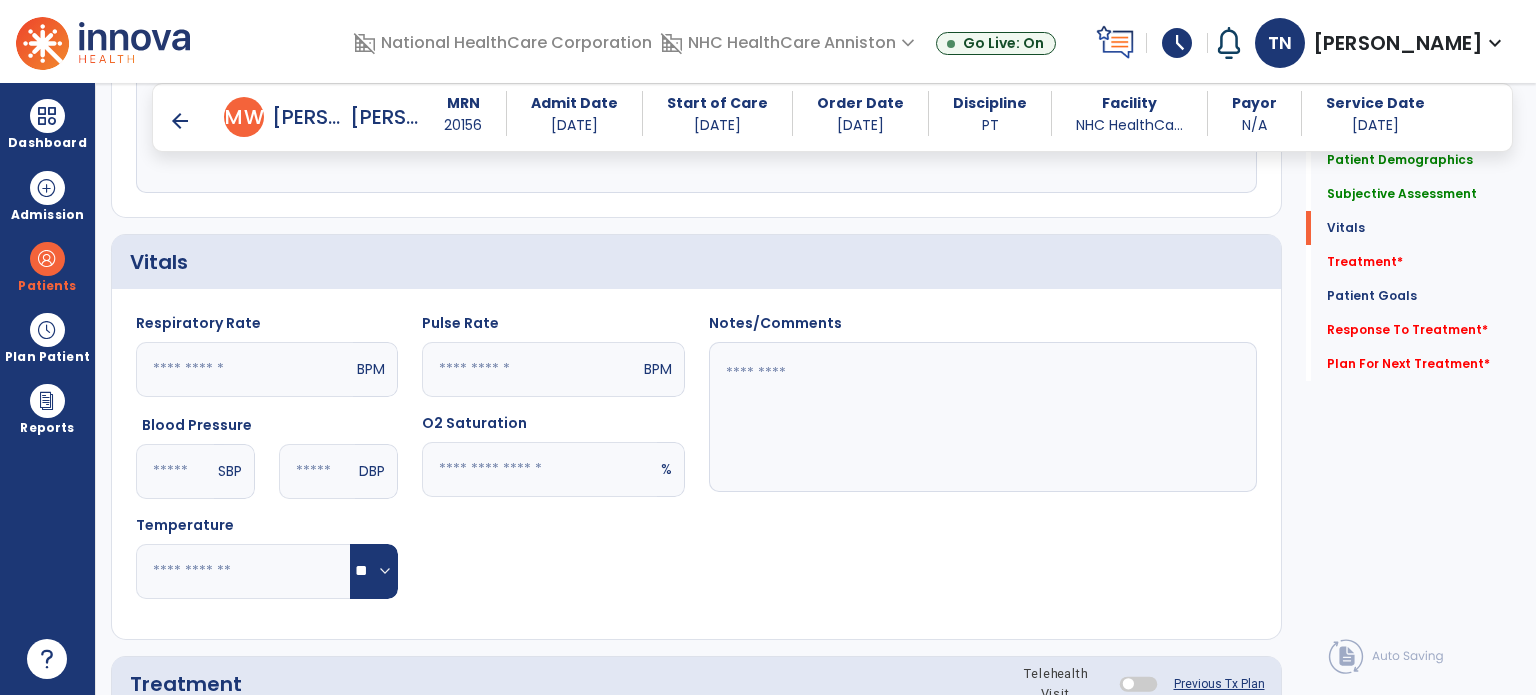 type on "**********" 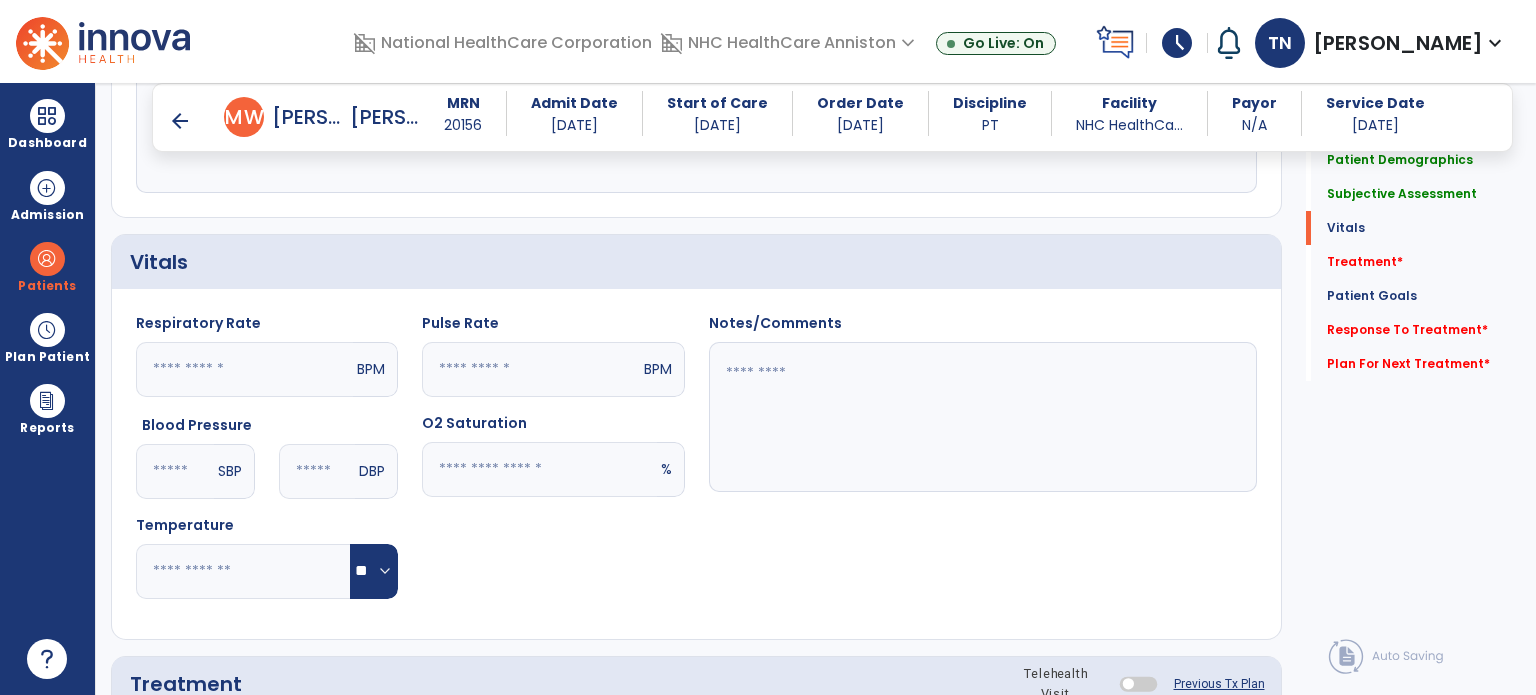 click 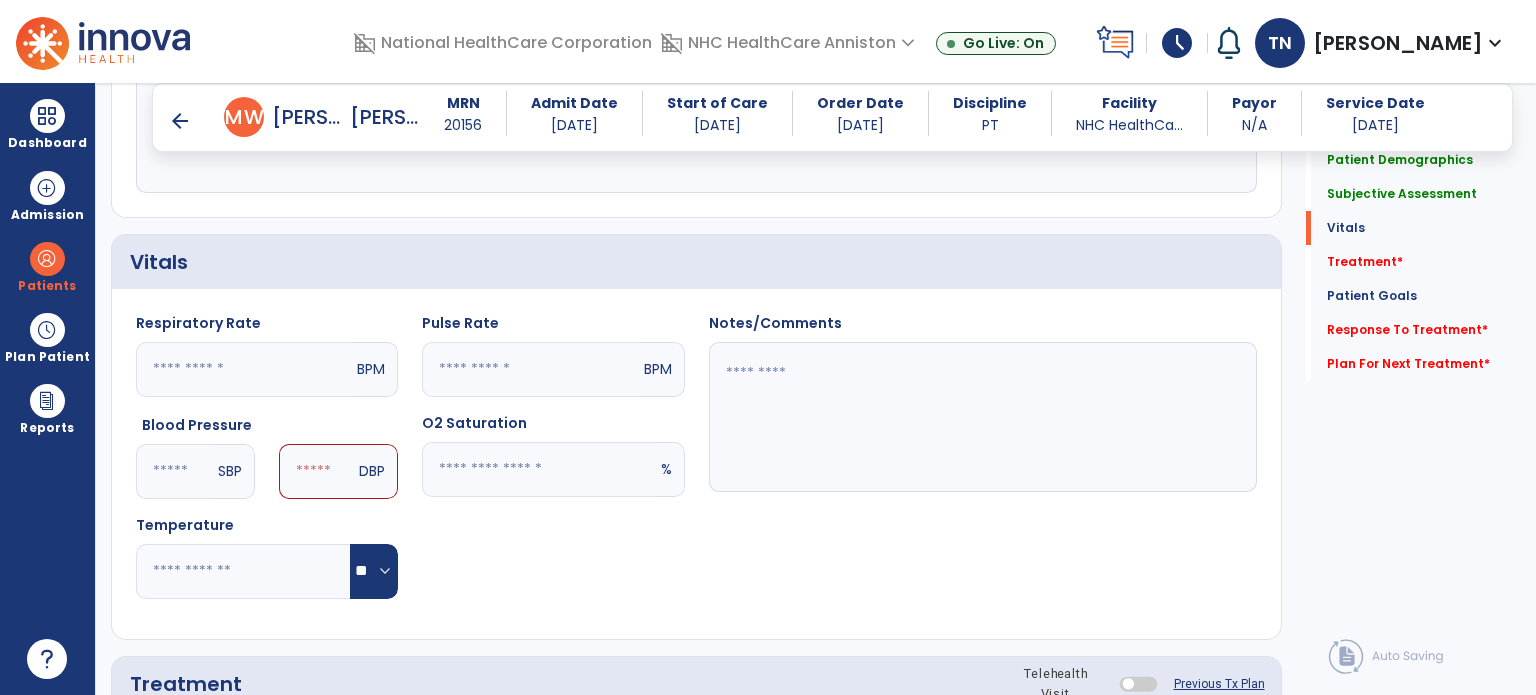 type on "***" 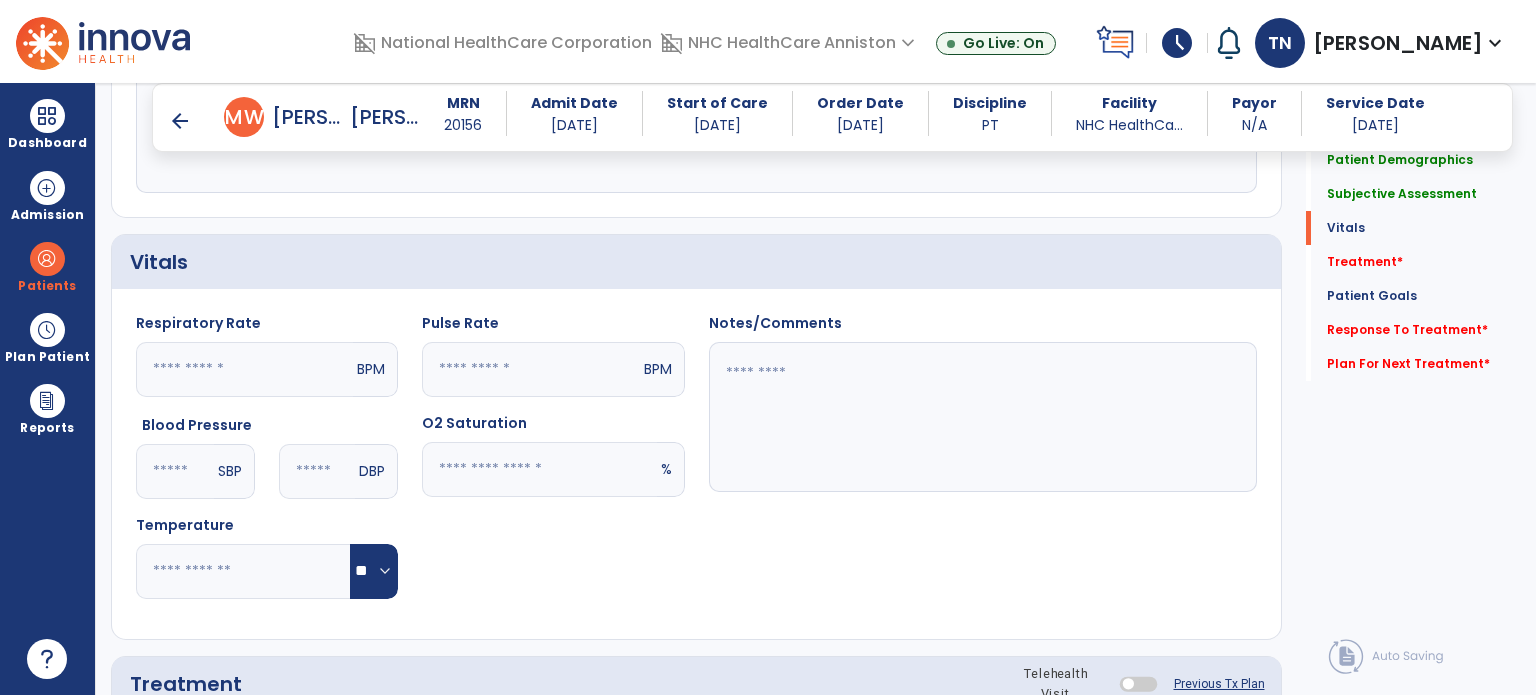 type on "**" 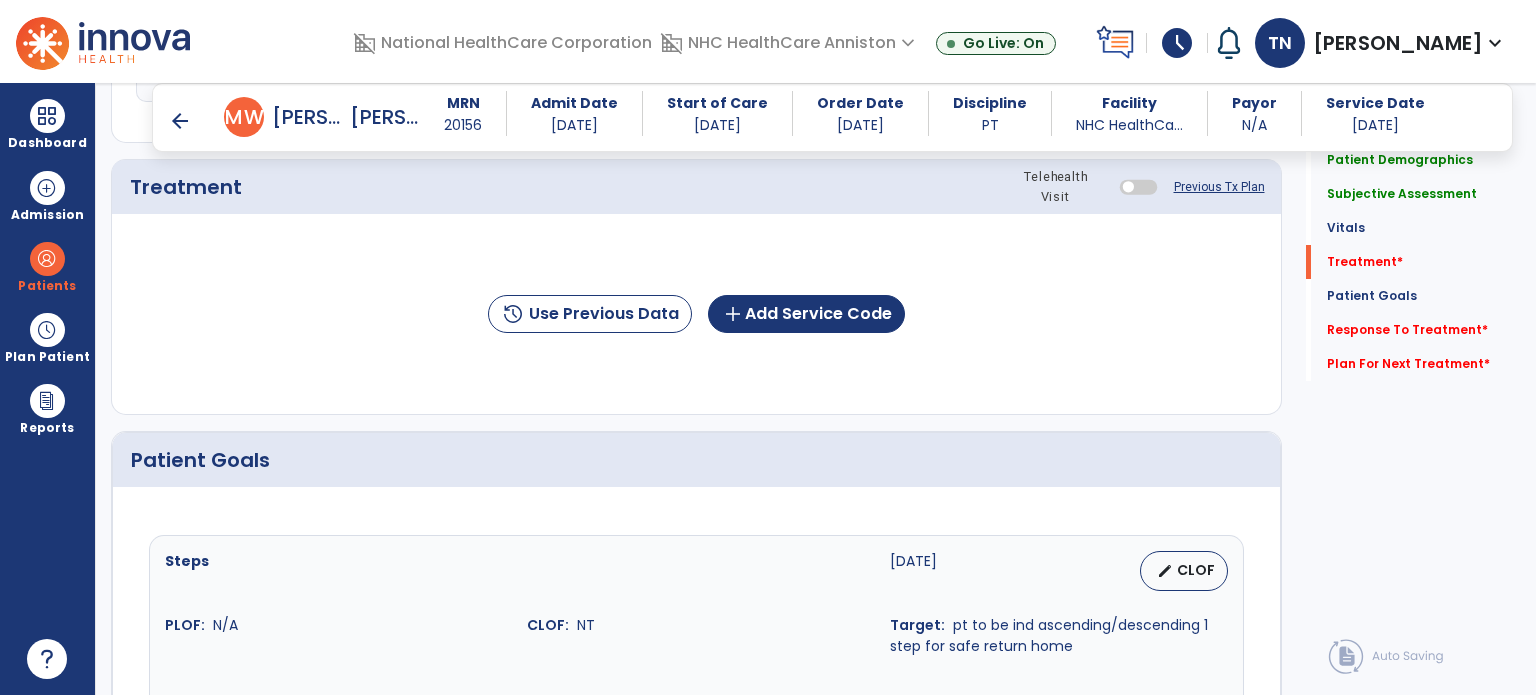 scroll, scrollTop: 1093, scrollLeft: 0, axis: vertical 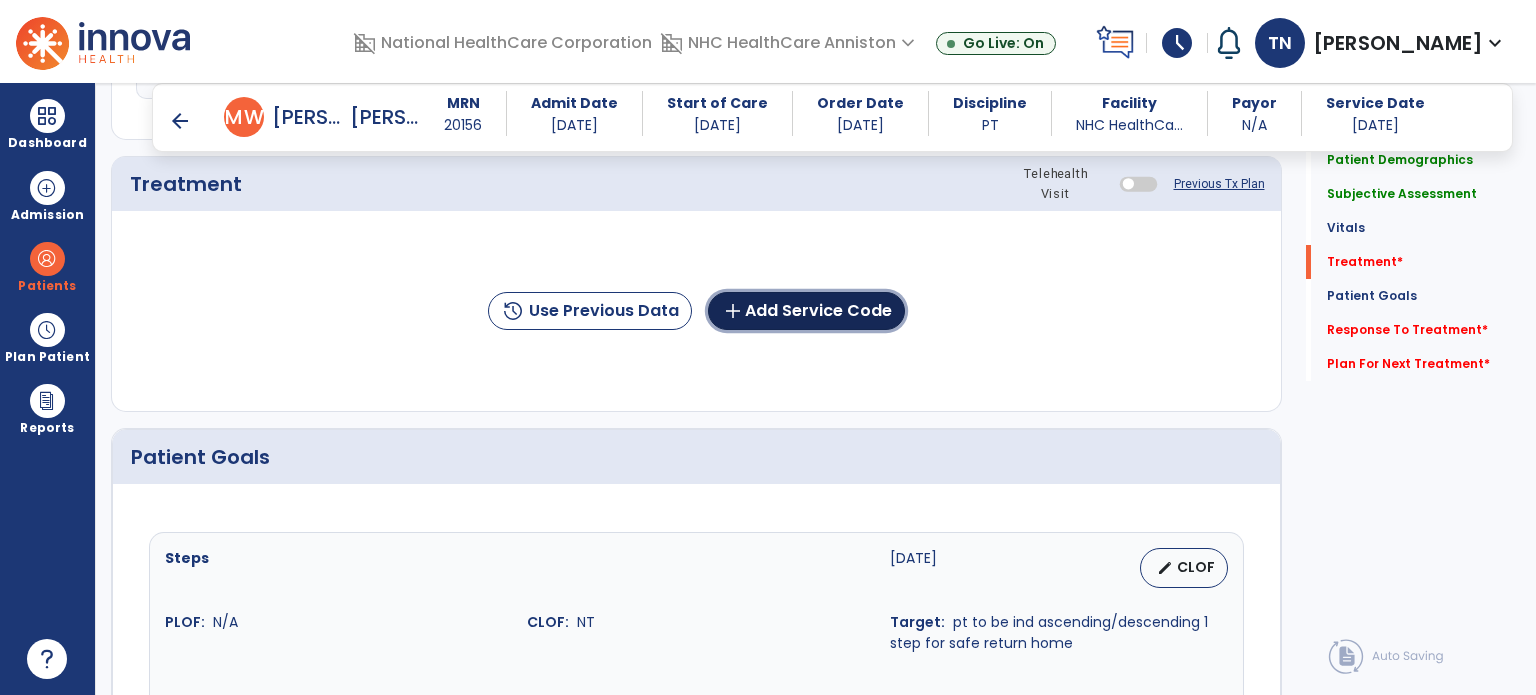 click on "add" 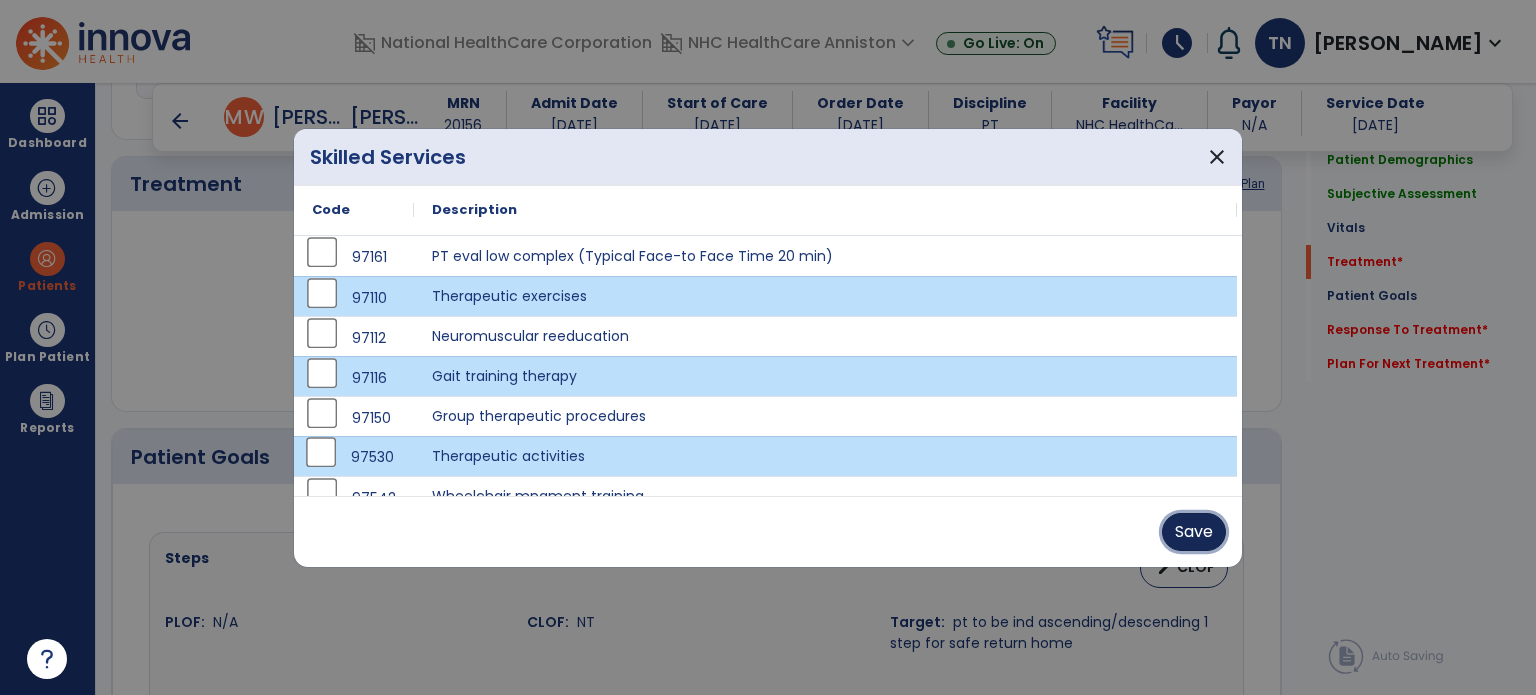 click on "Save" at bounding box center [1194, 532] 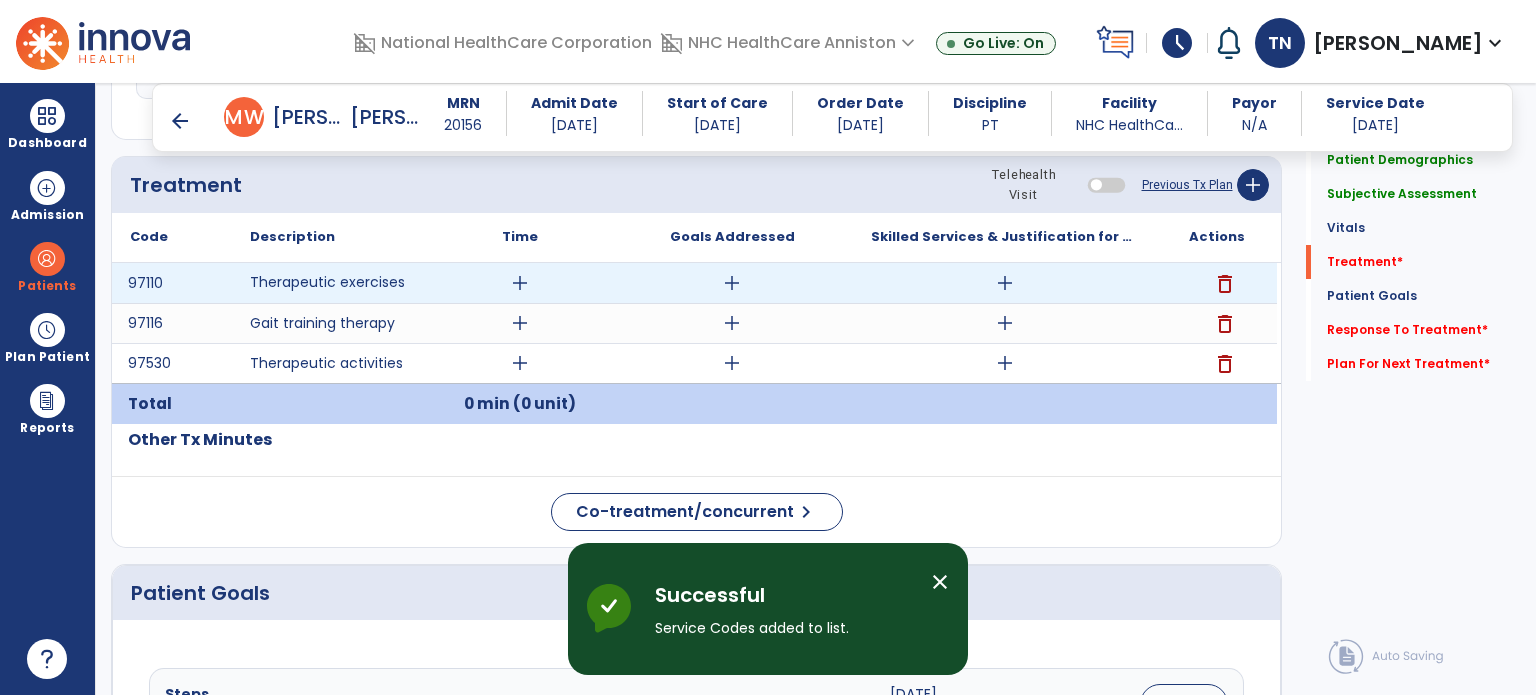 click on "add" at bounding box center [520, 283] 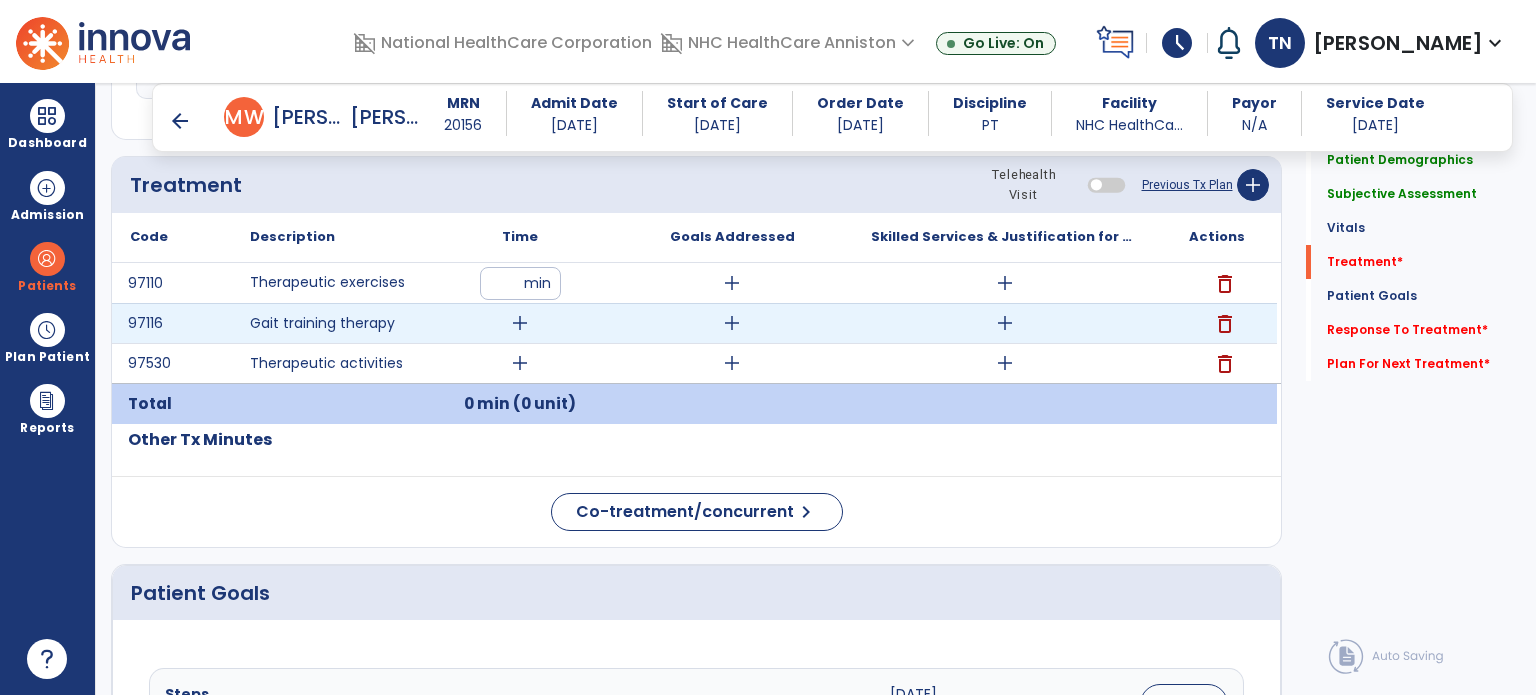type on "**" 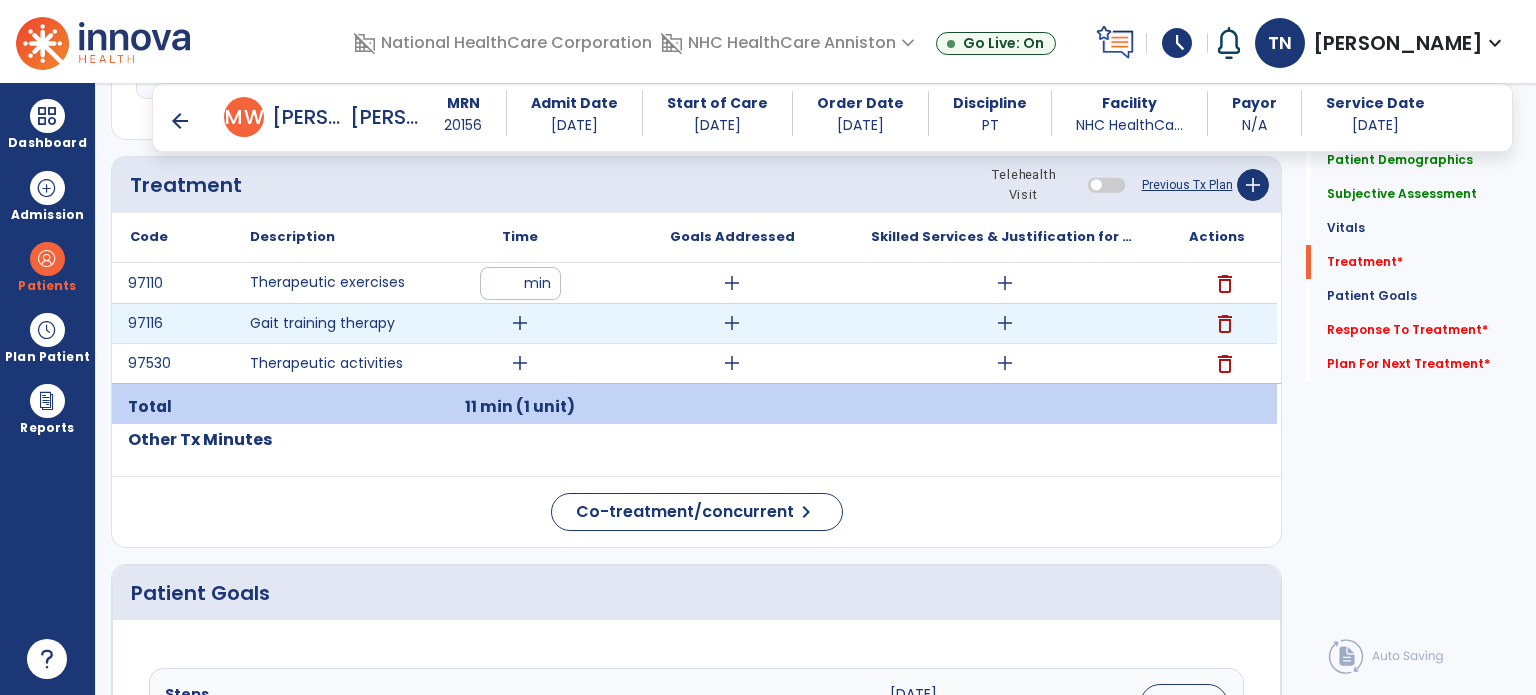 click on "add" at bounding box center (520, 323) 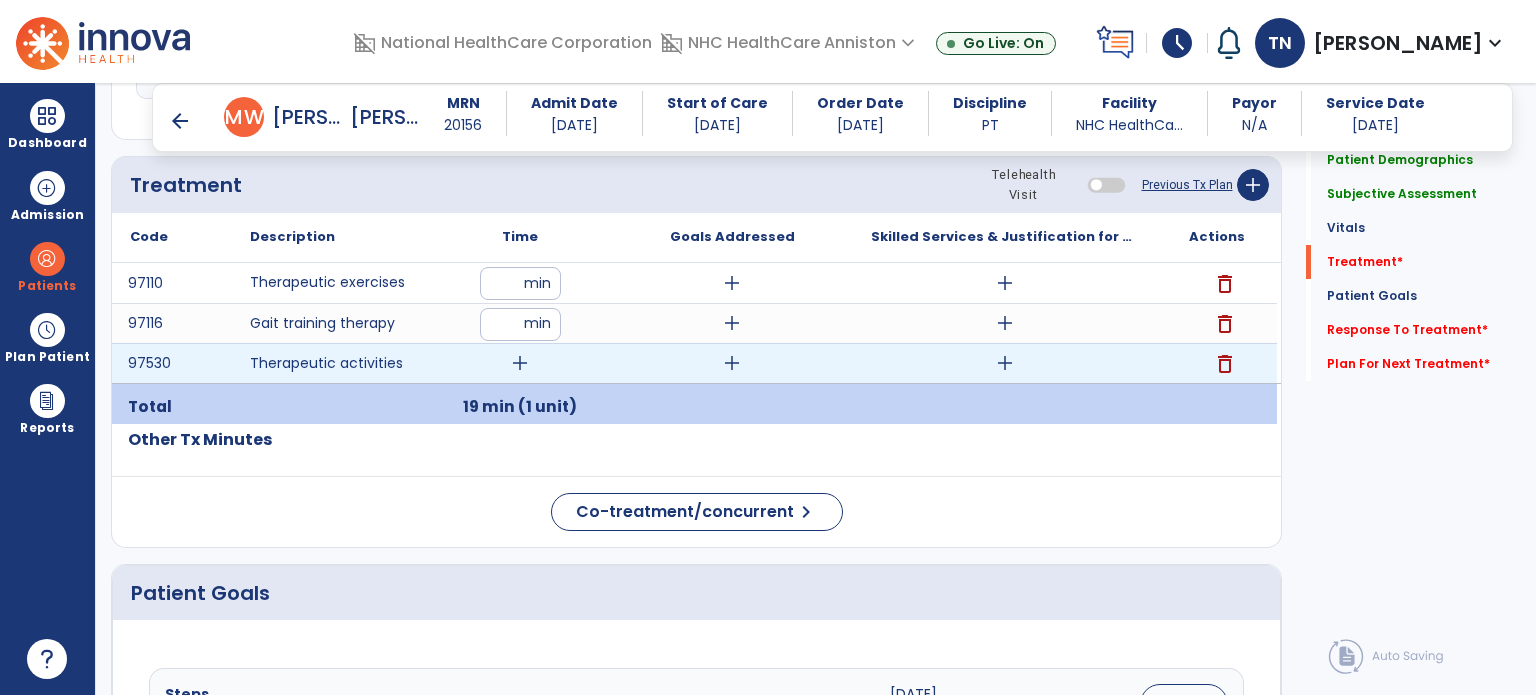 click on "add" at bounding box center [520, 363] 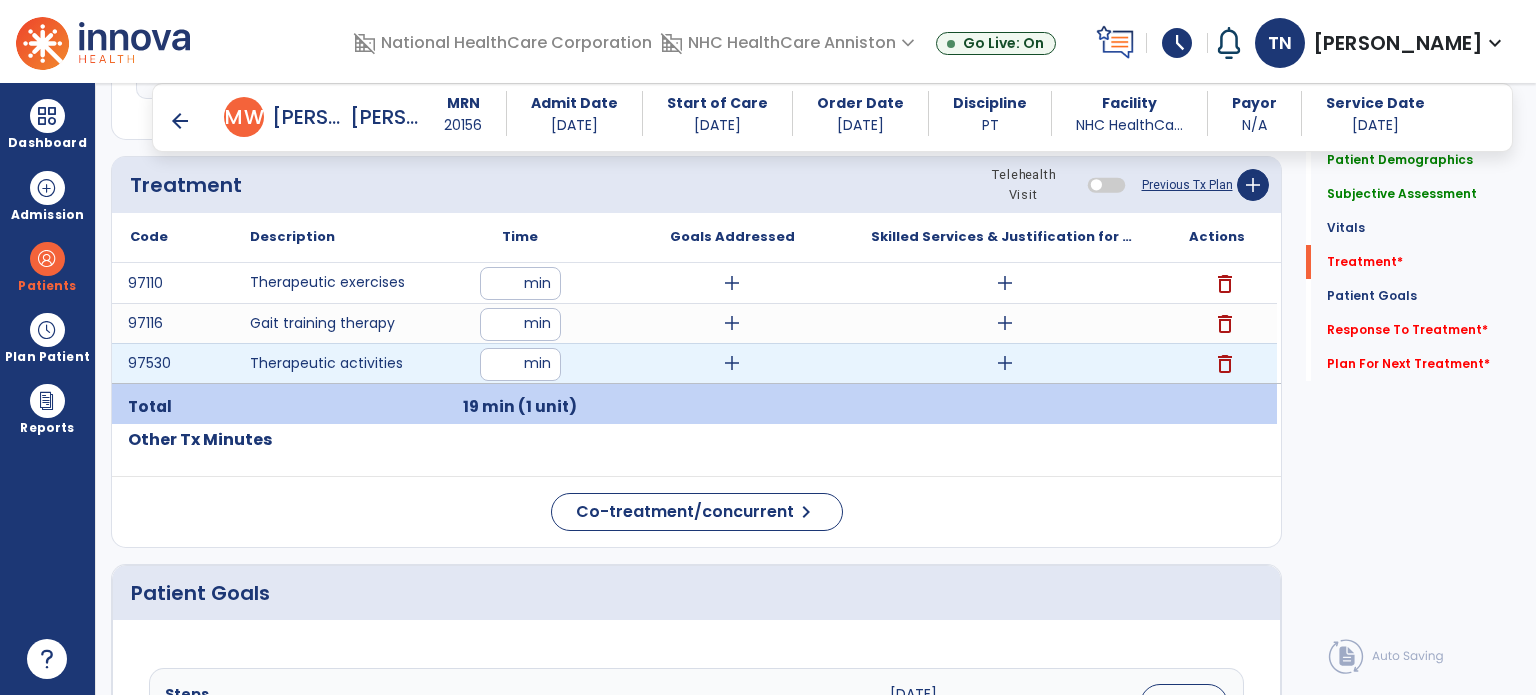 type on "*" 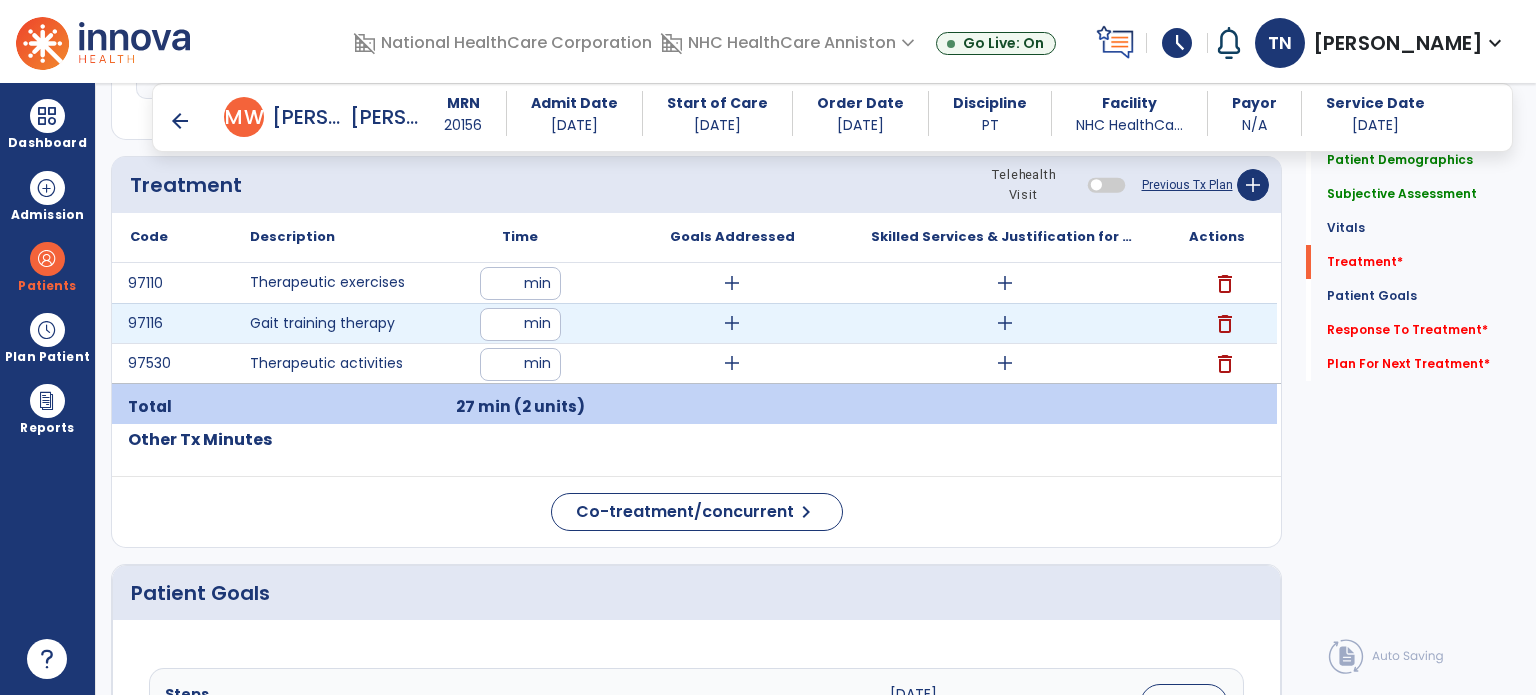 click on "*" at bounding box center (520, 324) 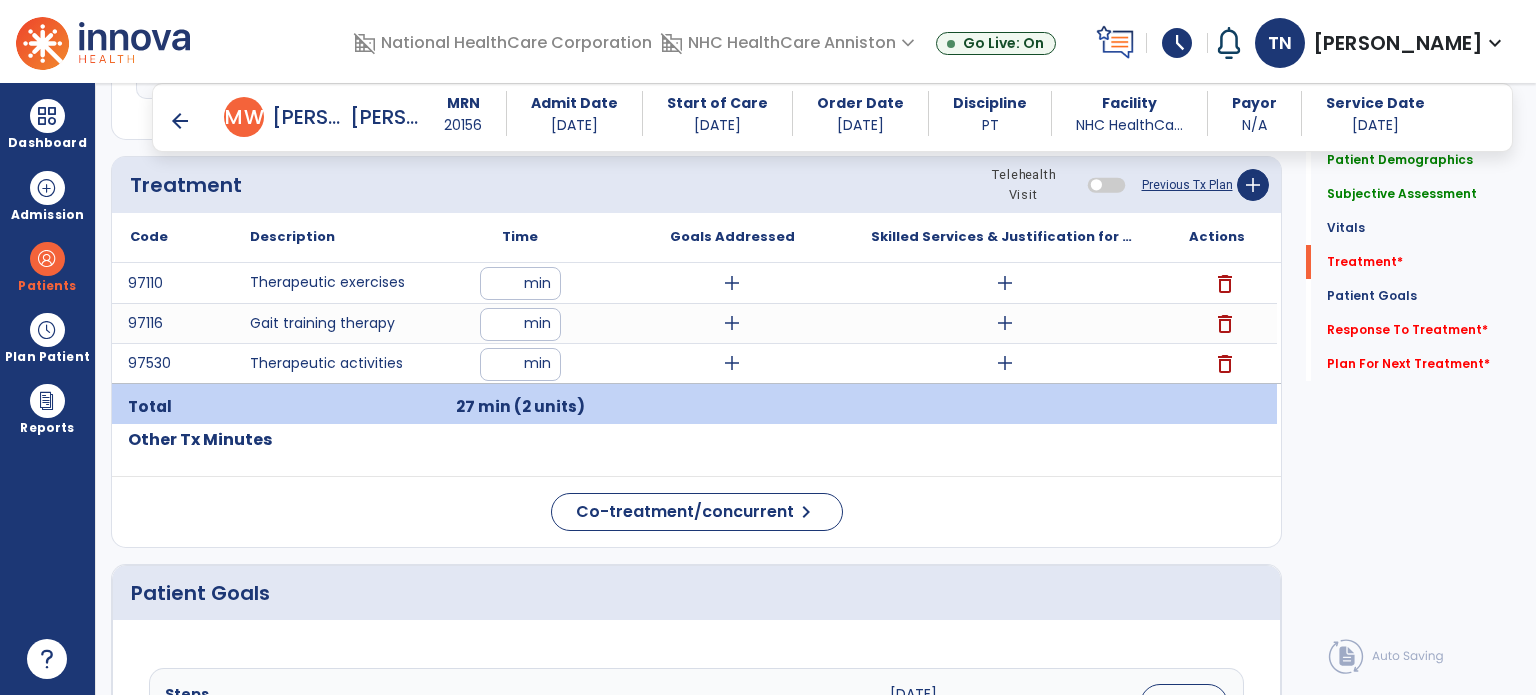 type on "**" 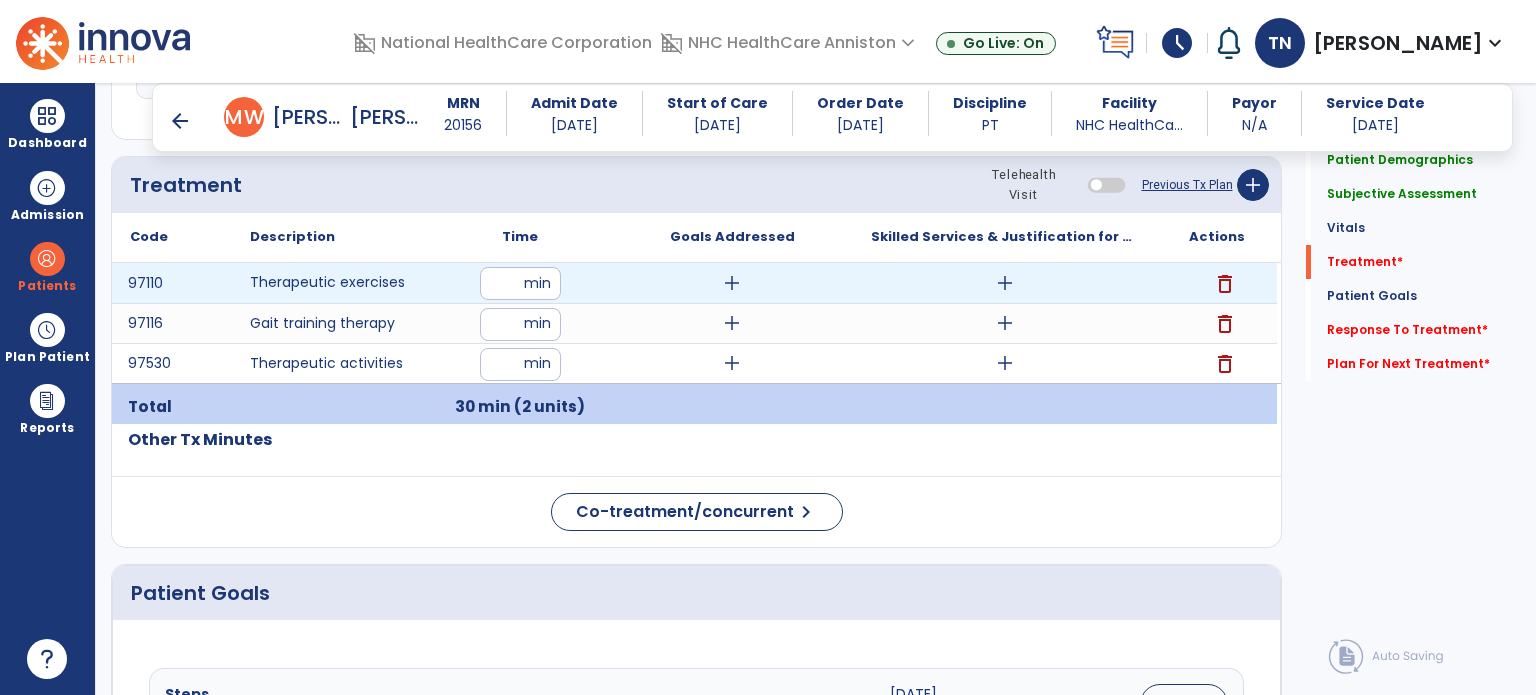 click on "add" at bounding box center [732, 283] 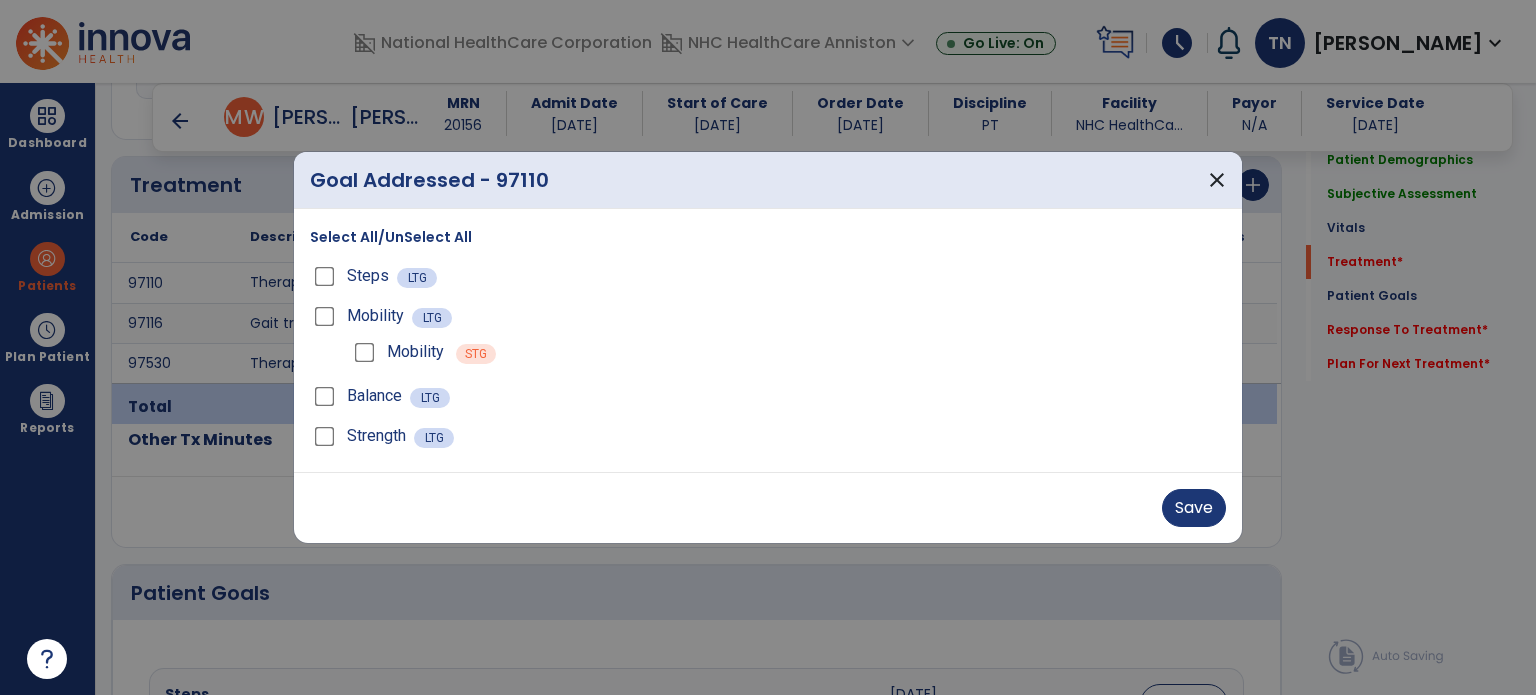 click on "Mobility" at bounding box center [361, 316] 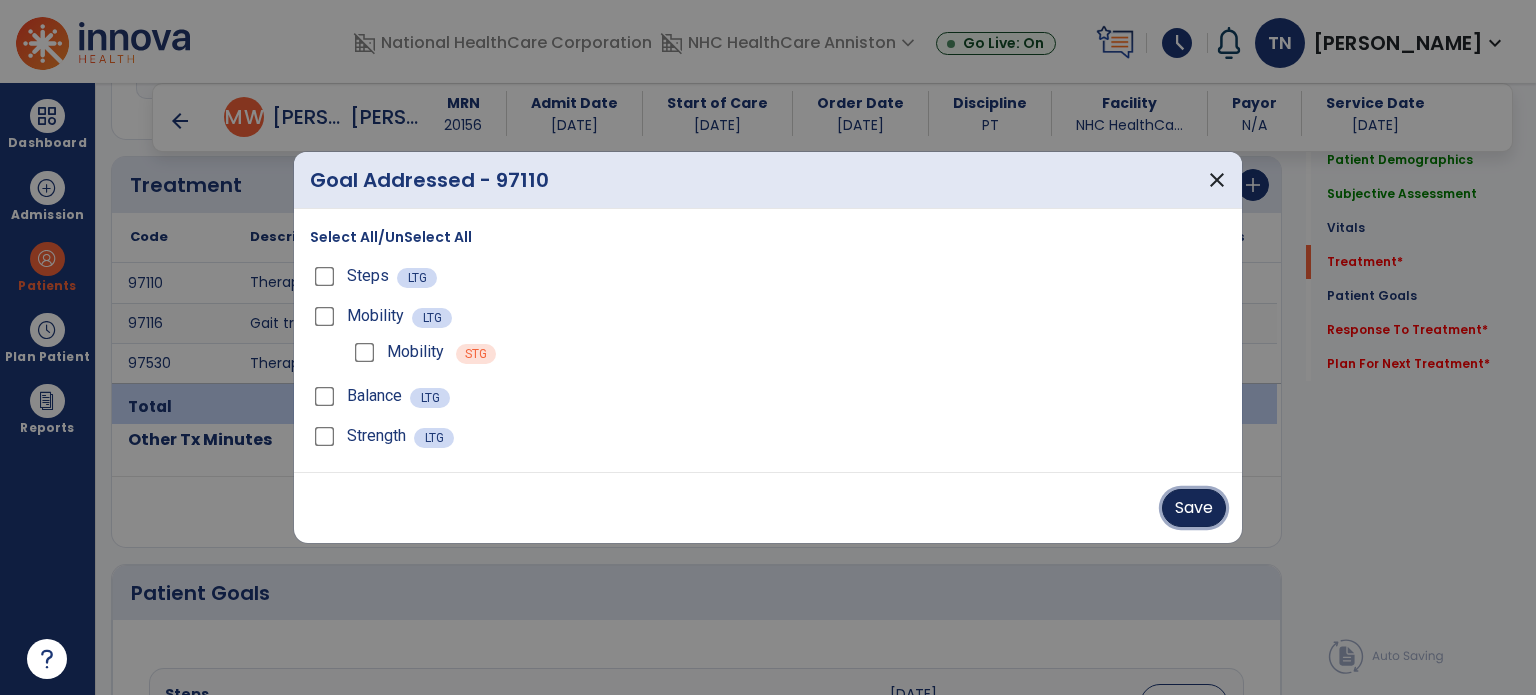 click on "Save" at bounding box center (1194, 508) 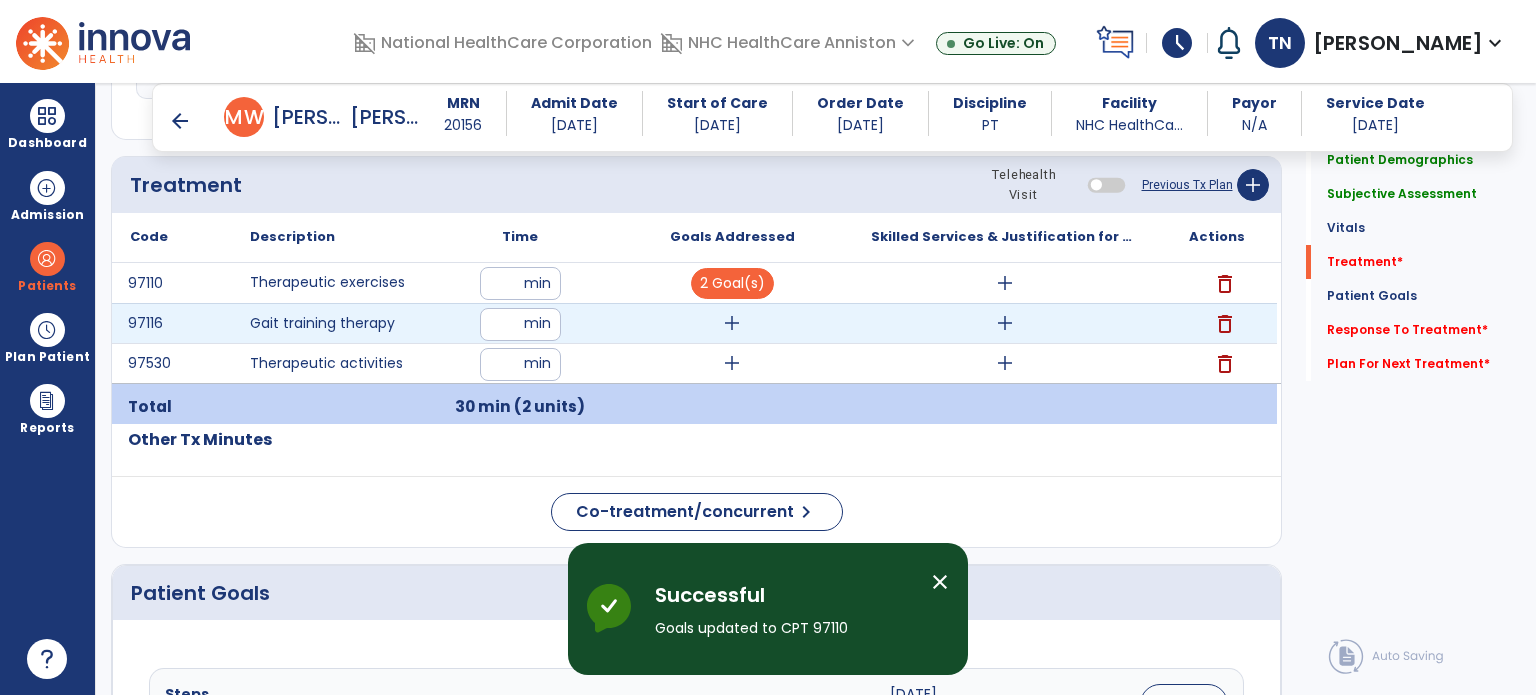click on "add" at bounding box center [732, 323] 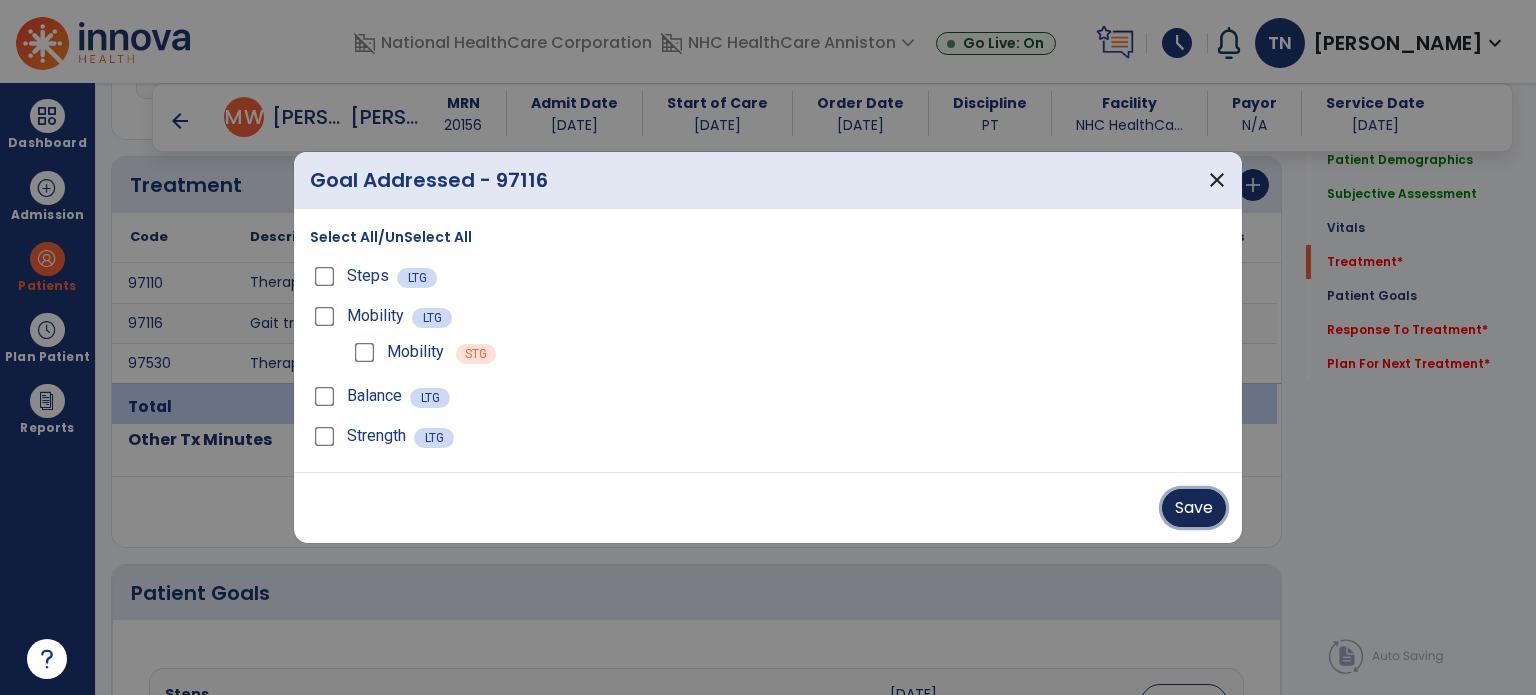click on "Save" at bounding box center (1194, 508) 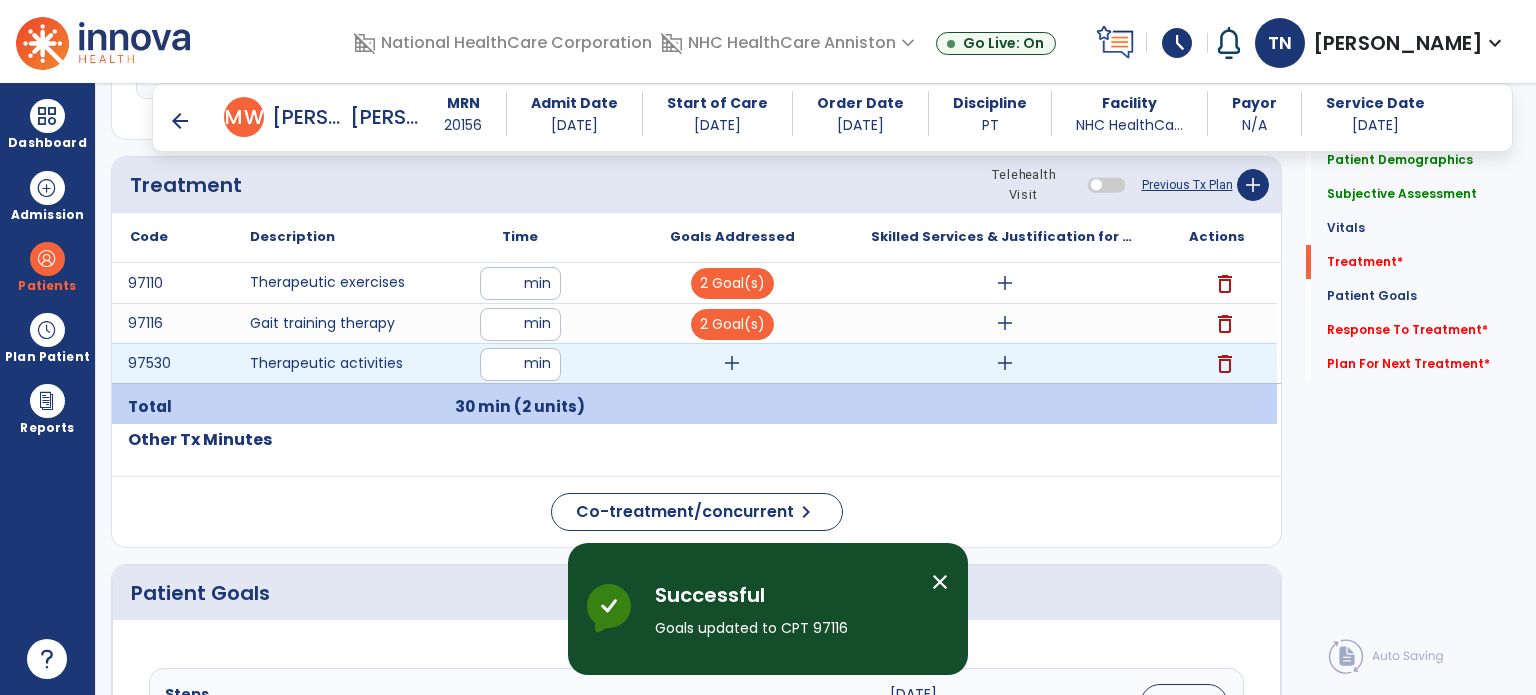 click on "add" at bounding box center (732, 363) 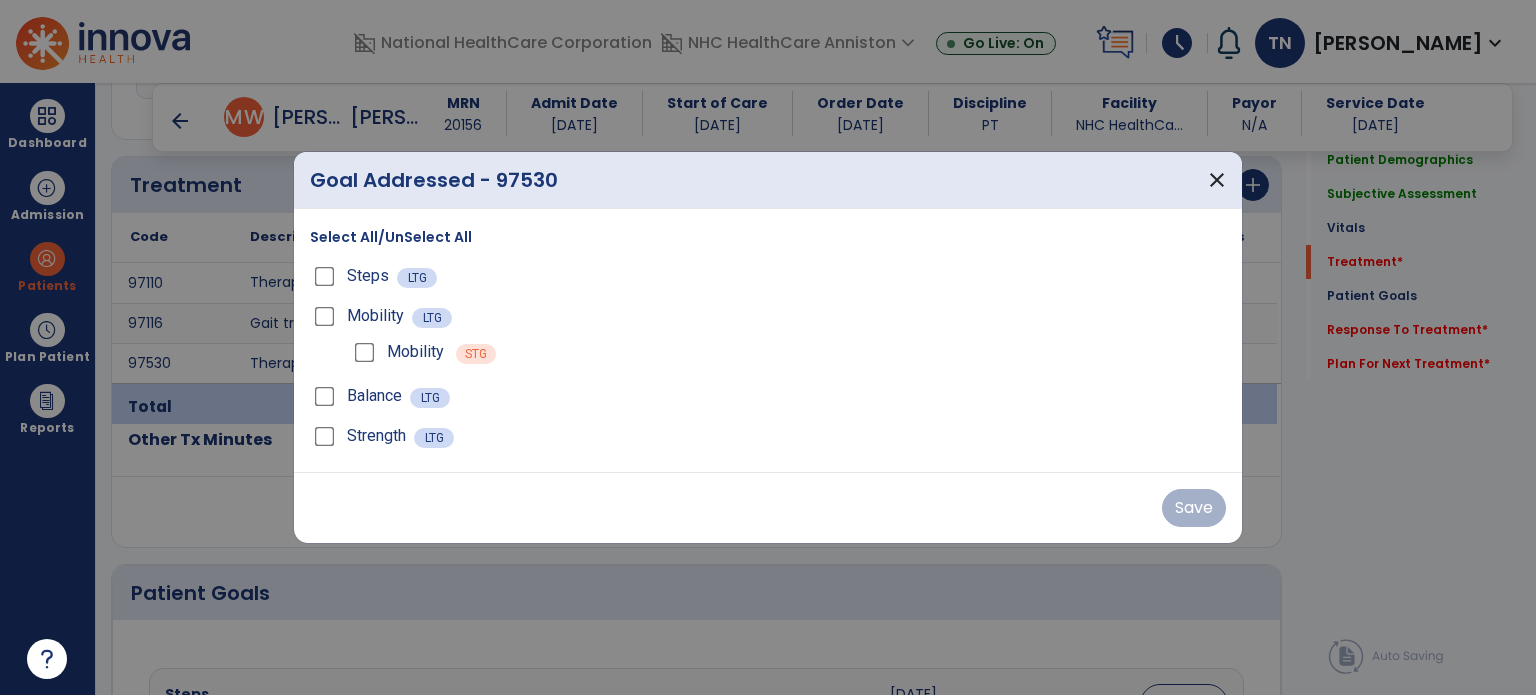 click on "Select All/UnSelect All Steps  LTG  Mobility   LTG  Mobility   STG  Balance   LTG  Strength   LTG" at bounding box center (768, 340) 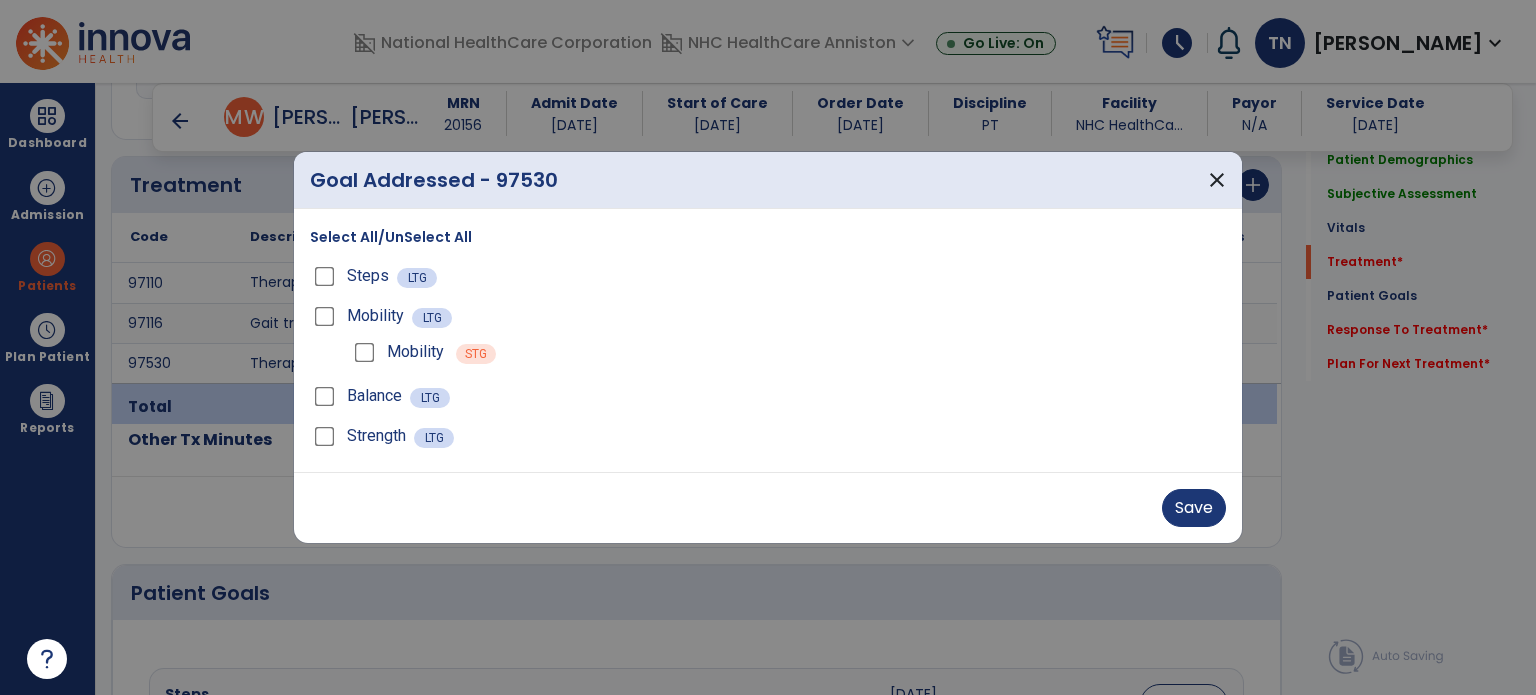 click on "Strength" at bounding box center (362, 436) 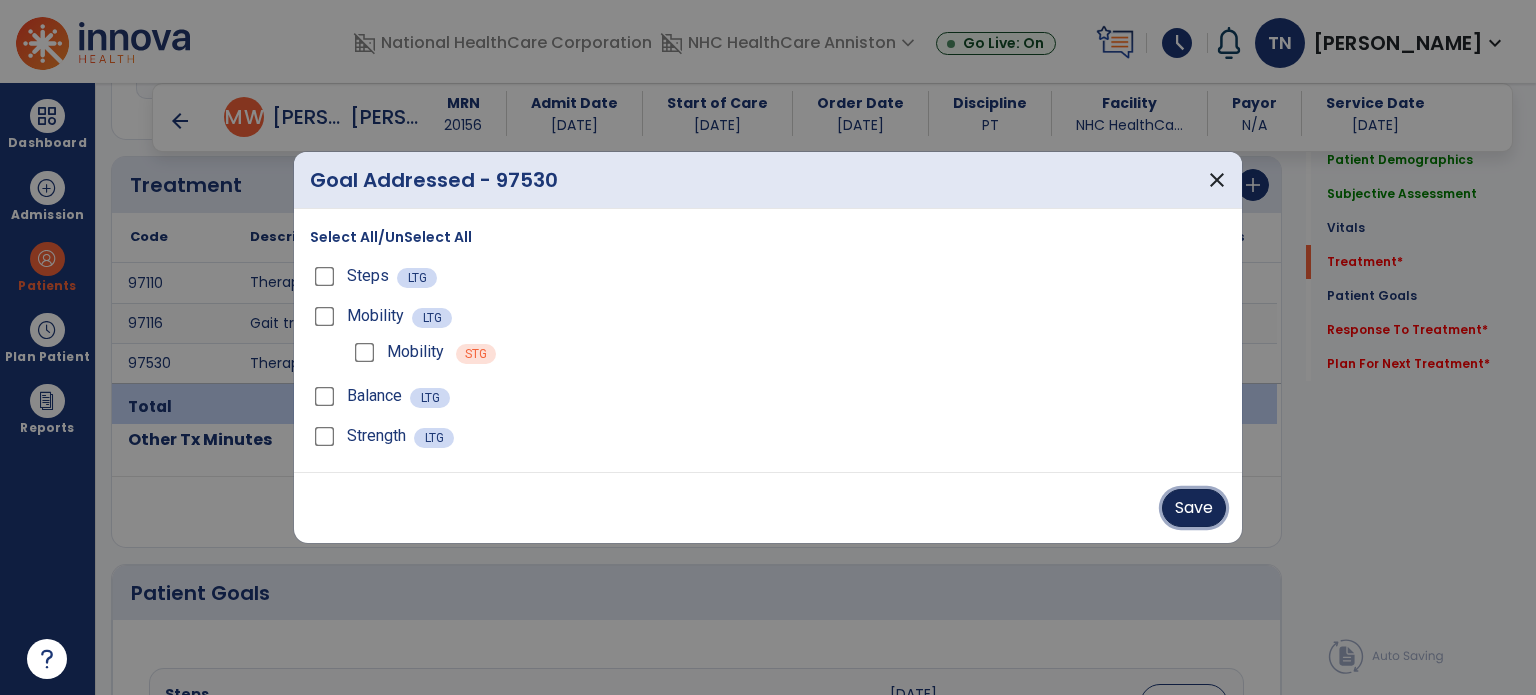 click on "Save" at bounding box center [1194, 508] 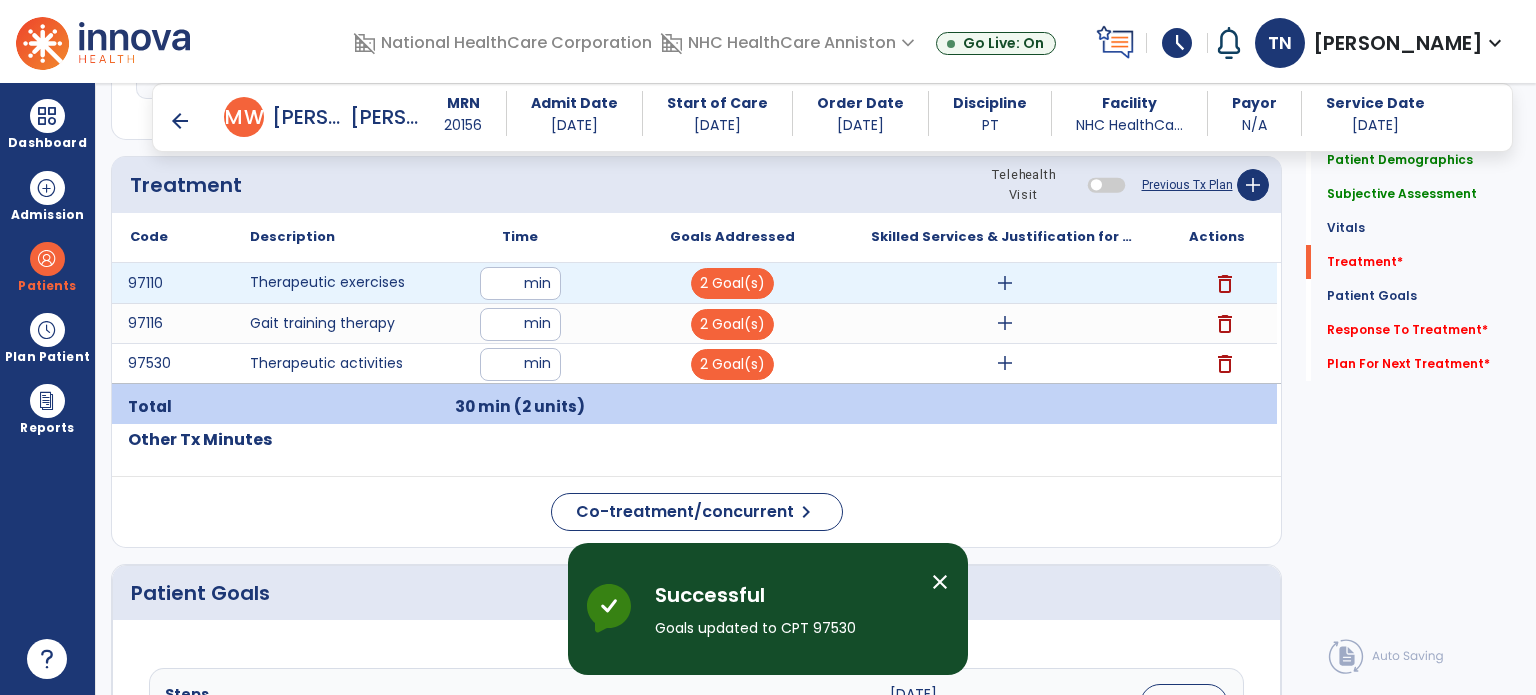 click on "add" at bounding box center [1004, 283] 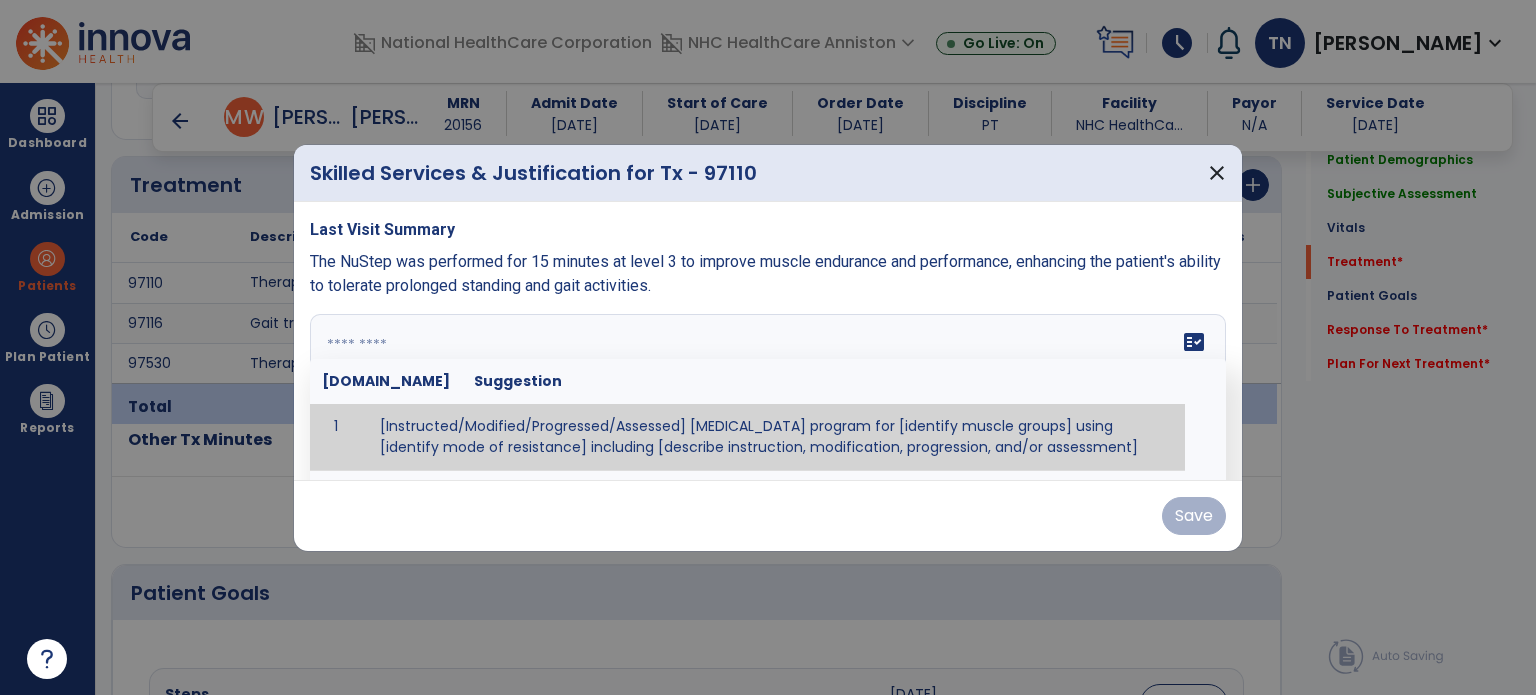 click at bounding box center [766, 389] 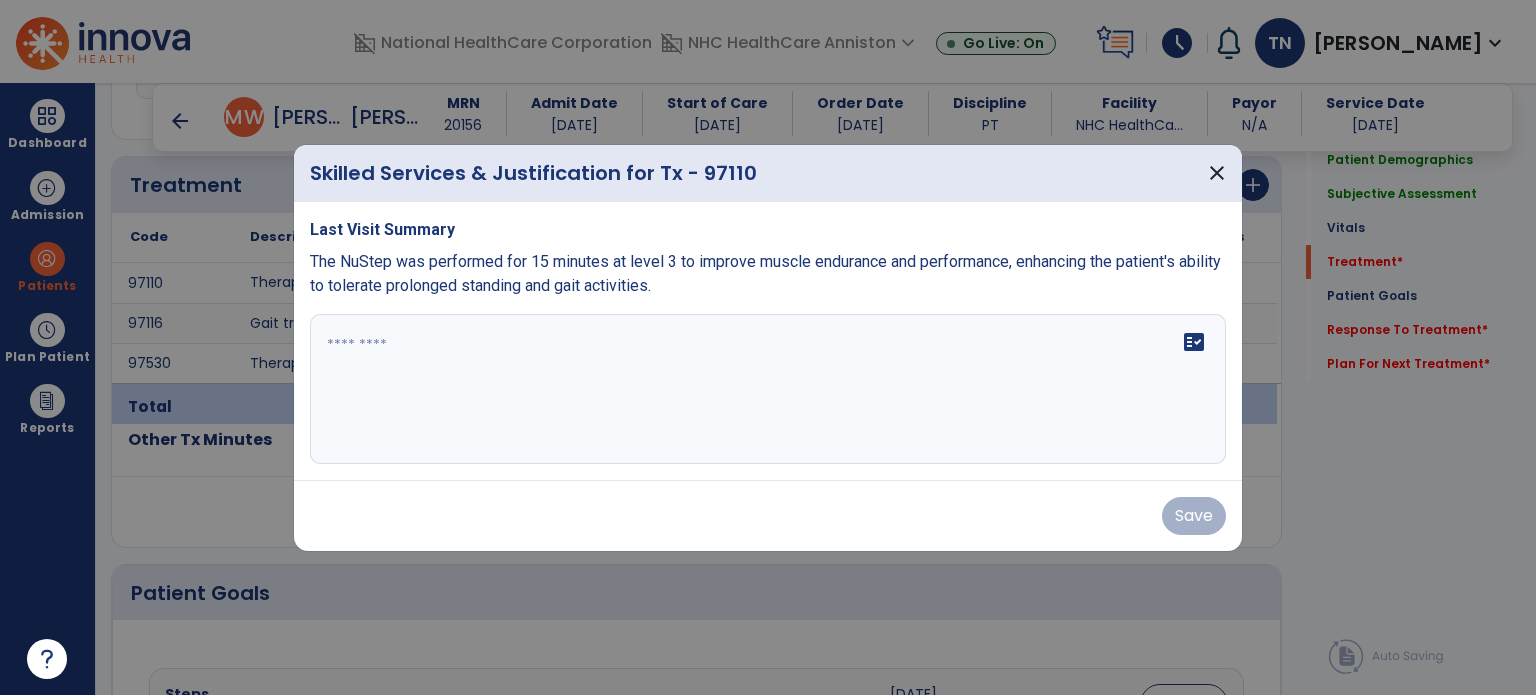 click on "The NuStep was performed for 15 minutes at level 3 to improve muscle endurance and performance, enhancing the patient's ability to tolerate prolonged standing and gait activities." at bounding box center [765, 273] 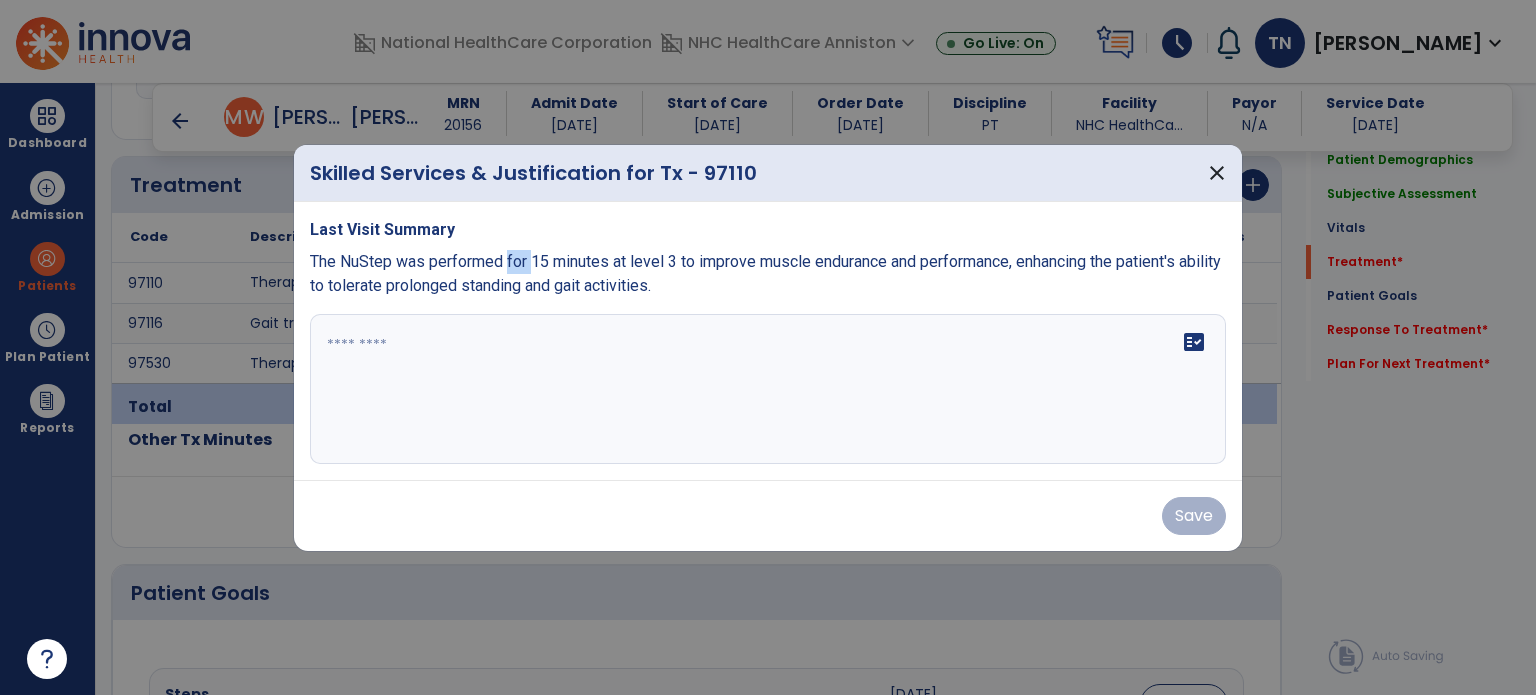 click on "The NuStep was performed for 15 minutes at level 3 to improve muscle endurance and performance, enhancing the patient's ability to tolerate prolonged standing and gait activities." at bounding box center (765, 273) 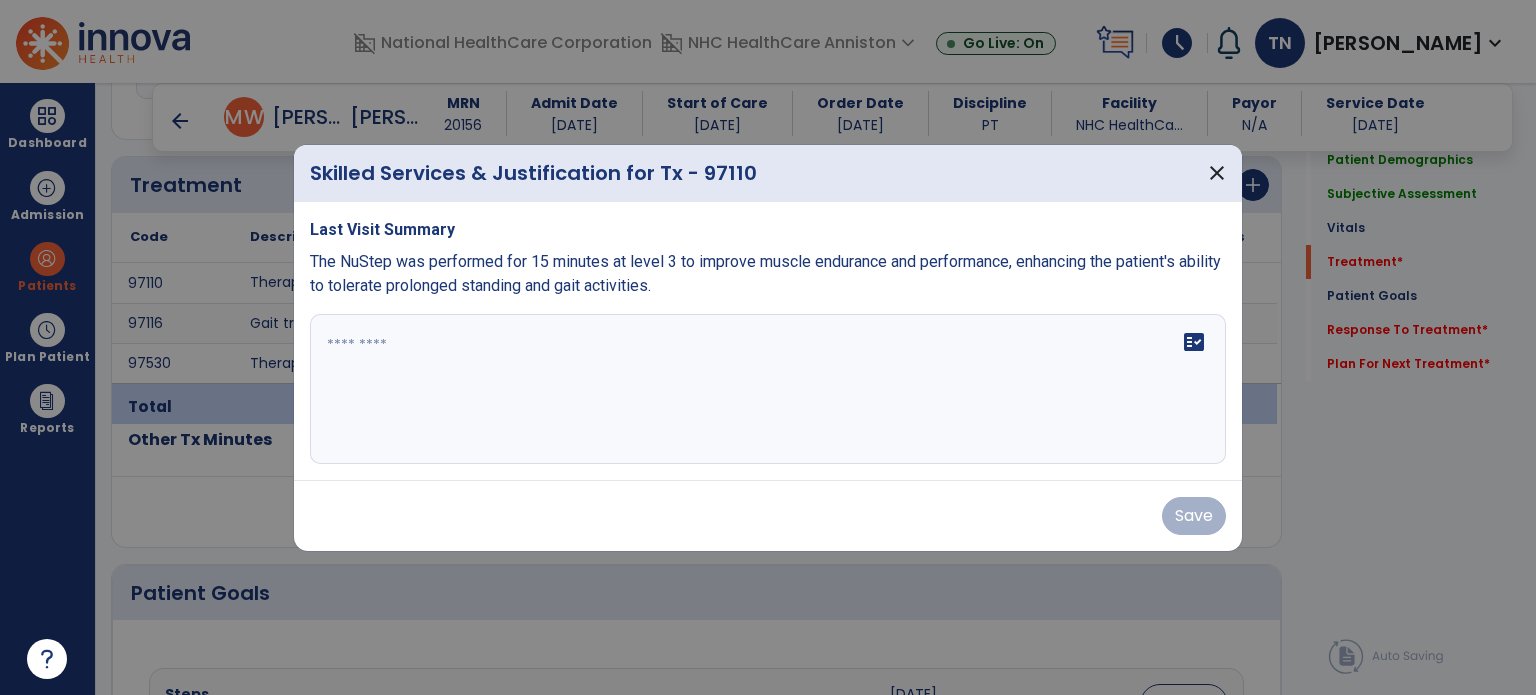 click on "The NuStep was performed for 15 minutes at level 3 to improve muscle endurance and performance, enhancing the patient's ability to tolerate prolonged standing and gait activities." at bounding box center [765, 273] 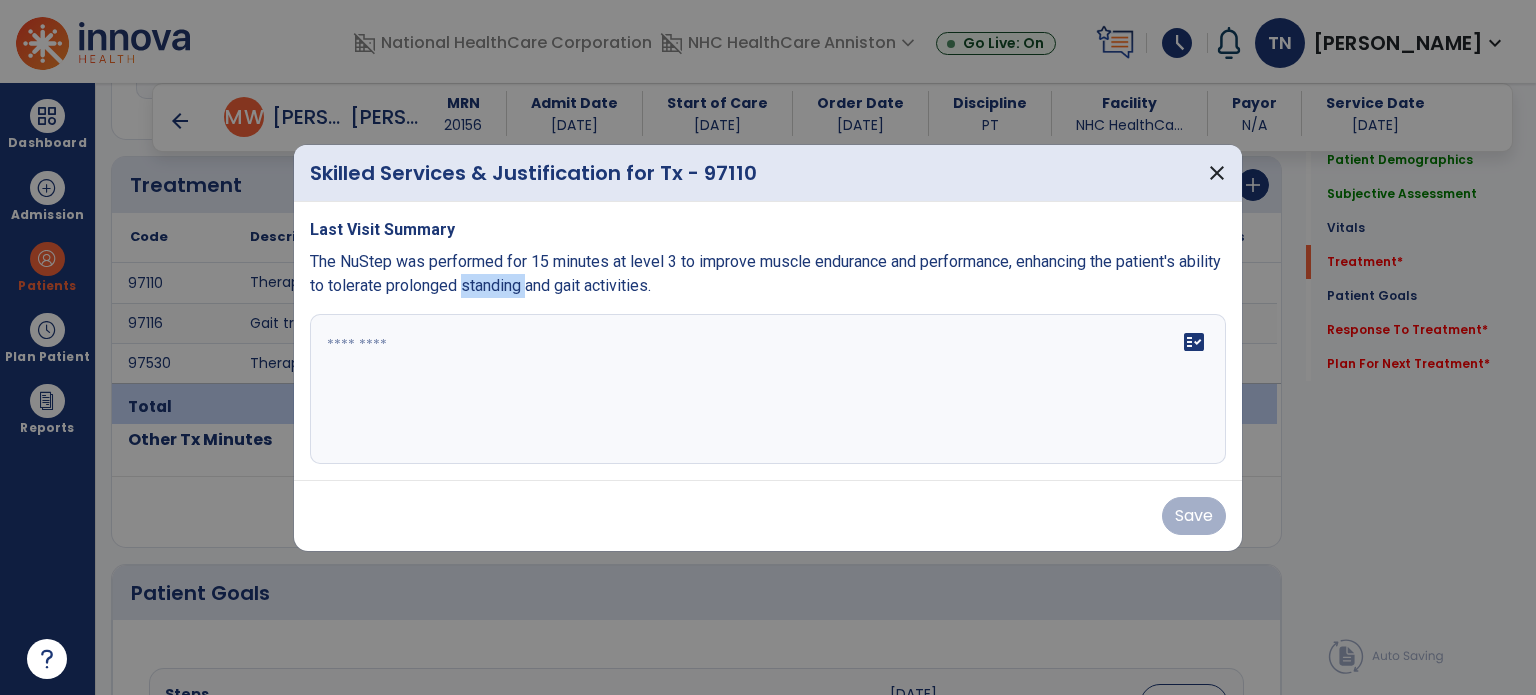 click on "The NuStep was performed for 15 minutes at level 3 to improve muscle endurance and performance, enhancing the patient's ability to tolerate prolonged standing and gait activities." at bounding box center (765, 273) 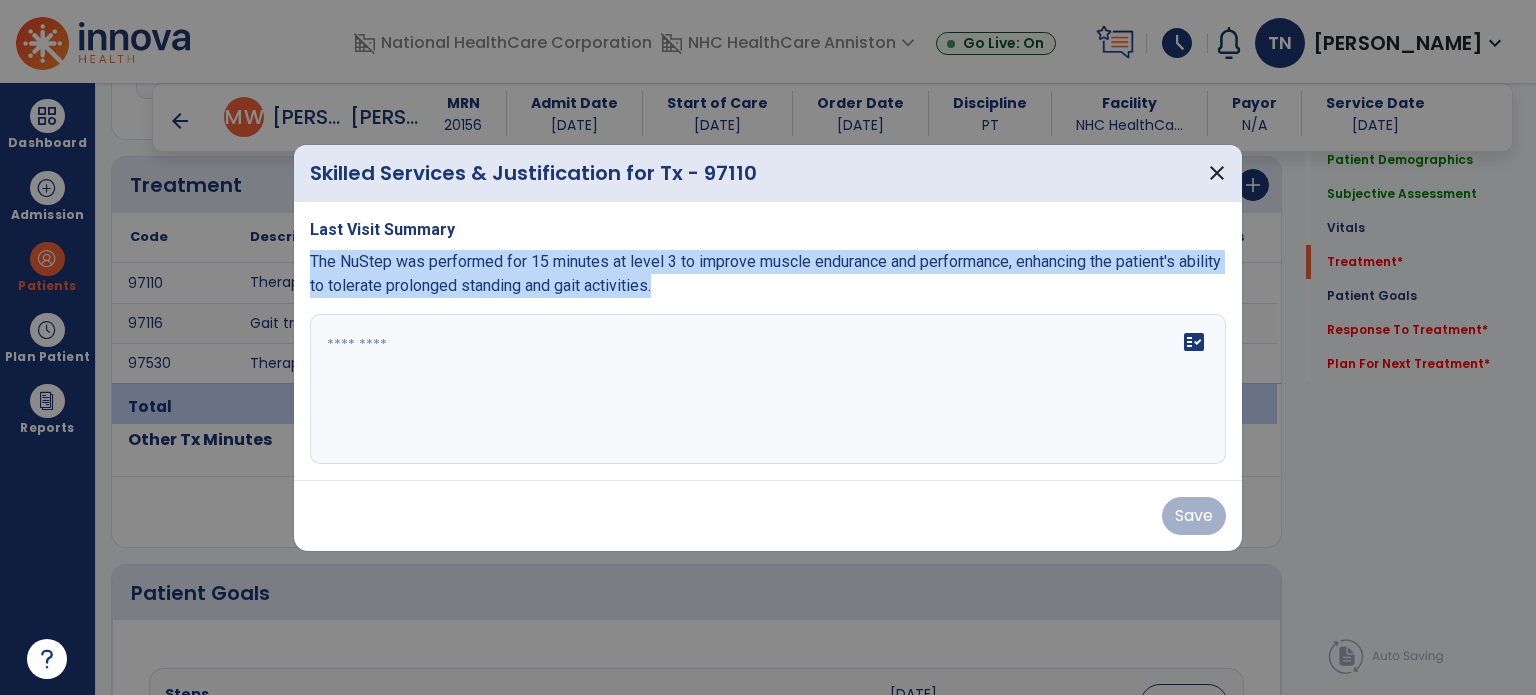 click on "The NuStep was performed for 15 minutes at level 3 to improve muscle endurance and performance, enhancing the patient's ability to tolerate prolonged standing and gait activities." at bounding box center (765, 273) 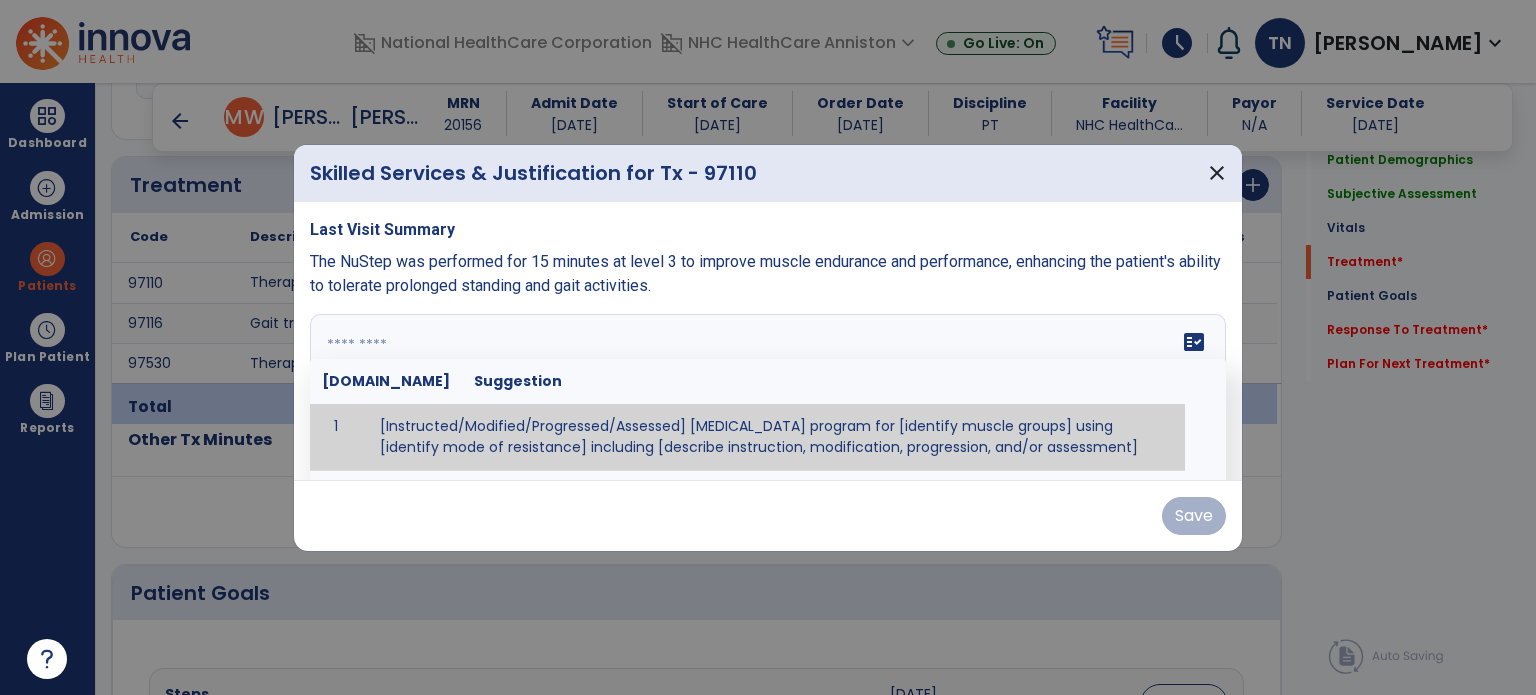click at bounding box center [768, 389] 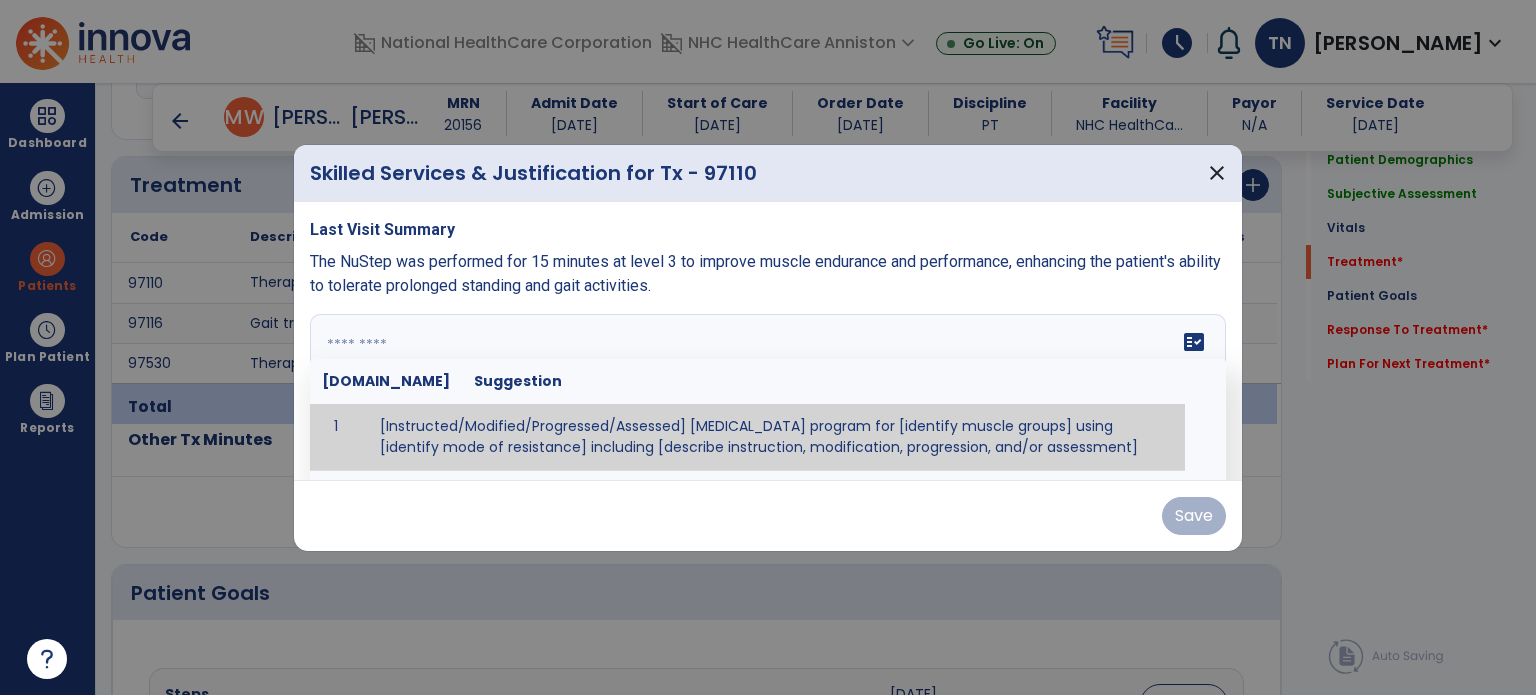 paste on "**********" 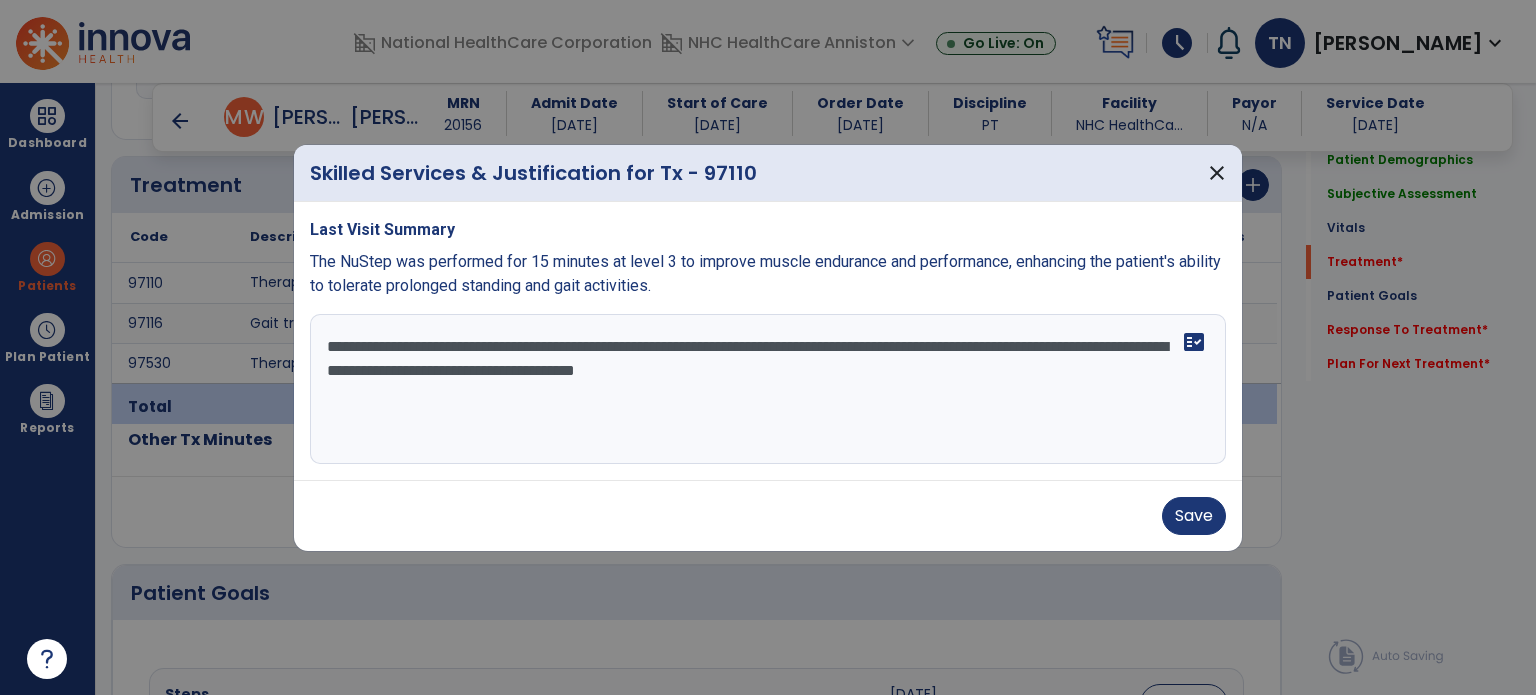 click on "**********" at bounding box center [768, 389] 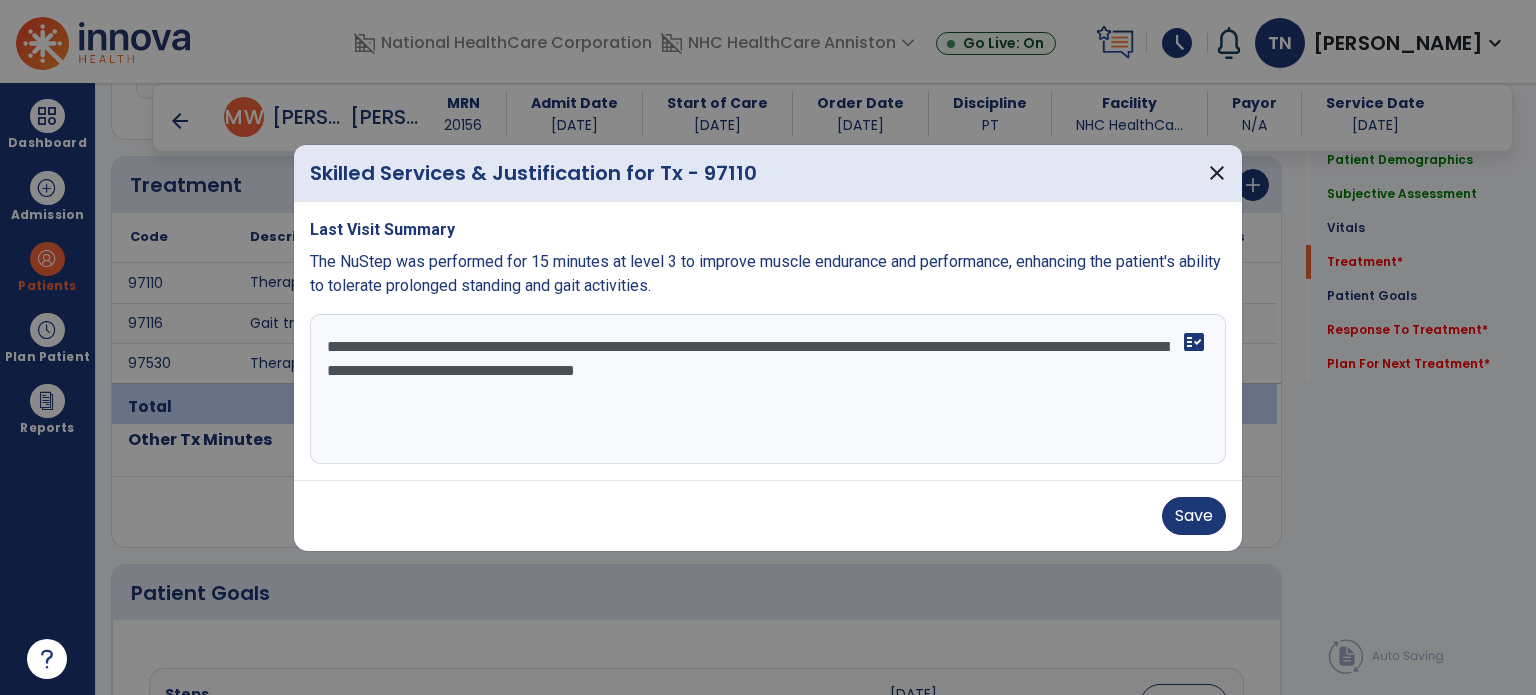 type on "**********" 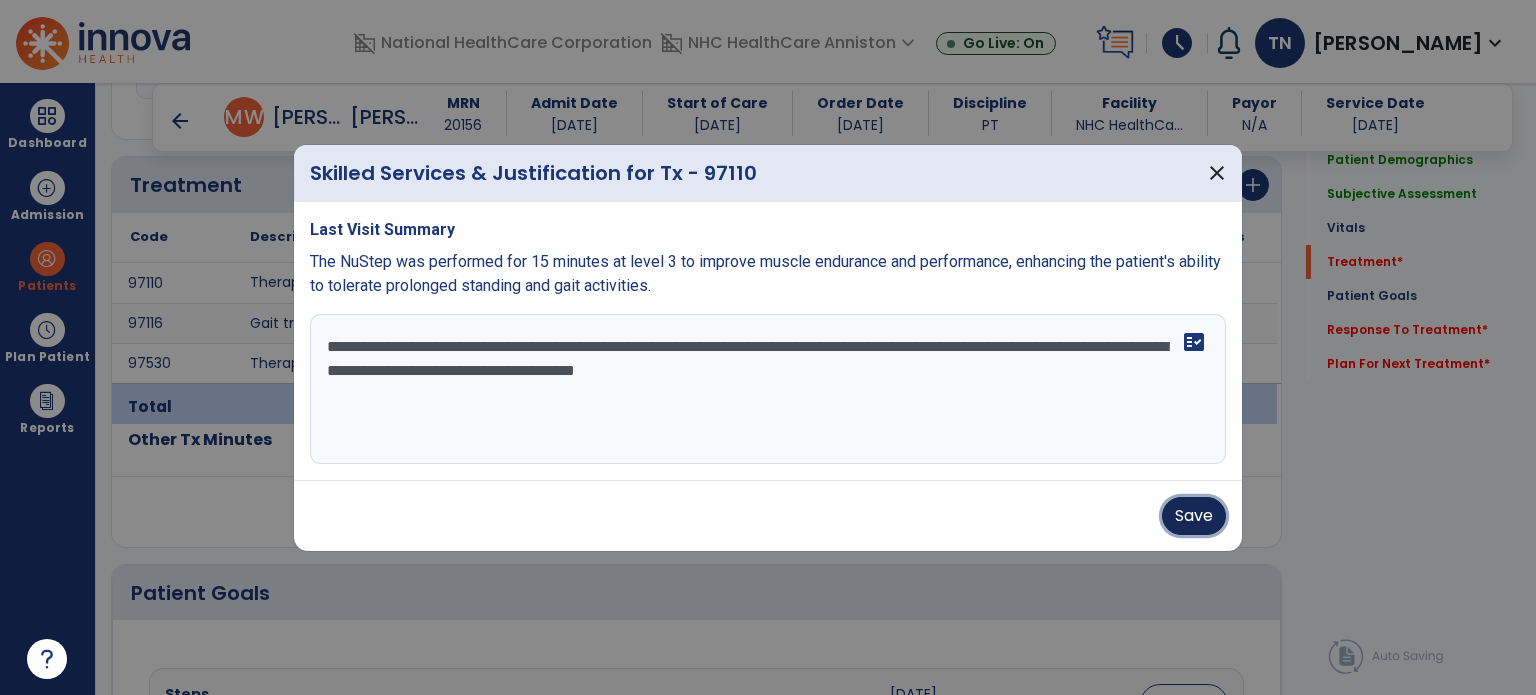 click on "Save" at bounding box center (1194, 516) 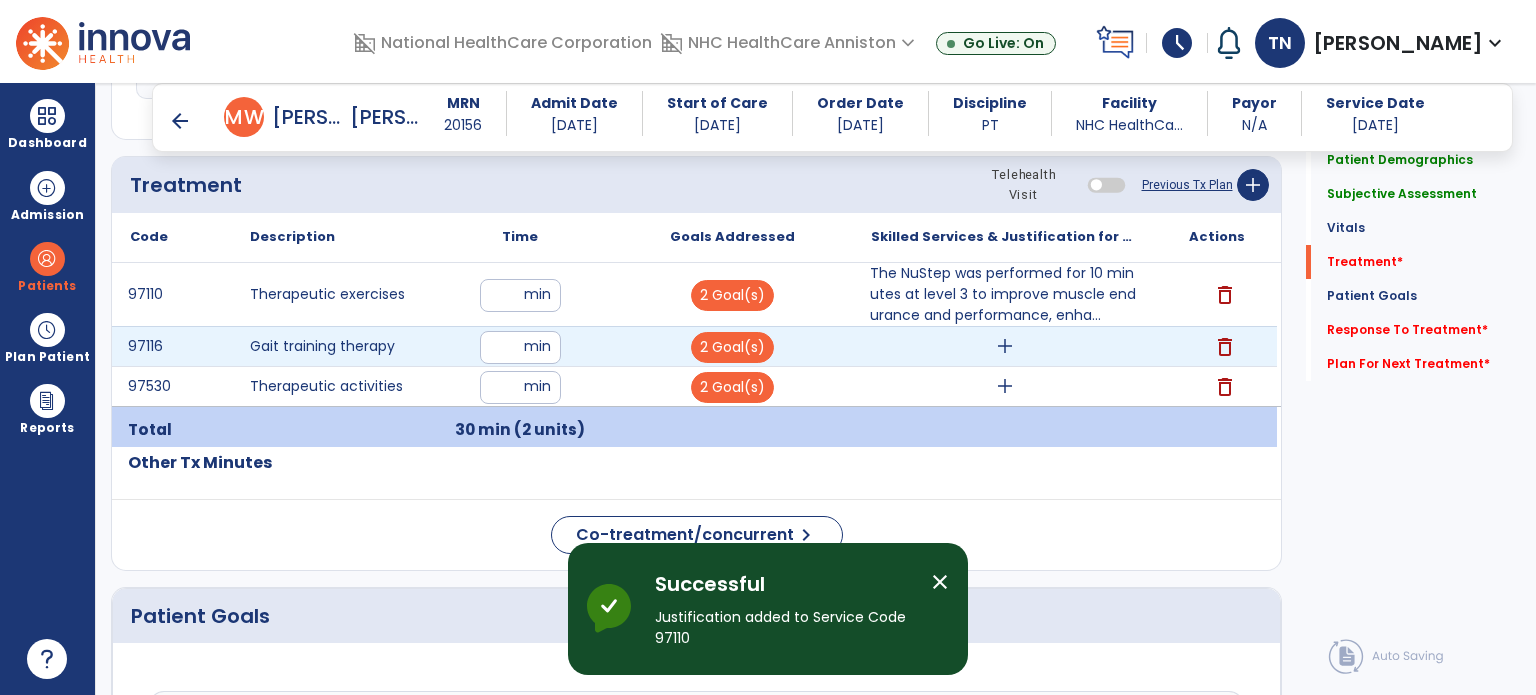 click on "add" at bounding box center (1004, 346) 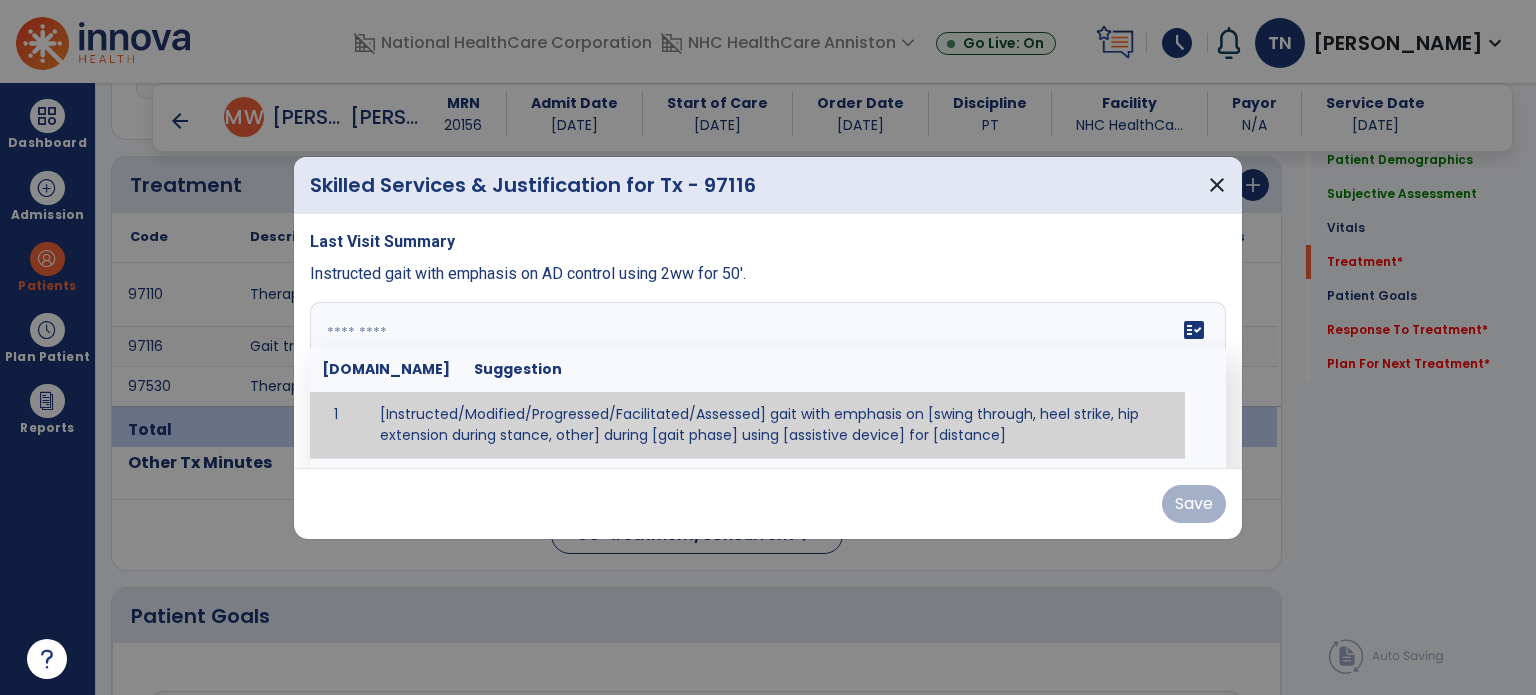 click at bounding box center (766, 377) 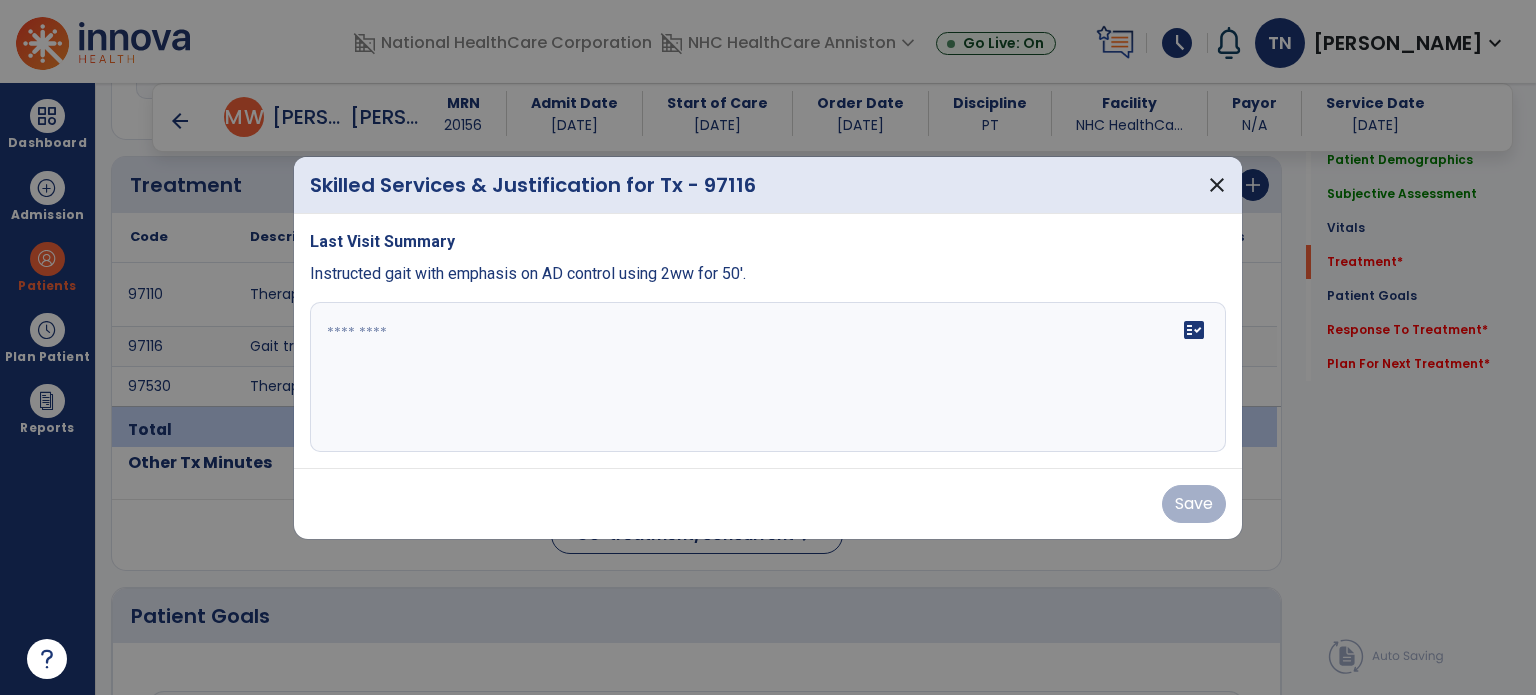 click on "Instructed gait with emphasis on AD control using 2ww for 50'." at bounding box center (528, 273) 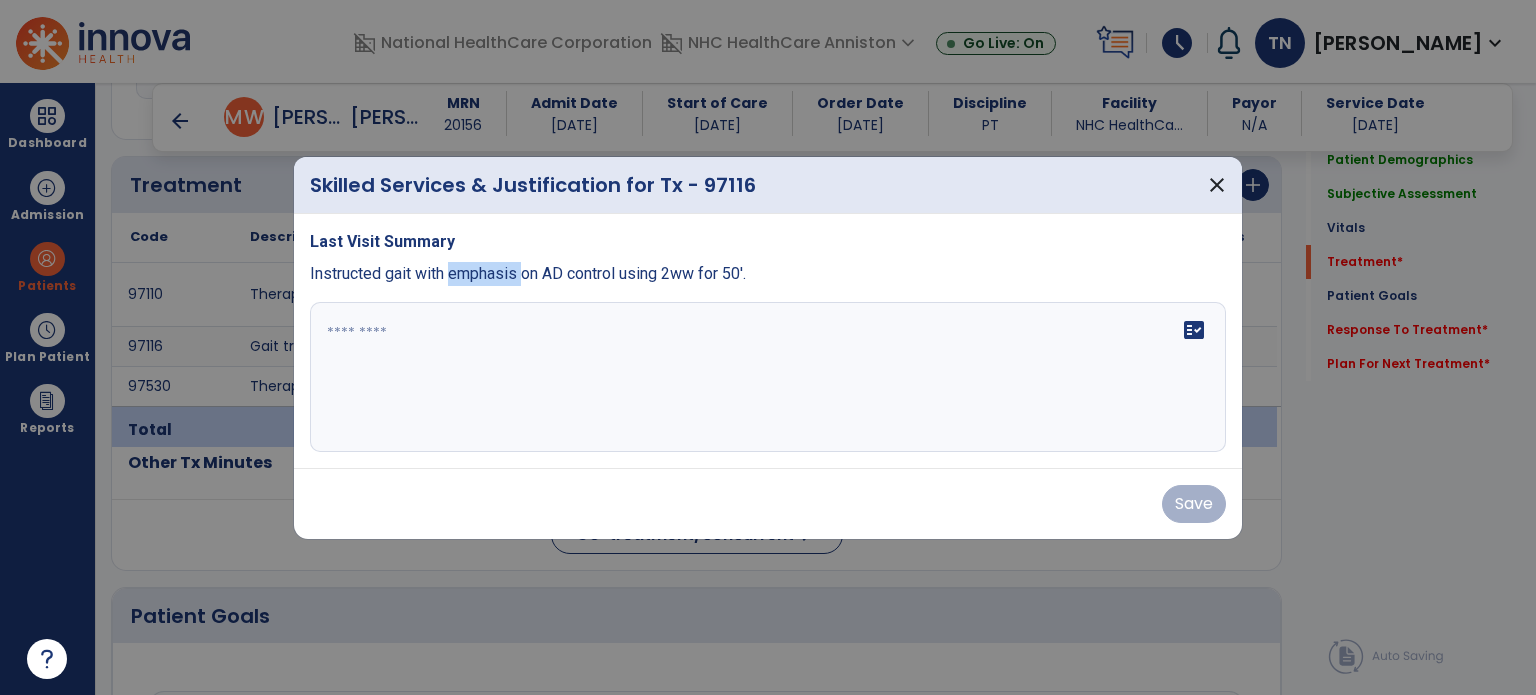 click on "Instructed gait with emphasis on AD control using 2ww for 50'." at bounding box center (528, 273) 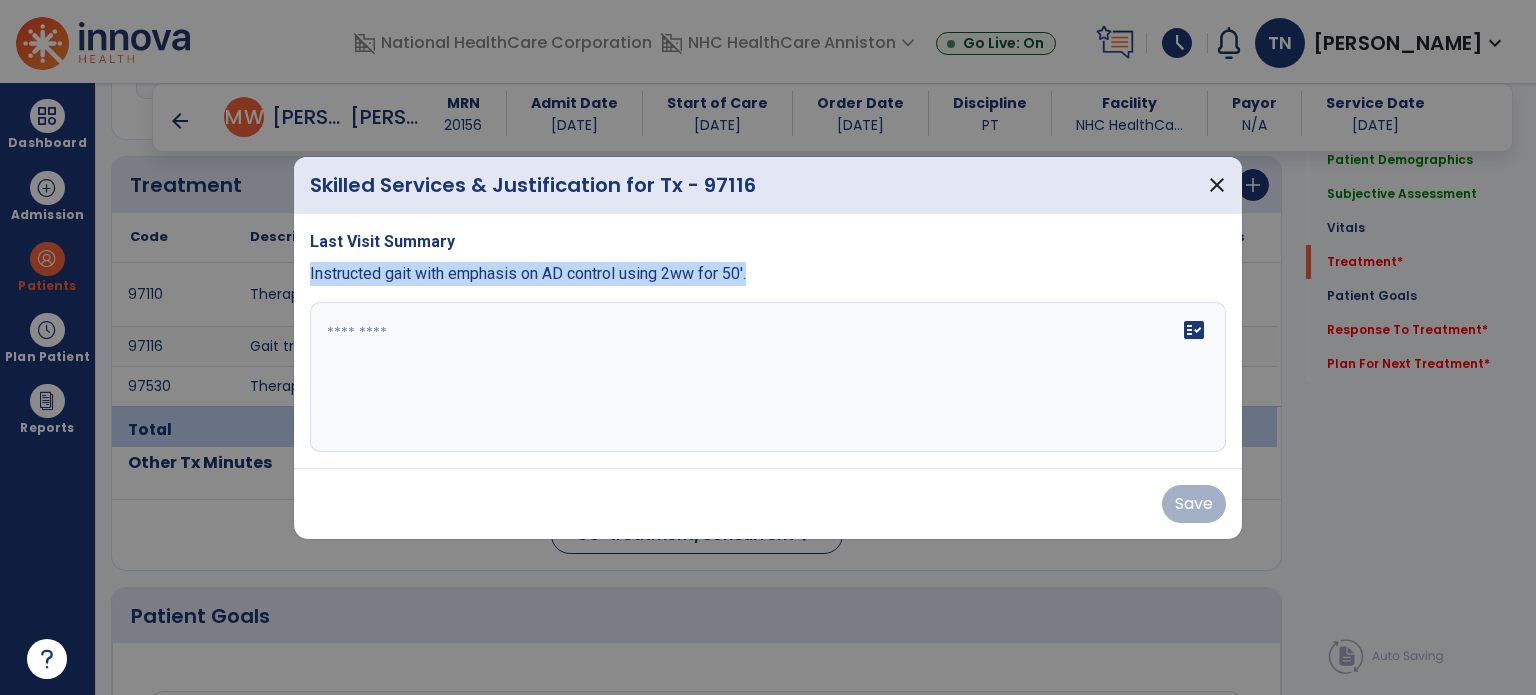 click on "Instructed gait with emphasis on AD control using 2ww for 50'." at bounding box center (528, 273) 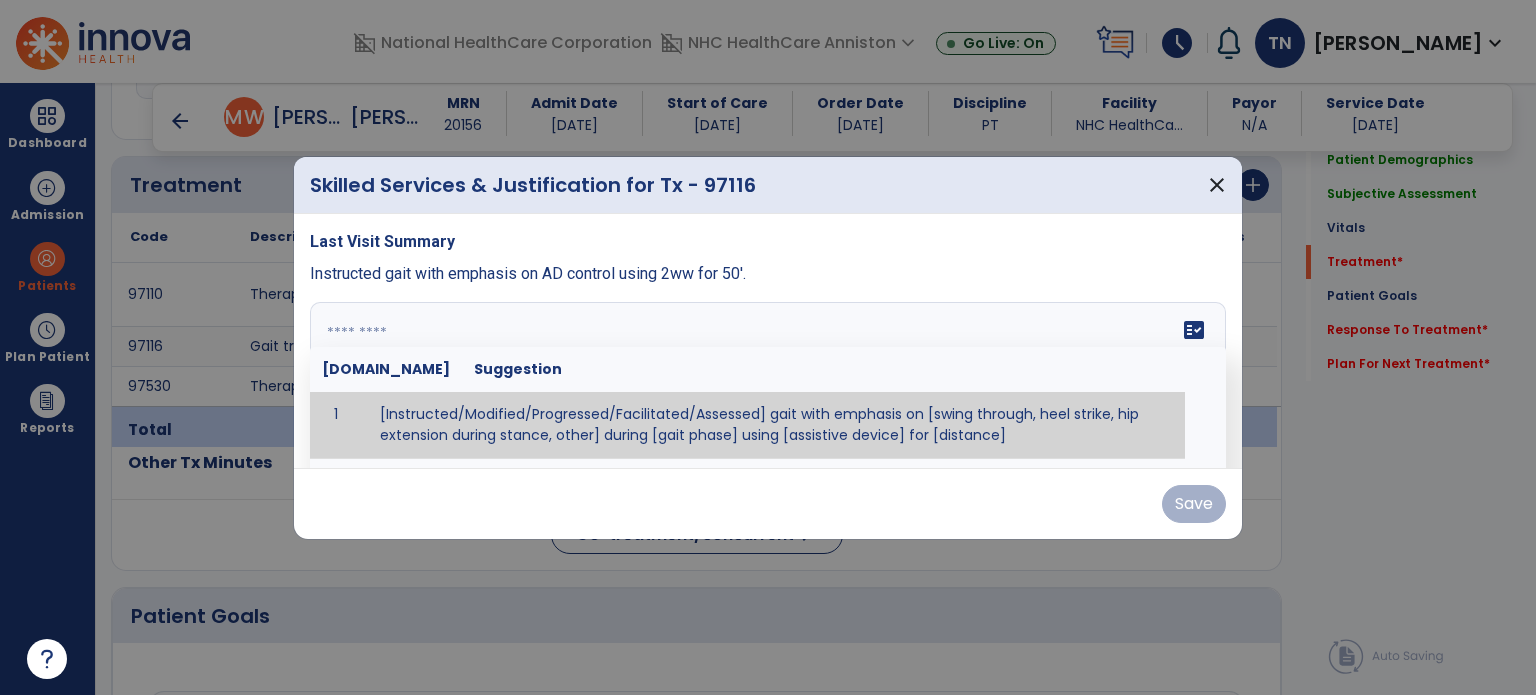 click at bounding box center (766, 377) 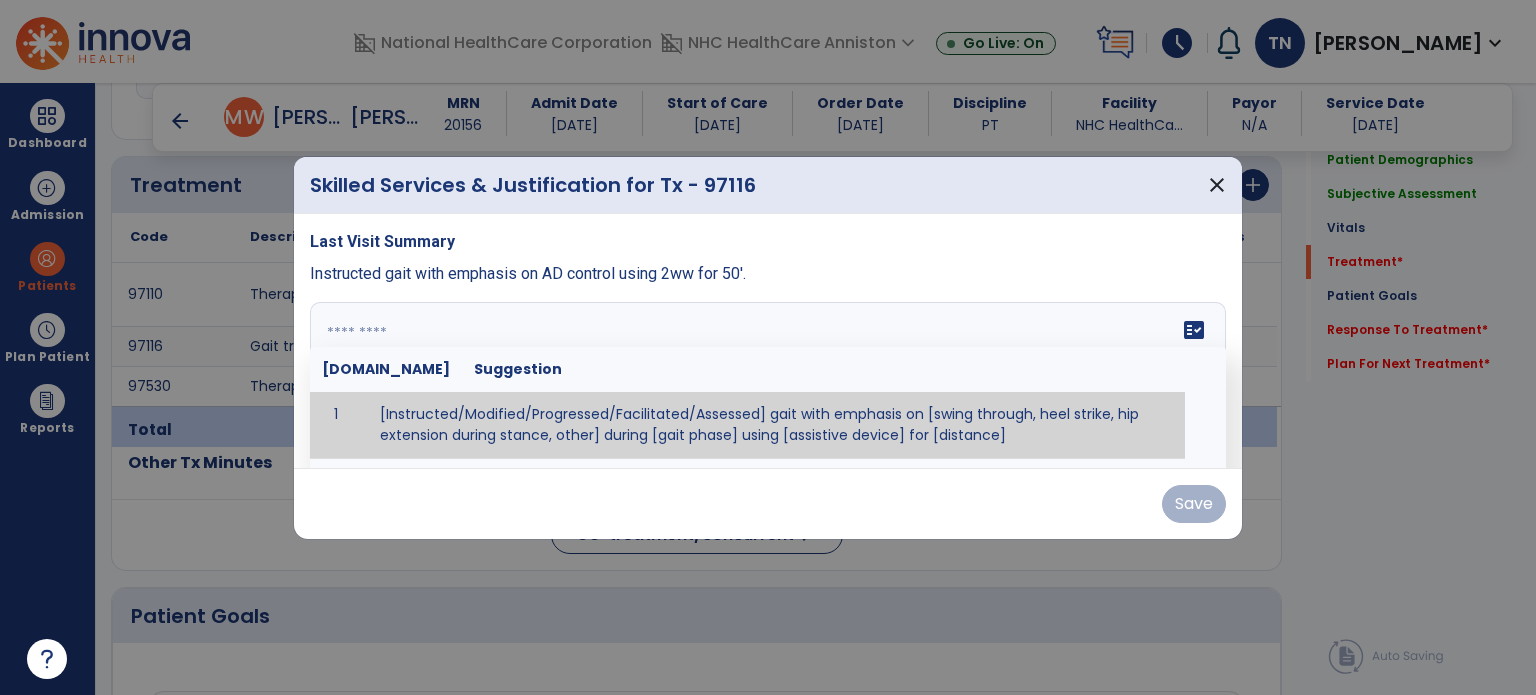 paste on "**********" 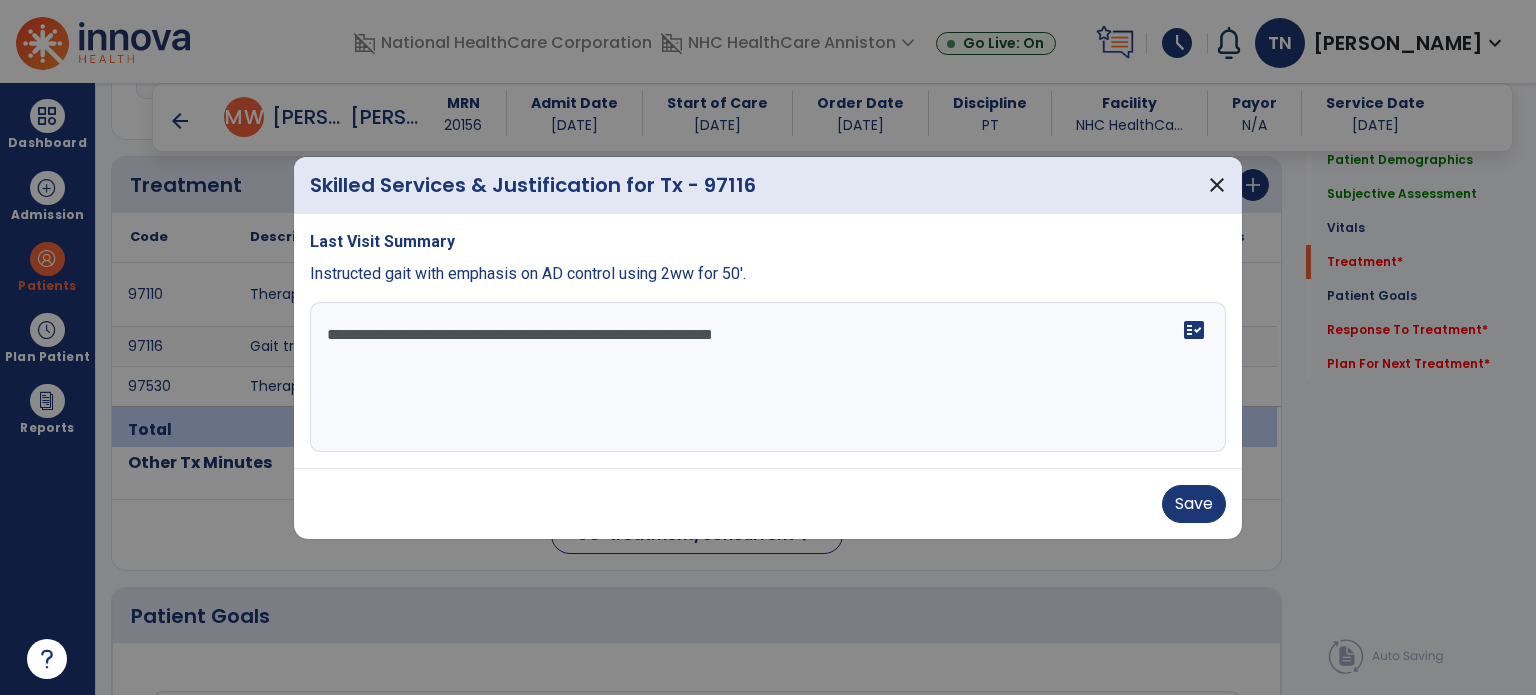 click on "**********" at bounding box center (768, 377) 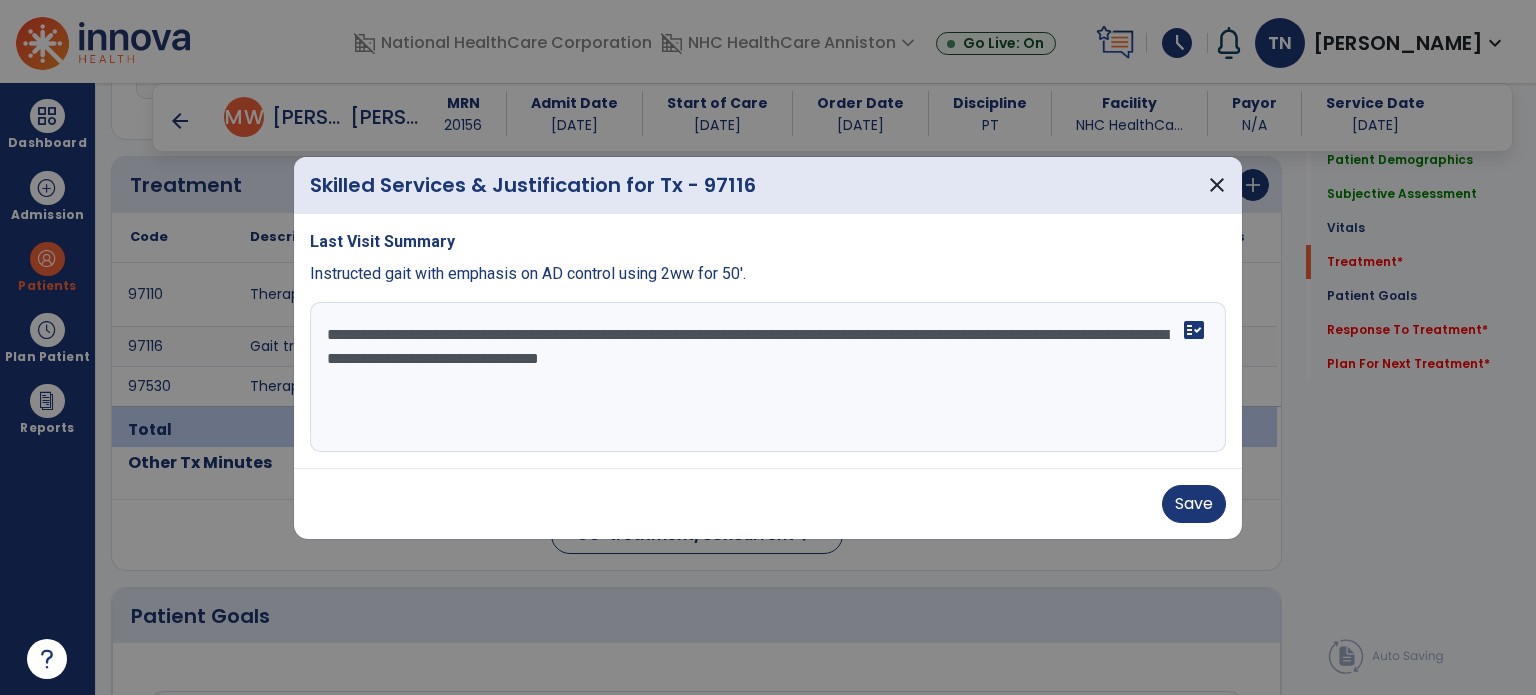 type on "**********" 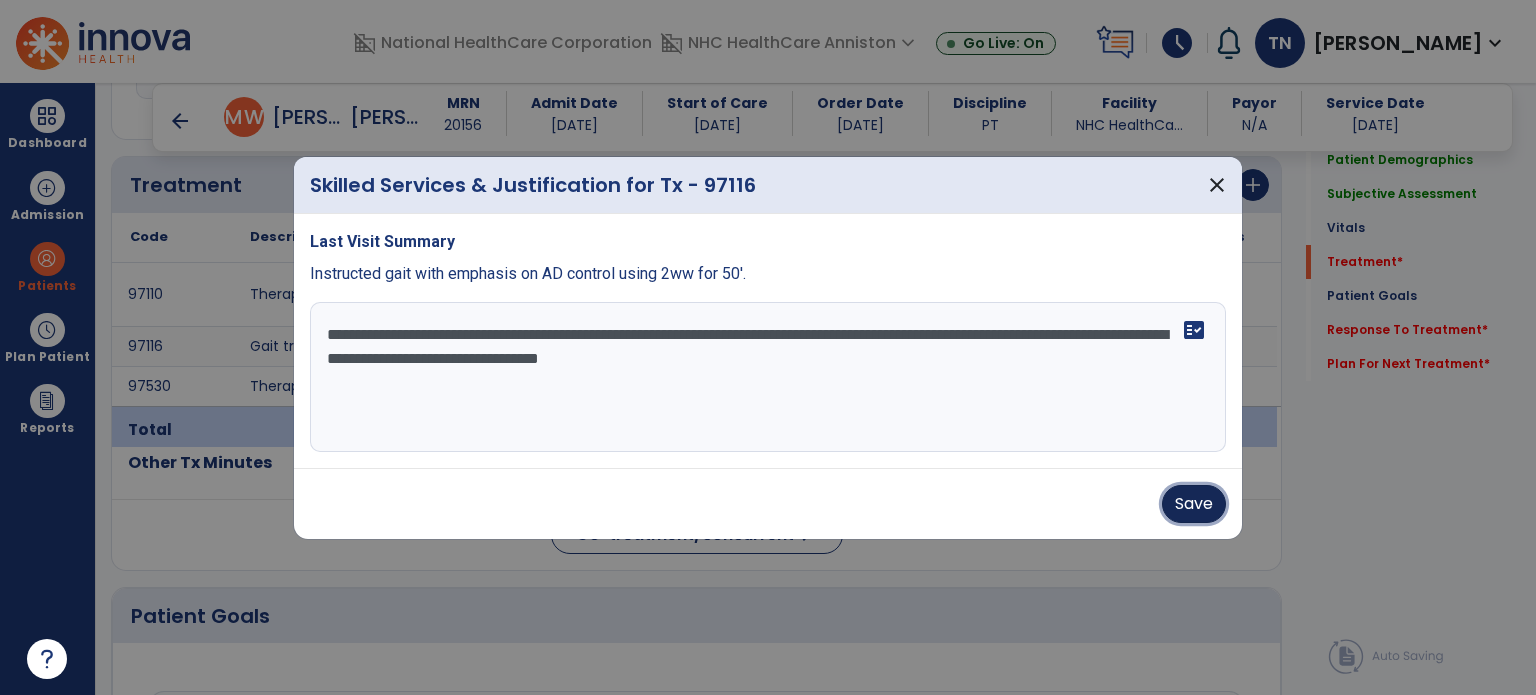 click on "Save" at bounding box center [1194, 504] 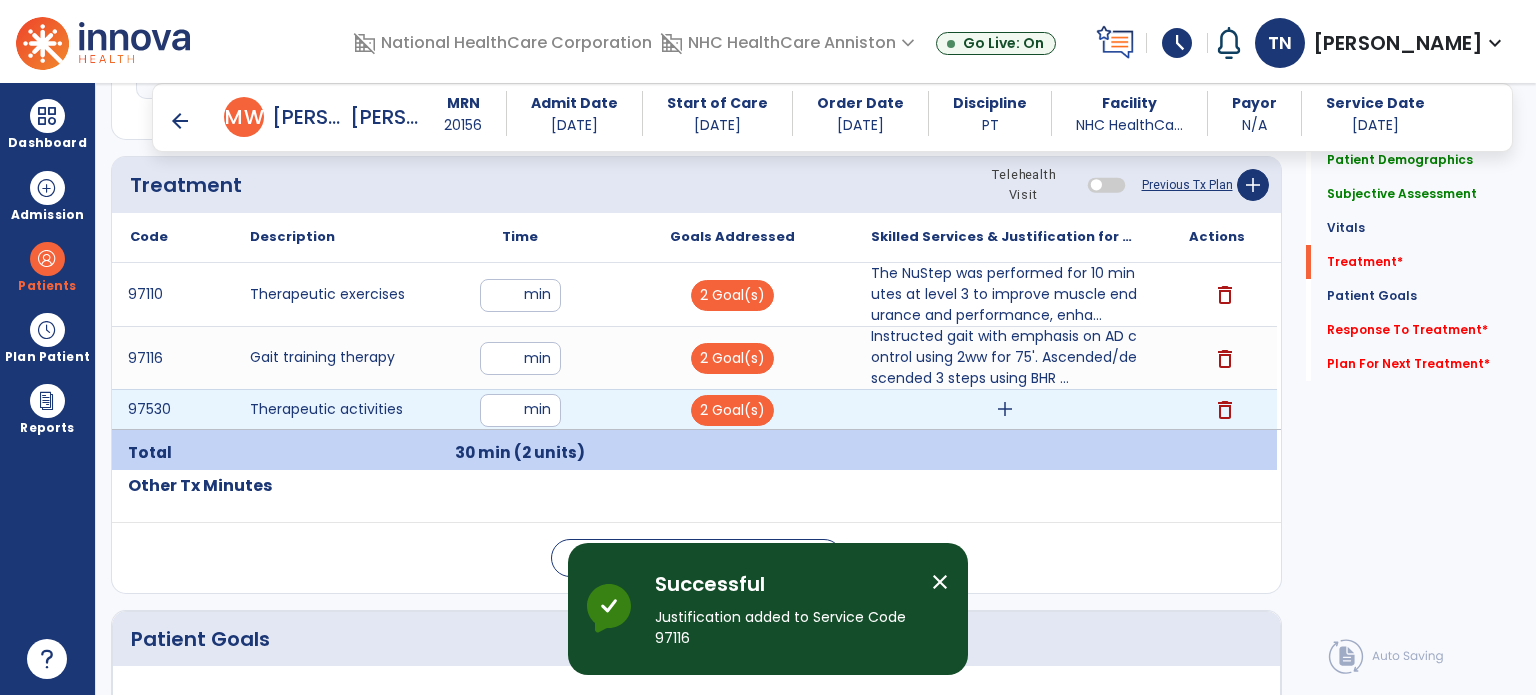 click on "add" at bounding box center (1004, 409) 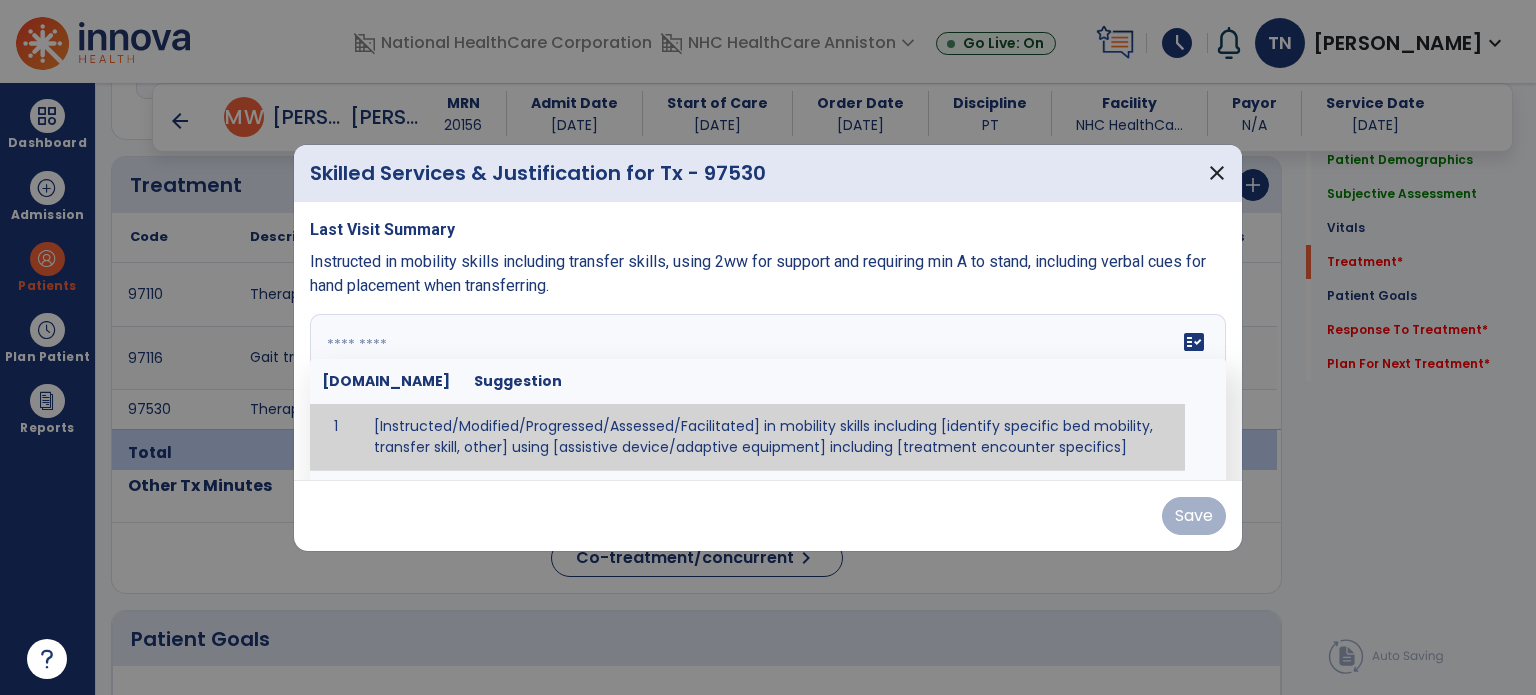 click on "fact_check  [DOMAIN_NAME] Suggestion 1 [Instructed/Modified/Progressed/Assessed/Facilitated] in mobility skills including [identify specific bed mobility, transfer skill, other] using [assistive device/adaptive equipment] including [treatment encounter specifics]" at bounding box center (768, 389) 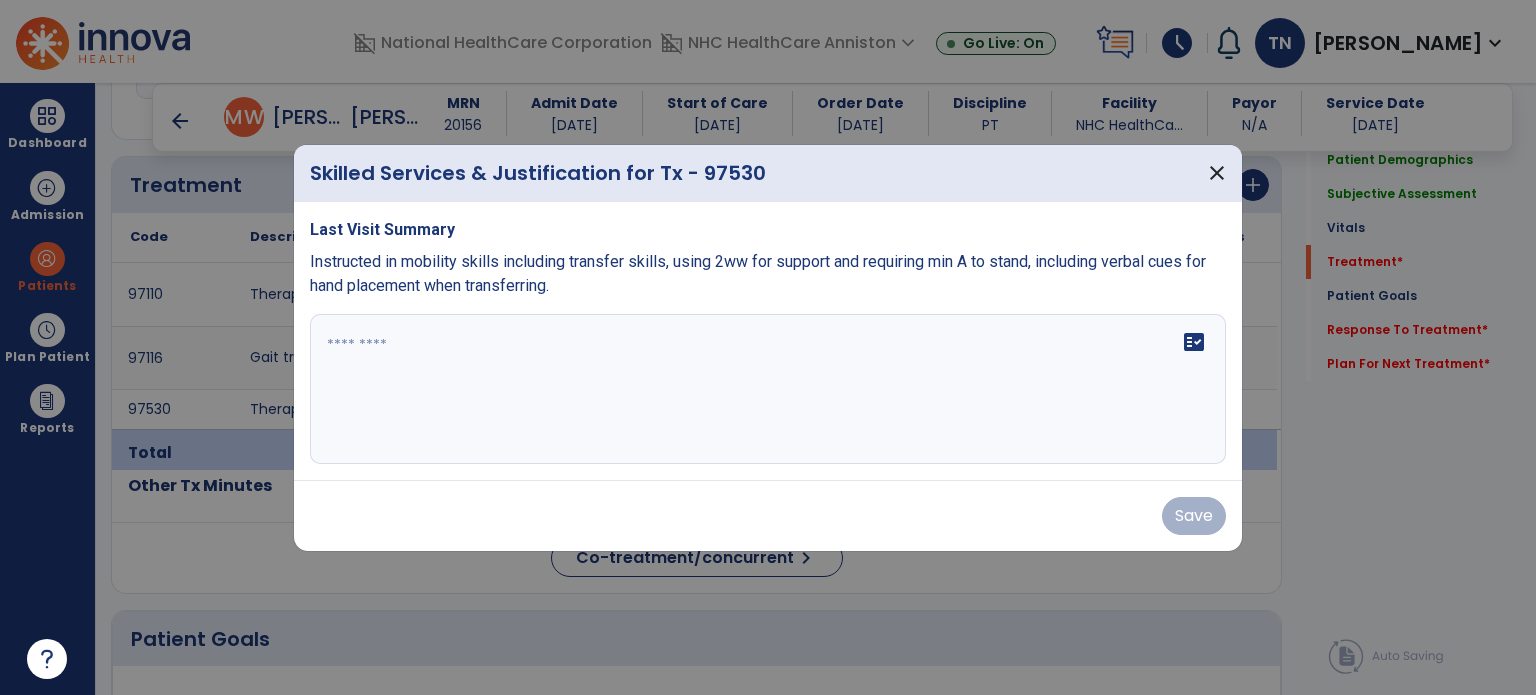 click on "Instructed in mobility skills including transfer skills, using 2ww for support and requiring min A to stand, including verbal cues for hand placement when transferring." at bounding box center (758, 273) 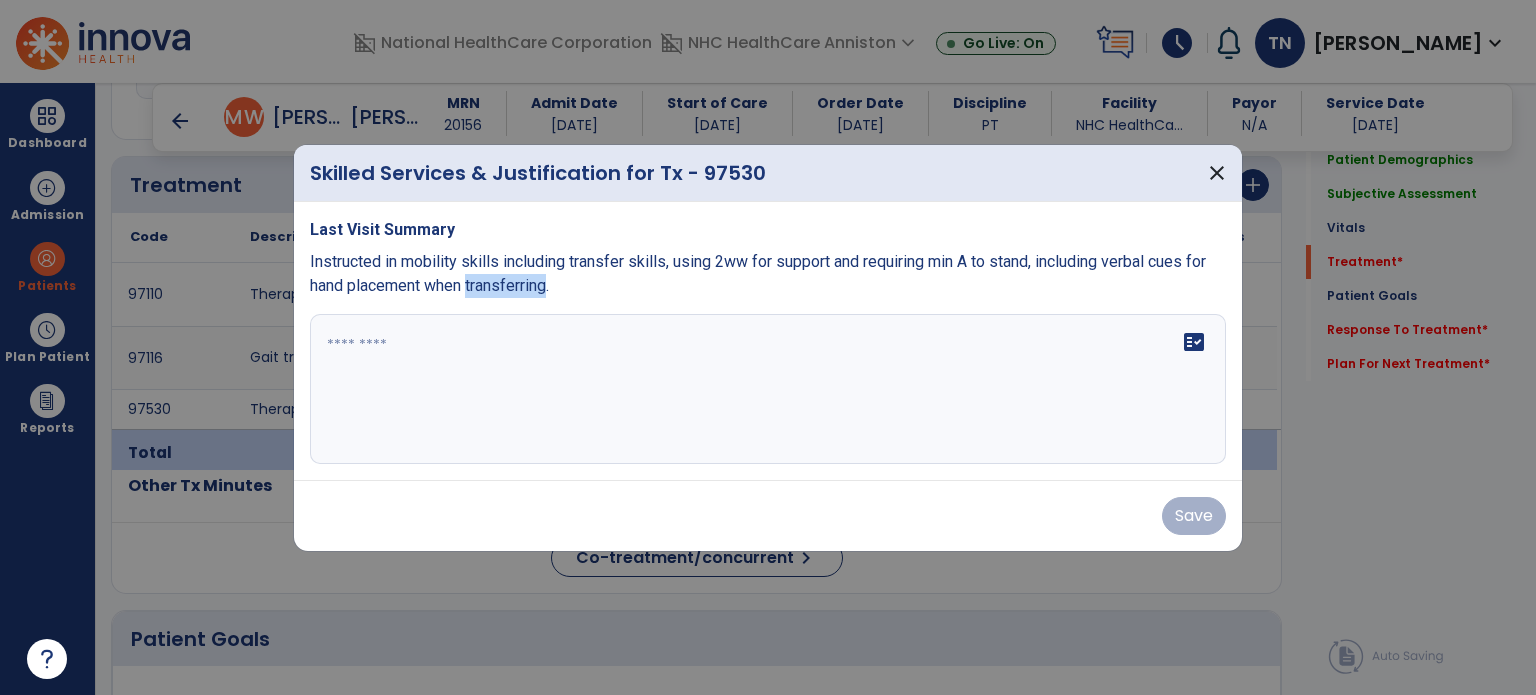 click on "Instructed in mobility skills including transfer skills, using 2ww for support and requiring min A to stand, including verbal cues for hand placement when transferring." at bounding box center (758, 273) 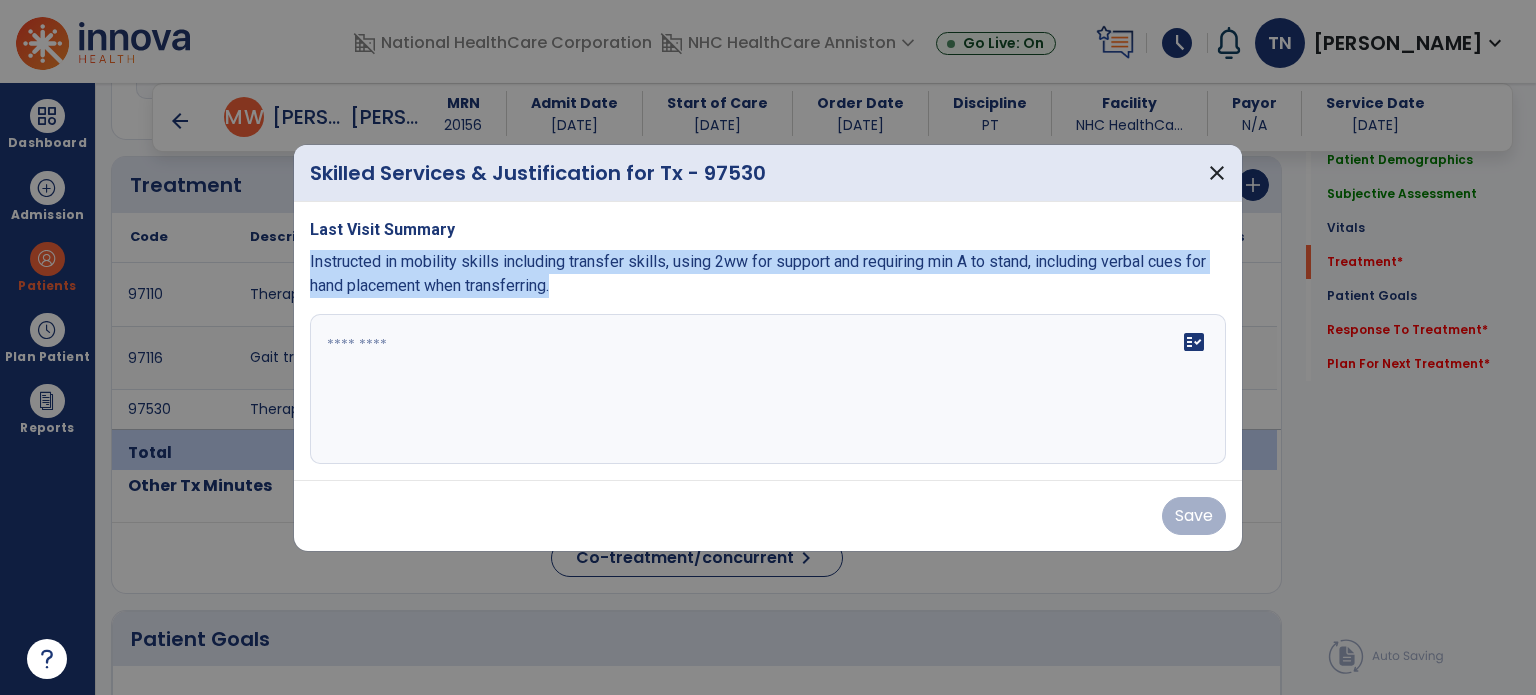 click on "Instructed in mobility skills including transfer skills, using 2ww for support and requiring min A to stand, including verbal cues for hand placement when transferring." at bounding box center [758, 273] 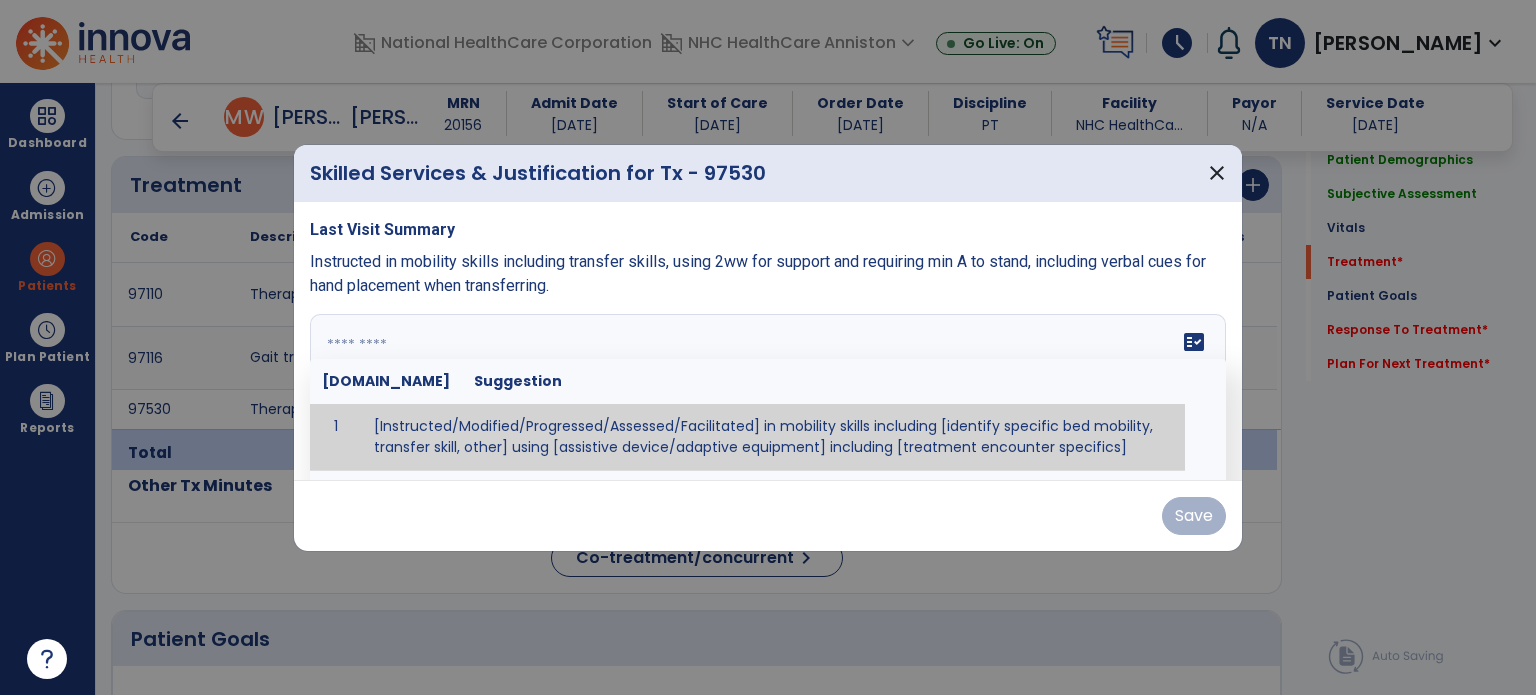 click at bounding box center (766, 389) 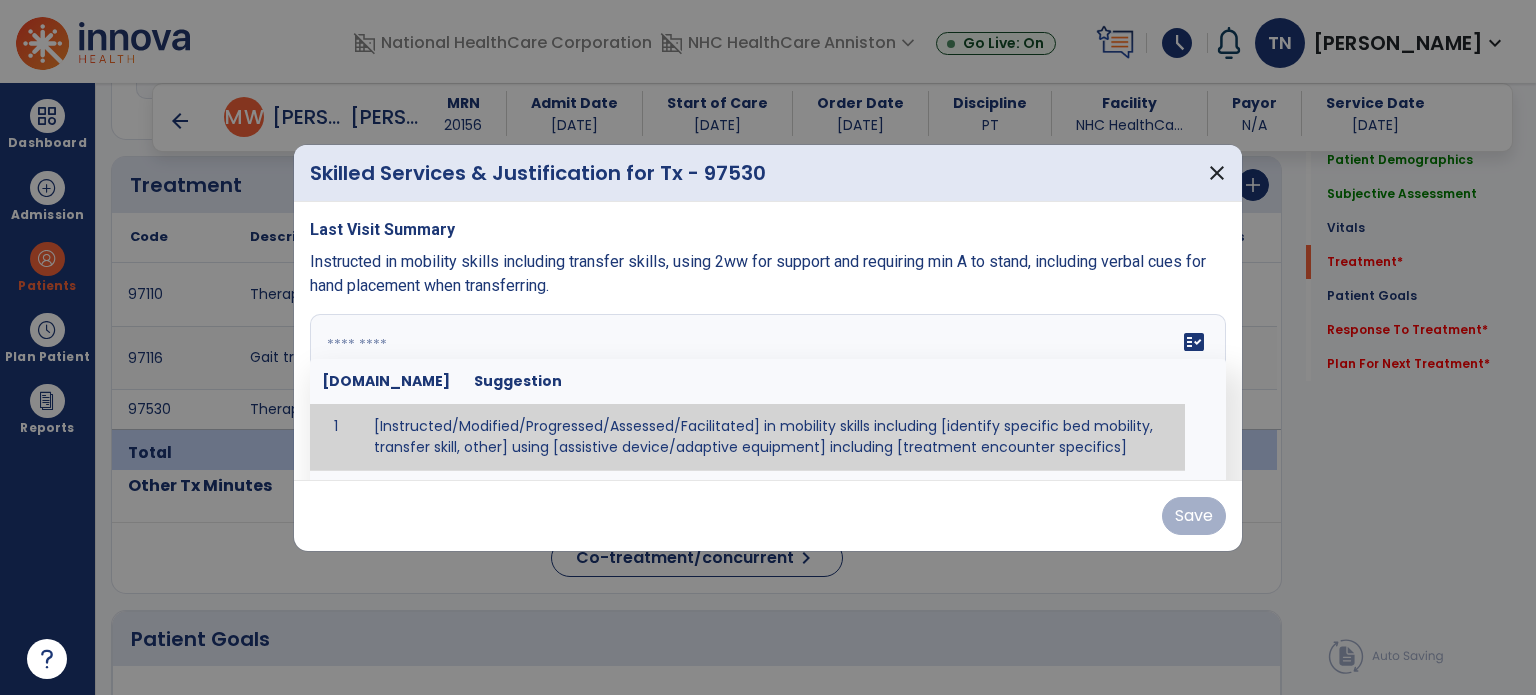 paste on "**********" 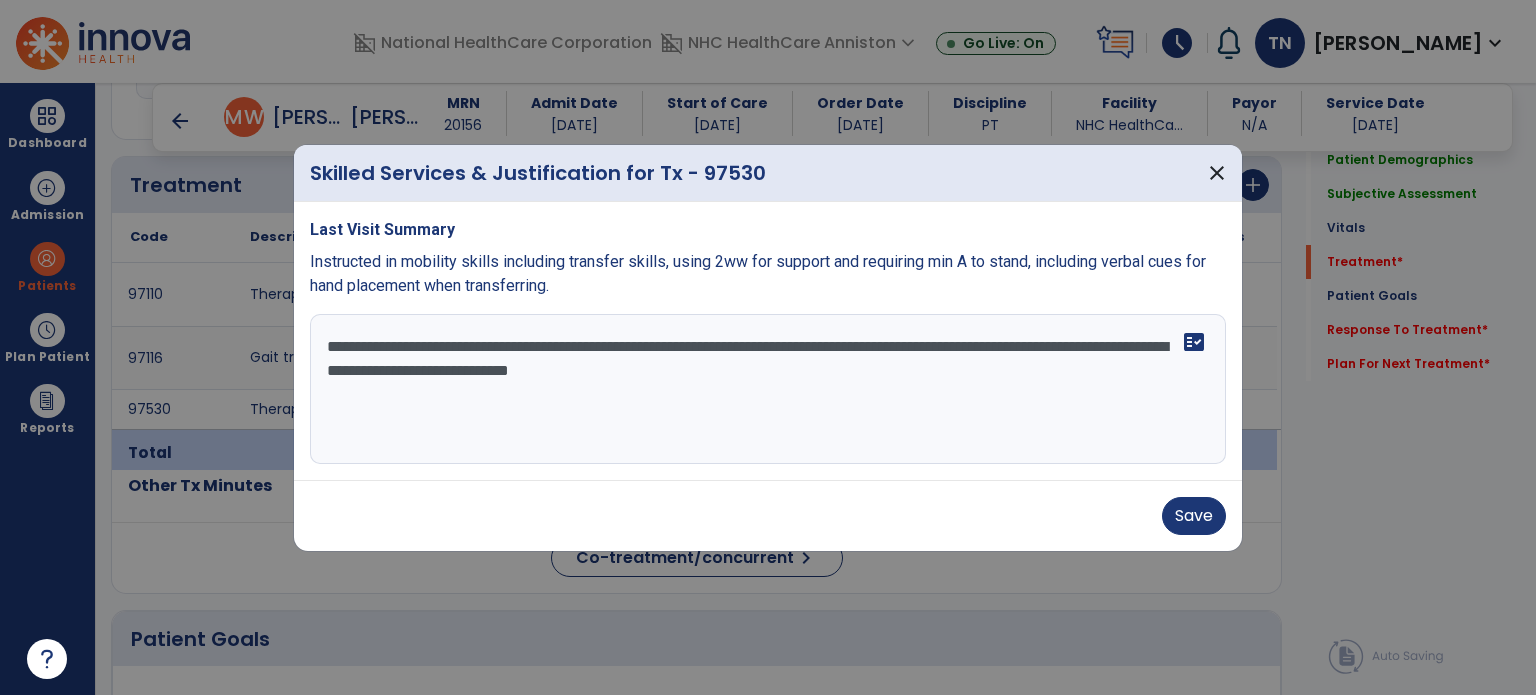 click on "**********" at bounding box center [768, 389] 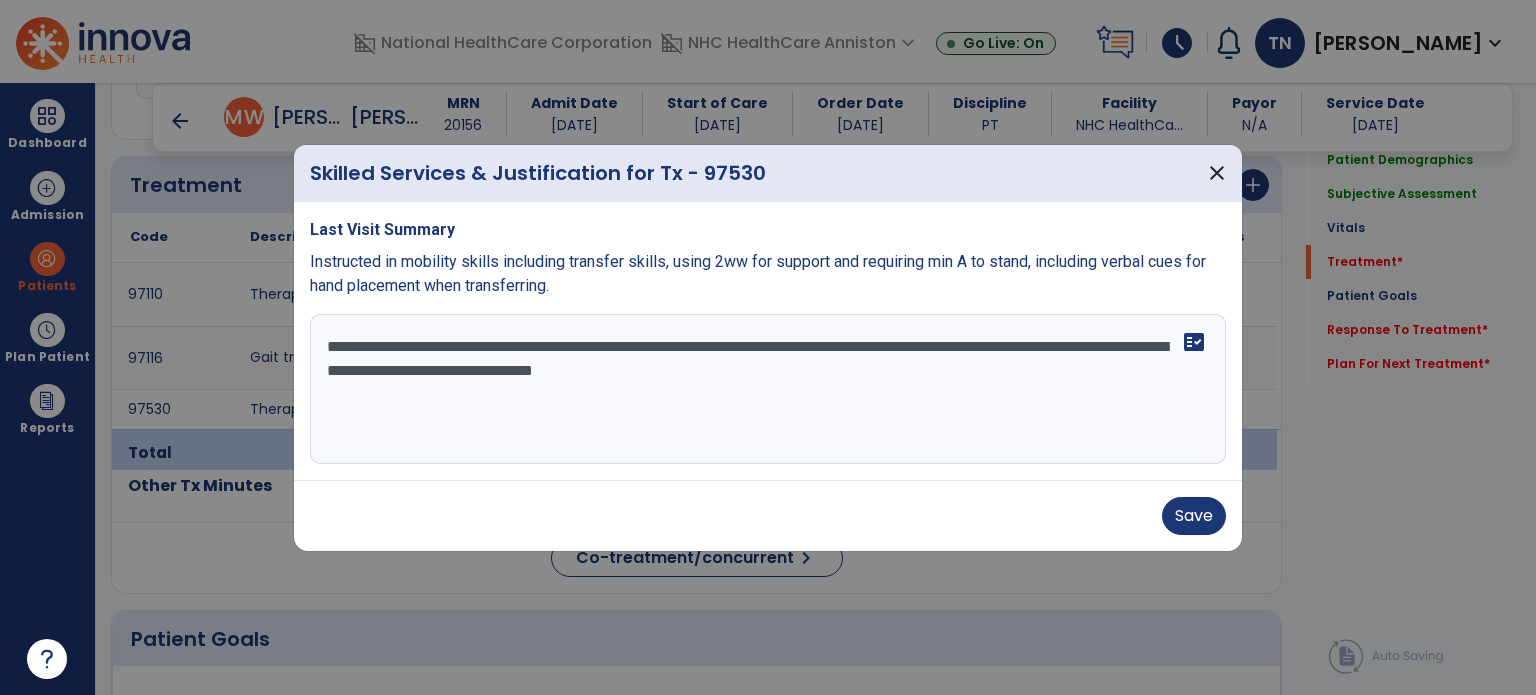 type on "**********" 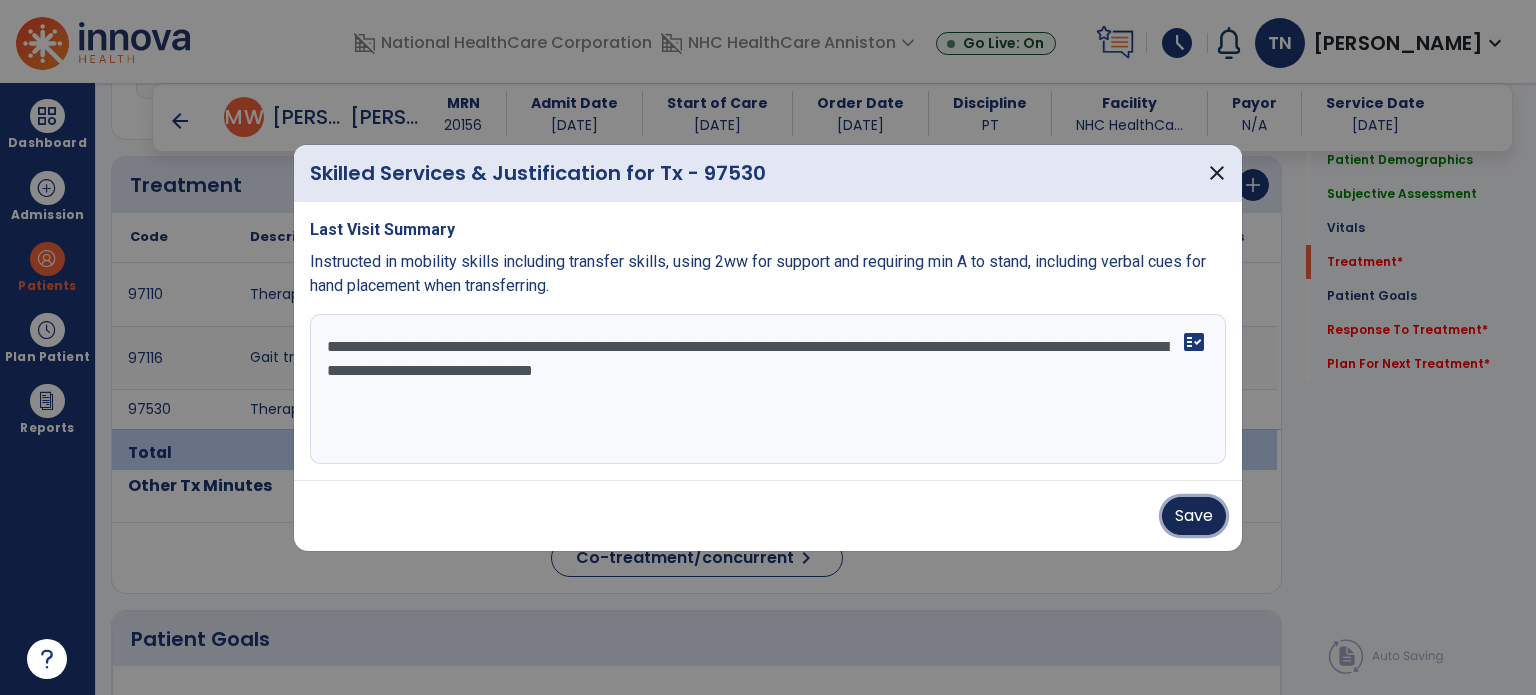 click on "Save" at bounding box center (1194, 516) 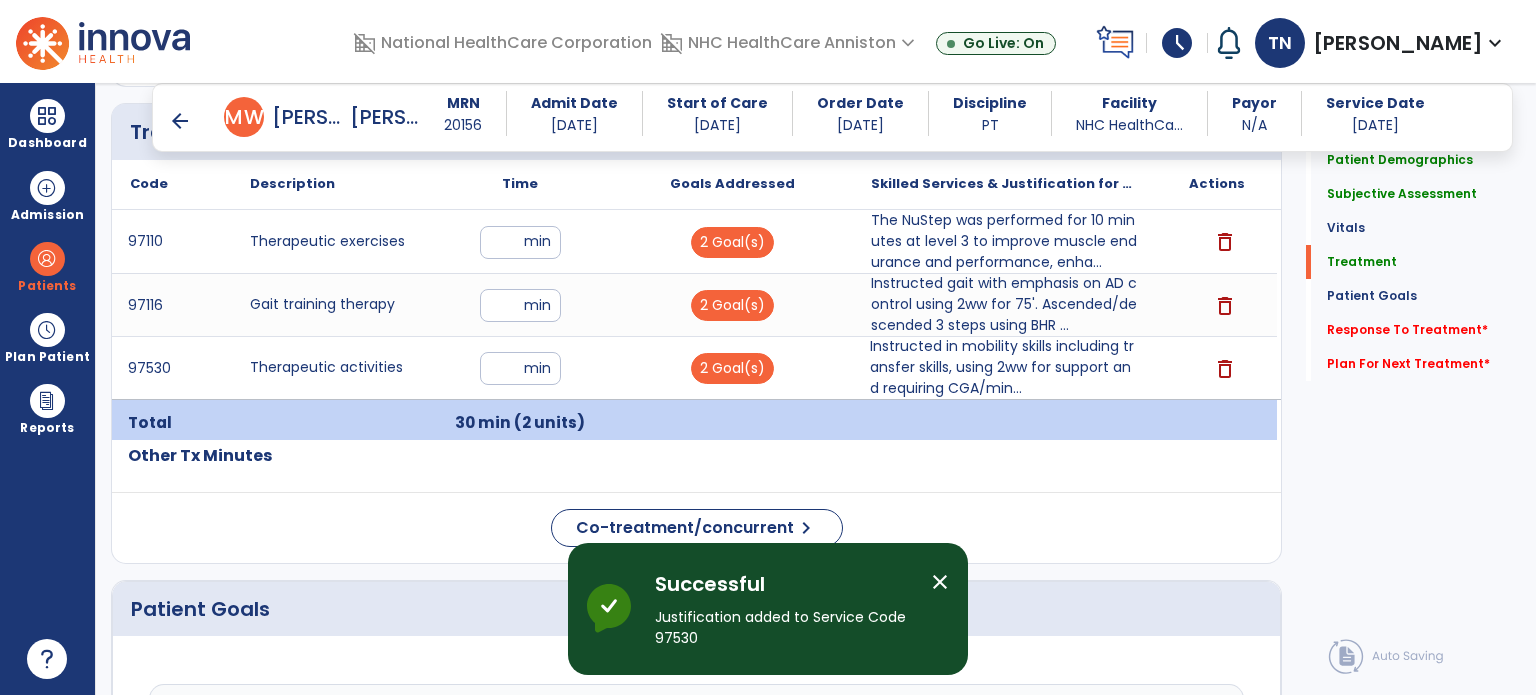 scroll, scrollTop: 1193, scrollLeft: 0, axis: vertical 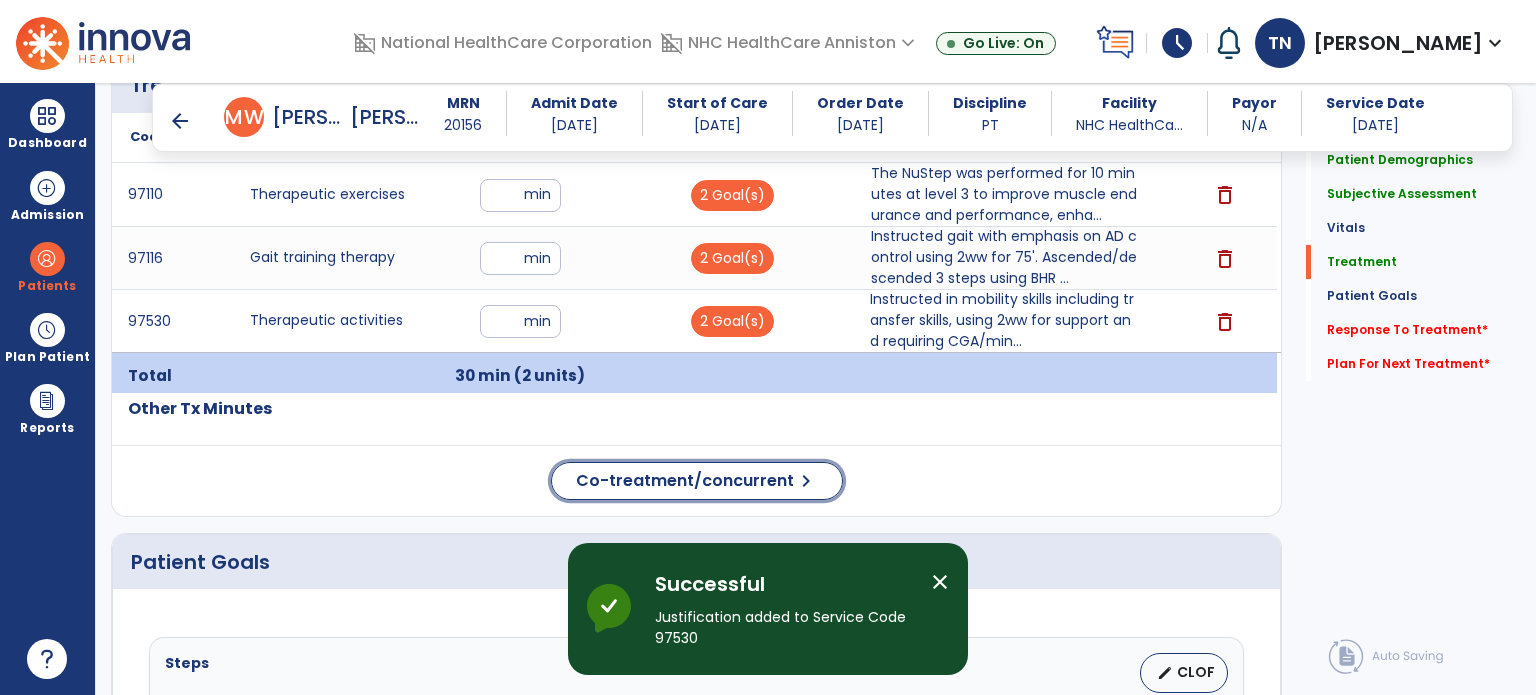 click on "Co-treatment/concurrent" 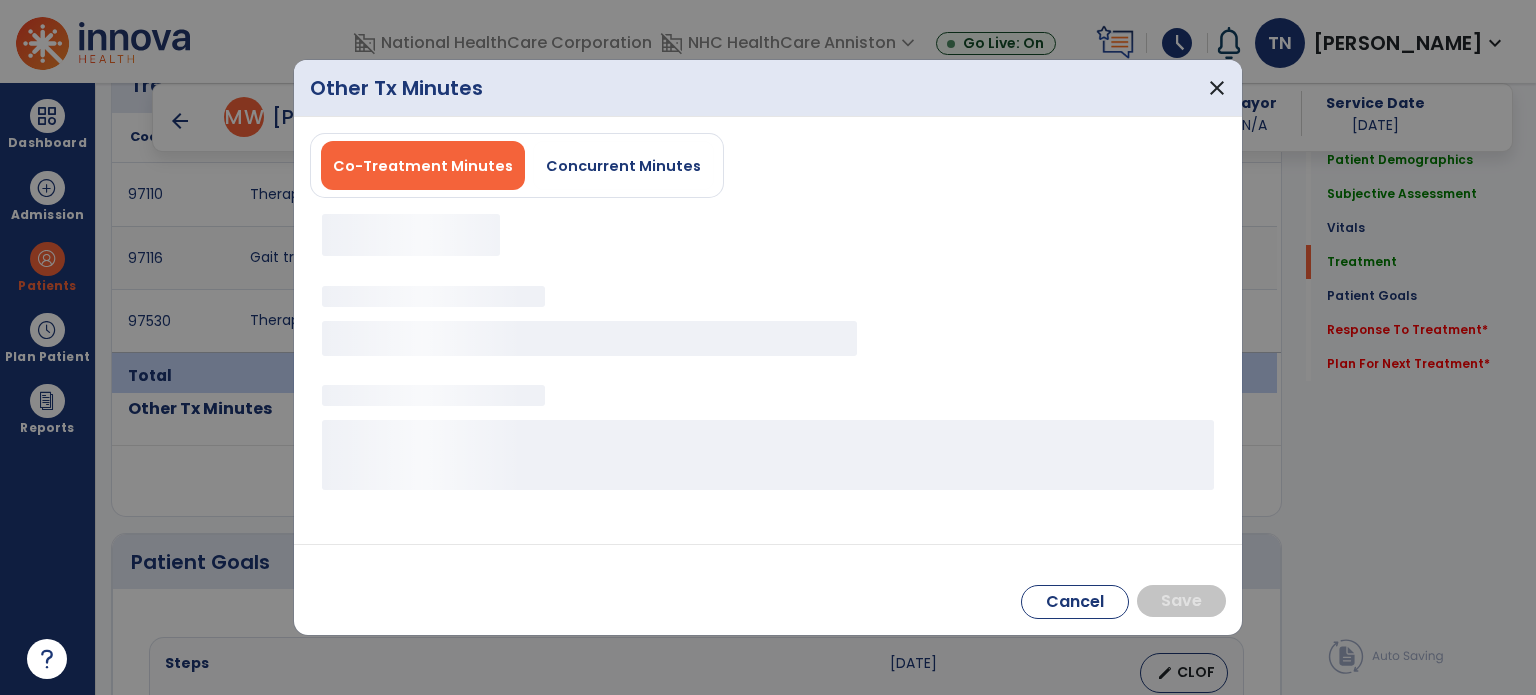 click on "Co-Treatment Minutes   Concurrent Minutes" at bounding box center (517, 165) 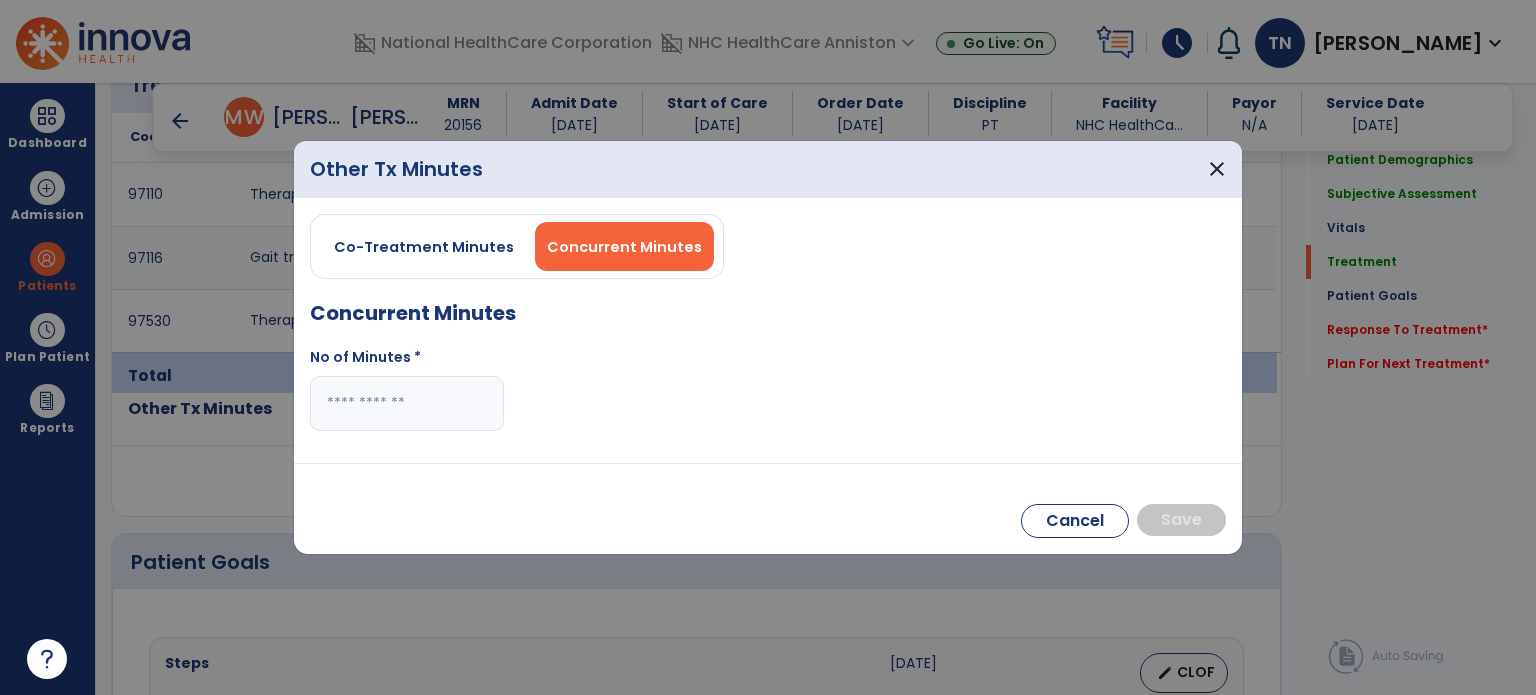 click at bounding box center [407, 403] 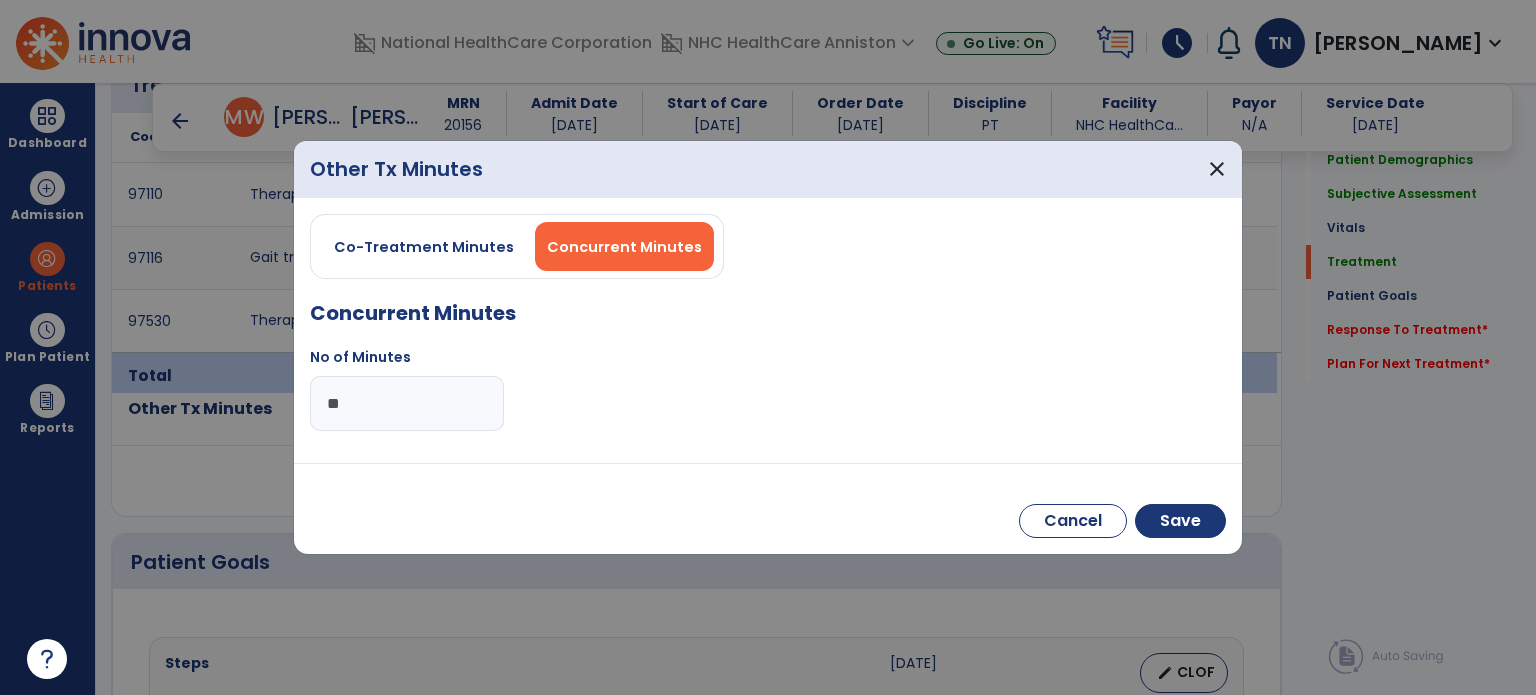 type on "**" 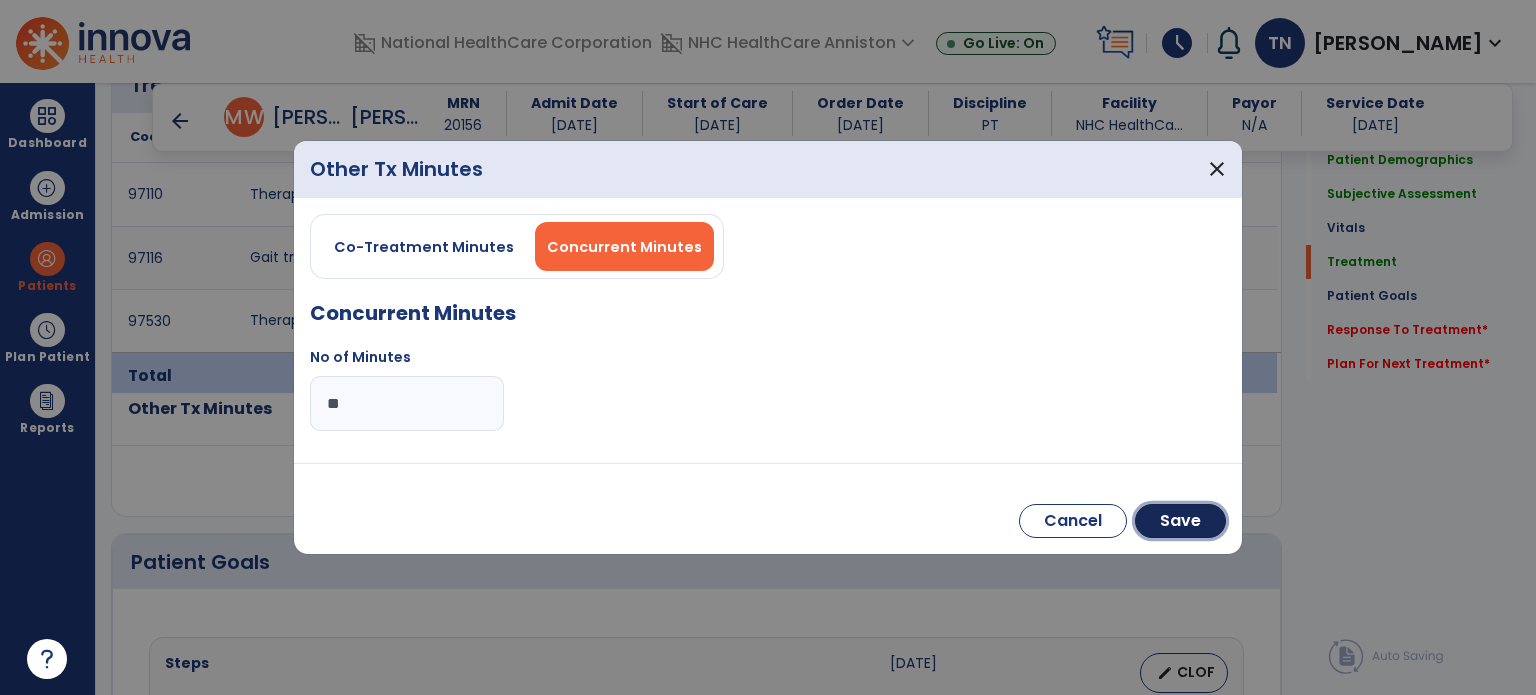click on "Save" at bounding box center (1180, 521) 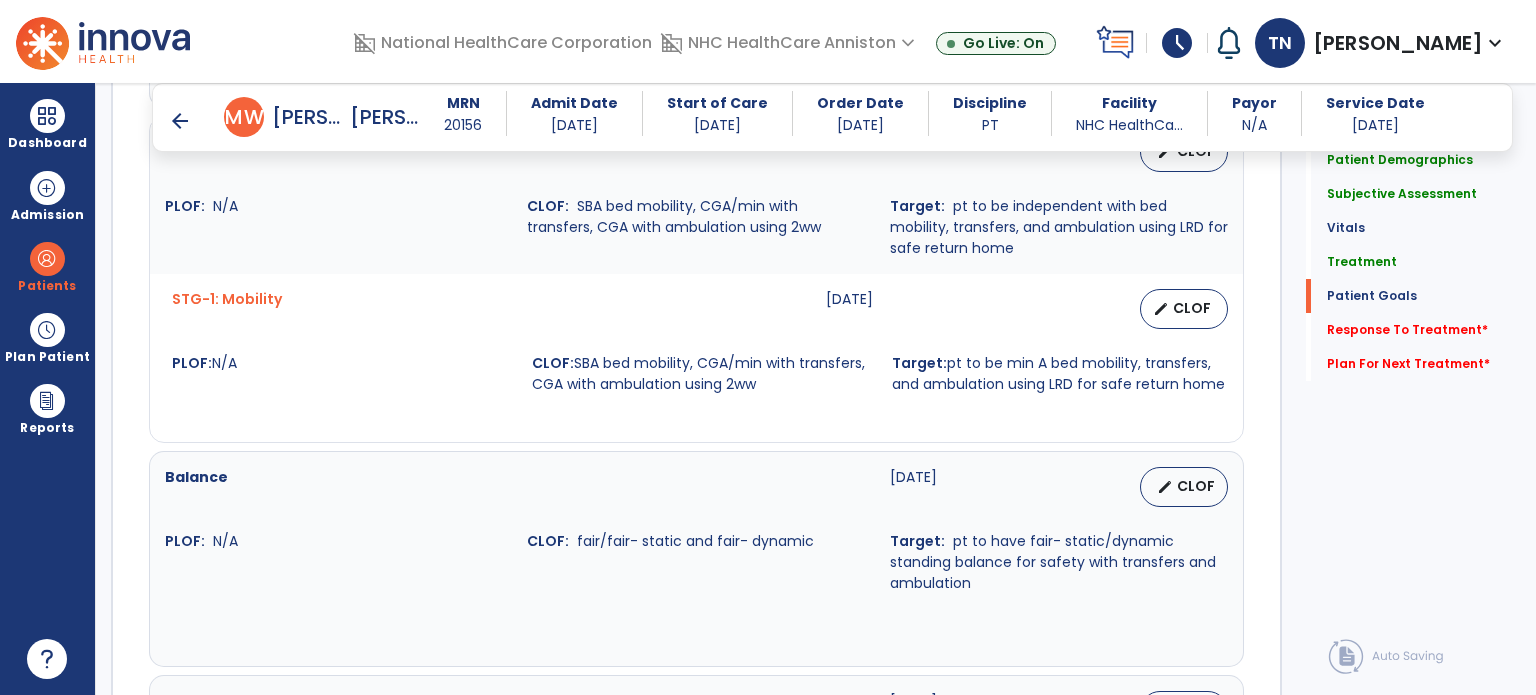 scroll, scrollTop: 1593, scrollLeft: 0, axis: vertical 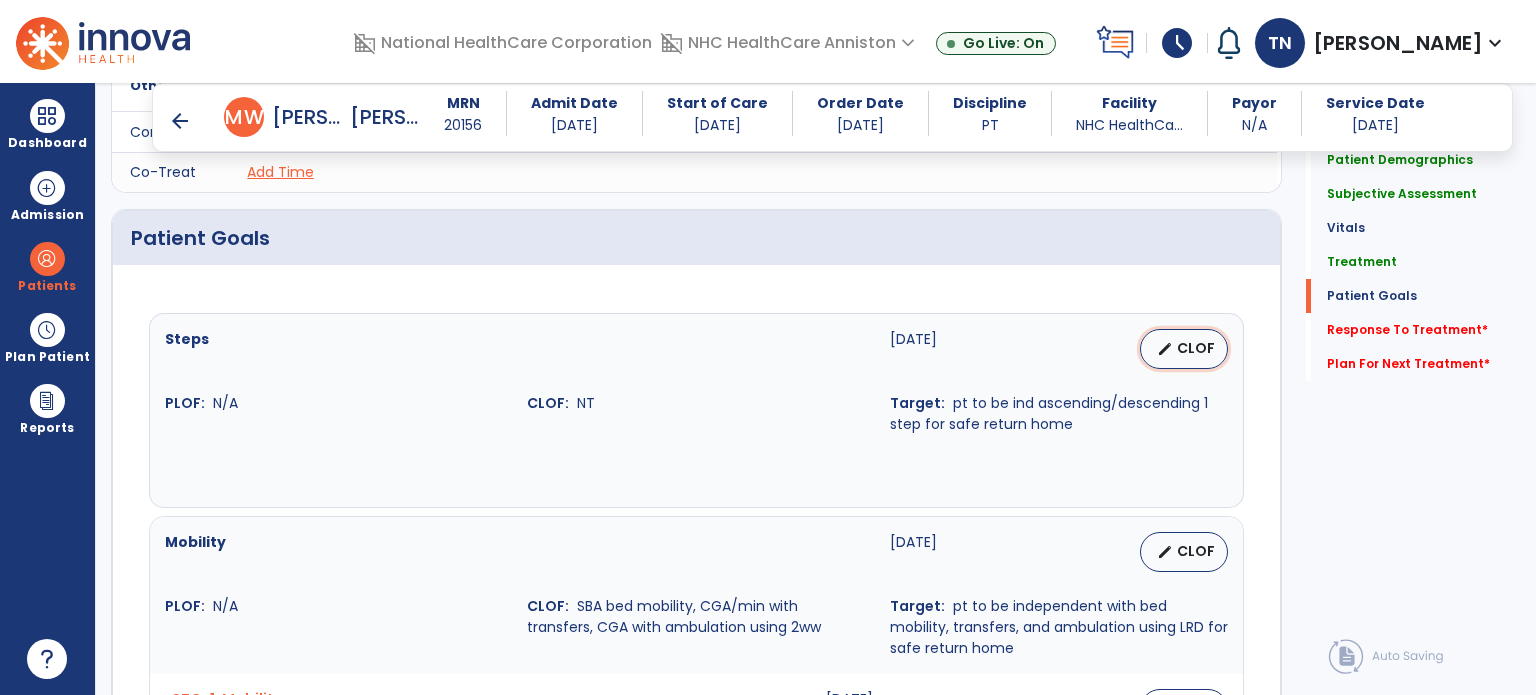 click on "CLOF" at bounding box center [1196, 348] 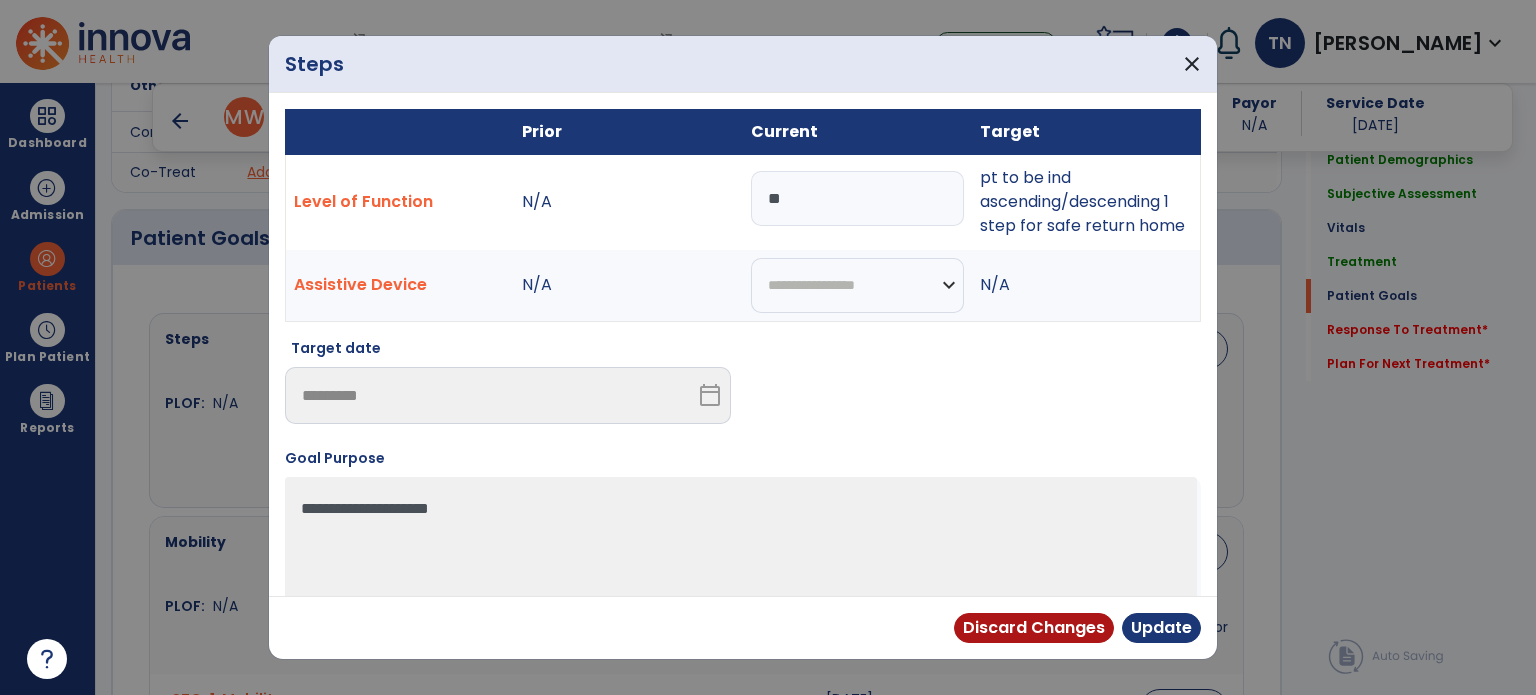drag, startPoint x: 824, startPoint y: 207, endPoint x: 653, endPoint y: 204, distance: 171.0263 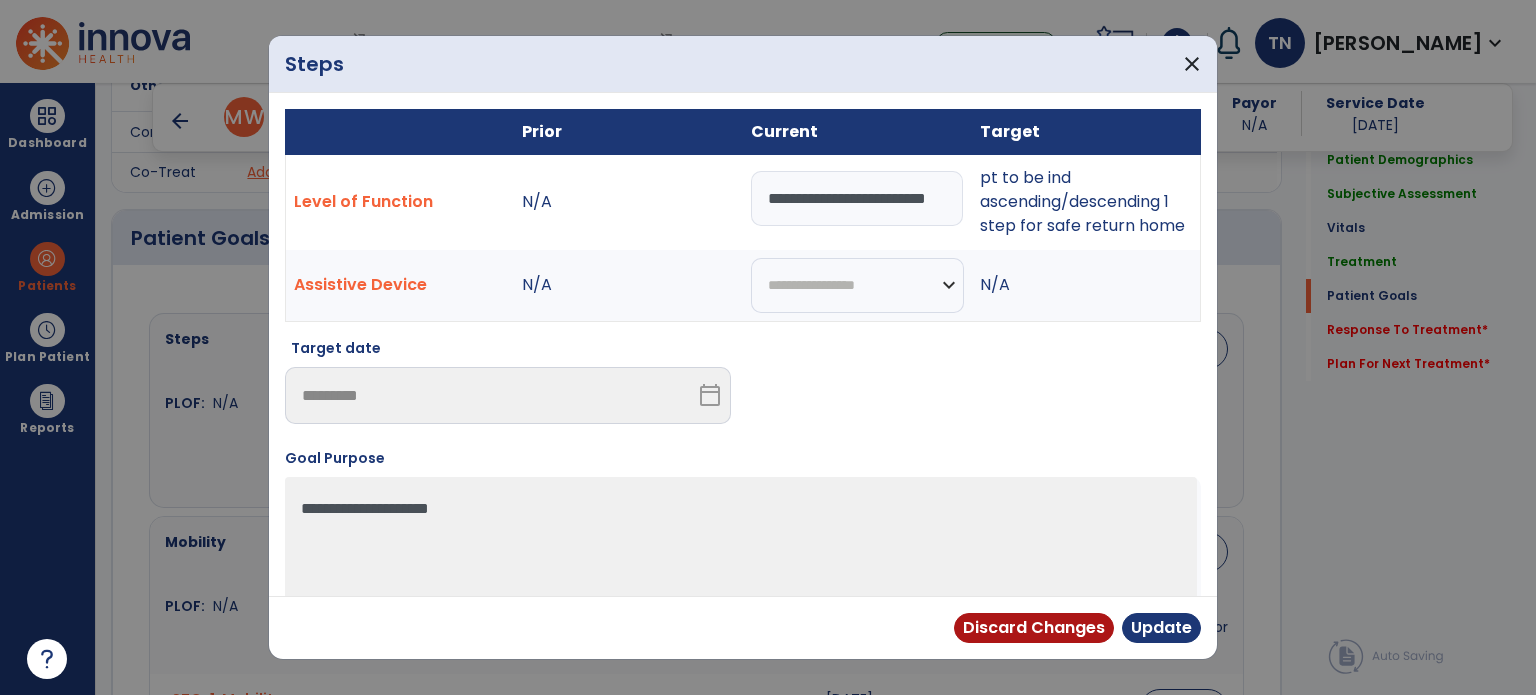 scroll, scrollTop: 0, scrollLeft: 38, axis: horizontal 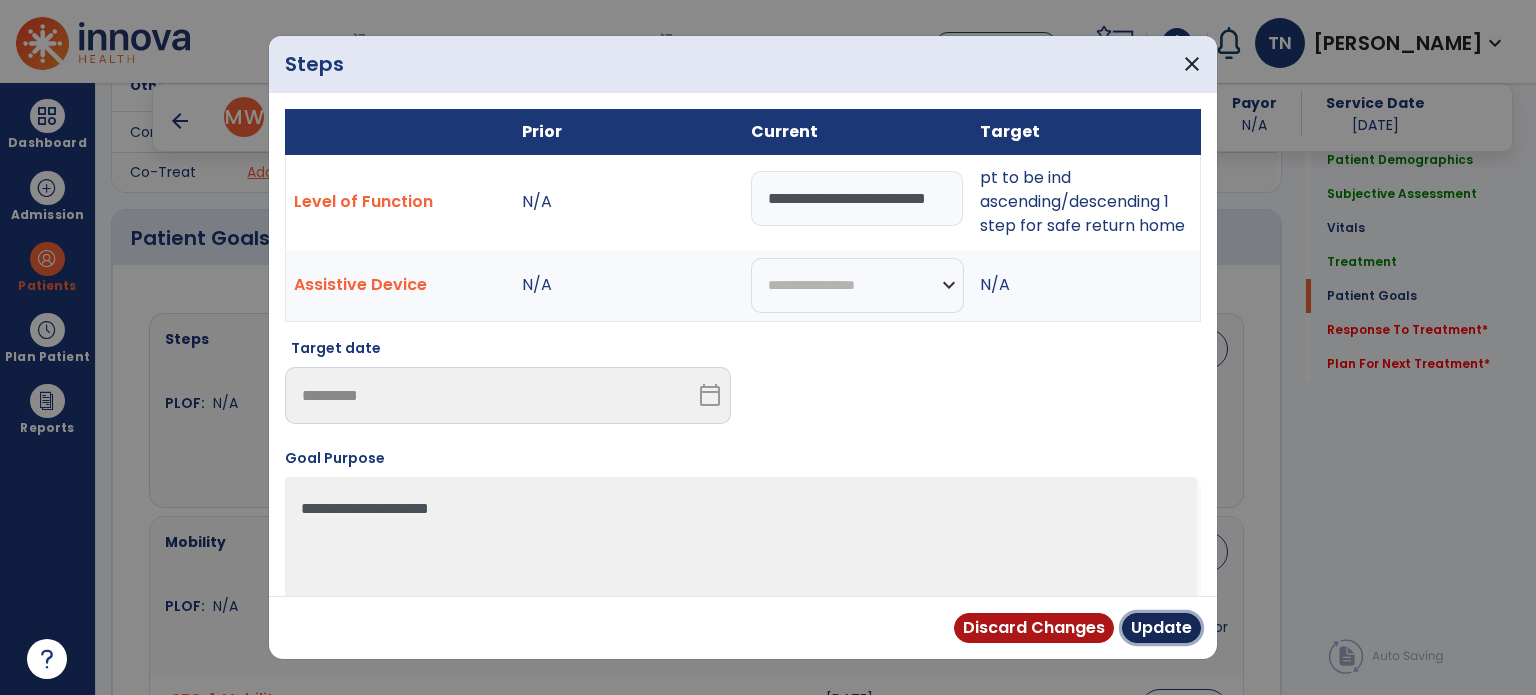 click on "Update" at bounding box center [1161, 628] 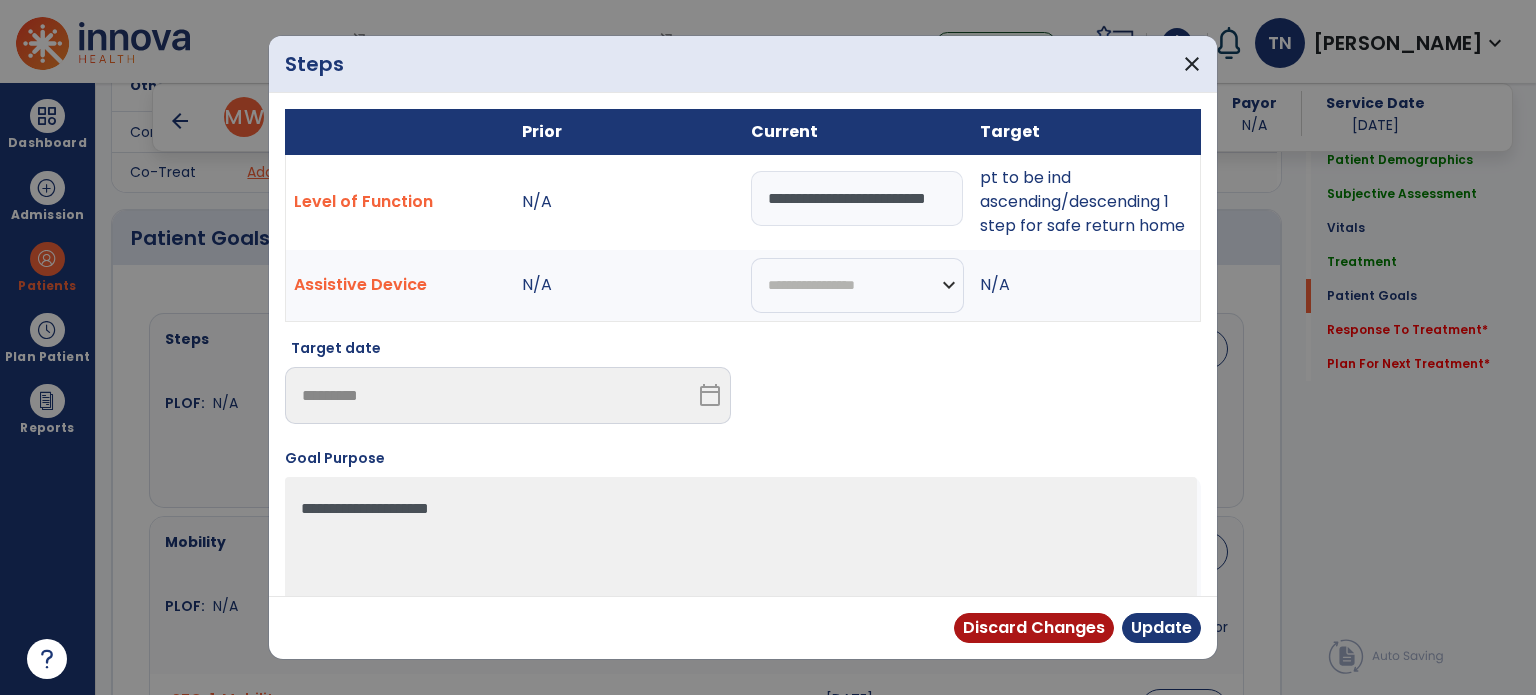 scroll, scrollTop: 0, scrollLeft: 0, axis: both 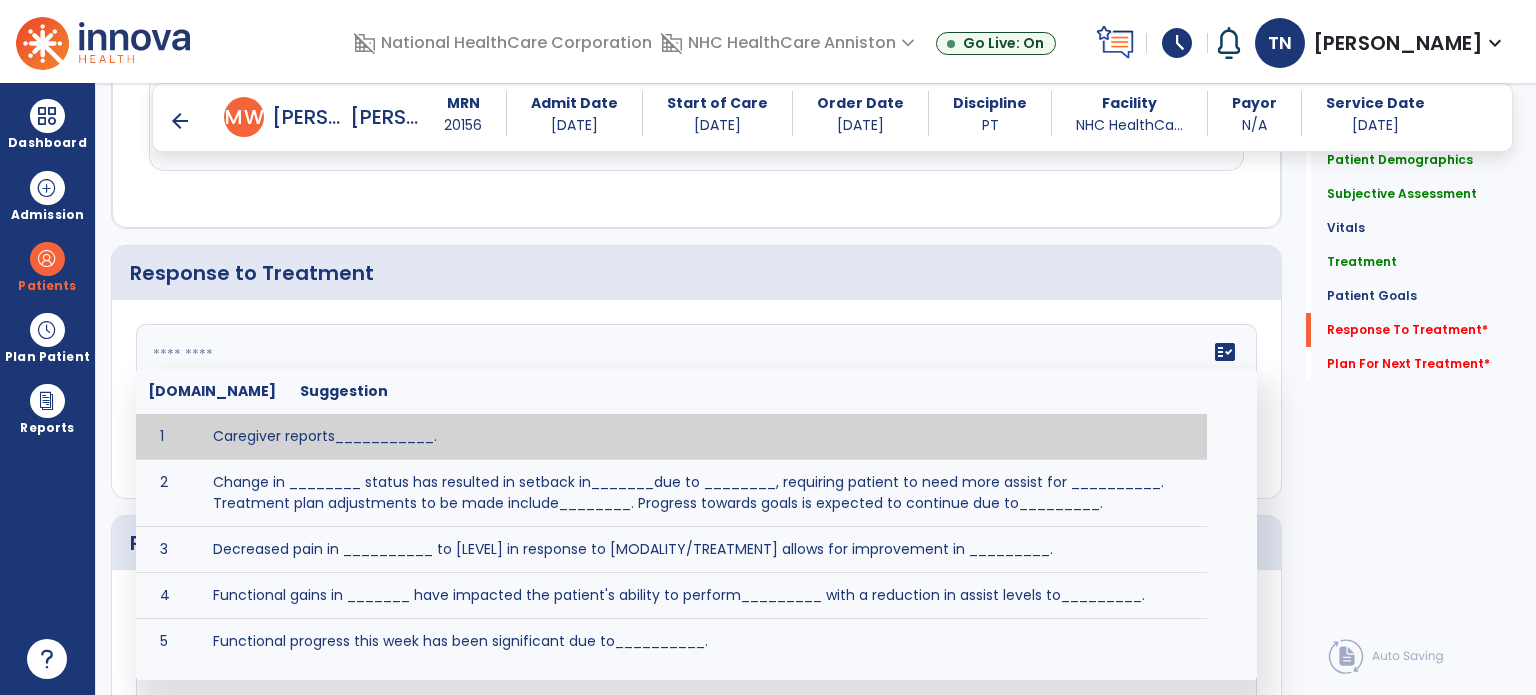 click on "fact_check  [DOMAIN_NAME] Suggestion 1 Caregiver reports___________. 2 Change in ________ status has resulted in setback in_______due to ________, requiring patient to need more assist for __________.   Treatment plan adjustments to be made include________.  Progress towards goals is expected to continue due to_________. 3 Decreased pain in __________ to [LEVEL] in response to [MODALITY/TREATMENT] allows for improvement in _________. 4 Functional gains in _______ have impacted the patient's ability to perform_________ with a reduction in assist levels to_________. 5 Functional progress this week has been significant due to__________. 6 Gains in ________ have improved the patient's ability to perform ______with decreased levels of assist to___________. 7 Improvement in ________allows patient to tolerate higher levels of challenges in_________. 8 Pain in [AREA] has decreased to [LEVEL] in response to [TREATMENT/MODALITY], allowing fore ease in completing__________. 9 10 11 12 13 14 15 16 17 18 19 20 21" 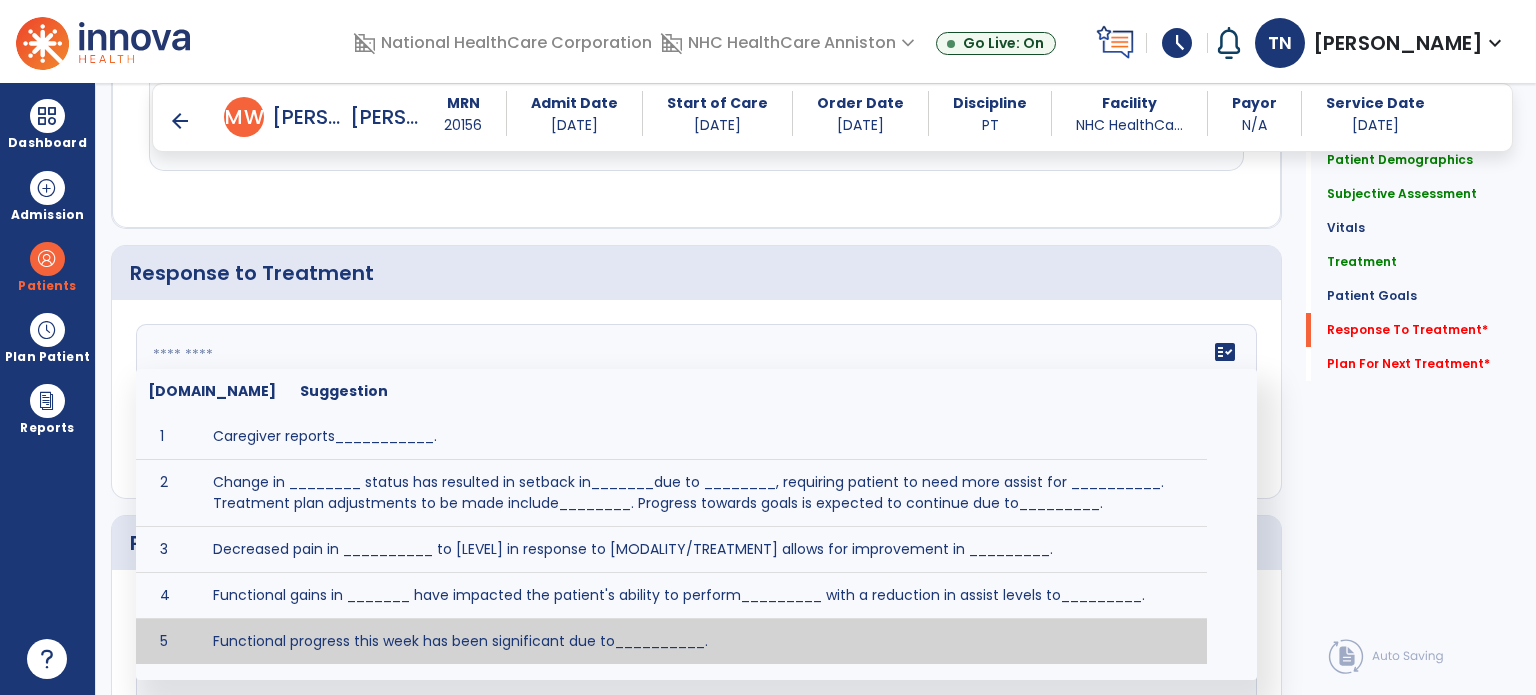 scroll, scrollTop: 20, scrollLeft: 0, axis: vertical 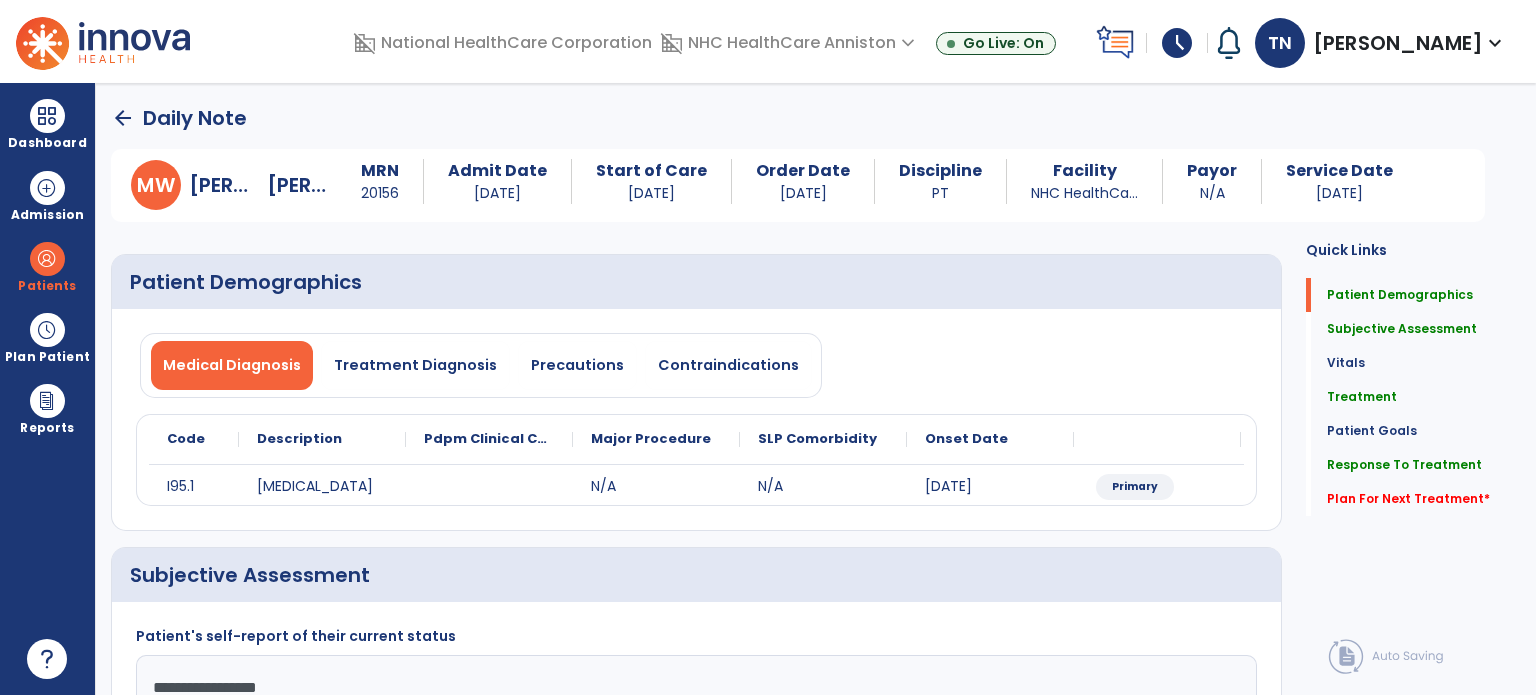 type on "**********" 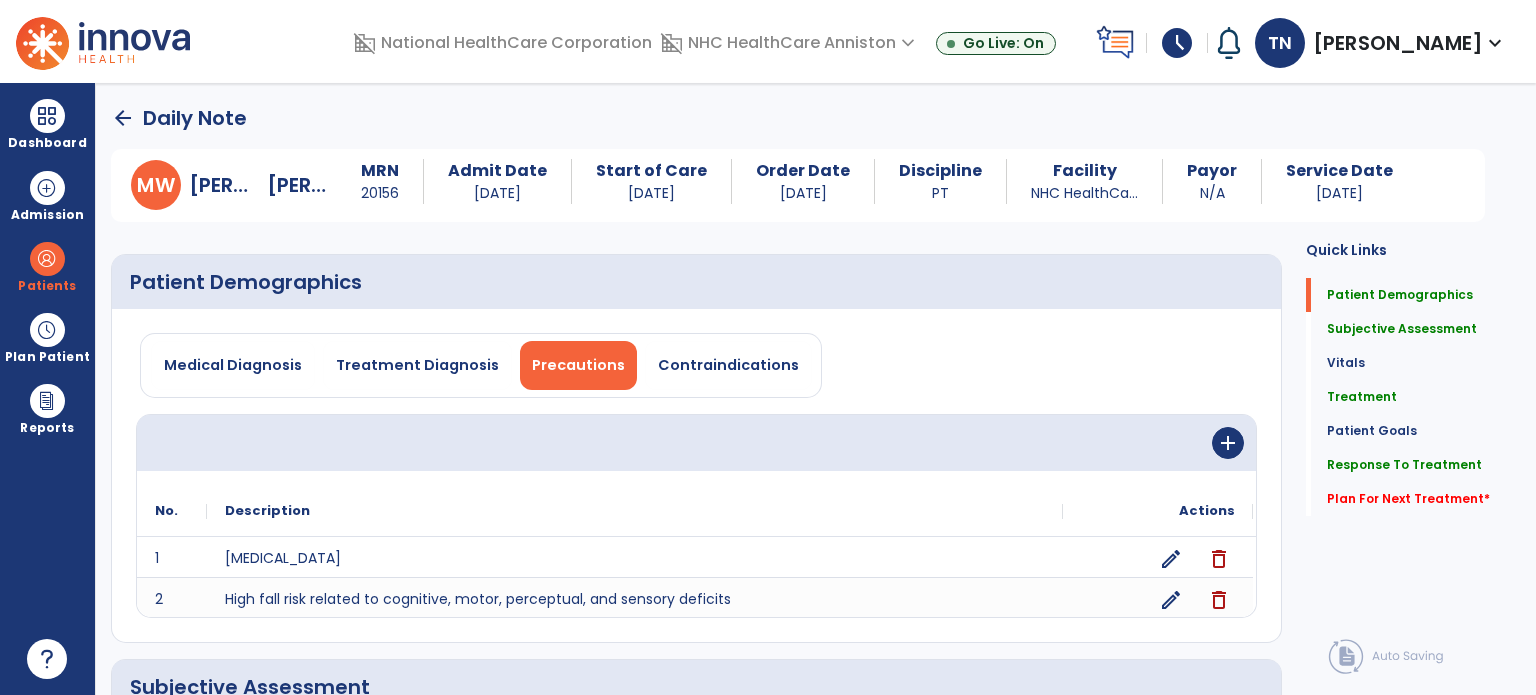 click on "add" 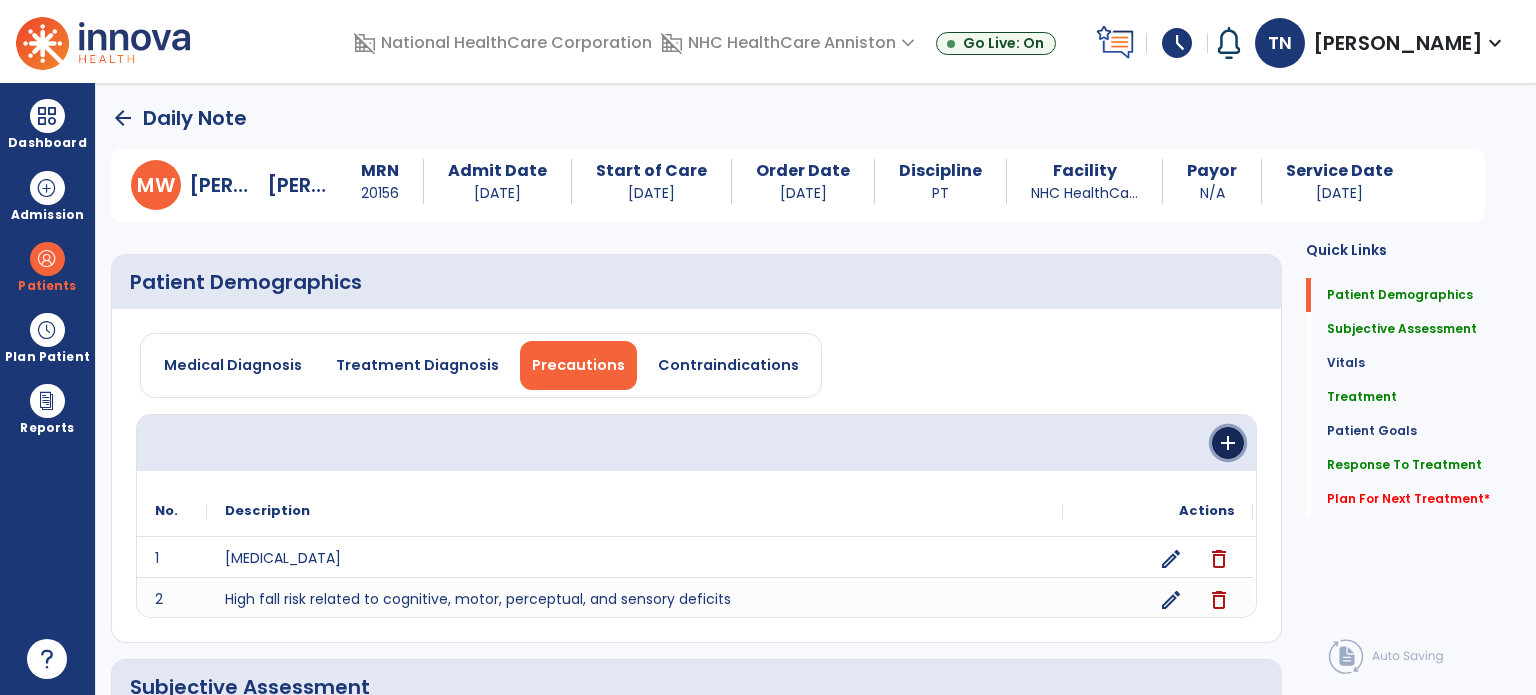 click on "add" 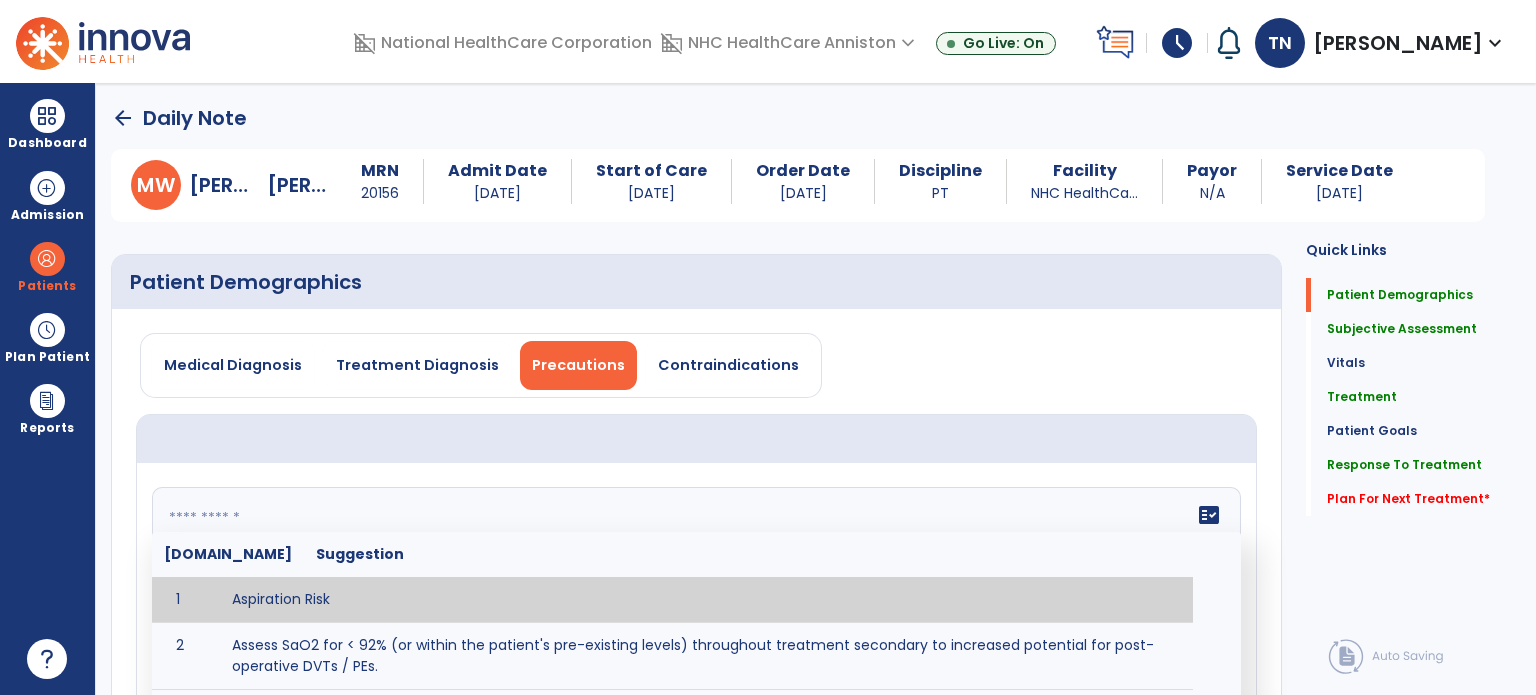 drag, startPoint x: 295, startPoint y: 502, endPoint x: 613, endPoint y: 602, distance: 333.35266 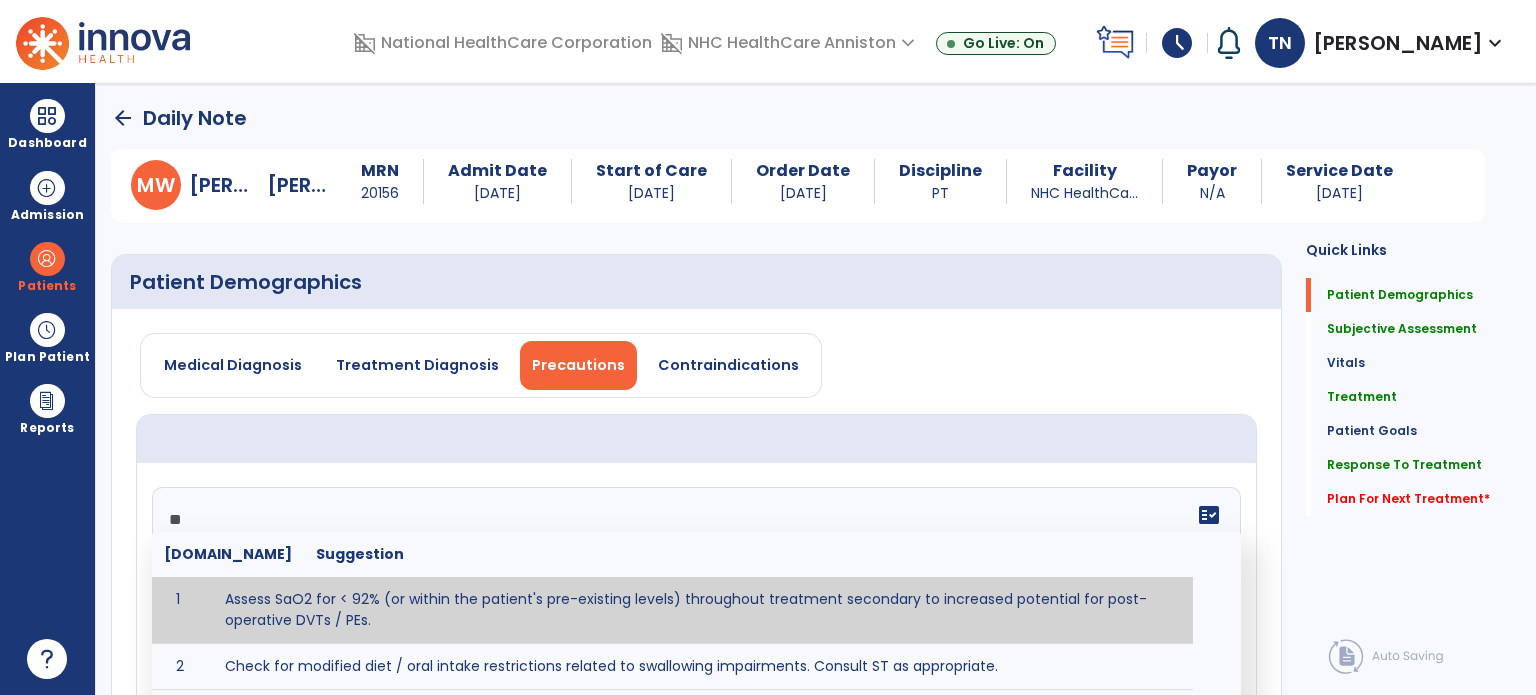 type on "*" 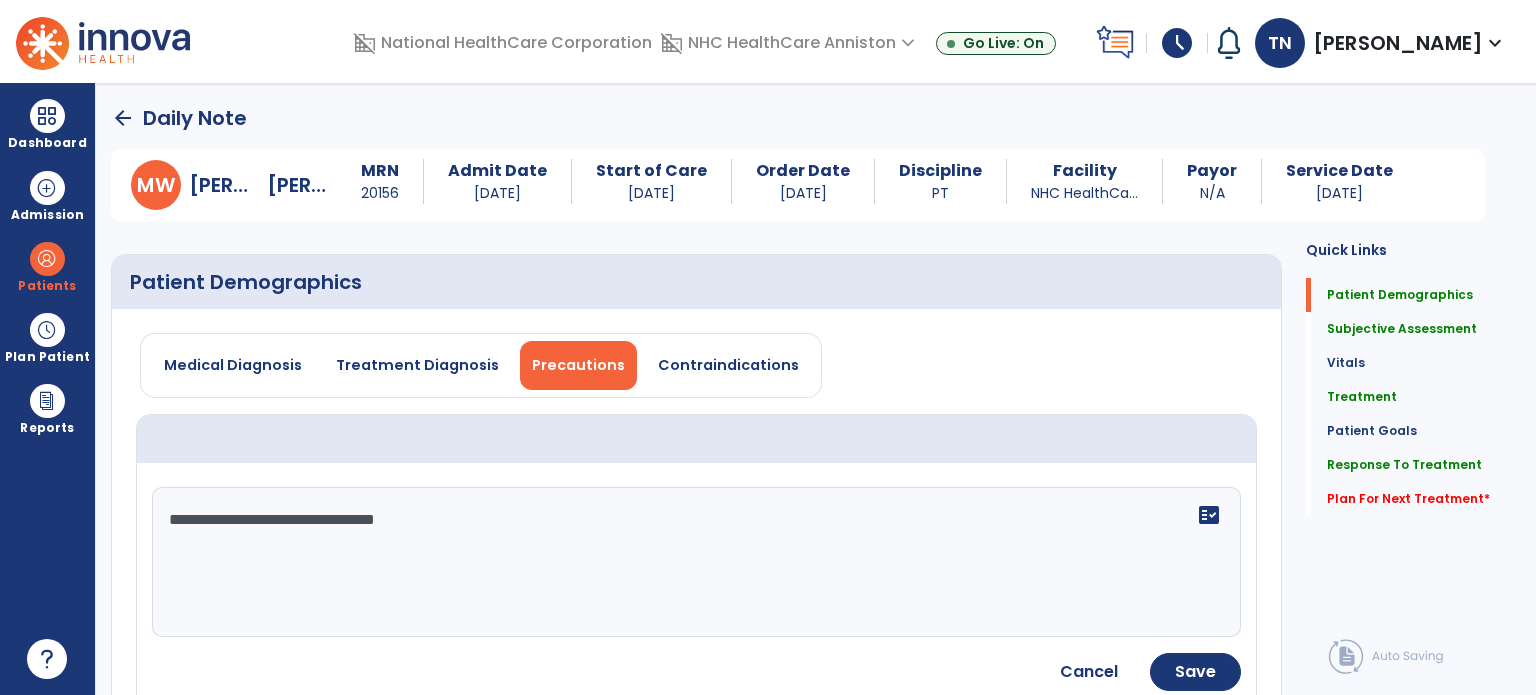 type on "**********" 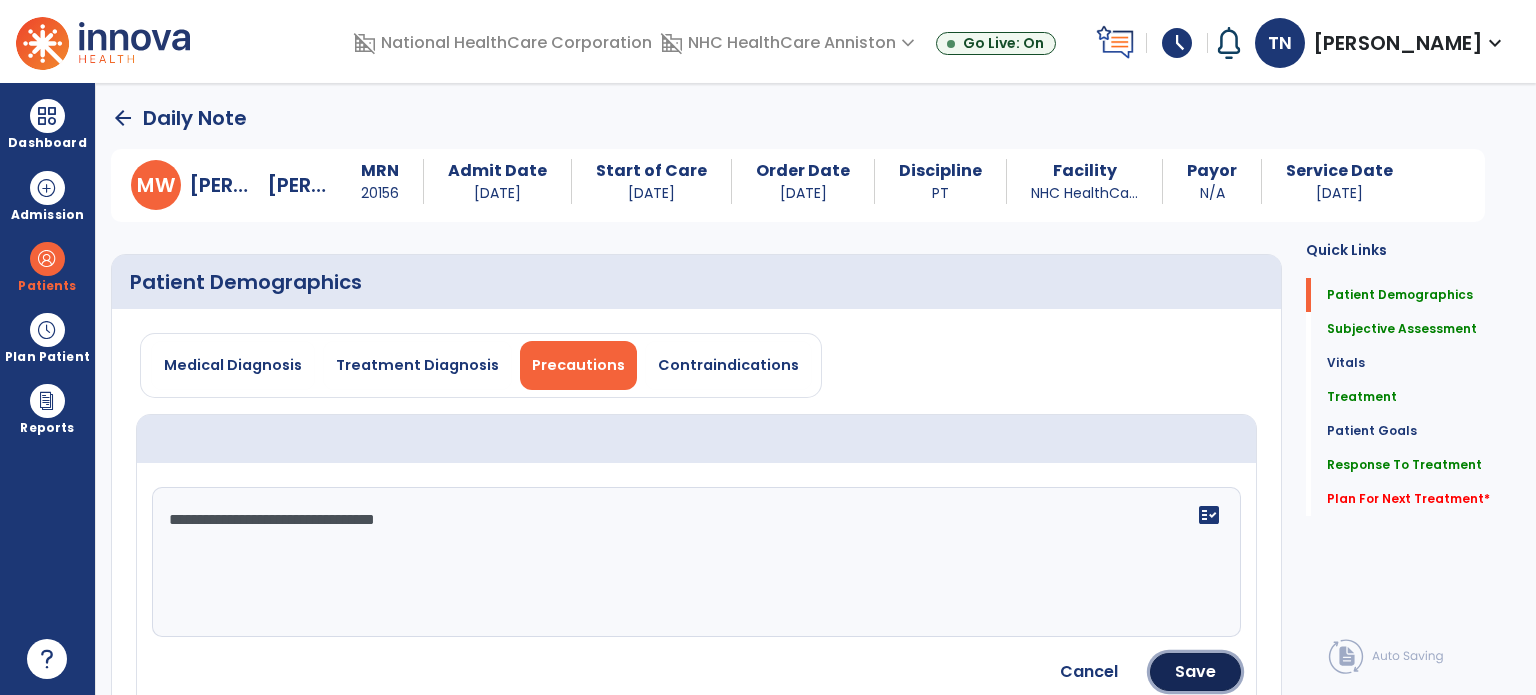 click on "Save" 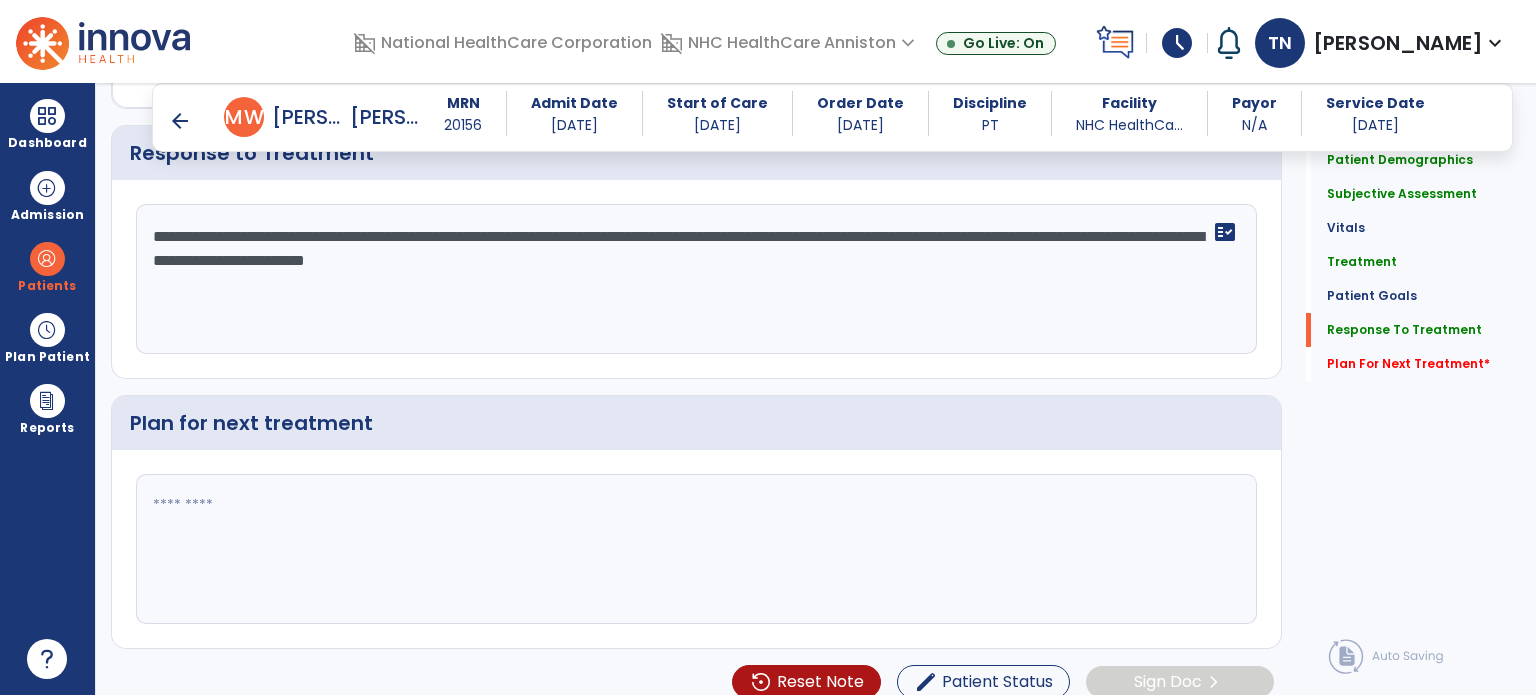 scroll, scrollTop: 2977, scrollLeft: 0, axis: vertical 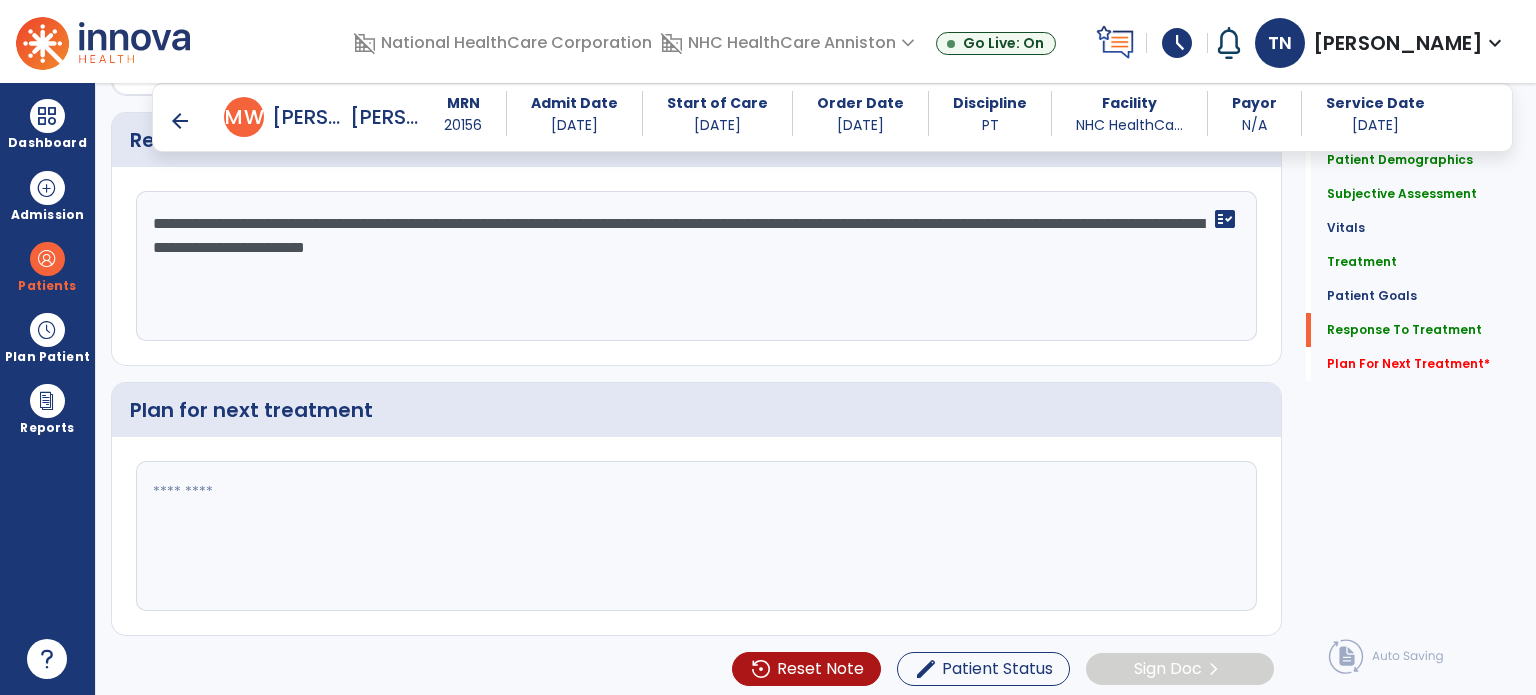 click 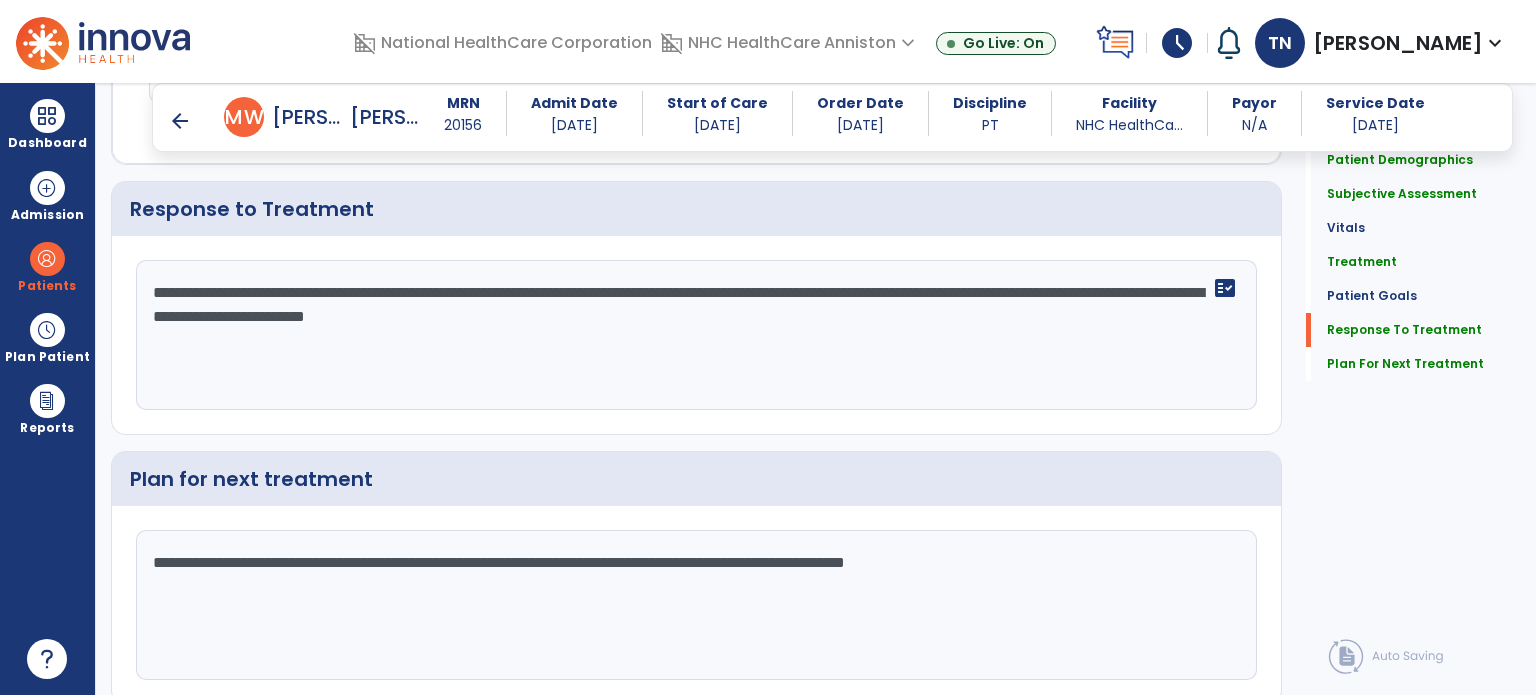 scroll, scrollTop: 2977, scrollLeft: 0, axis: vertical 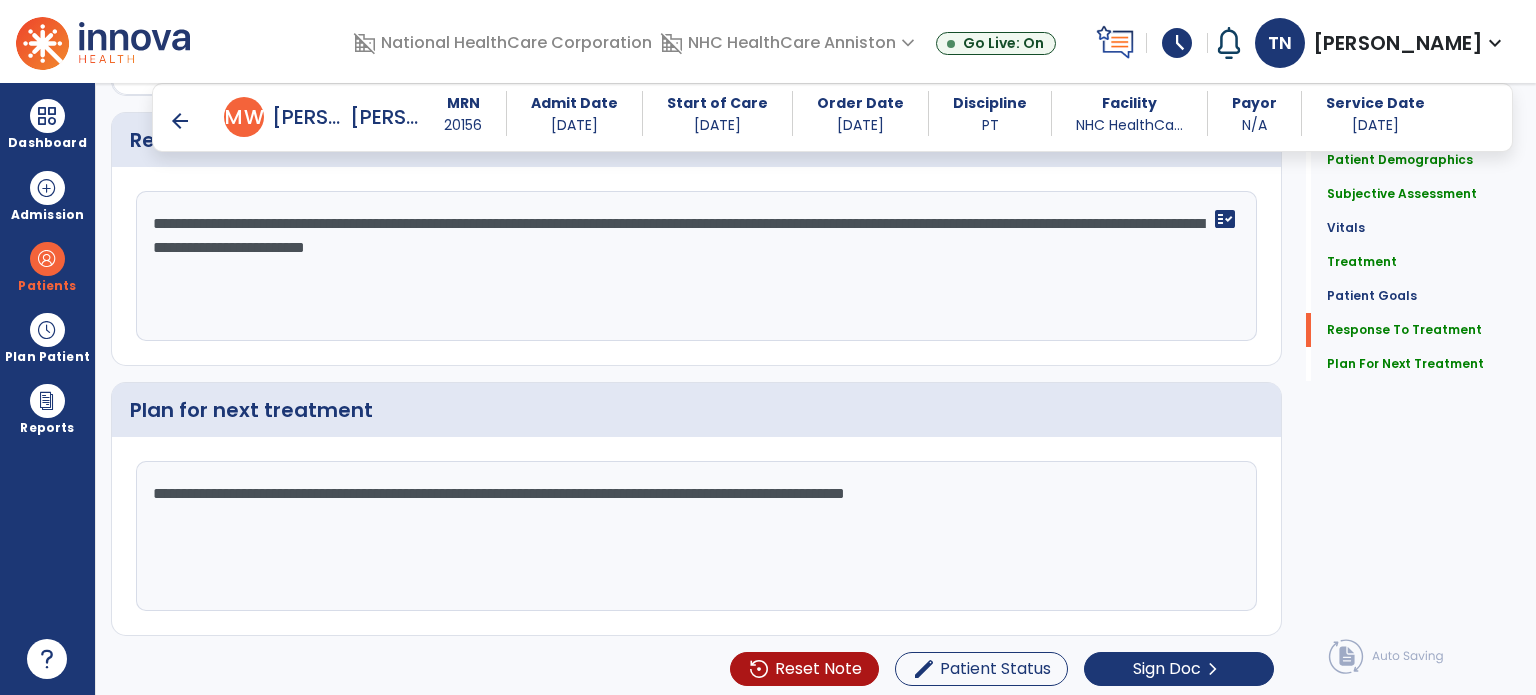 type on "**********" 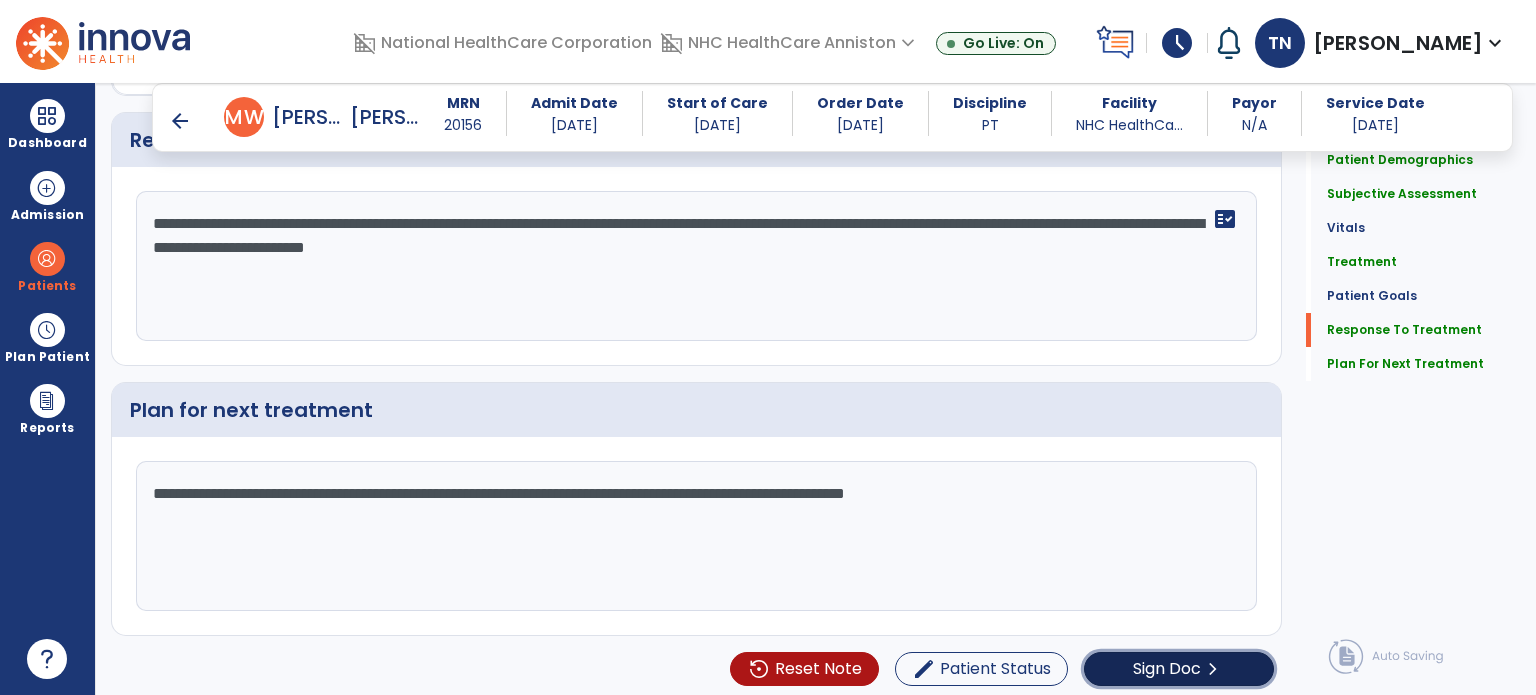 click on "Sign Doc" 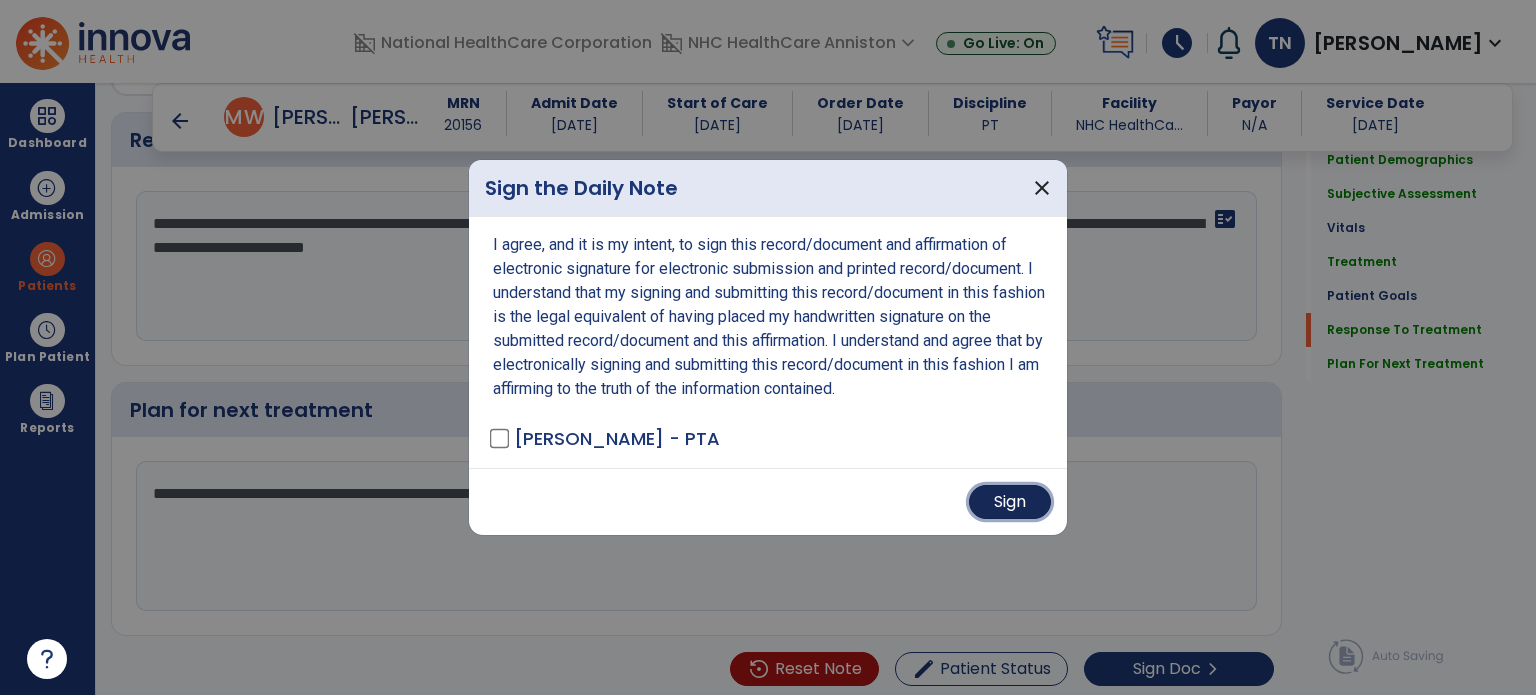 click on "Sign" at bounding box center (1010, 502) 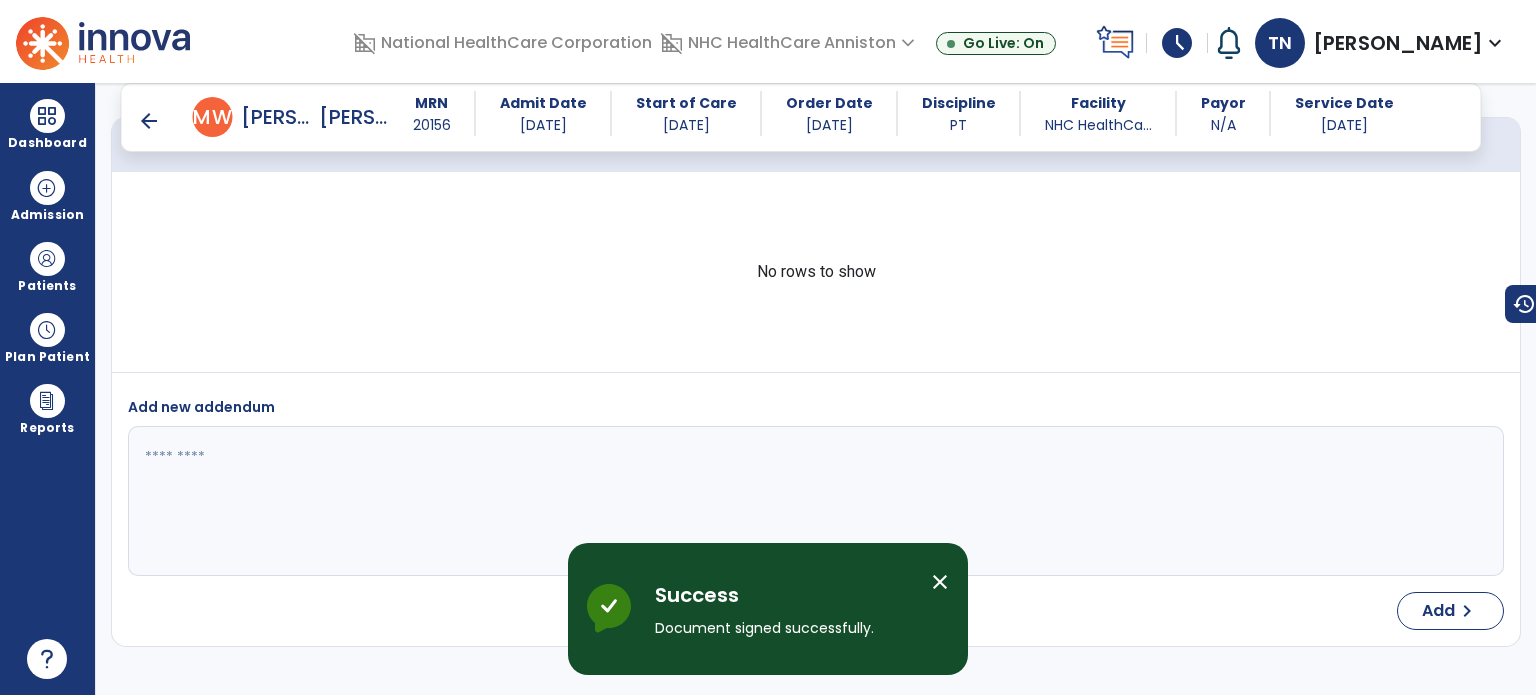 scroll, scrollTop: 3556, scrollLeft: 0, axis: vertical 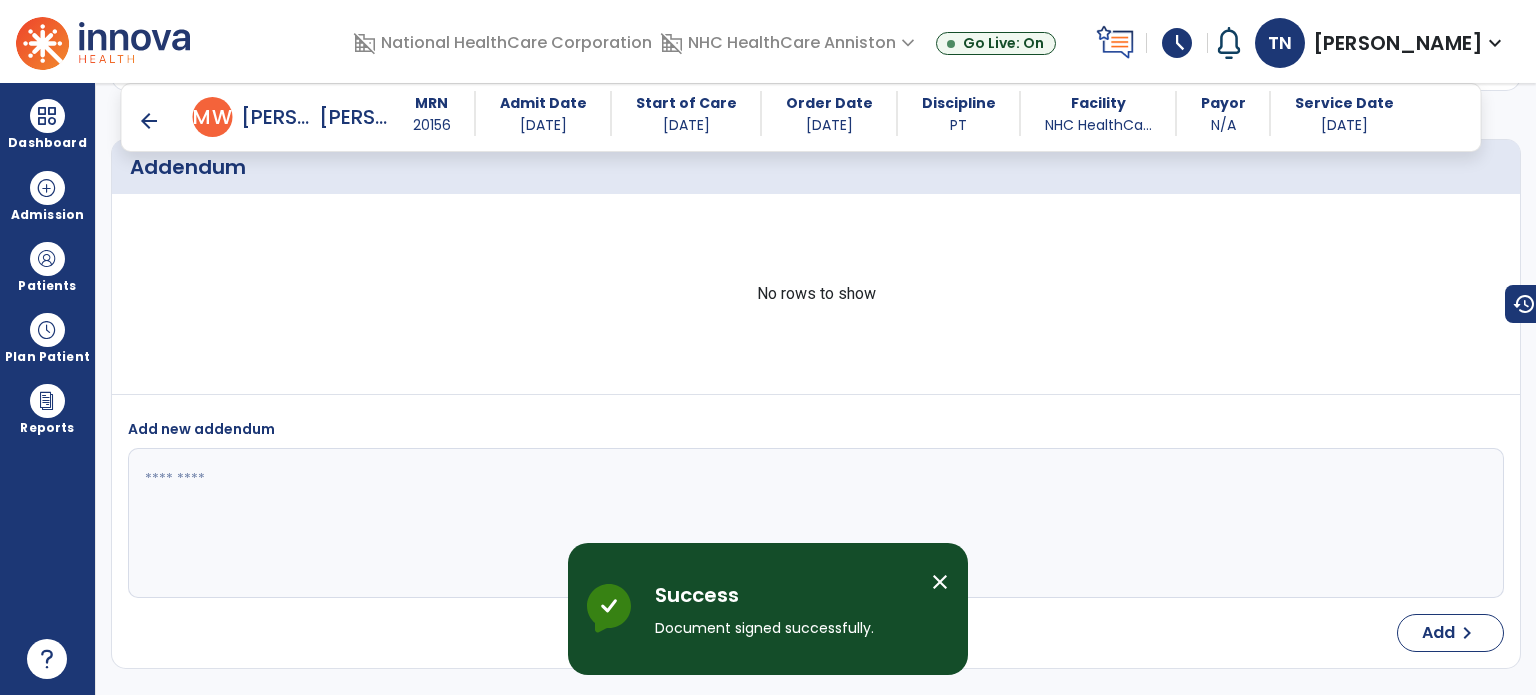 click on "arrow_back" at bounding box center (149, 121) 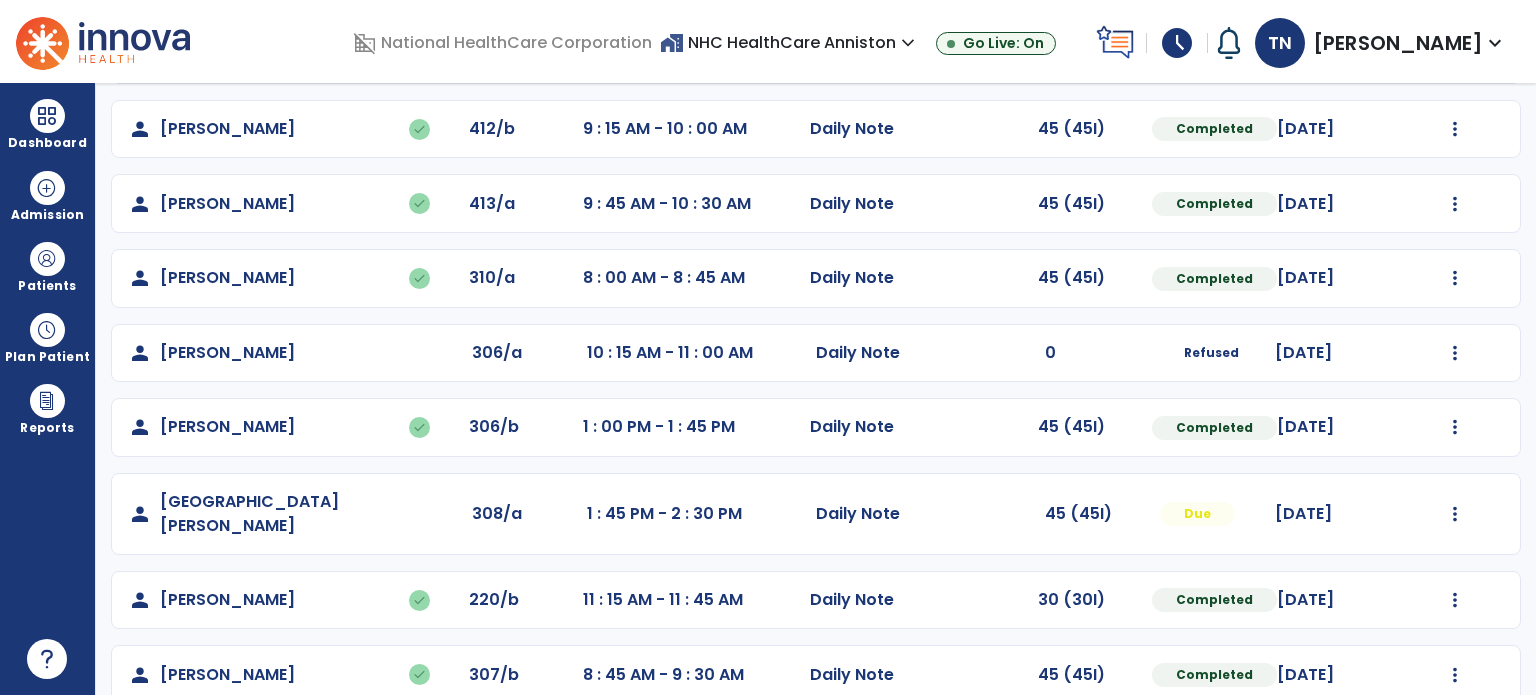scroll, scrollTop: 393, scrollLeft: 0, axis: vertical 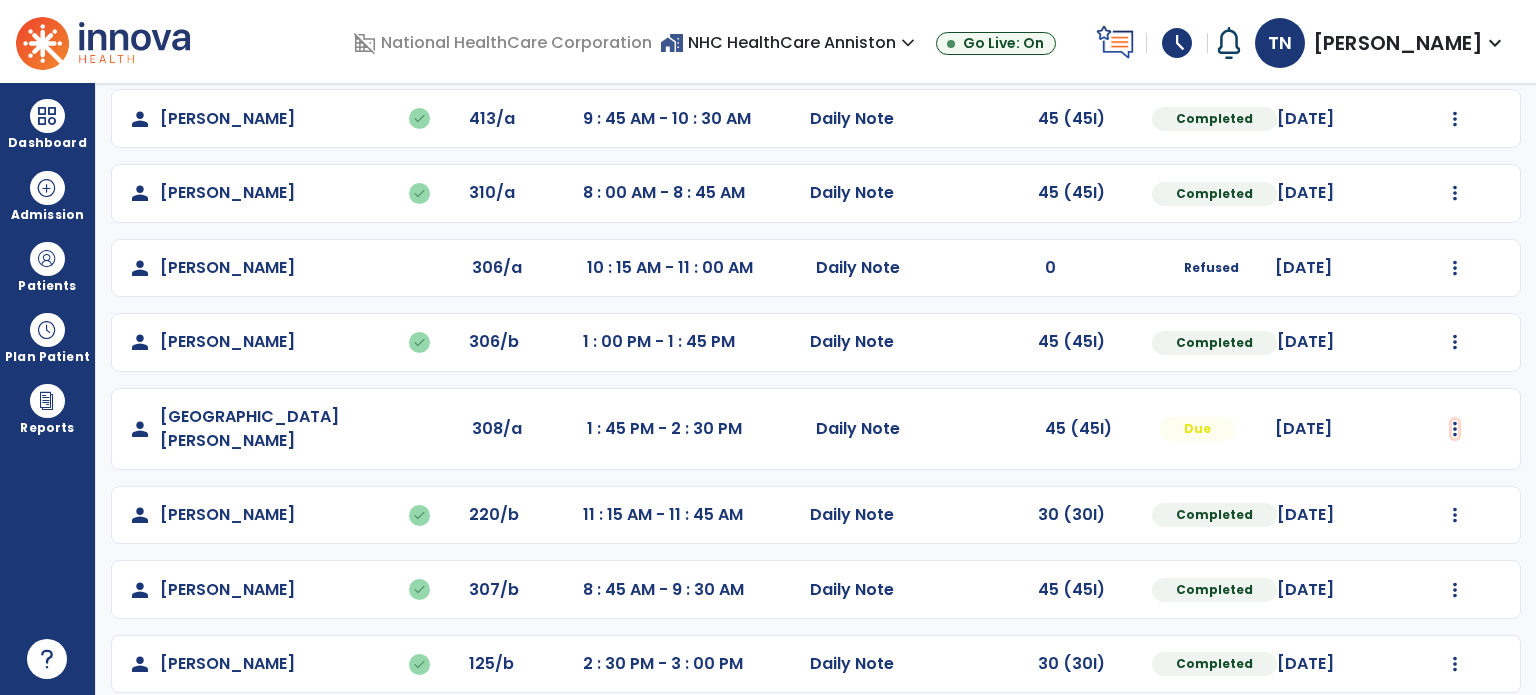 click at bounding box center [1455, -105] 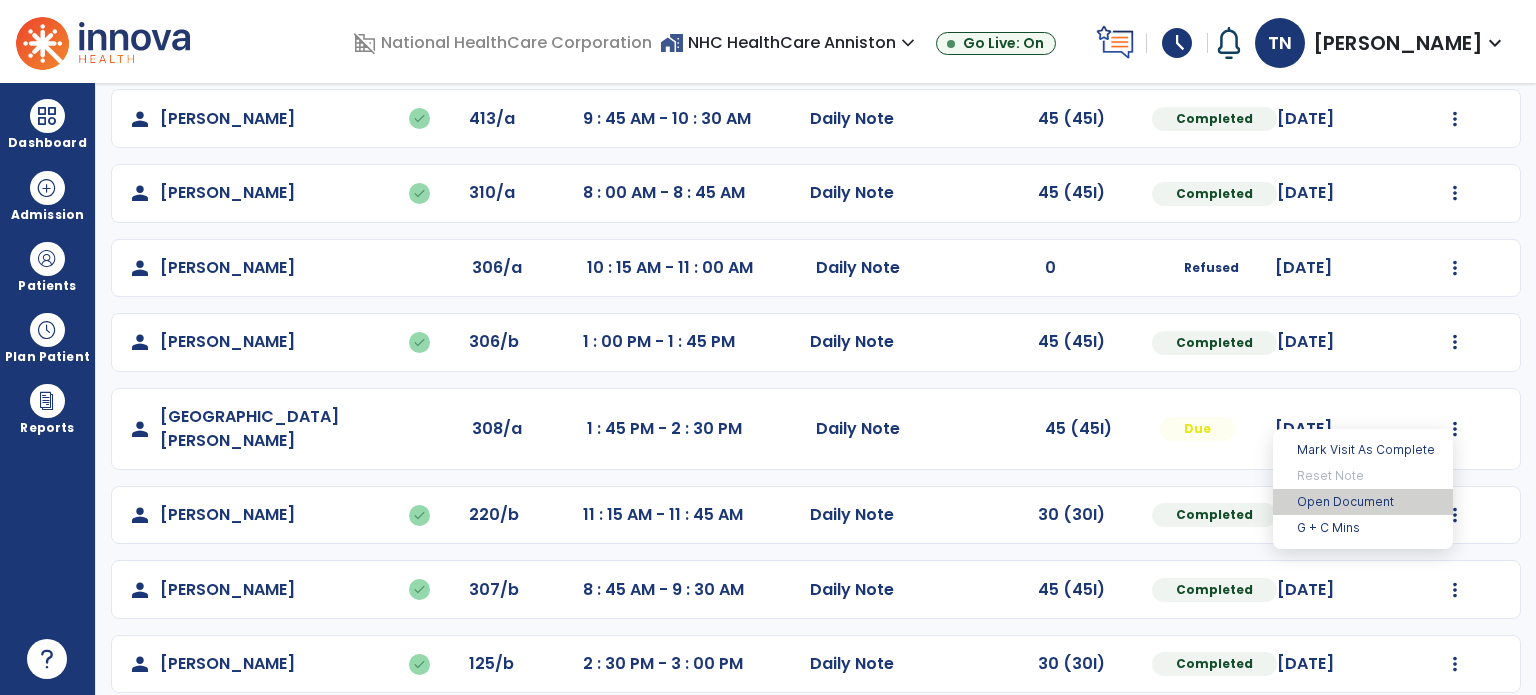 click on "Open Document" at bounding box center (1363, 502) 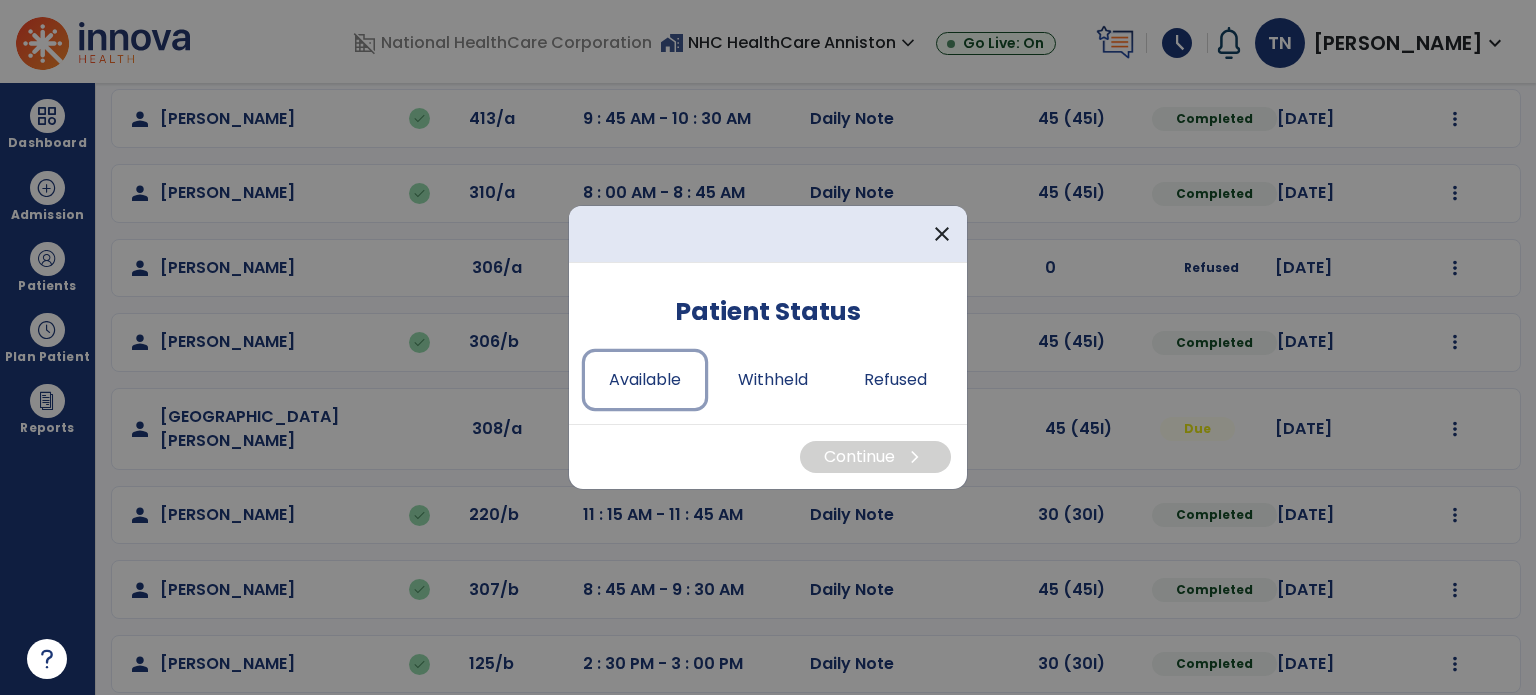 click on "Available" at bounding box center (645, 380) 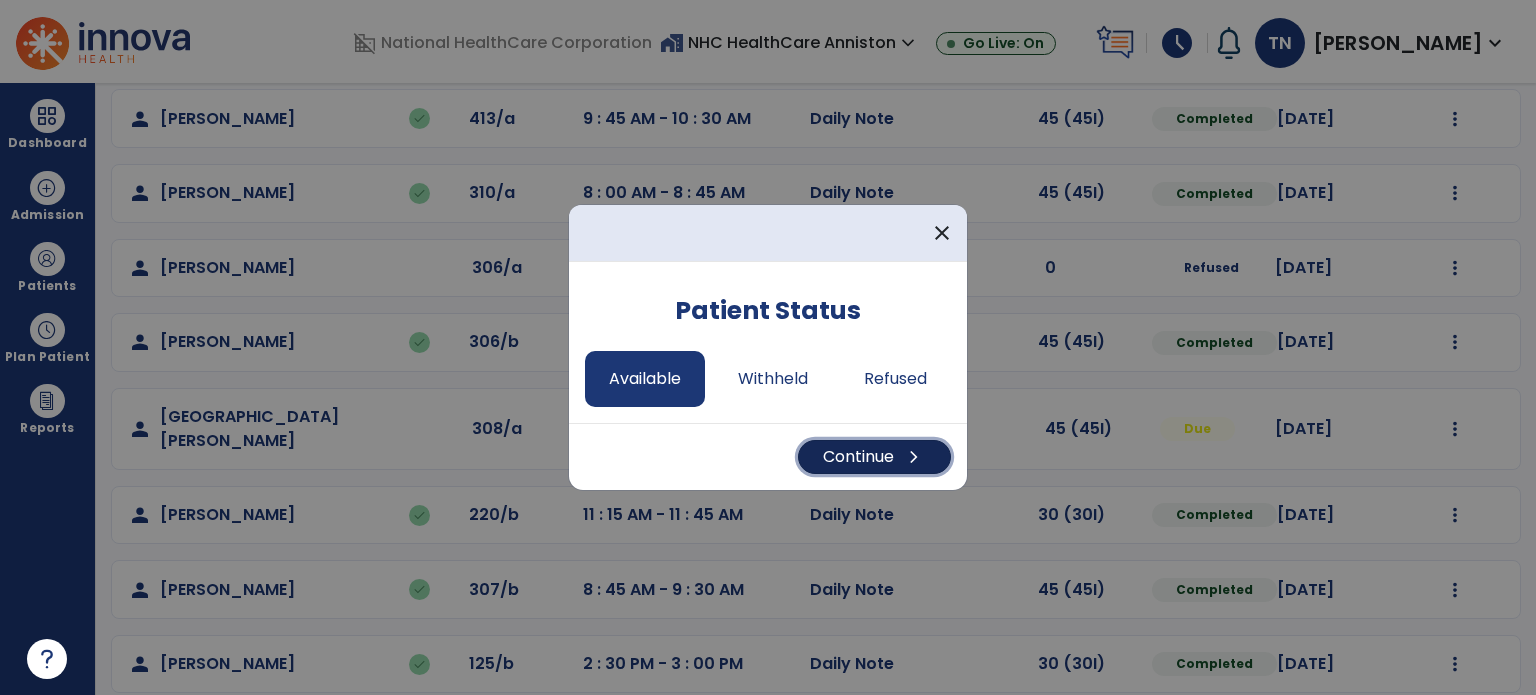 click on "Continue   chevron_right" at bounding box center (874, 457) 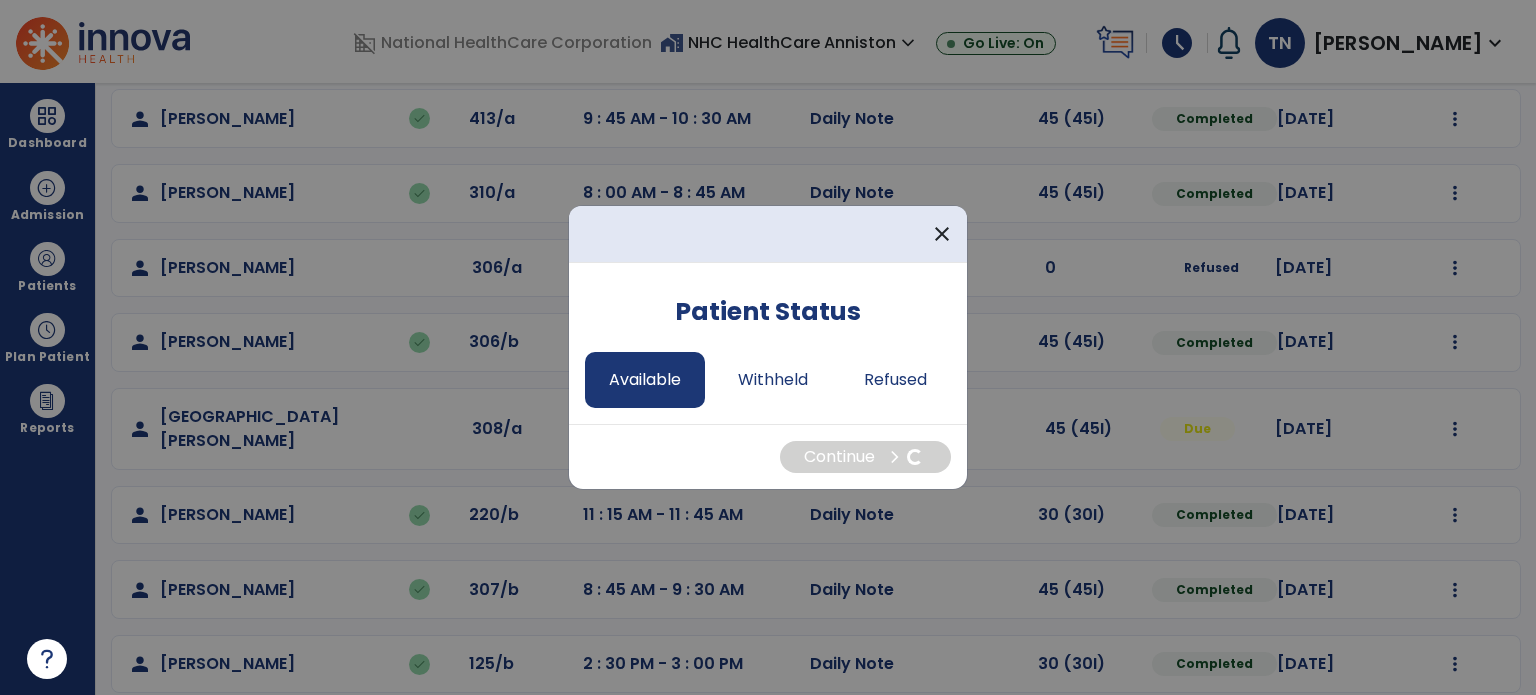 select on "*" 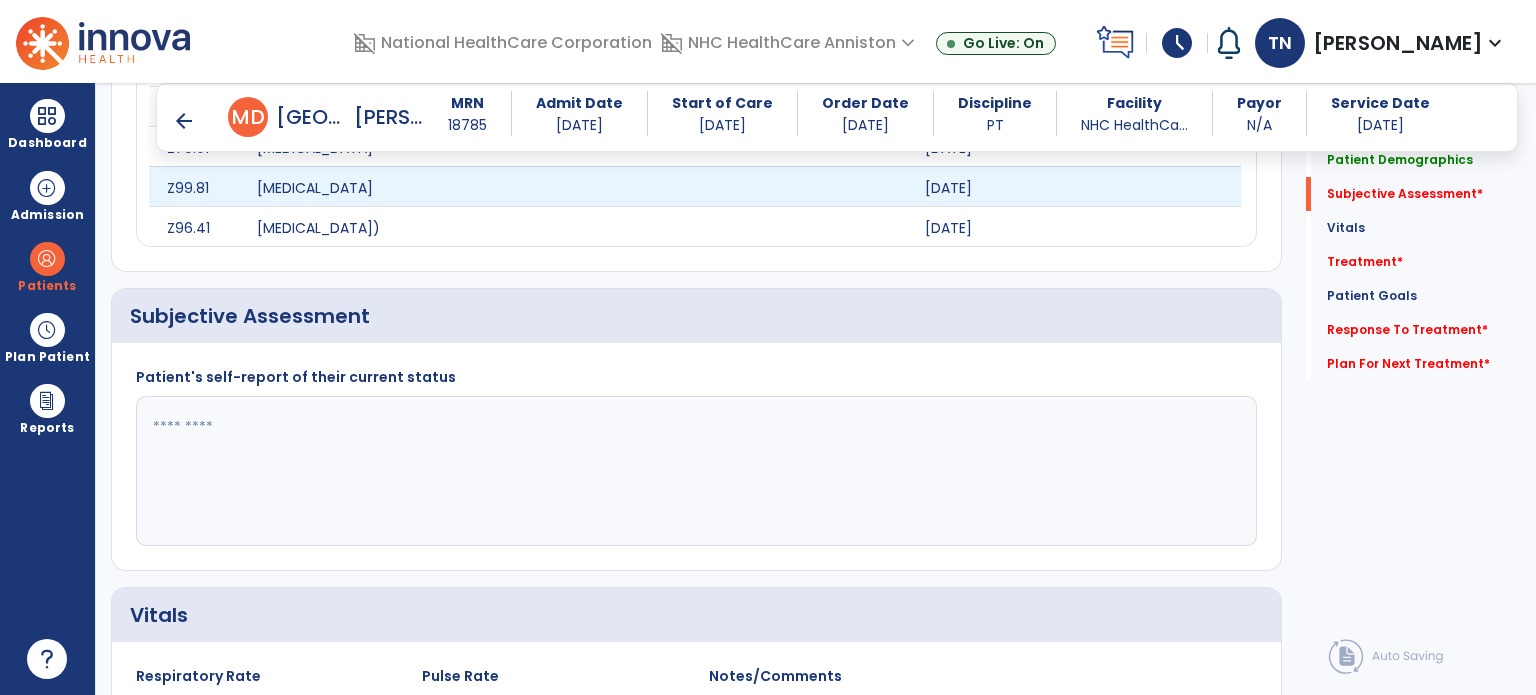 scroll, scrollTop: 1193, scrollLeft: 0, axis: vertical 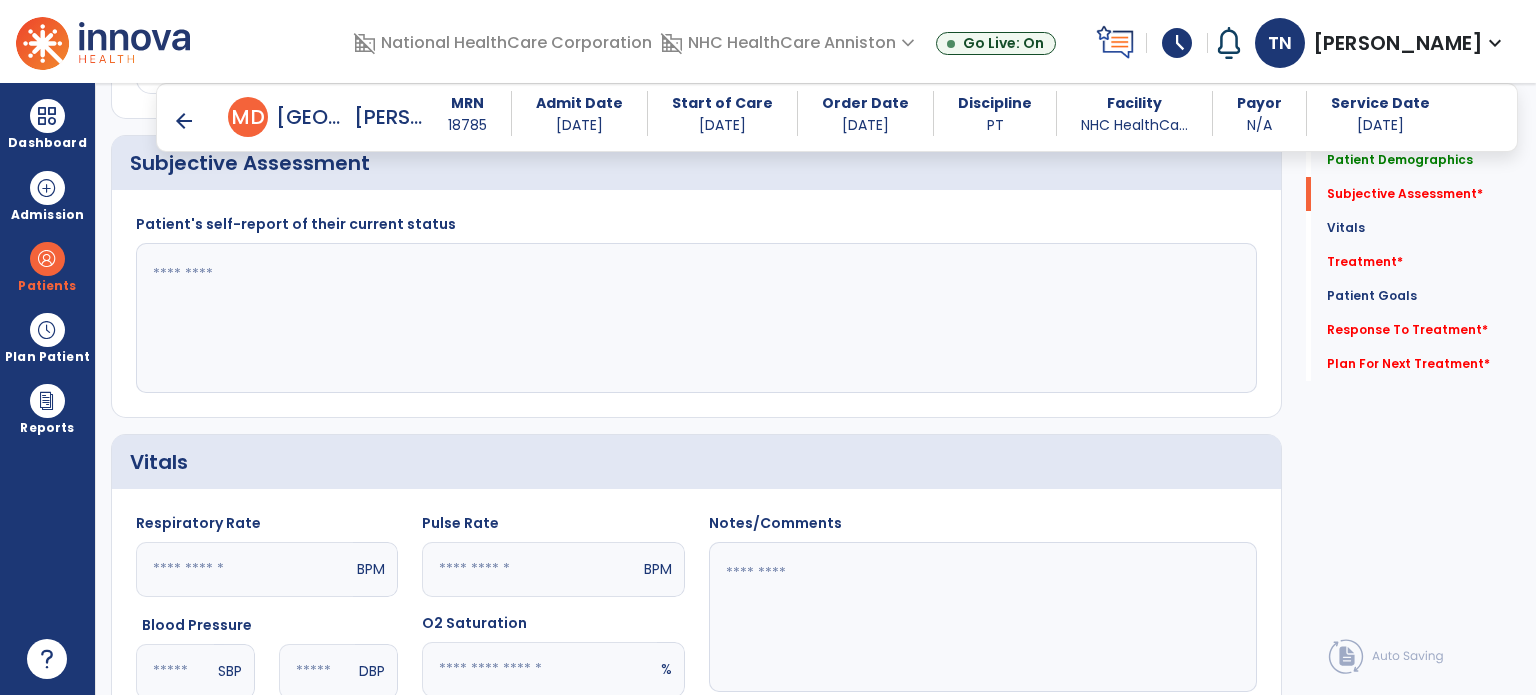 click 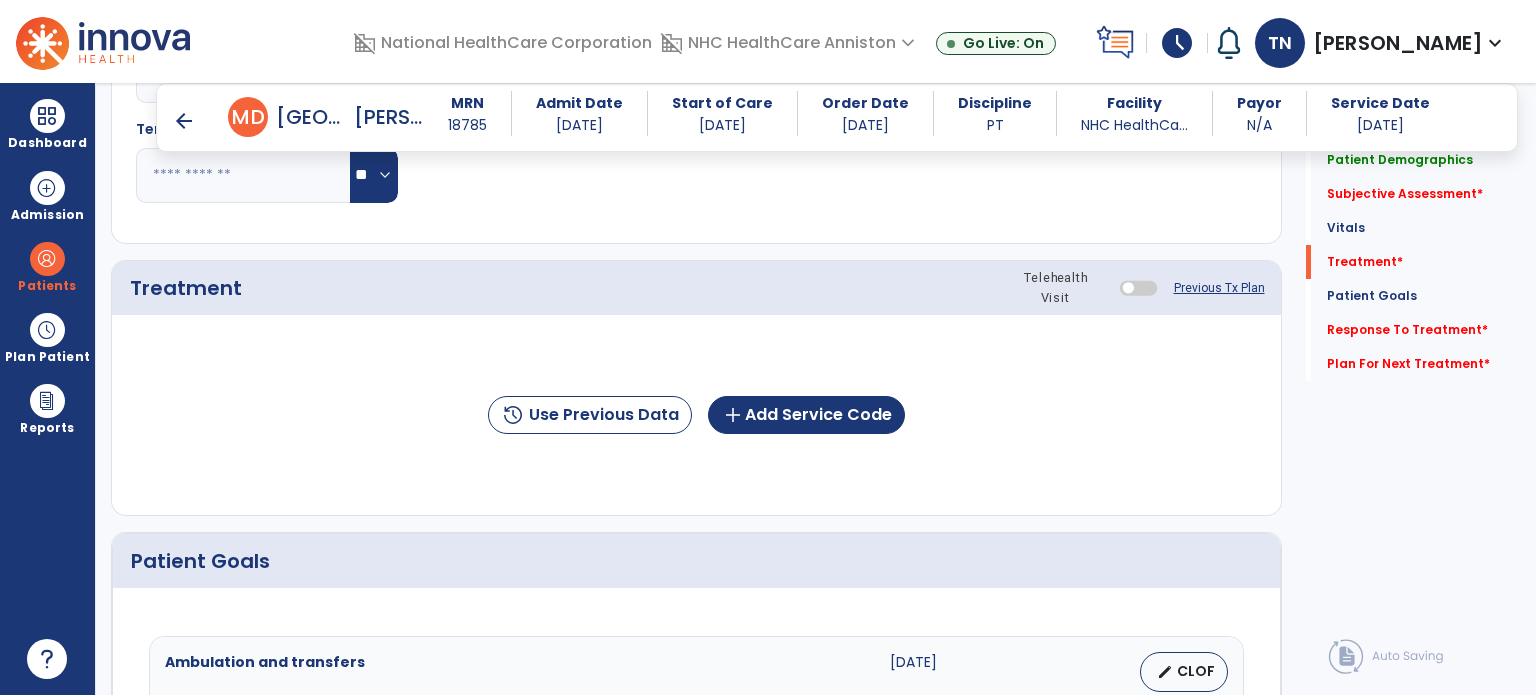 scroll, scrollTop: 1793, scrollLeft: 0, axis: vertical 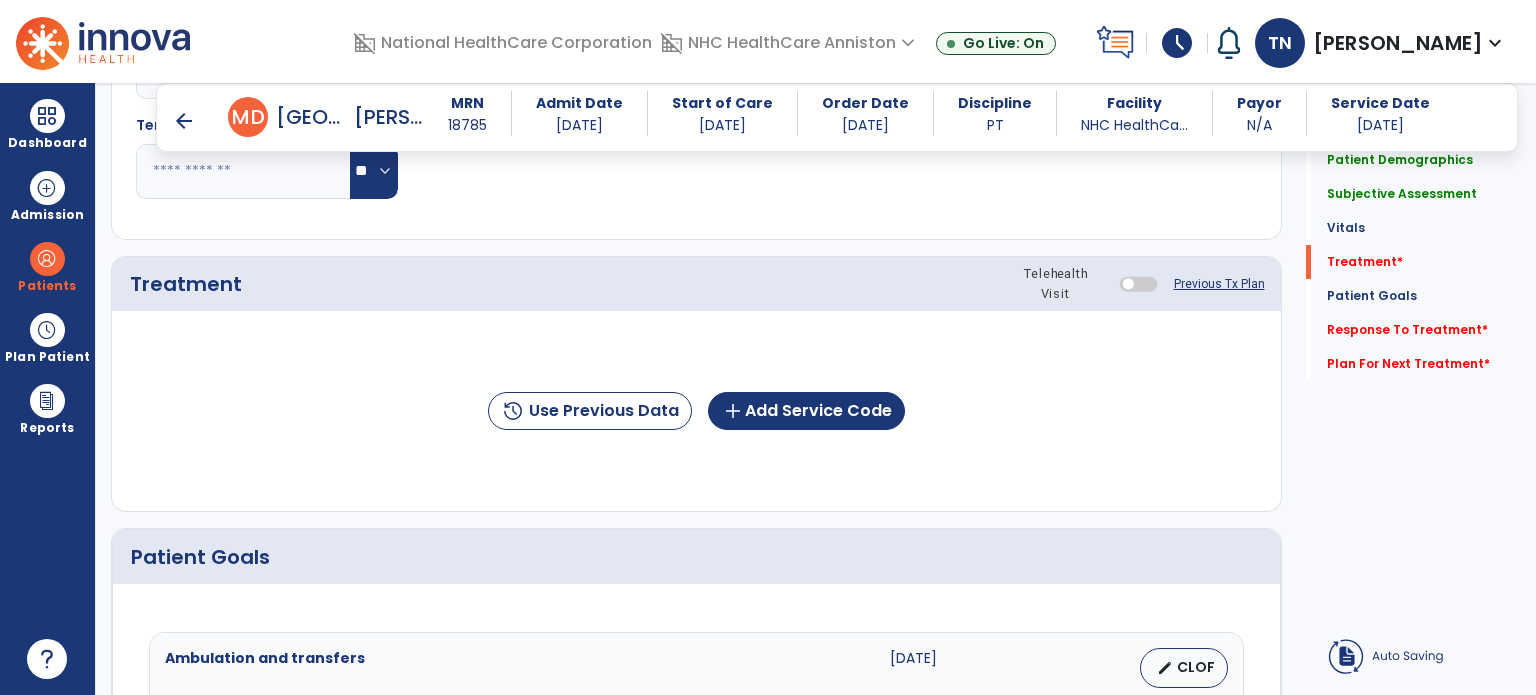 type on "**********" 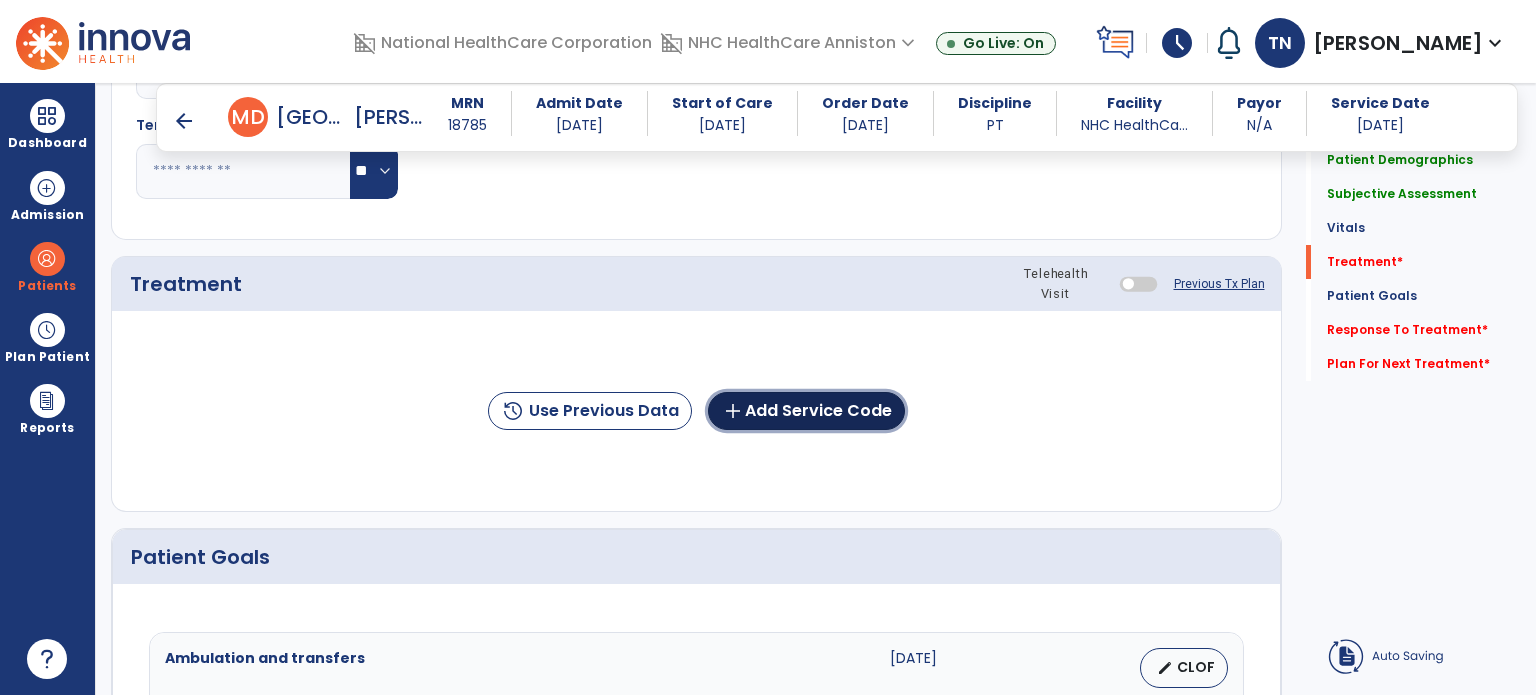 click on "add  Add Service Code" 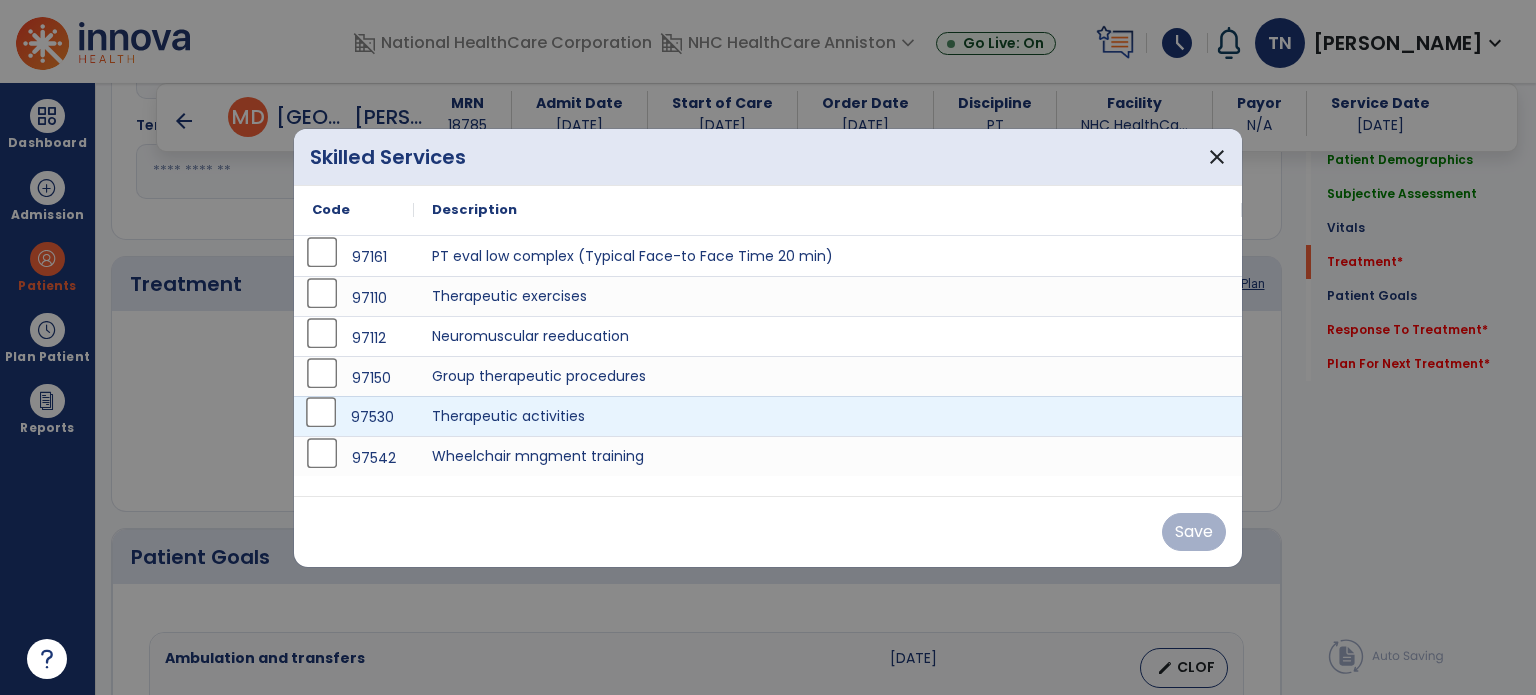 click on "97530" at bounding box center [354, 416] 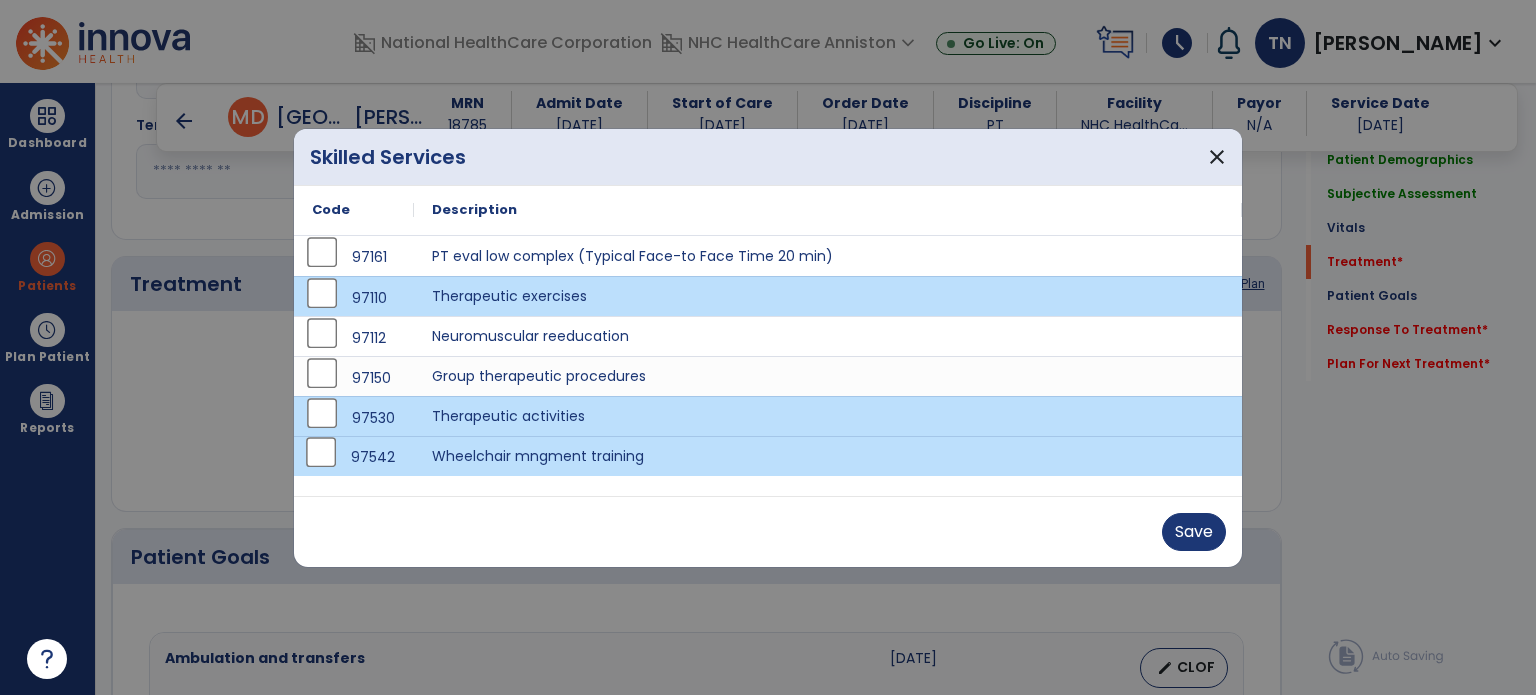 click on "Save" at bounding box center [768, 531] 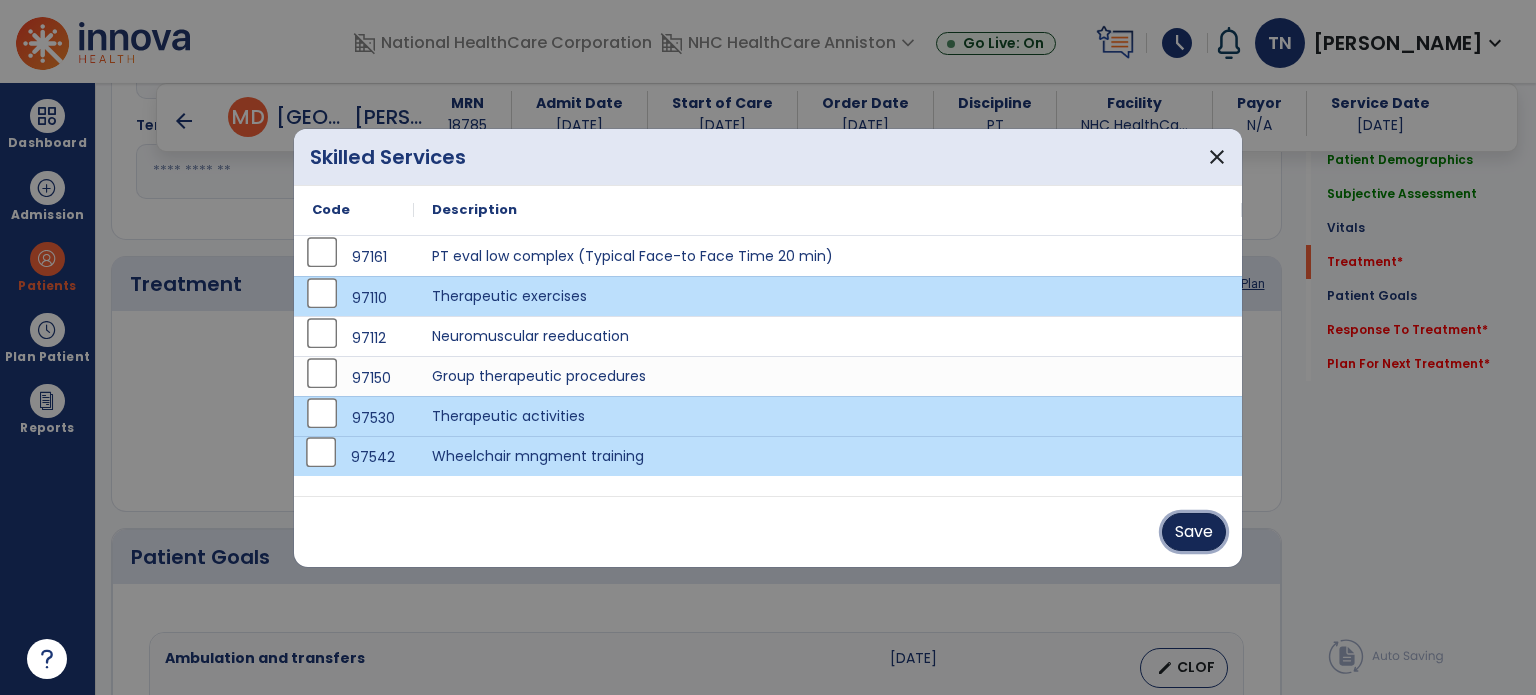 click on "Save" at bounding box center (1194, 532) 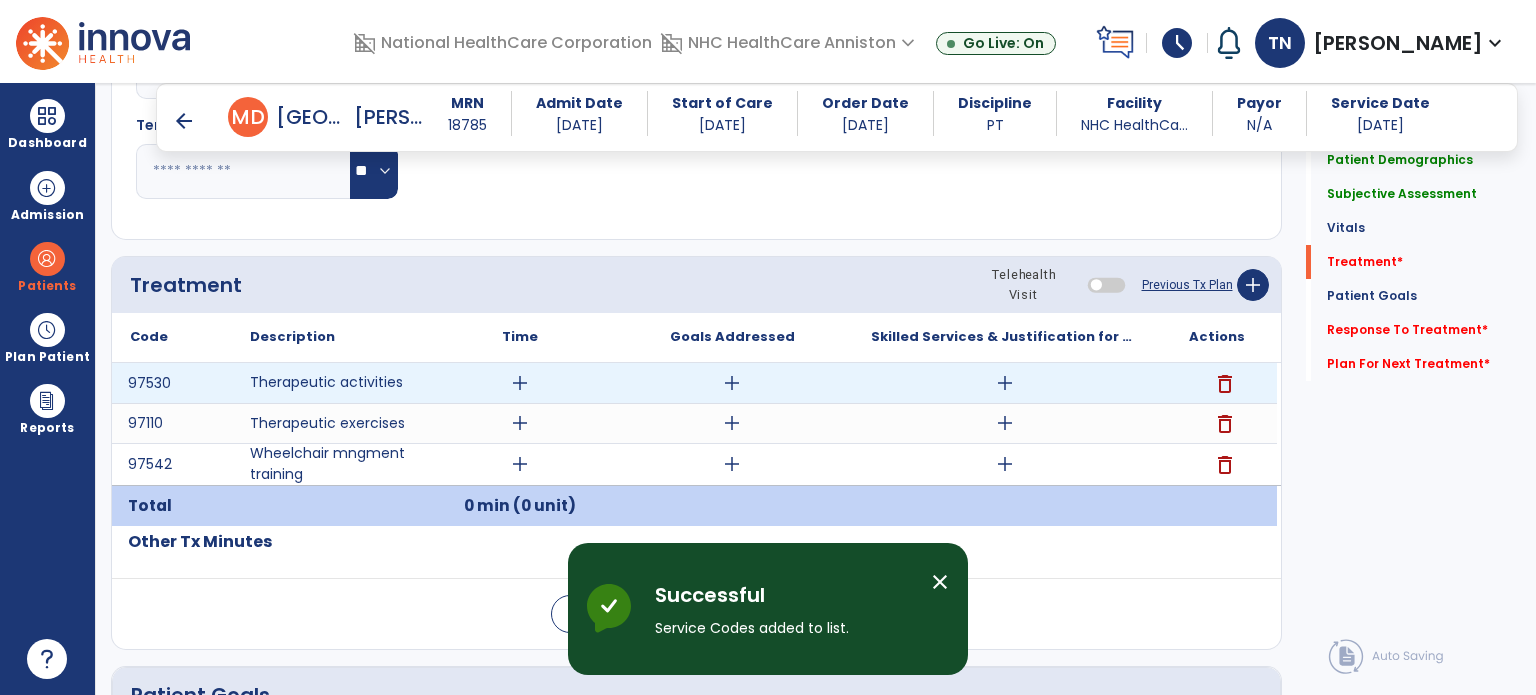 click on "add" at bounding box center [520, 383] 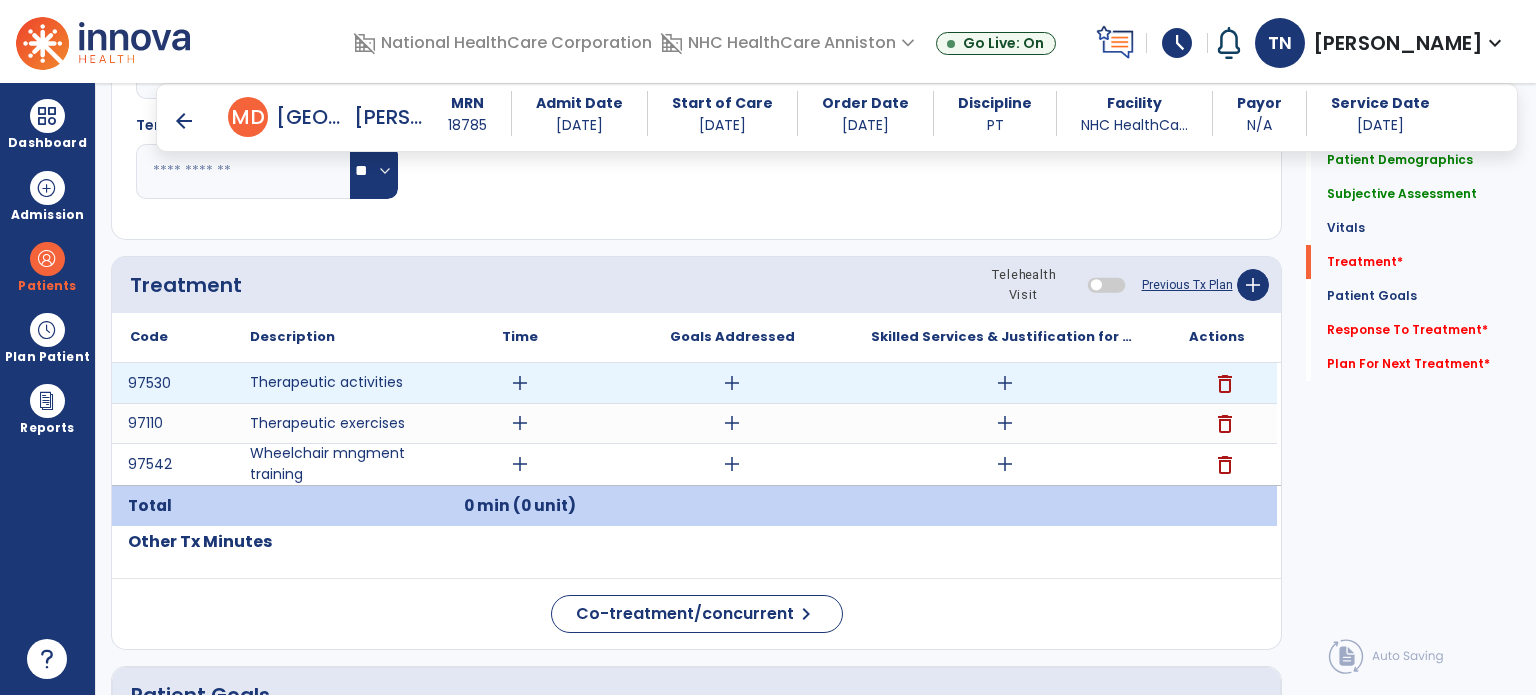 click on "add" at bounding box center [520, 383] 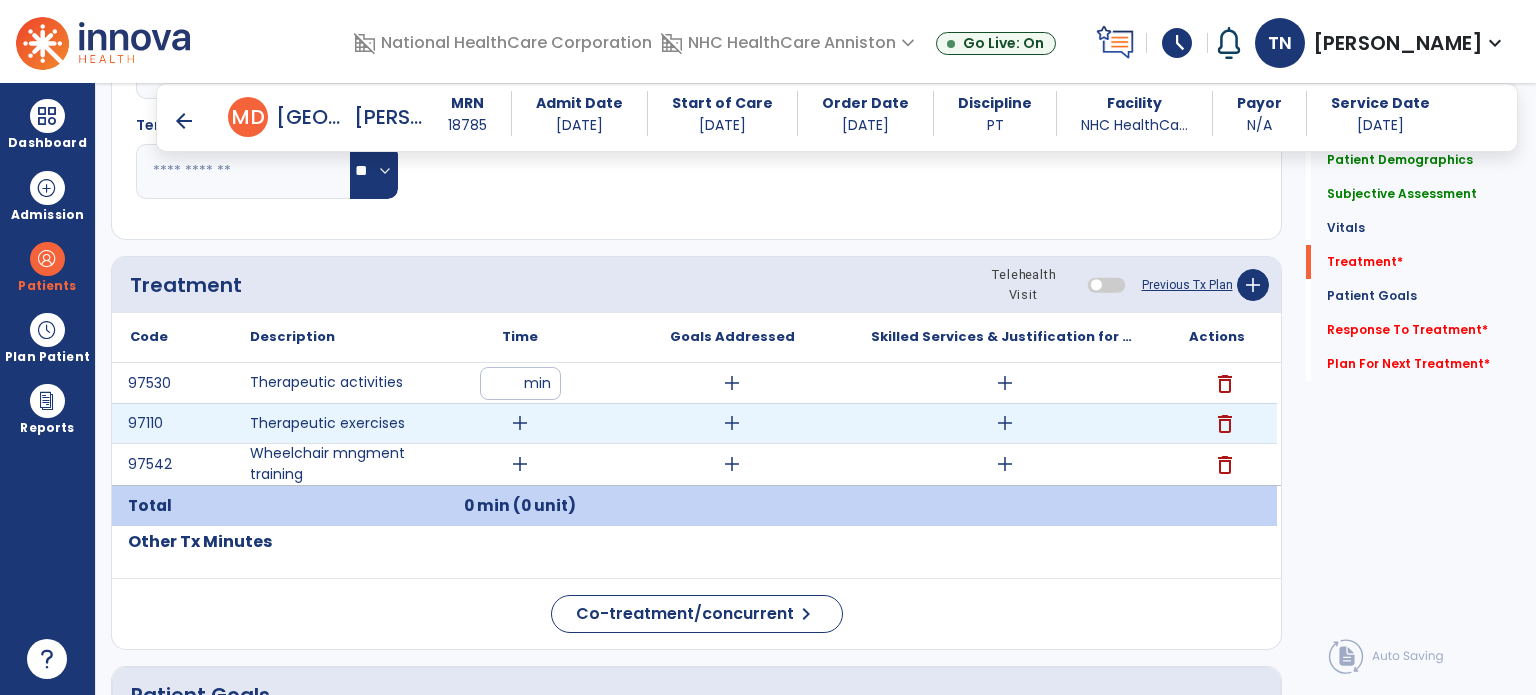 type on "**" 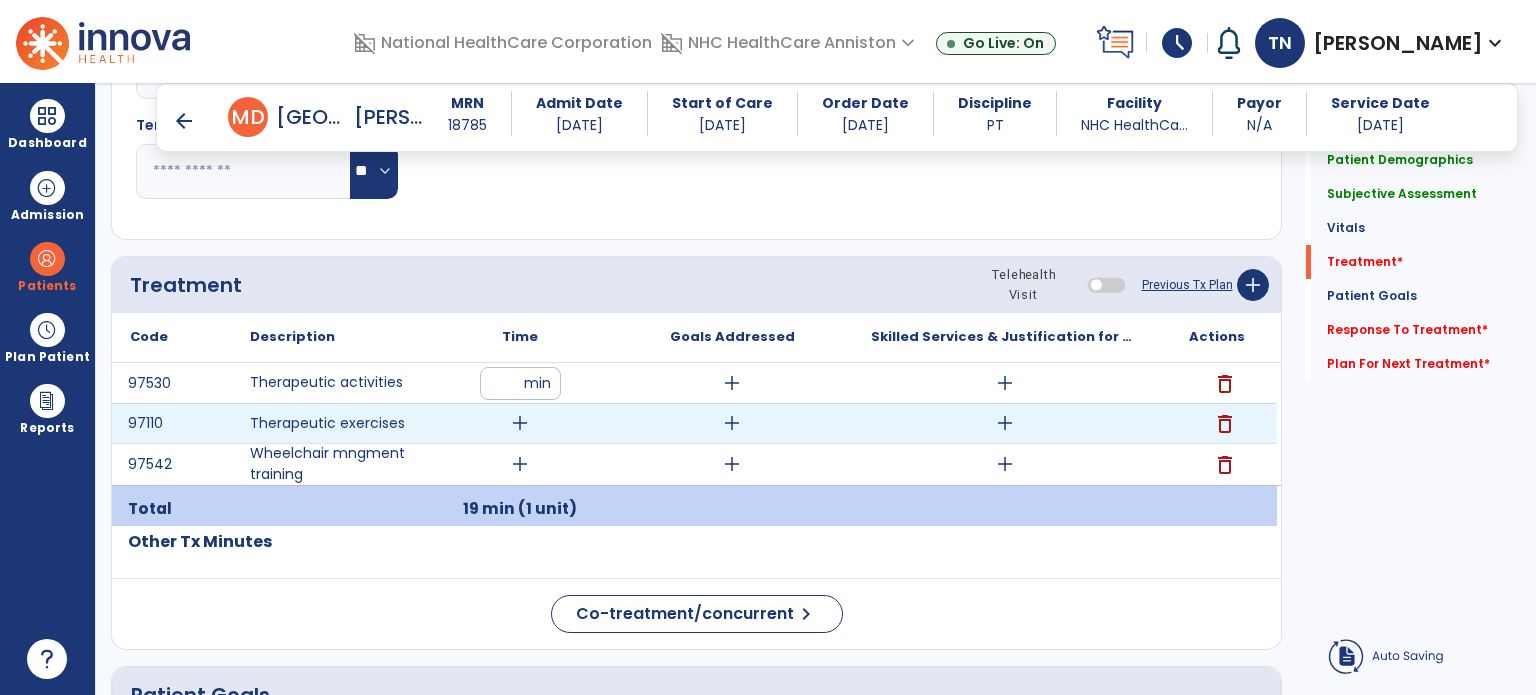 click on "add" at bounding box center (520, 423) 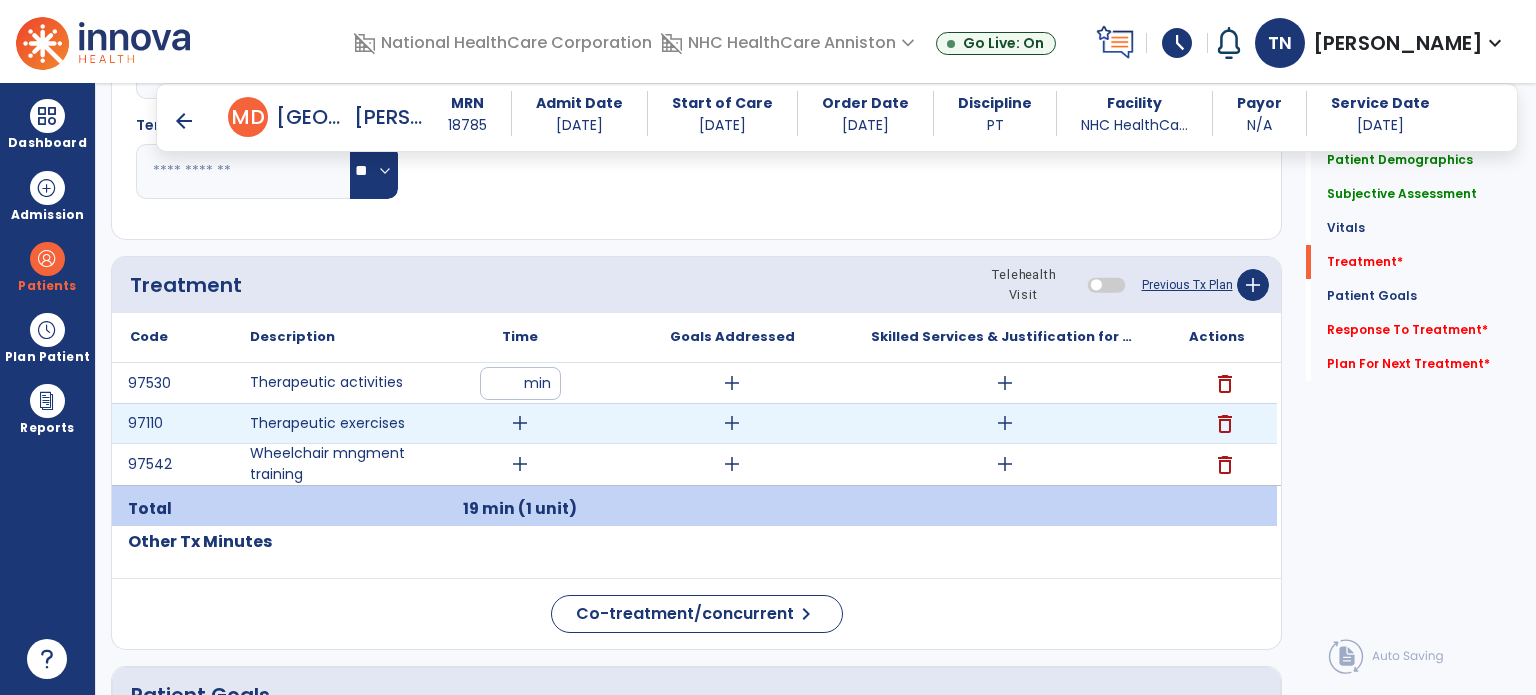 click on "add" at bounding box center [520, 423] 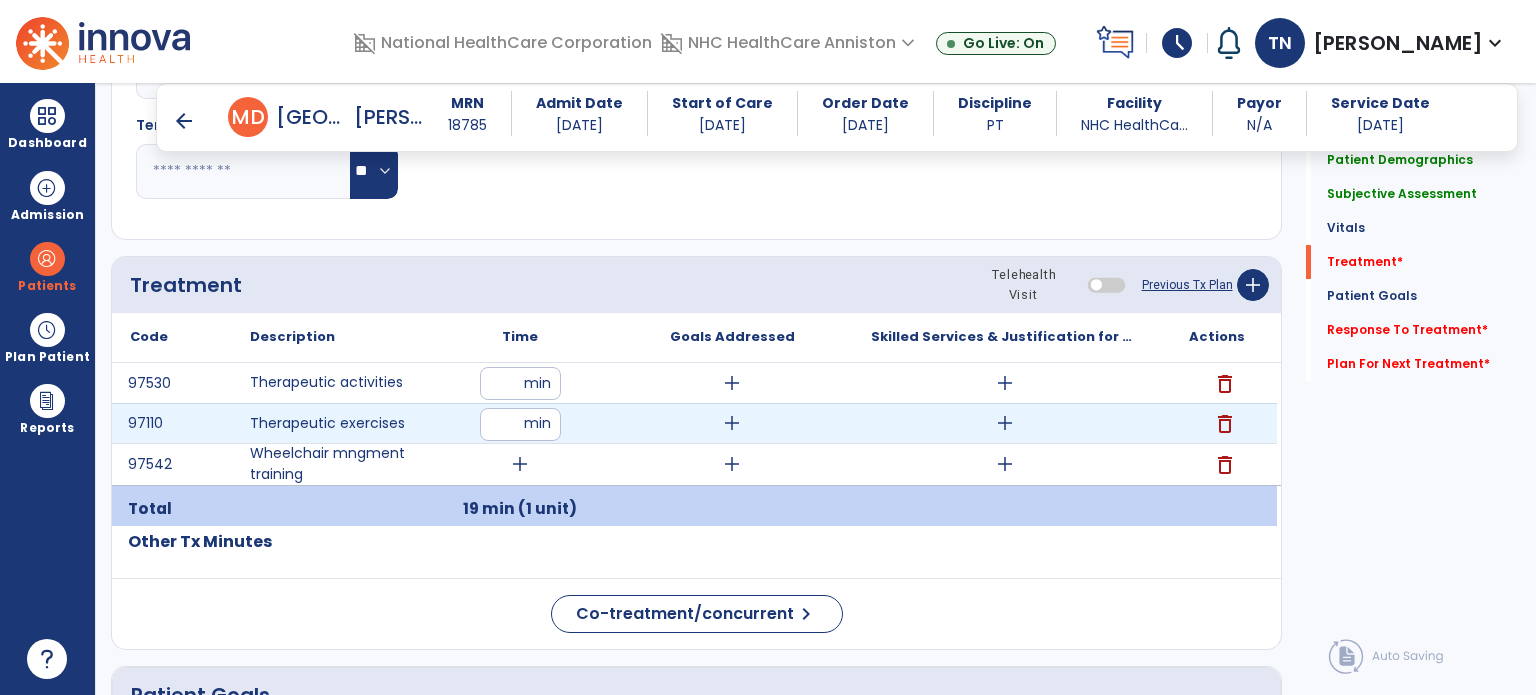 type on "**" 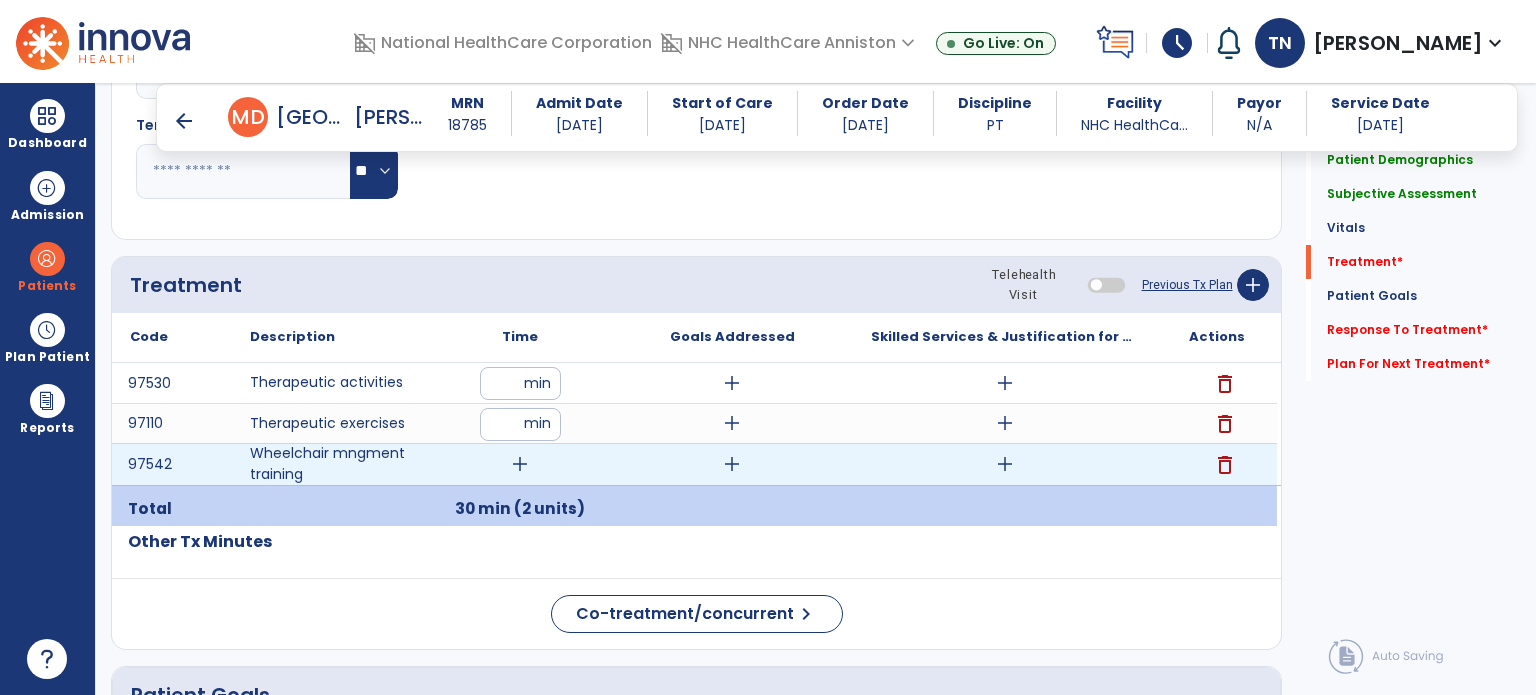drag, startPoint x: 512, startPoint y: 476, endPoint x: 521, endPoint y: 471, distance: 10.29563 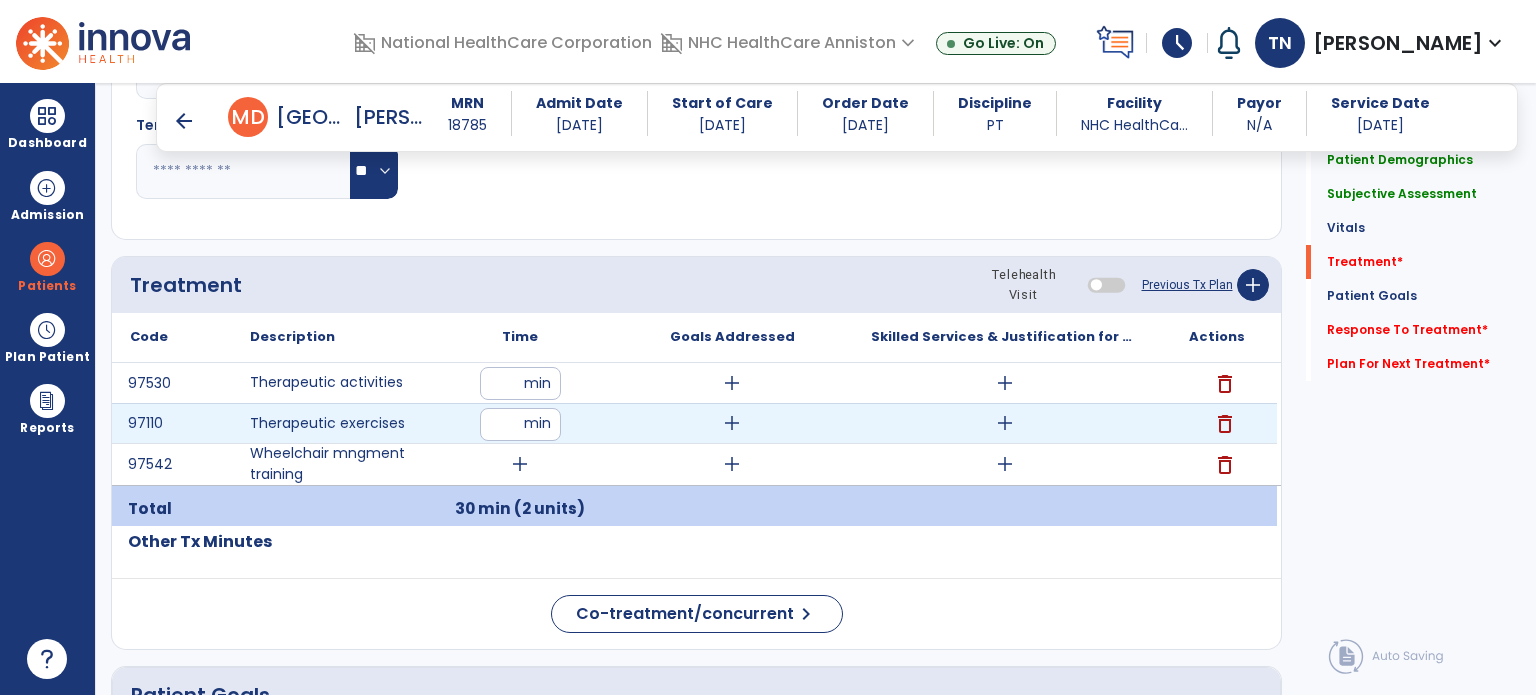 click on "**" at bounding box center [520, 424] 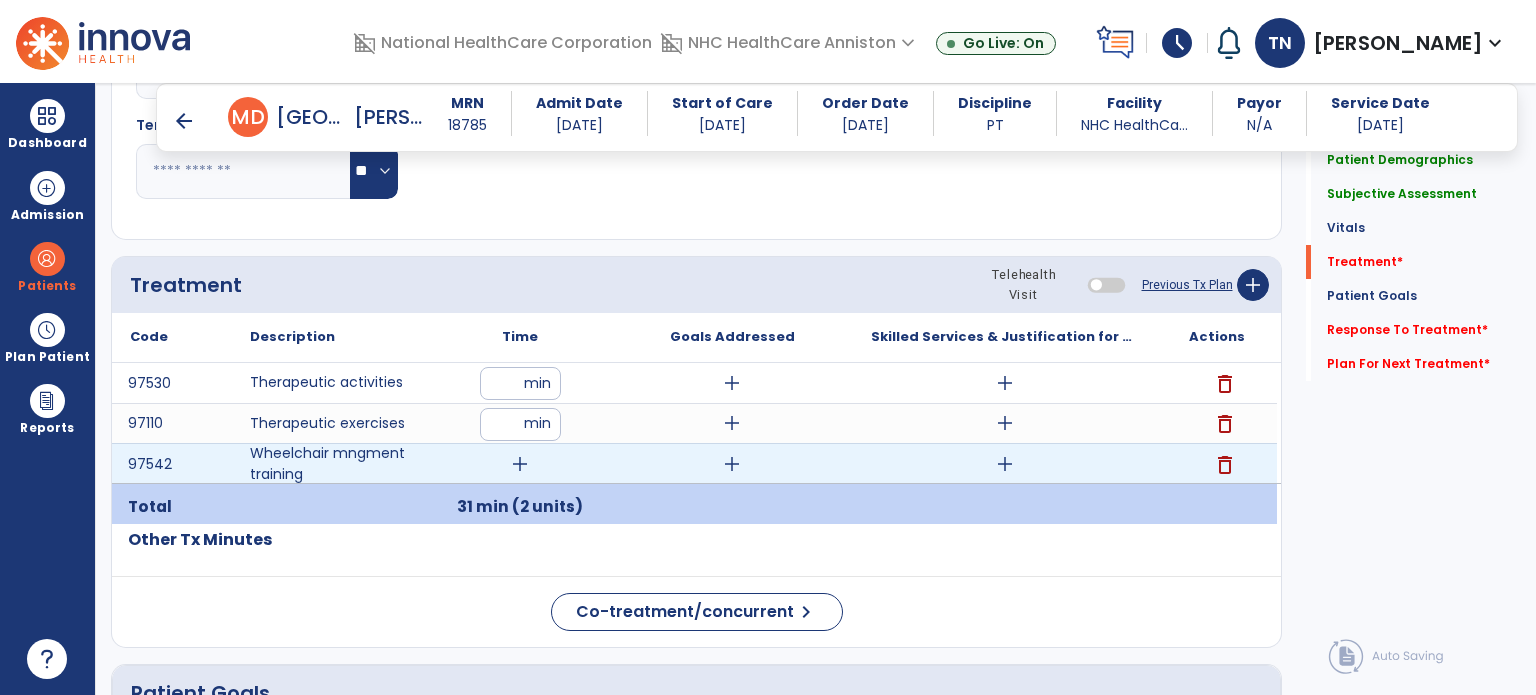drag, startPoint x: 544, startPoint y: 498, endPoint x: 528, endPoint y: 461, distance: 40.311287 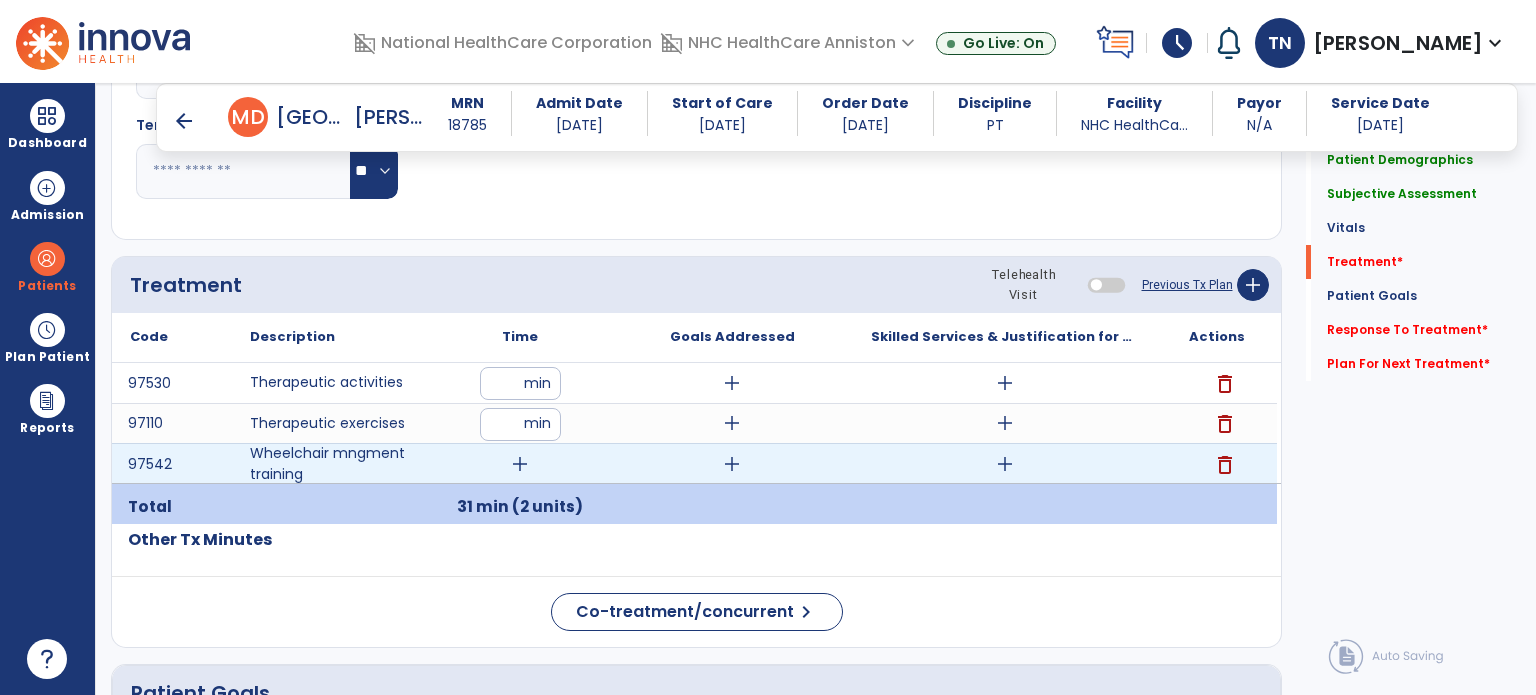 click on "add" at bounding box center [520, 464] 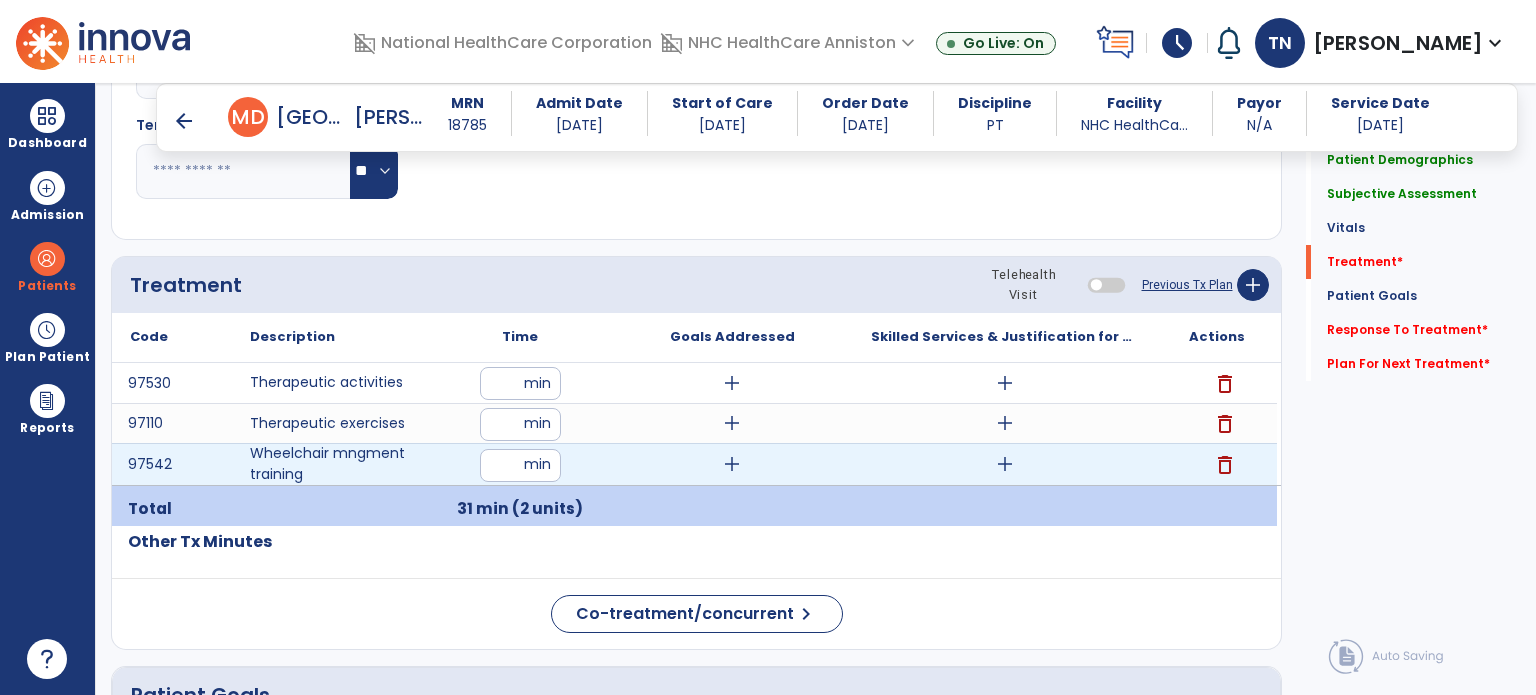 type on "**" 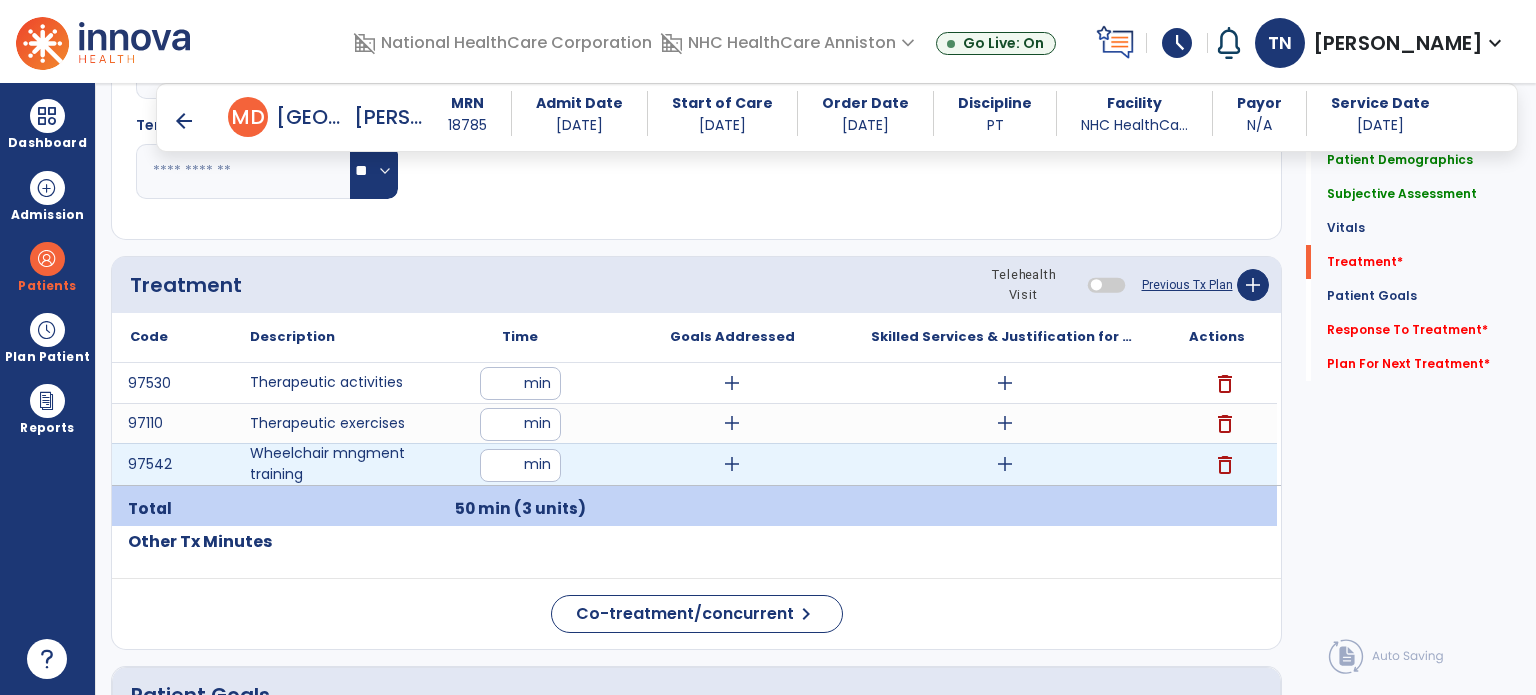 click on "**" at bounding box center (520, 465) 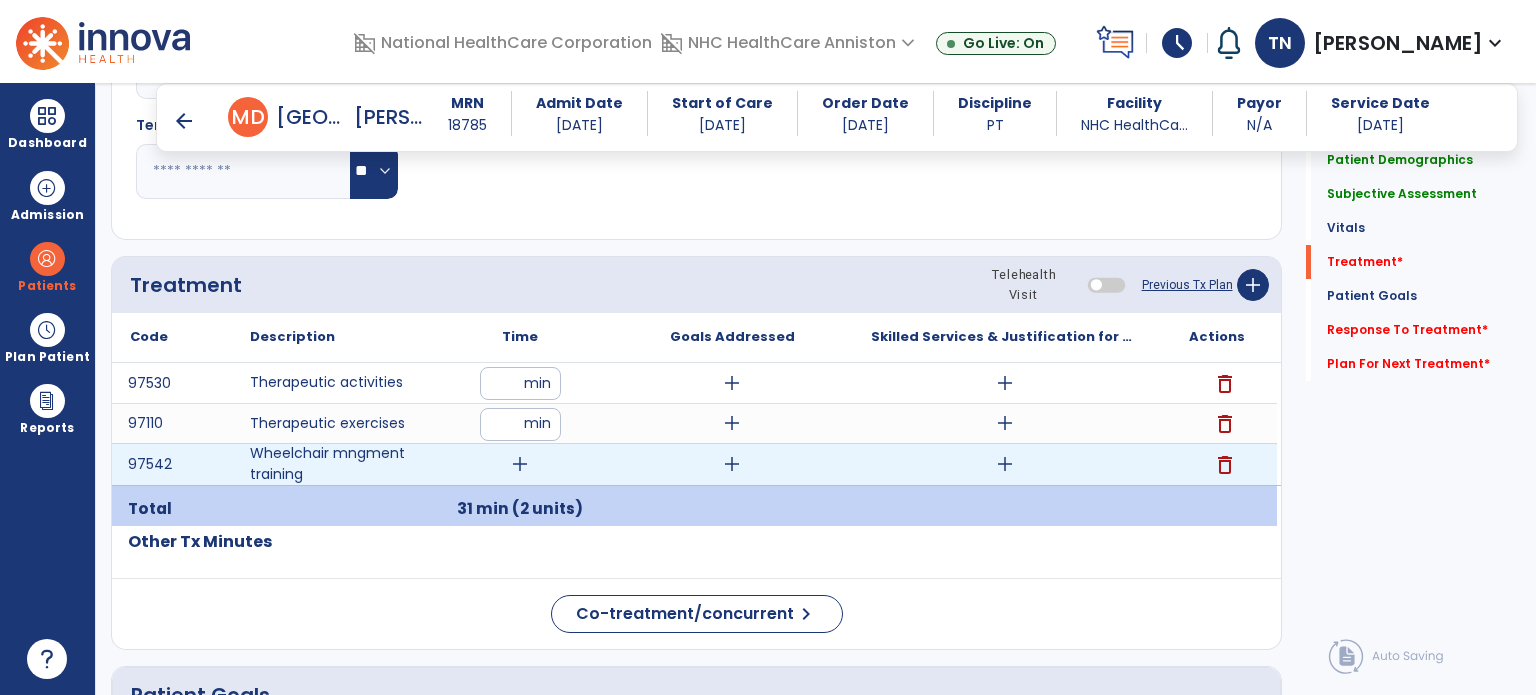 click on "add" at bounding box center (520, 464) 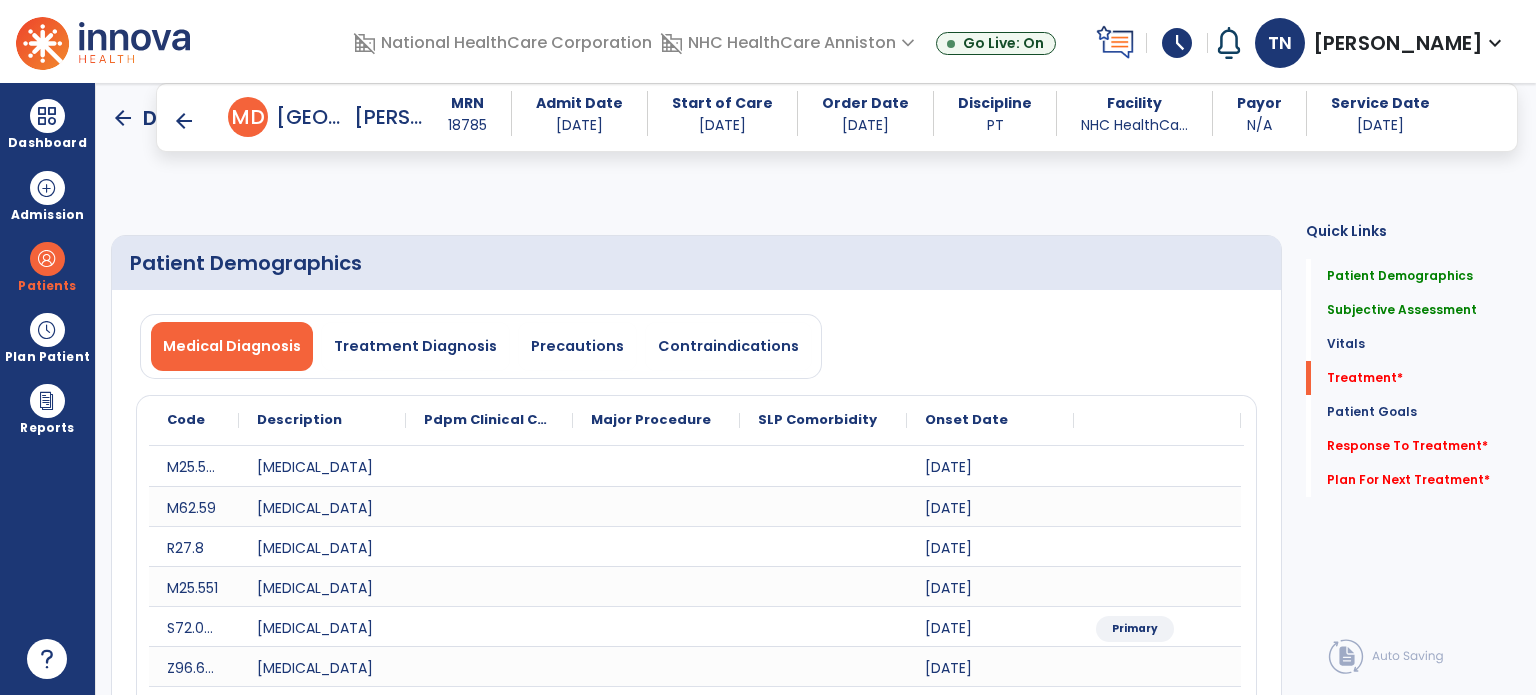 select on "*" 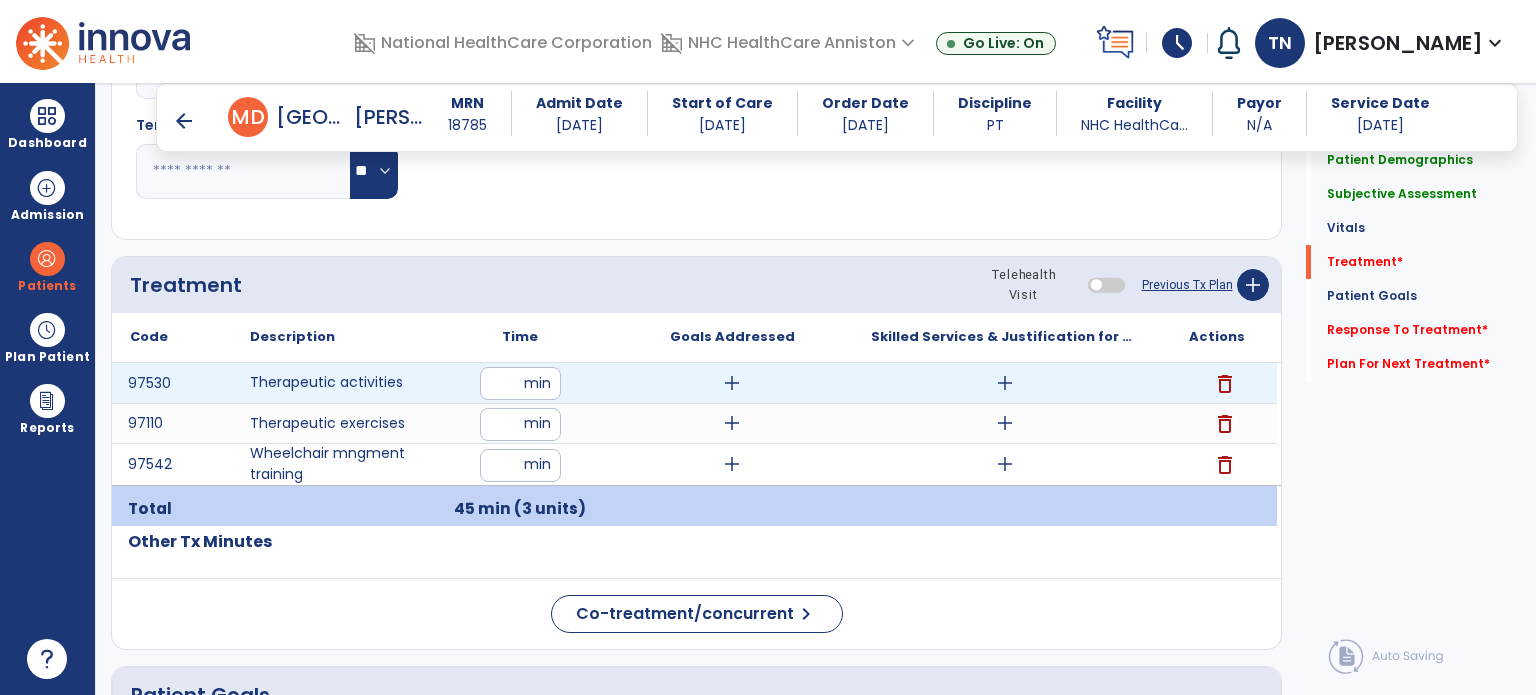 click on "add" at bounding box center (732, 383) 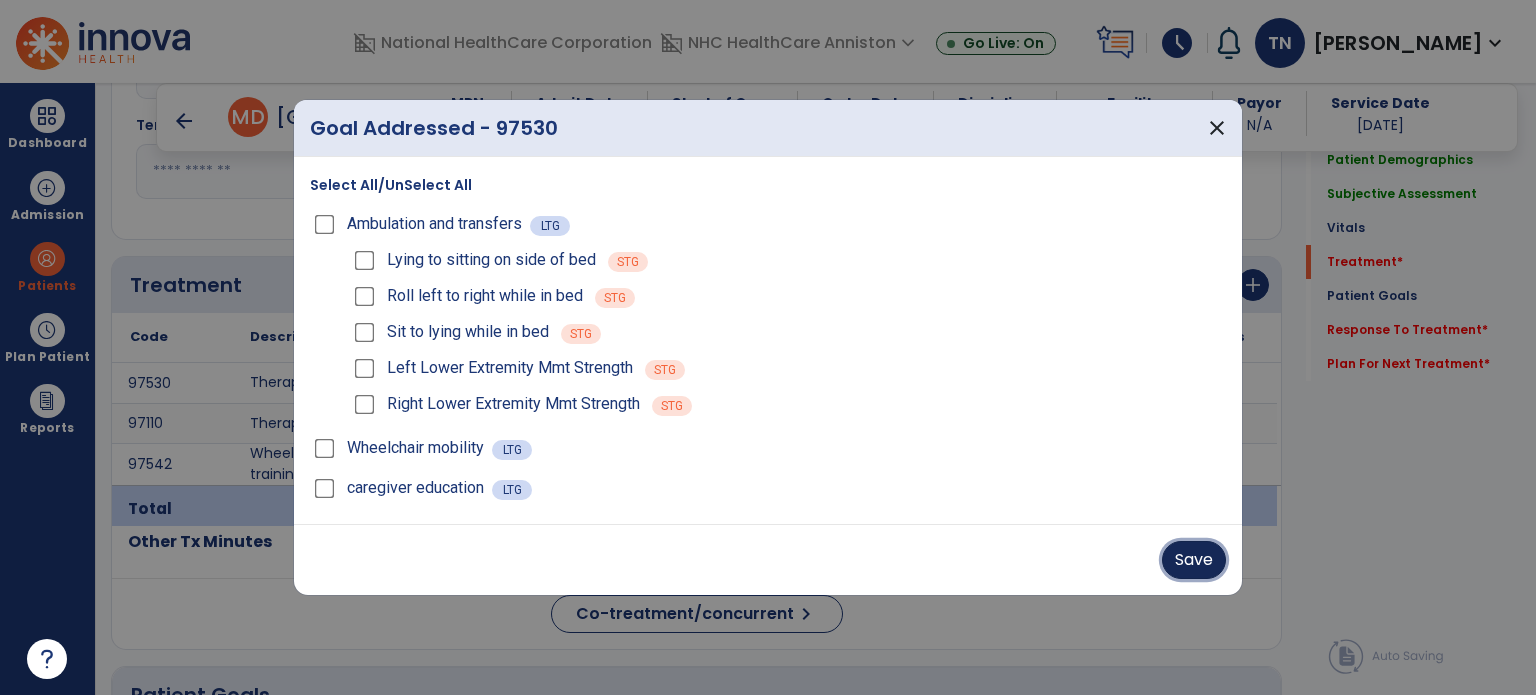 click on "Save" at bounding box center [1194, 560] 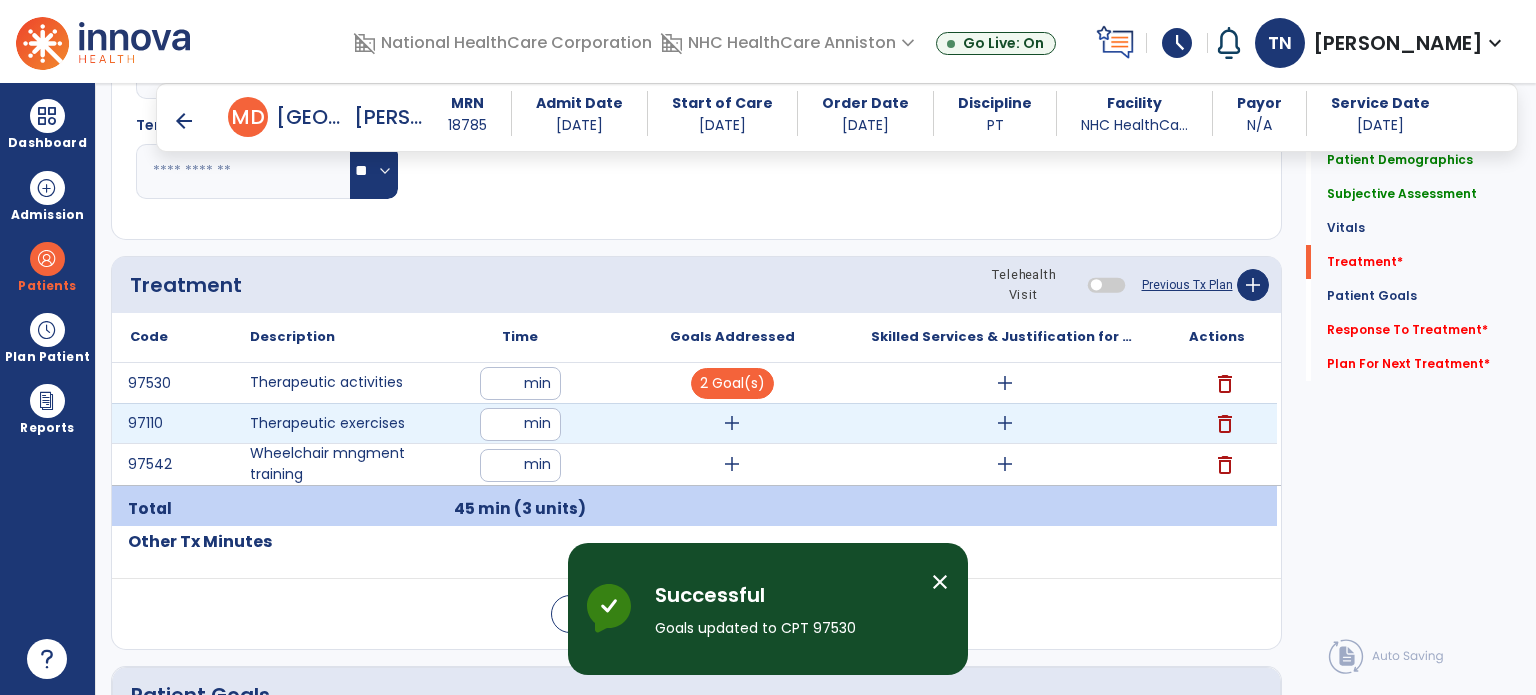 click on "add" at bounding box center [732, 423] 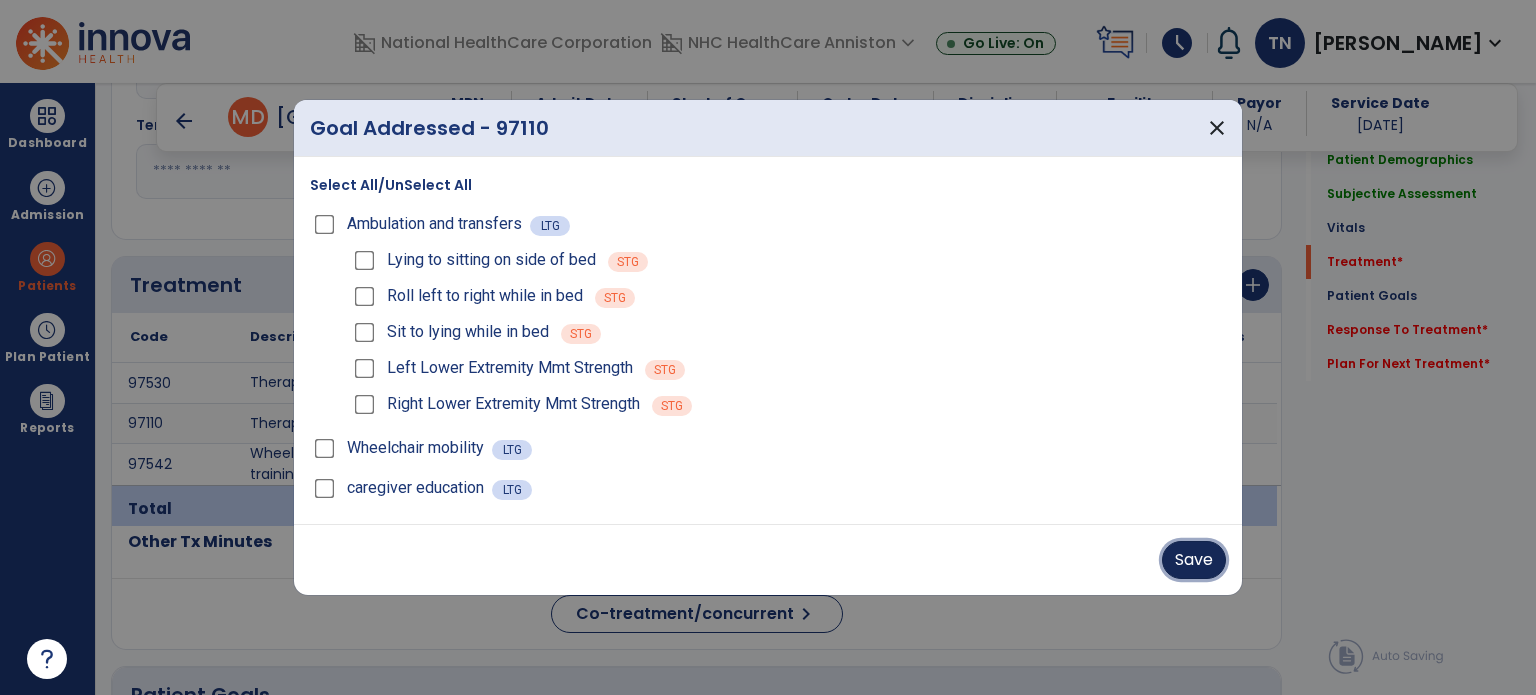 click on "Save" at bounding box center (1194, 560) 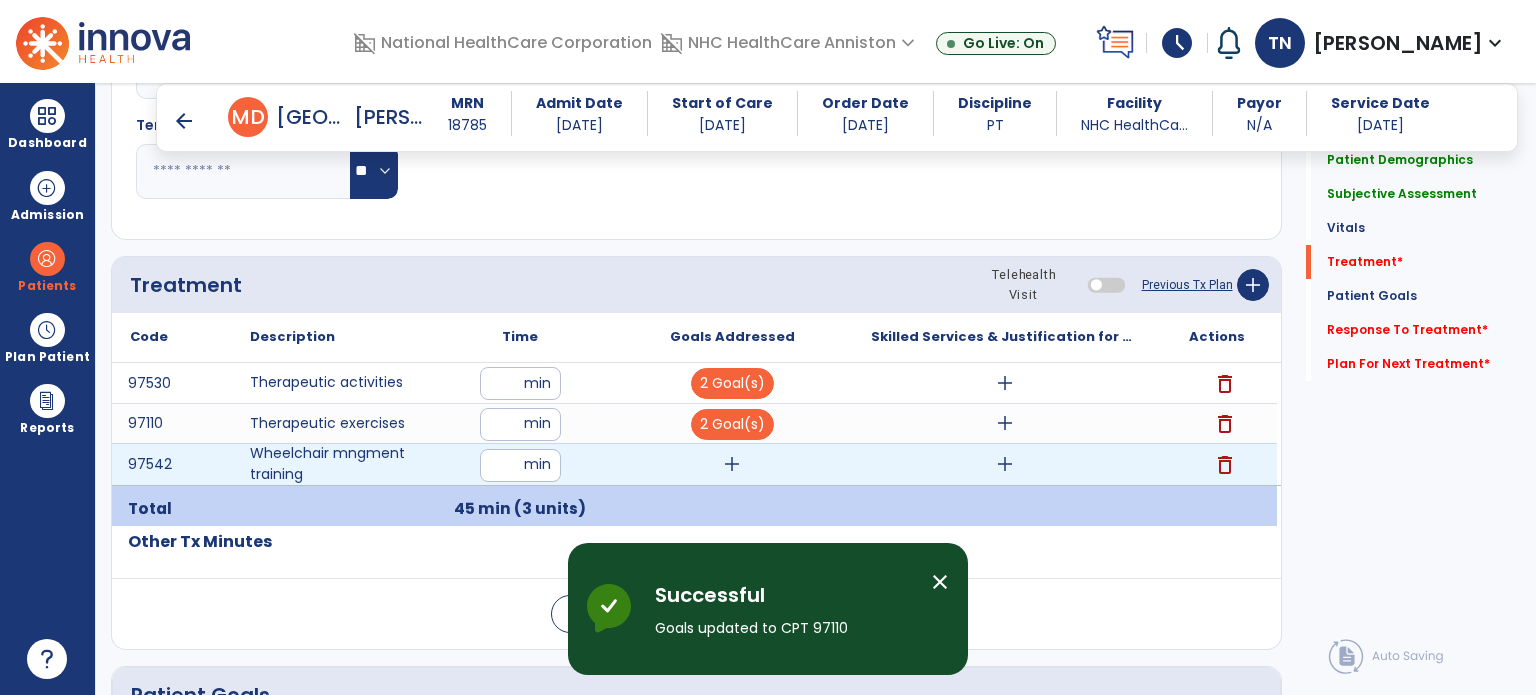click on "add" at bounding box center (732, 464) 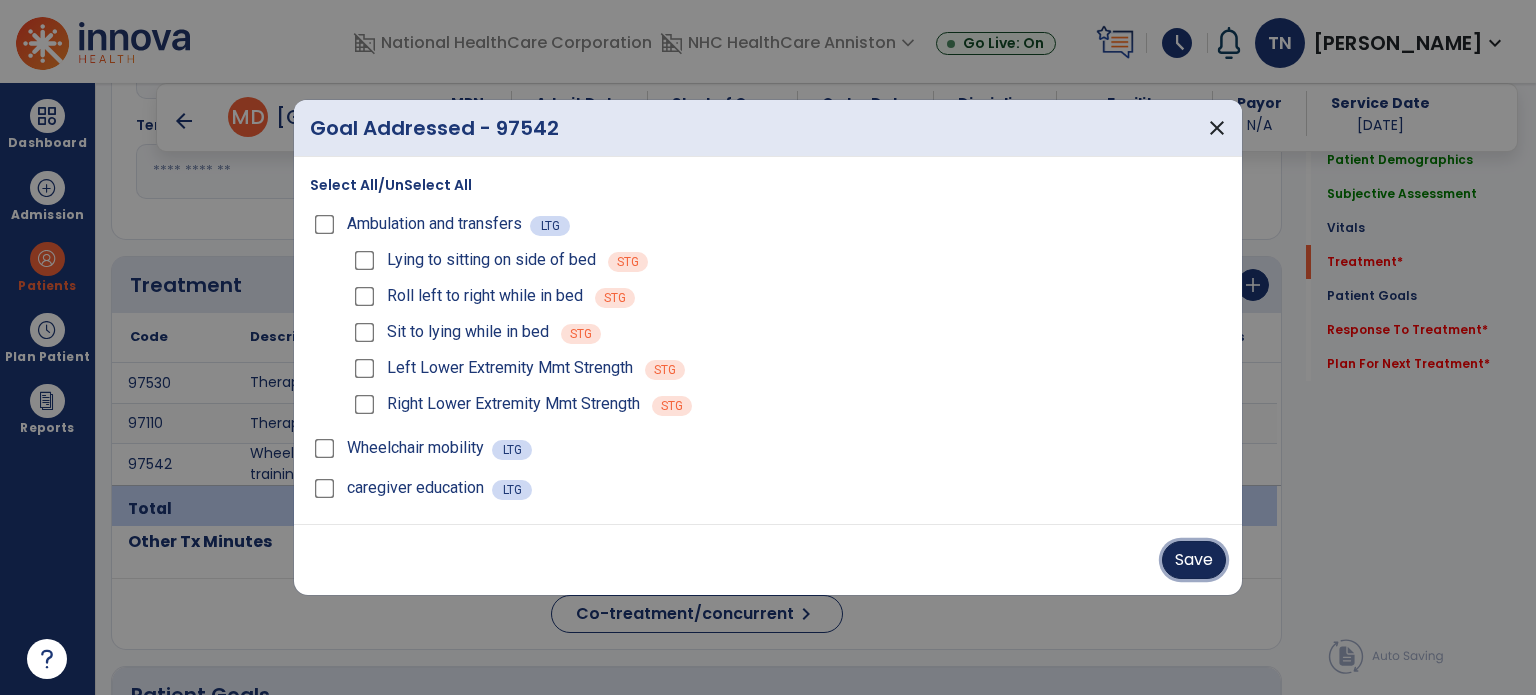 drag, startPoint x: 1208, startPoint y: 569, endPoint x: 1194, endPoint y: 547, distance: 26.076809 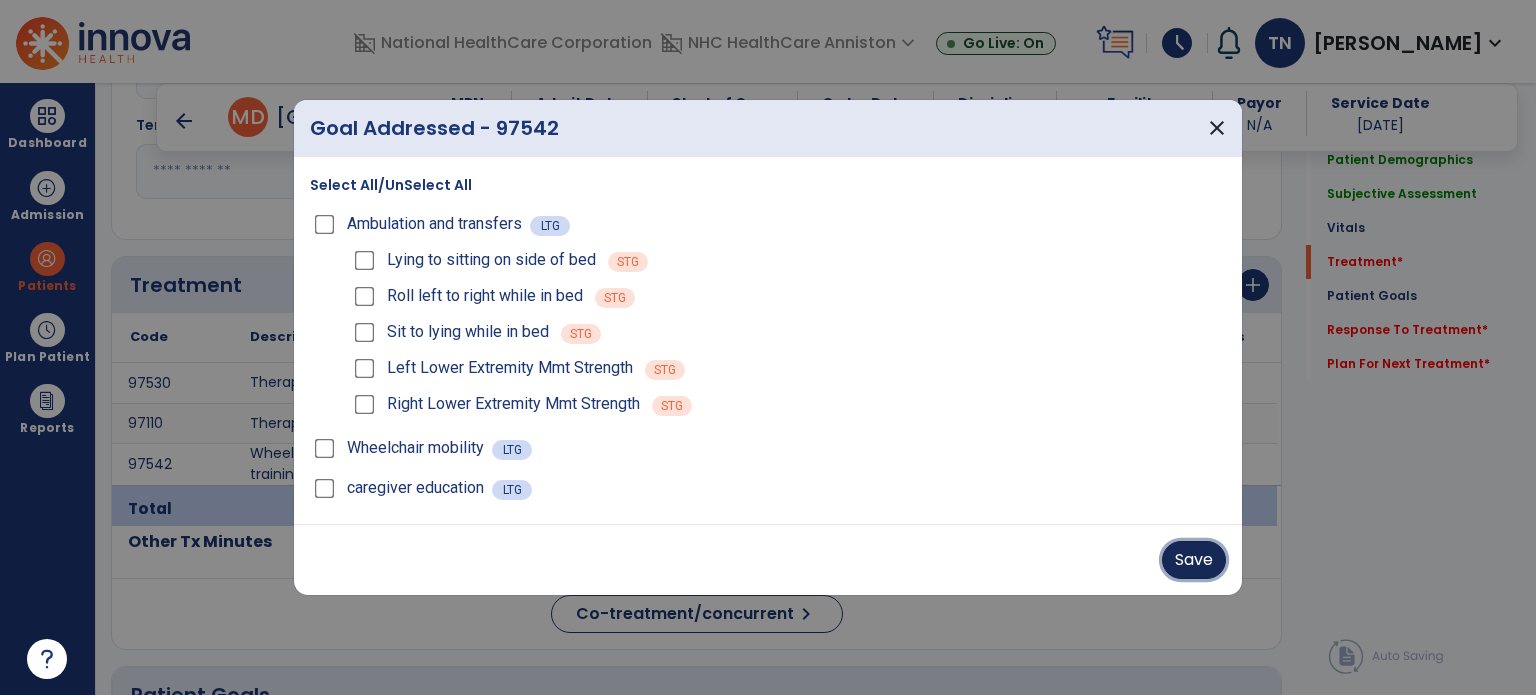 click on "Save" at bounding box center (1194, 560) 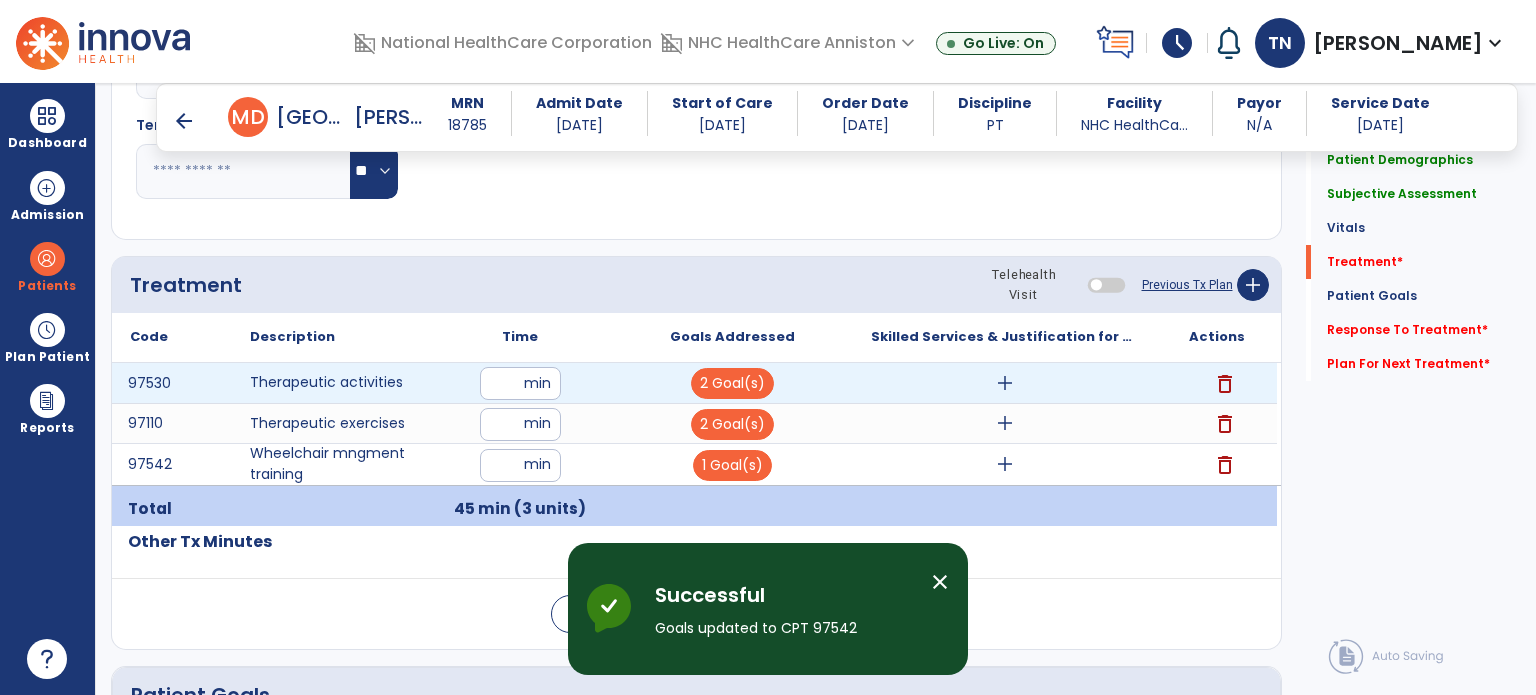 click on "add" at bounding box center [1004, 383] 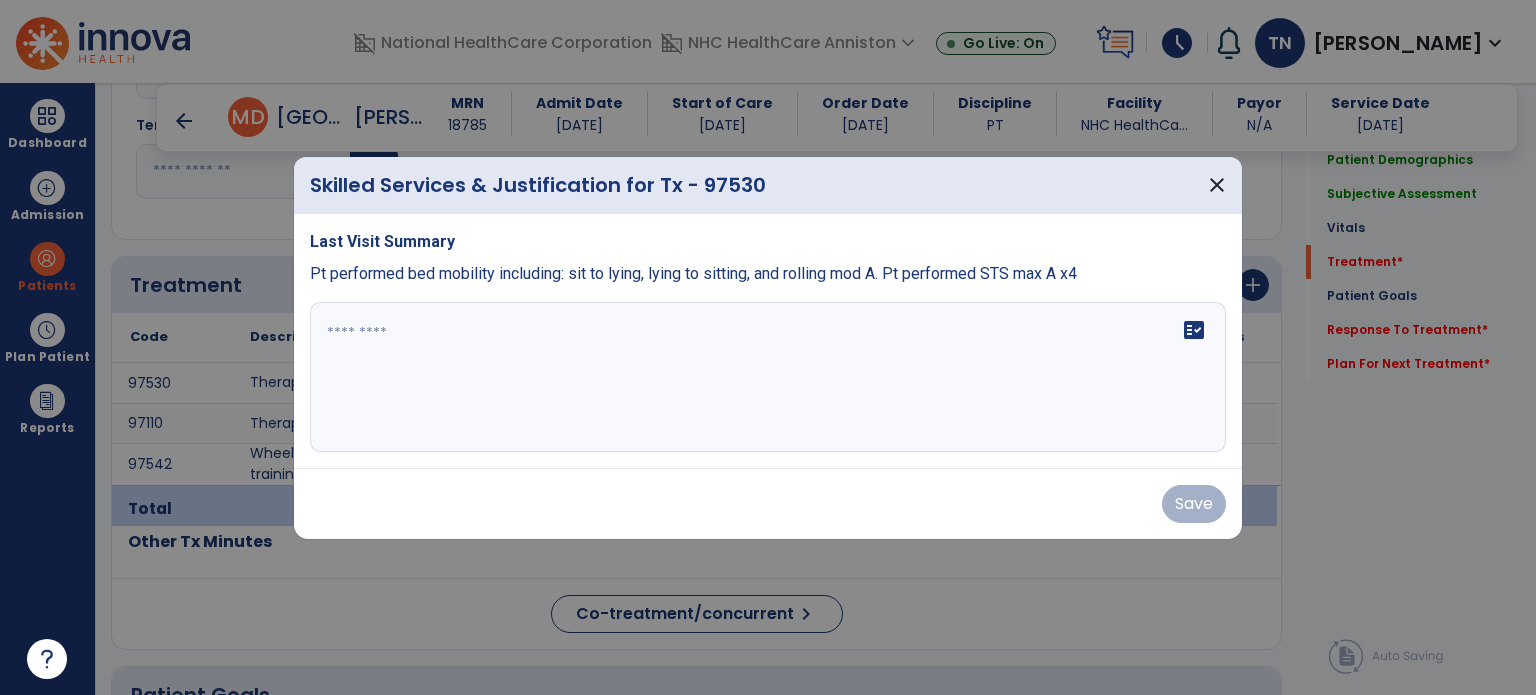 click on "fact_check" at bounding box center (768, 377) 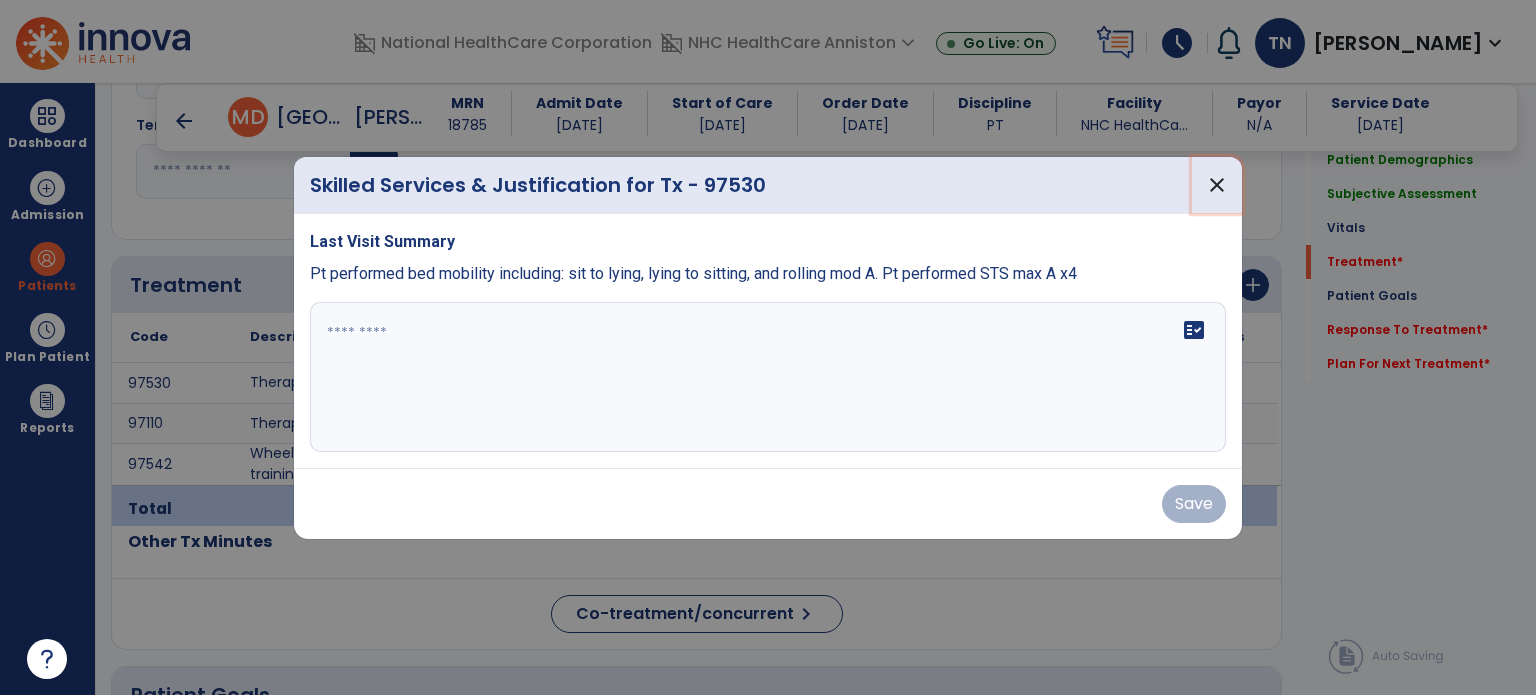 click on "close" at bounding box center [1217, 185] 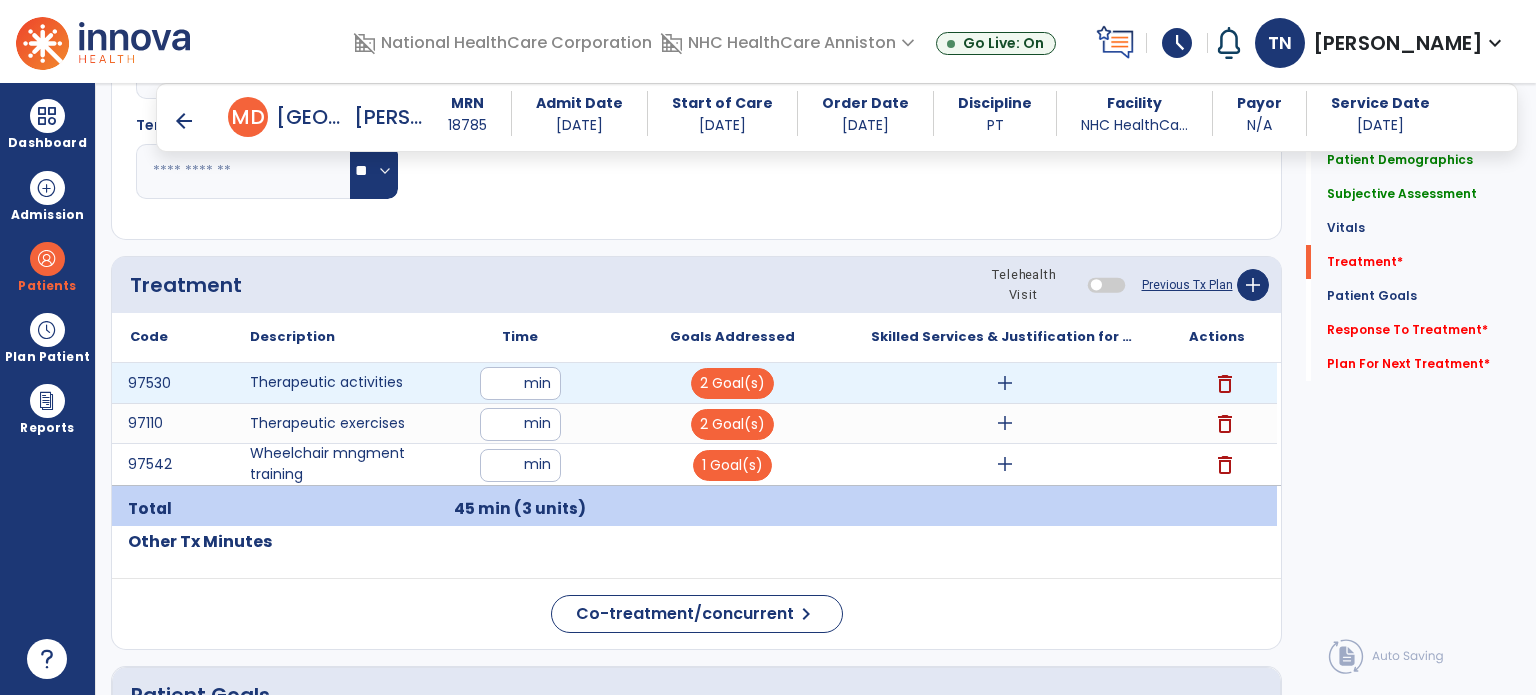 click on "add" at bounding box center (1004, 383) 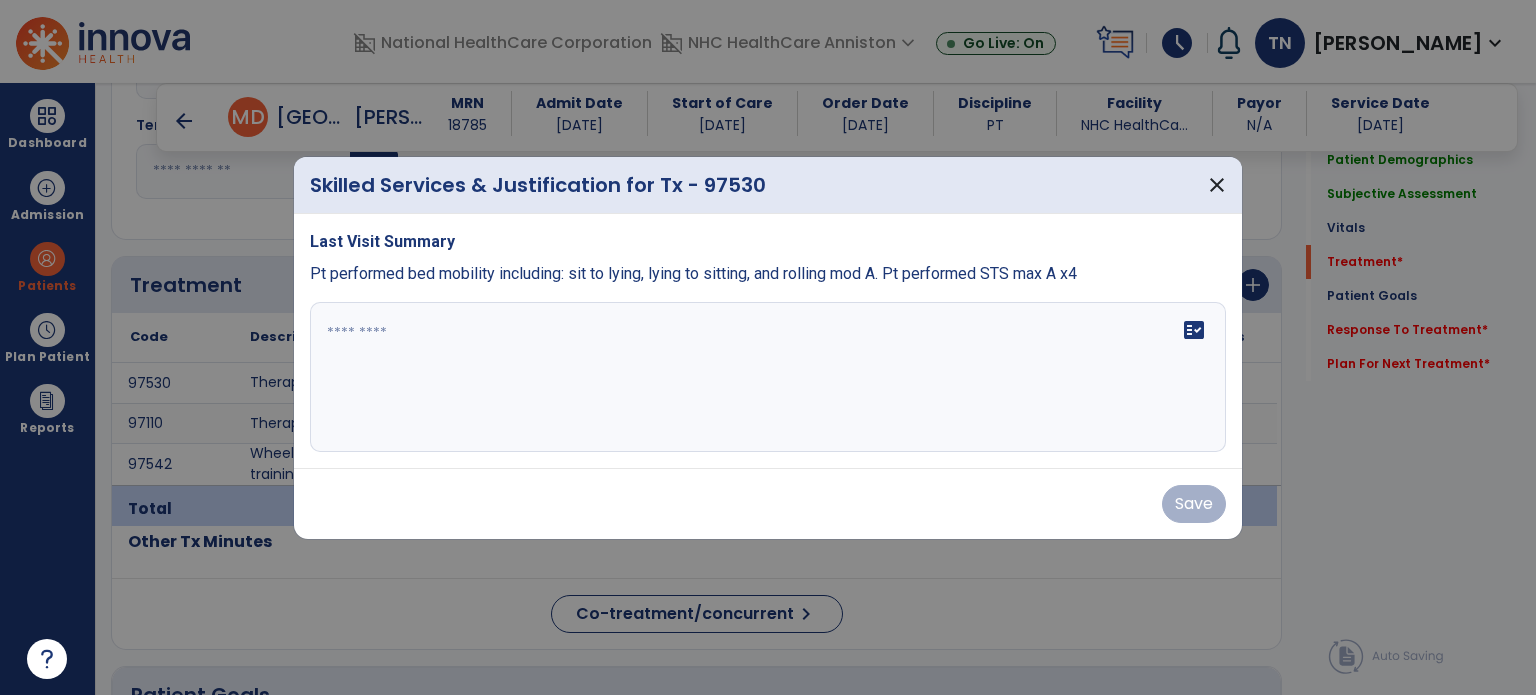click on "fact_check" at bounding box center (768, 377) 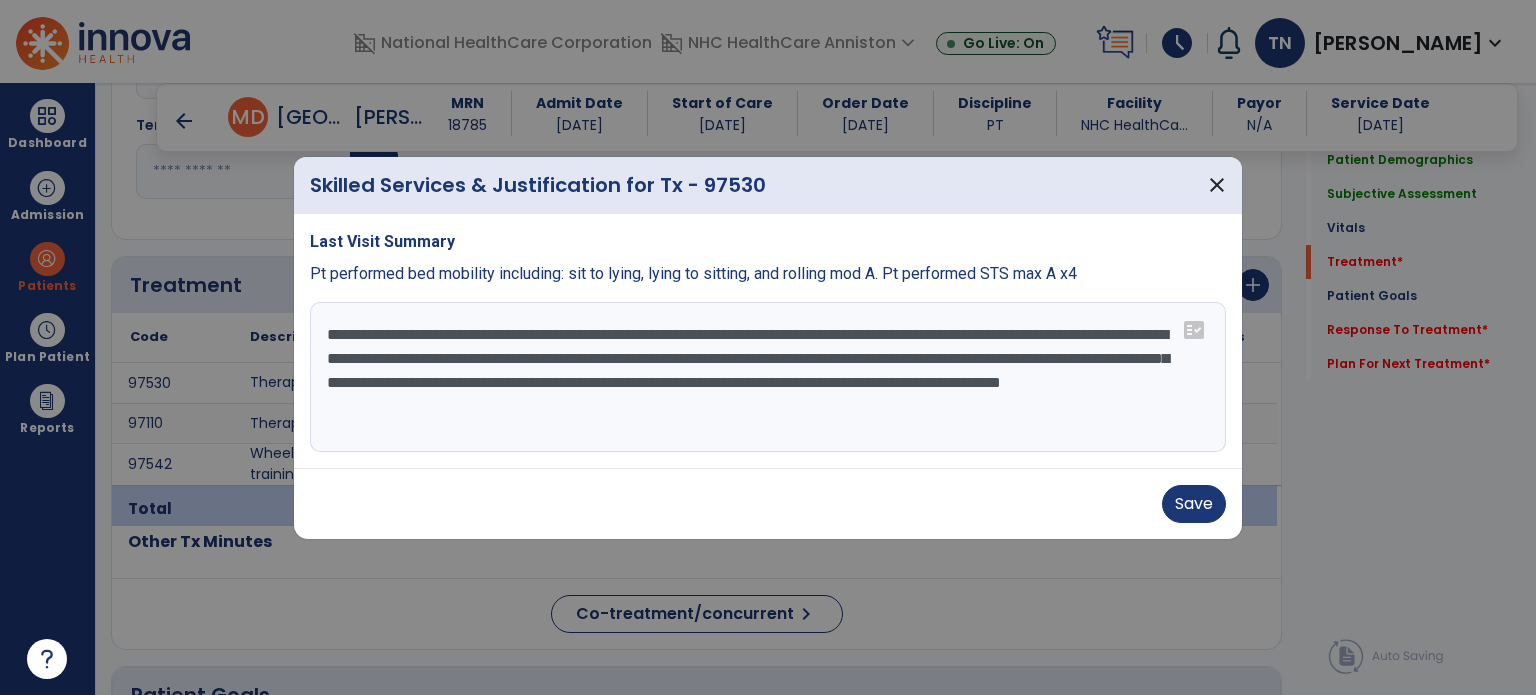 type on "**********" 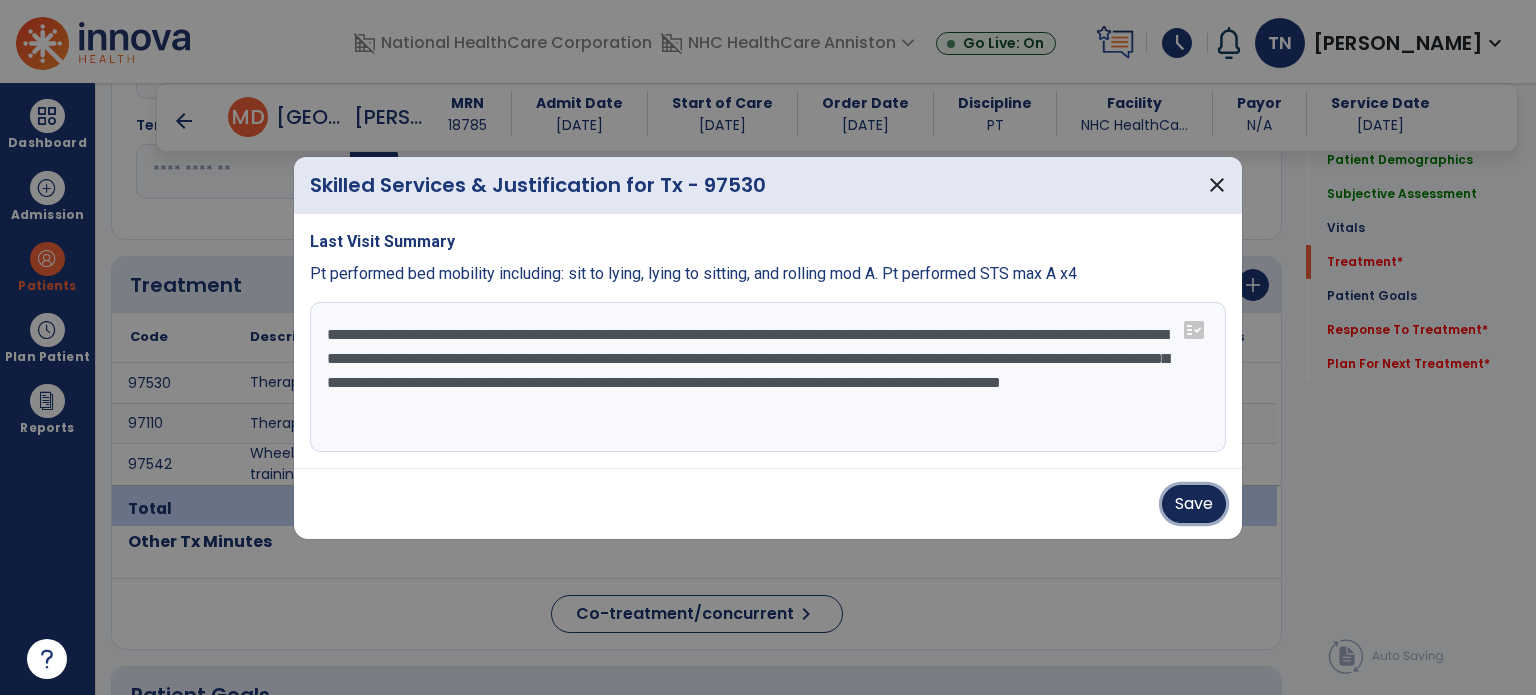 click on "Save" at bounding box center [1194, 504] 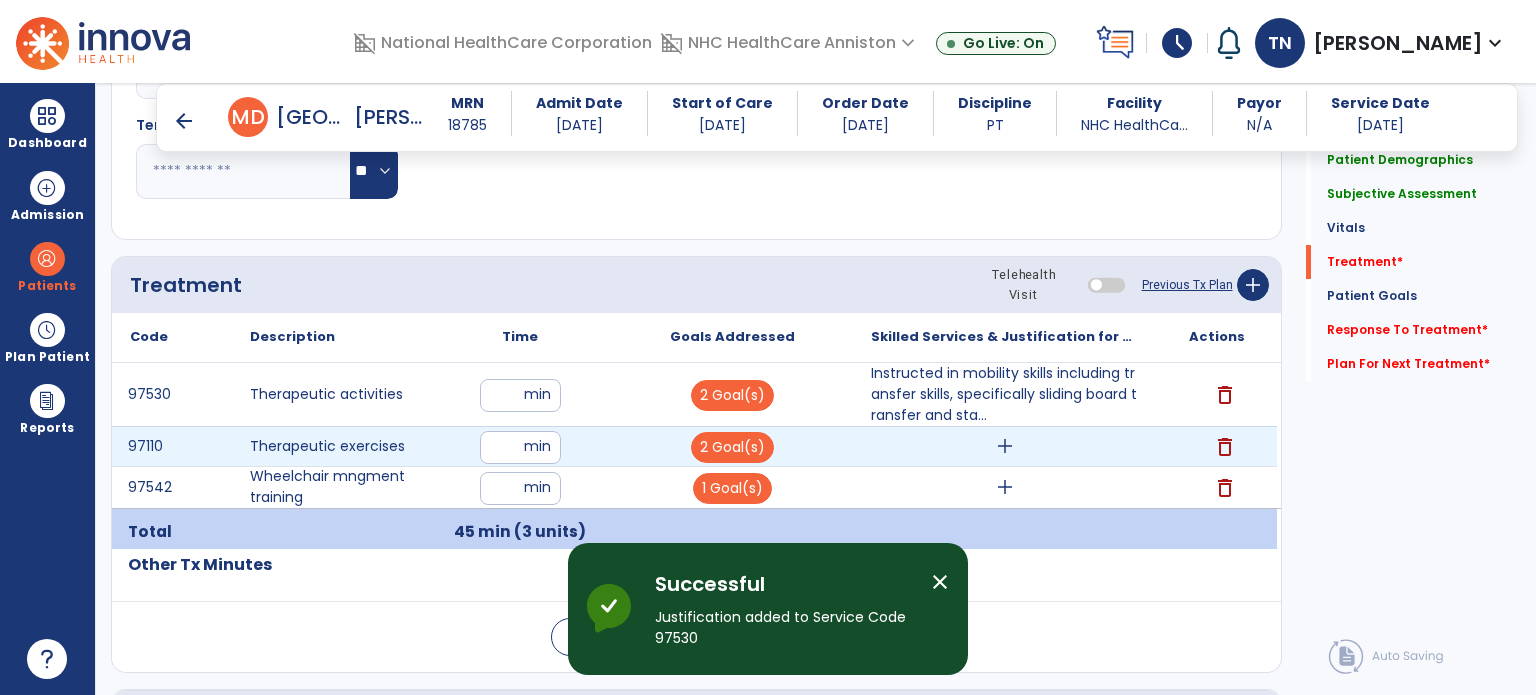click on "add" at bounding box center (1004, 446) 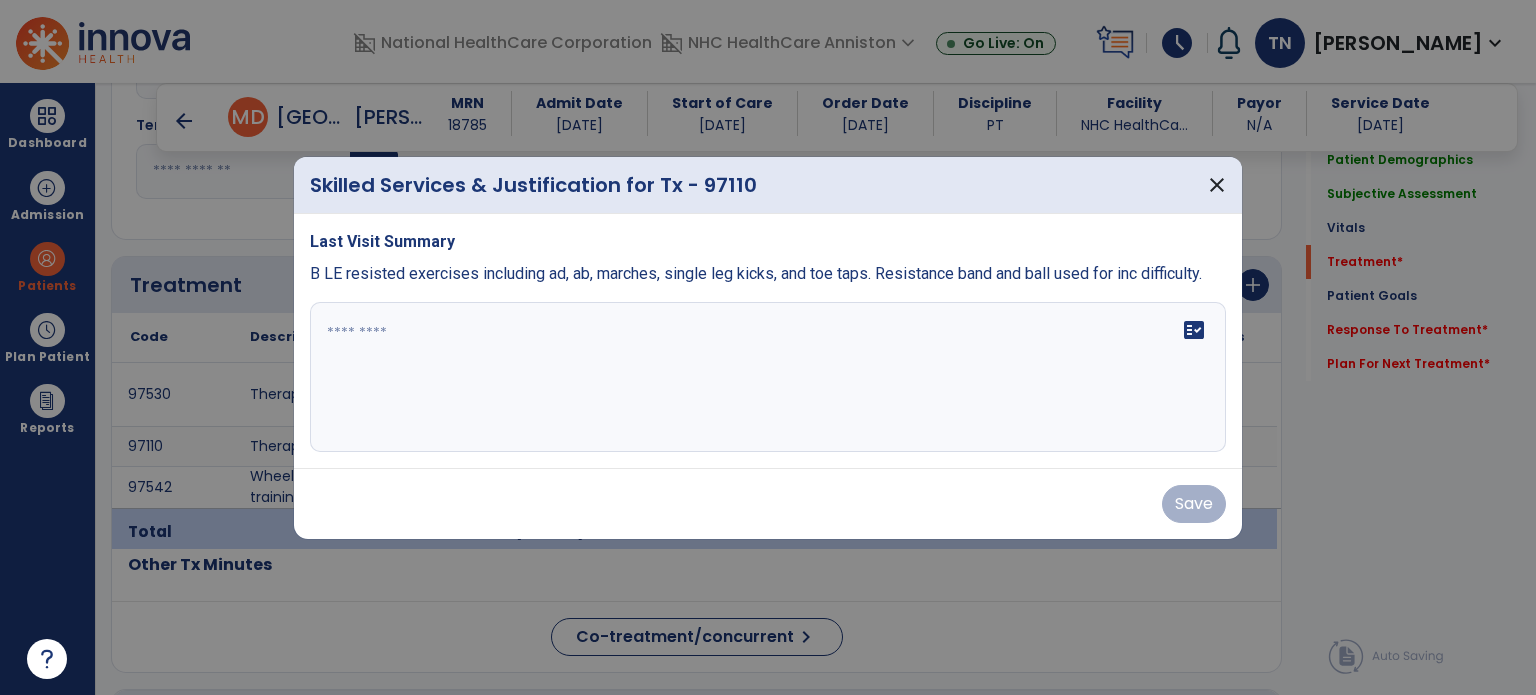 click on "fact_check" at bounding box center (768, 377) 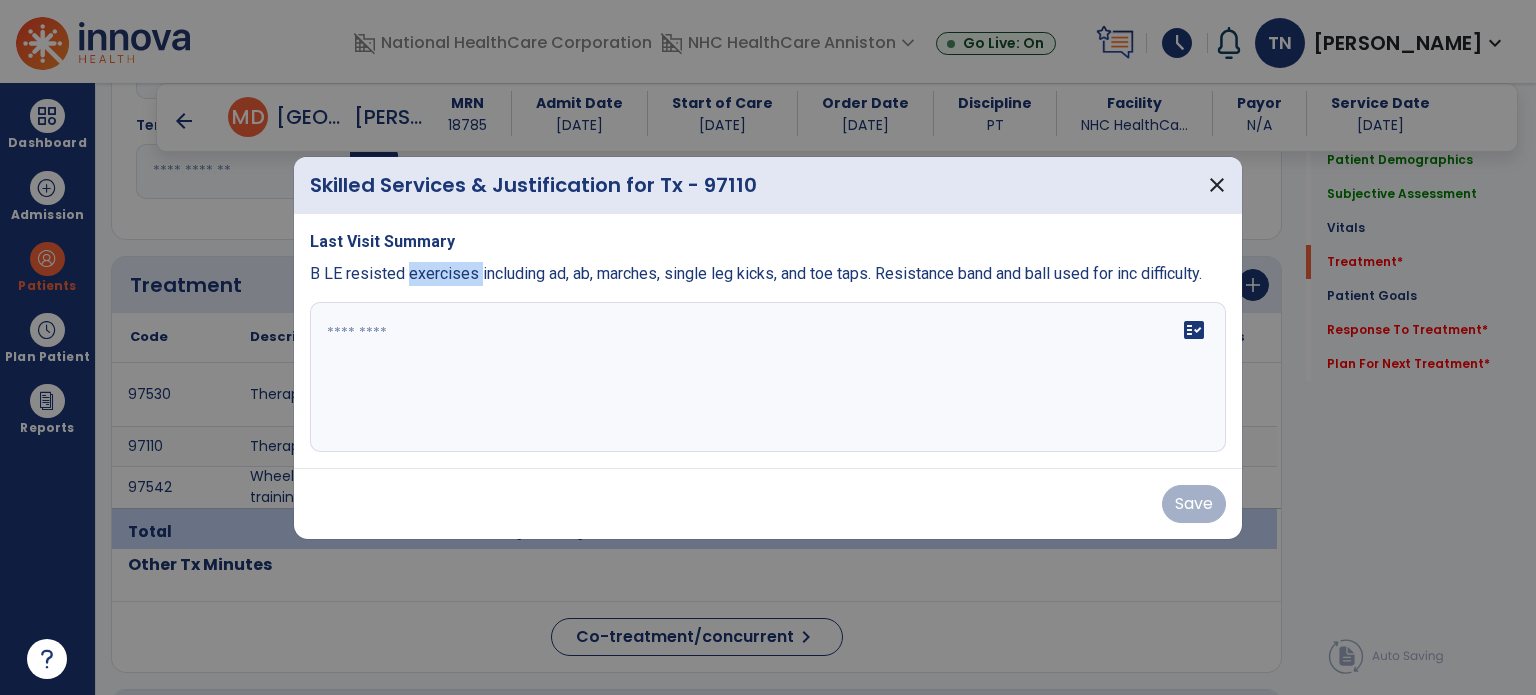 click on "B LE resisted exercises including ad, ab, marches, single leg kicks, and toe taps. Resistance band and ball used for inc difficulty." at bounding box center (756, 273) 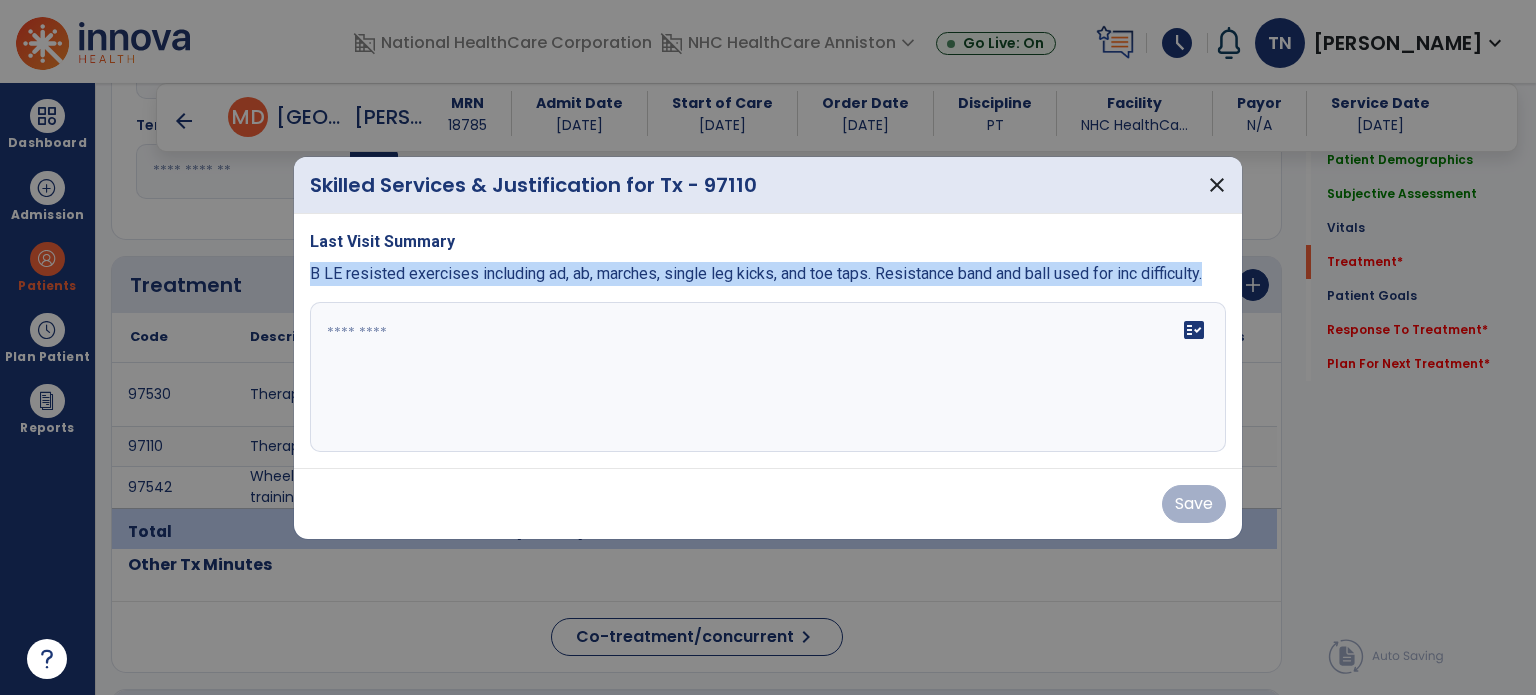 click on "B LE resisted exercises including ad, ab, marches, single leg kicks, and toe taps. Resistance band and ball used for inc difficulty." at bounding box center [756, 273] 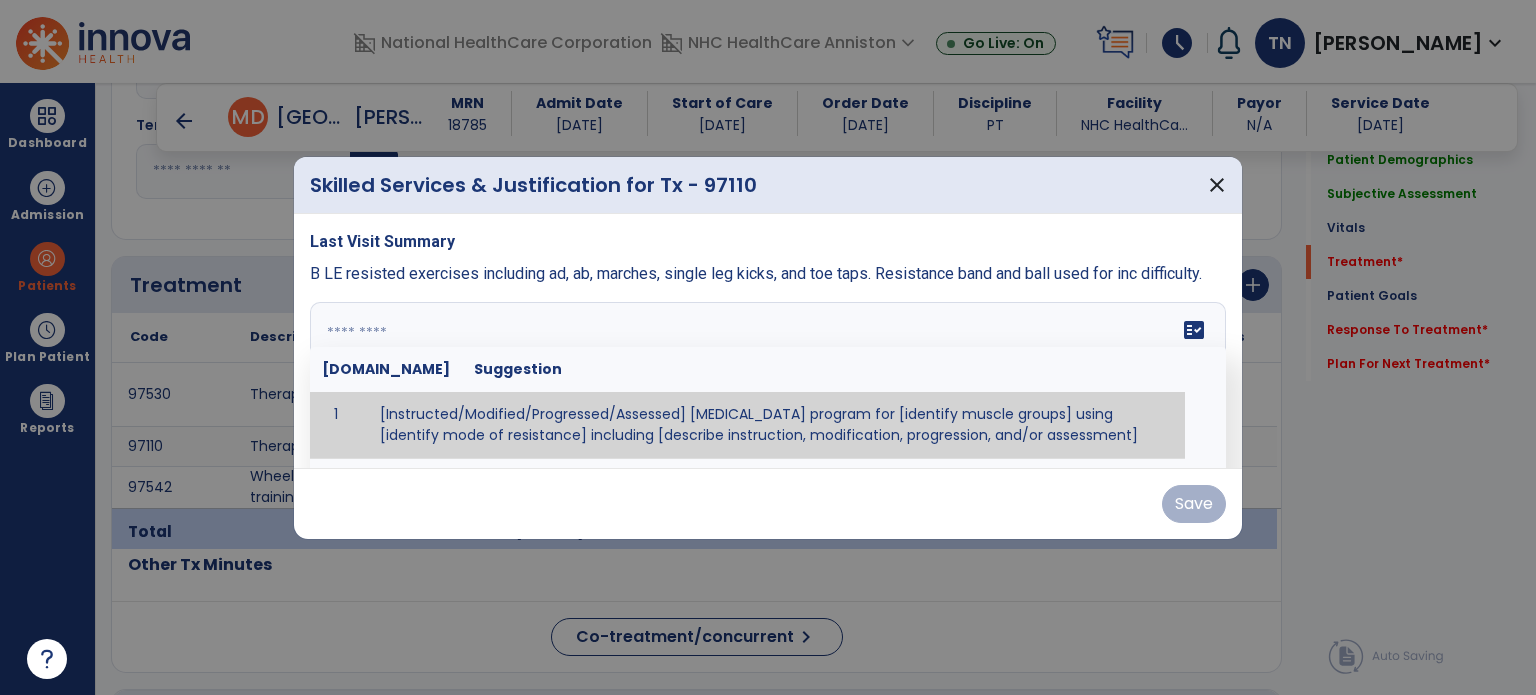 click on "fact_check  [DOMAIN_NAME] Suggestion 1 [Instructed/Modified/Progressed/Assessed] [MEDICAL_DATA] program for [identify muscle groups] using [identify mode of resistance] including [describe instruction, modification, progression, and/or assessment] 2 [Instructed/Modified/Progressed/Assessed] aerobic exercise program using [identify equipment/mode] including [describe instruction, modification,progression, and/or assessment] 3 [Instructed/Modified/Progressed/Assessed] [PROM/A/AROM/AROM] program for [identify joint movements] using [contract-relax, over-pressure, inhibitory techniques, other] 4 [Assessed/Tested] aerobic capacity with administration of [aerobic capacity test]" at bounding box center (768, 377) 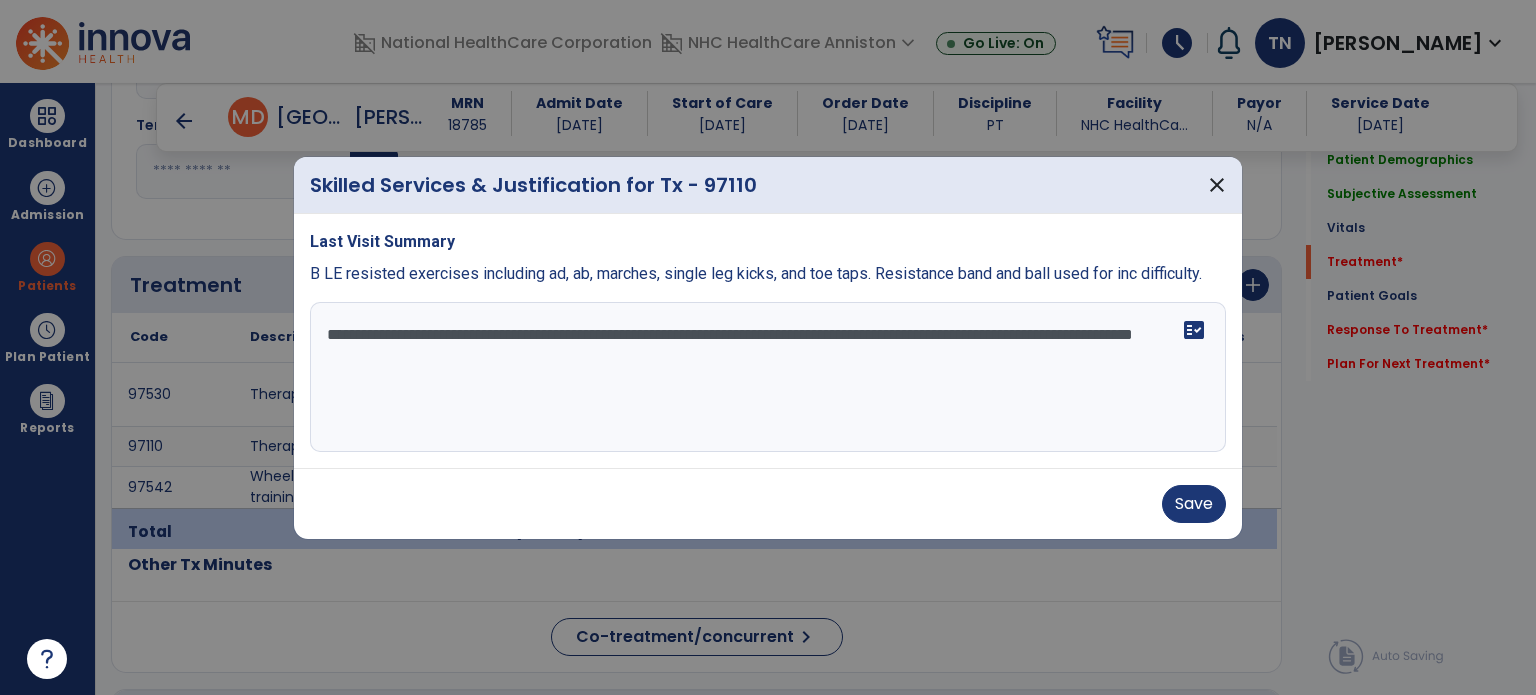 type on "**********" 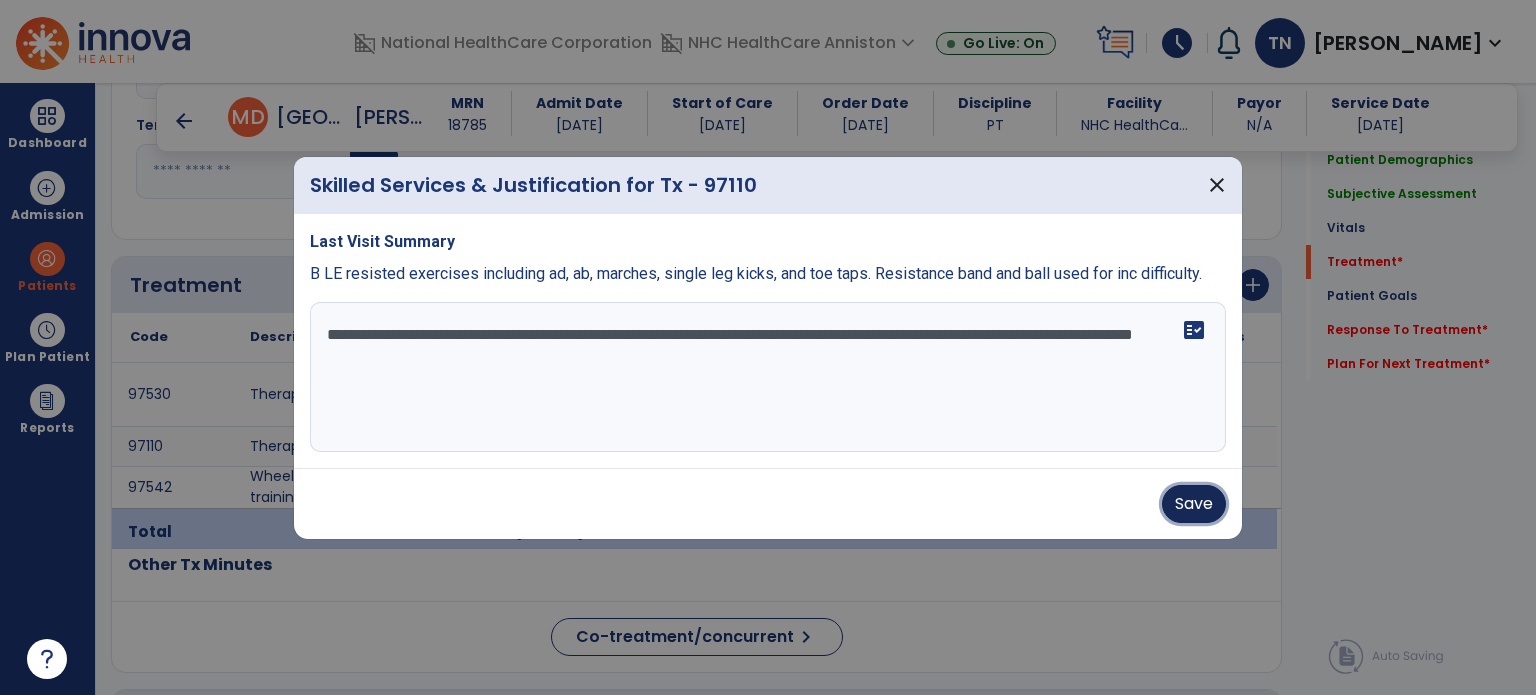 click on "Save" at bounding box center [1194, 504] 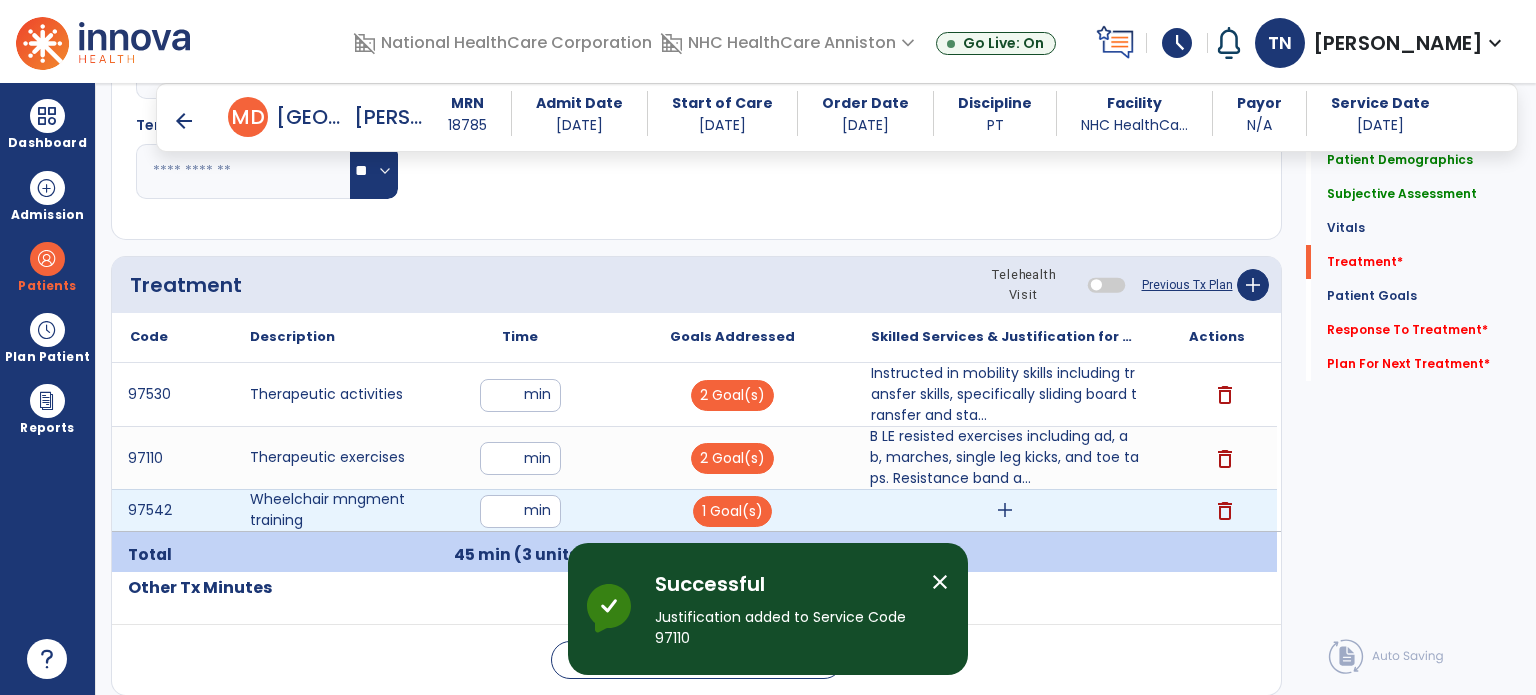 click on "add" at bounding box center [1004, 510] 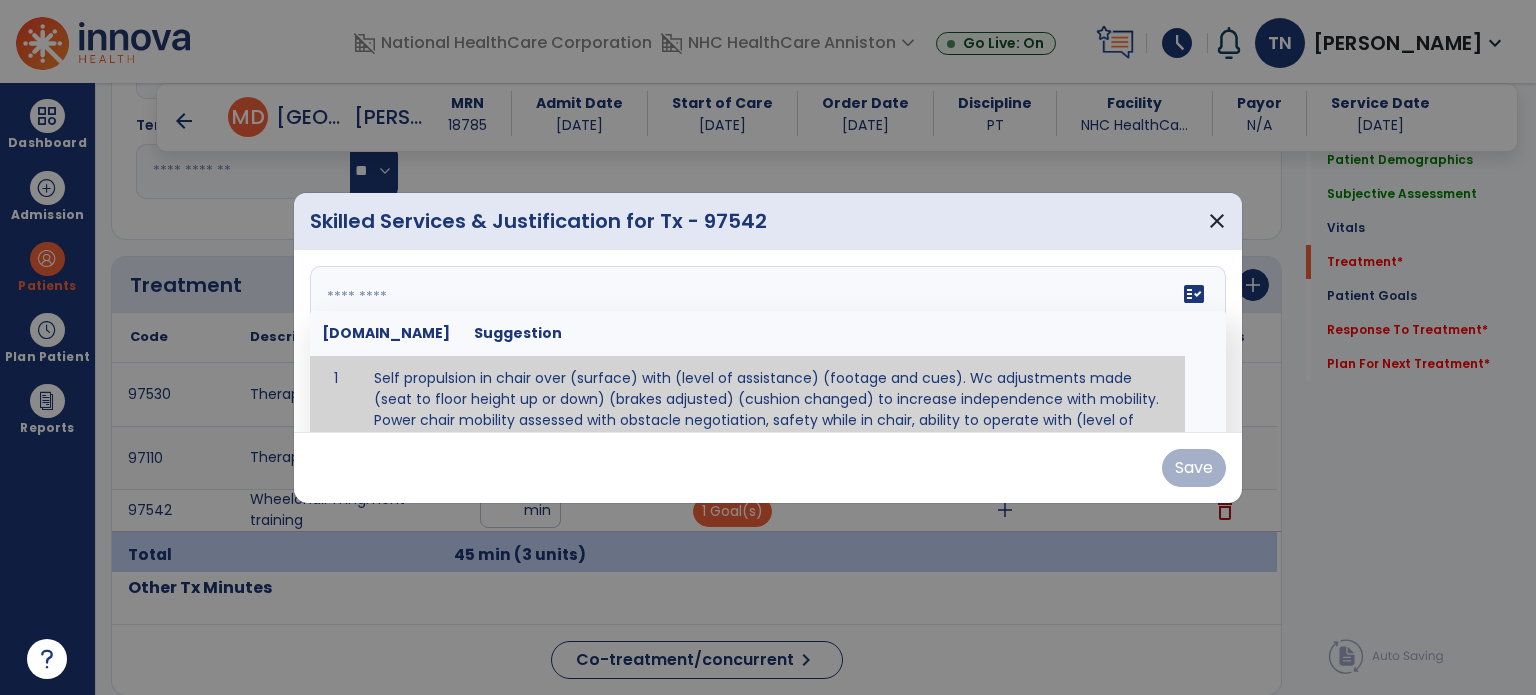 click on "fact_check  Sr.No Suggestion 1 Self propulsion in chair over (surface) with (level of assistance) (footage and cues). Wc adjustments made (seat to floor height up or down) (brakes adjusted) (cushion changed) to increase independence with mobility. Power chair mobility assessed with obstacle negotiation, safety while in chair, ability to operate with (level of assistance).  postural alignment, facilitation of normal mvmt, postural control, prevention of skin breakdown, trunk stabilization." at bounding box center [768, 341] 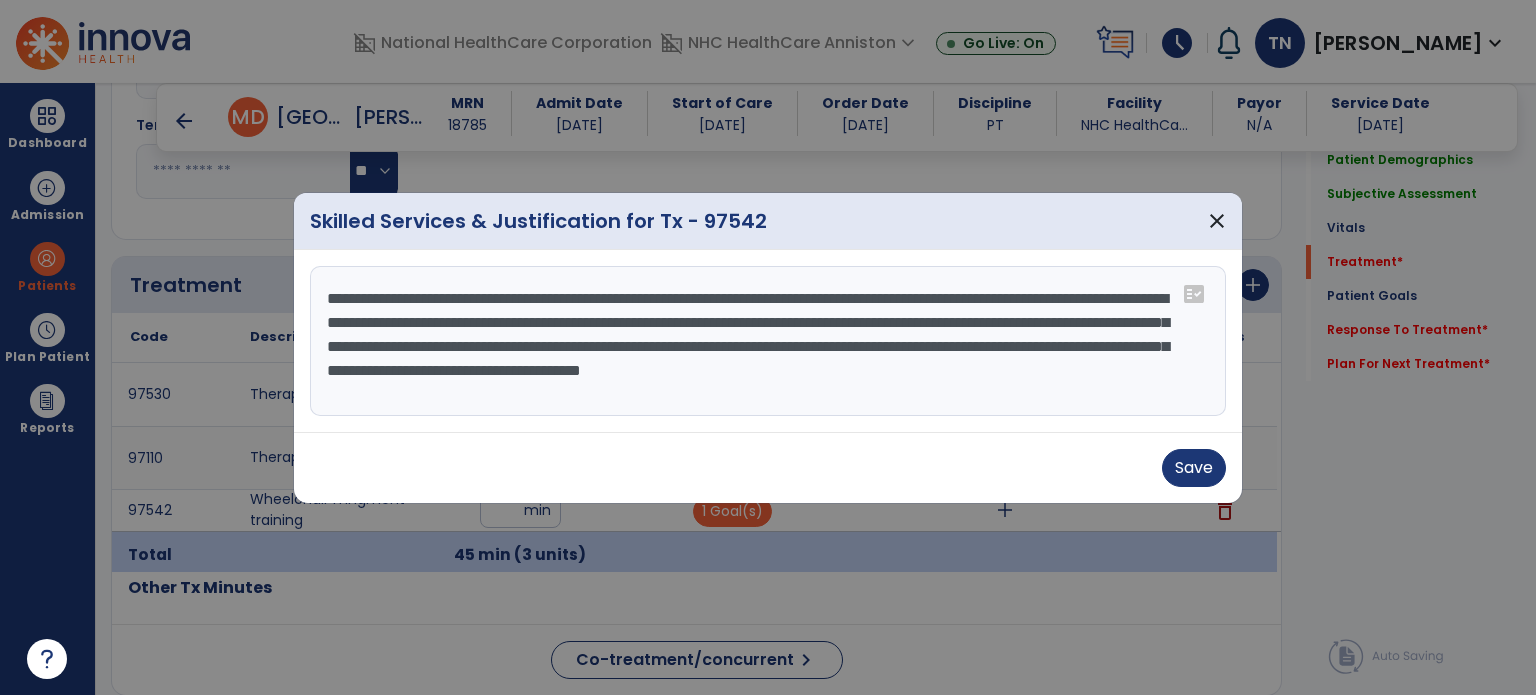 drag, startPoint x: 550, startPoint y: 294, endPoint x: 669, endPoint y: 311, distance: 120.20815 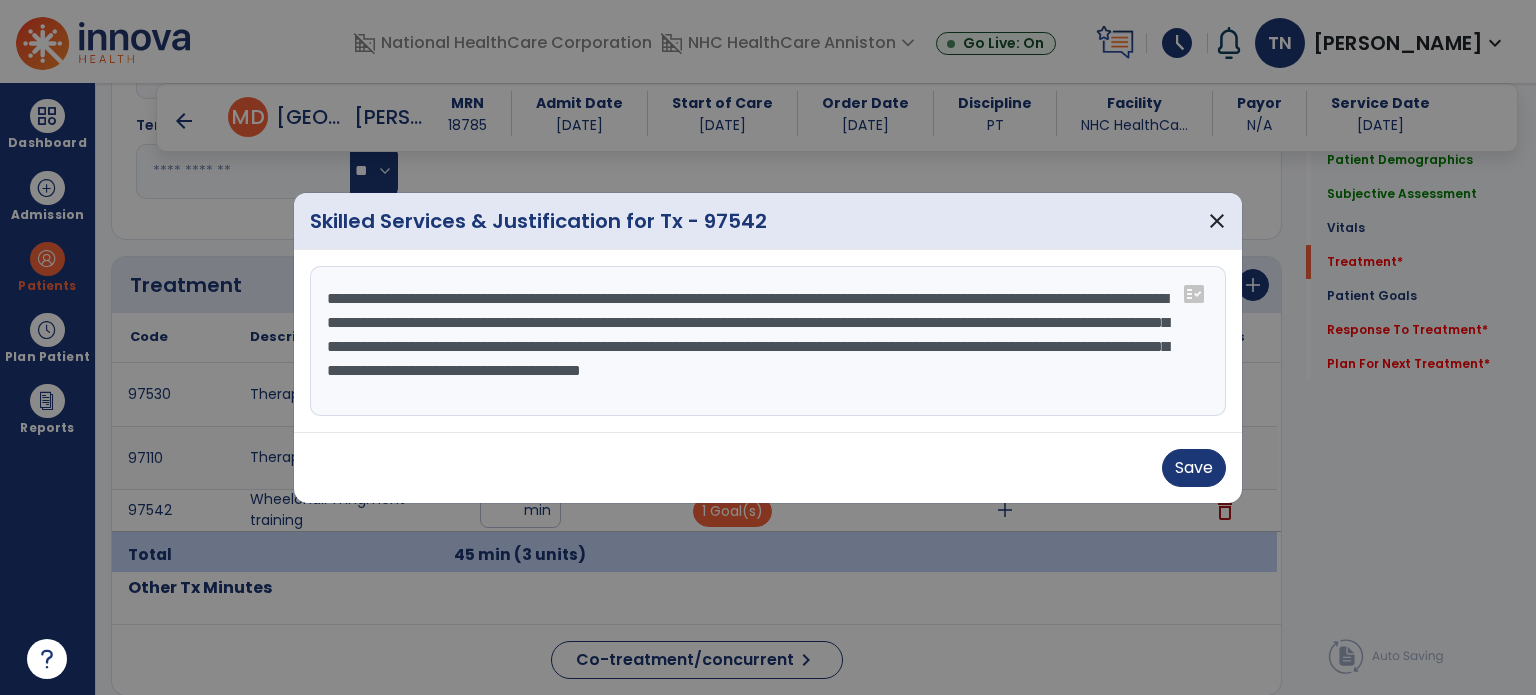click on "**********" at bounding box center [768, 341] 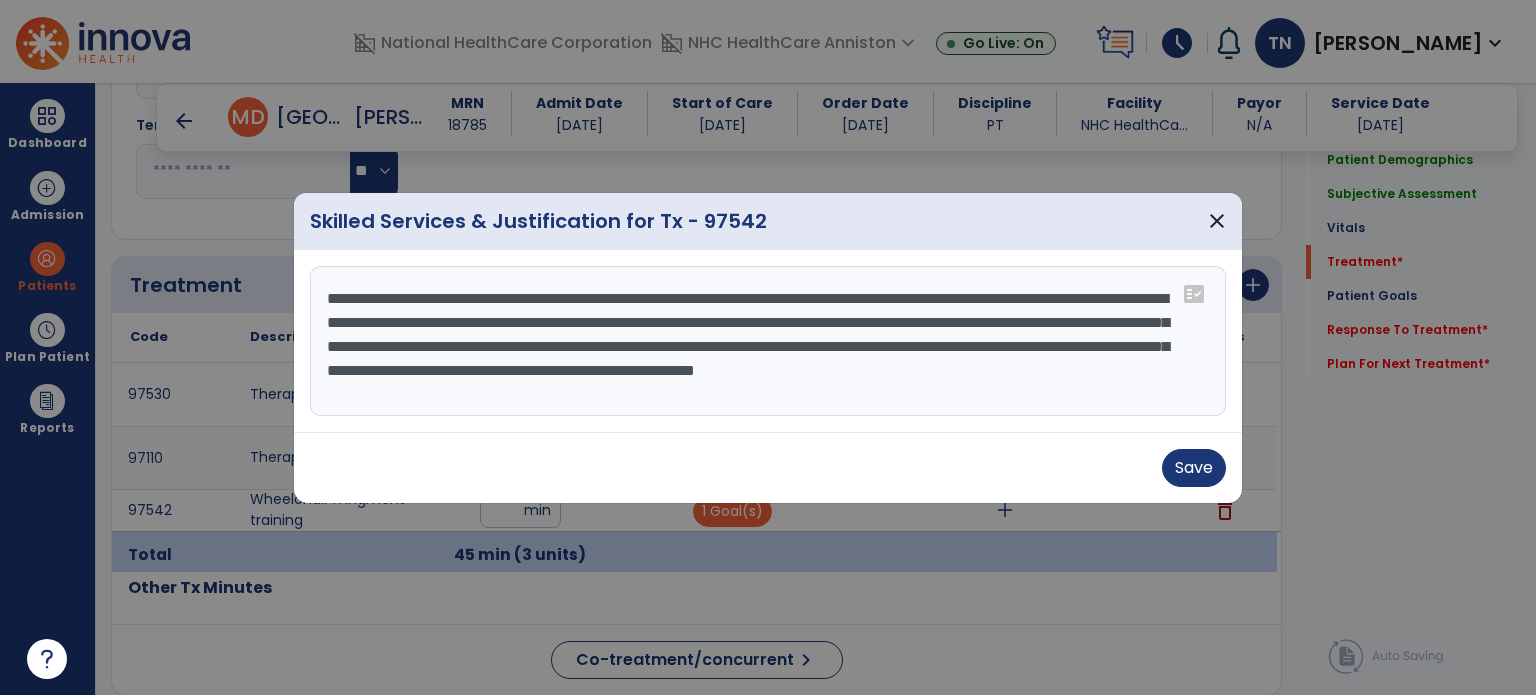 drag, startPoint x: 824, startPoint y: 290, endPoint x: 992, endPoint y: 311, distance: 169.30742 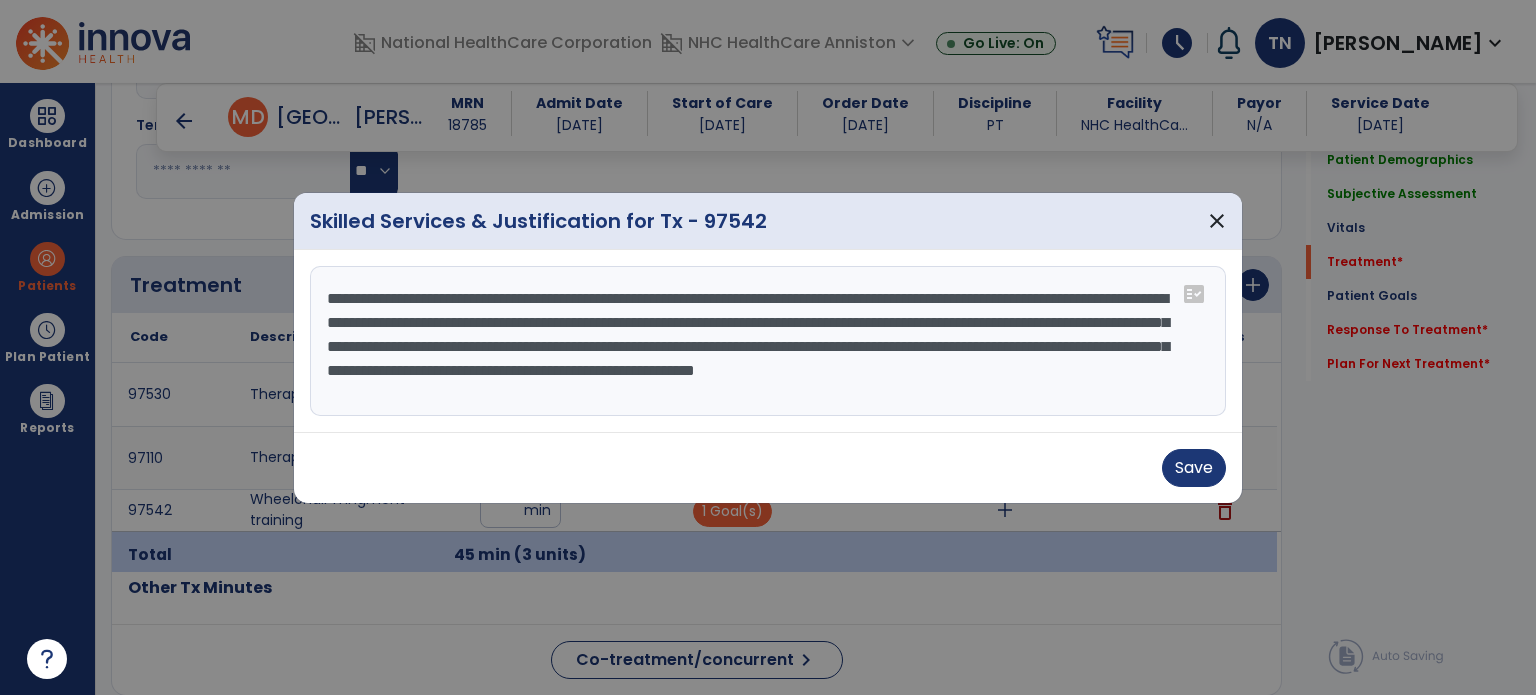 click on "**********" at bounding box center [768, 341] 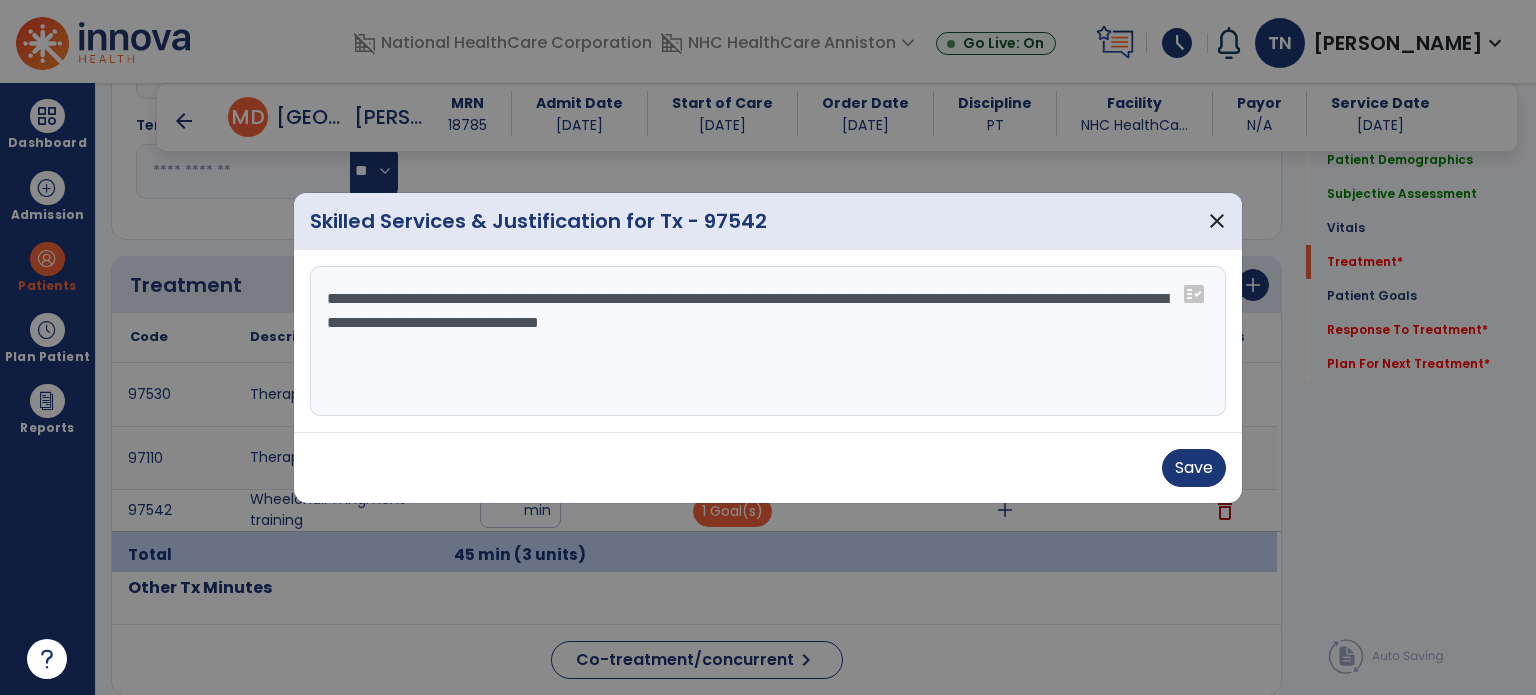 drag, startPoint x: 876, startPoint y: 322, endPoint x: 984, endPoint y: 421, distance: 146.50938 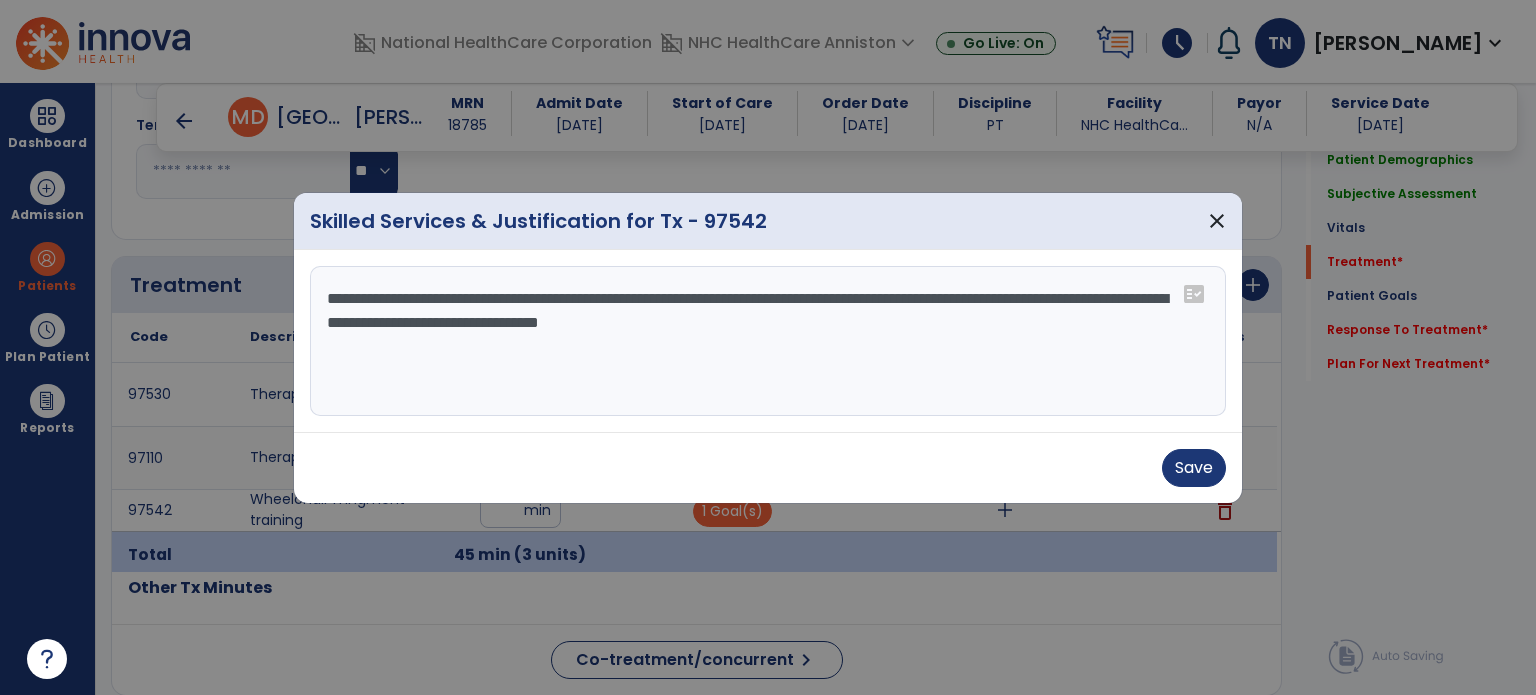 click on "**********" at bounding box center (768, 341) 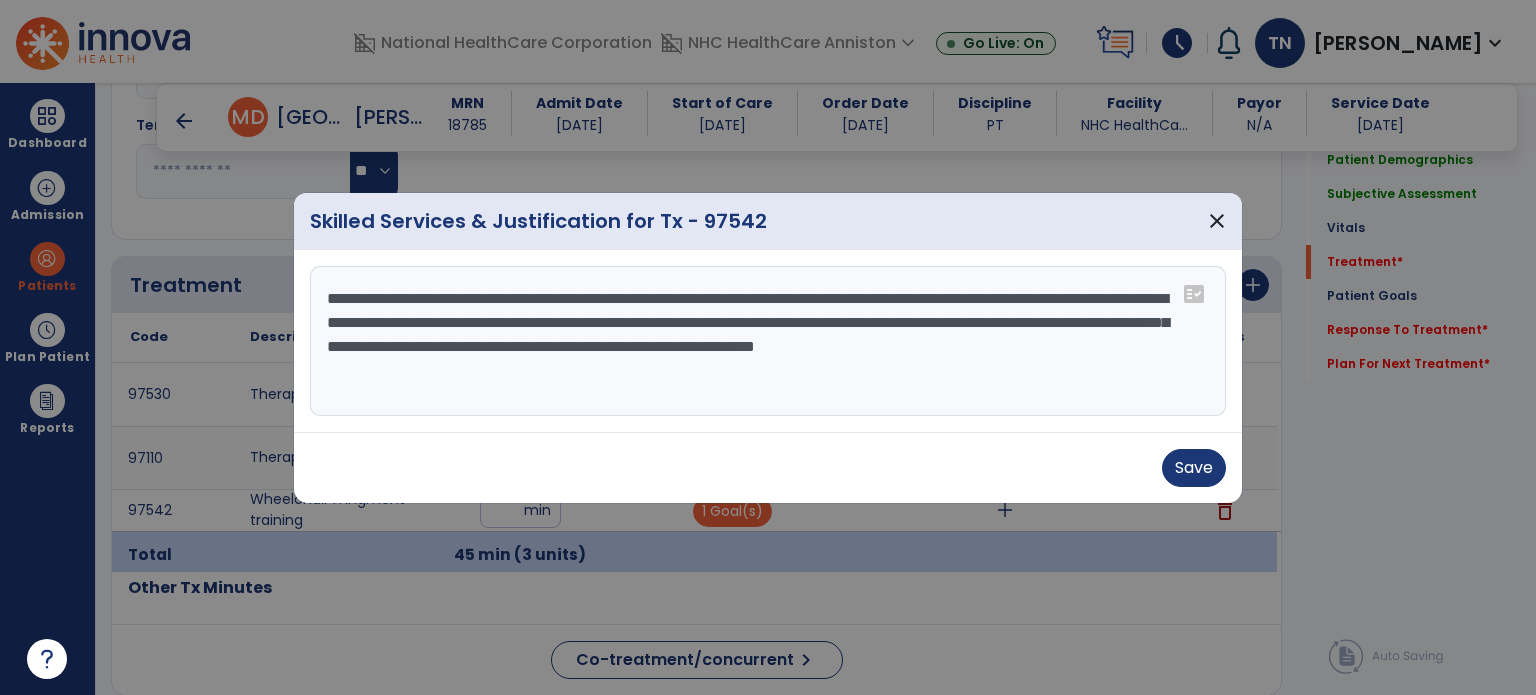 type on "**********" 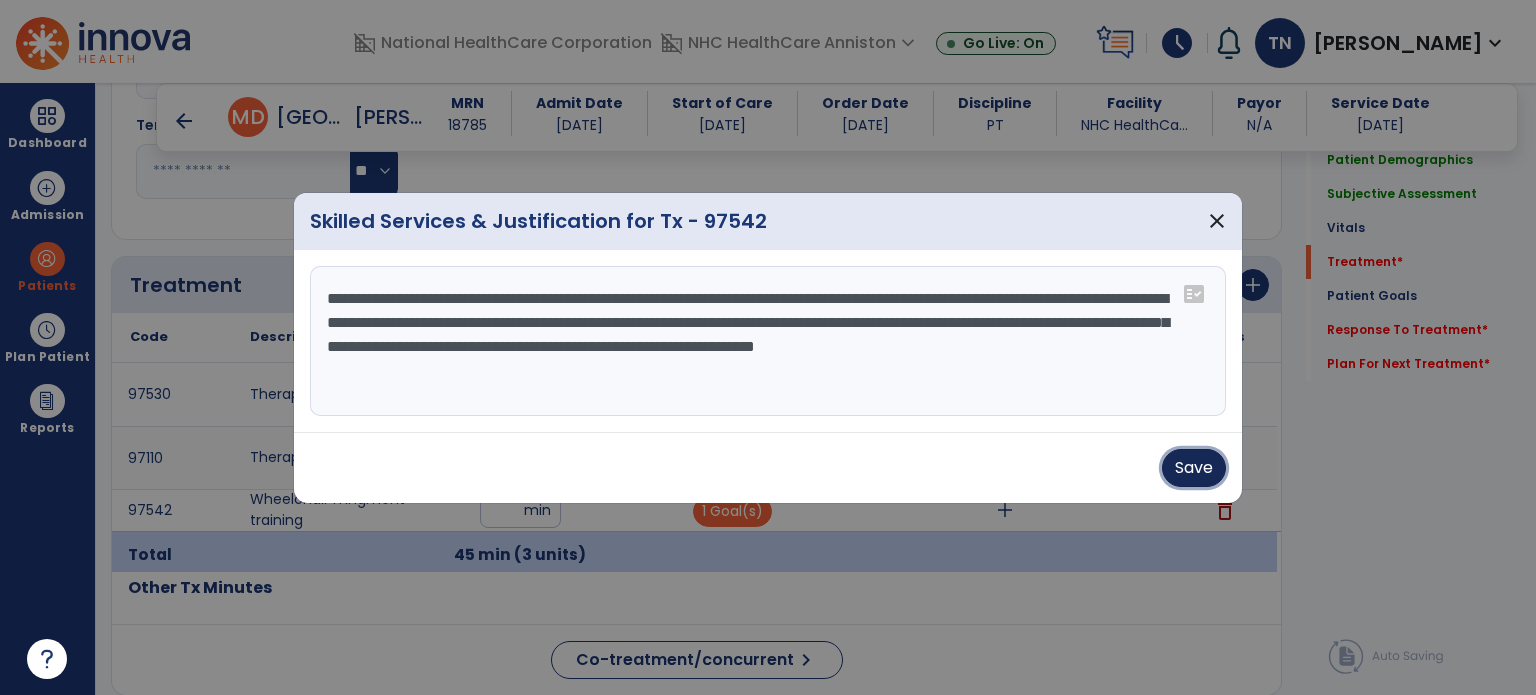 click on "Save" at bounding box center [1194, 468] 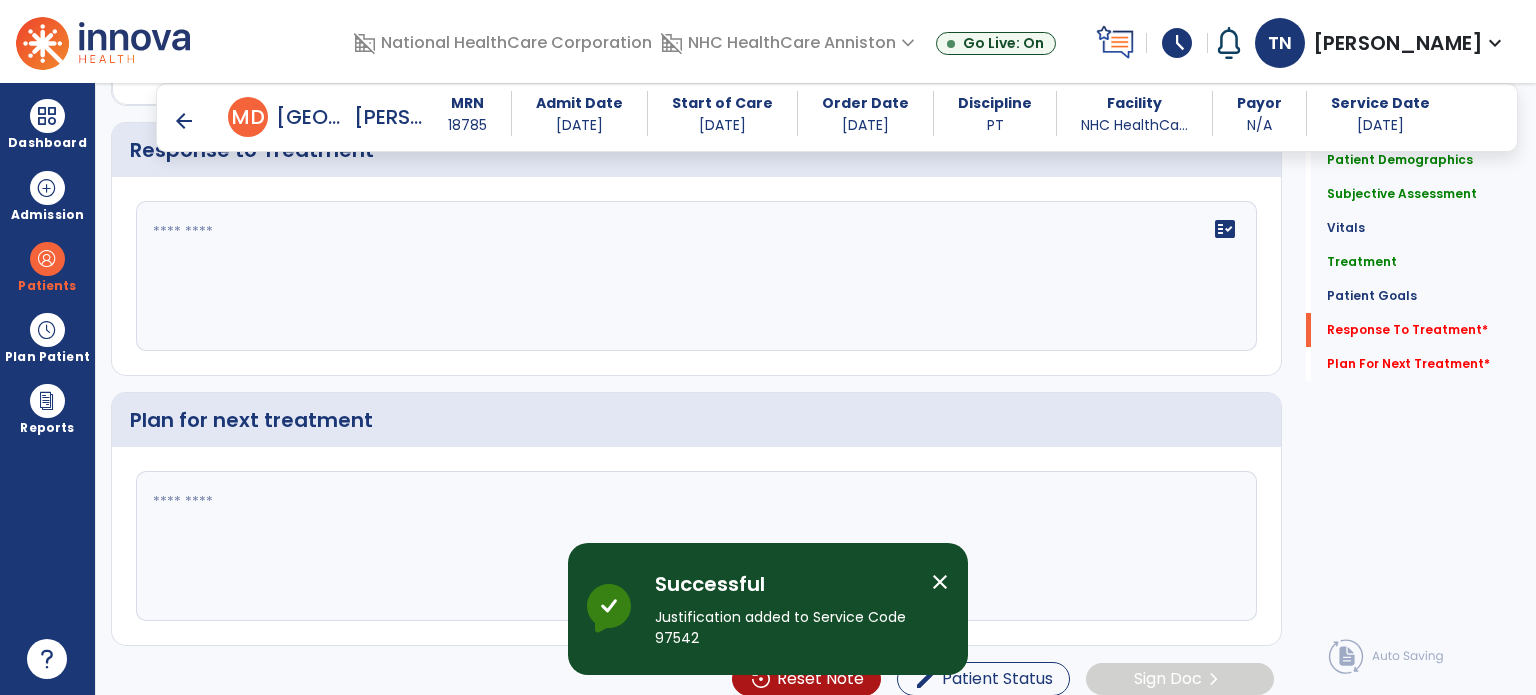 scroll, scrollTop: 3793, scrollLeft: 0, axis: vertical 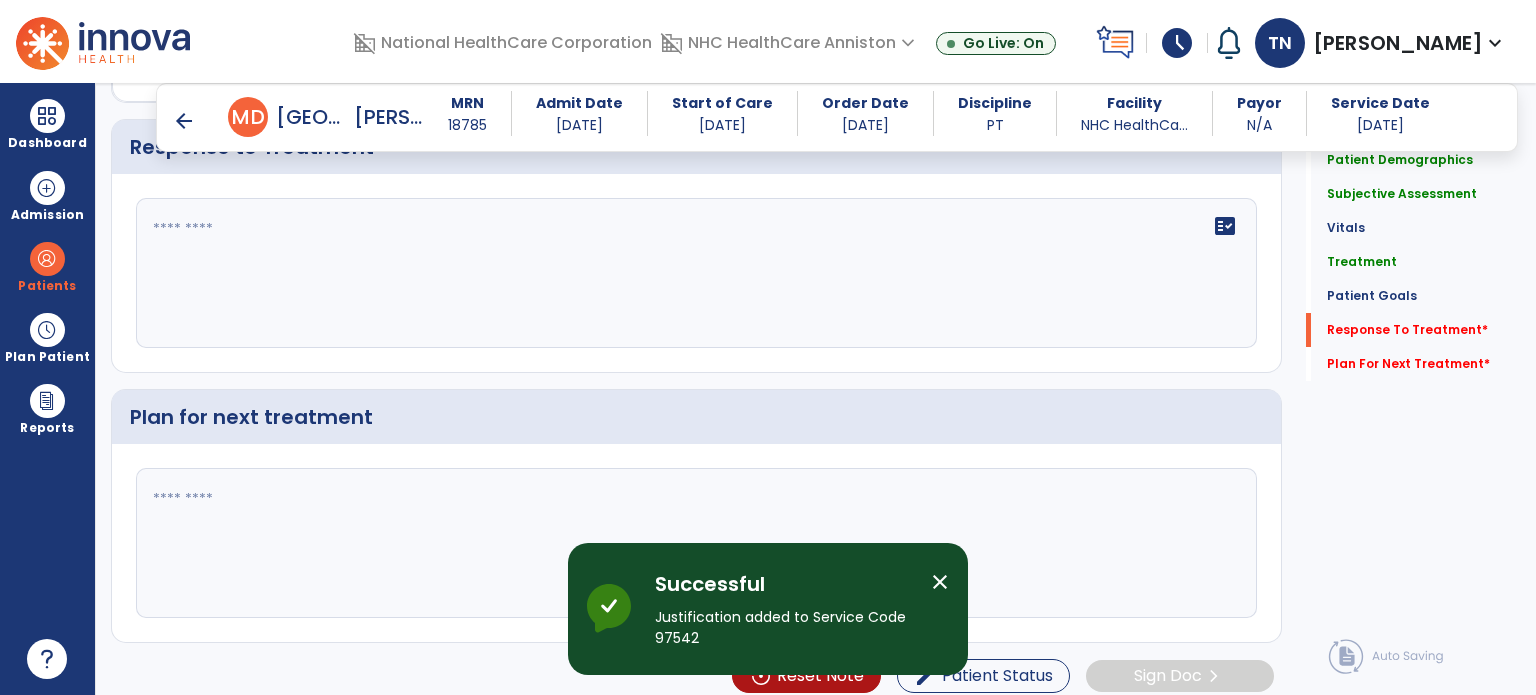 click on "fact_check" 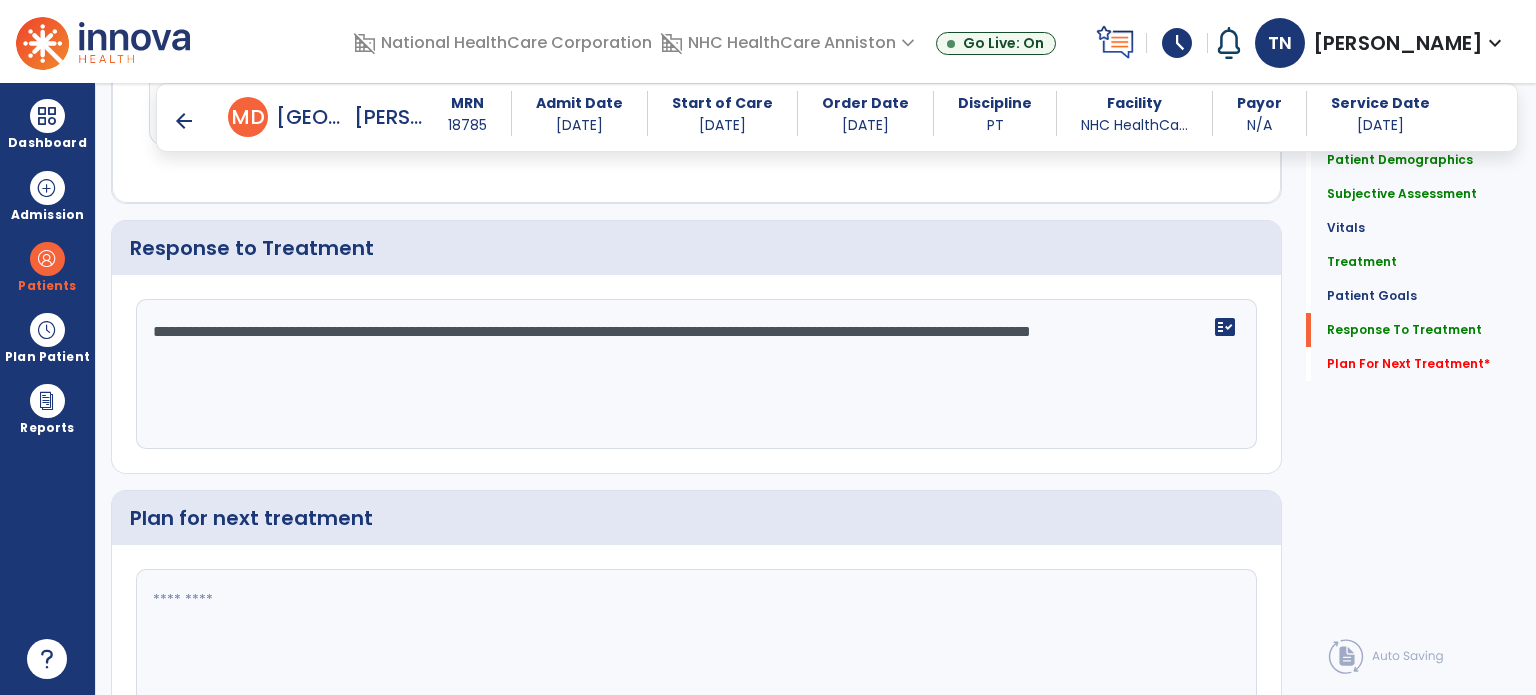 scroll, scrollTop: 3800, scrollLeft: 0, axis: vertical 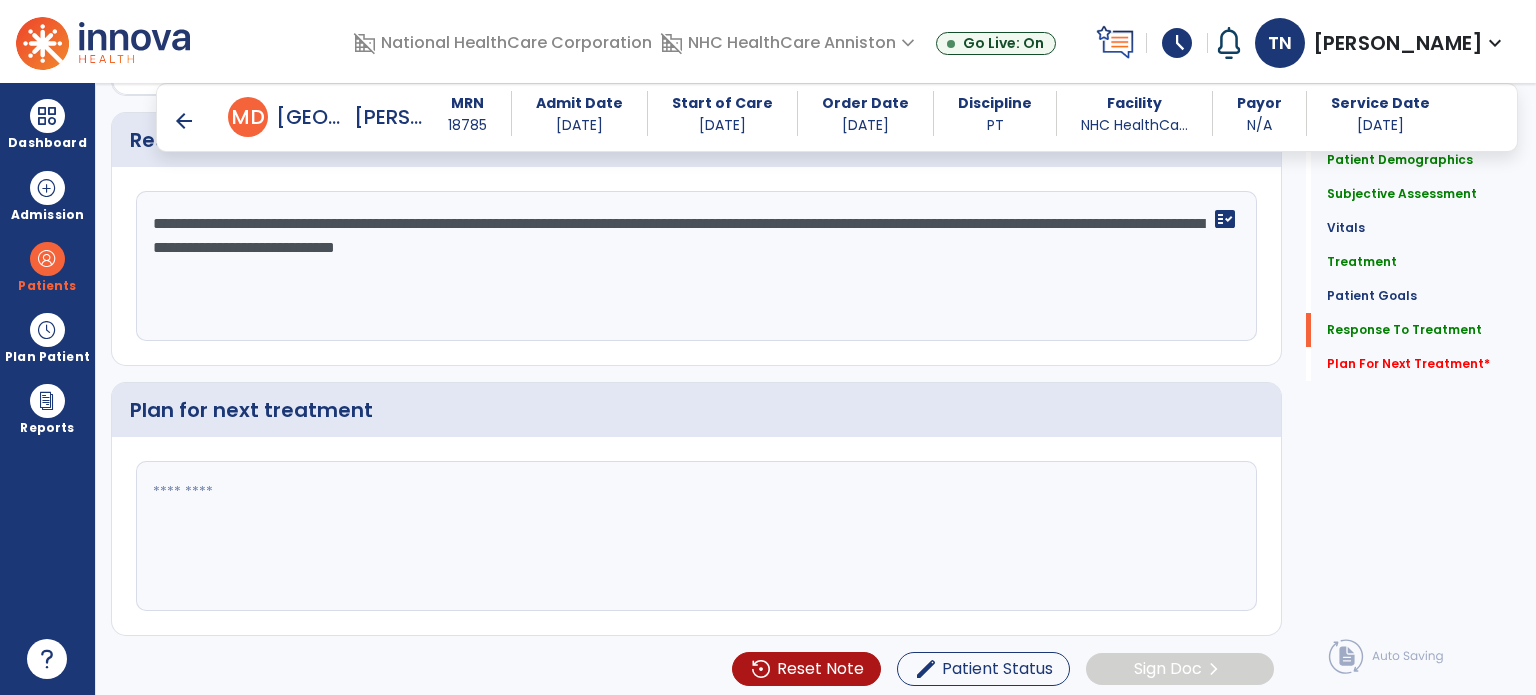 type on "**********" 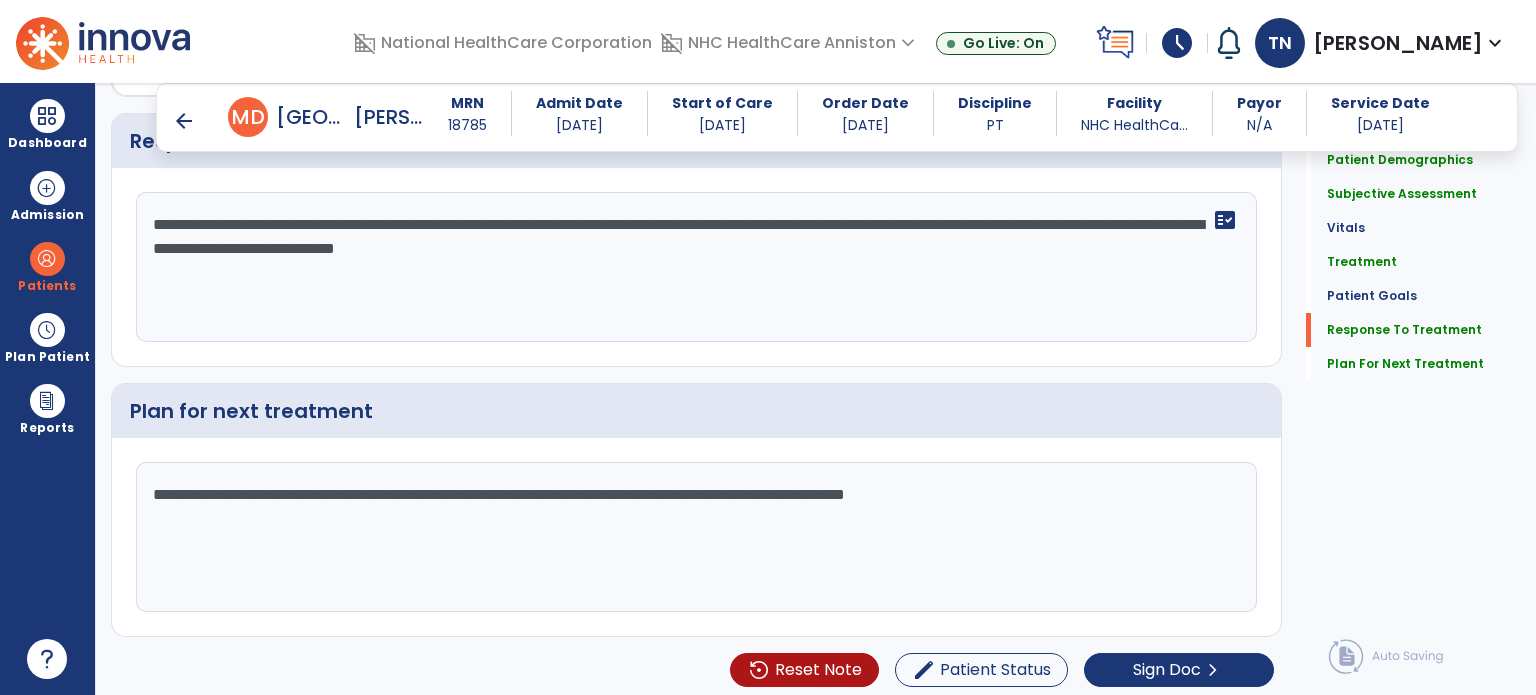 type on "**********" 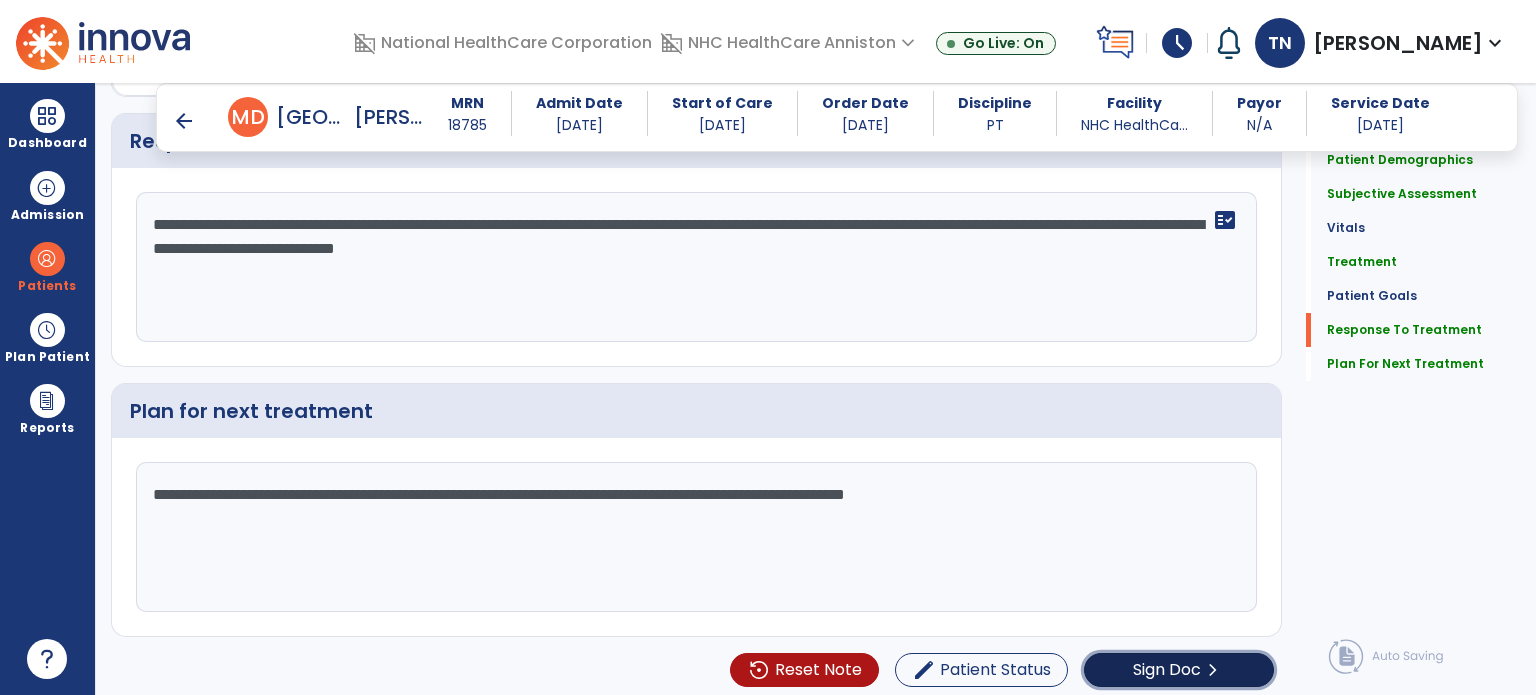 scroll, scrollTop: 3800, scrollLeft: 0, axis: vertical 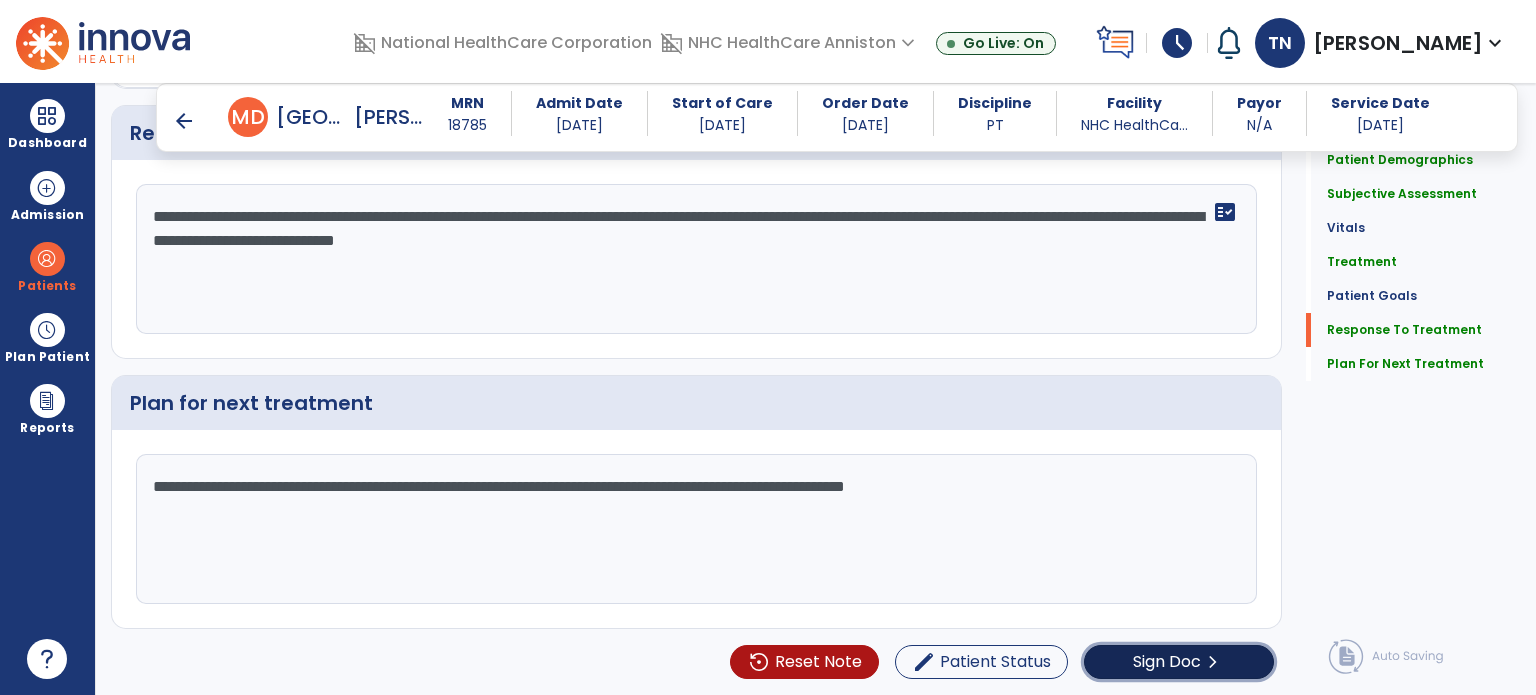 click on "Sign Doc" 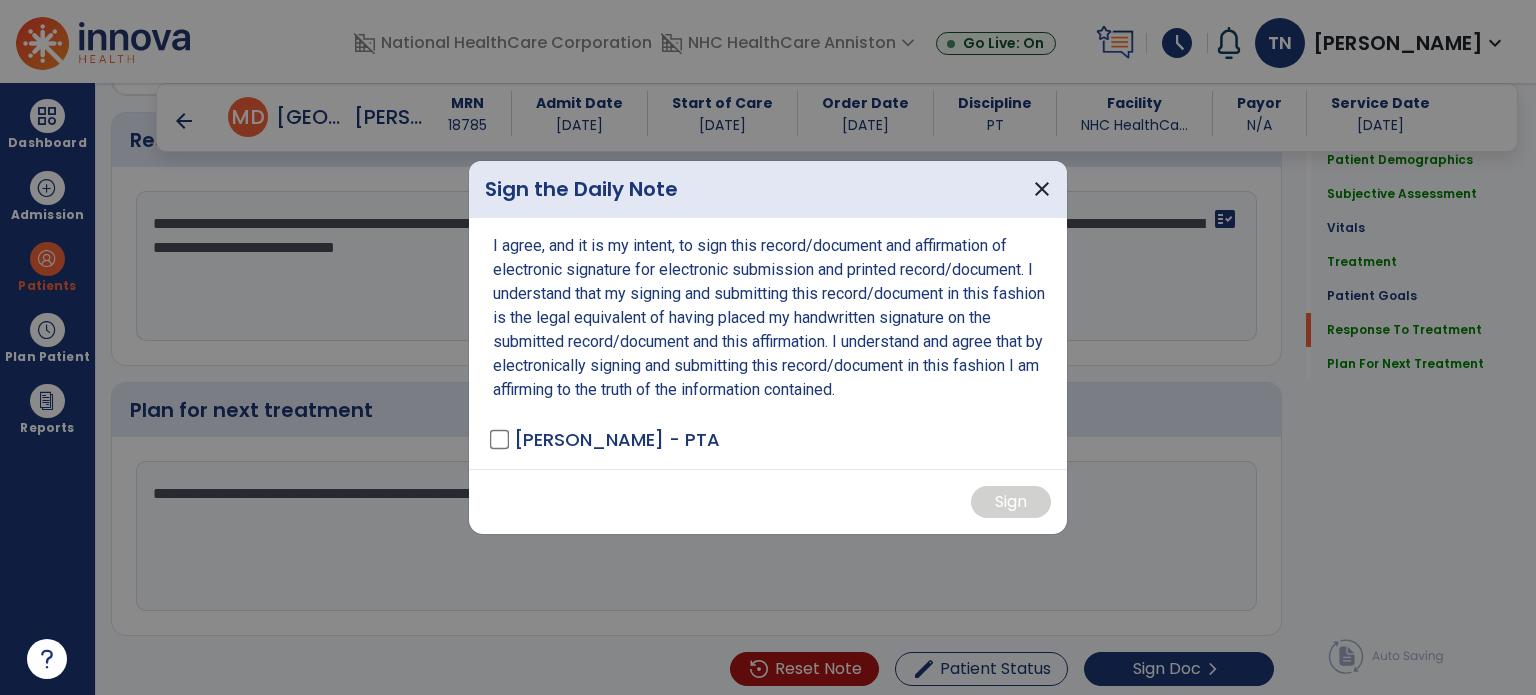 click on "[PERSON_NAME]  - PTA" at bounding box center (617, 439) 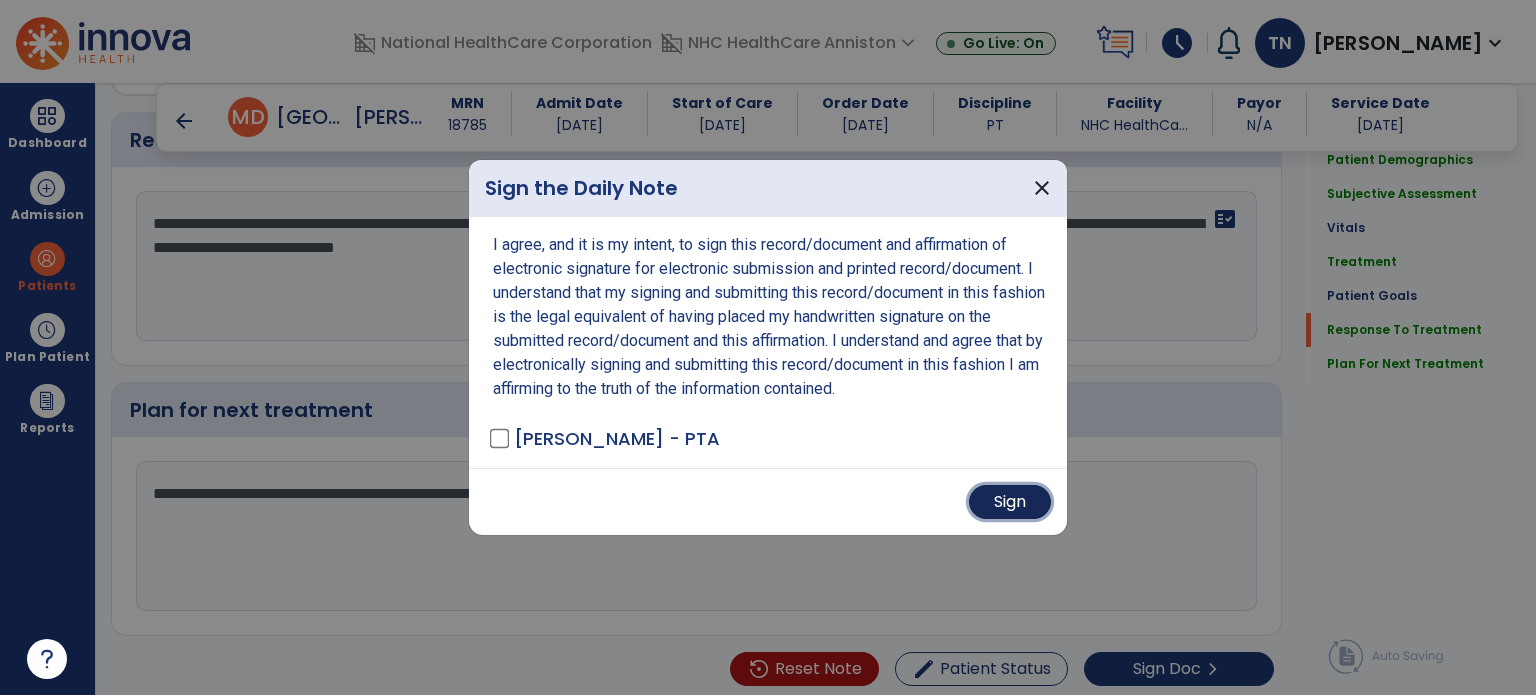 click on "Sign" at bounding box center [1010, 502] 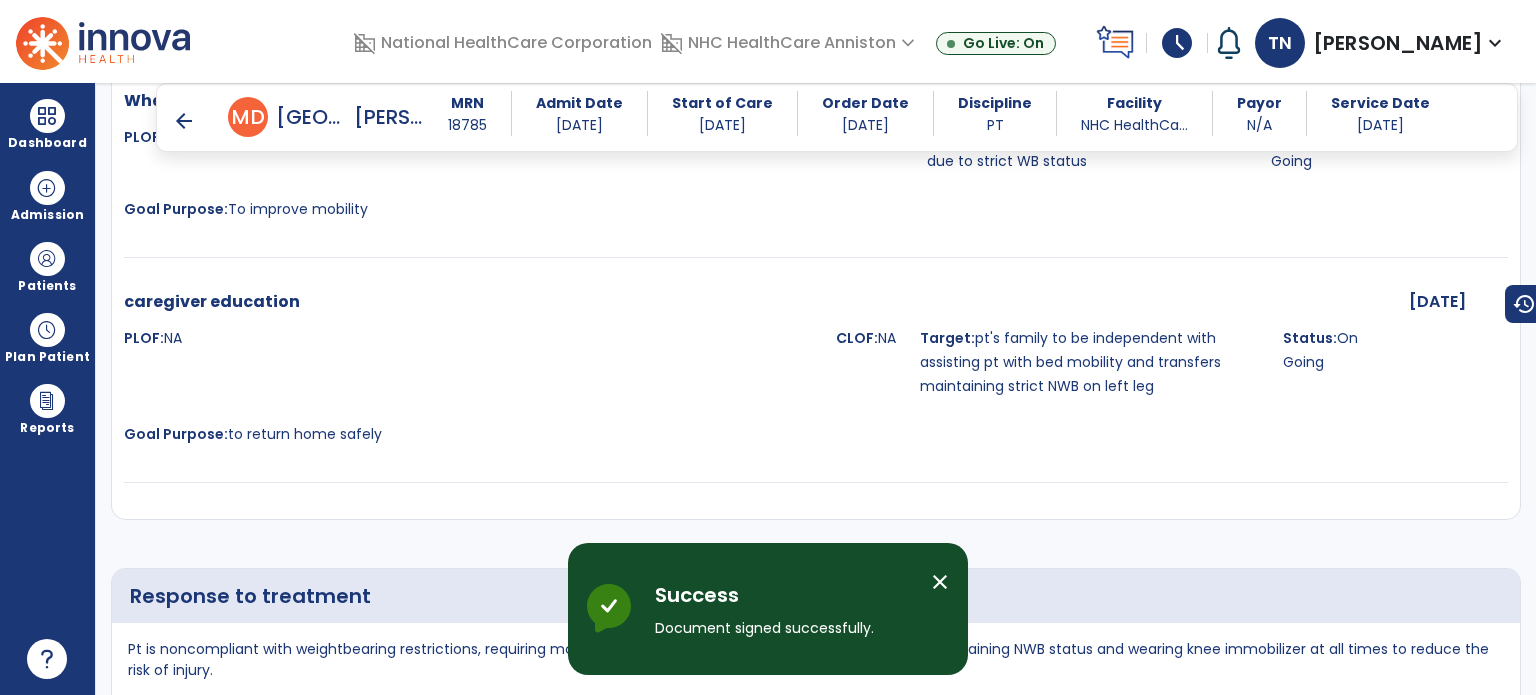 scroll, scrollTop: 5603, scrollLeft: 0, axis: vertical 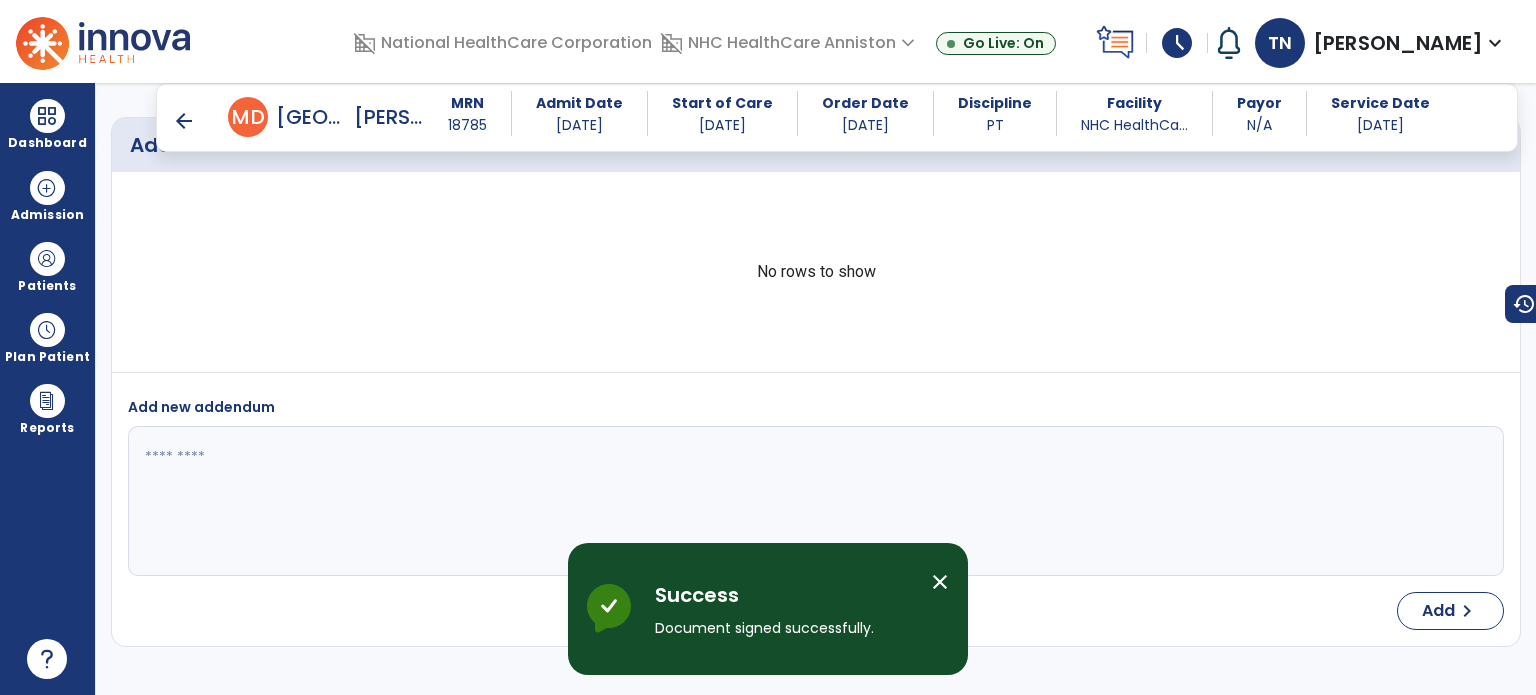 click on "arrow_back" at bounding box center (184, 121) 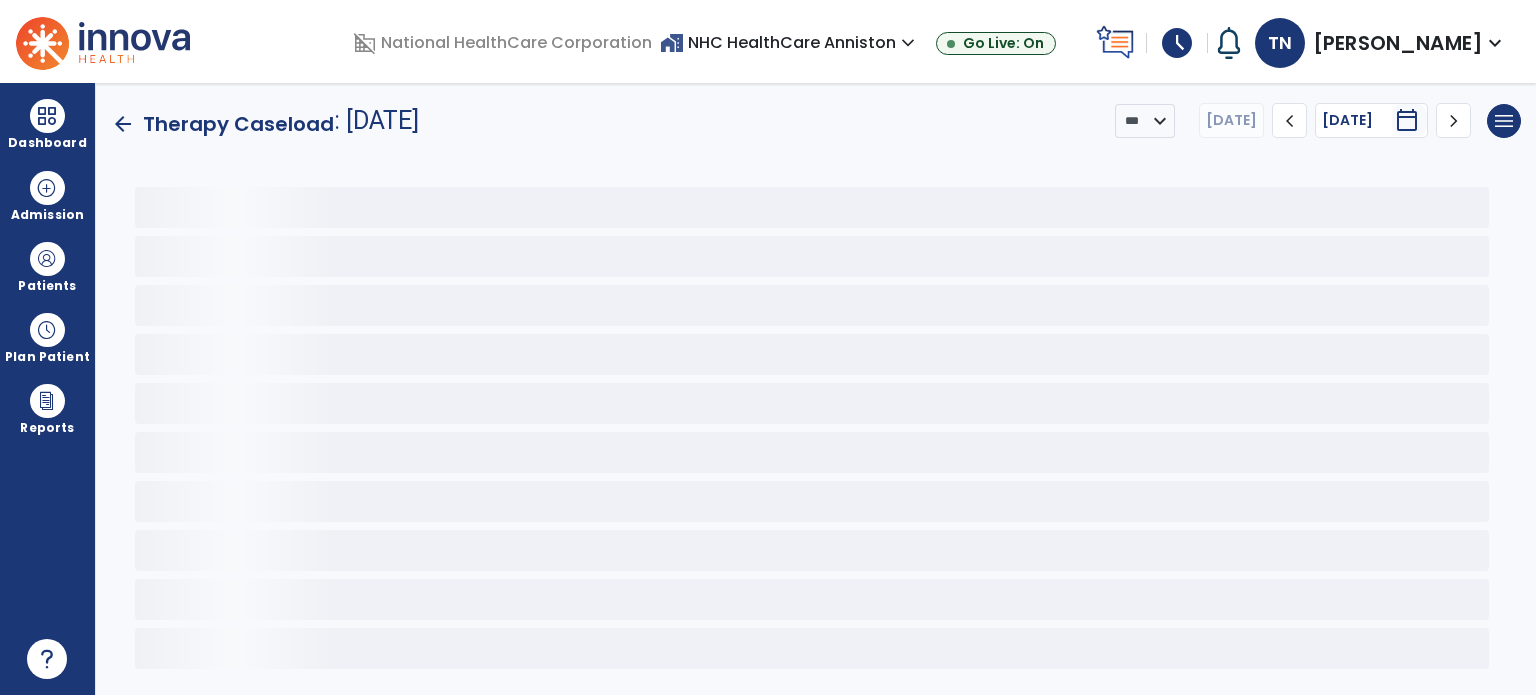 scroll, scrollTop: 0, scrollLeft: 0, axis: both 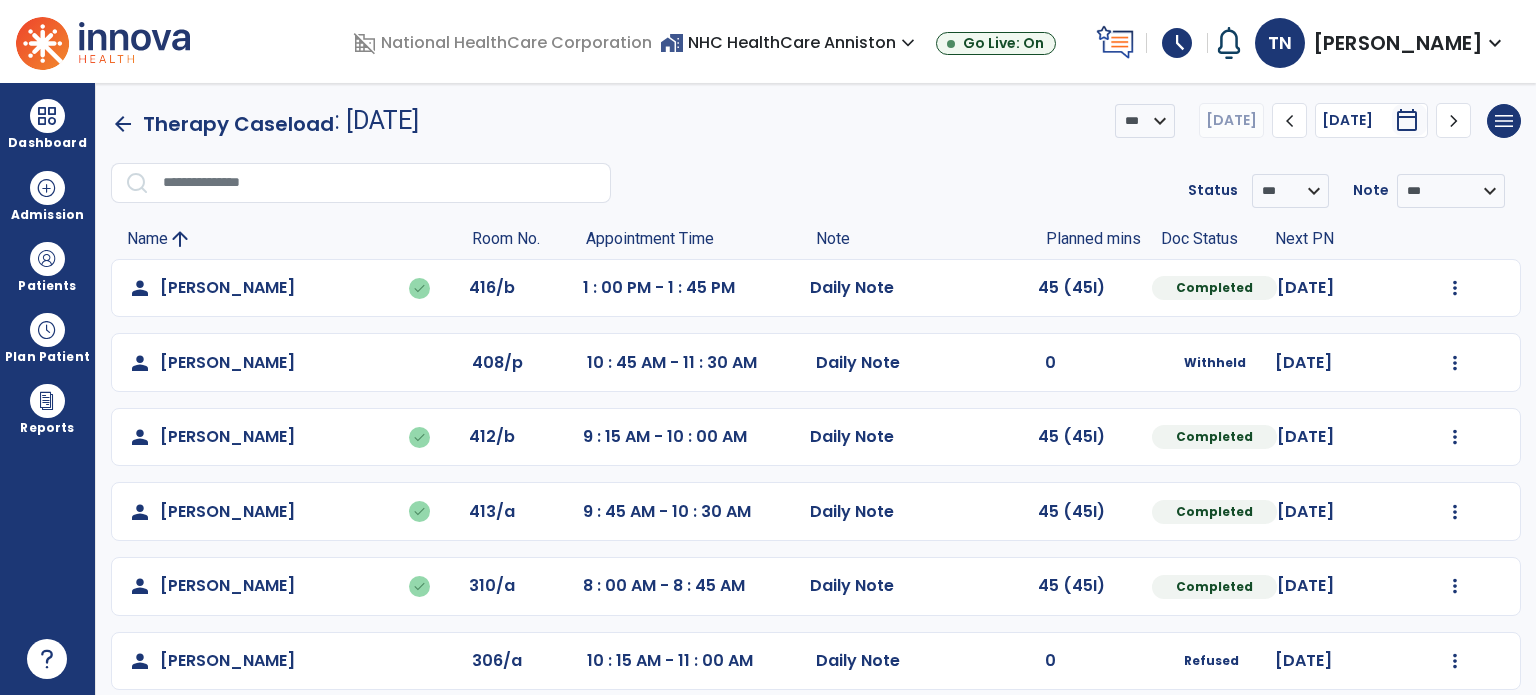 click on "chevron_right" 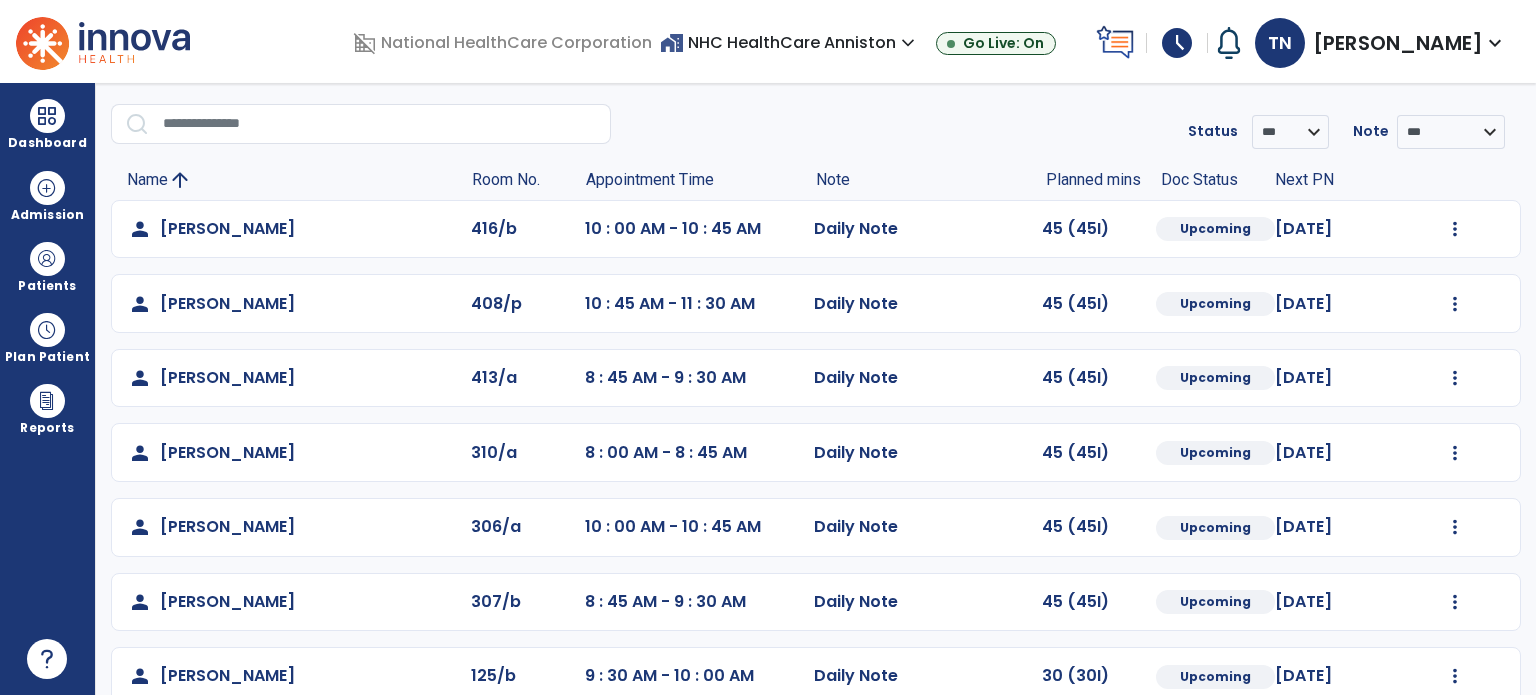 scroll, scrollTop: 0, scrollLeft: 0, axis: both 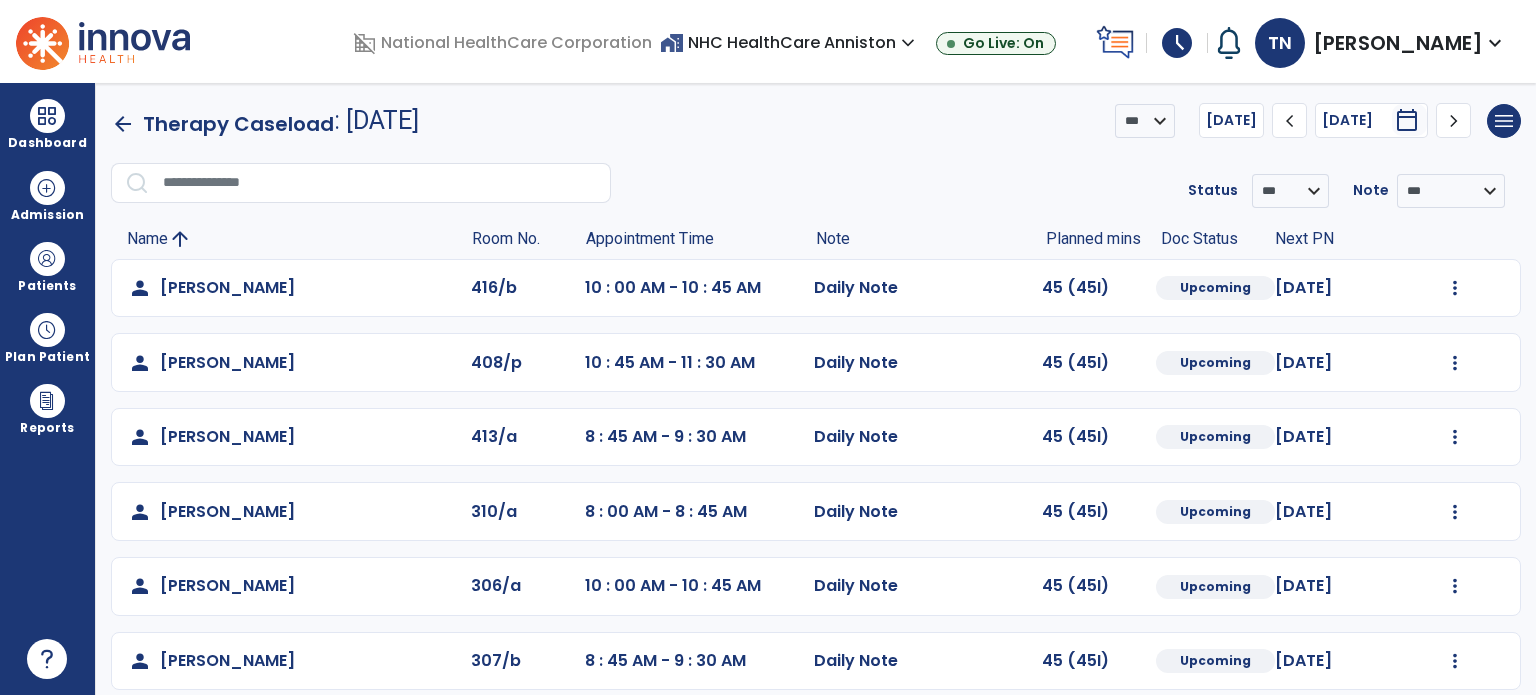 click on "chevron_left" 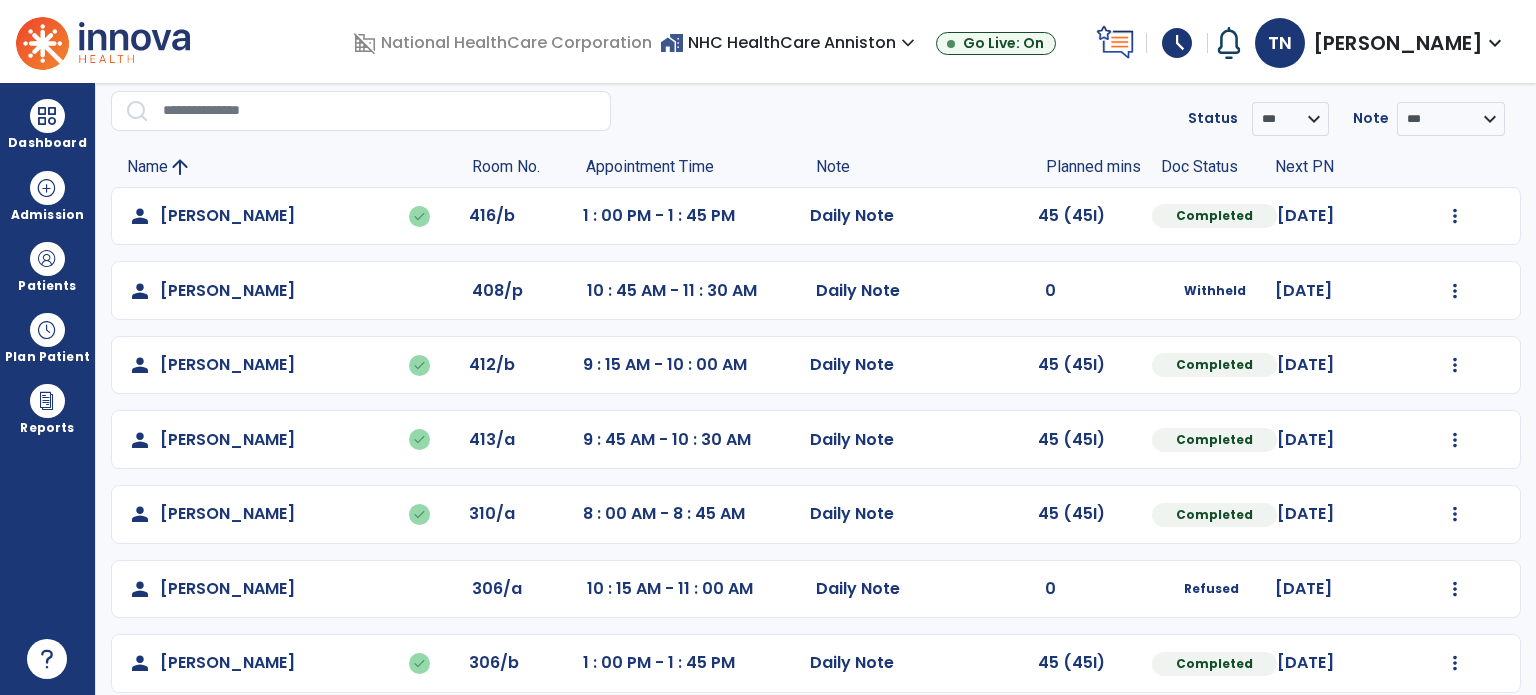 scroll, scrollTop: 0, scrollLeft: 0, axis: both 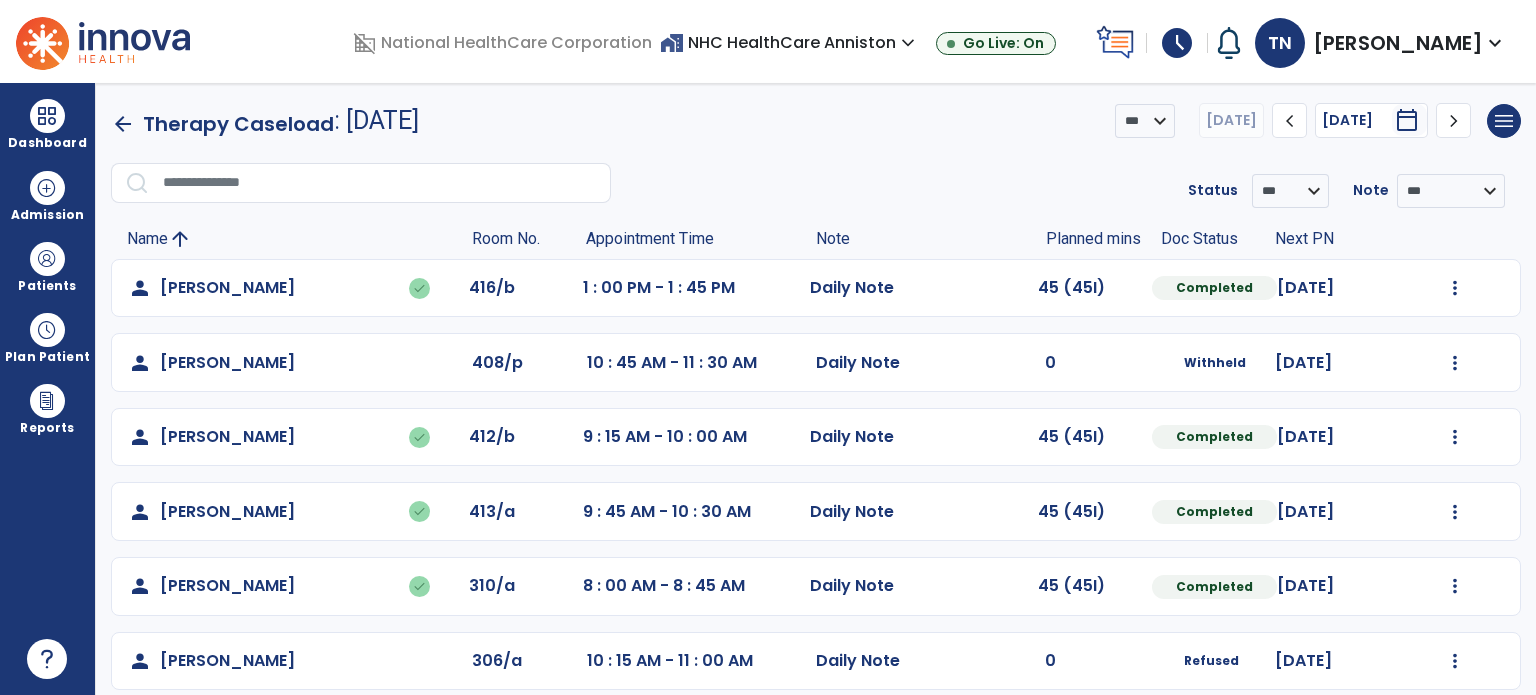 click on "schedule" at bounding box center (1177, 43) 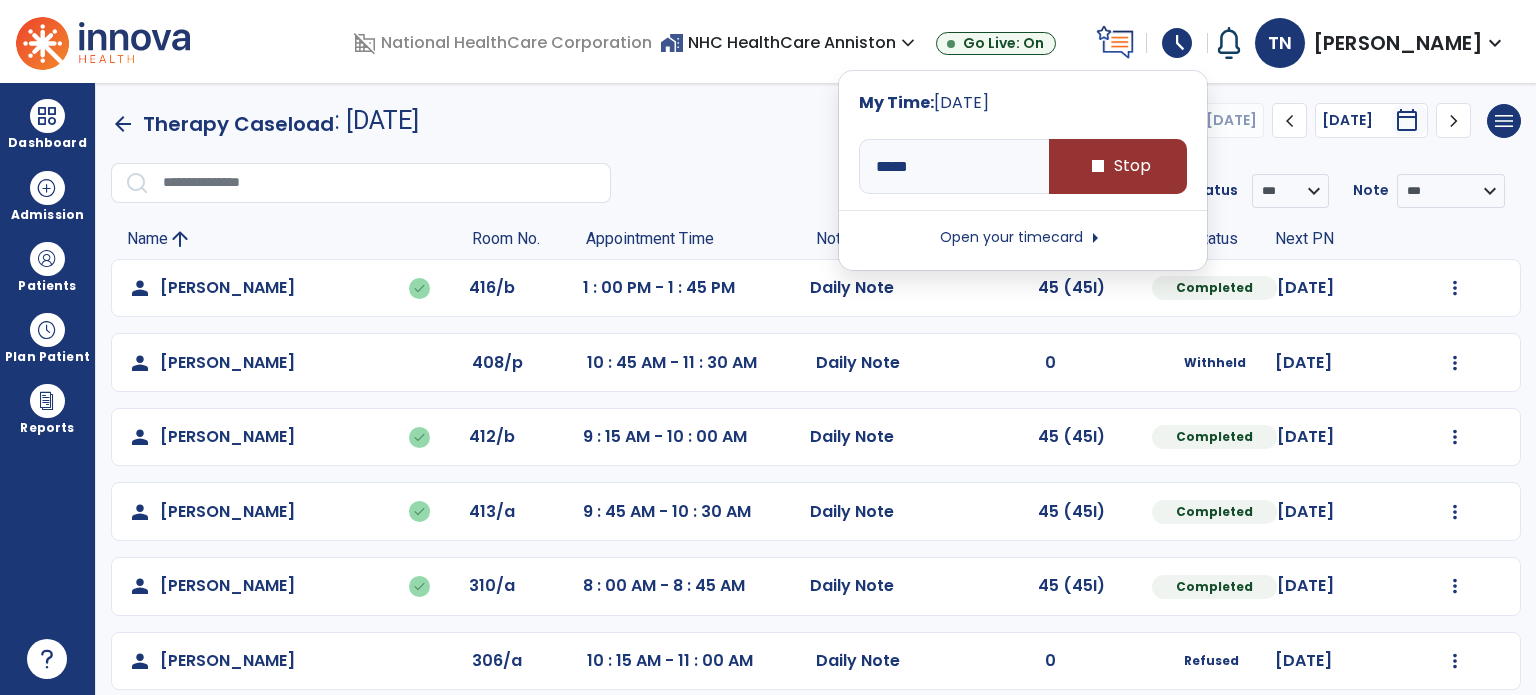click on "stop  Stop" at bounding box center (1118, 166) 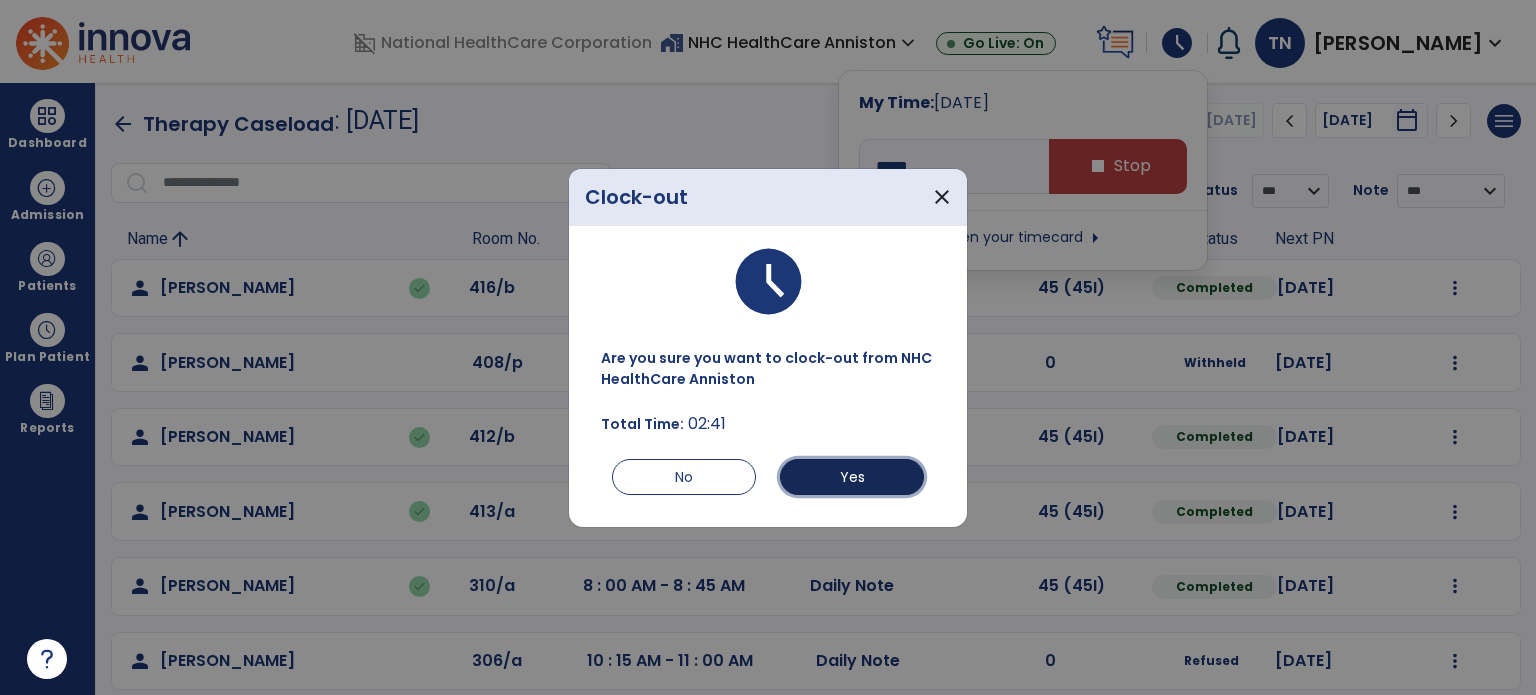 drag, startPoint x: 842, startPoint y: 471, endPoint x: 878, endPoint y: 458, distance: 38.27532 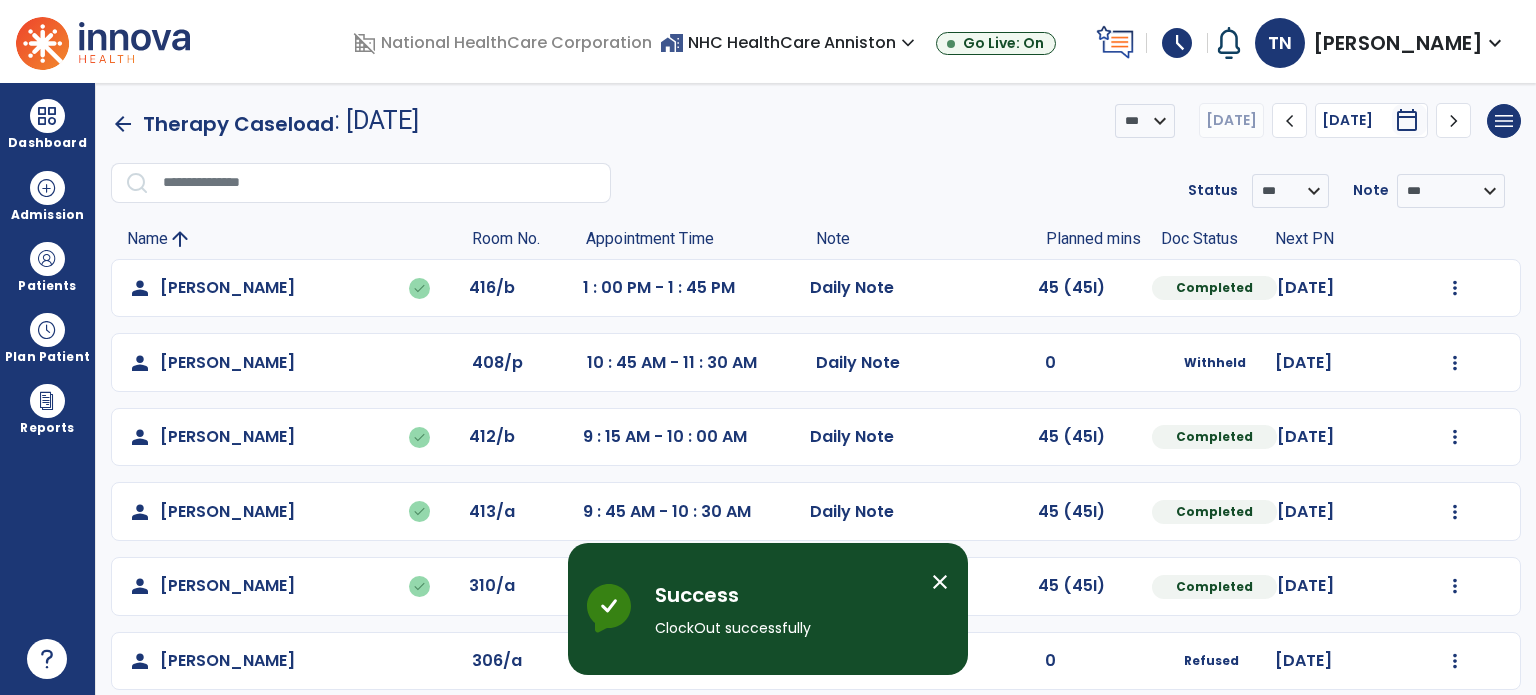 click on "schedule" at bounding box center [1177, 43] 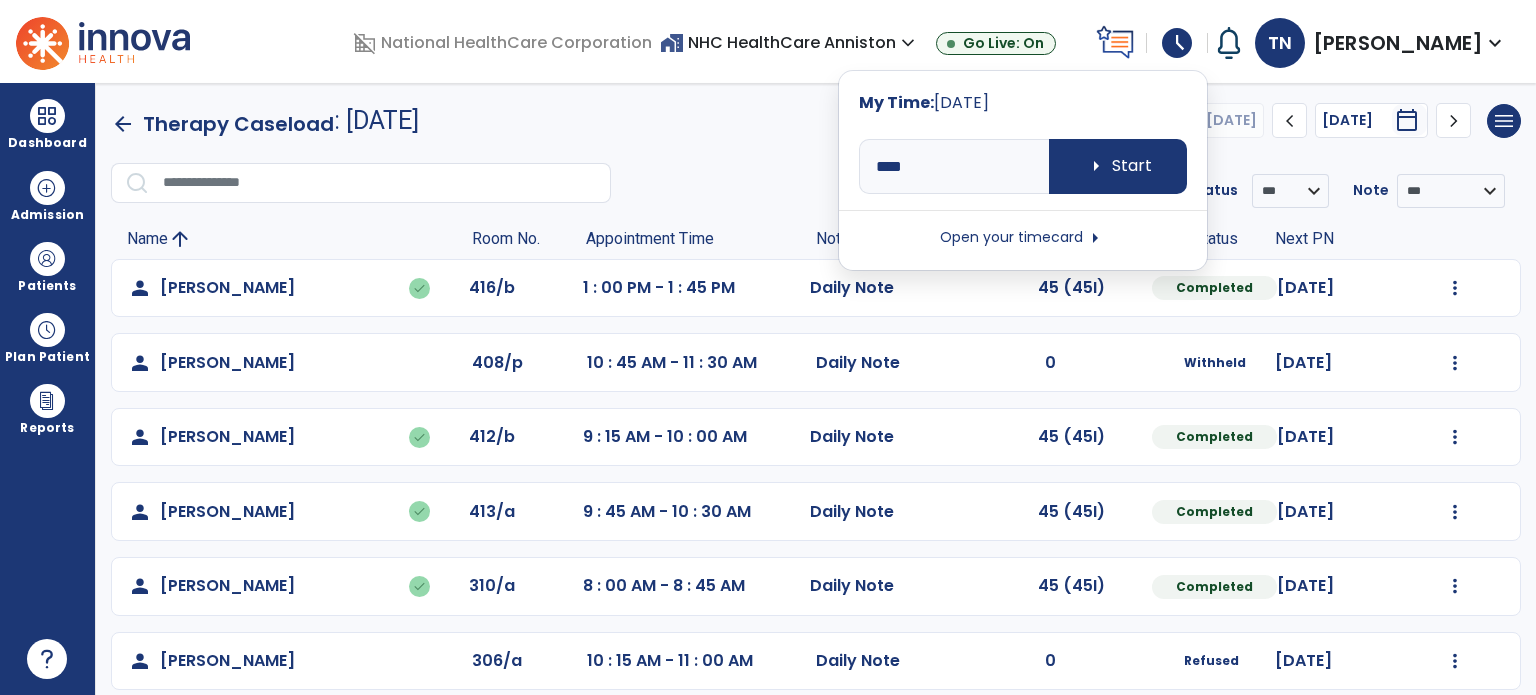 click on "Open your timecard  arrow_right" at bounding box center [1023, 238] 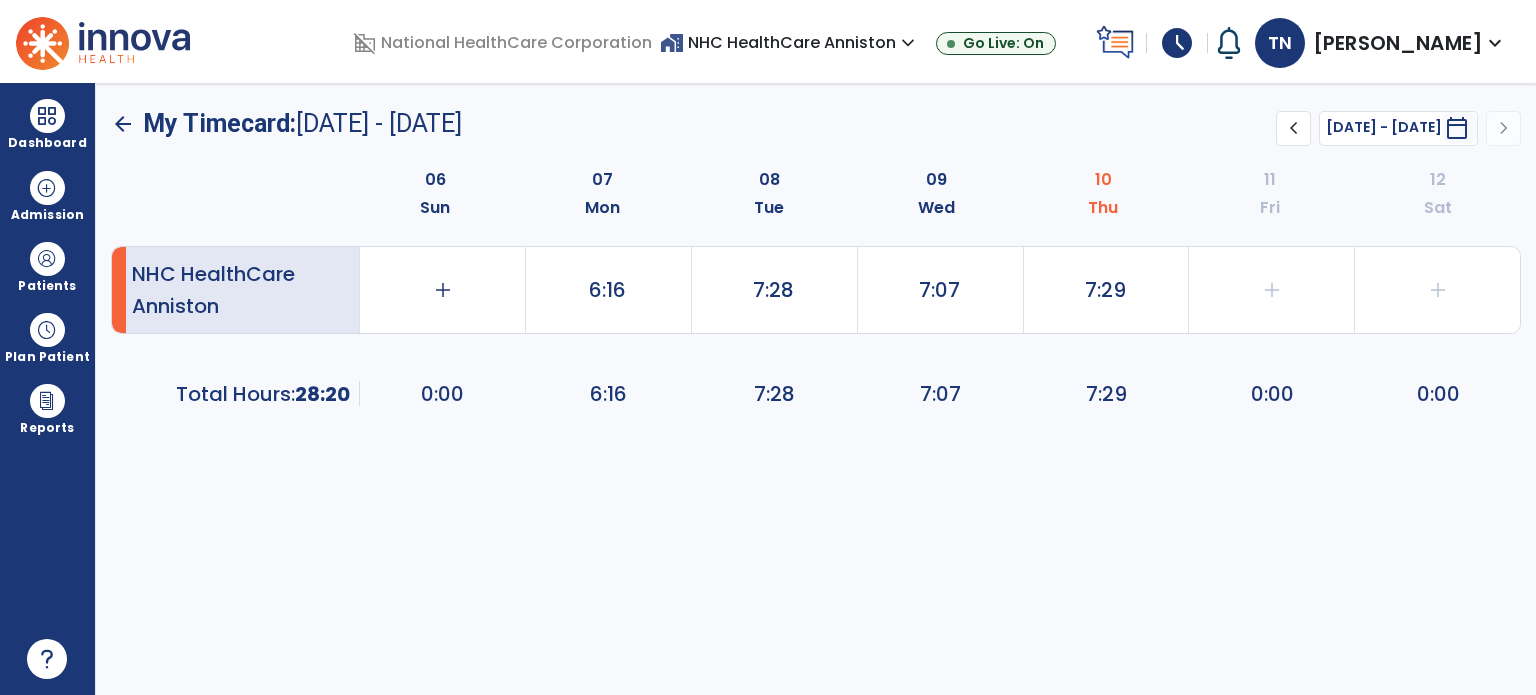 click on "7:29" 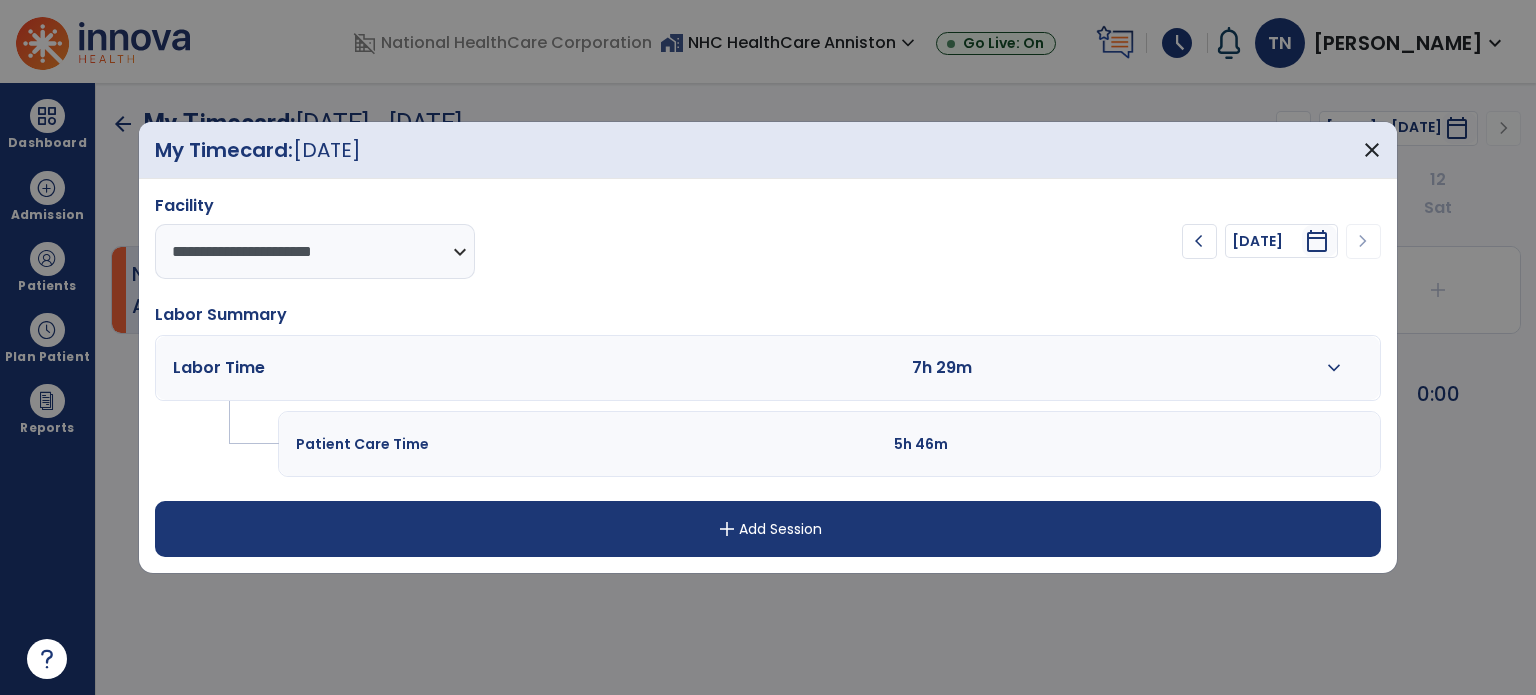 click on "Labor Time  7h 29m   expand_more" at bounding box center [768, 368] 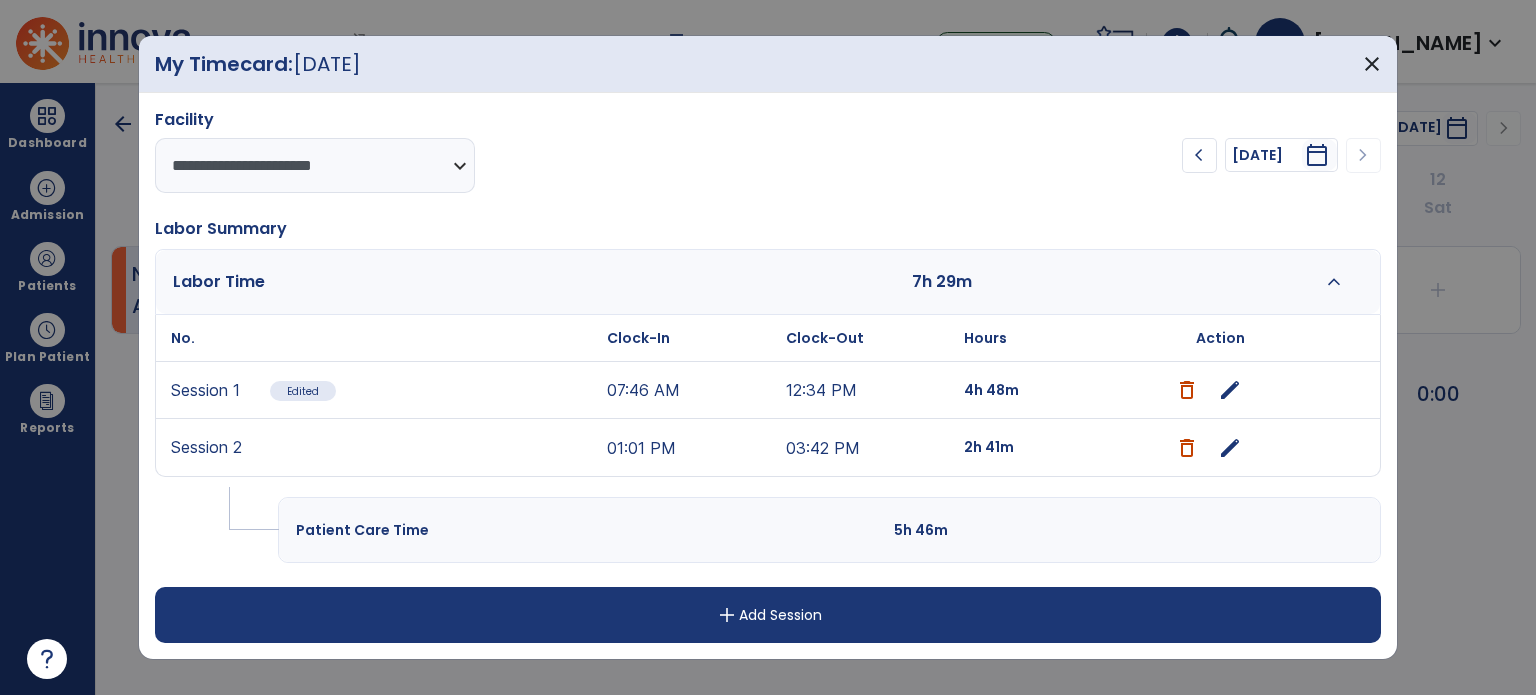 click on "edit" at bounding box center [1230, 448] 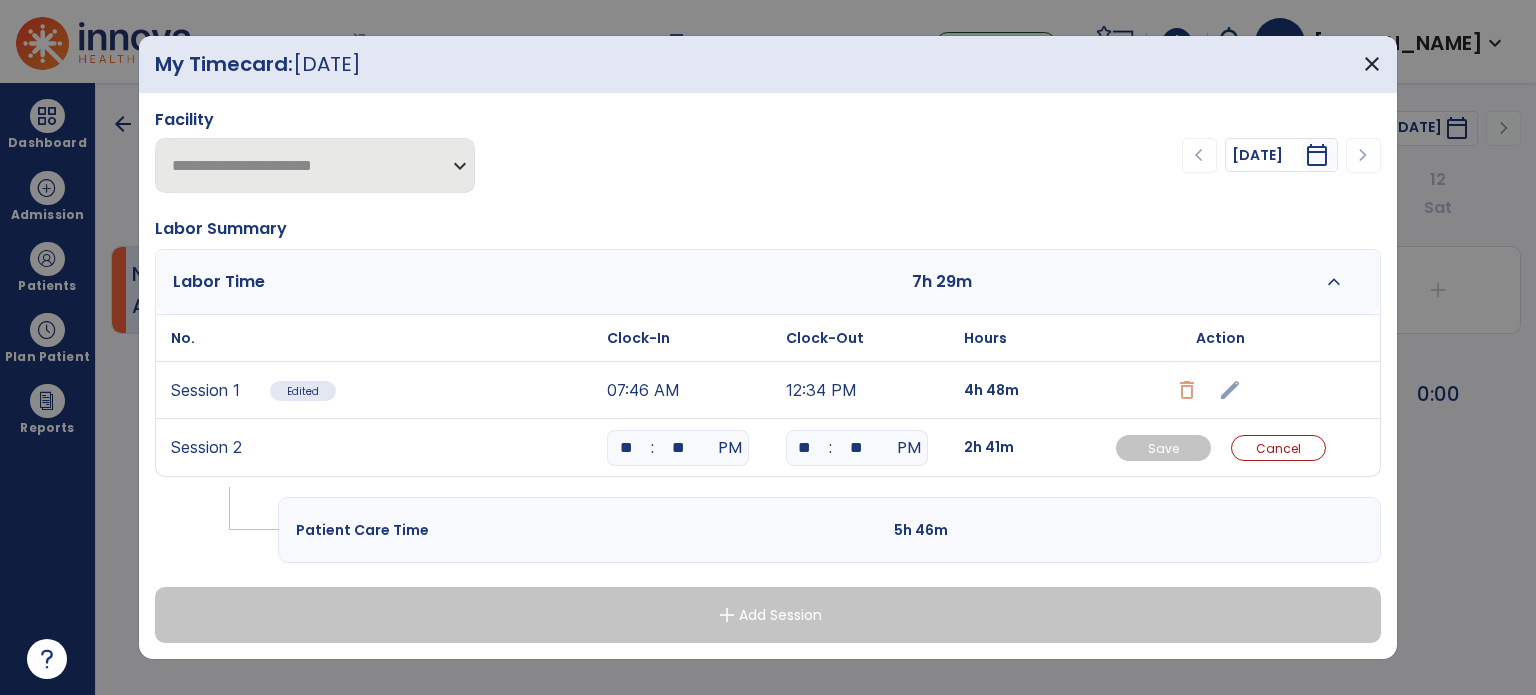 click on "**" at bounding box center [678, 448] 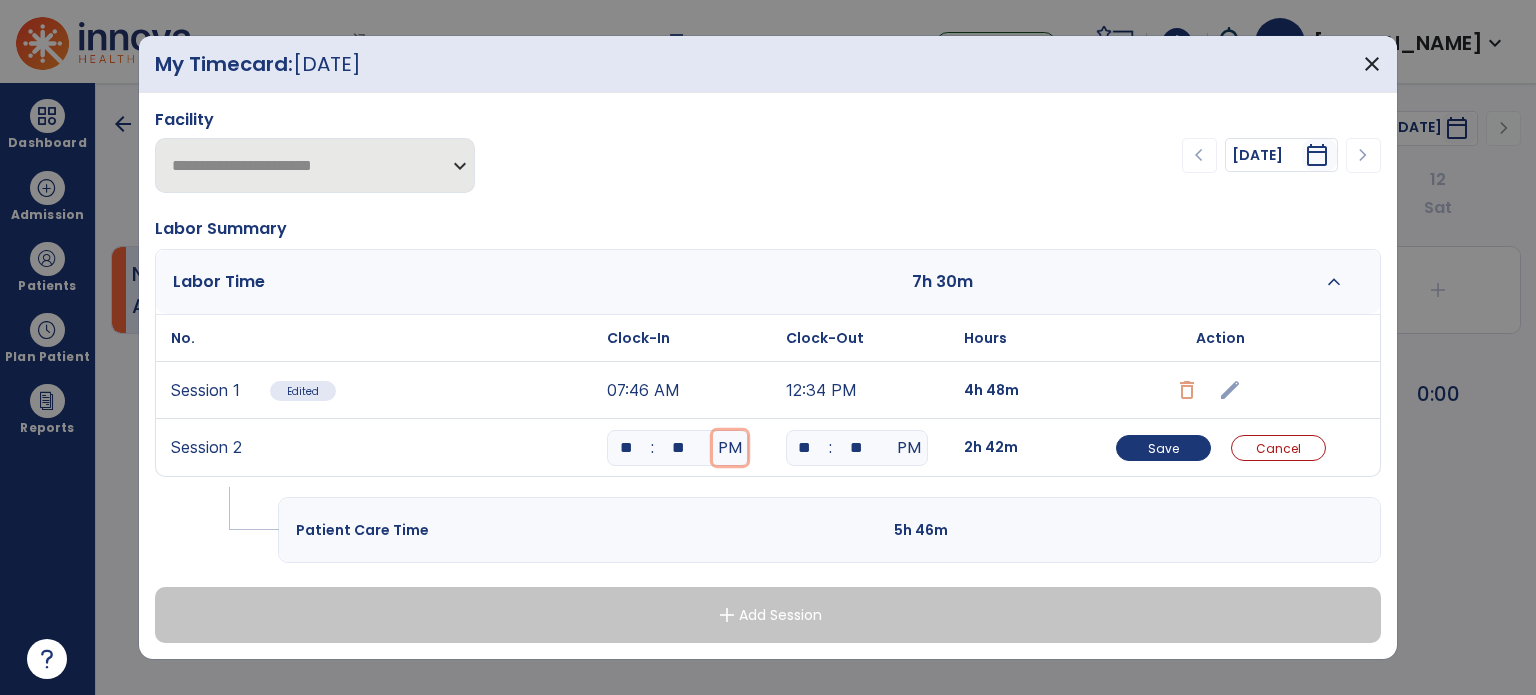 type 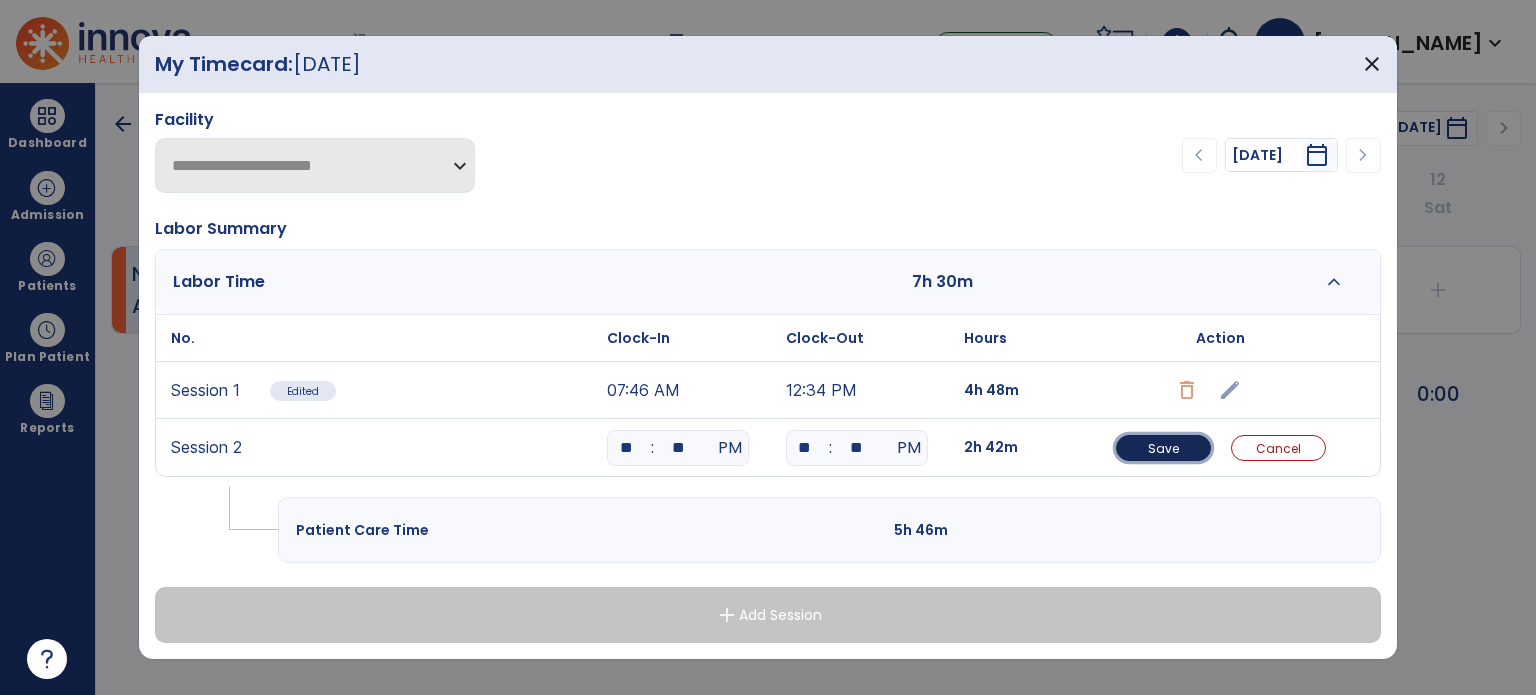 click on "Save" at bounding box center [1163, 448] 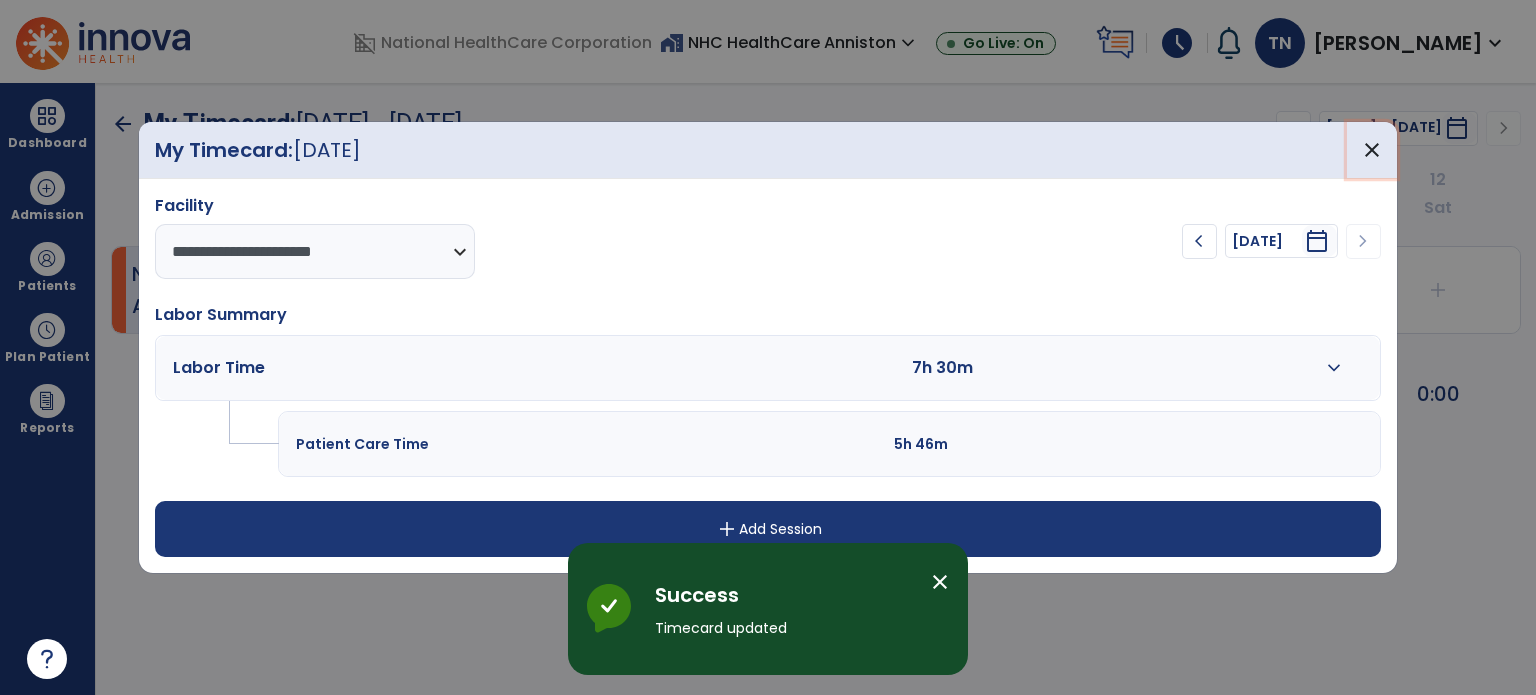 click on "close" at bounding box center [1372, 150] 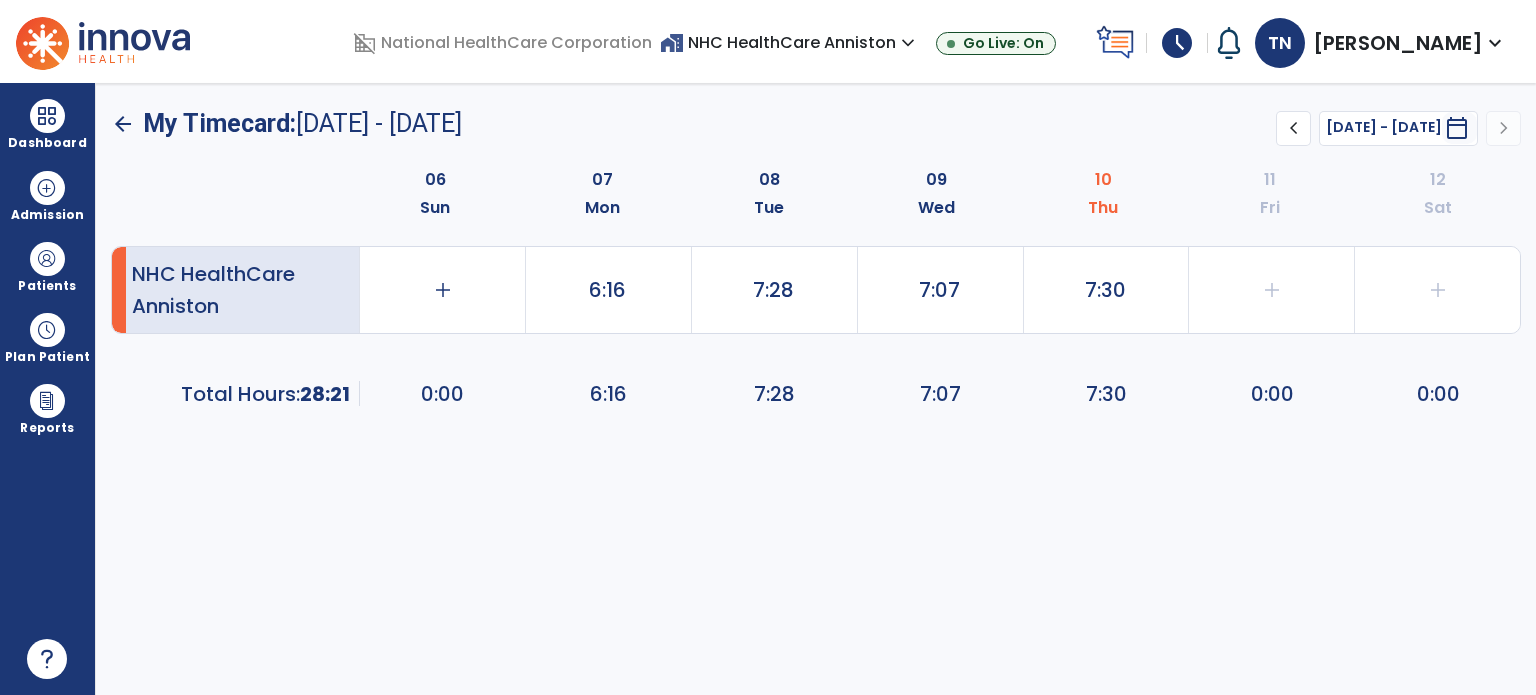 click at bounding box center (47, 116) 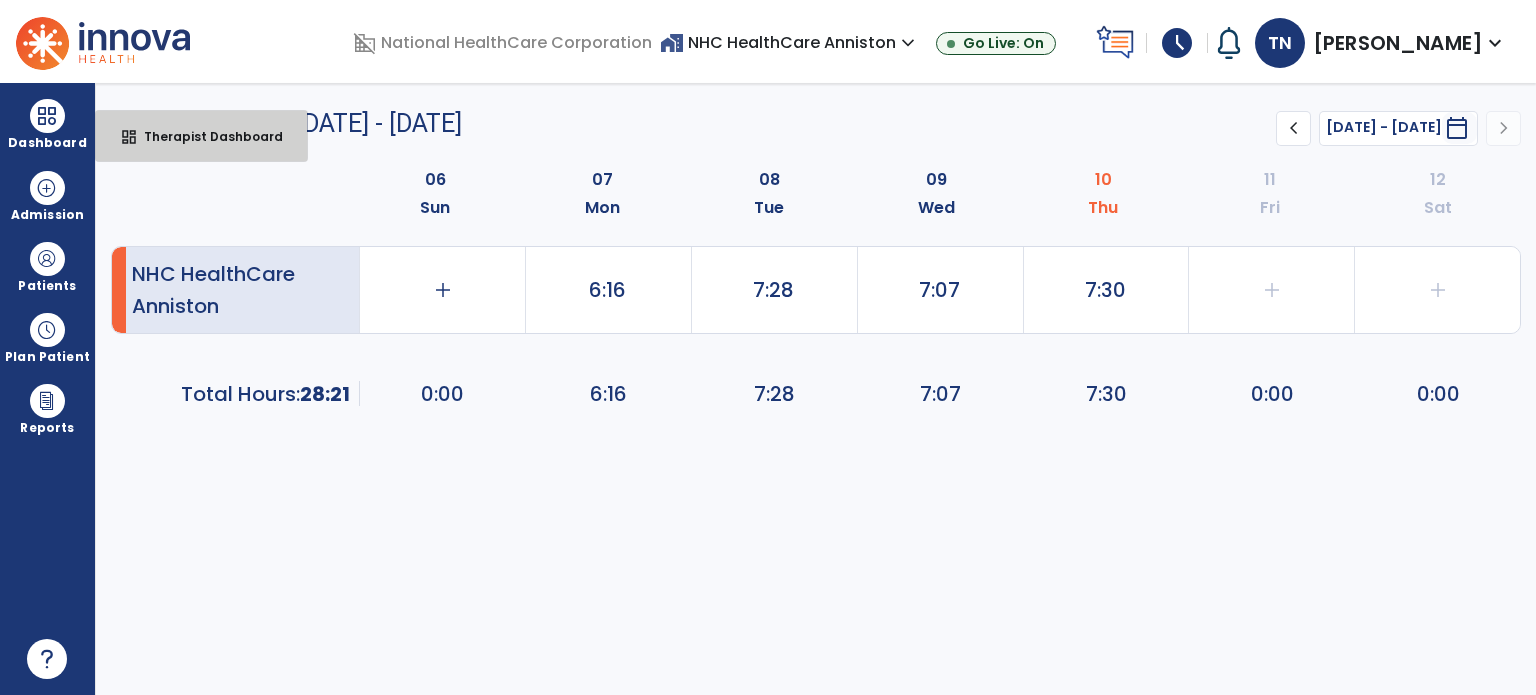 click on "Therapist Dashboard" at bounding box center [205, 136] 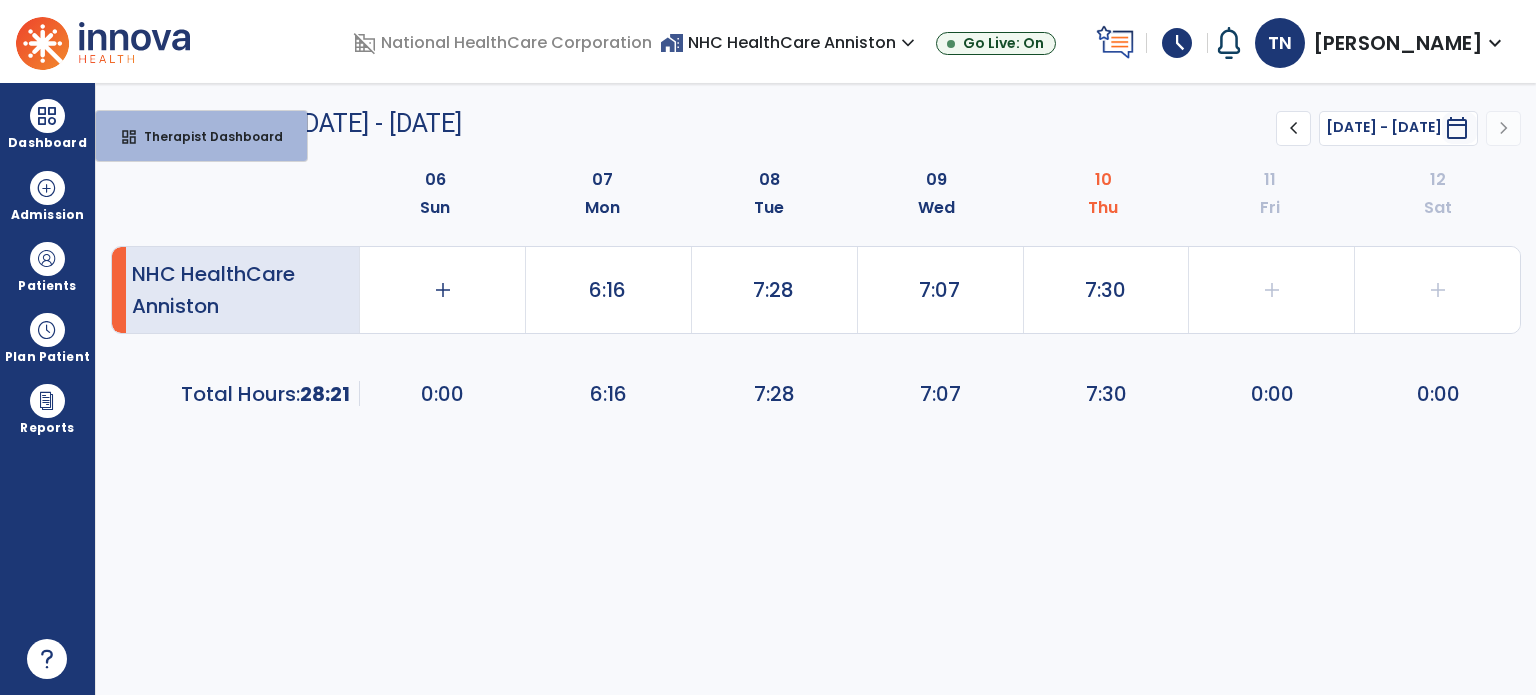 select on "****" 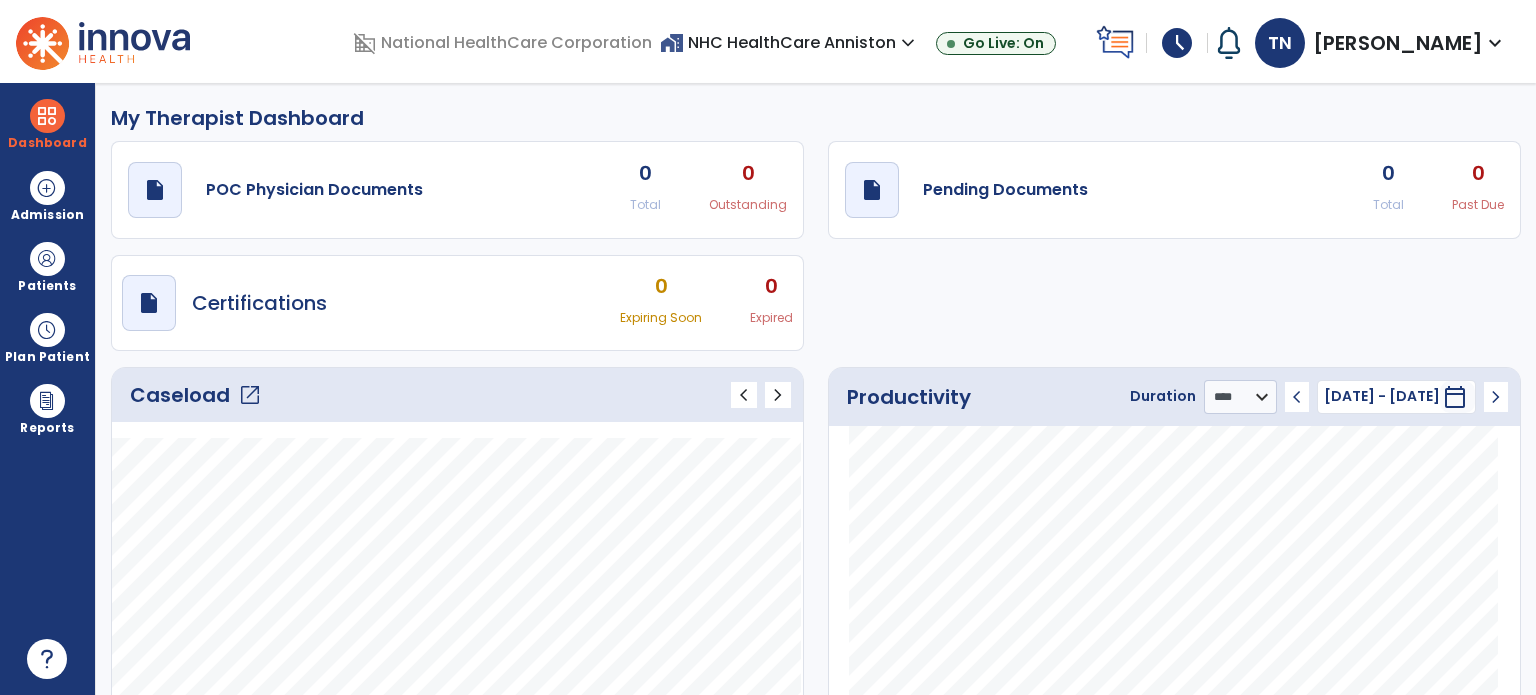 click on "[PERSON_NAME]" at bounding box center [1398, 43] 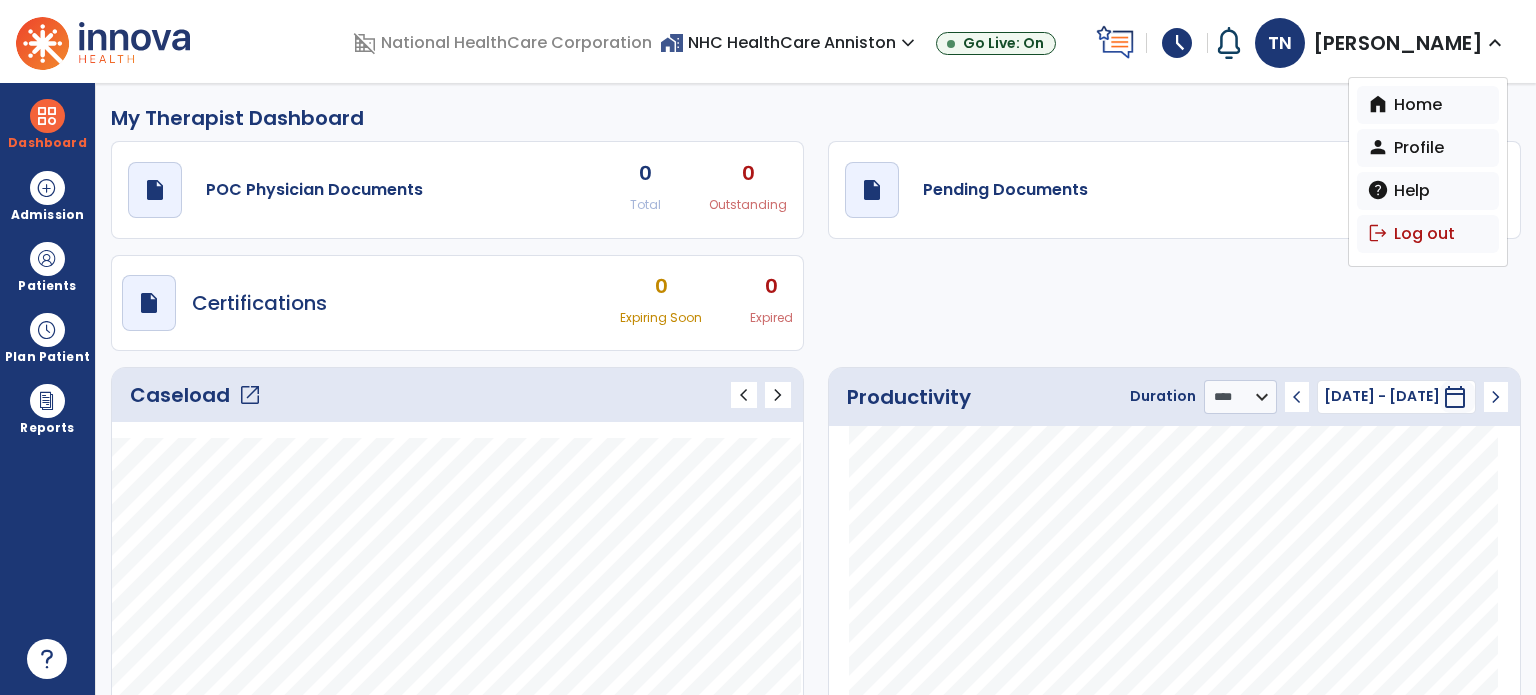 click on "logout   Log out" at bounding box center [1428, 234] 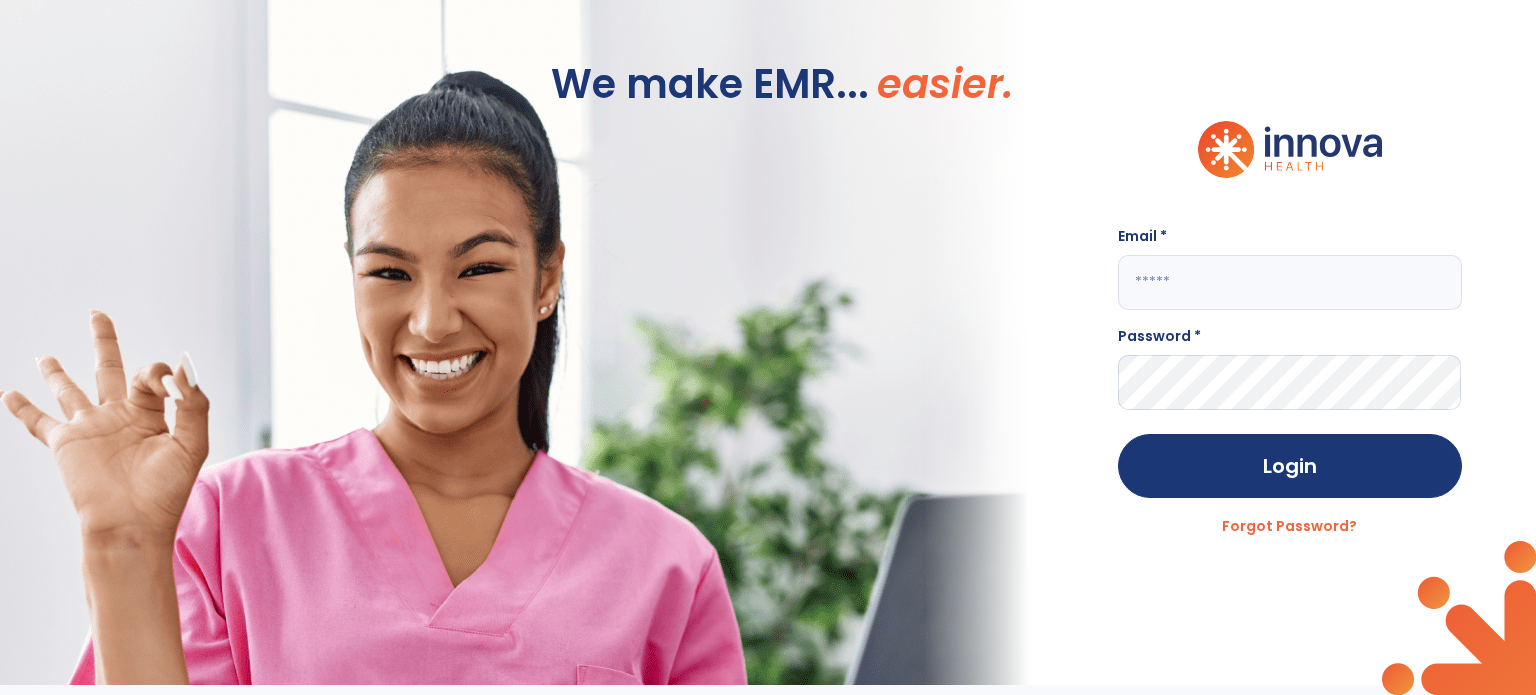 type on "**********" 